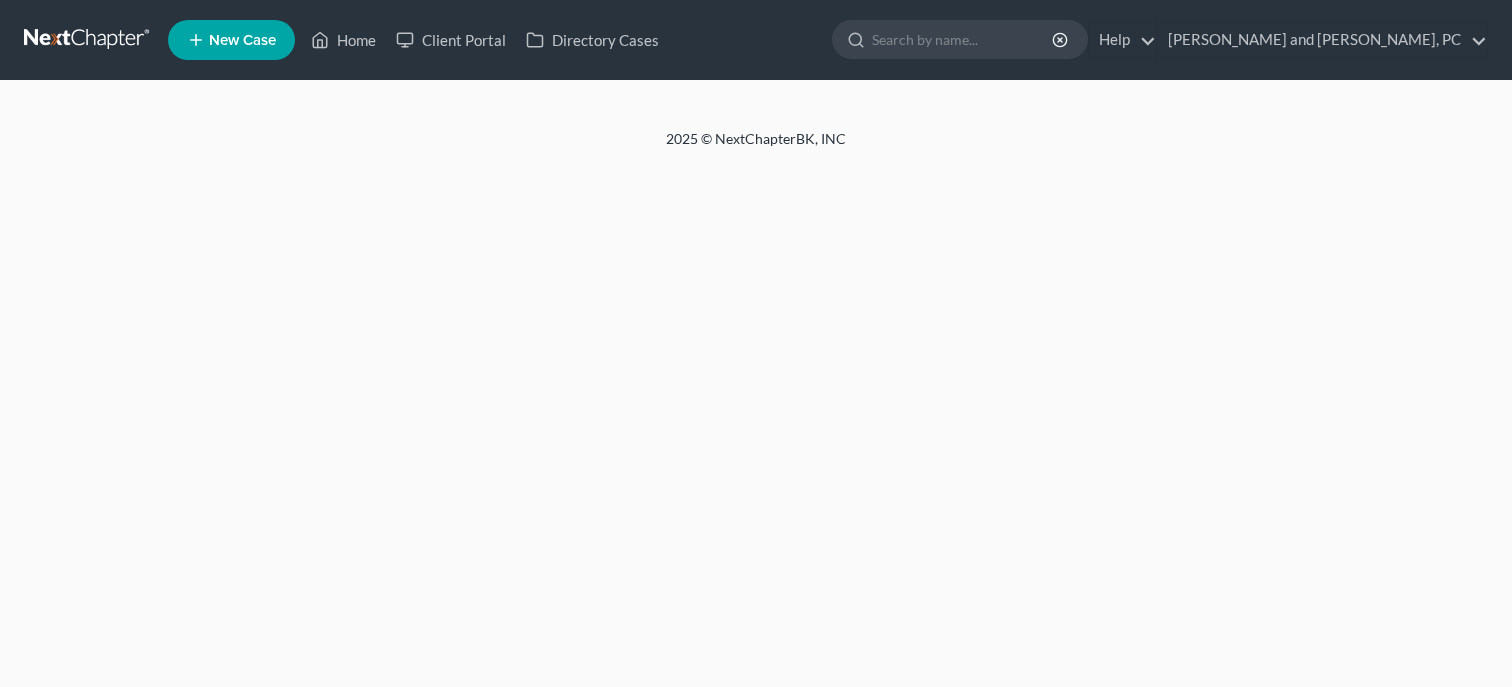 scroll, scrollTop: 0, scrollLeft: 0, axis: both 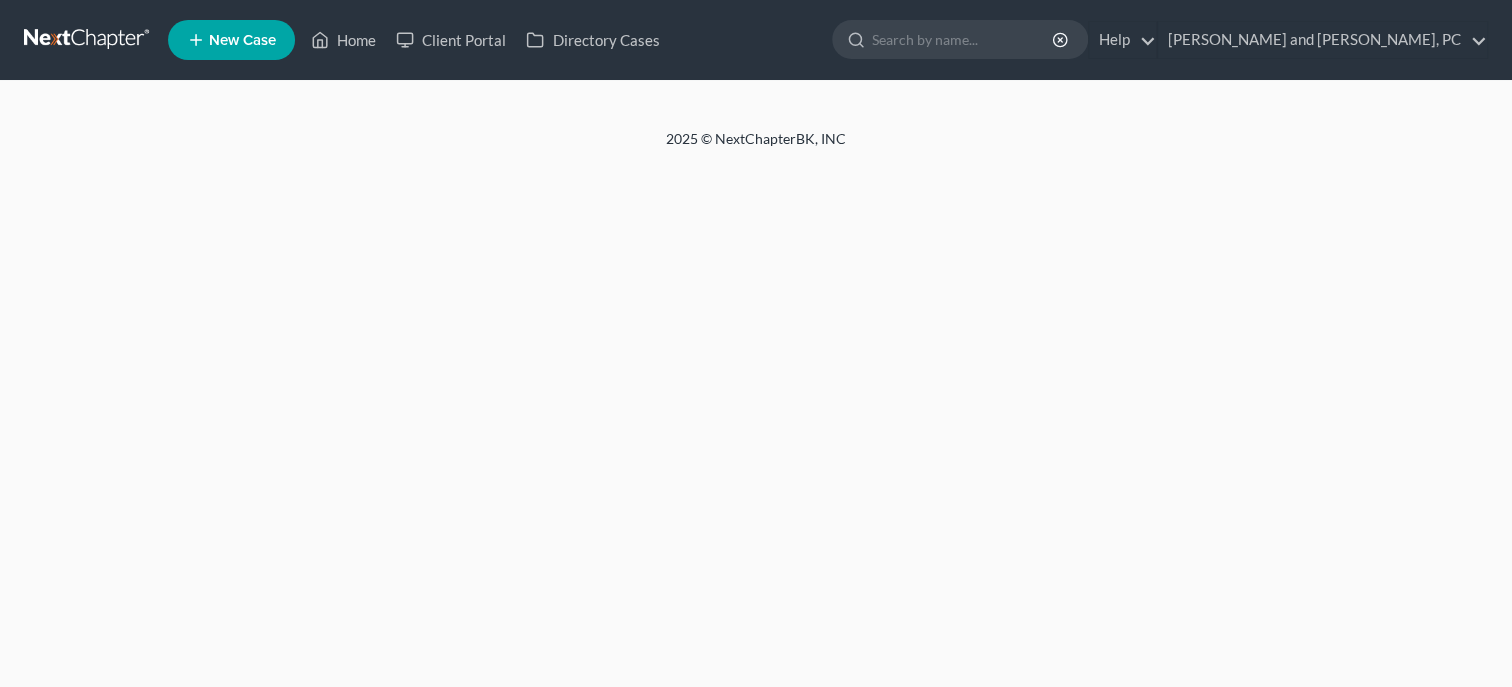 select on "6" 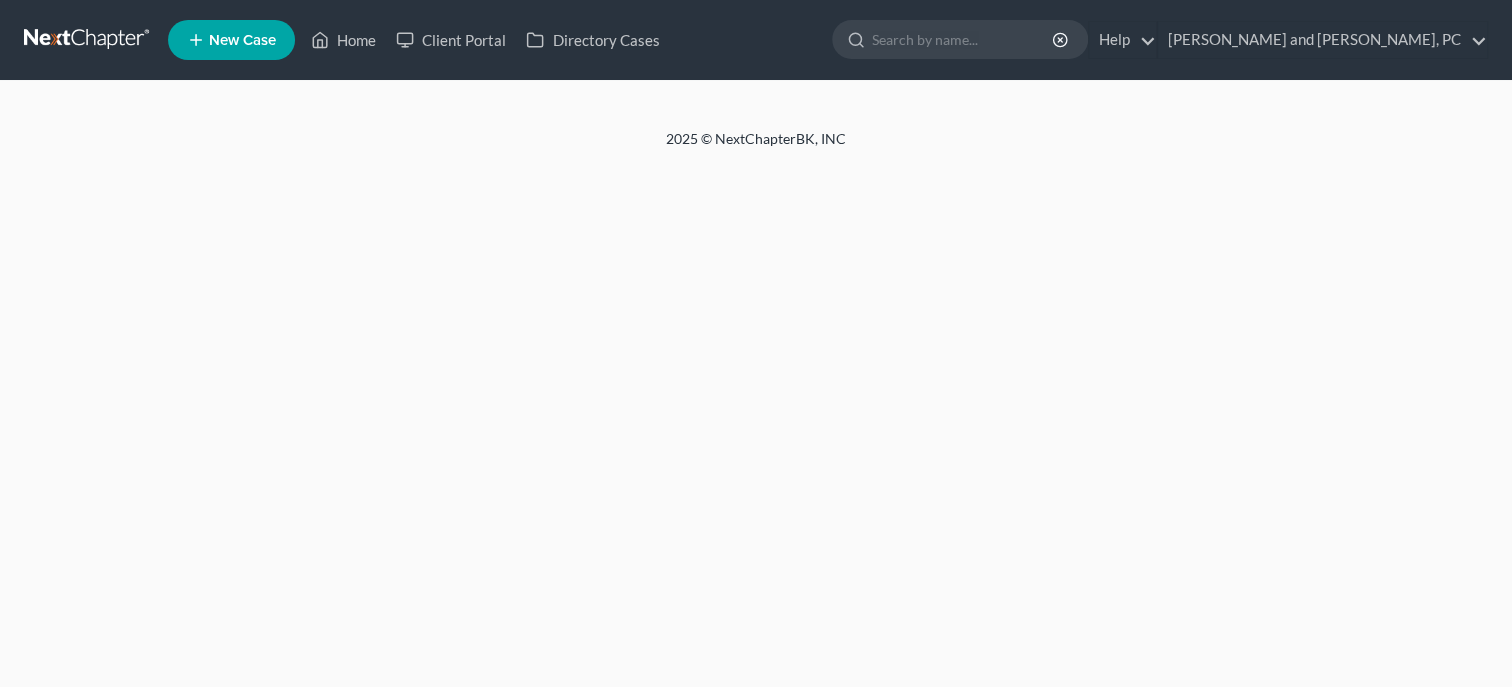 select on "6" 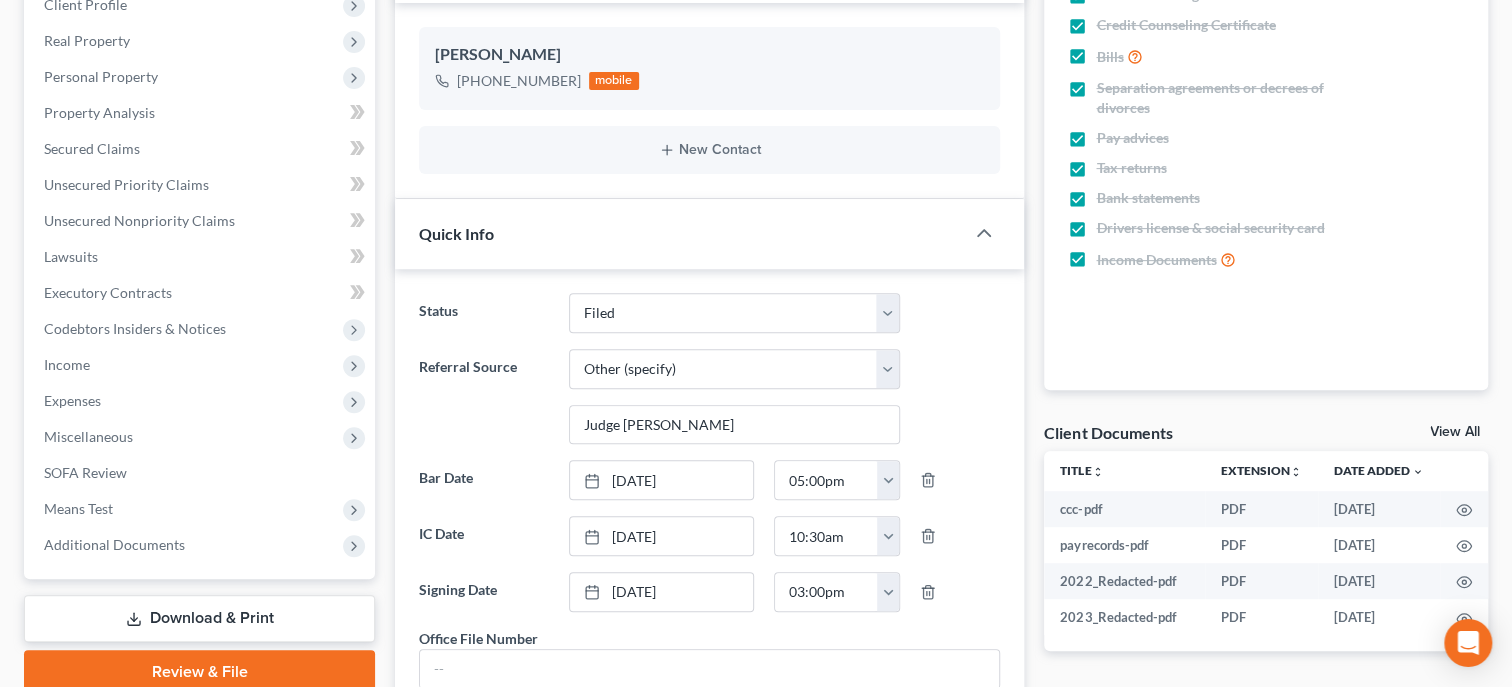 scroll, scrollTop: 1543, scrollLeft: 0, axis: vertical 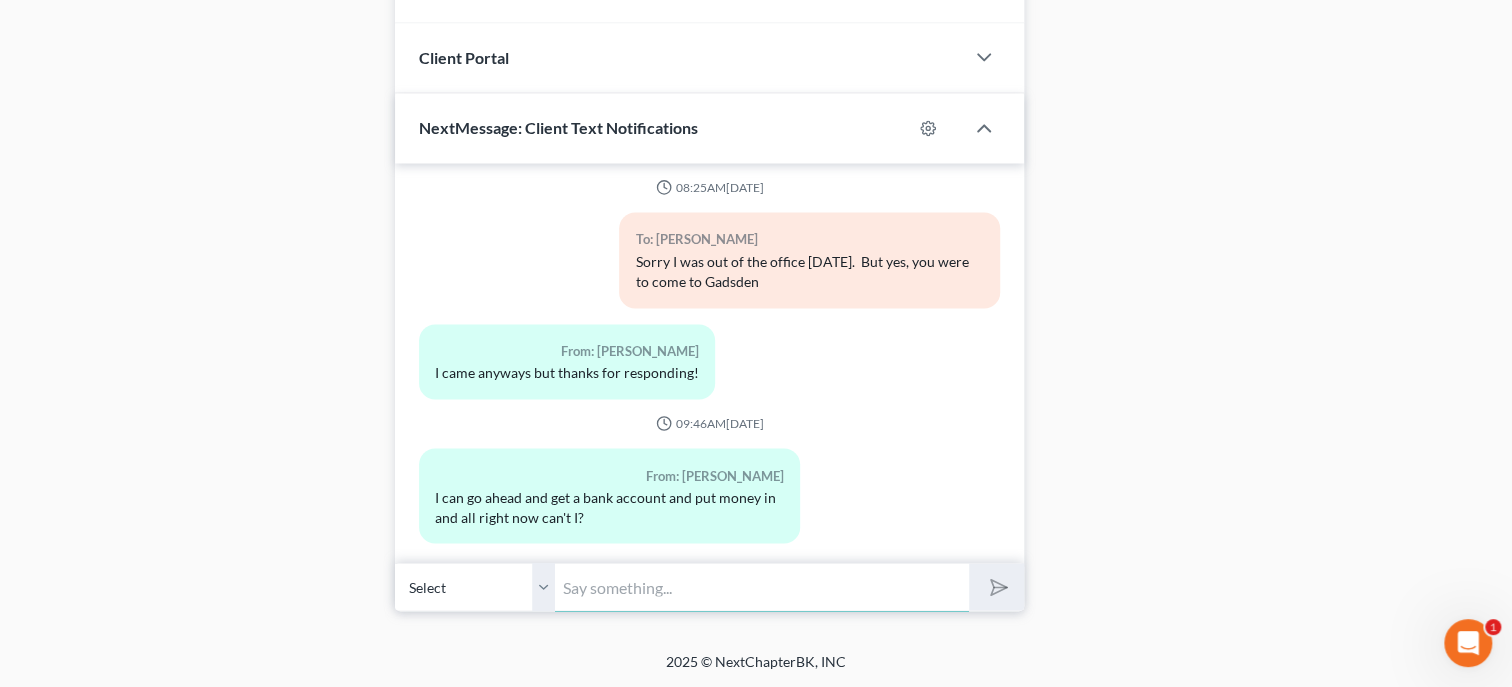 click at bounding box center (762, 586) 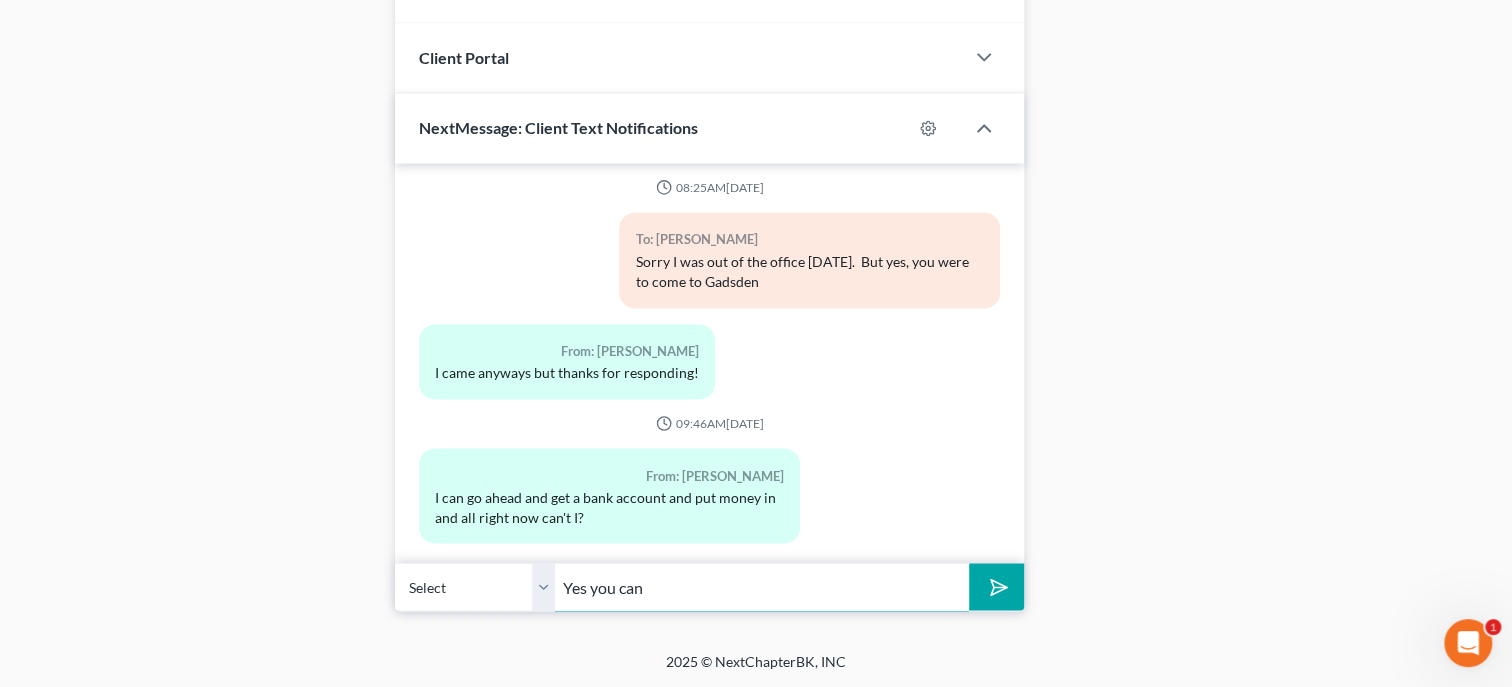 type on "Yes you can" 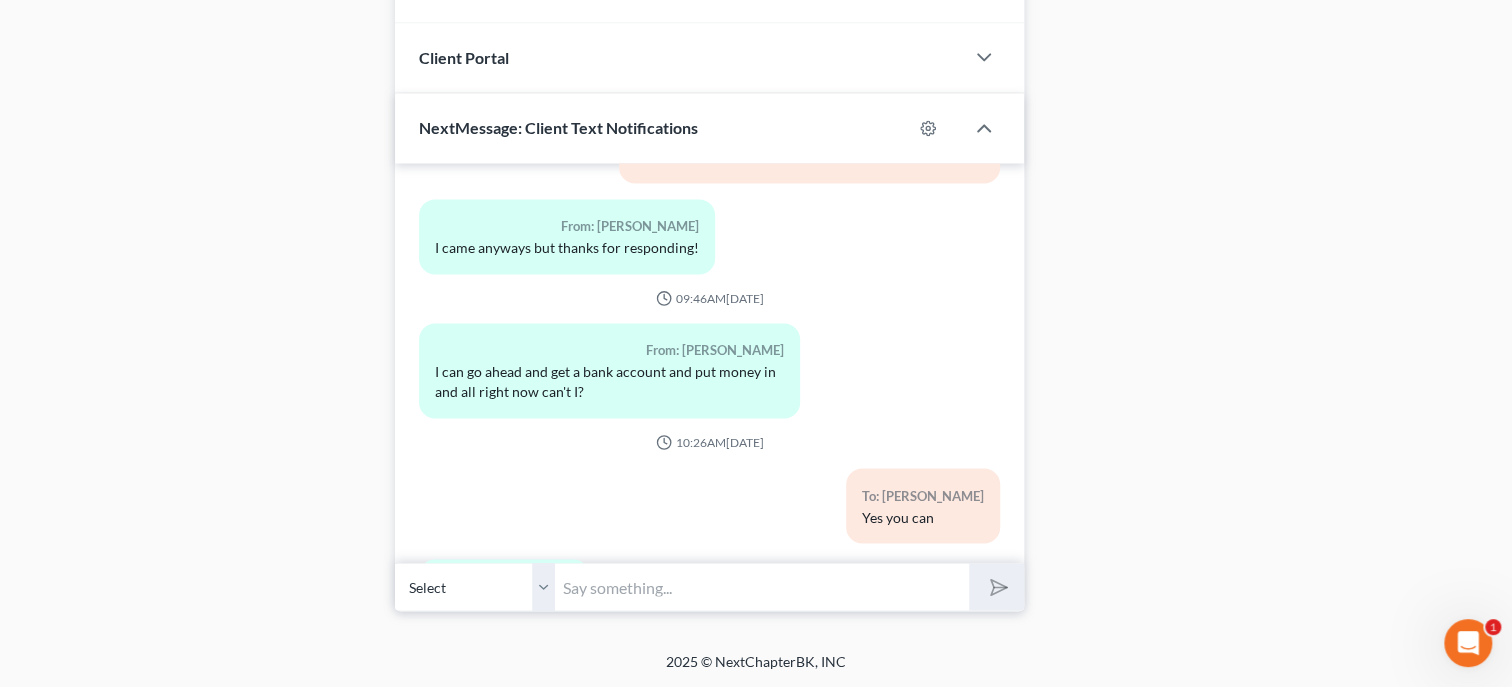 scroll, scrollTop: 2359, scrollLeft: 0, axis: vertical 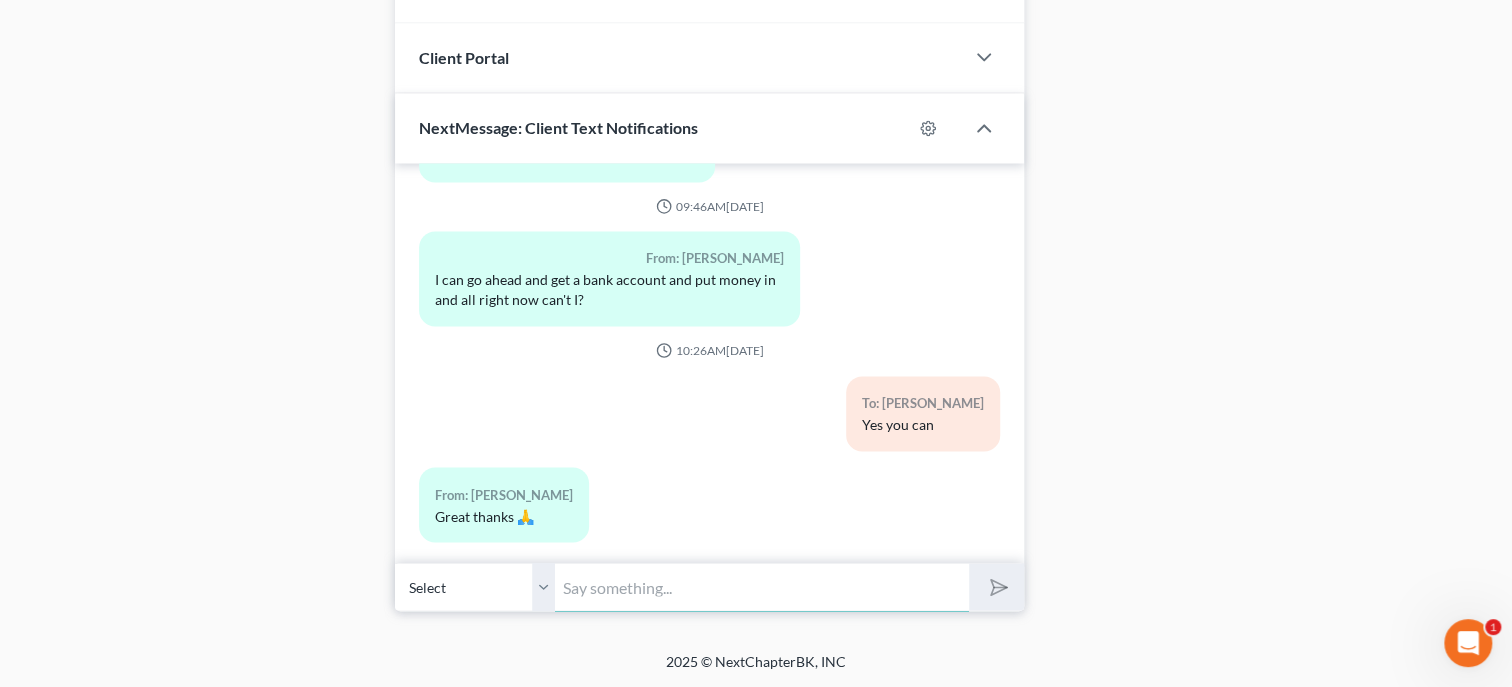 click at bounding box center [762, 586] 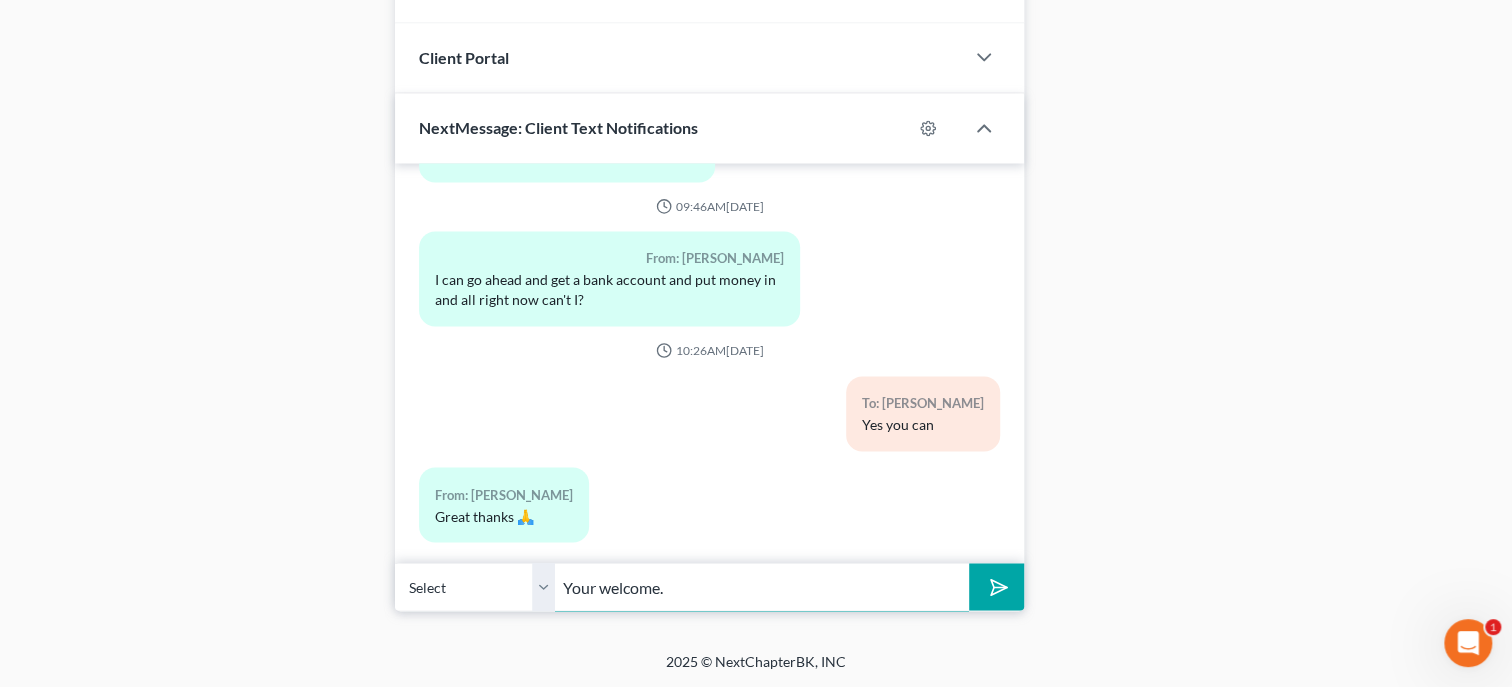 type on "Your welcome." 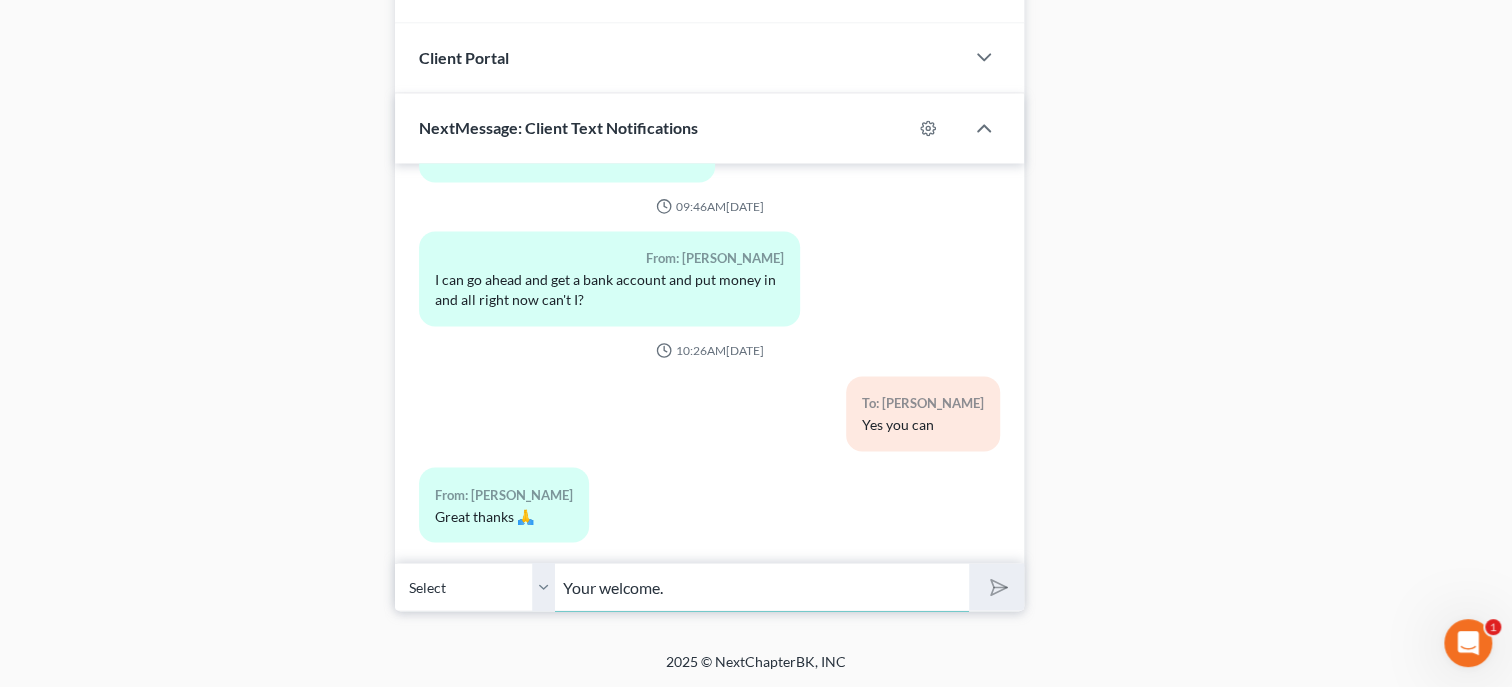 type 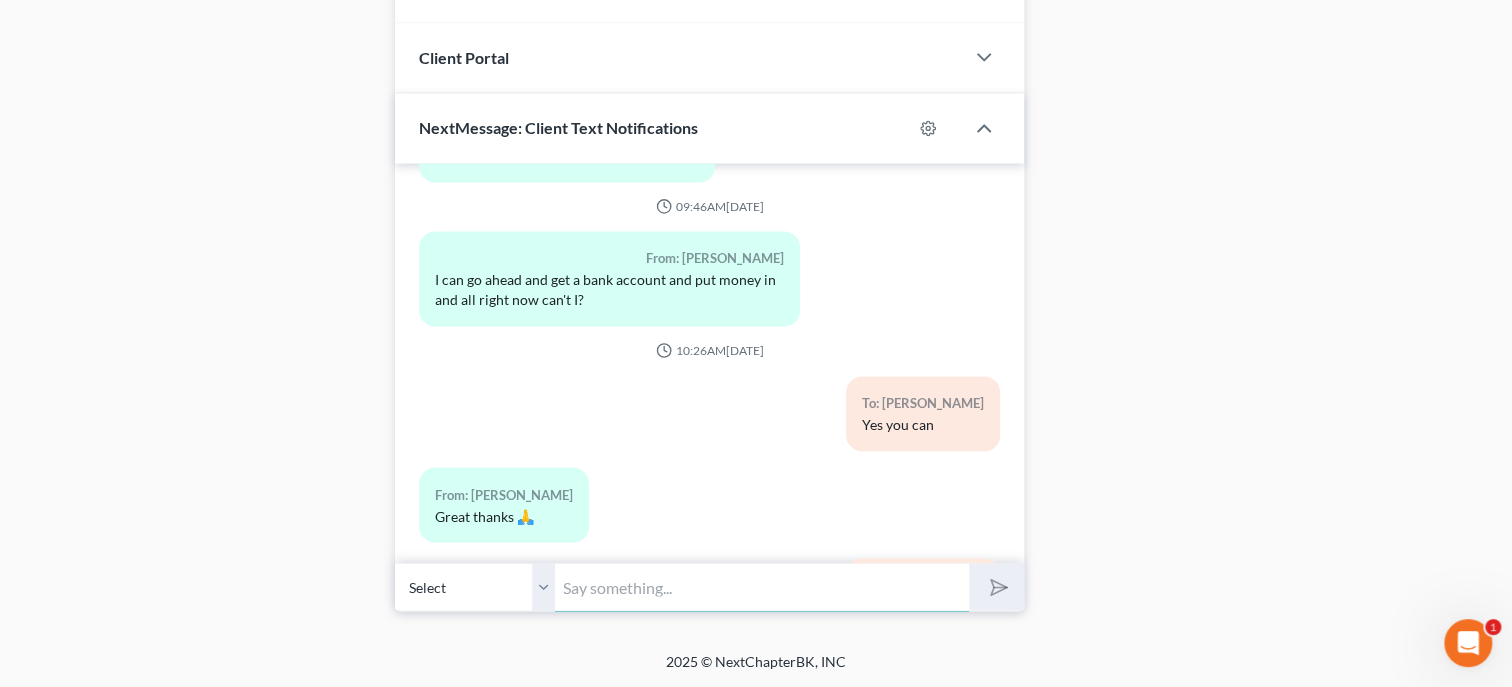scroll, scrollTop: 2450, scrollLeft: 0, axis: vertical 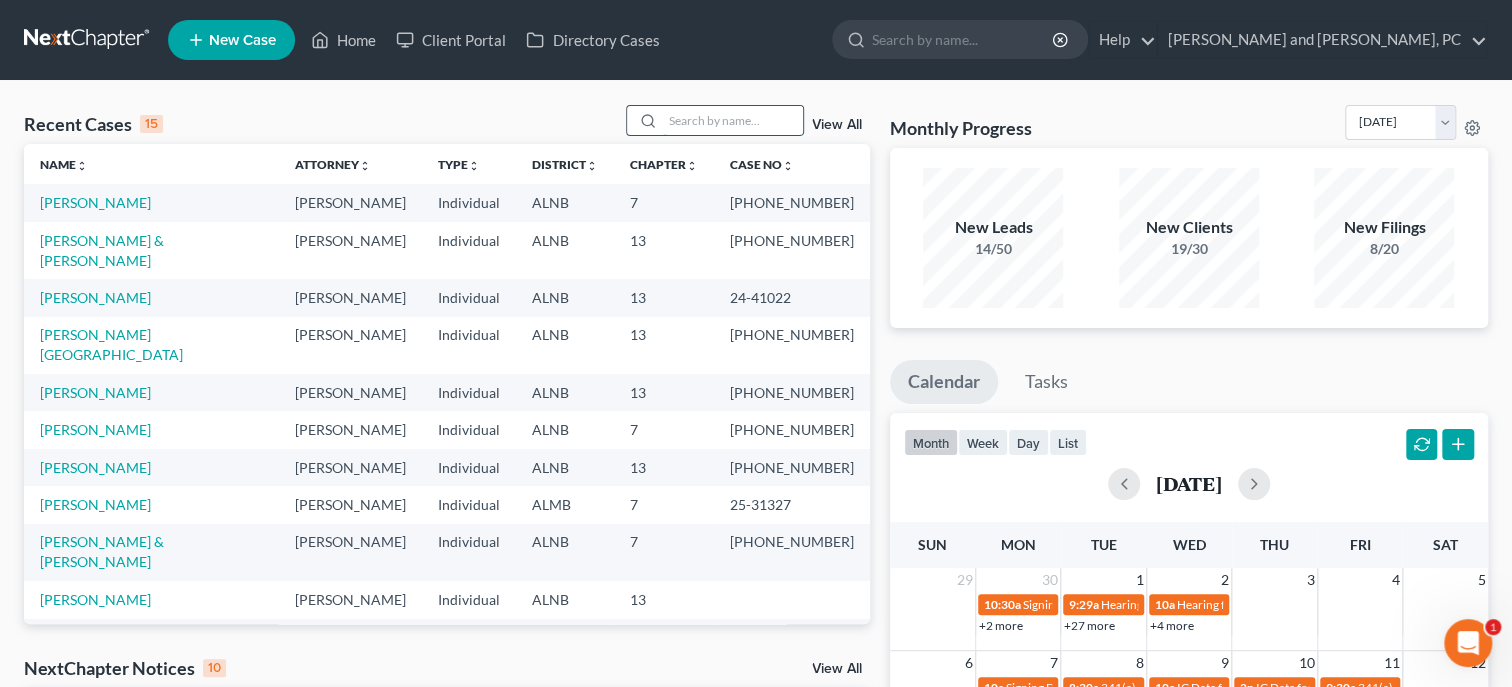 click at bounding box center [733, 120] 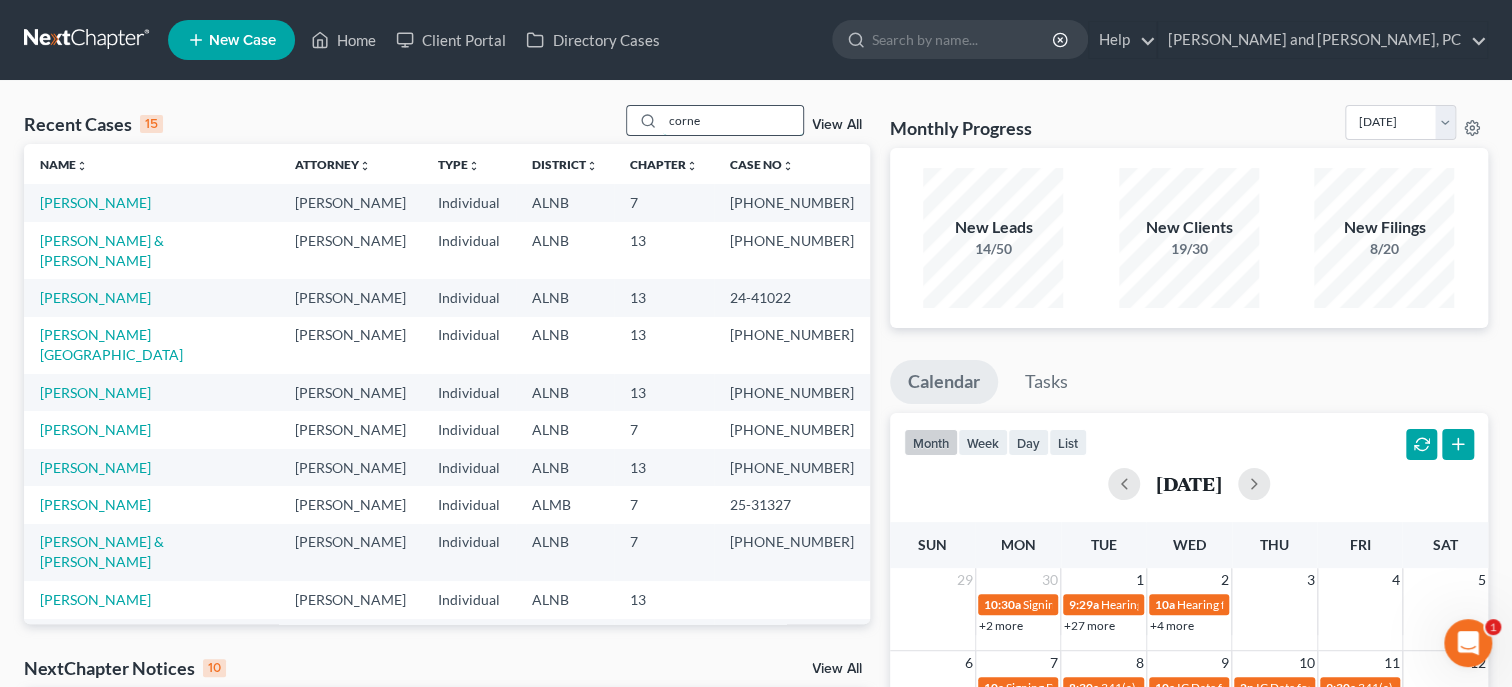 type on "corne" 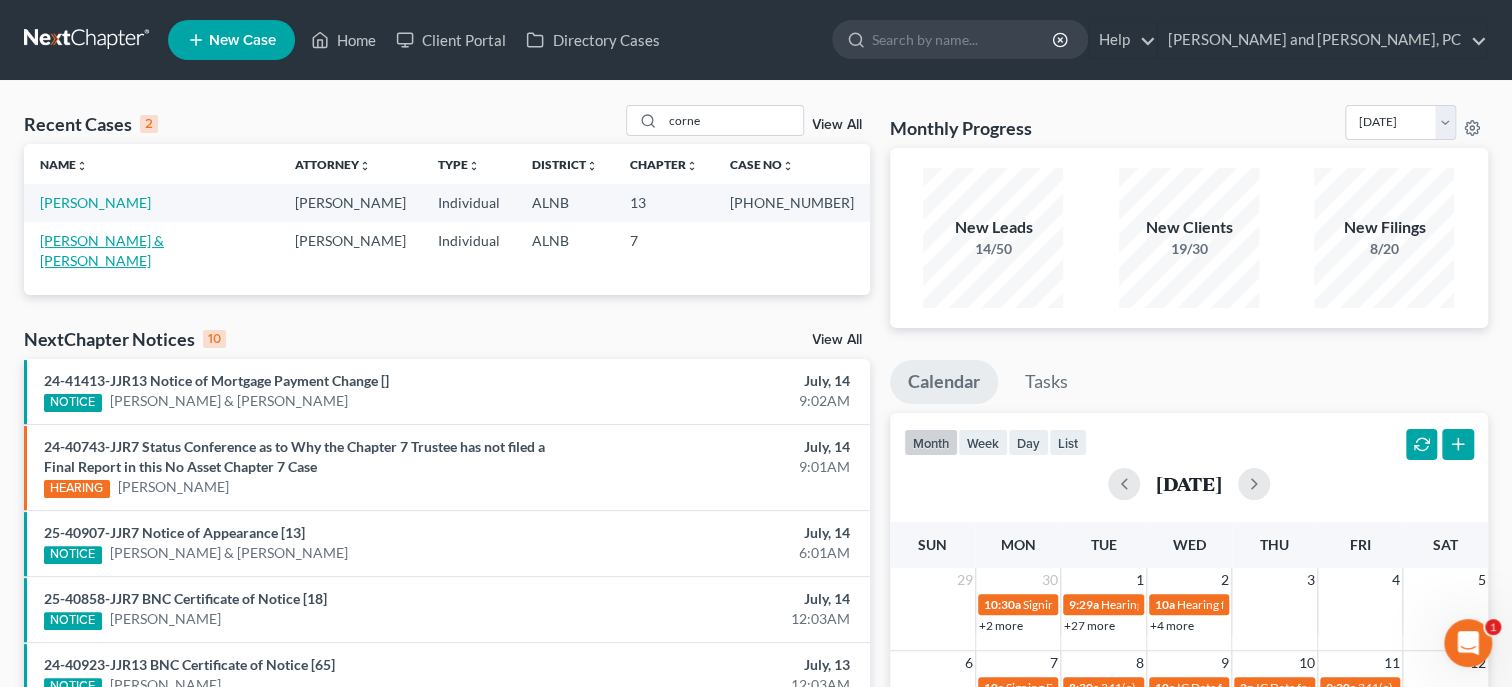 click on "[PERSON_NAME] & [PERSON_NAME]" at bounding box center (102, 250) 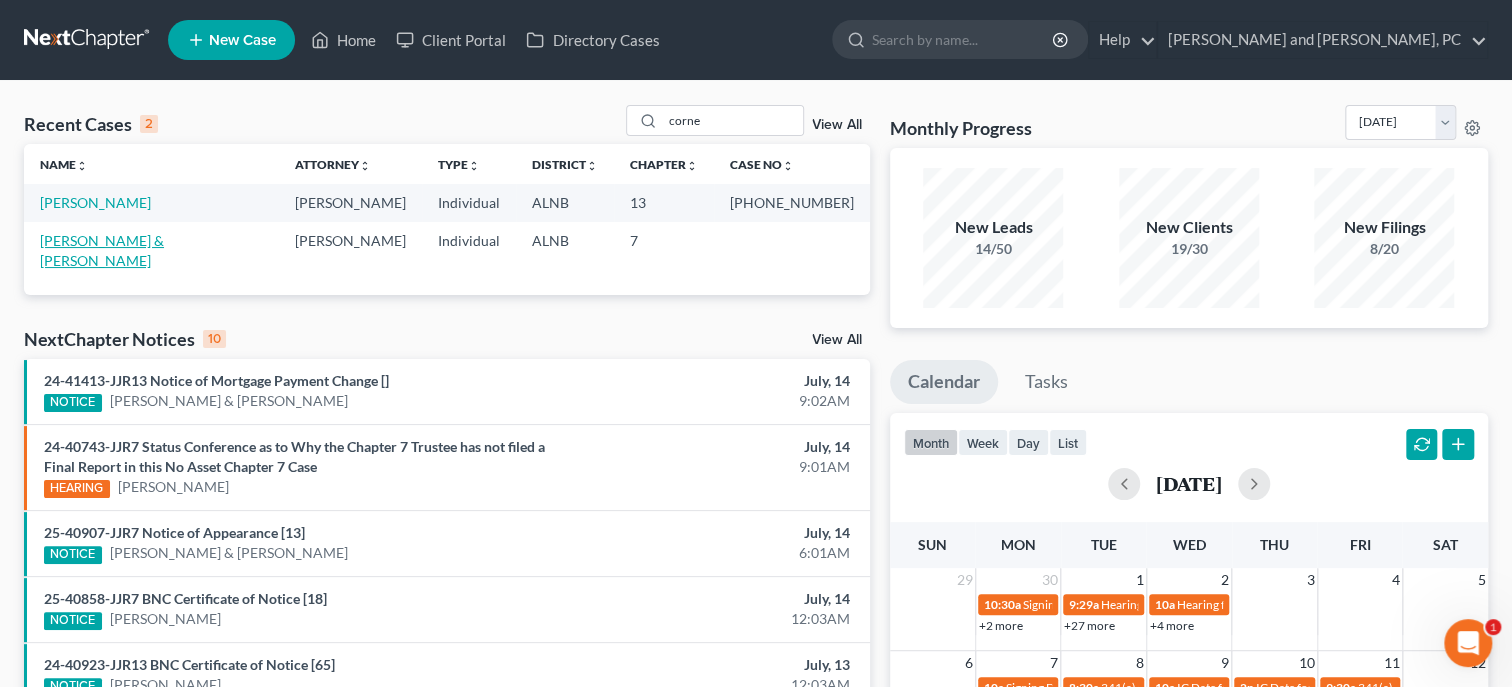 select on "4" 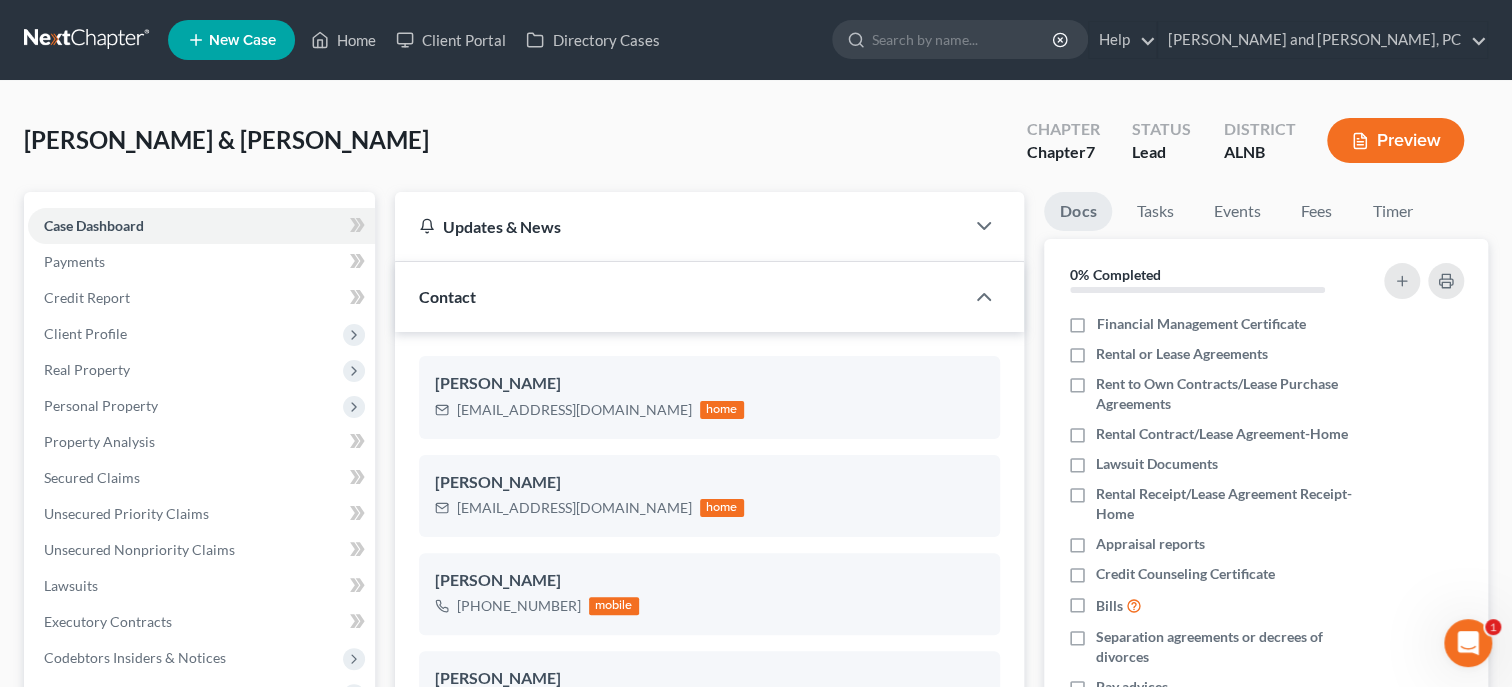 scroll, scrollTop: 68, scrollLeft: 0, axis: vertical 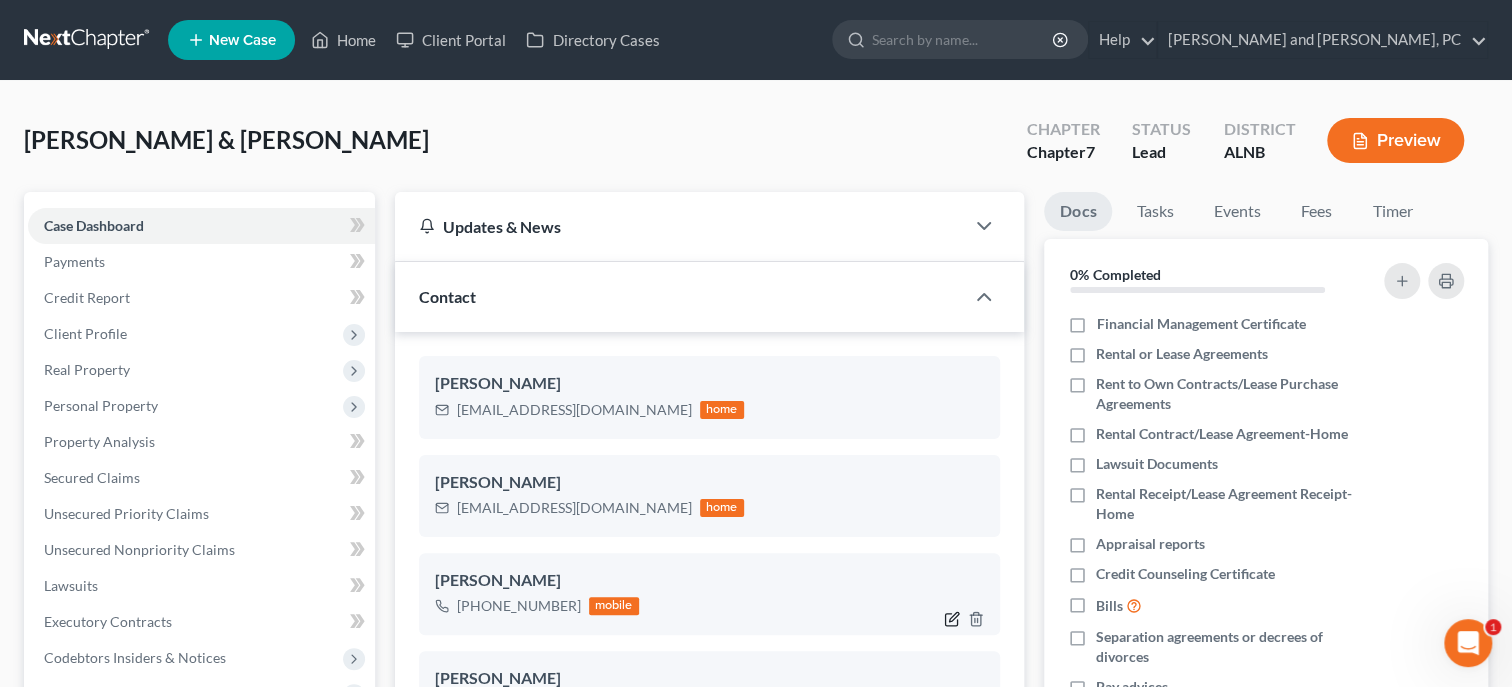 click 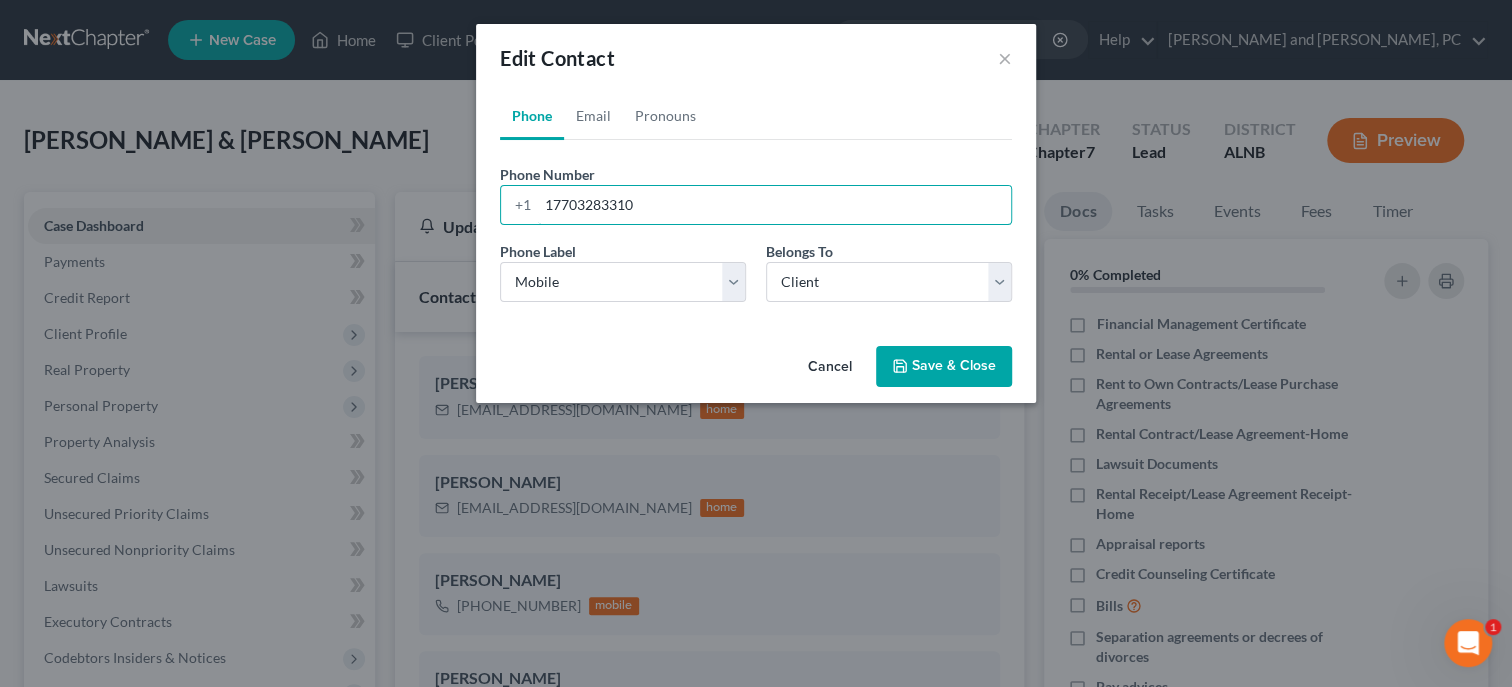 drag, startPoint x: 653, startPoint y: 202, endPoint x: 490, endPoint y: 215, distance: 163.51758 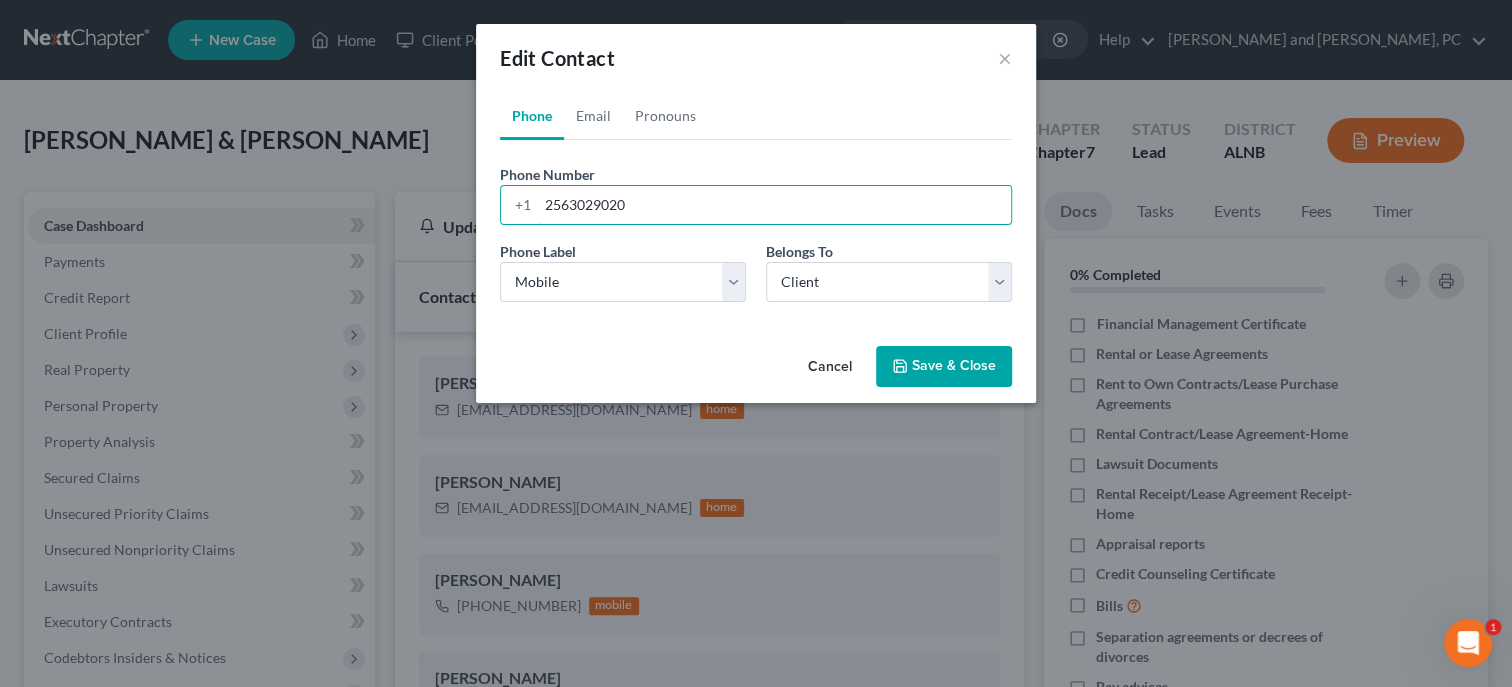 type on "2563029020" 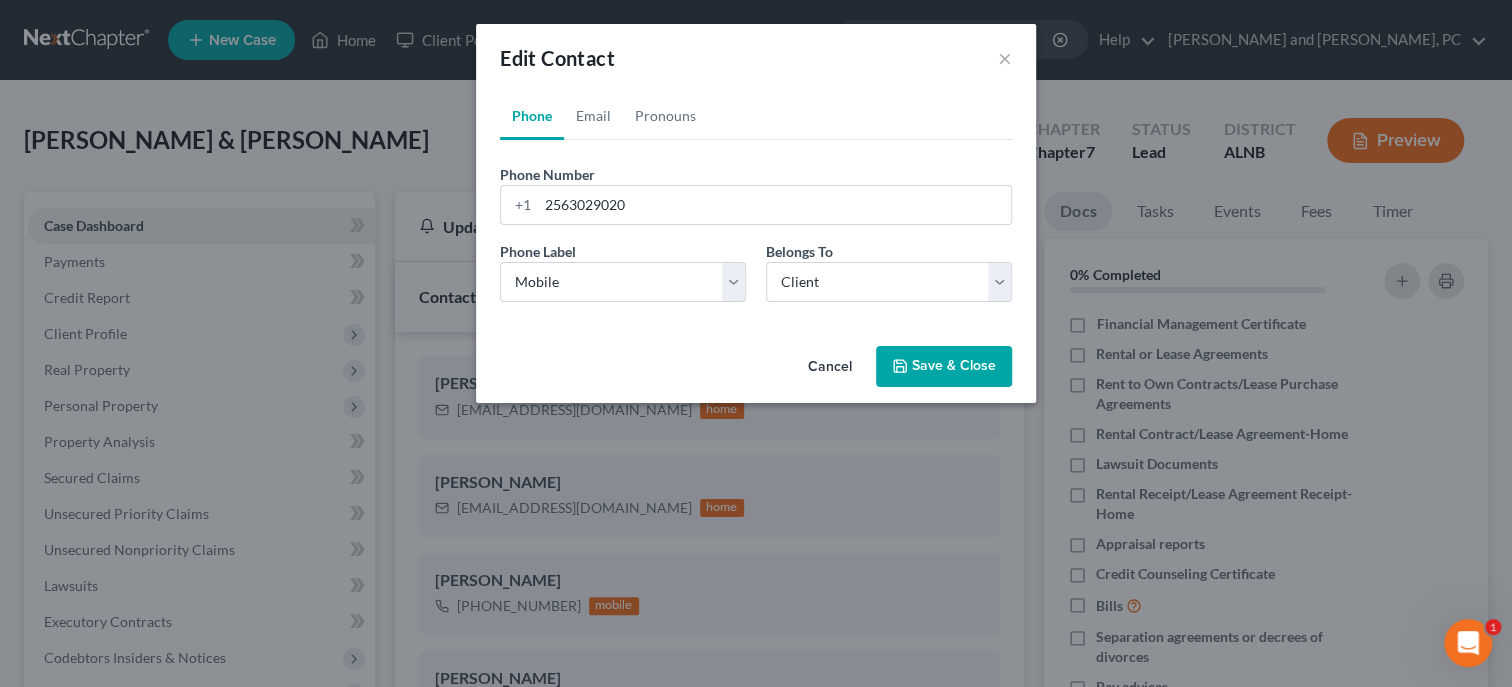 click on "Save & Close" at bounding box center (944, 367) 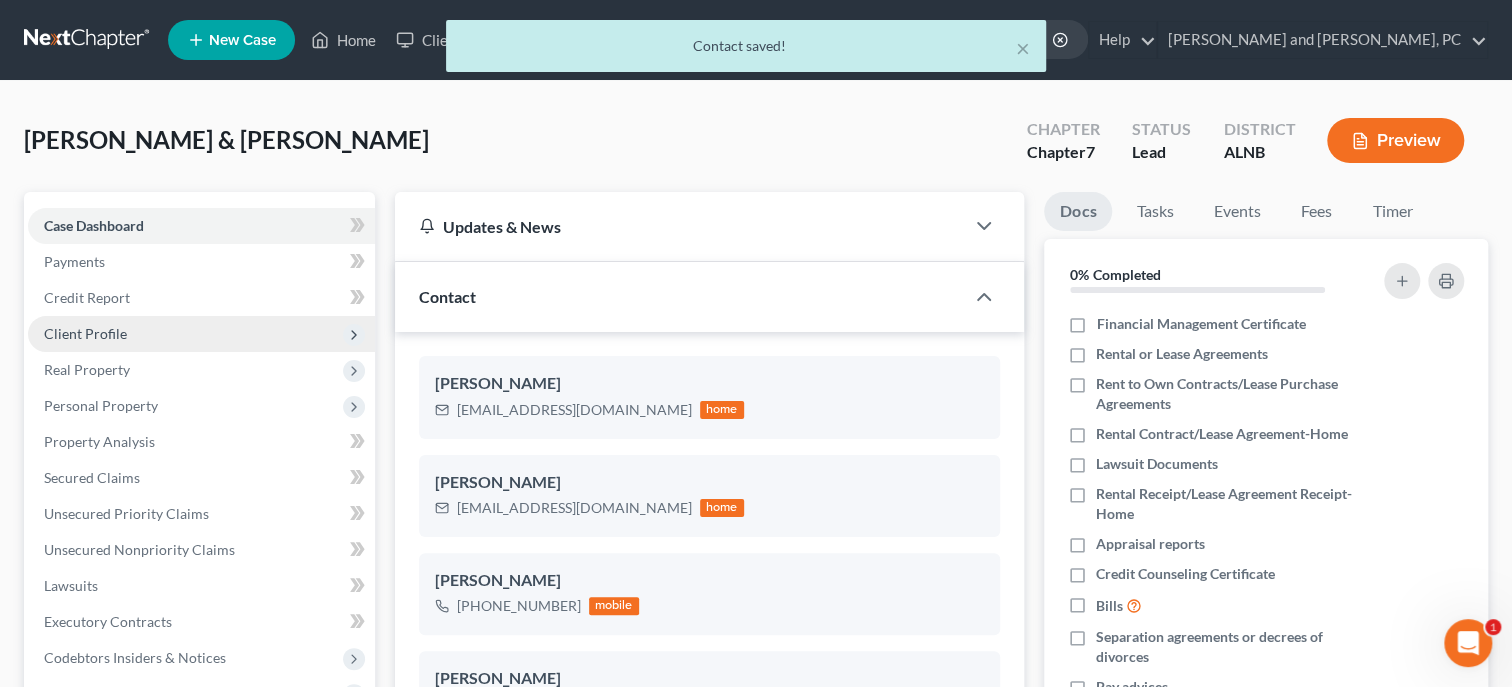 click on "Client Profile" at bounding box center [201, 334] 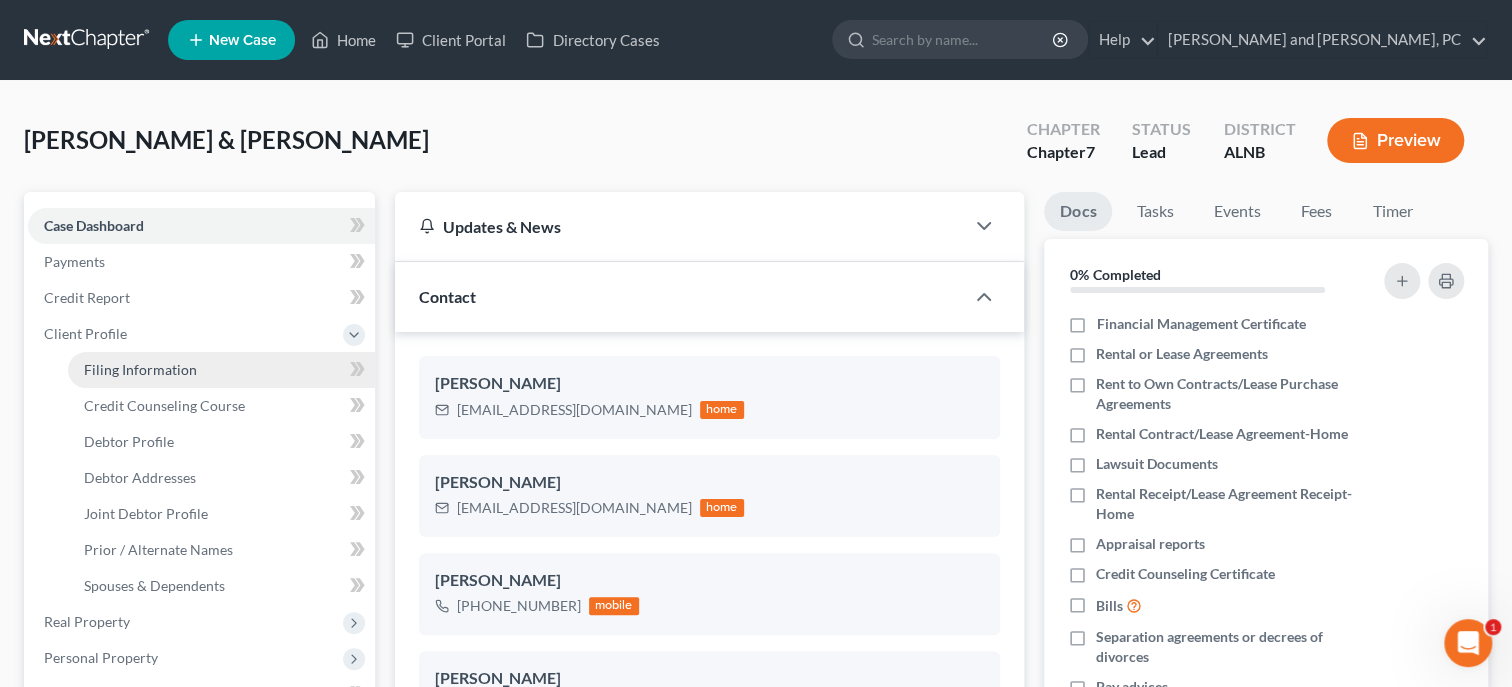 click on "Filing Information" at bounding box center (140, 369) 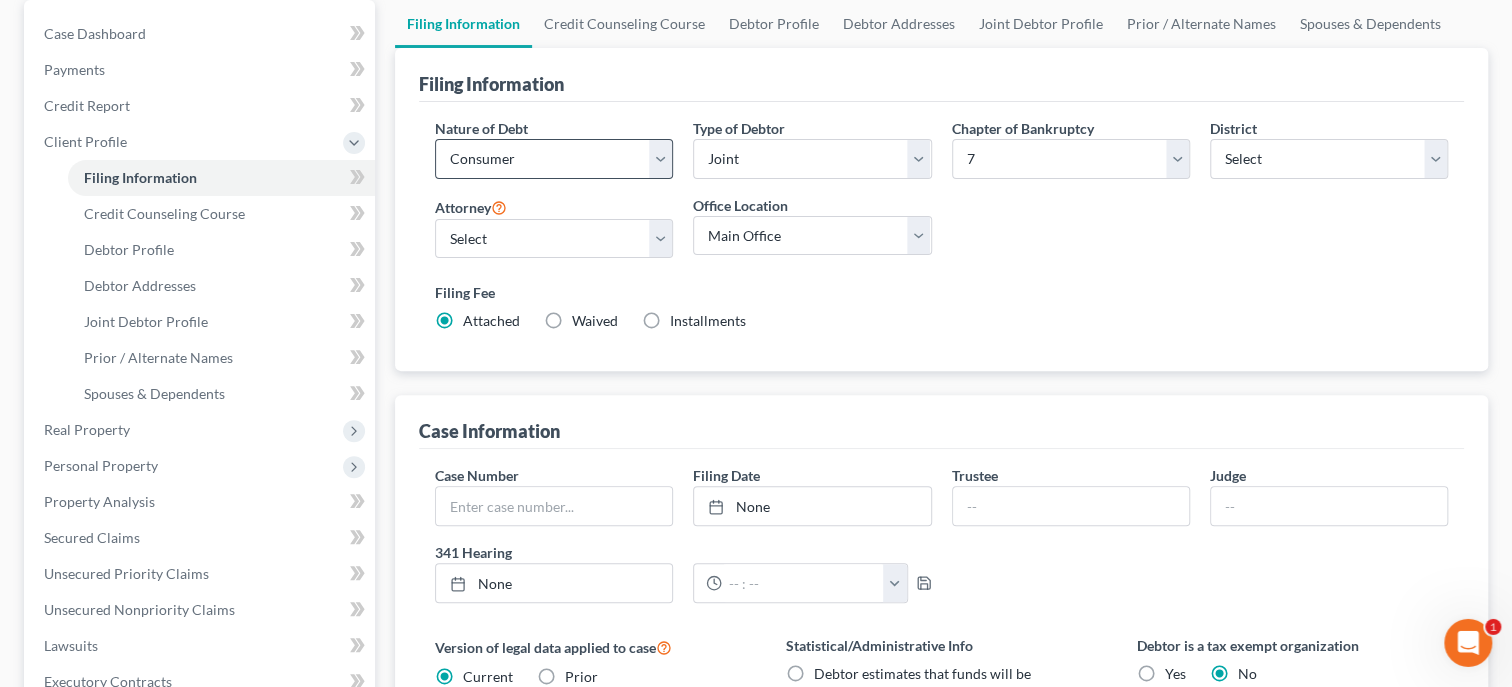 scroll, scrollTop: 205, scrollLeft: 0, axis: vertical 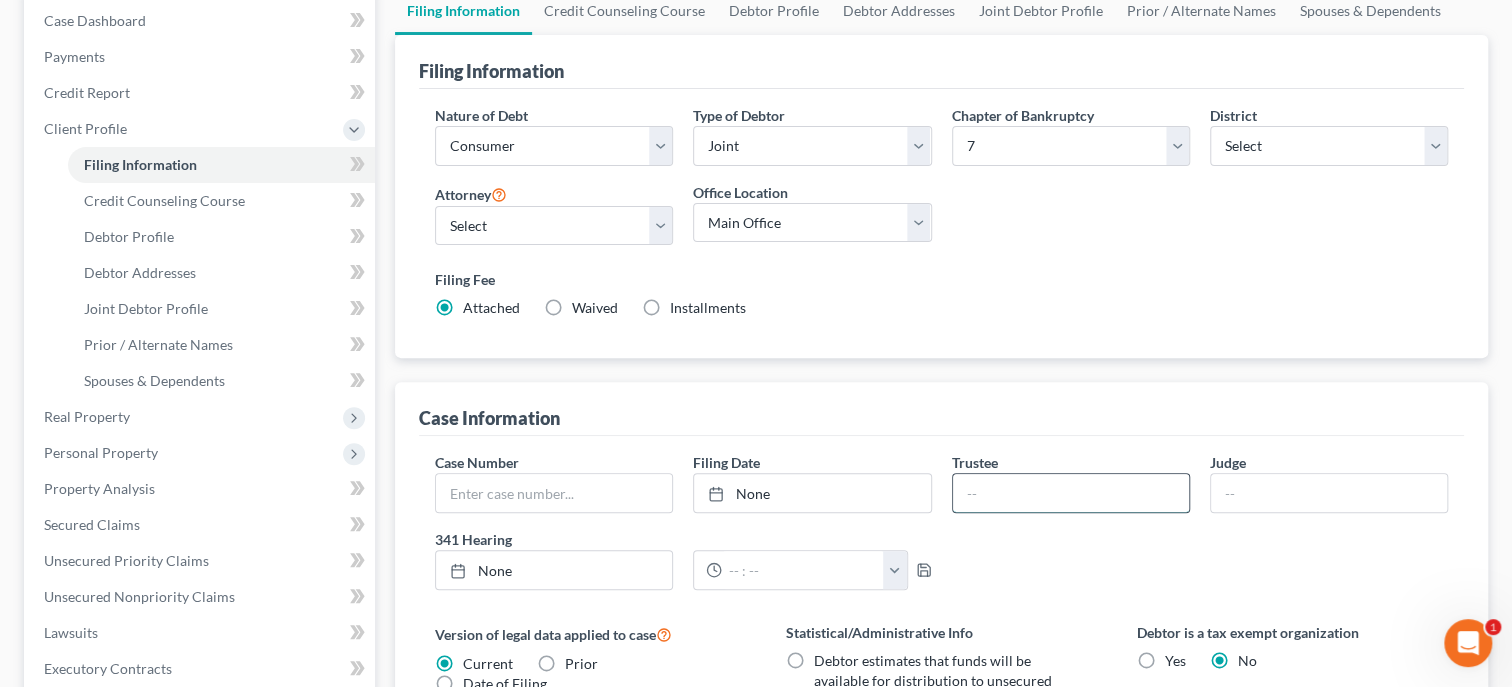 click at bounding box center (1071, 493) 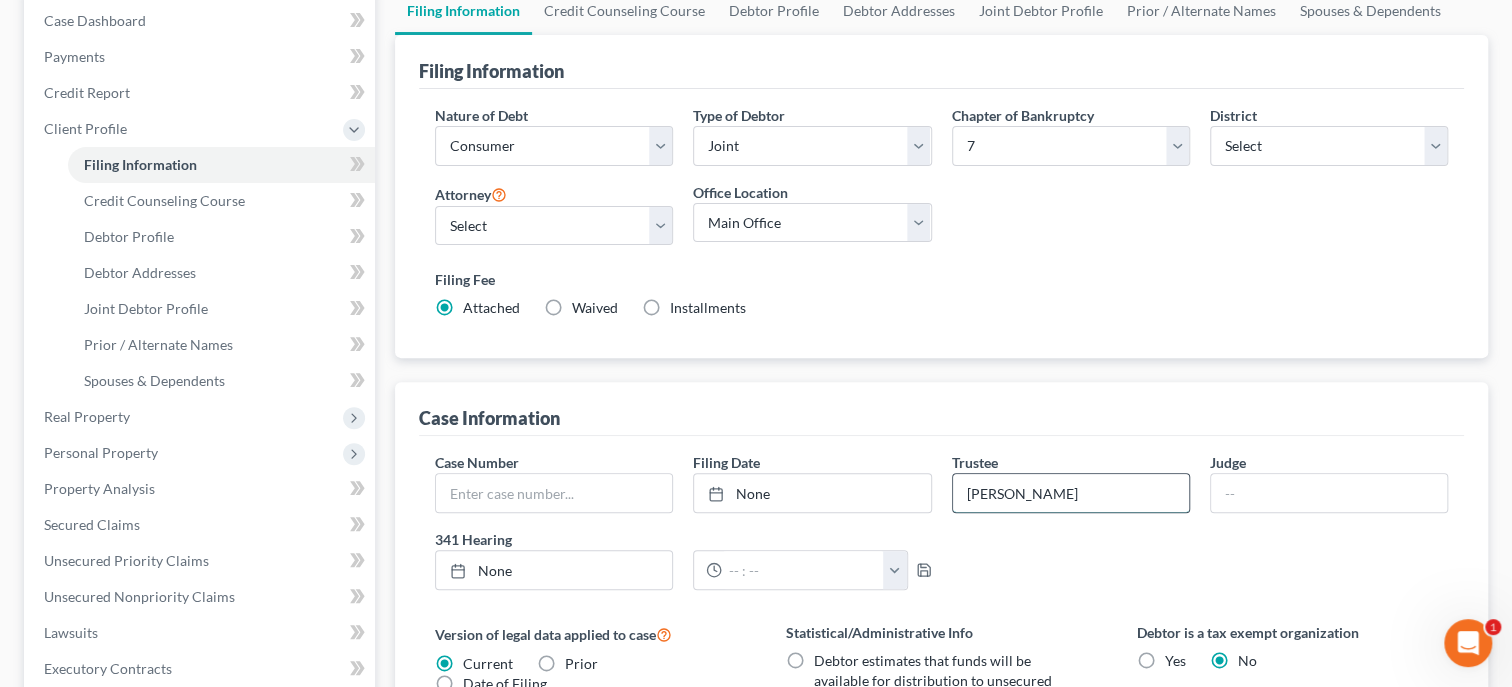 type on "[PERSON_NAME]" 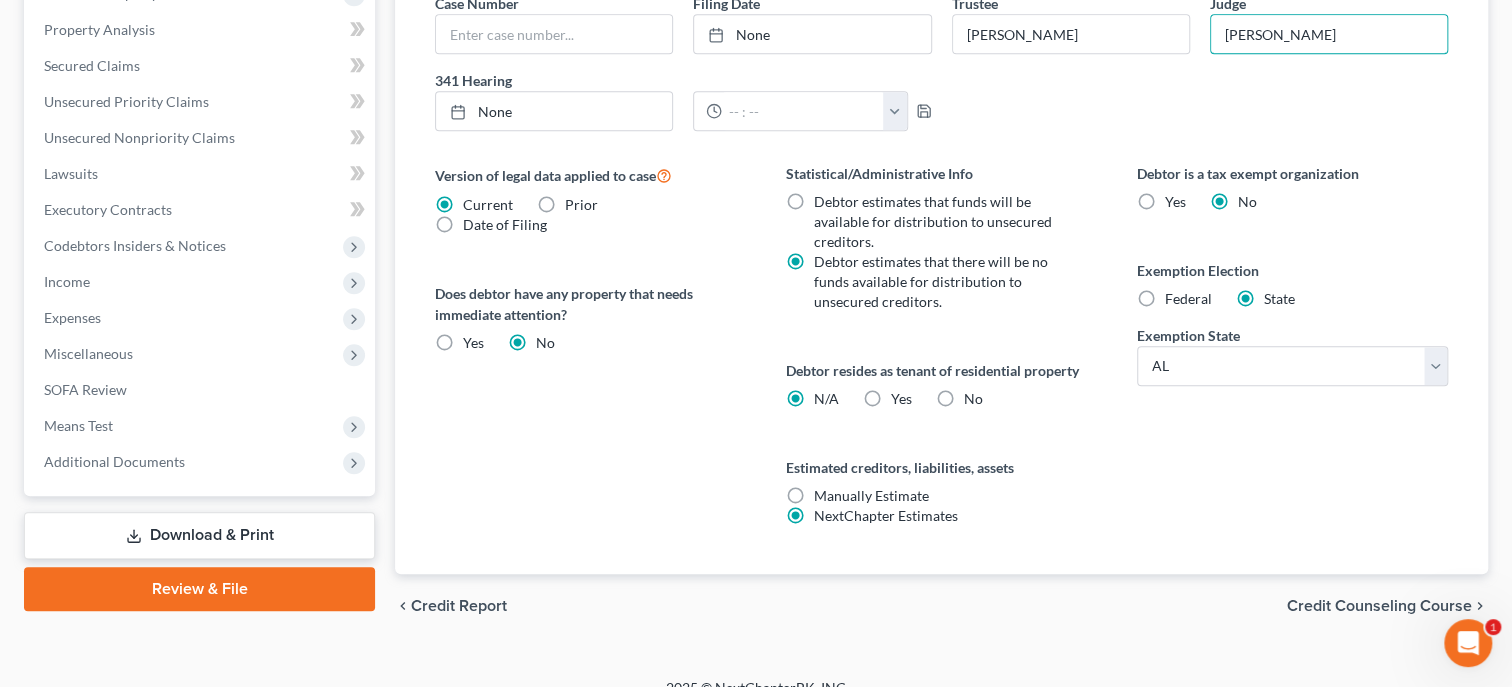 scroll, scrollTop: 688, scrollLeft: 0, axis: vertical 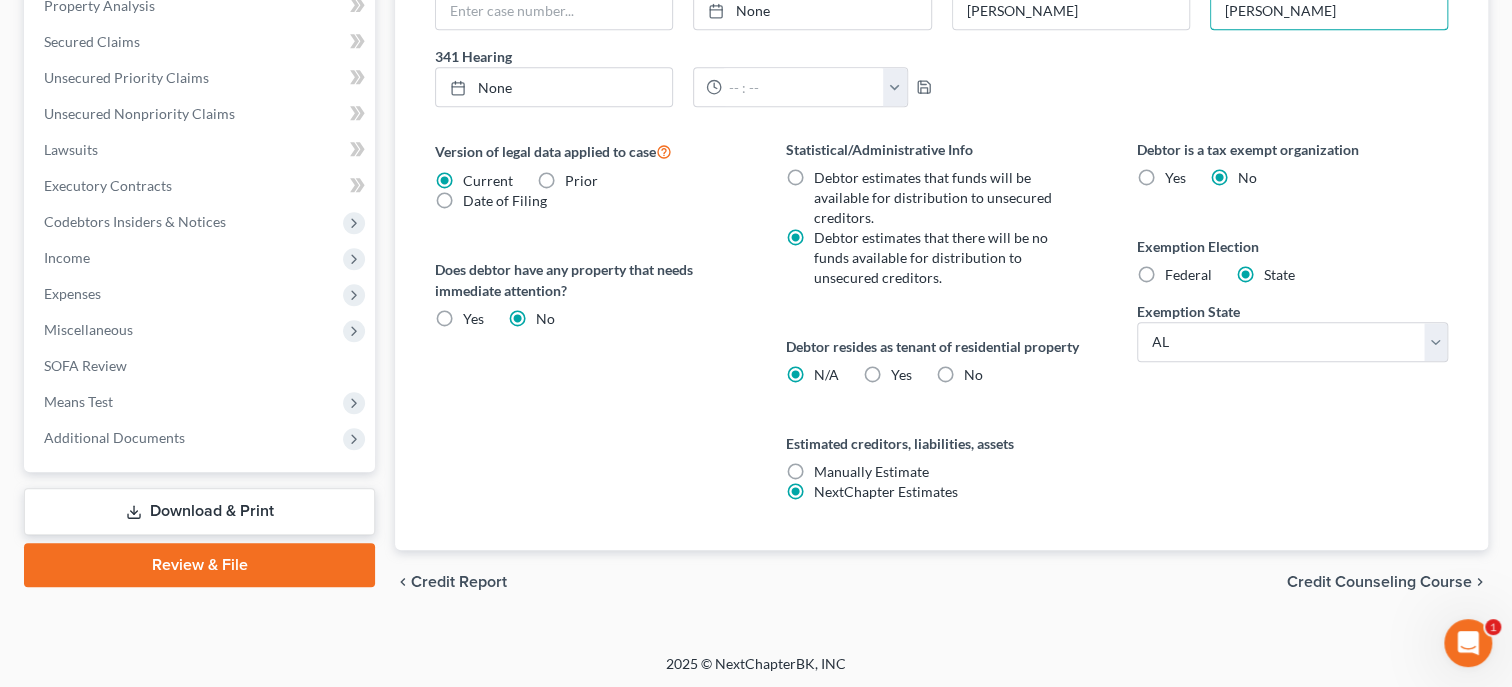 type on "[PERSON_NAME]" 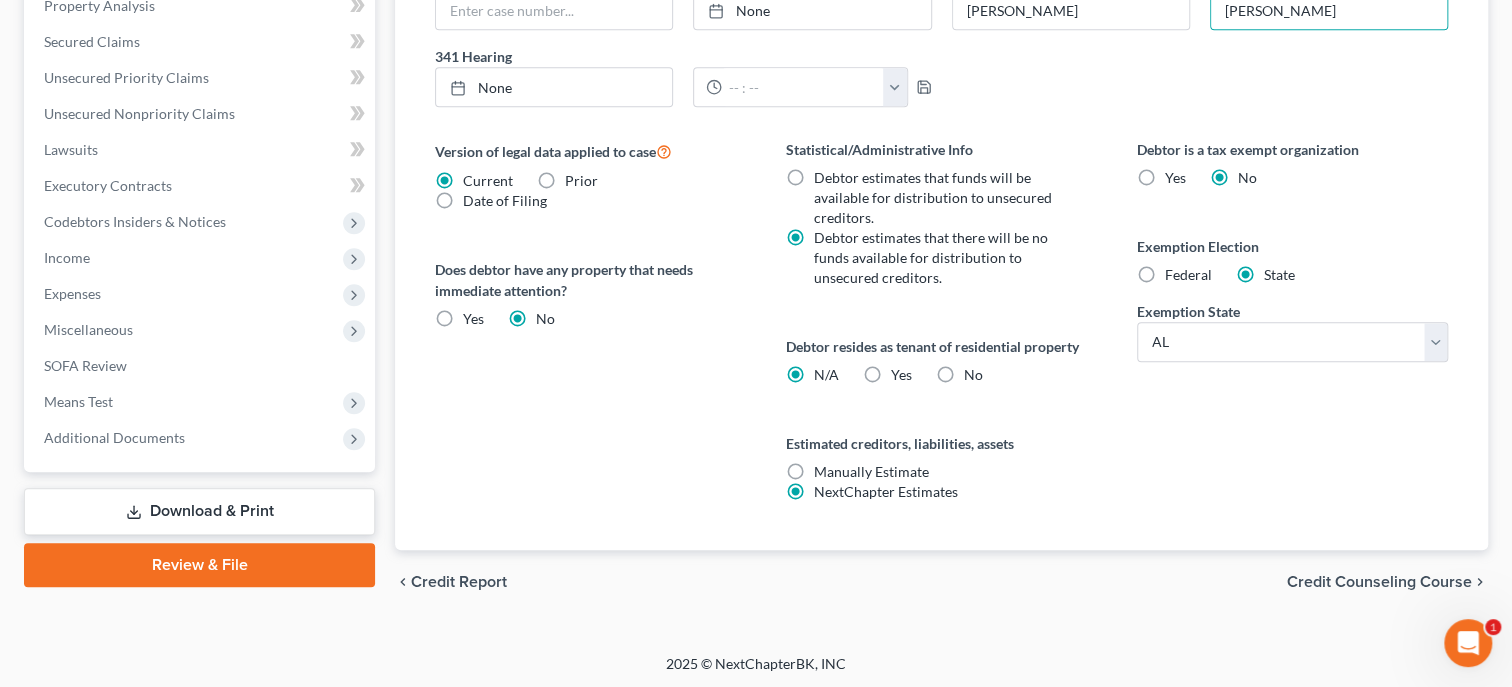 click on "Credit Counseling Course" at bounding box center (1379, 582) 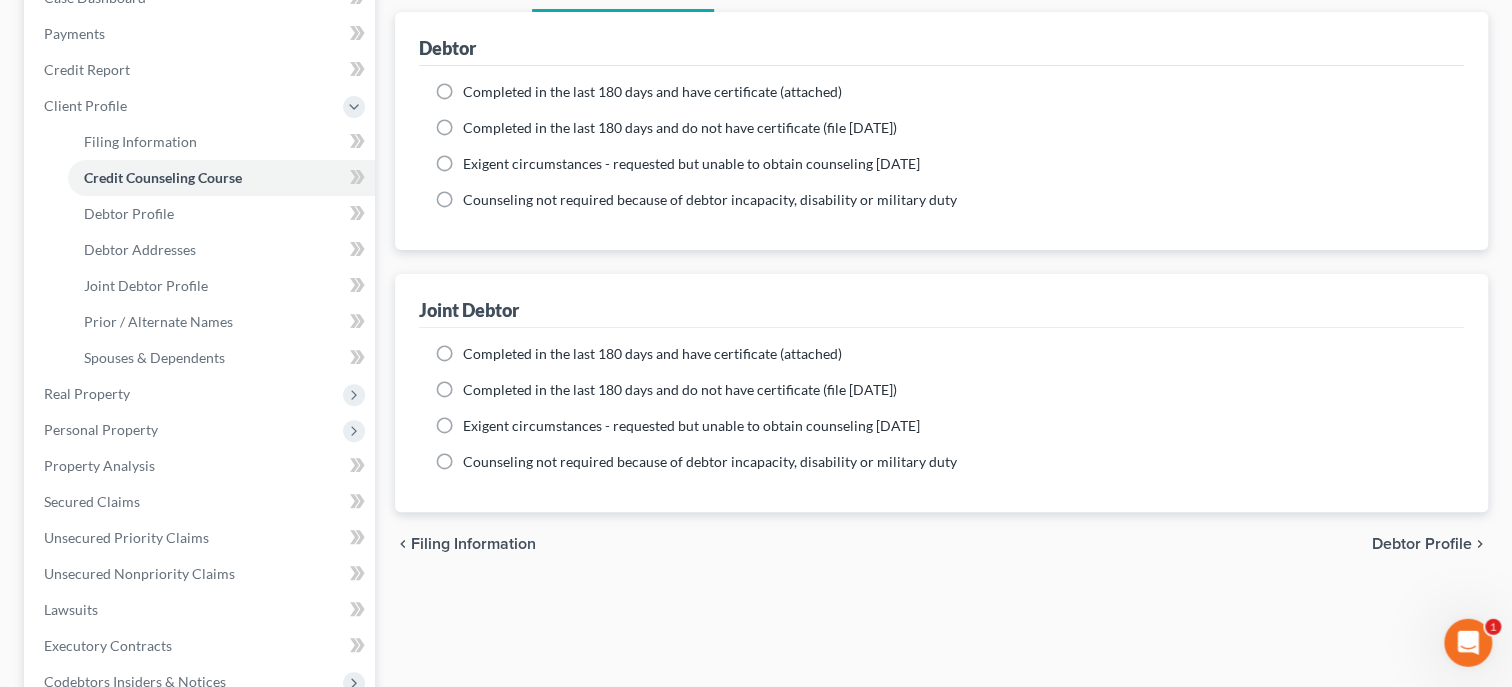 scroll, scrollTop: 147, scrollLeft: 0, axis: vertical 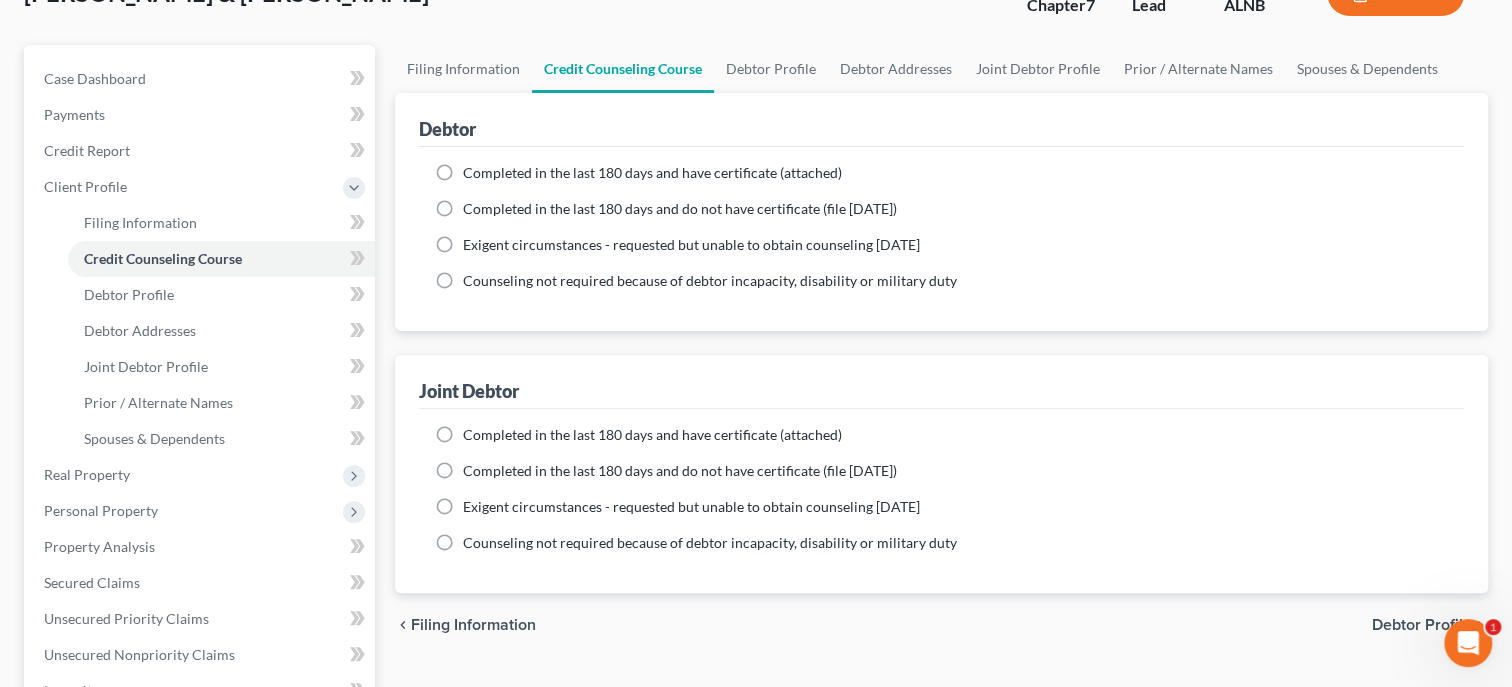 click on "Completed in the last 180 days and do not have certificate (file [DATE])" at bounding box center [680, 209] 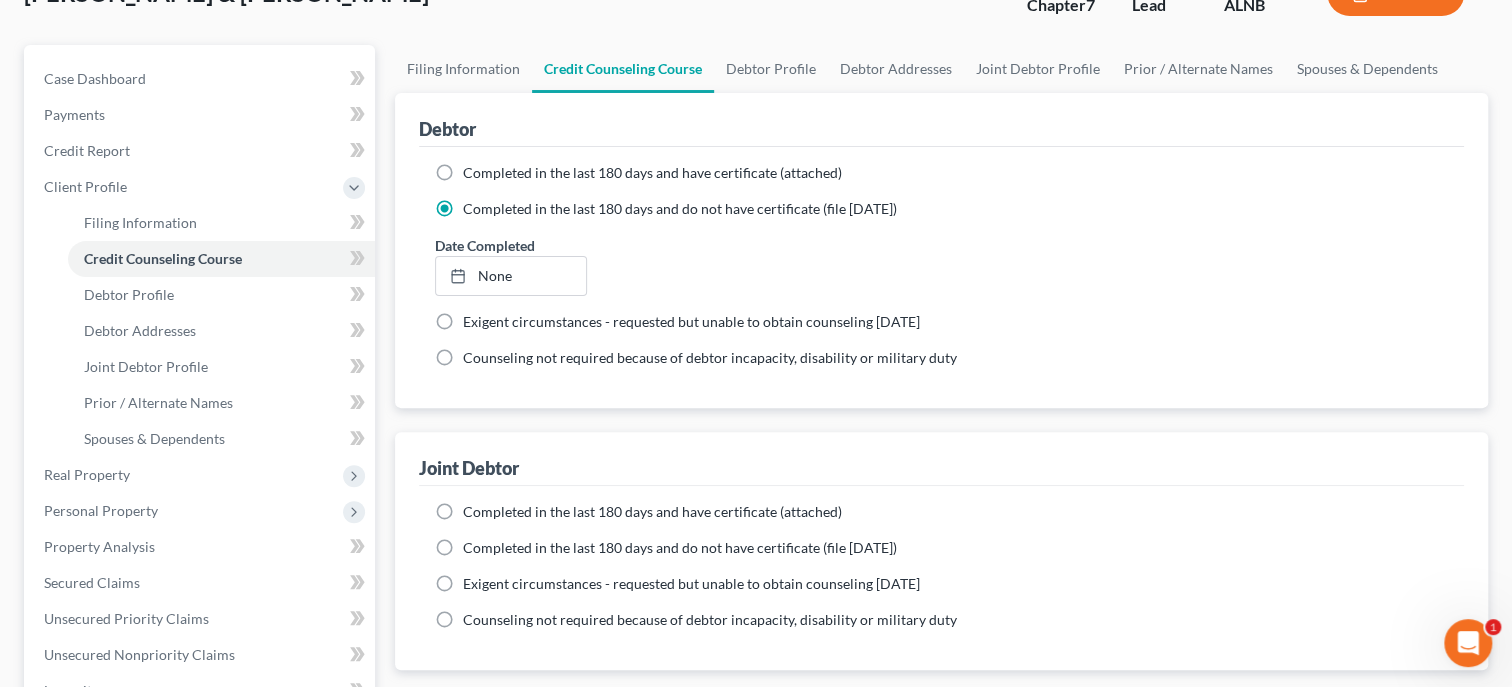 click on "Completed in the last 180 days and do not have certificate (file [DATE])" at bounding box center [680, 548] 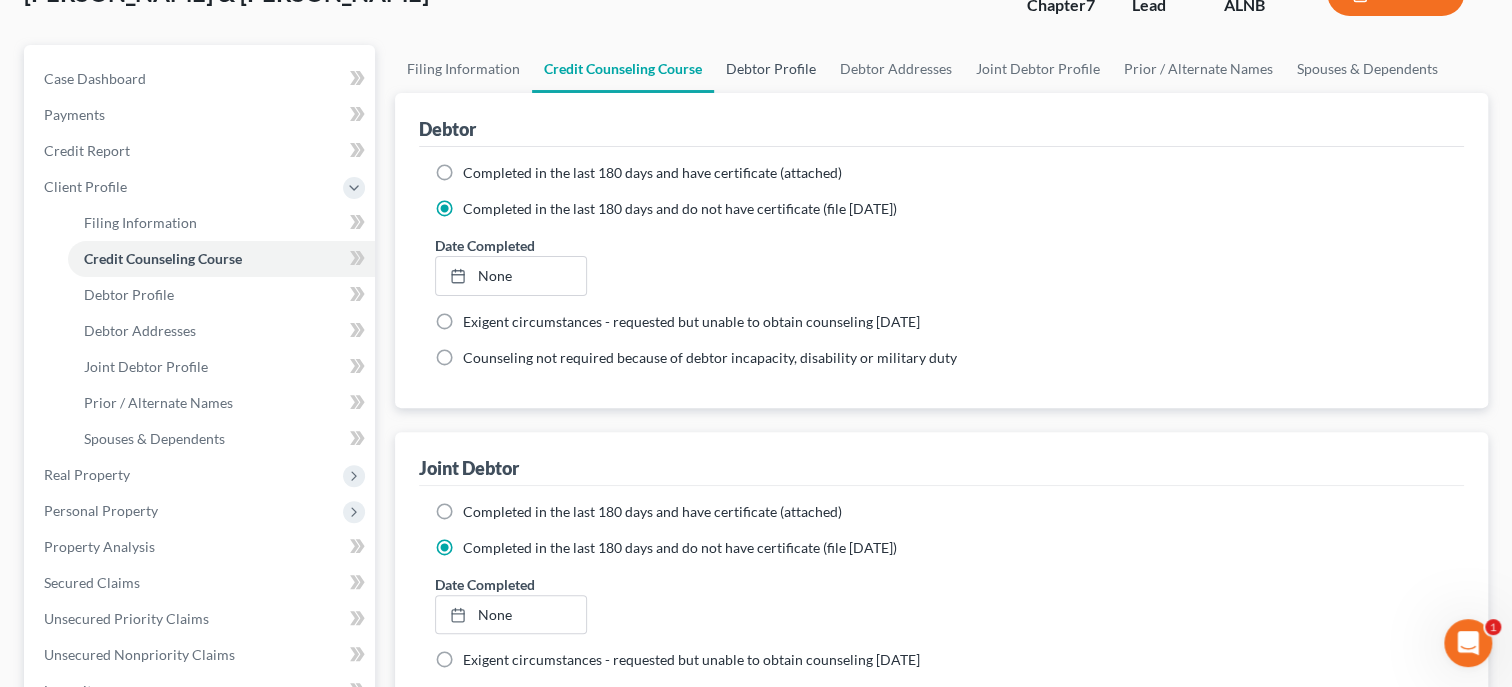 click on "Debtor Profile" at bounding box center (771, 69) 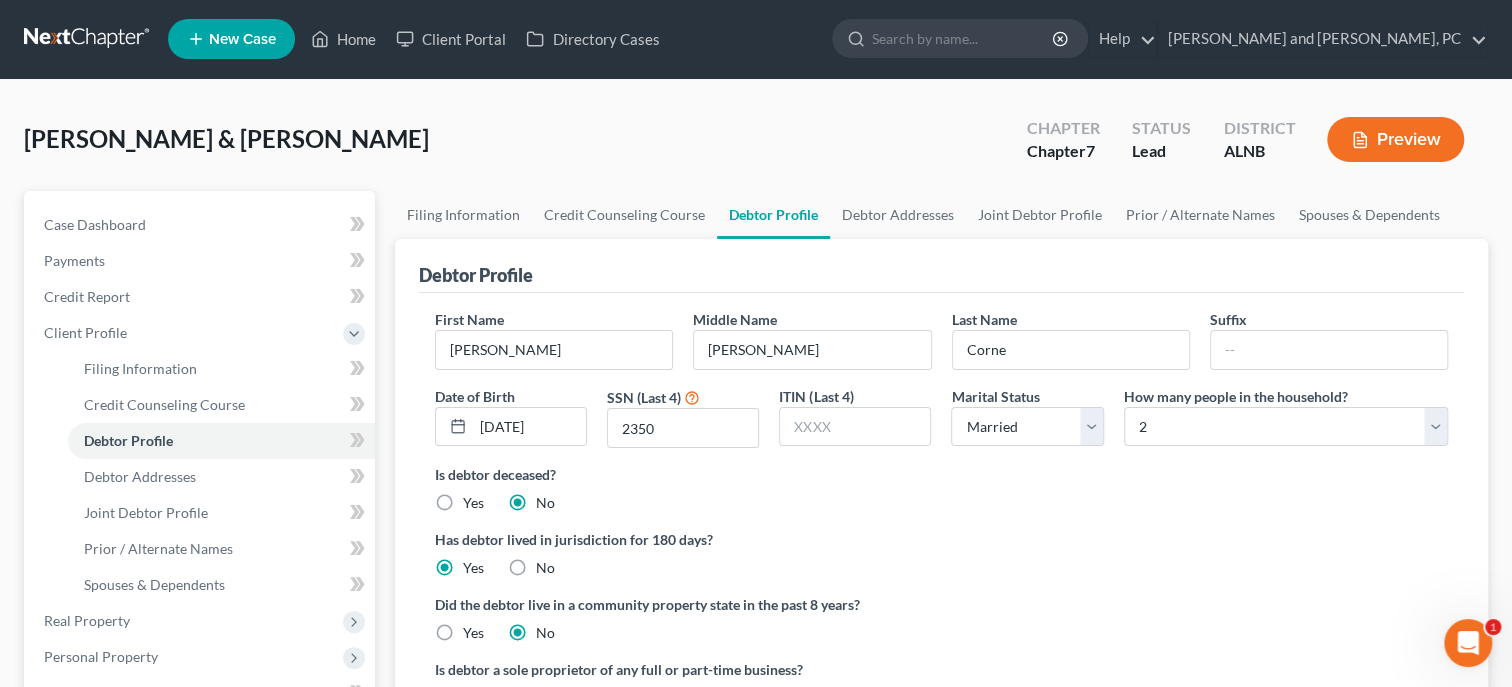 scroll, scrollTop: 0, scrollLeft: 0, axis: both 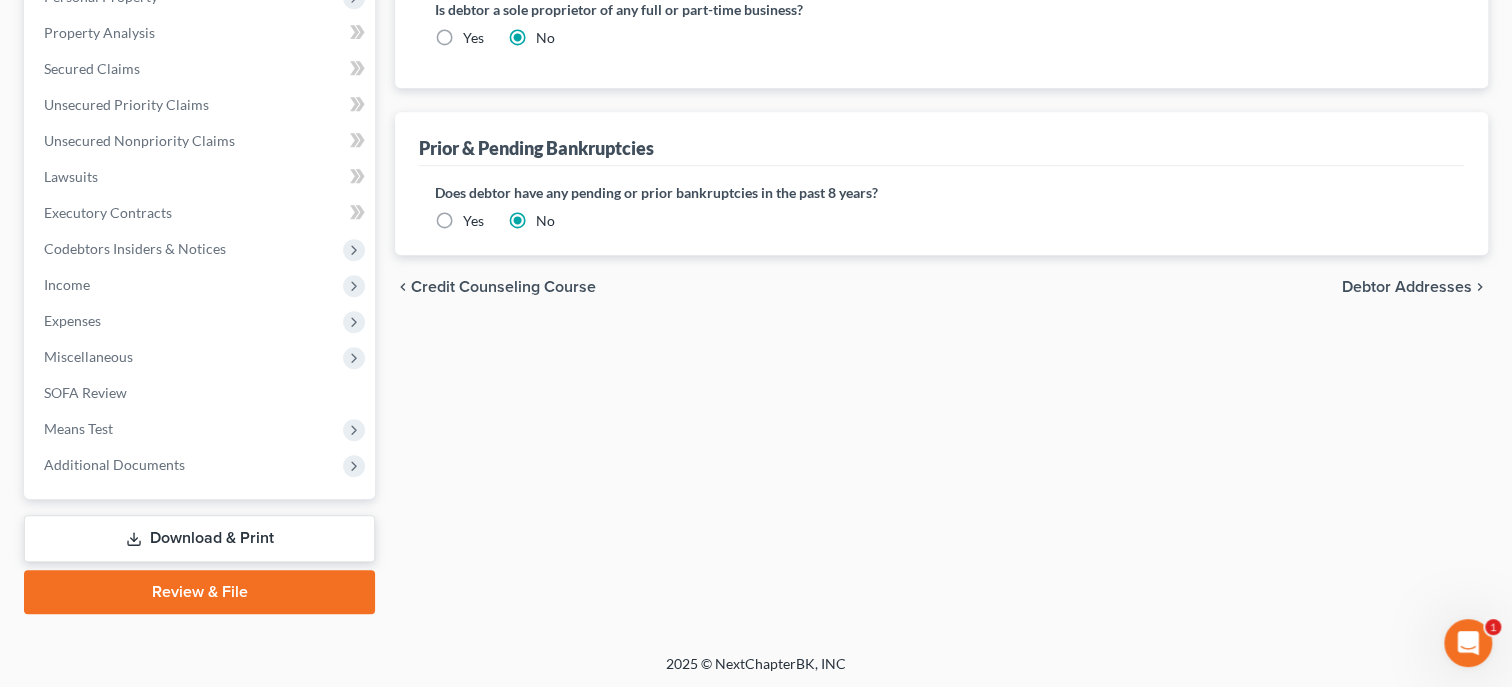 click on "Yes" at bounding box center (473, 221) 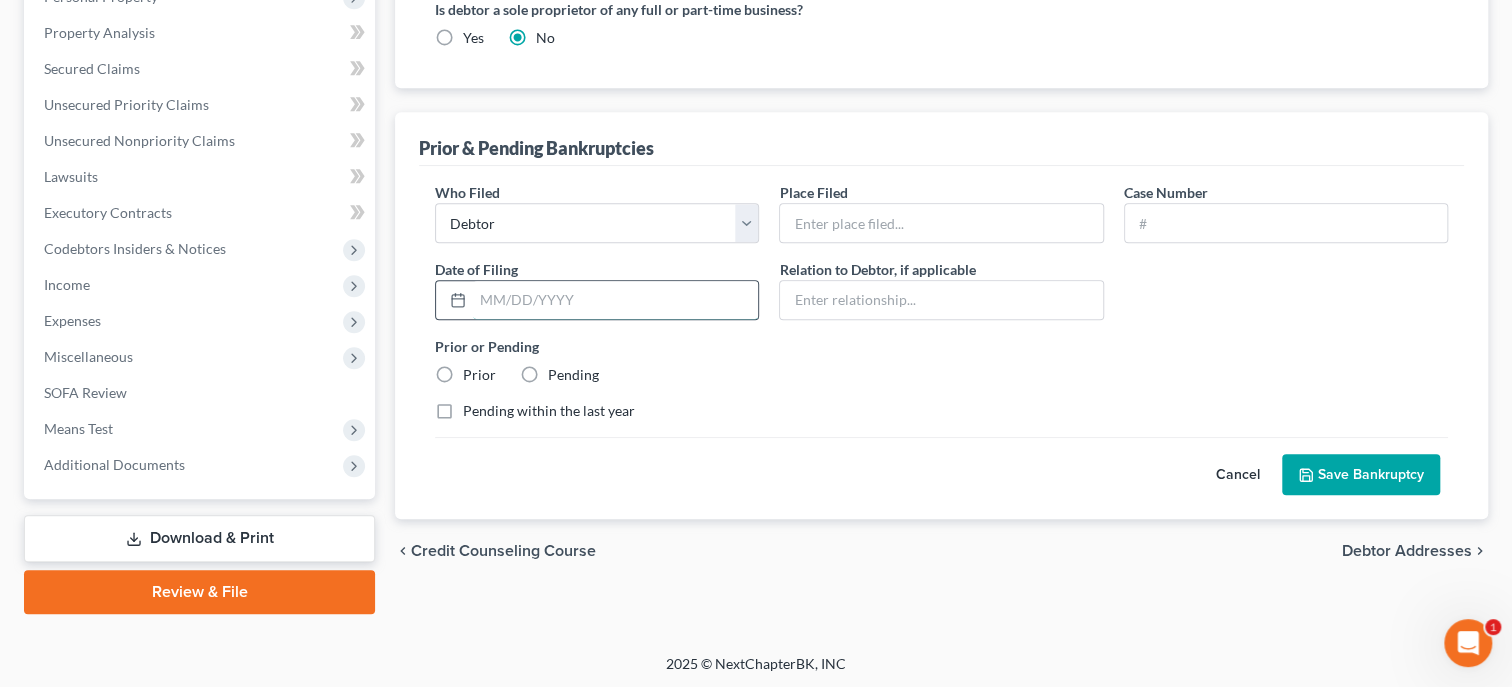 click at bounding box center (615, 300) 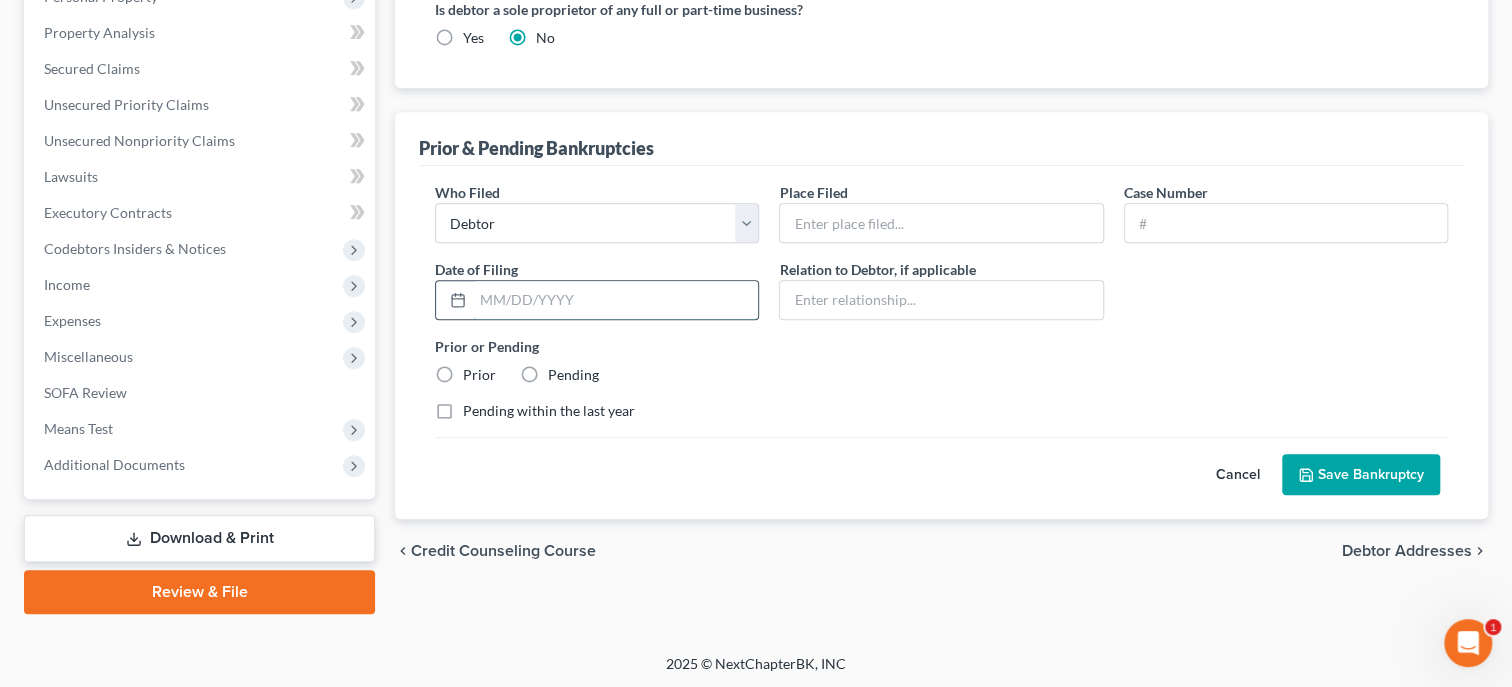 paste on "[DATE]" 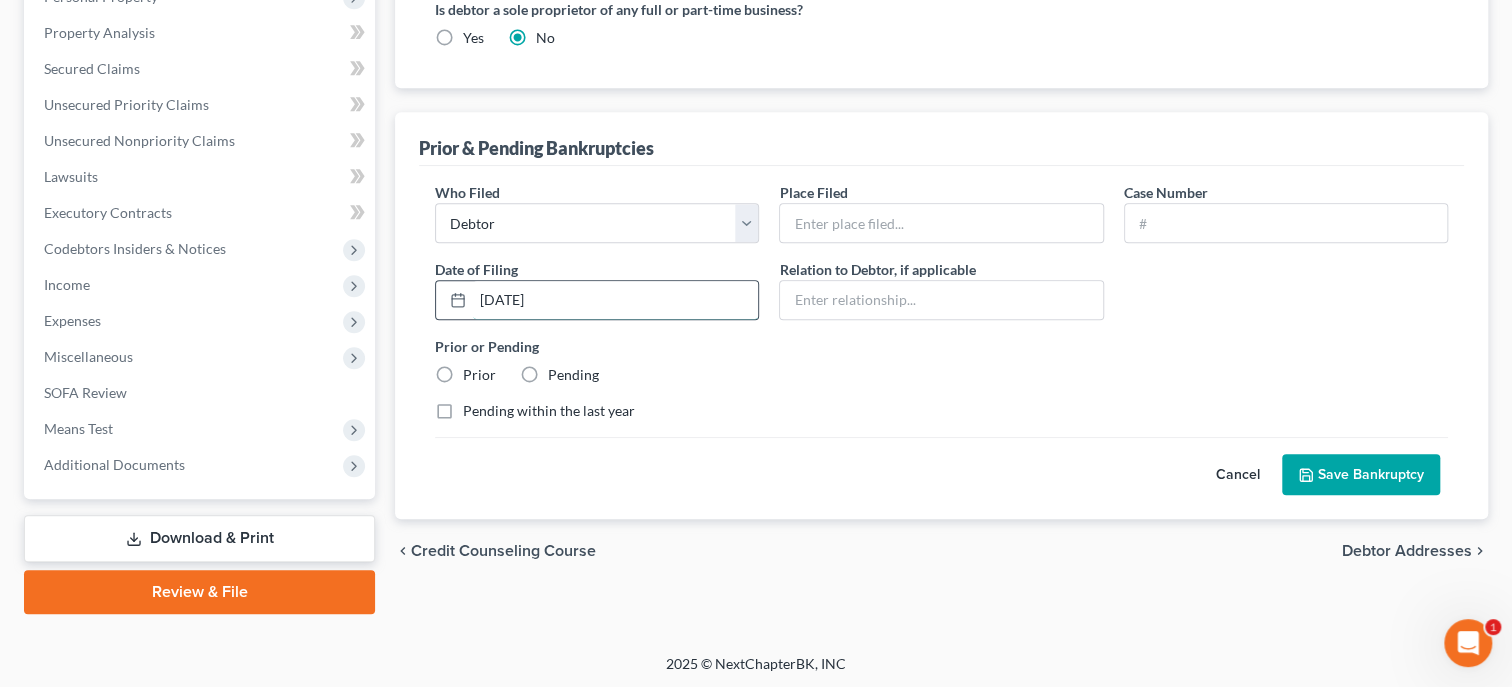 click on "[DATE]" at bounding box center (615, 300) 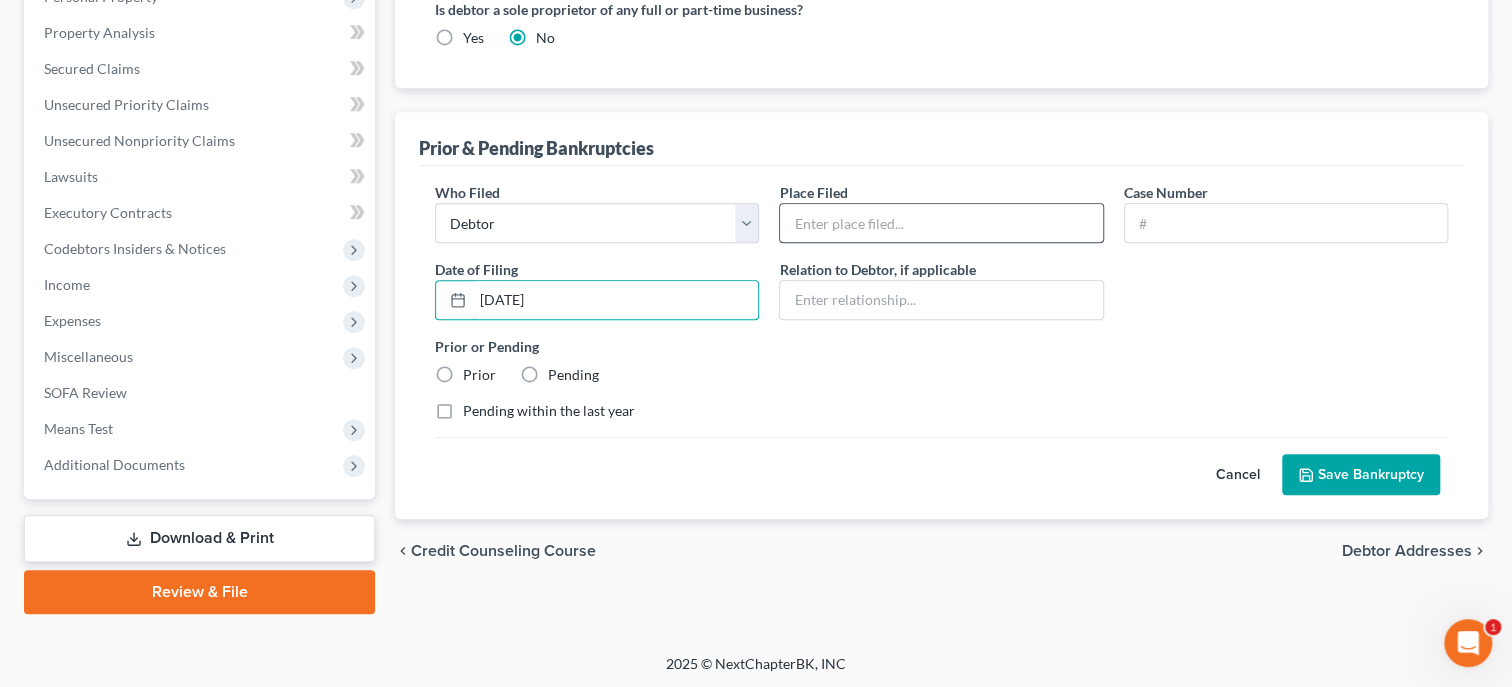 type on "[DATE]" 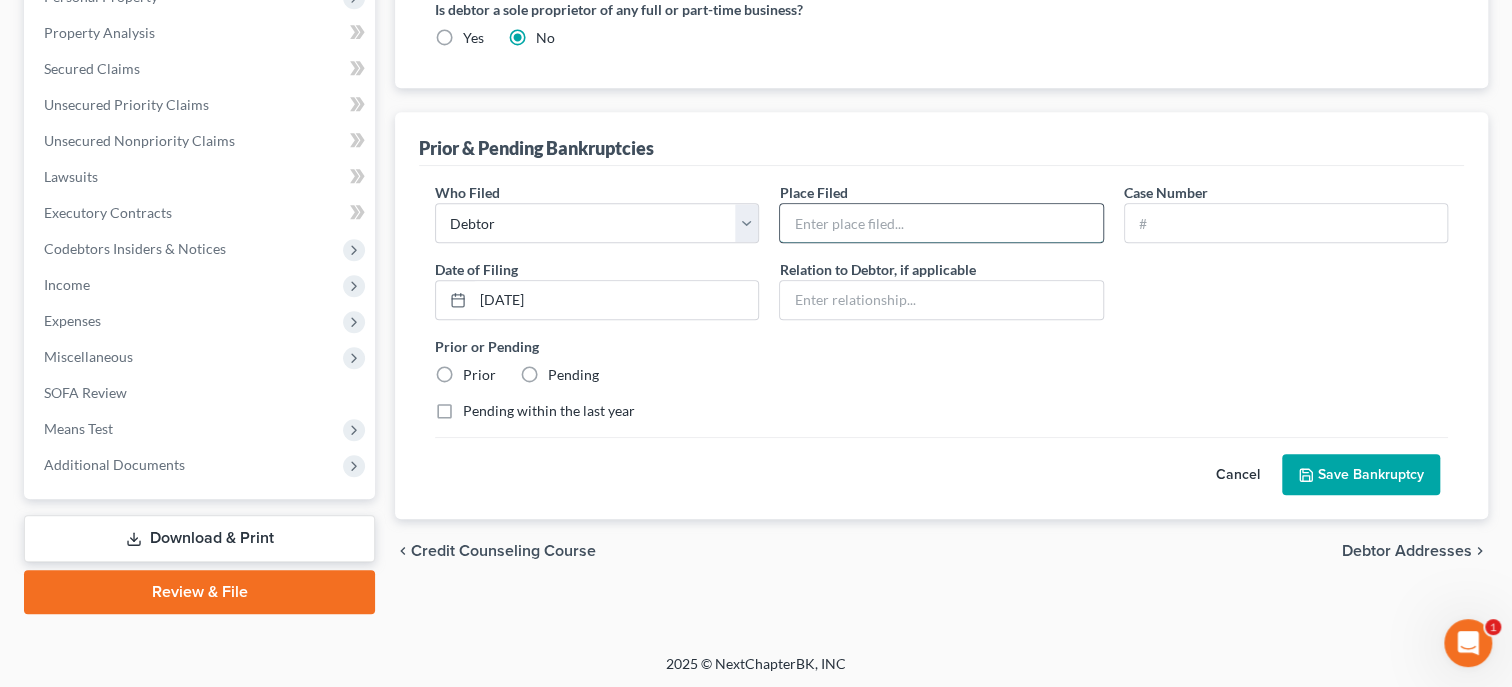 click at bounding box center [941, 223] 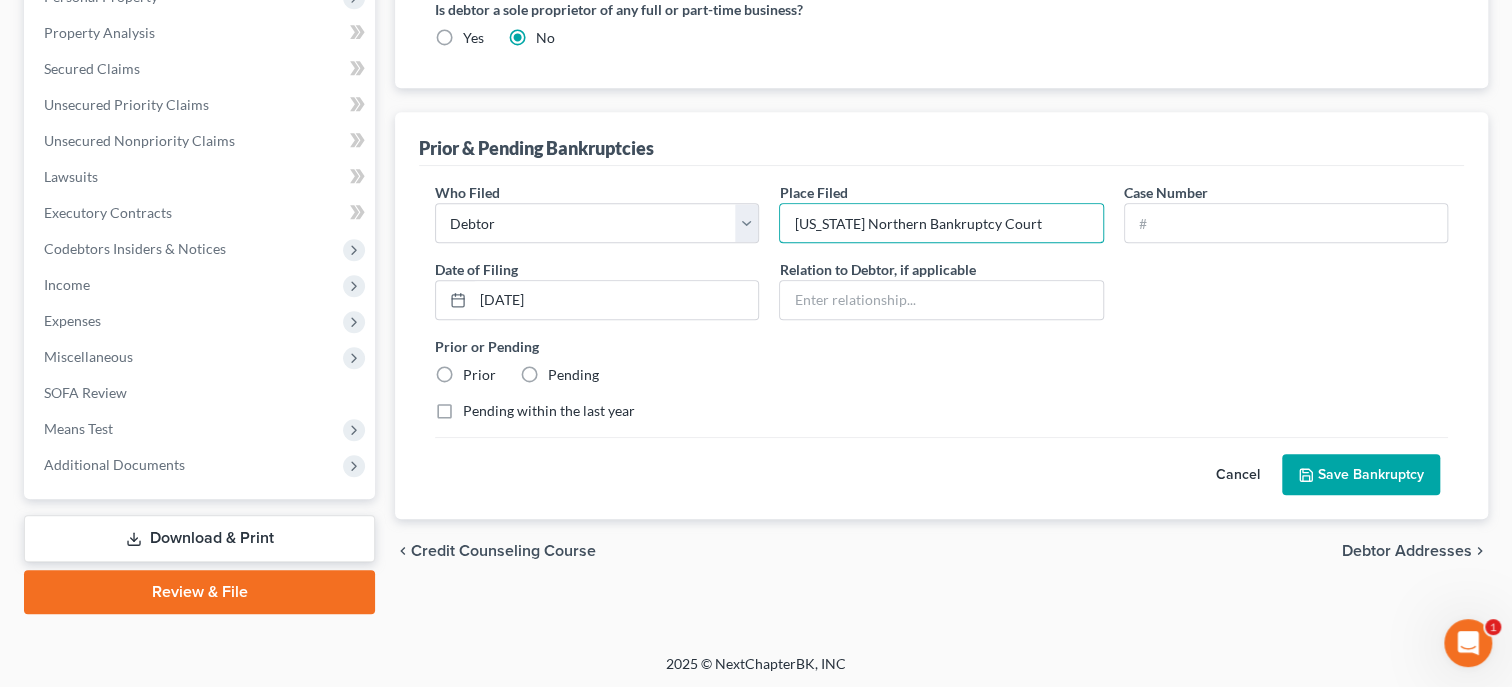 type on "[US_STATE] Northern Bankruptcy Court" 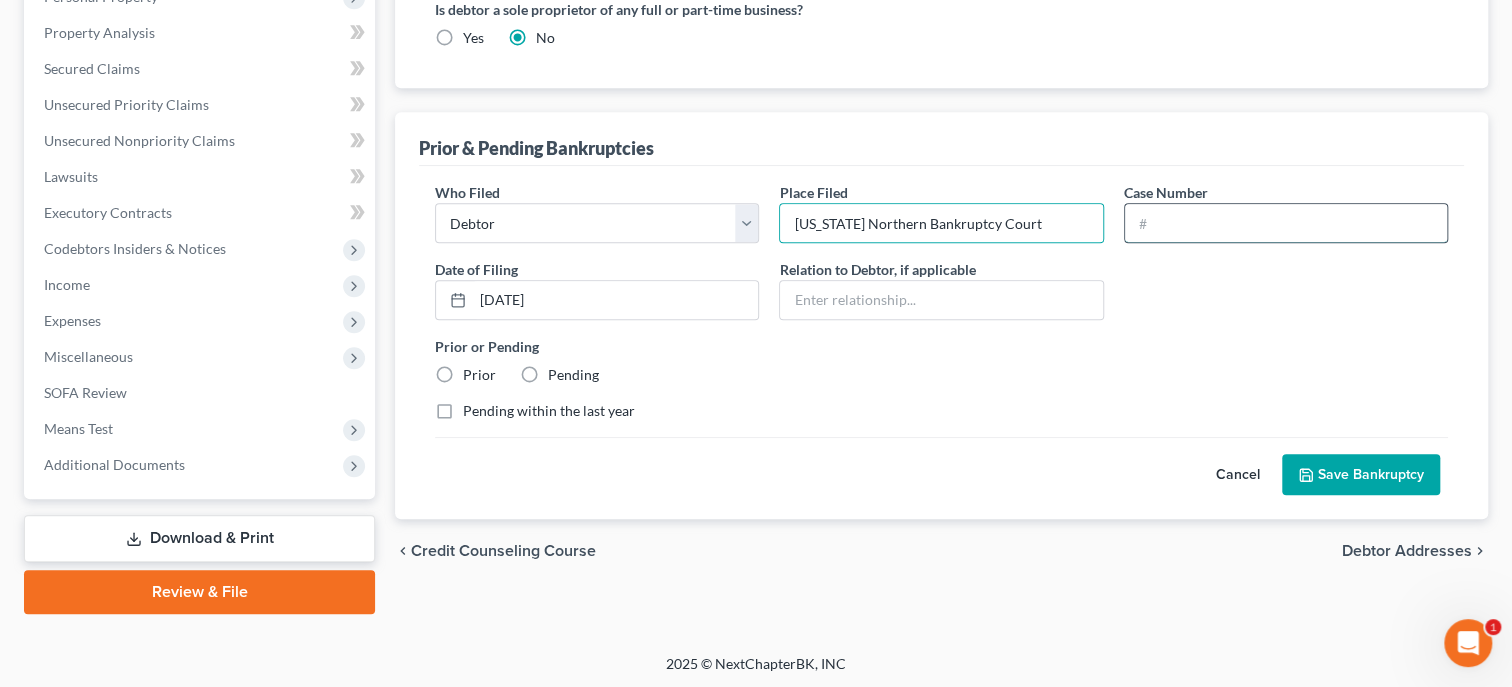 click at bounding box center [1286, 223] 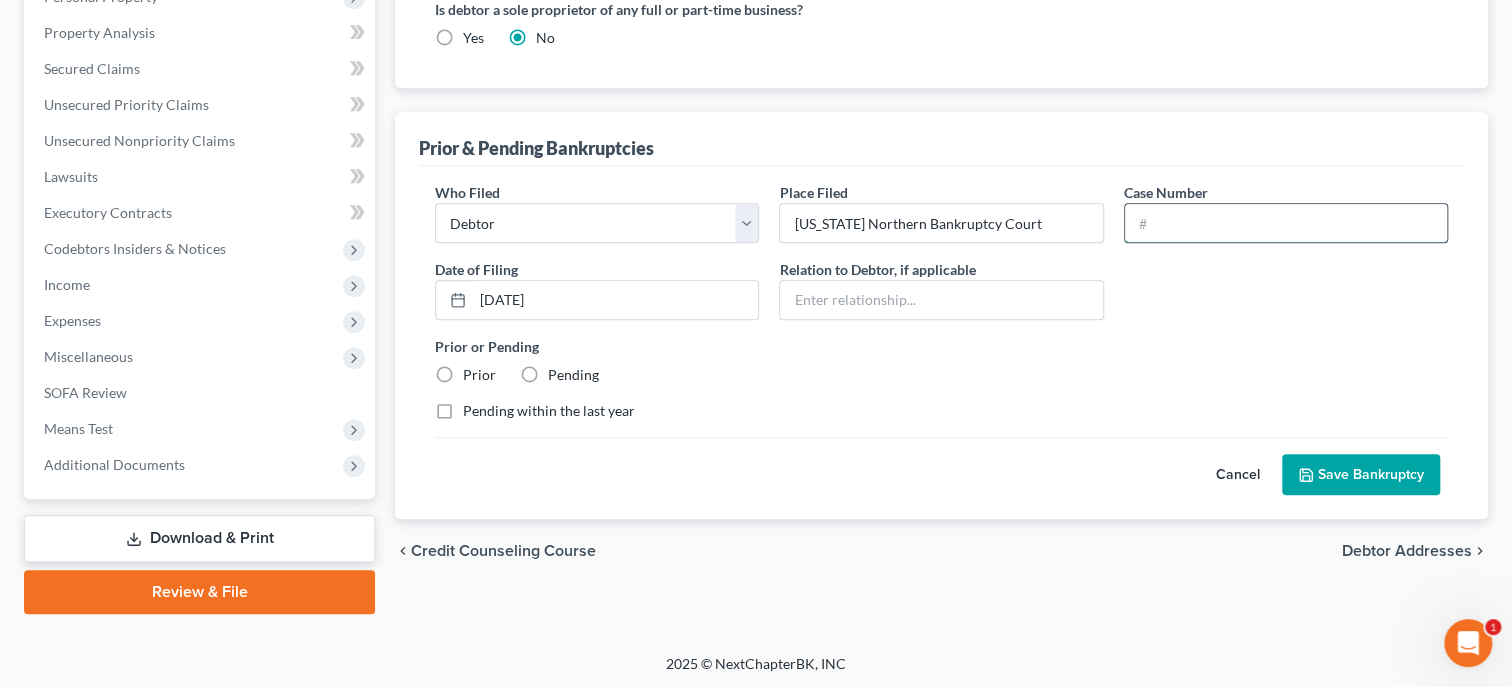 paste on "1987bk30035" 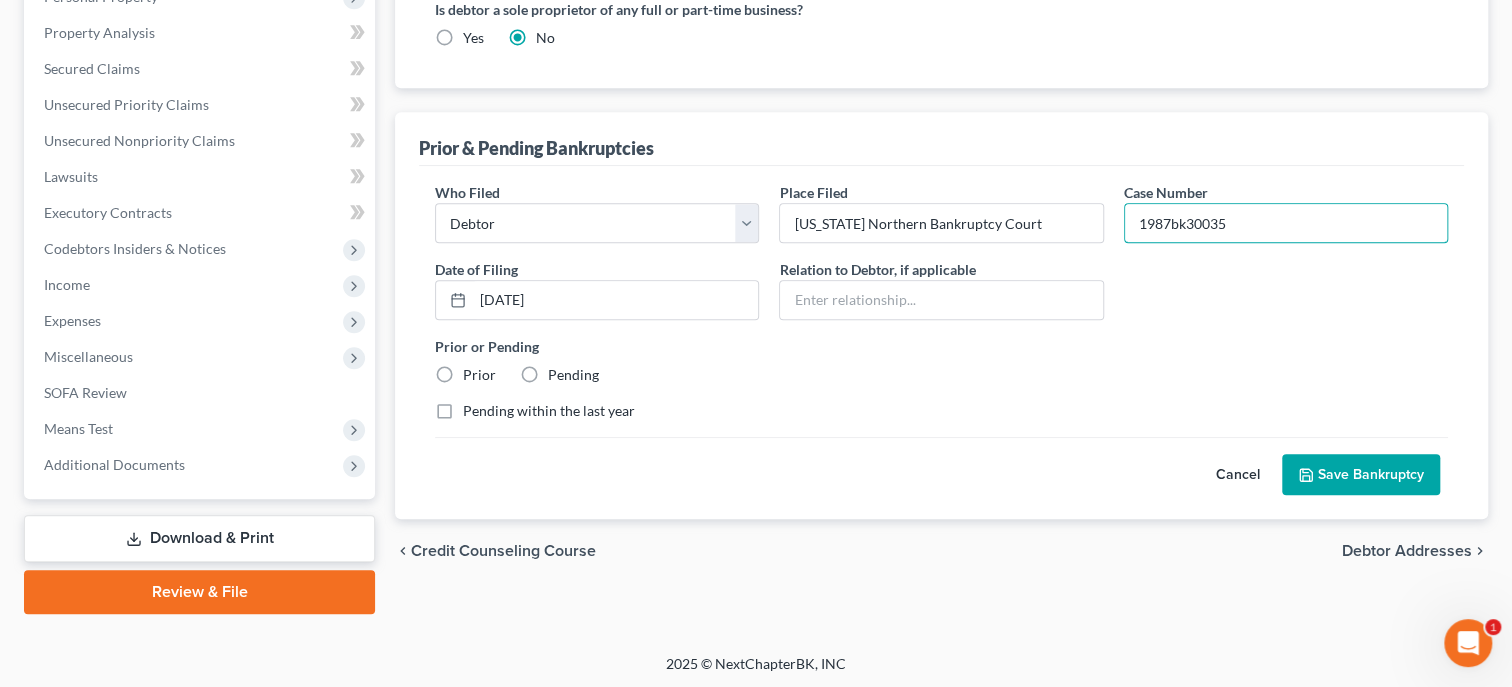 type on "1987bk30035" 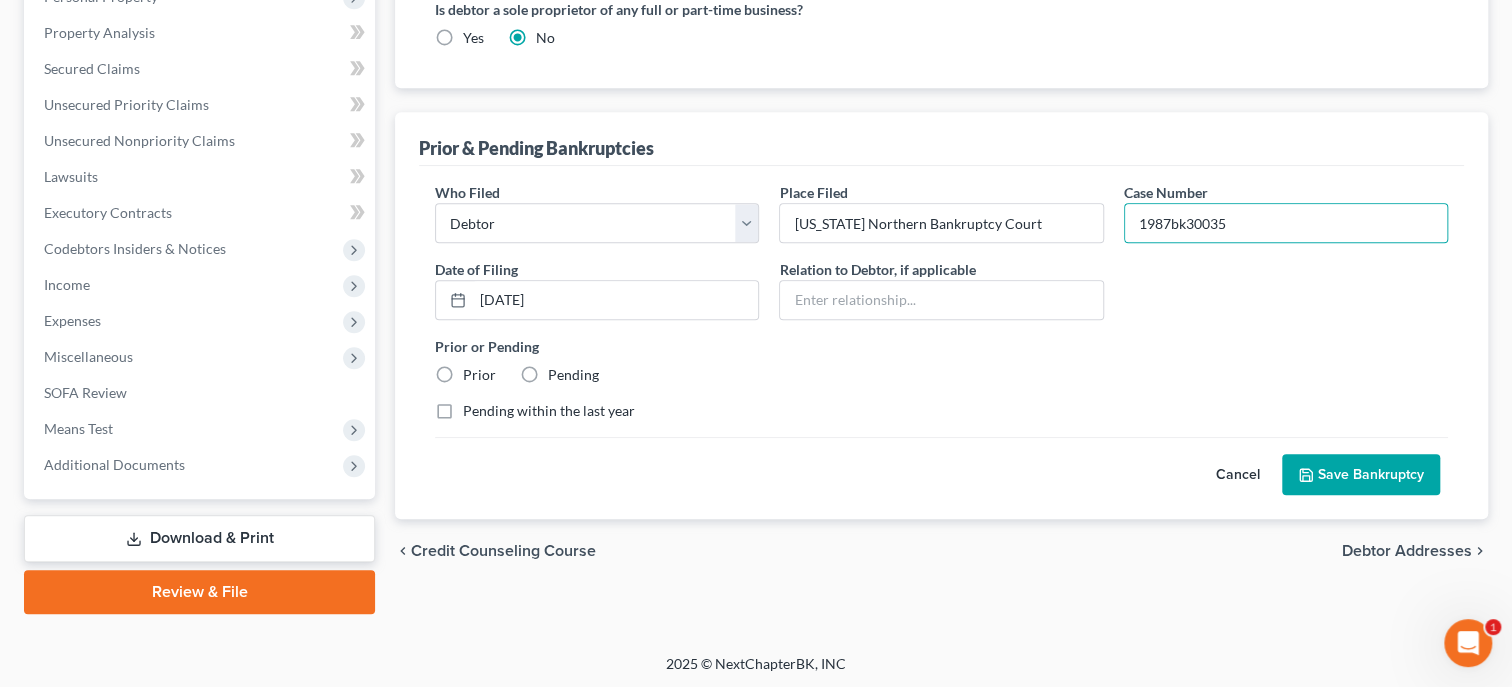 click on "Prior or Pending Prior Pending" at bounding box center [941, 360] 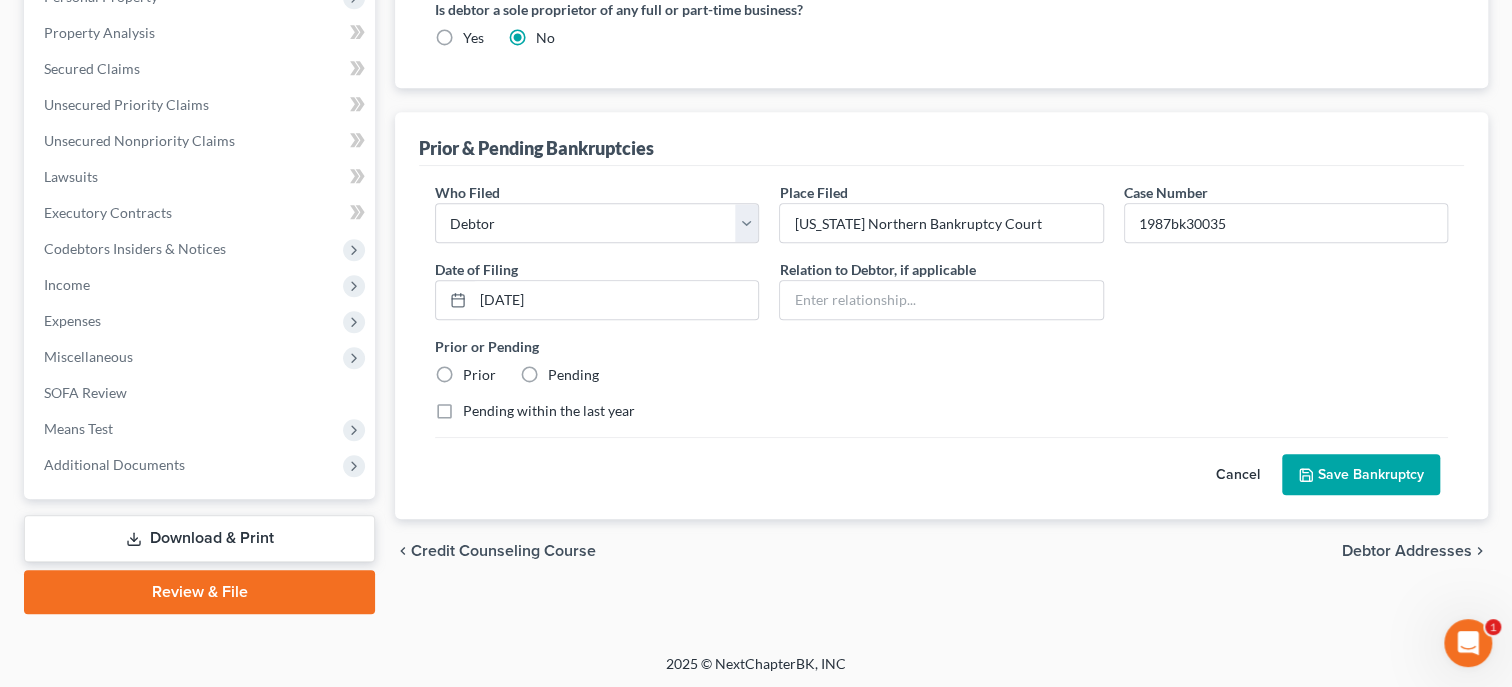 click on "Prior" at bounding box center (479, 375) 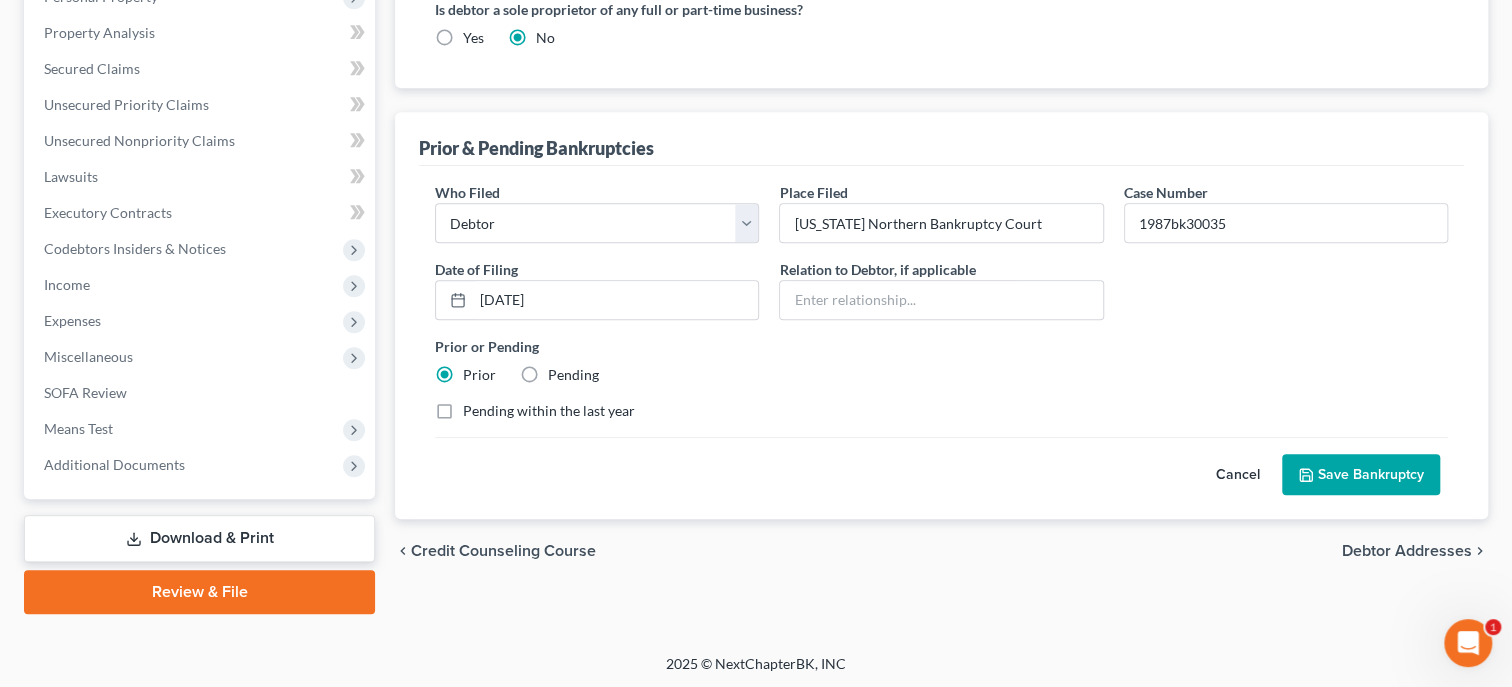 click on "Save Bankruptcy" at bounding box center [1361, 475] 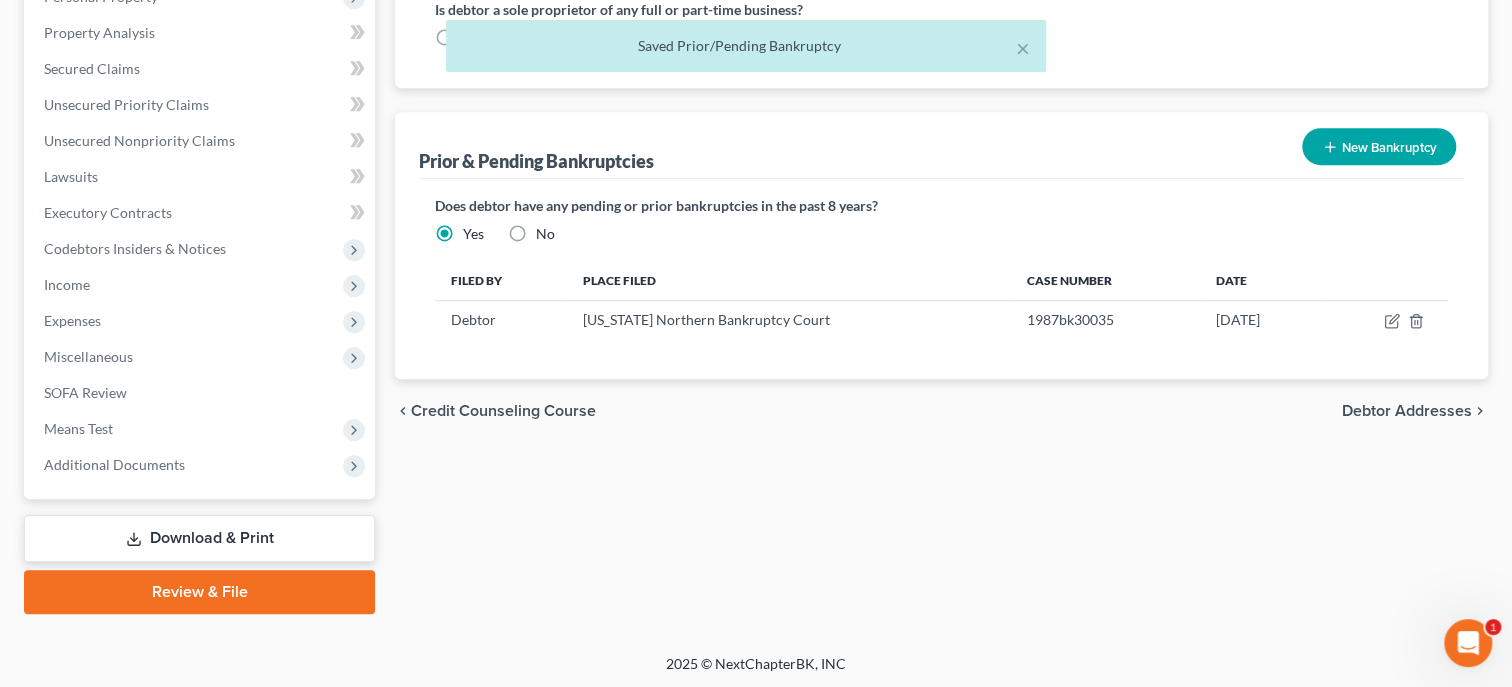 click on "New Bankruptcy" at bounding box center [1379, 146] 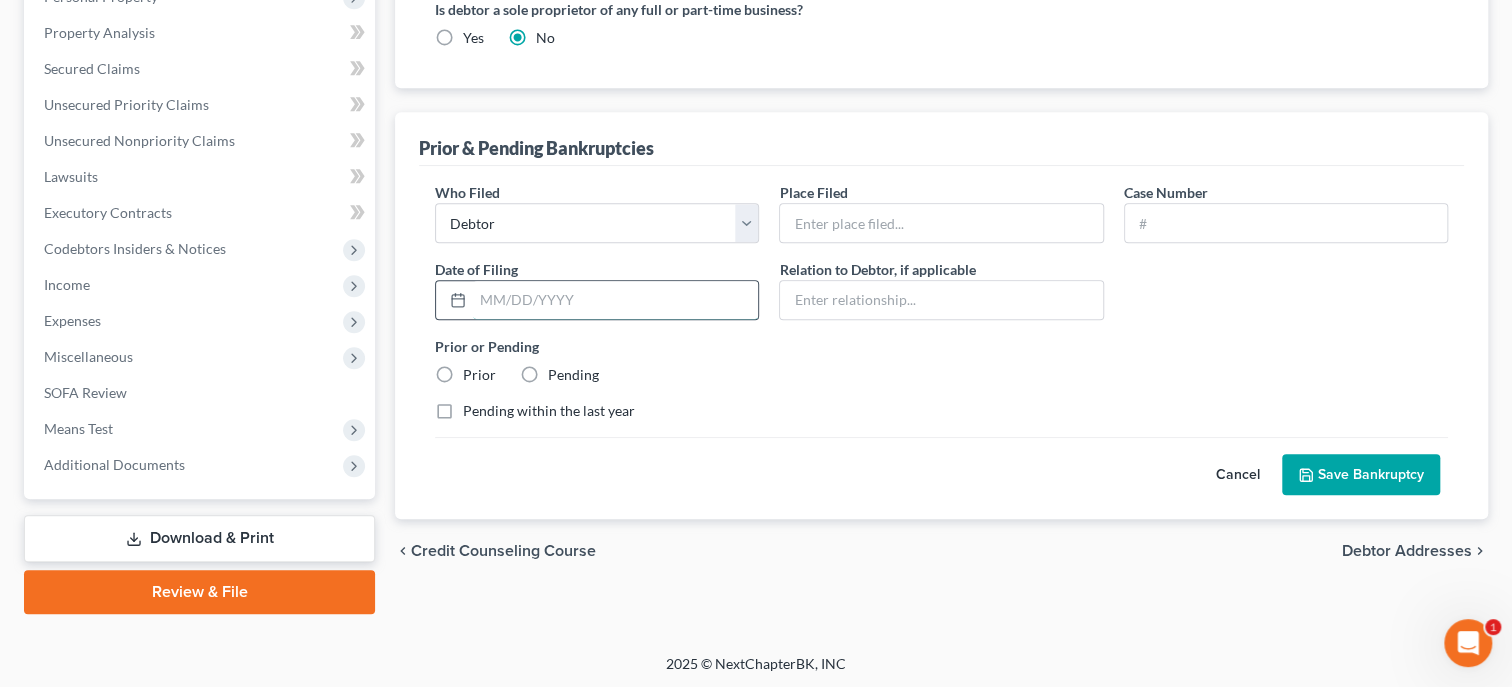 click at bounding box center (615, 300) 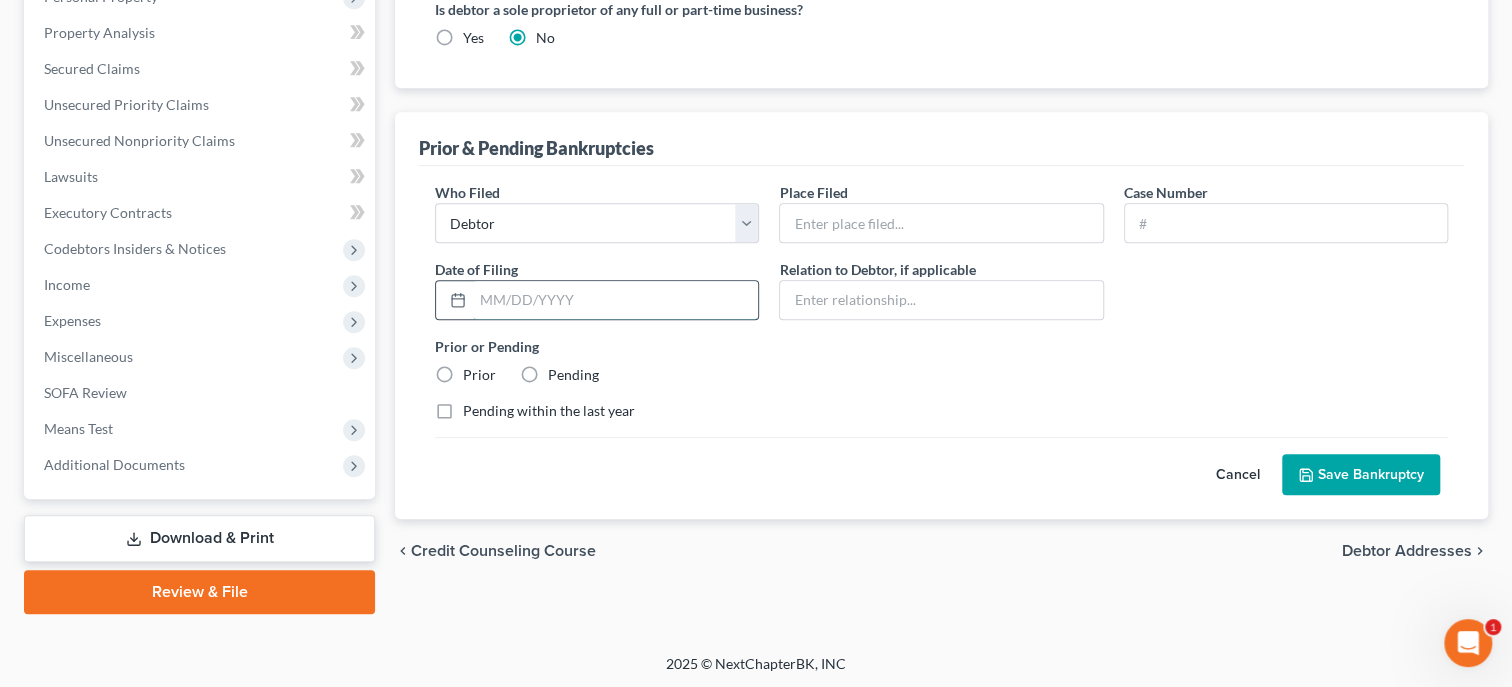 paste on "[DATE]" 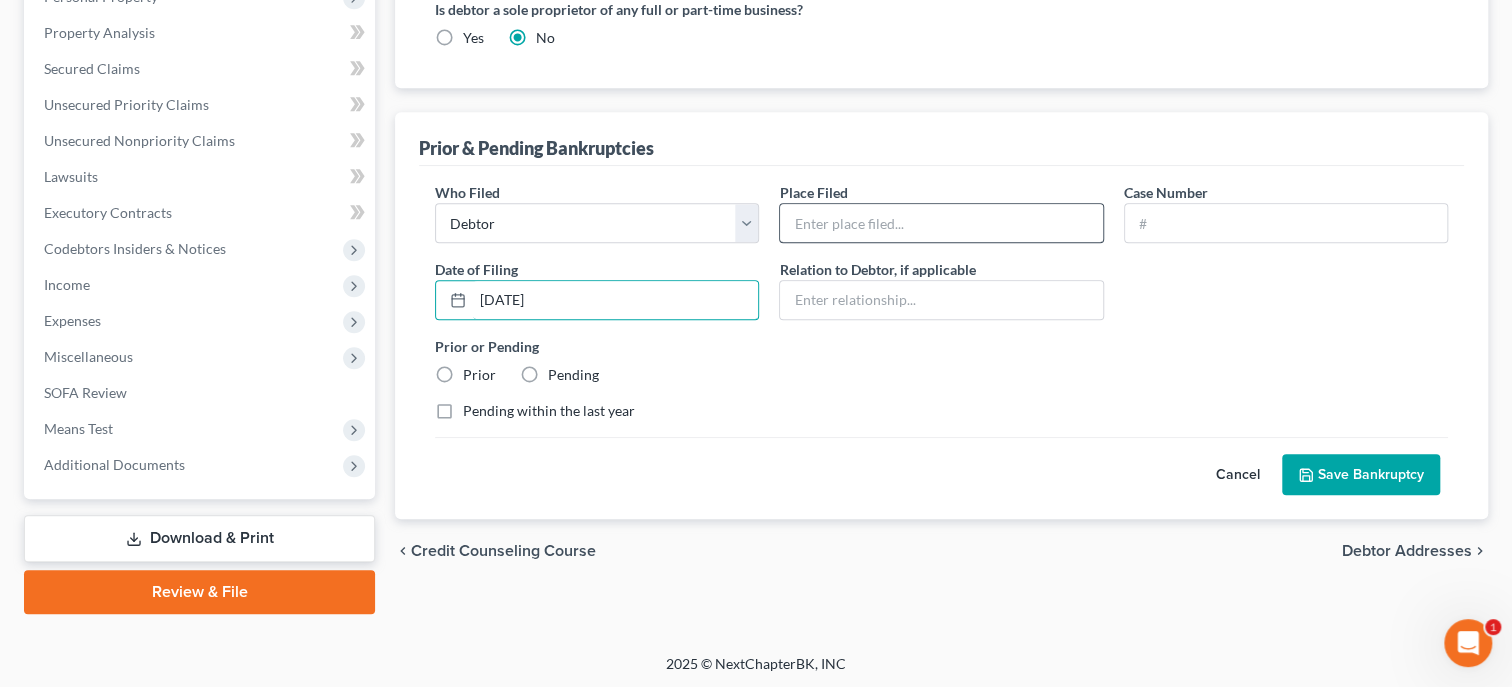 type on "[DATE]" 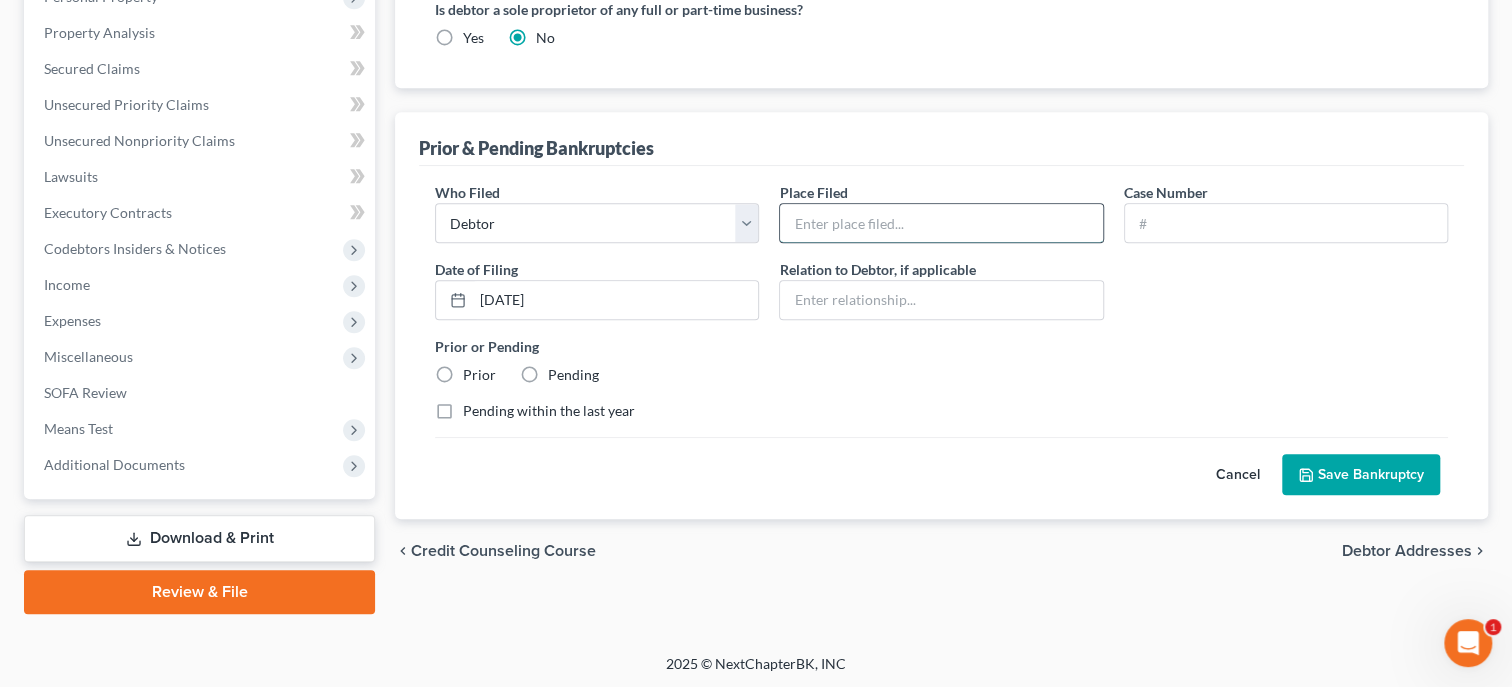 click at bounding box center [941, 223] 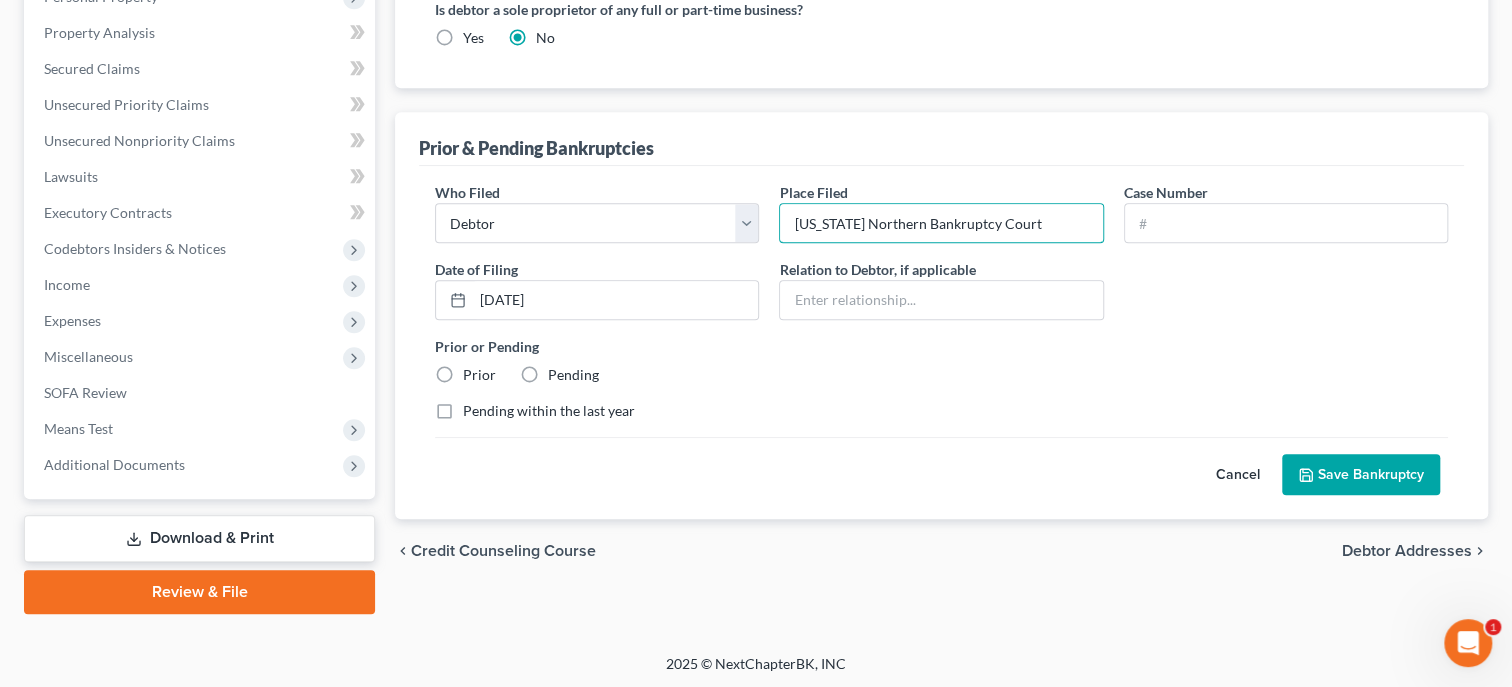 type on "[US_STATE] Northern Bankruptcy Court" 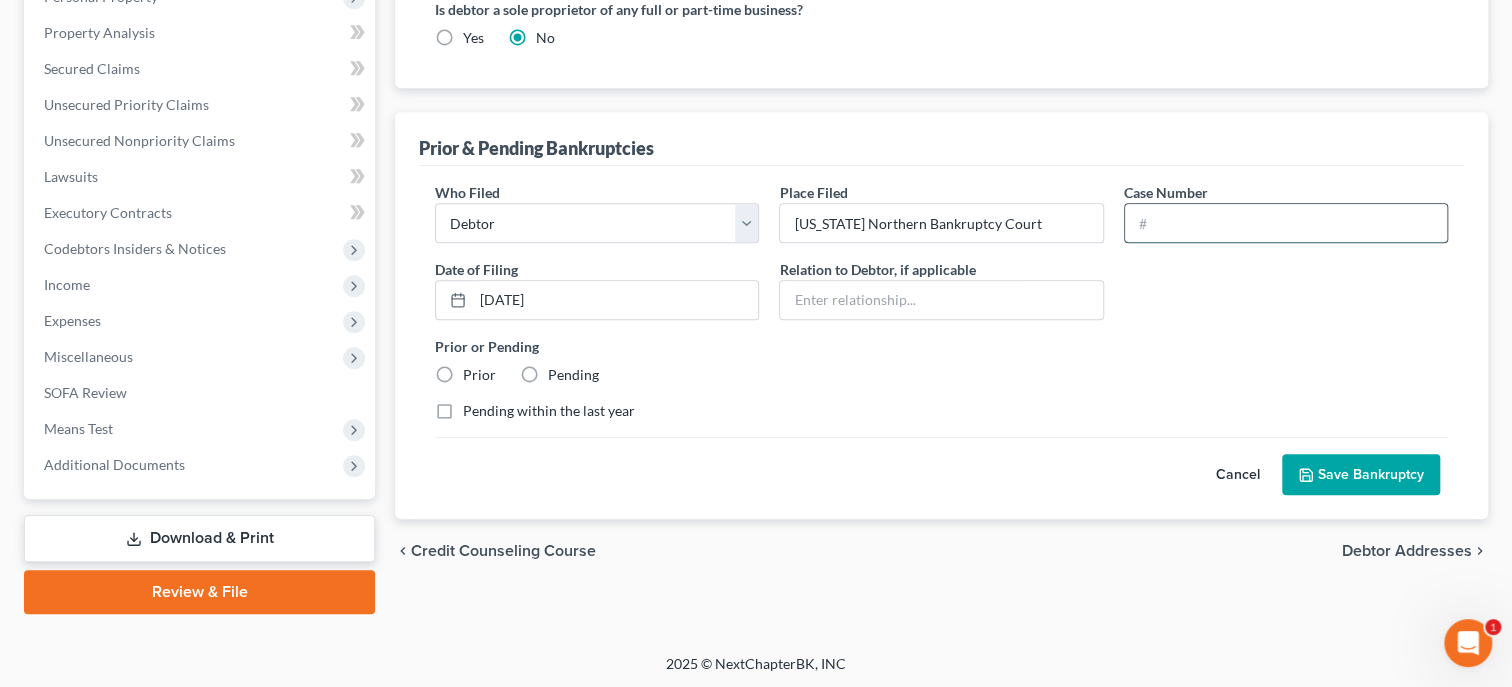 click at bounding box center [1286, 223] 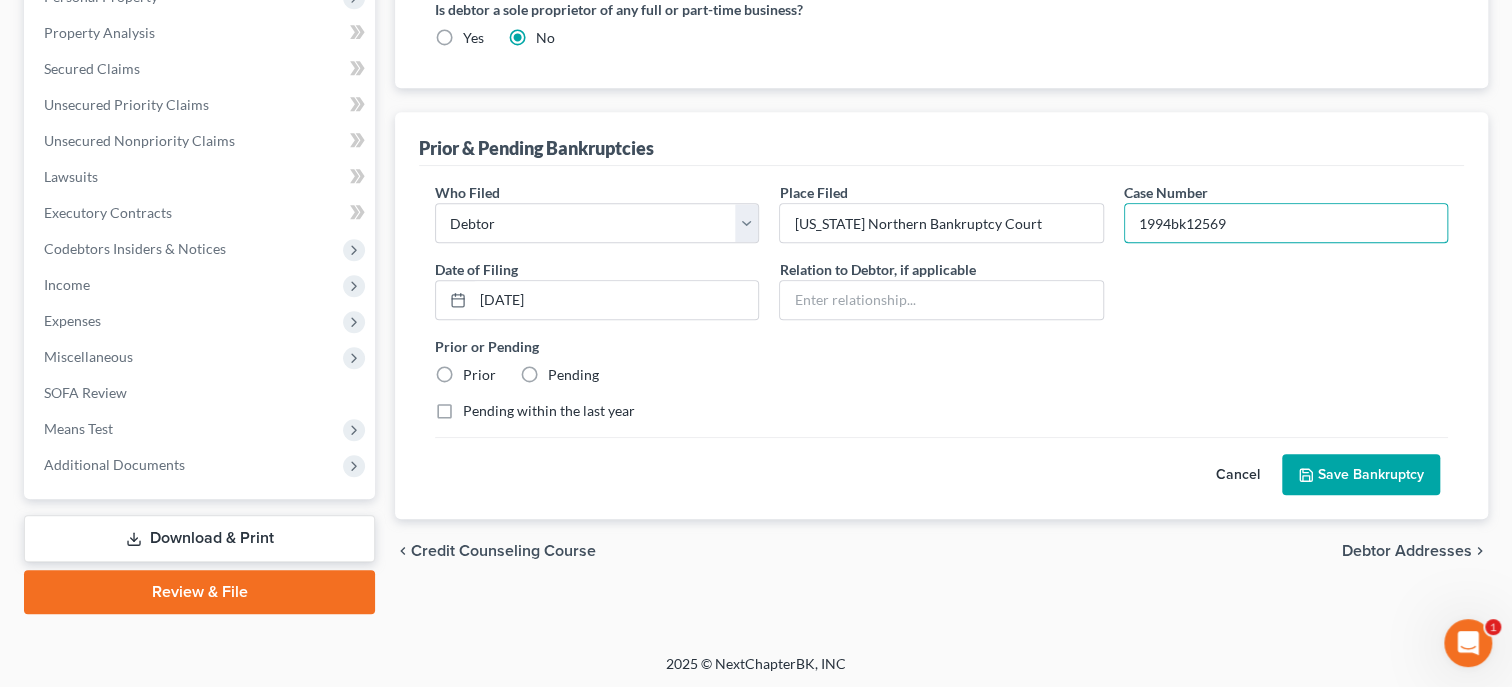 type on "1994bk12569" 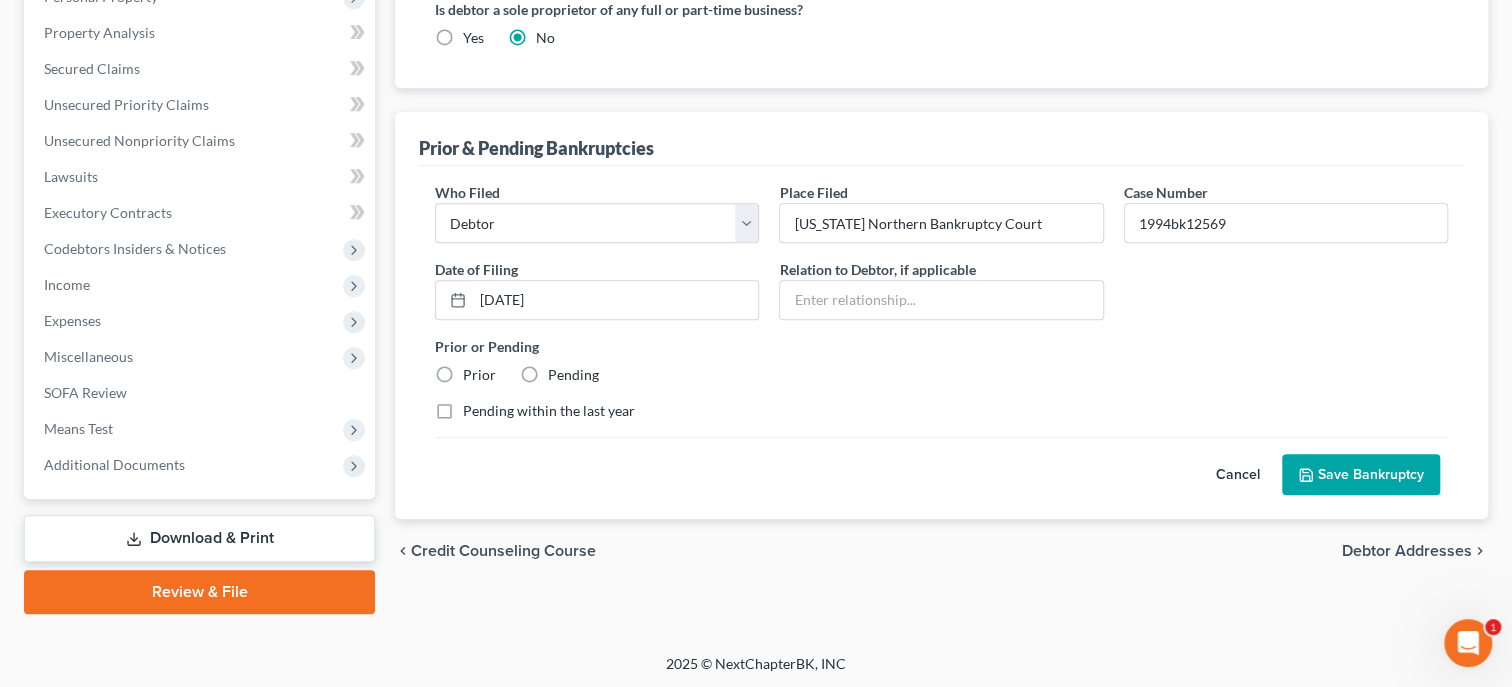click on "Prior" at bounding box center (479, 375) 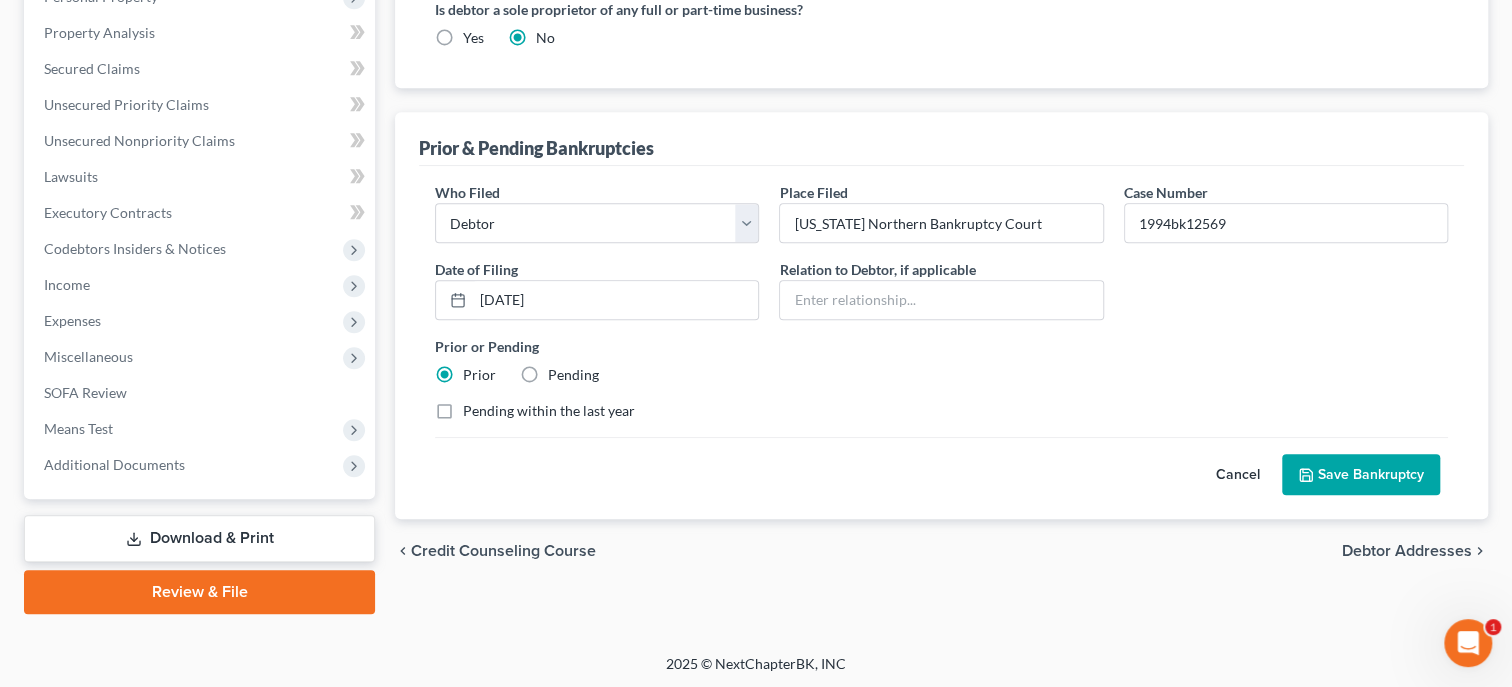 click on "Save Bankruptcy" at bounding box center [1361, 475] 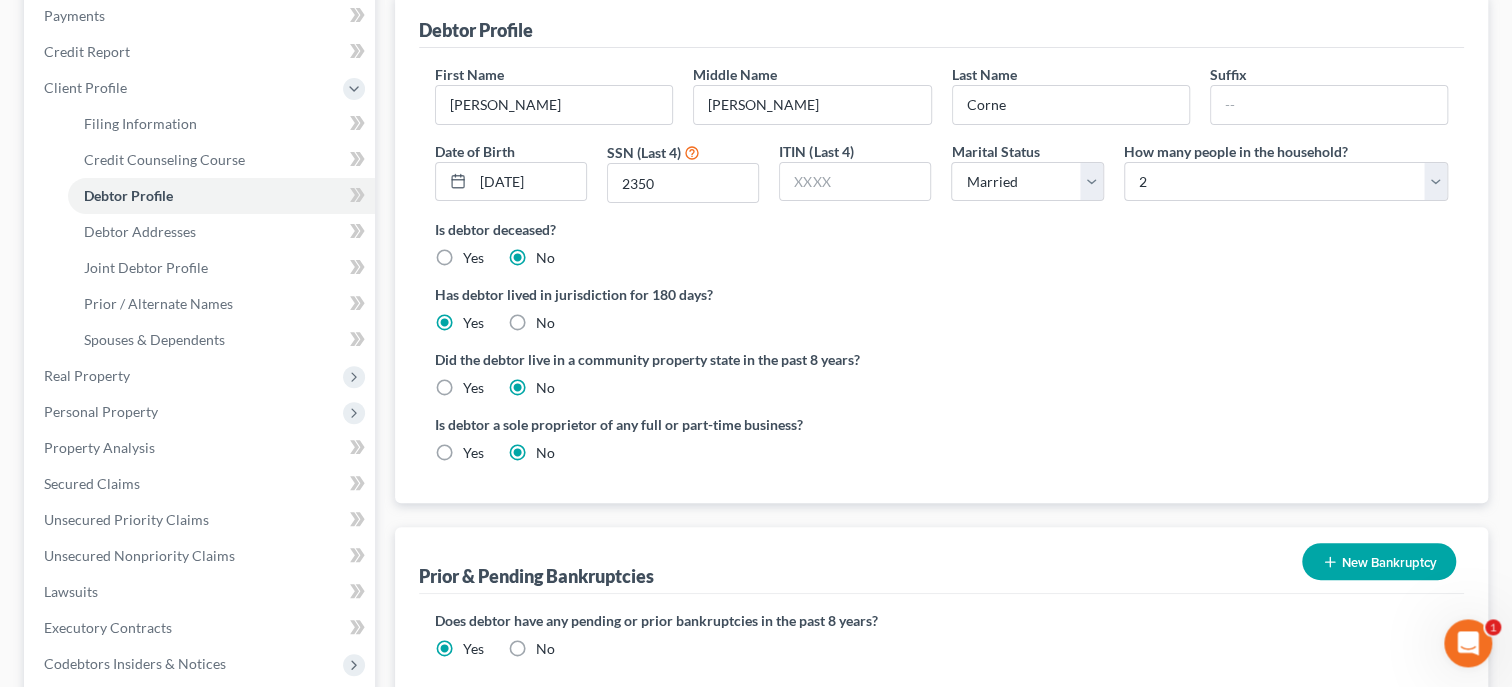 scroll, scrollTop: 44, scrollLeft: 0, axis: vertical 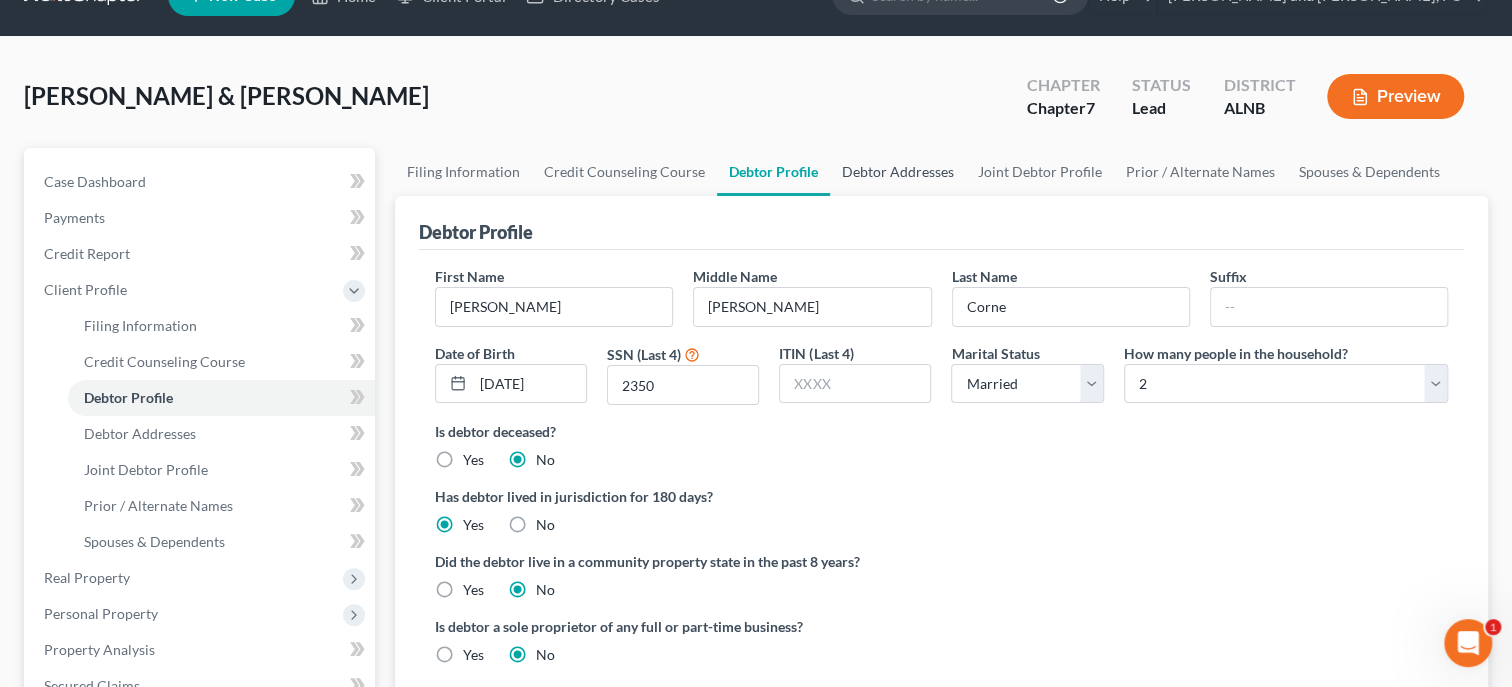 click on "Debtor Addresses" at bounding box center [898, 172] 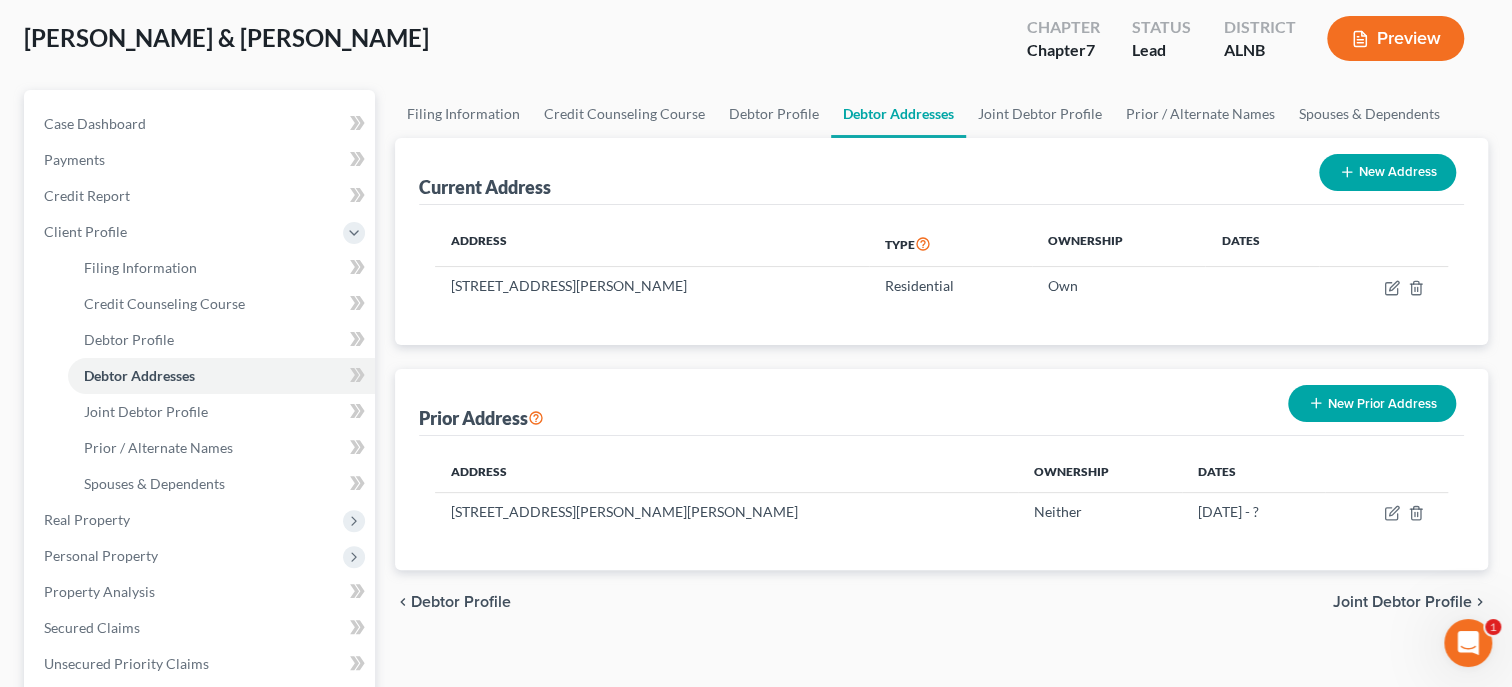 scroll, scrollTop: 102, scrollLeft: 0, axis: vertical 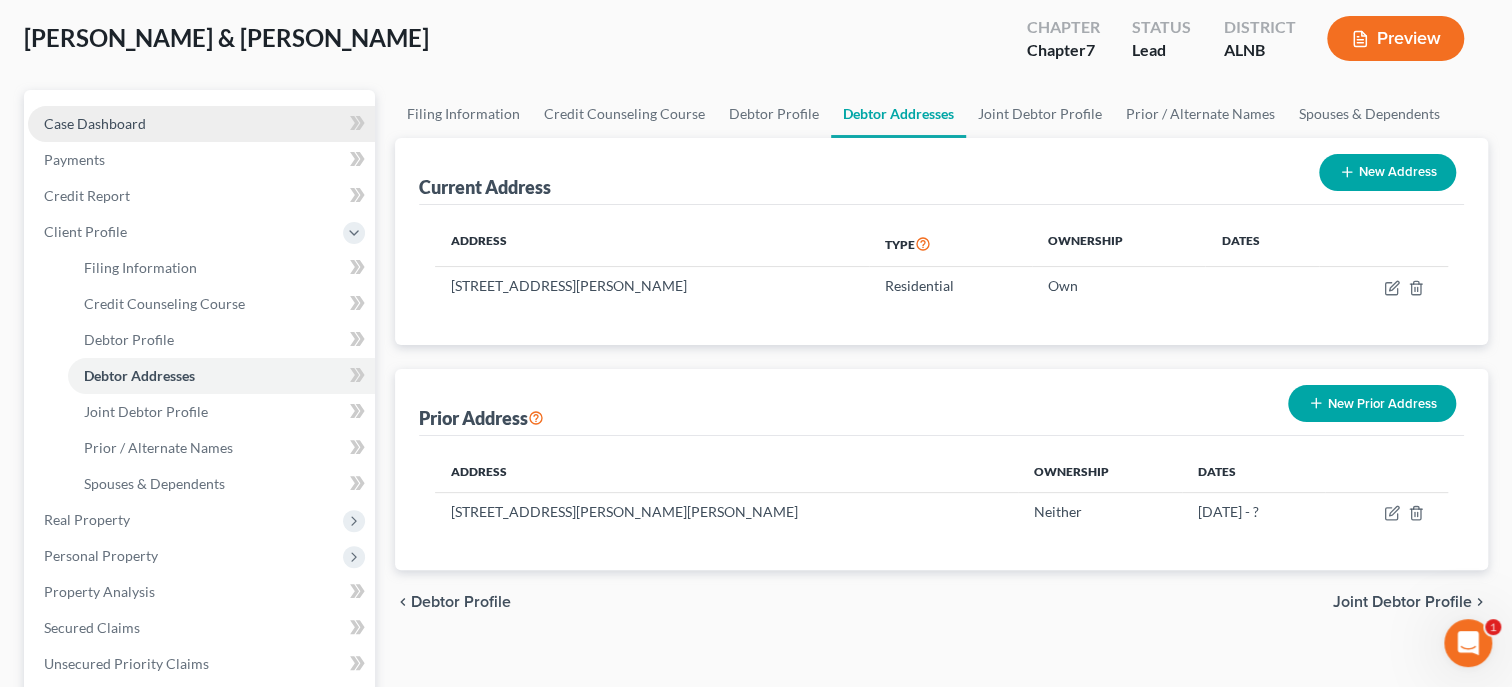 click on "Case Dashboard" at bounding box center [95, 123] 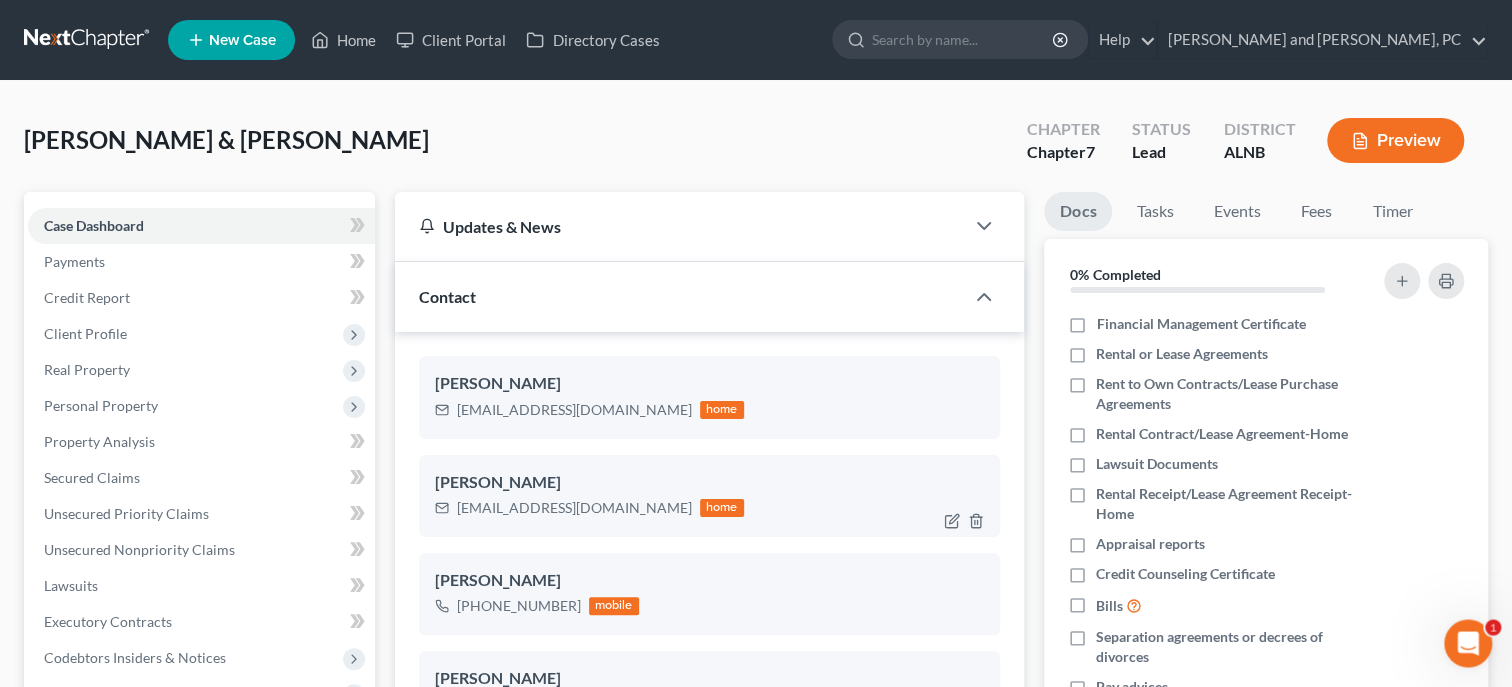 scroll, scrollTop: 720, scrollLeft: 0, axis: vertical 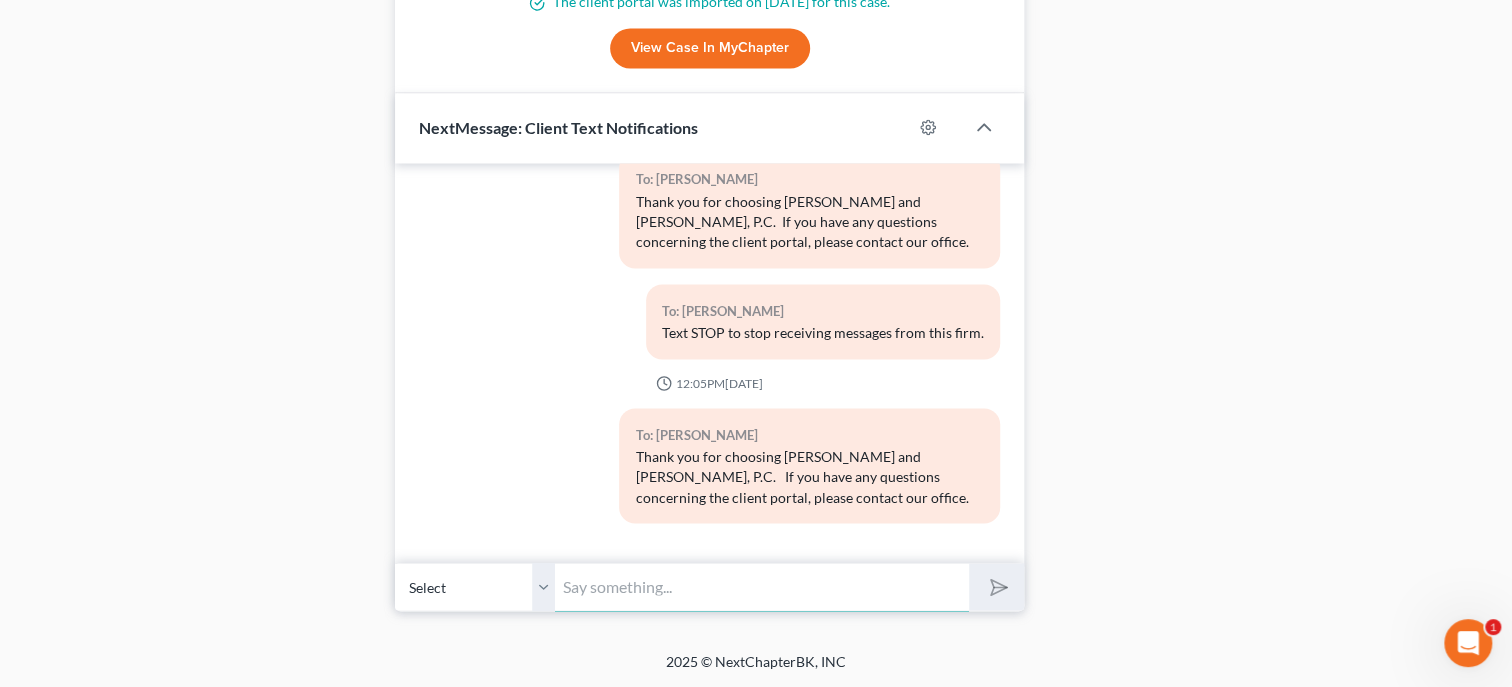 click at bounding box center (762, 586) 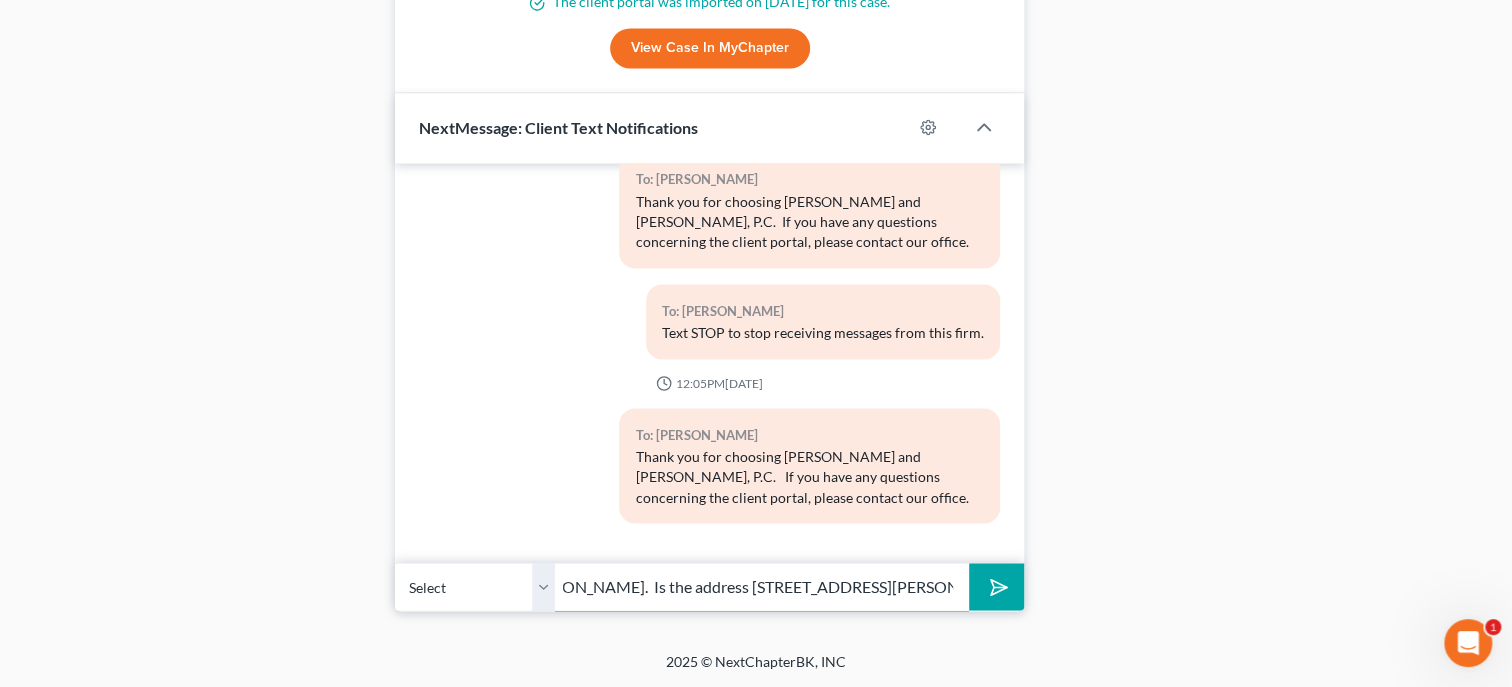 scroll, scrollTop: 0, scrollLeft: 381, axis: horizontal 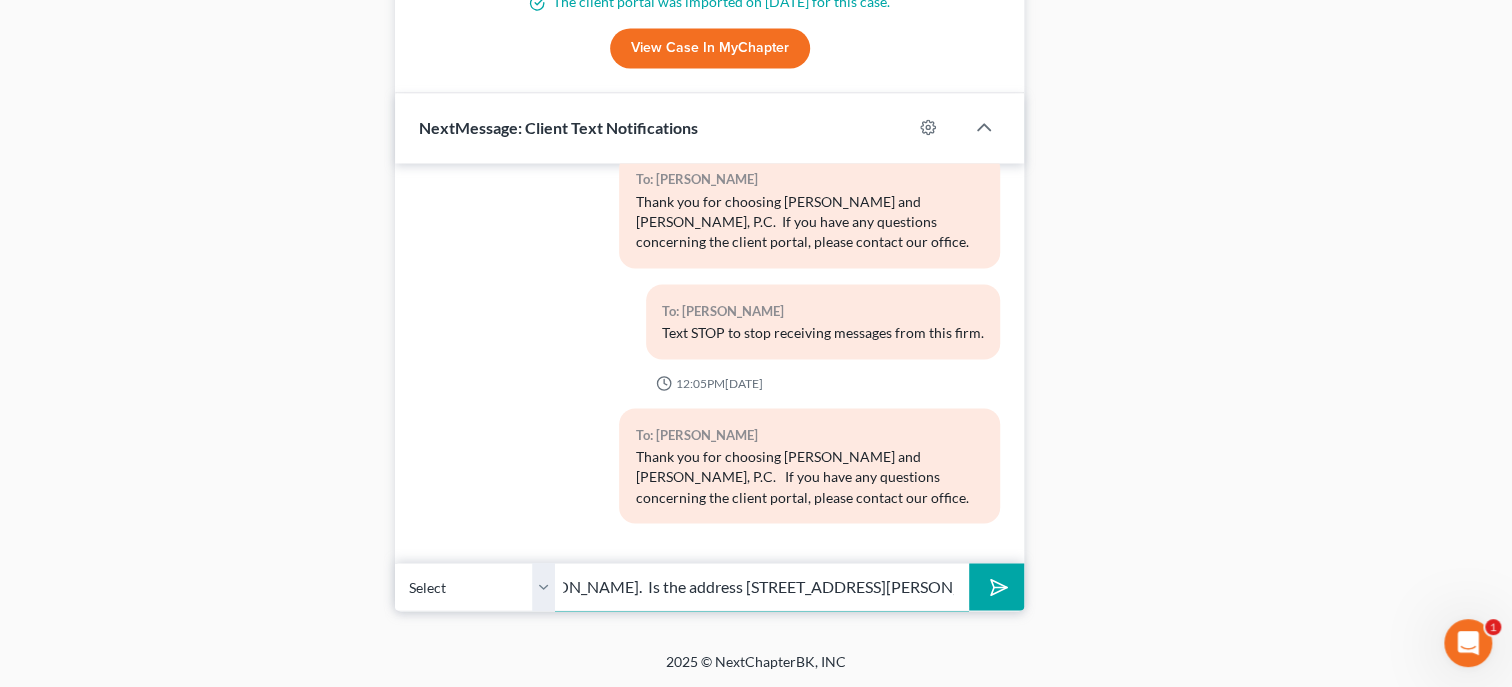 type on "This is [PERSON_NAME] @ [PERSON_NAME] & [PERSON_NAME].  Is the address [STREET_ADDRESS][PERSON_NAME] a prior address? Or, do you own this property?" 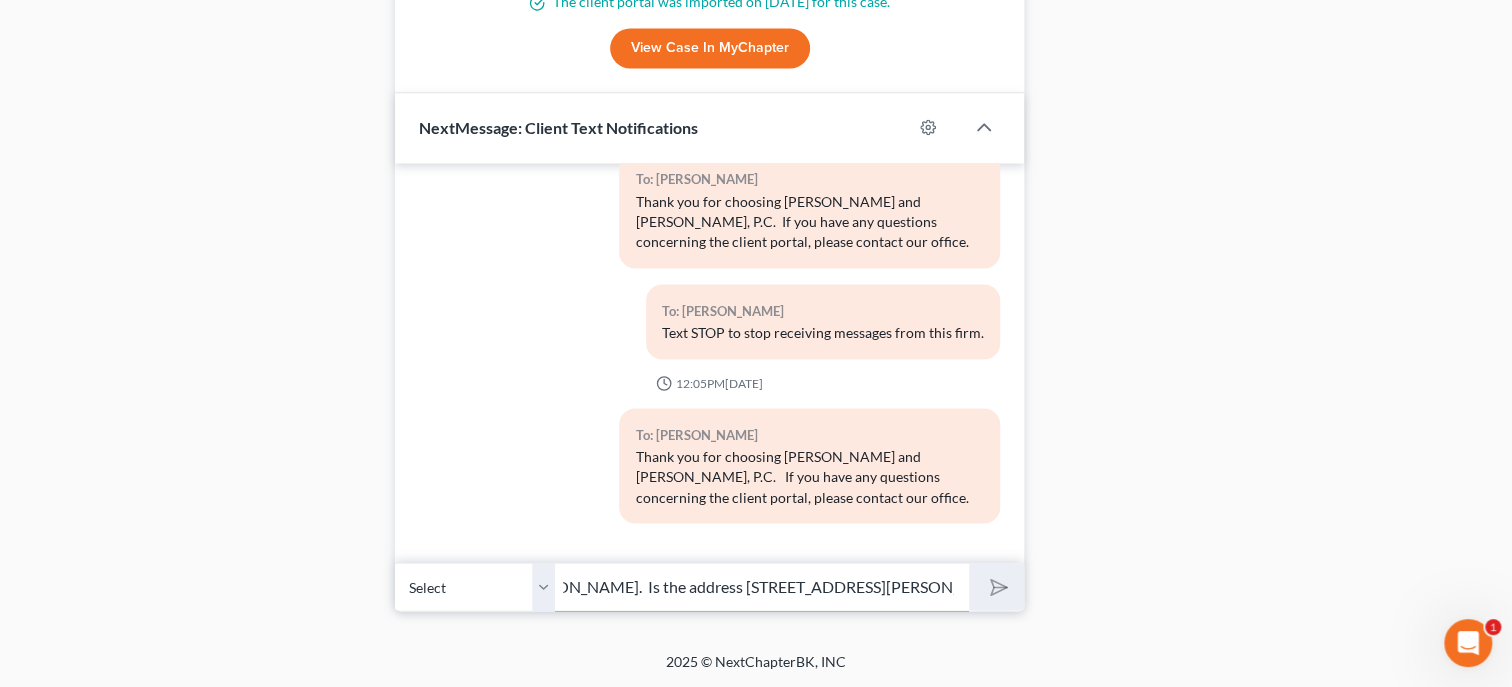 type 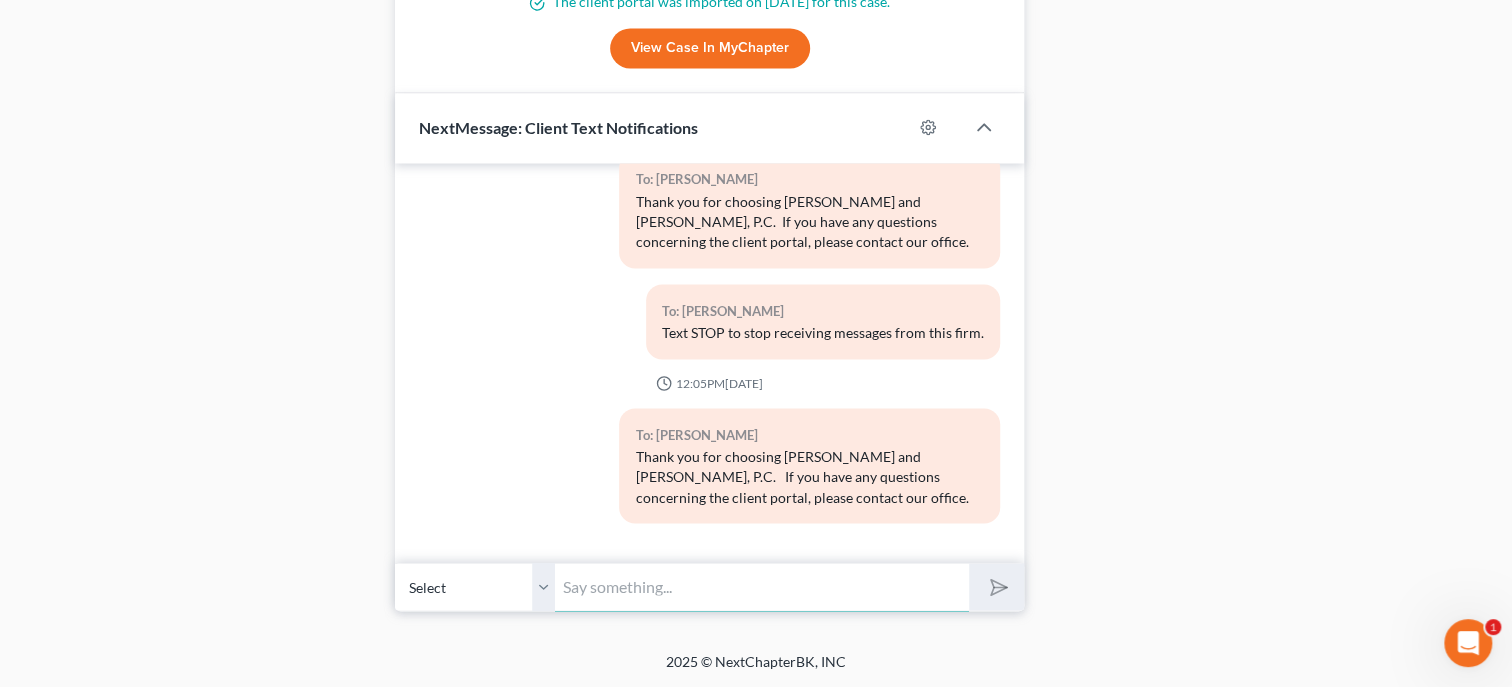 scroll, scrollTop: 0, scrollLeft: 0, axis: both 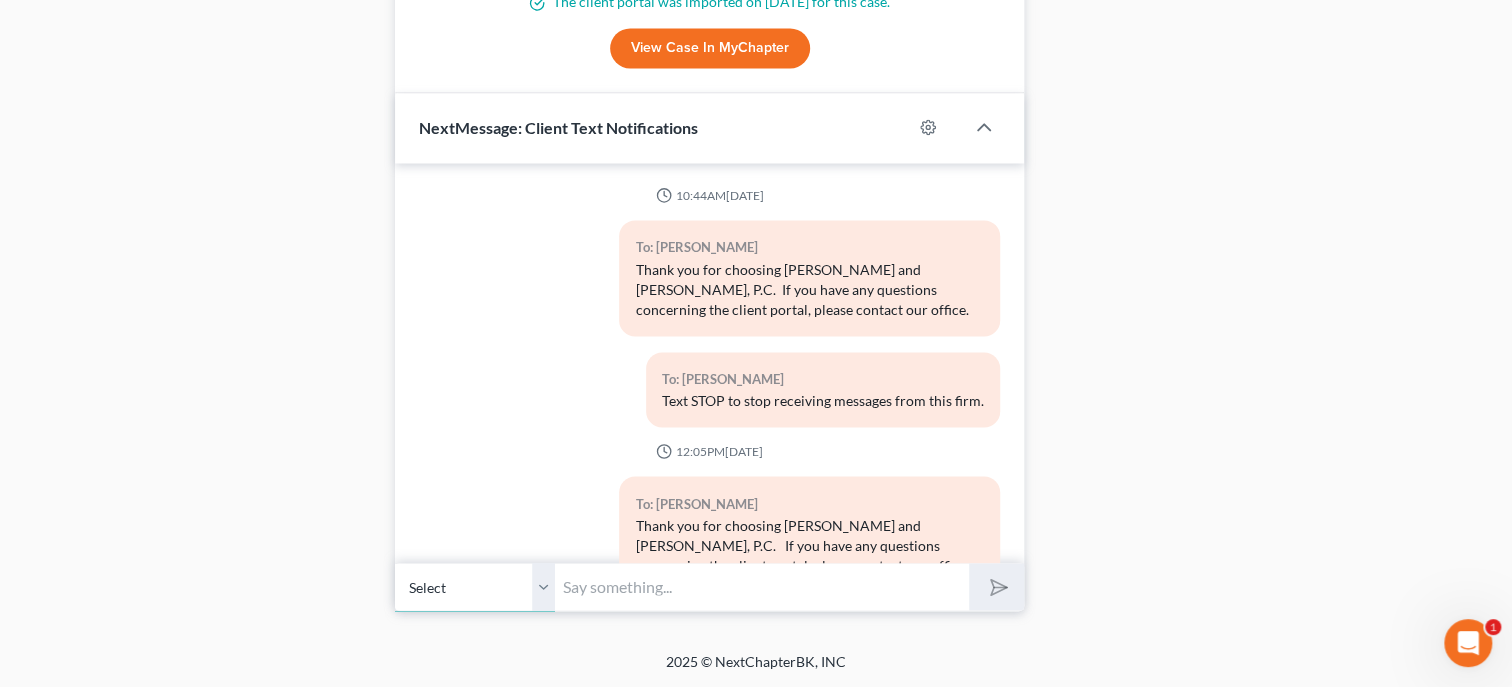 select on "1" 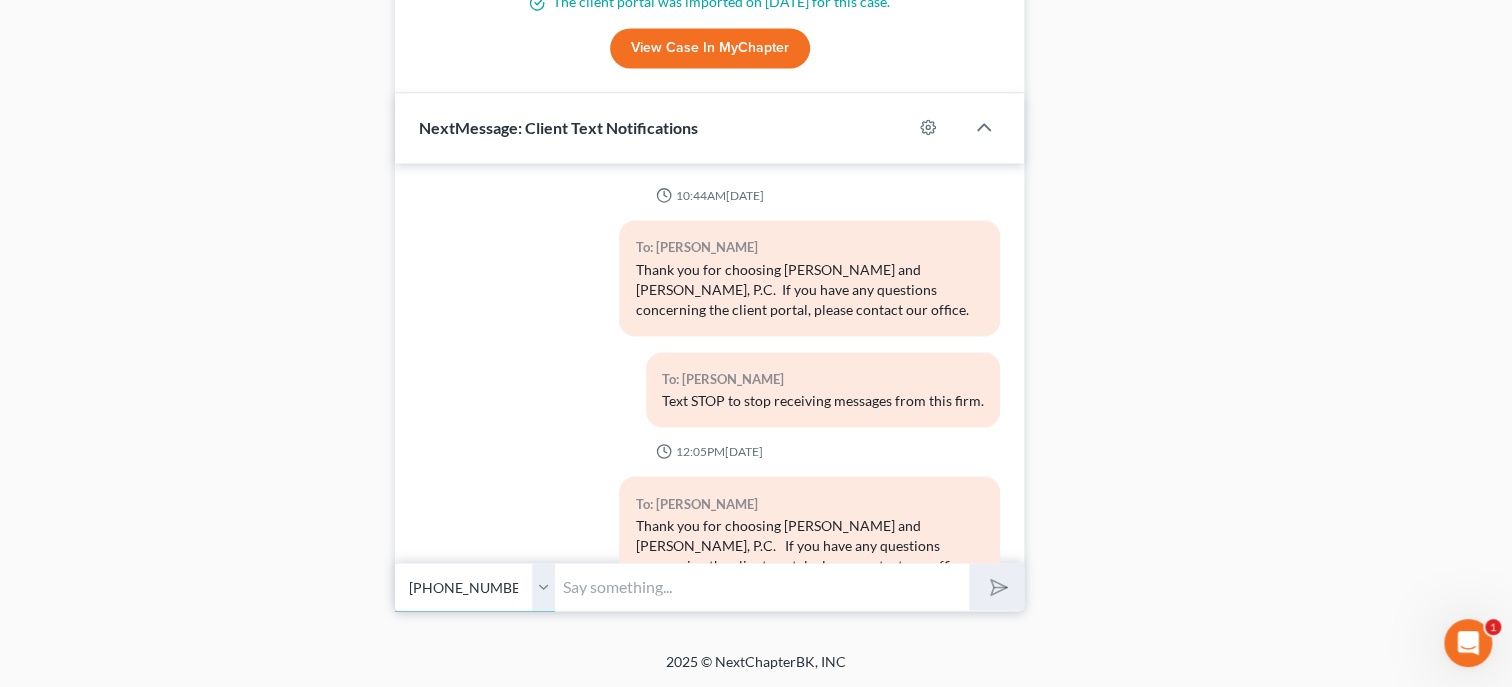 click on "[PHONE_NUMBER] - [PERSON_NAME]" at bounding box center [0, 0] 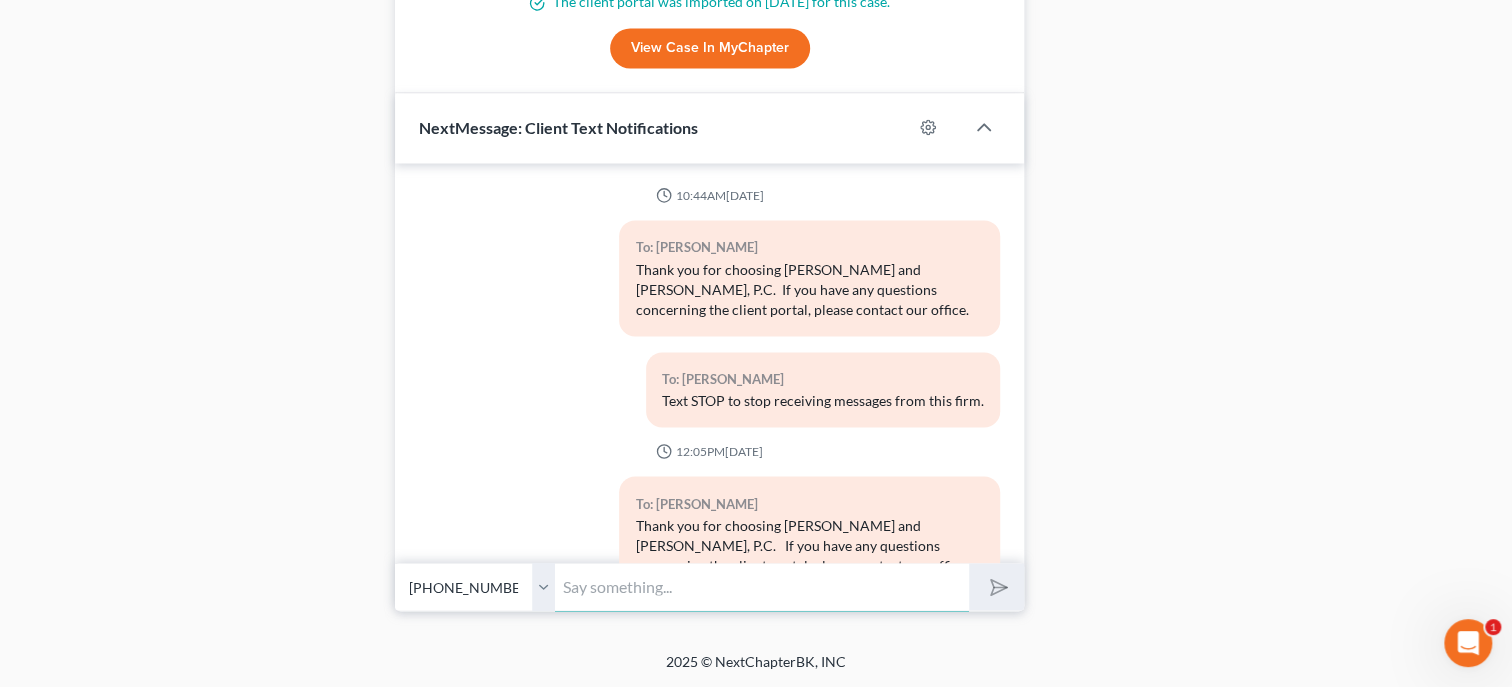 click at bounding box center [762, 586] 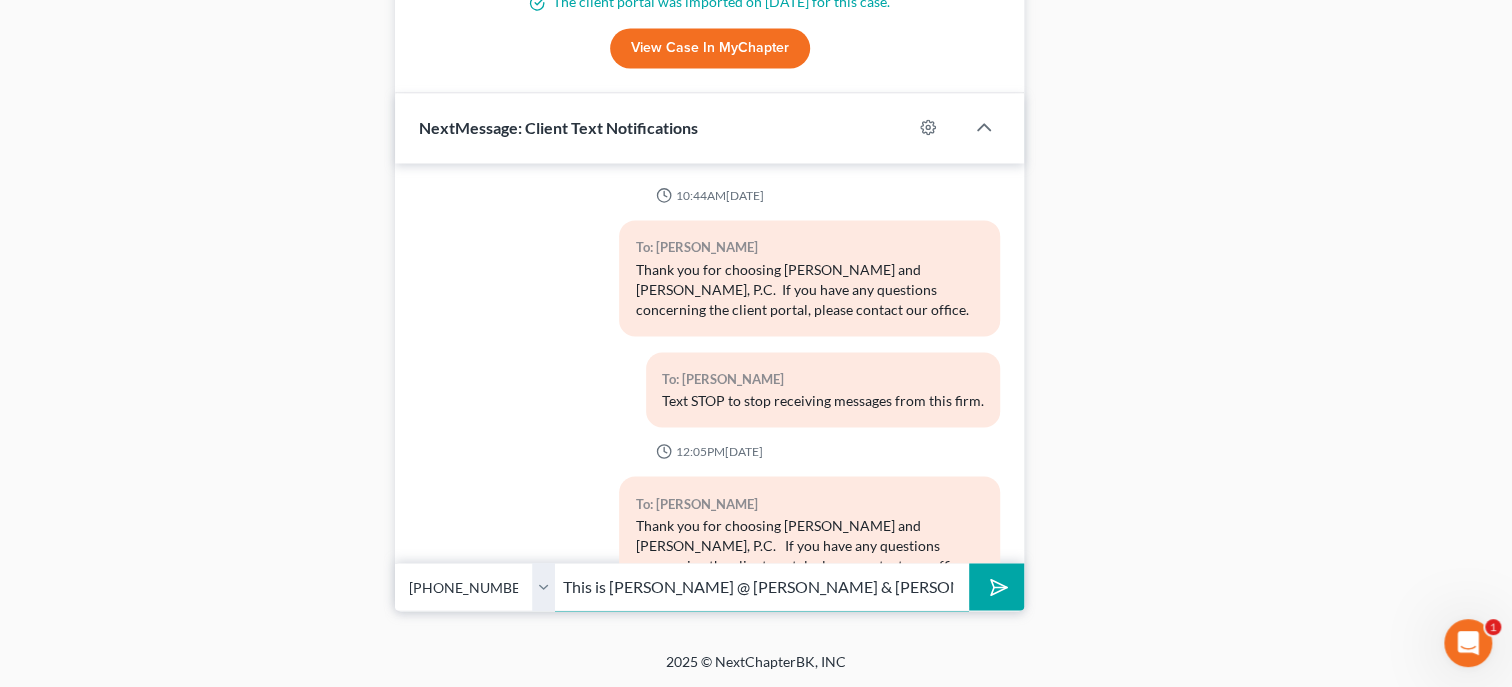 scroll, scrollTop: 0, scrollLeft: 381, axis: horizontal 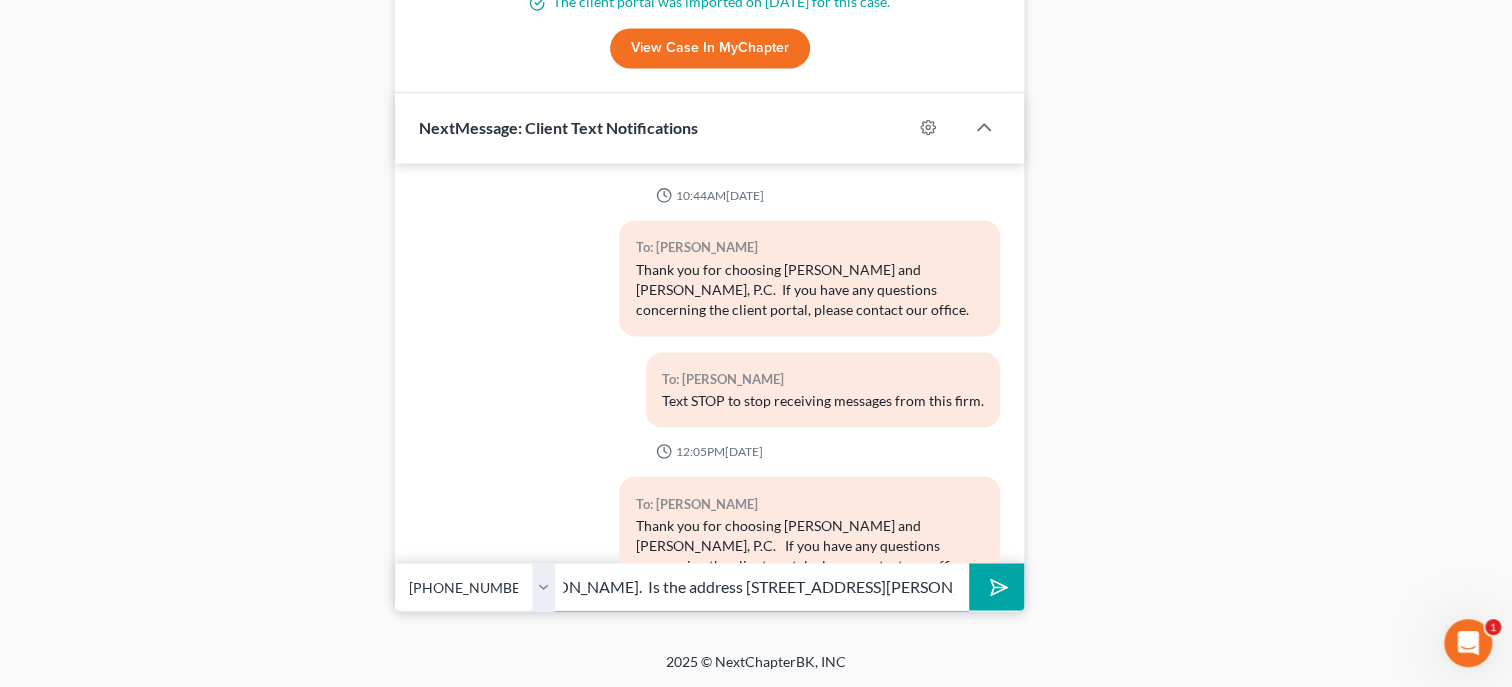 type on "This is [PERSON_NAME] @ [PERSON_NAME] & [PERSON_NAME].  Is the address [STREET_ADDRESS][PERSON_NAME] a prior address? Or, do you own this property?" 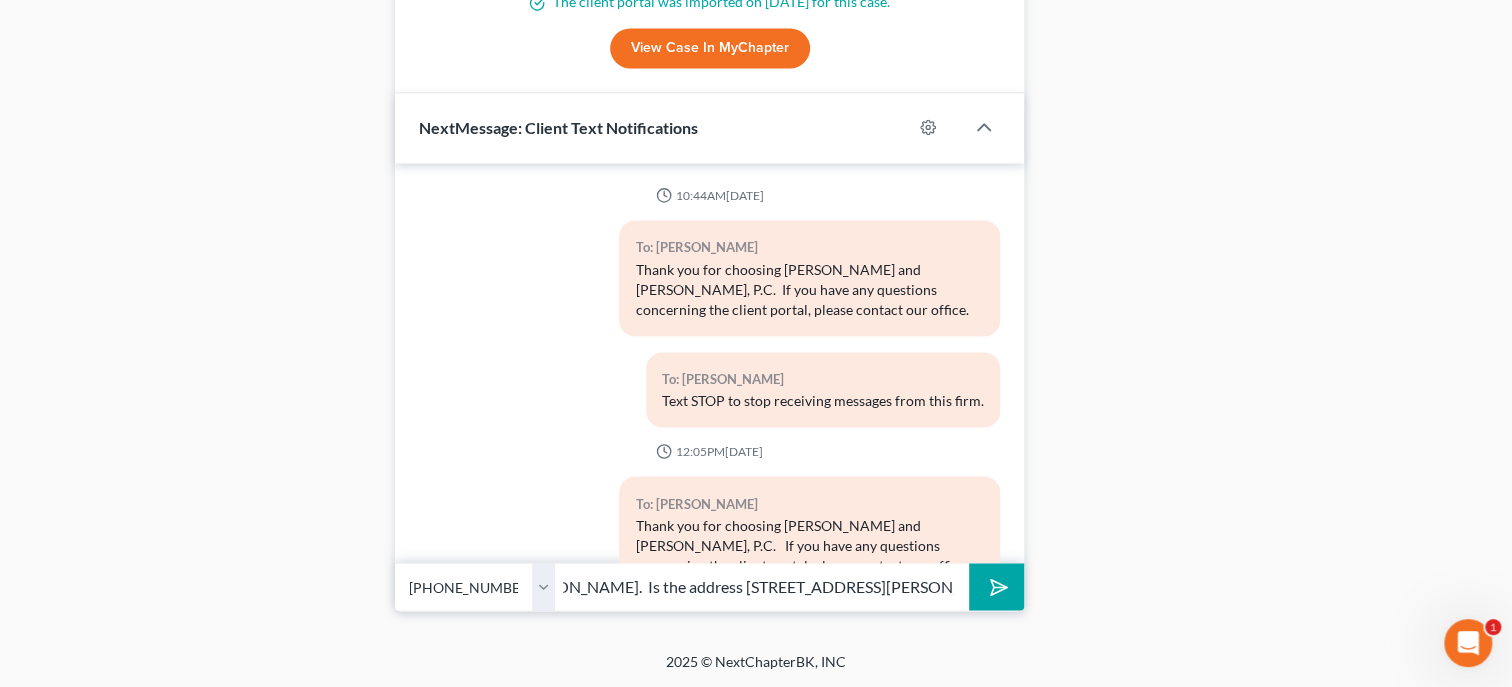 click 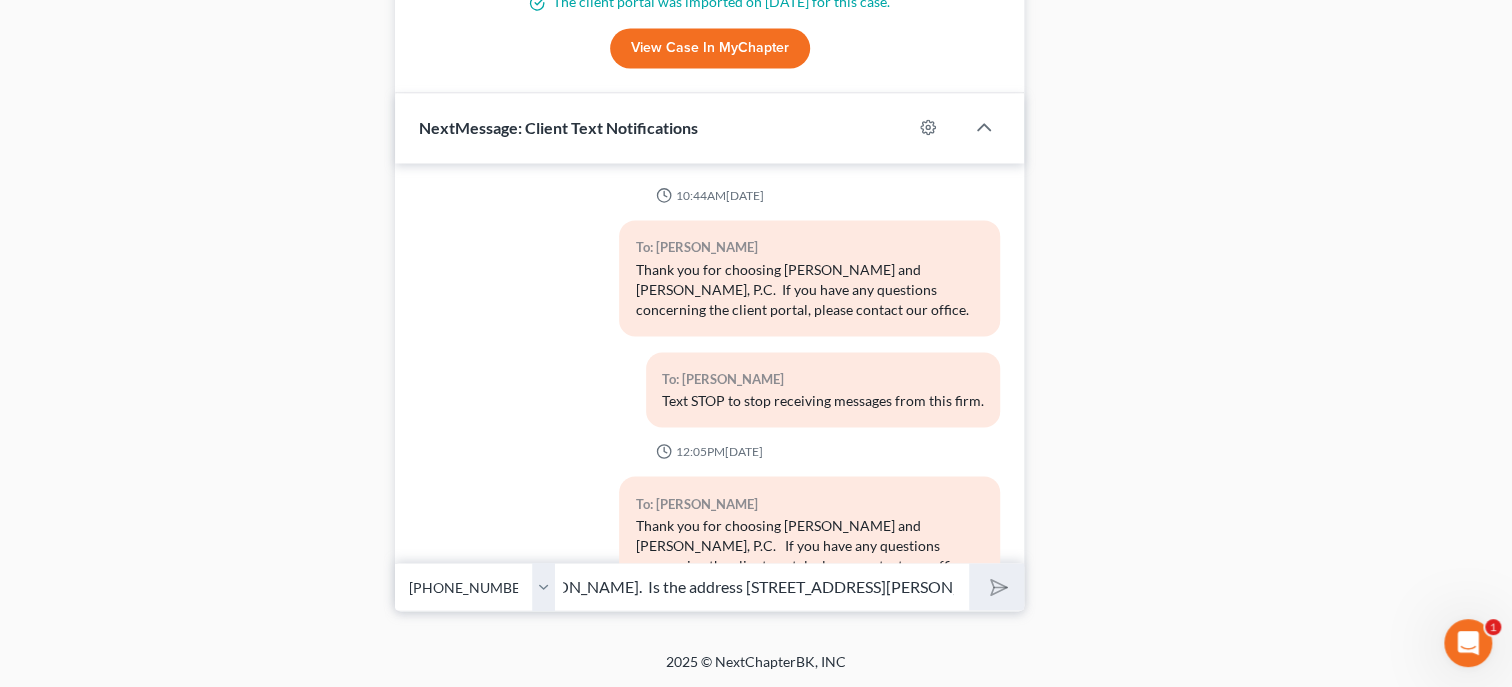 type 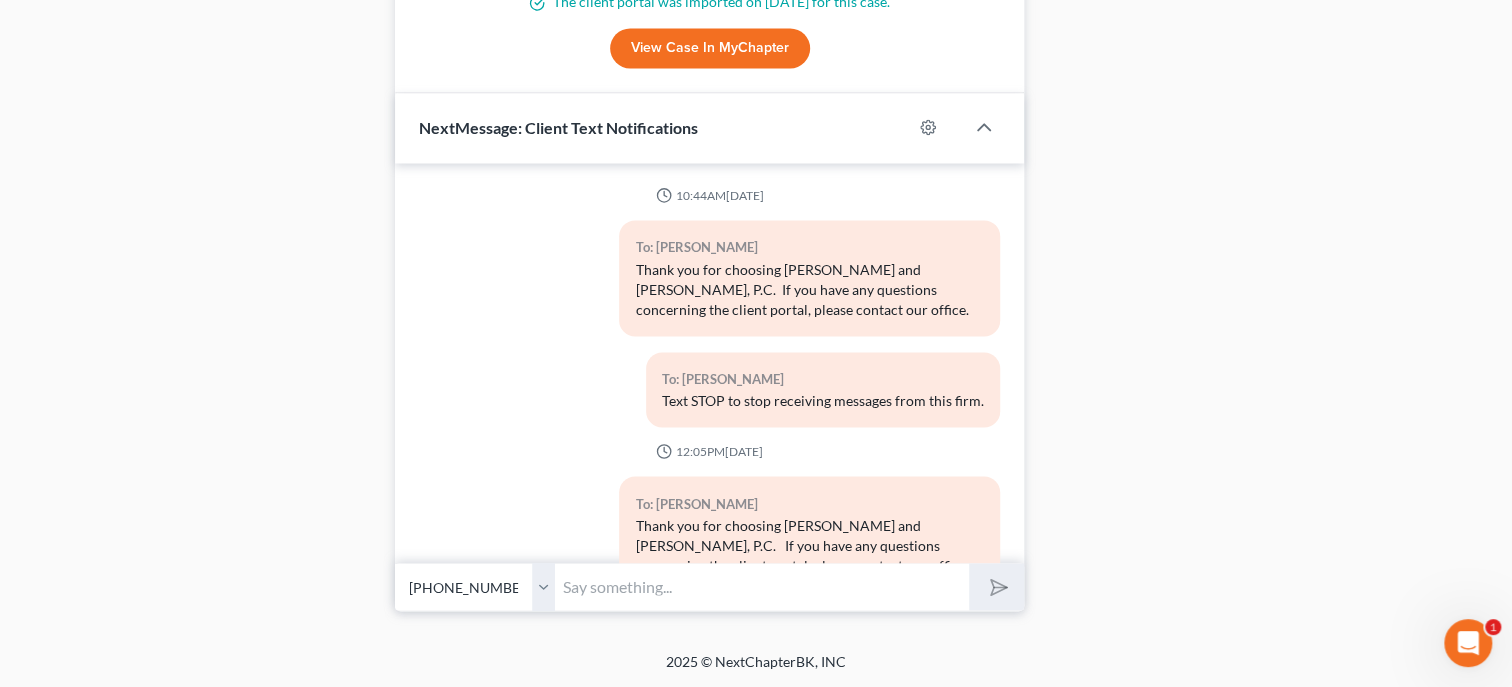 scroll, scrollTop: 0, scrollLeft: 0, axis: both 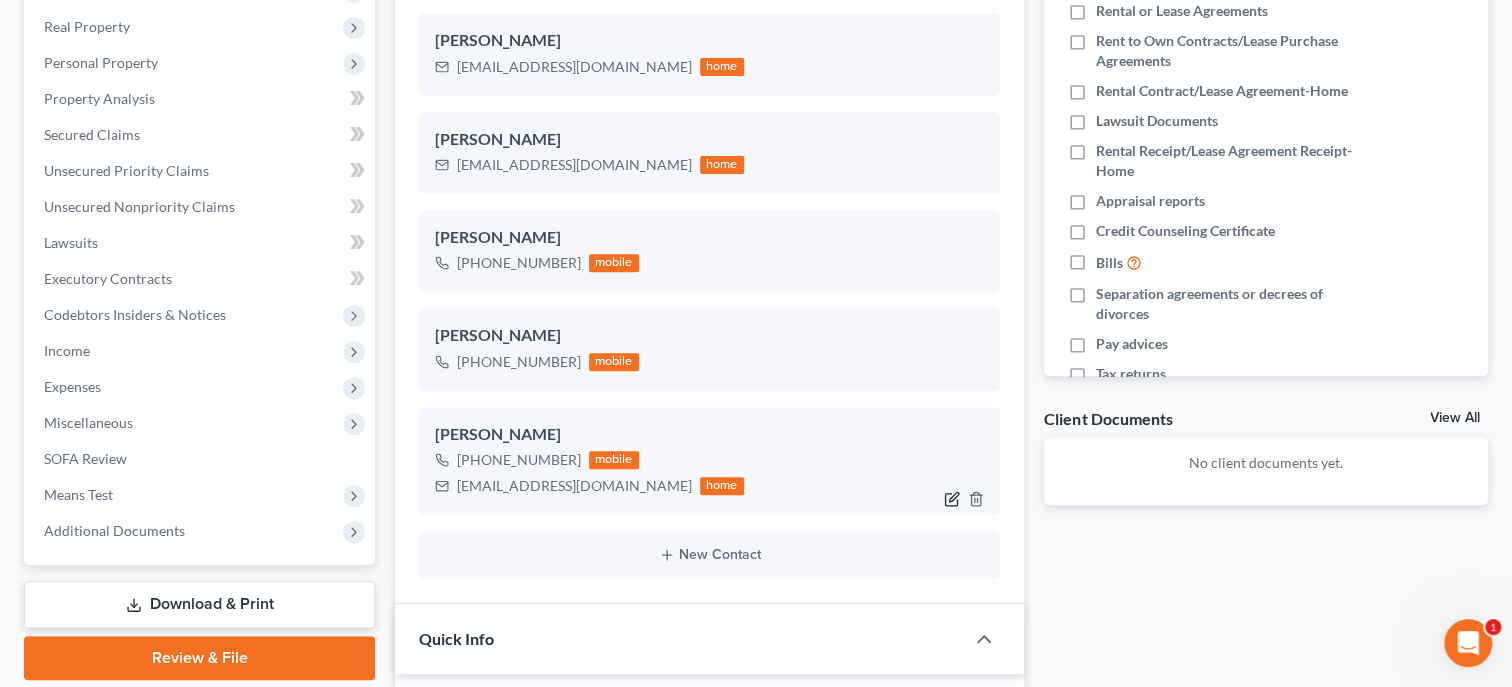 click 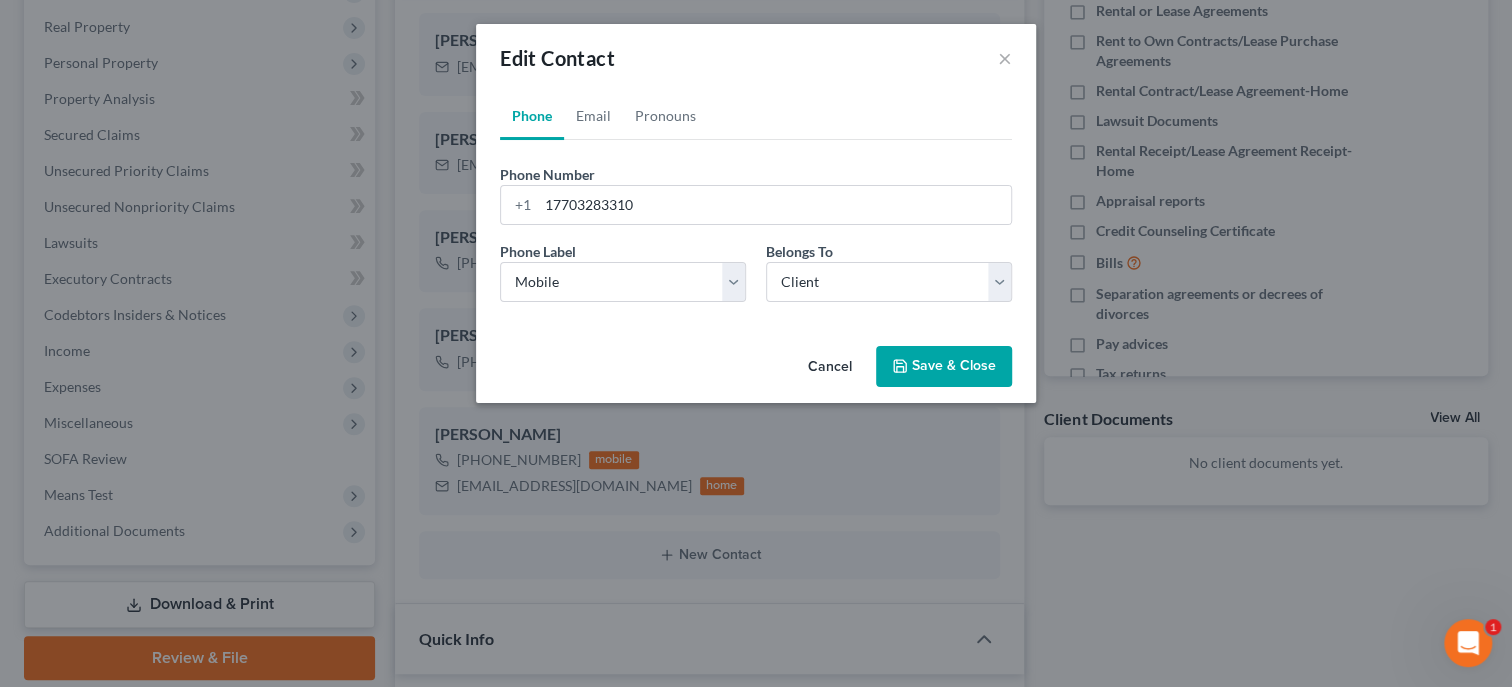 click on "Cancel" at bounding box center [830, 368] 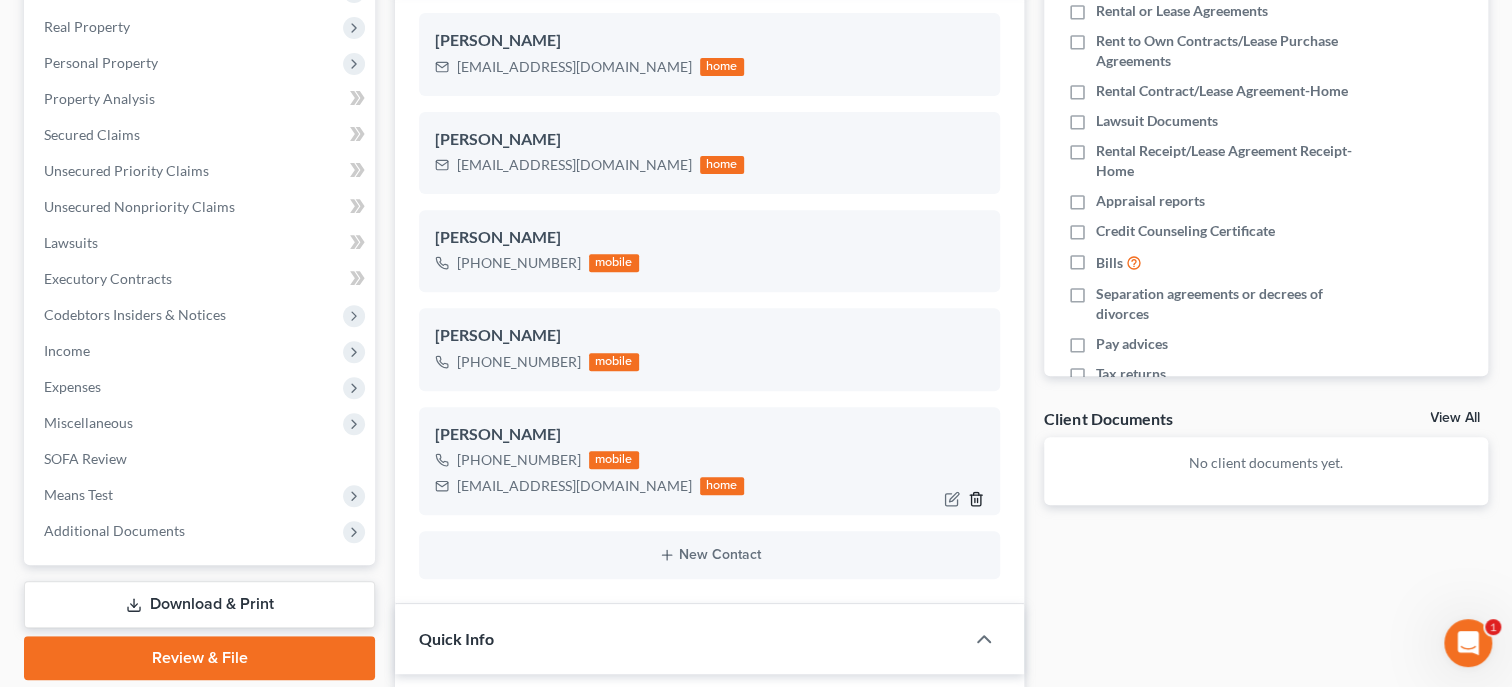click 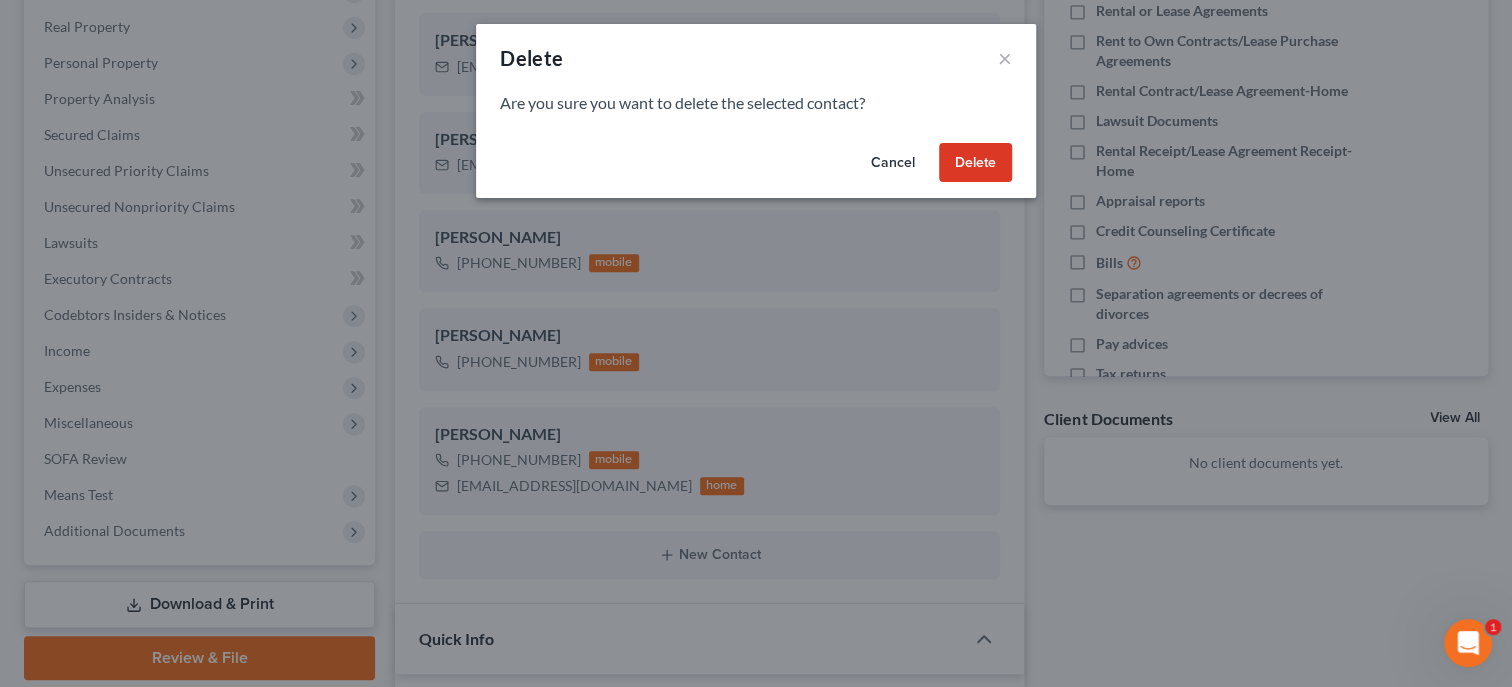 click on "Delete" at bounding box center (975, 163) 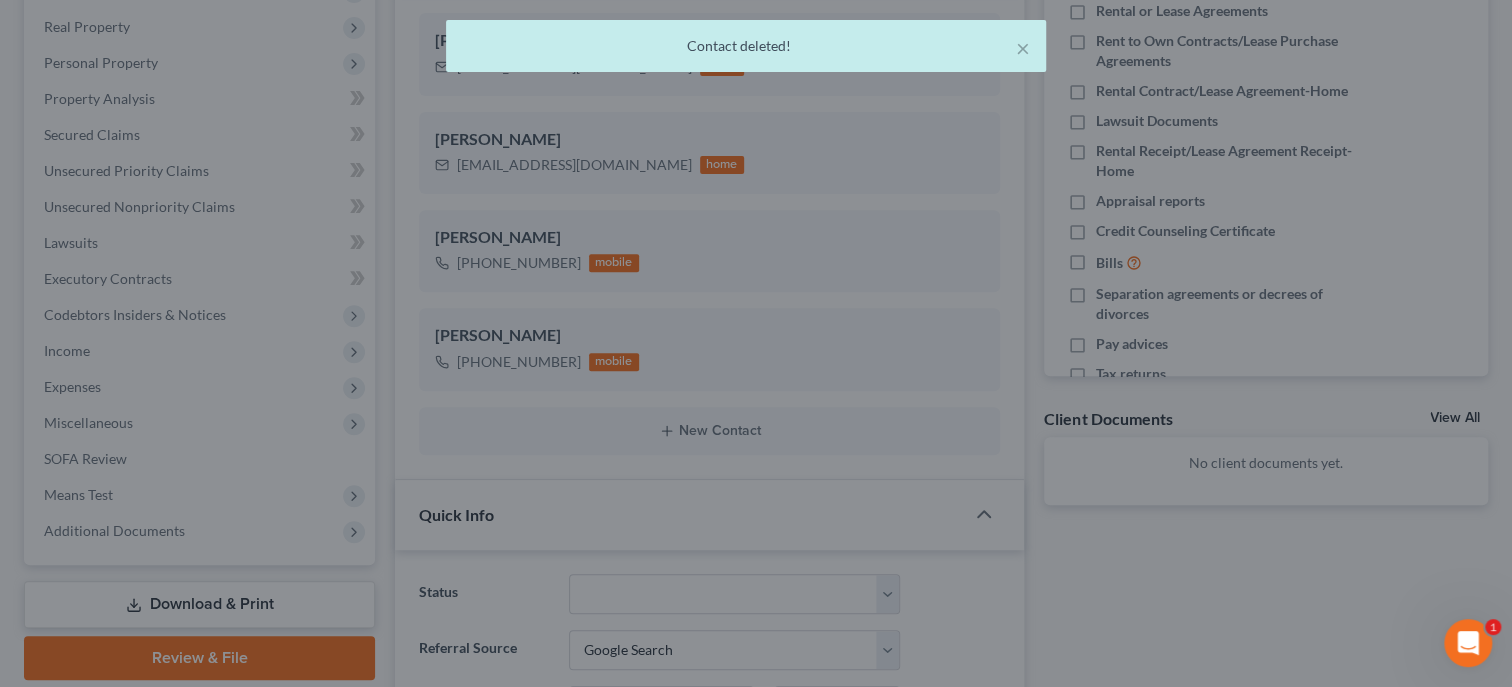 select on "0" 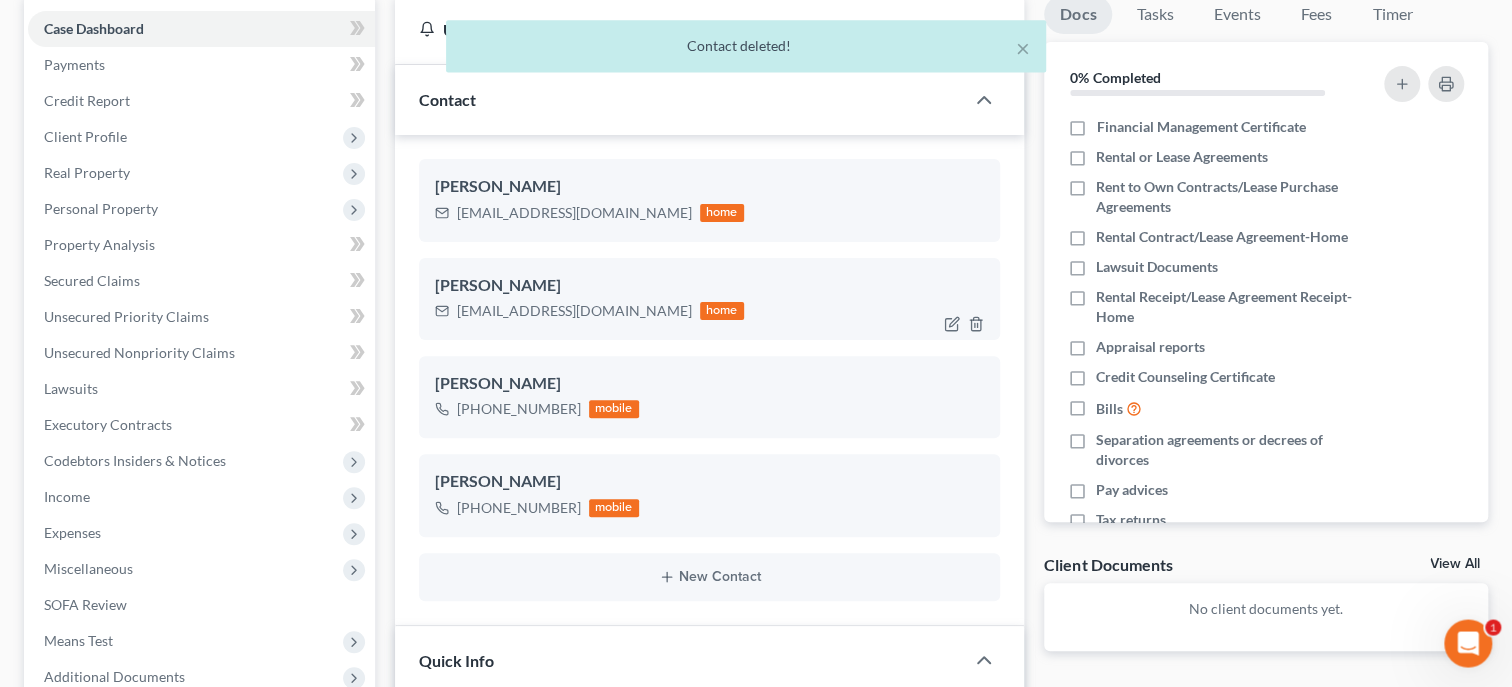 scroll, scrollTop: 34, scrollLeft: 0, axis: vertical 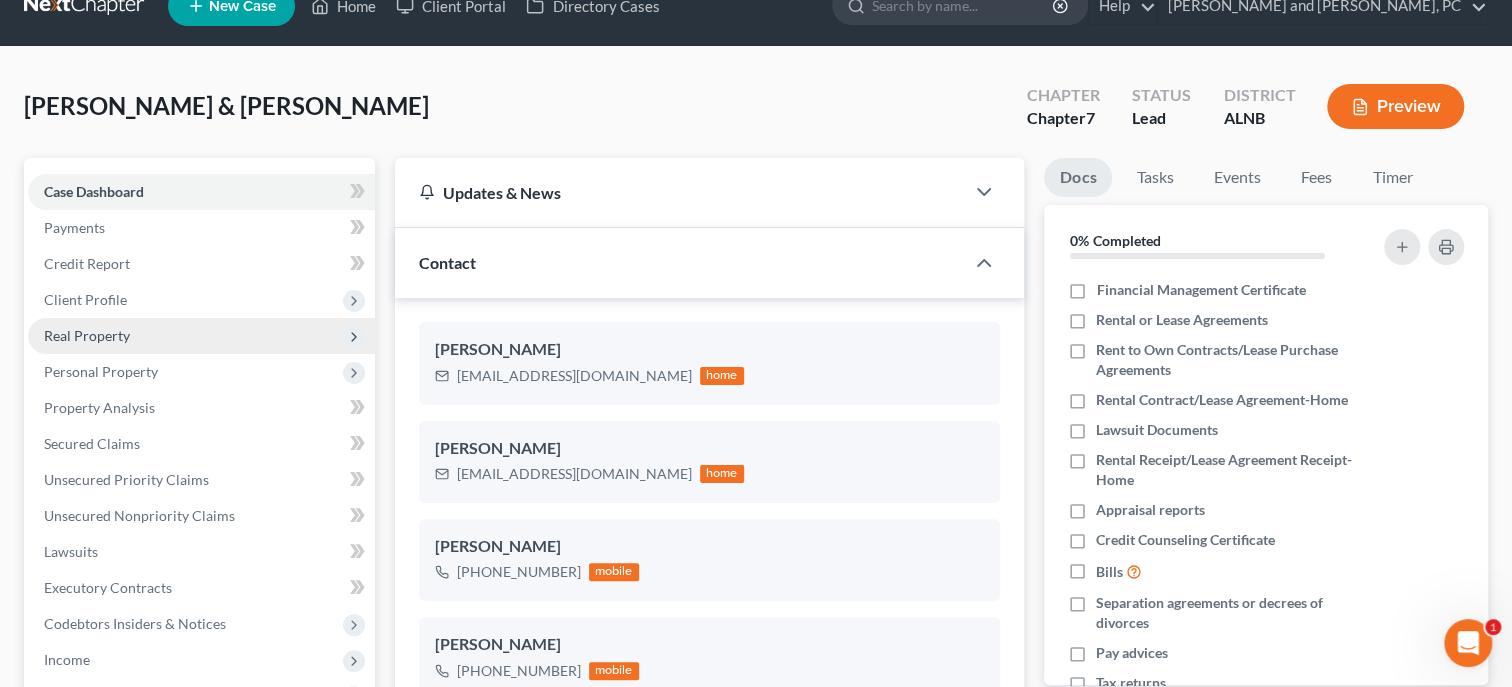 click on "Real Property" at bounding box center (201, 336) 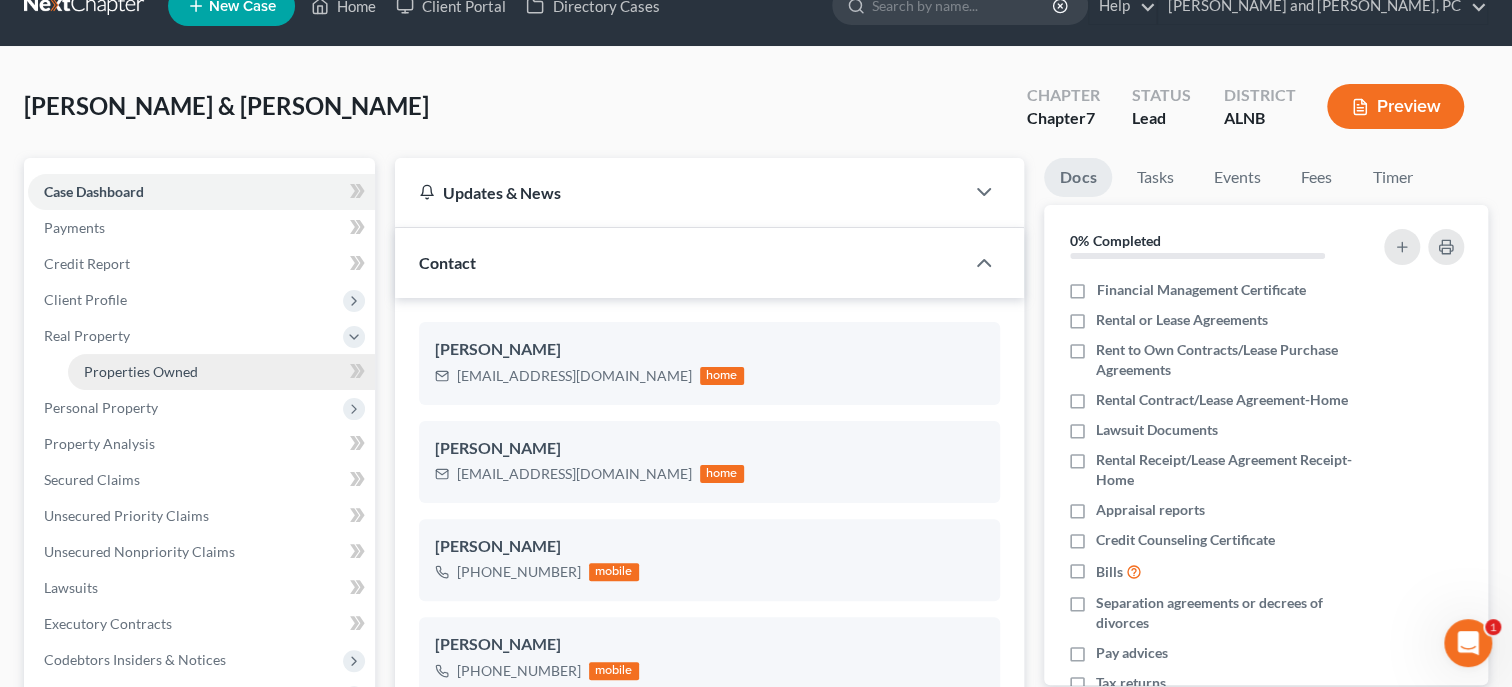 click on "Properties Owned" at bounding box center (141, 371) 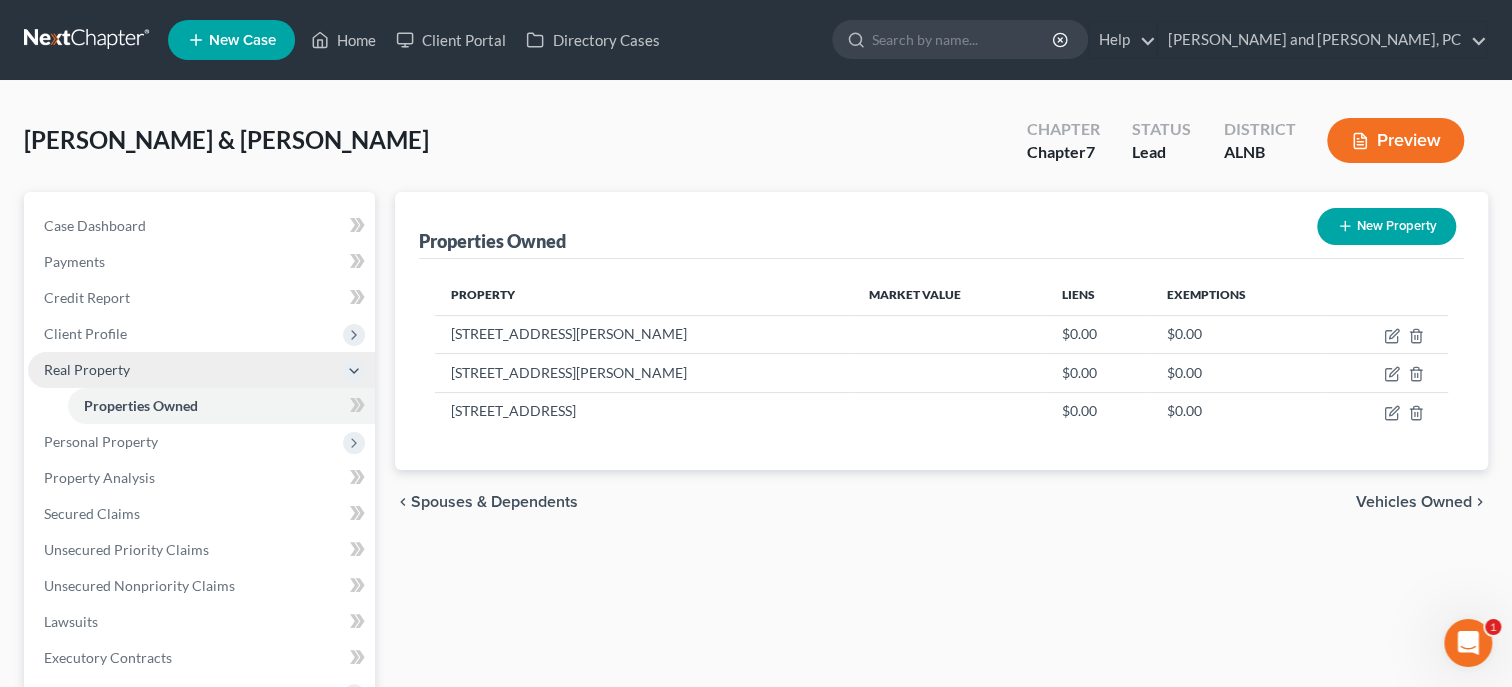 scroll, scrollTop: 0, scrollLeft: 0, axis: both 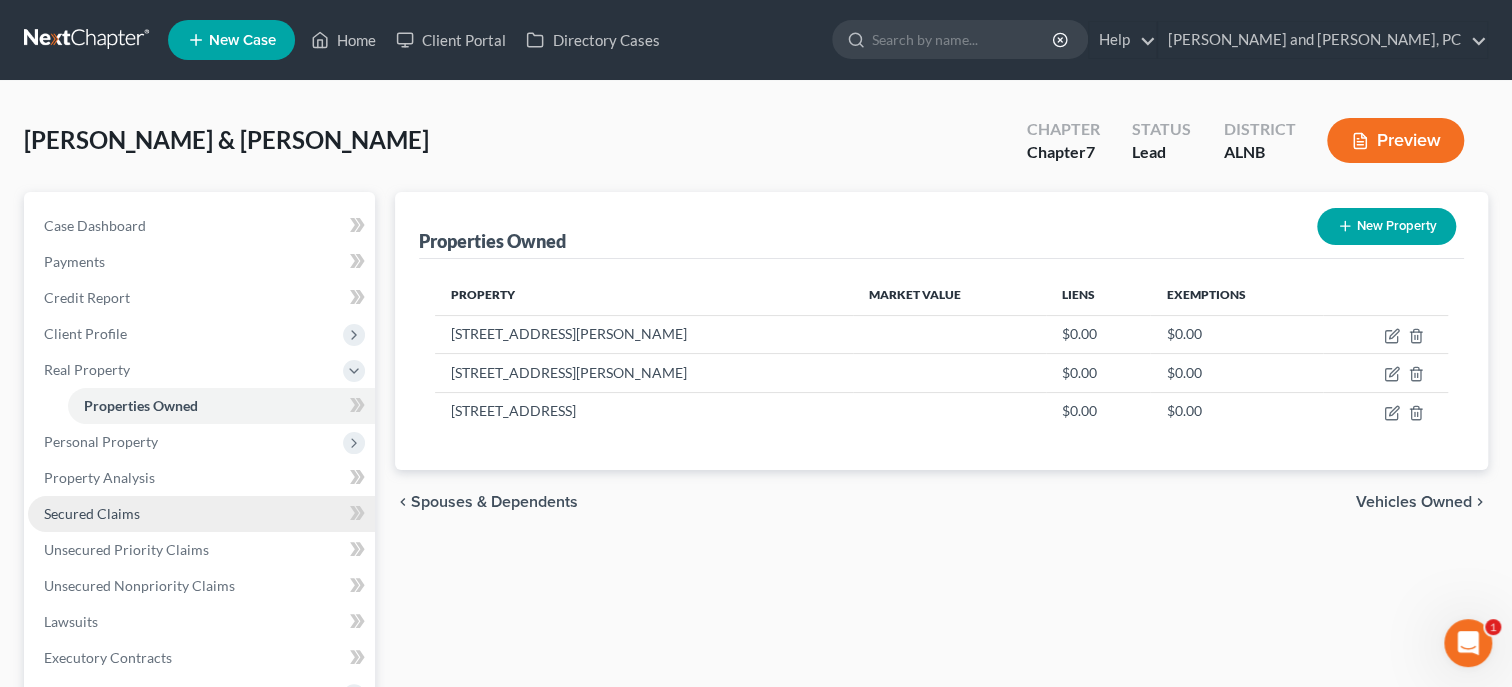 click on "Secured Claims" at bounding box center [92, 513] 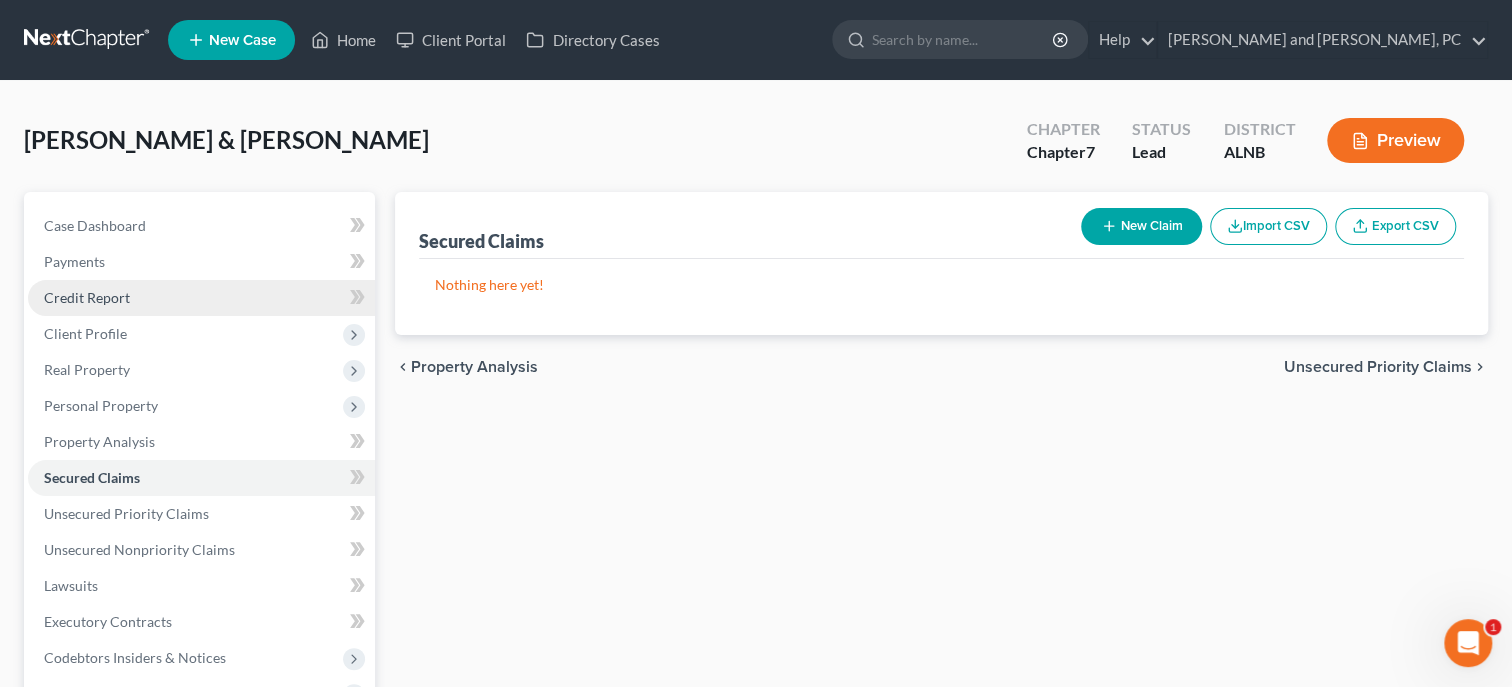 click on "Credit Report" at bounding box center [201, 298] 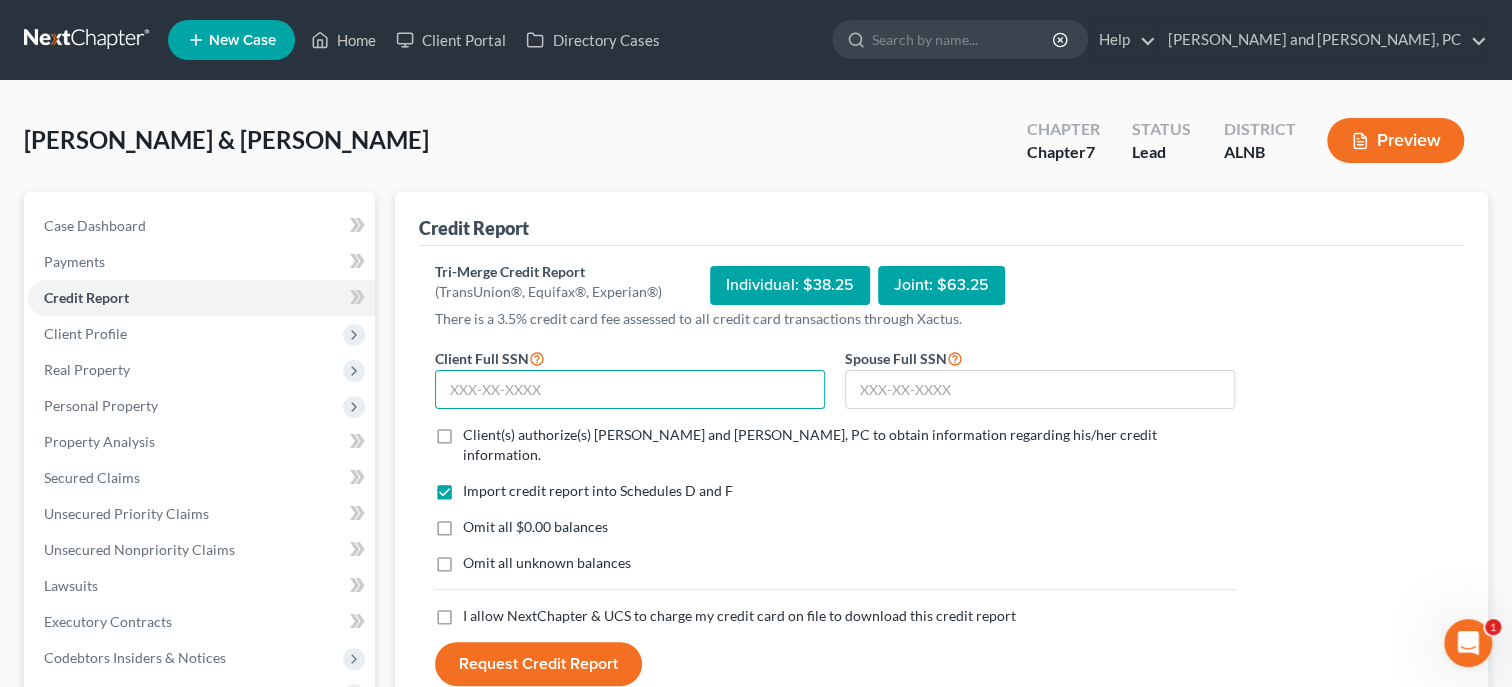 click at bounding box center [630, 390] 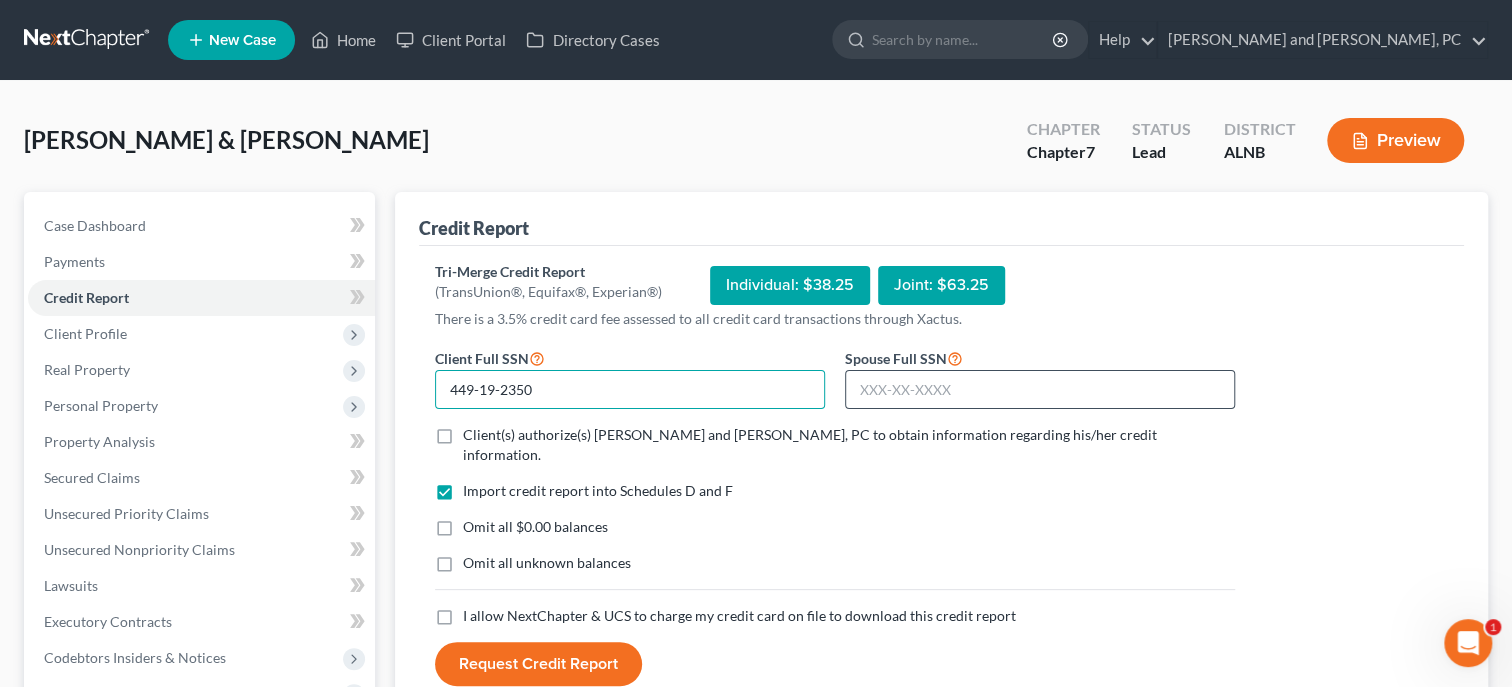 type on "449-19-2350" 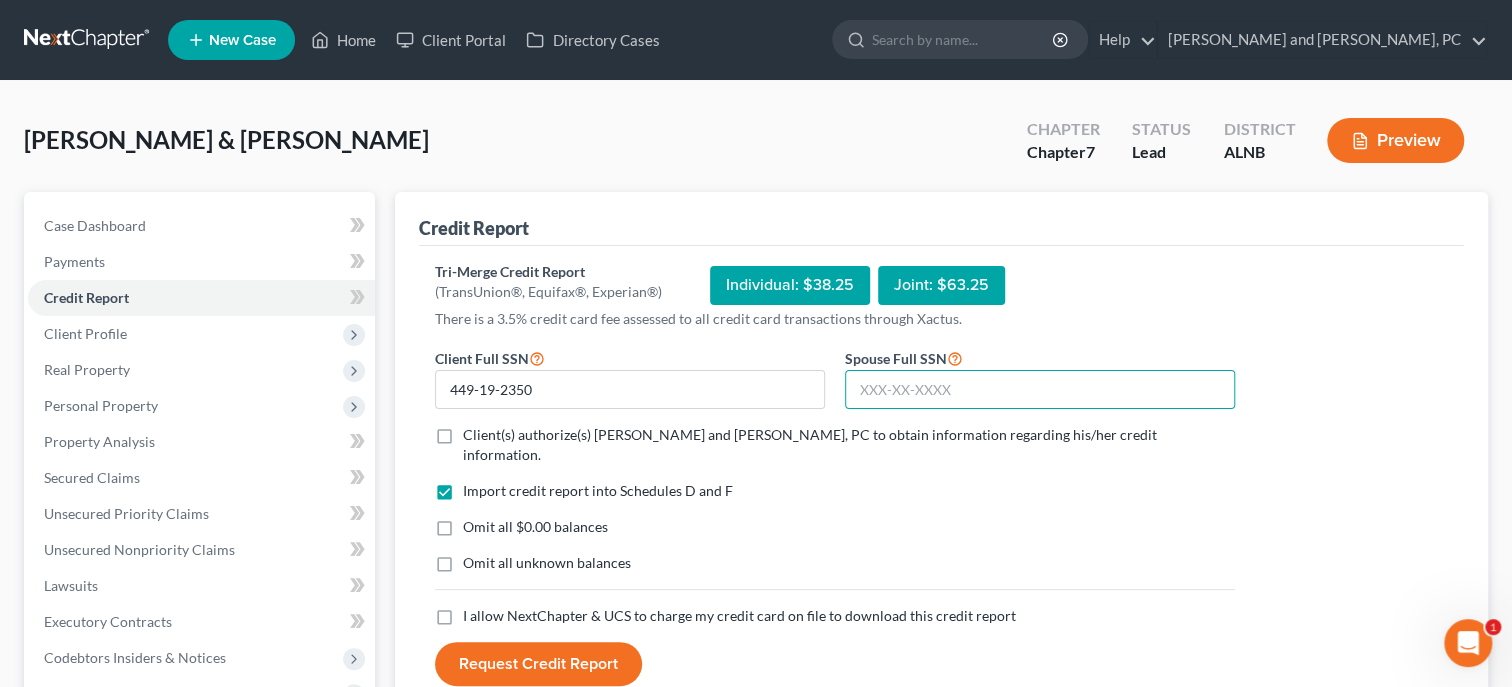 click at bounding box center [1040, 390] 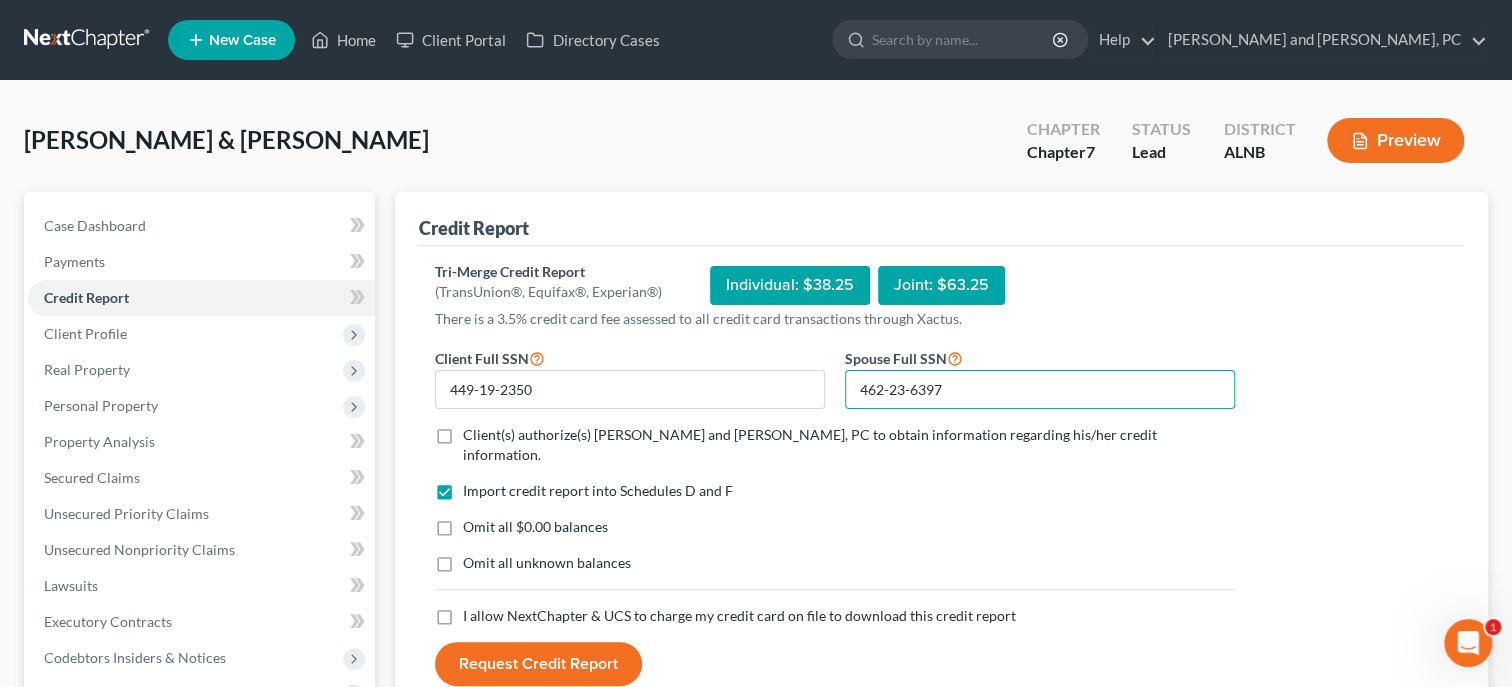 type on "462-23-6397" 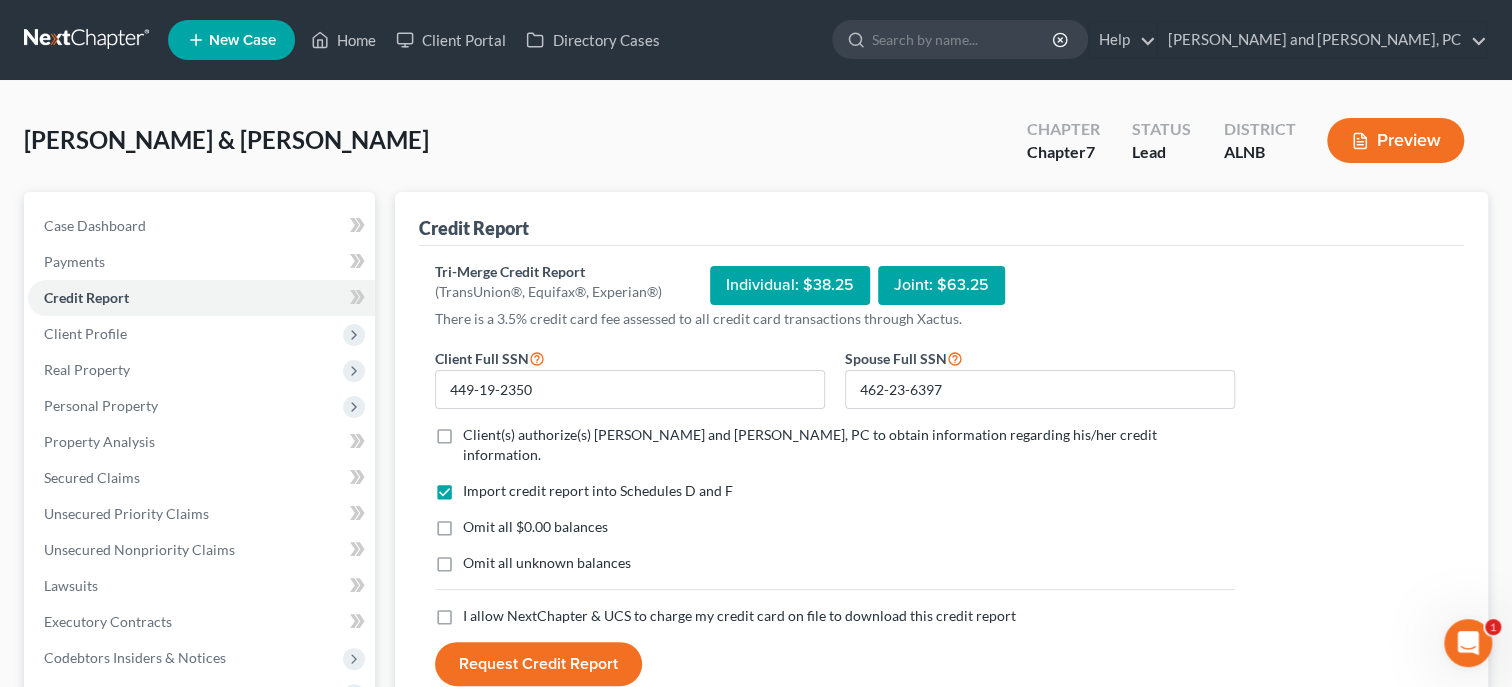 click on "Client(s) authorize(s) [PERSON_NAME] and [PERSON_NAME], PC to obtain information regarding his/her credit information.
*" at bounding box center (849, 445) 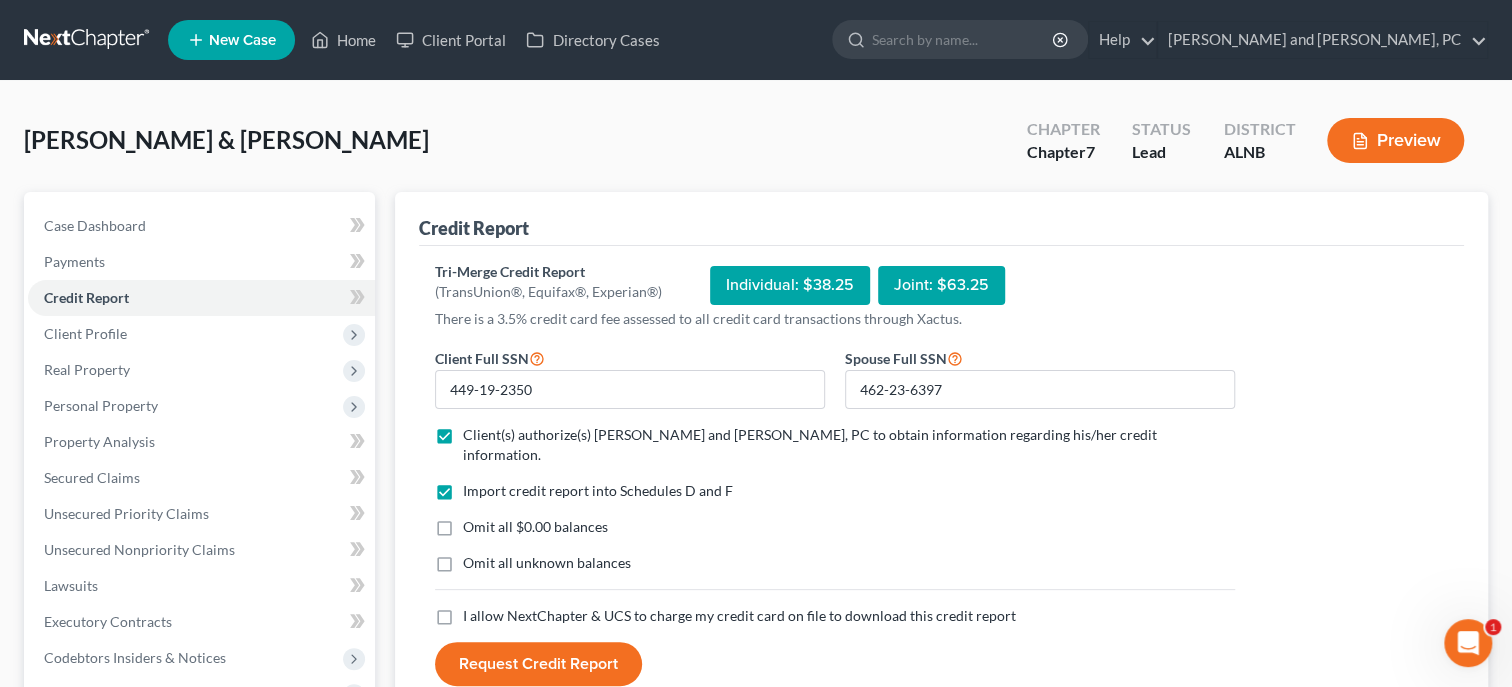 click on "Omit all $0.00 balances" at bounding box center [535, 527] 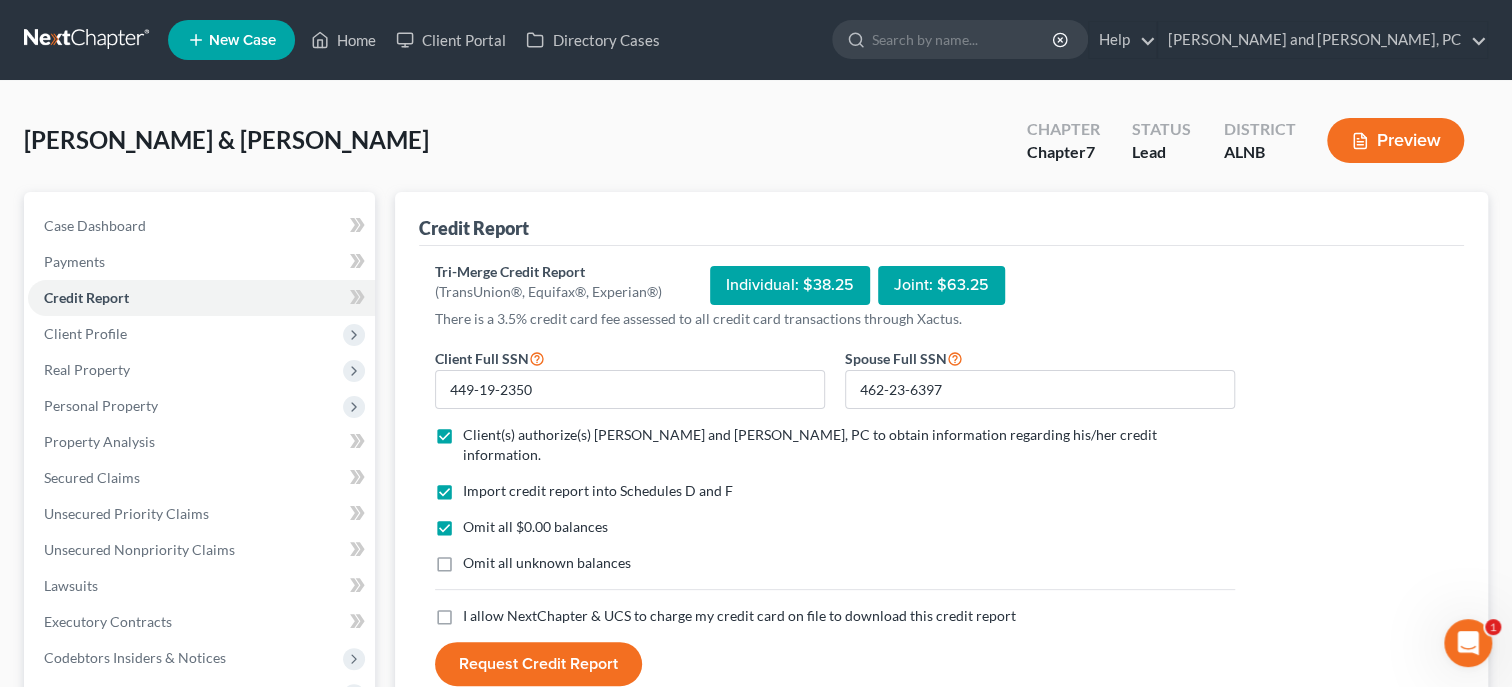 click on "I allow NextChapter & UCS to charge my credit card on file to download this credit report
*" at bounding box center (739, 616) 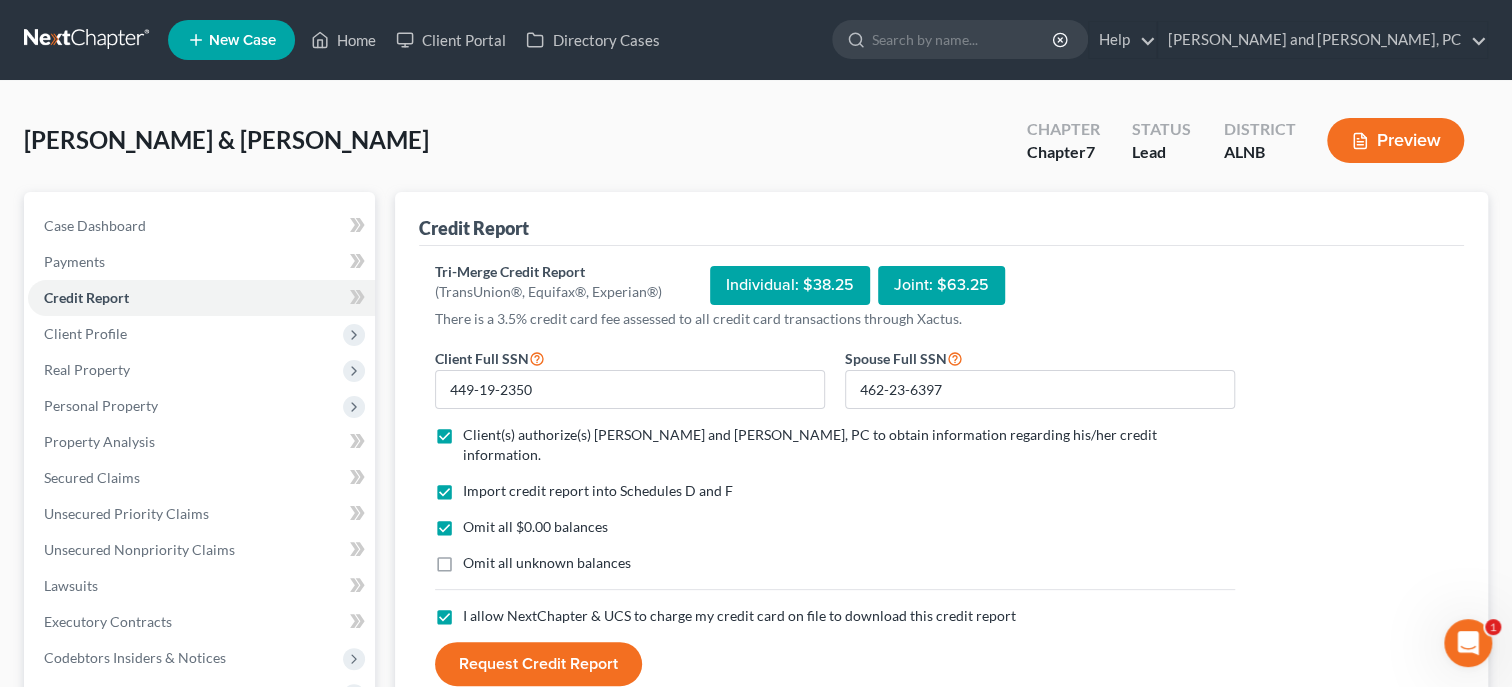 click on "Request Credit Report" at bounding box center [538, 664] 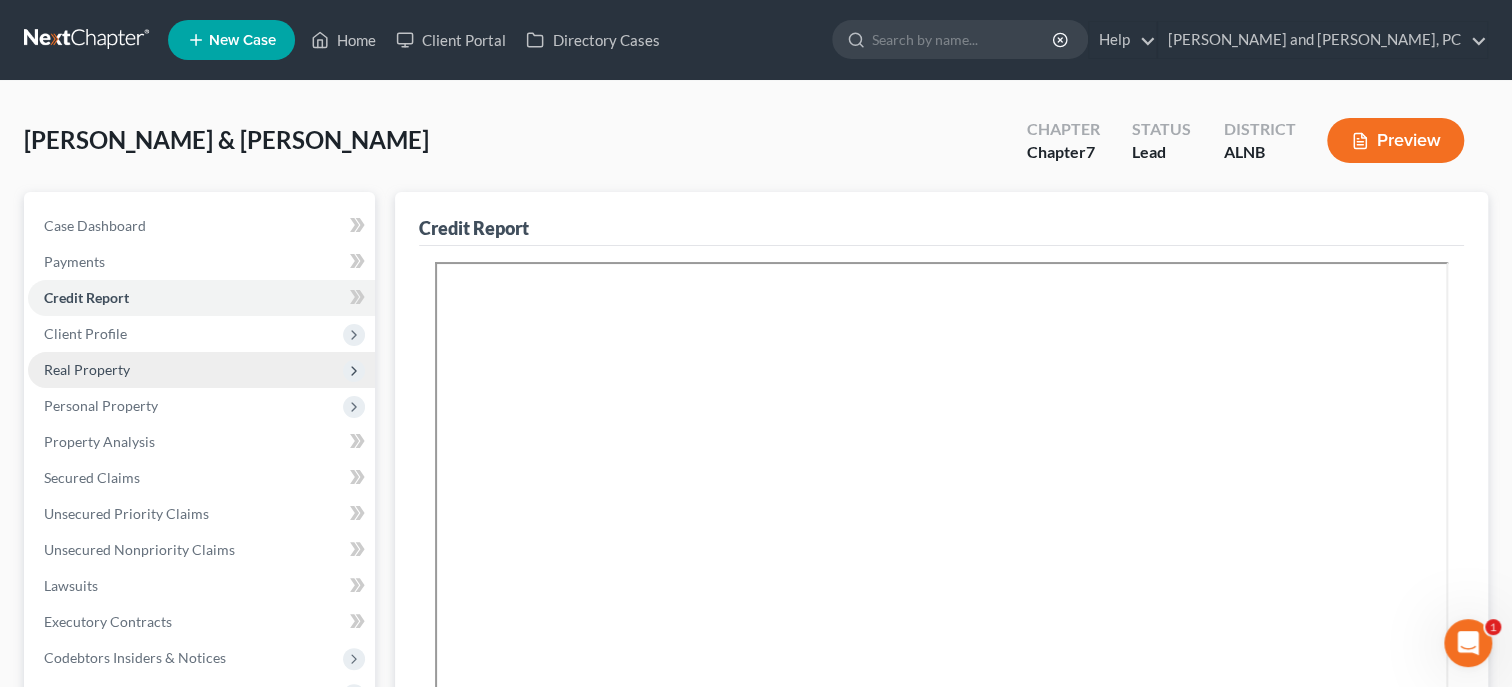 click on "Real Property" at bounding box center [87, 369] 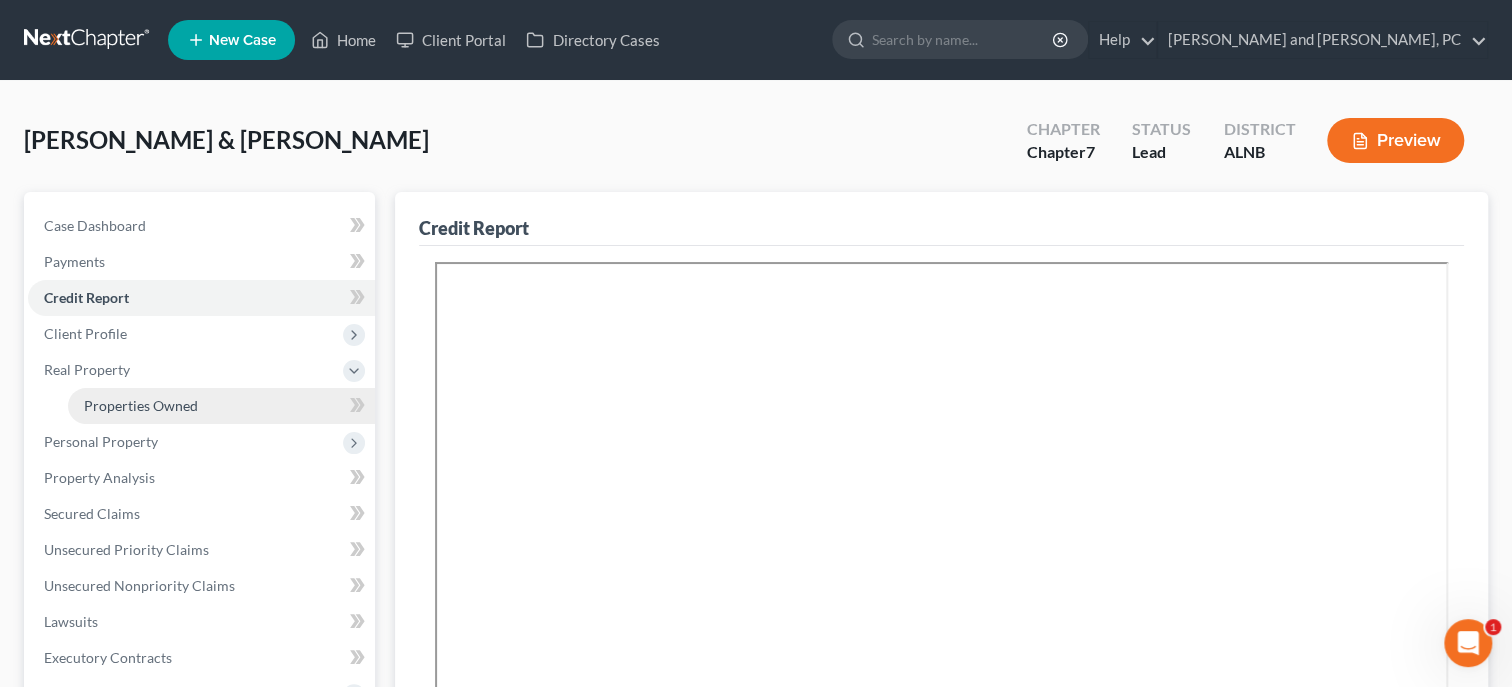 click on "Properties Owned" at bounding box center [141, 405] 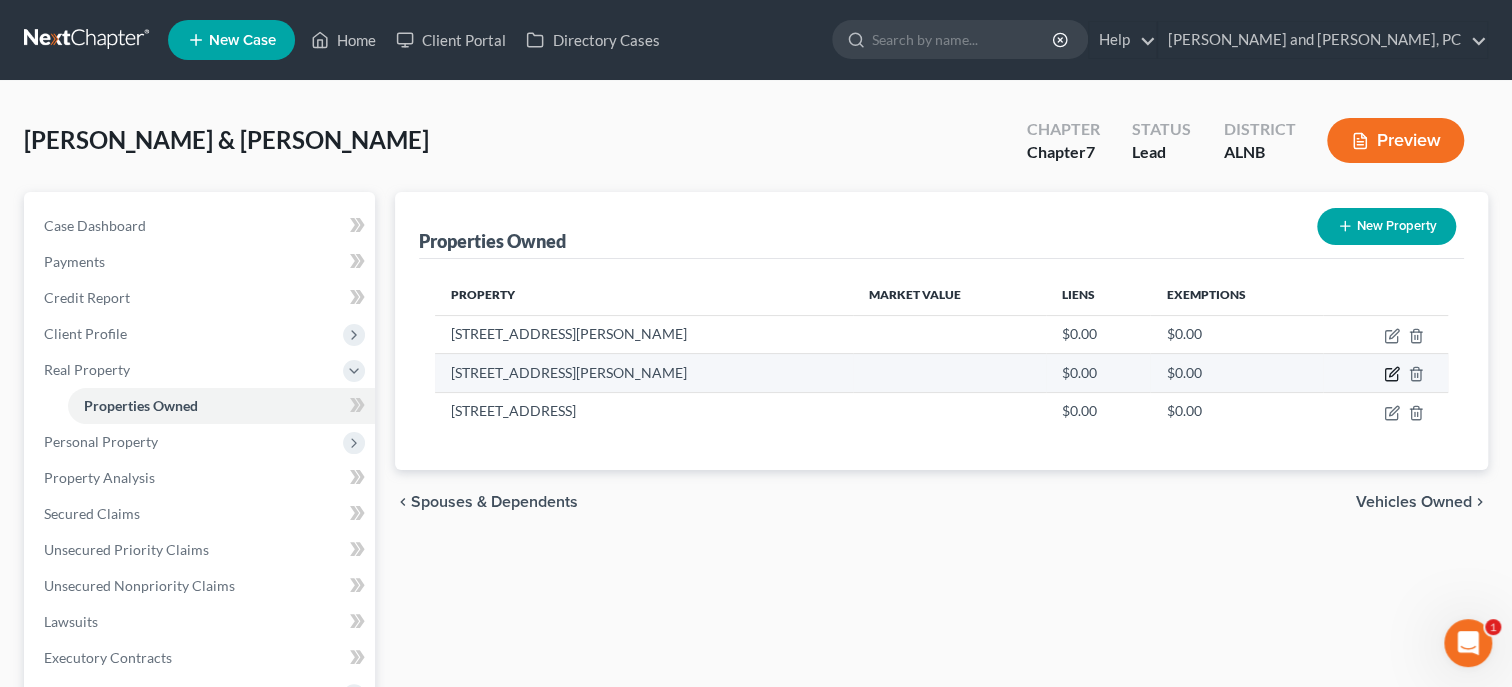 click at bounding box center [1385, 373] 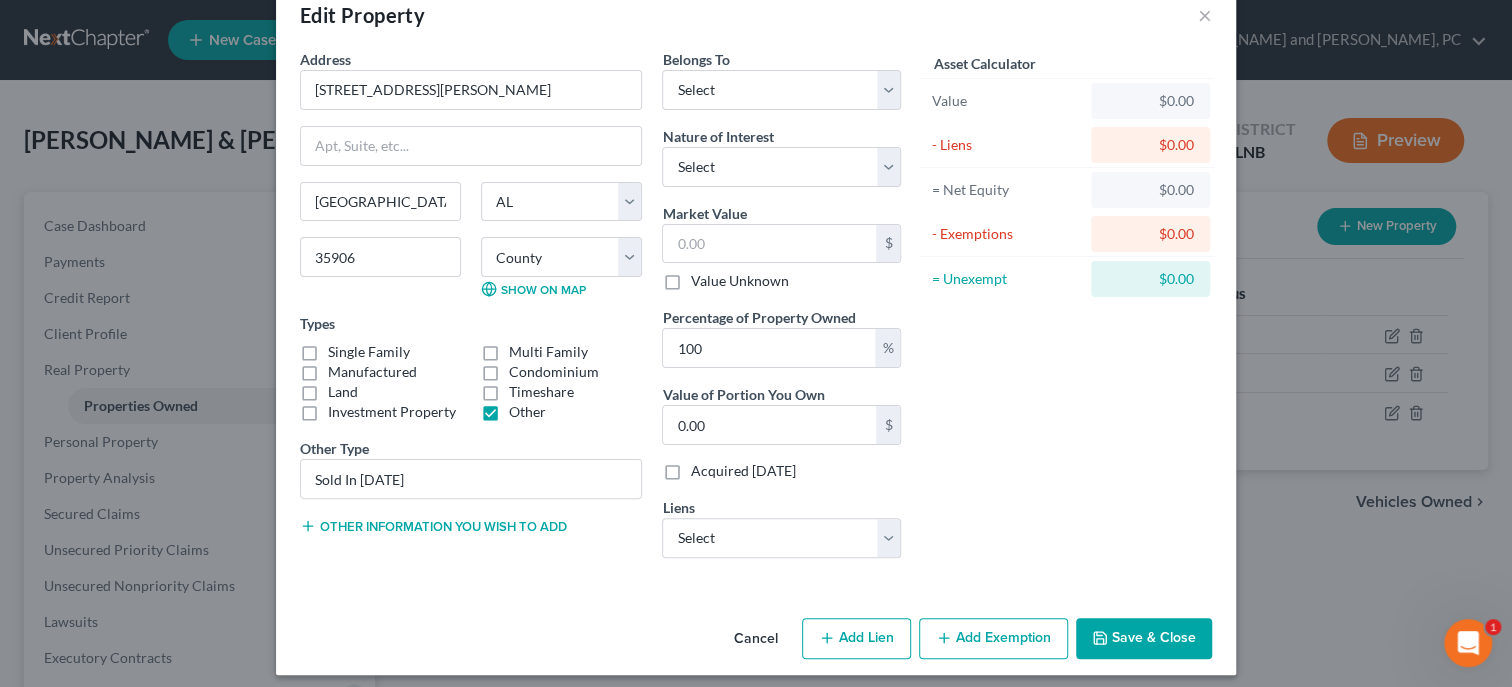 scroll, scrollTop: 53, scrollLeft: 0, axis: vertical 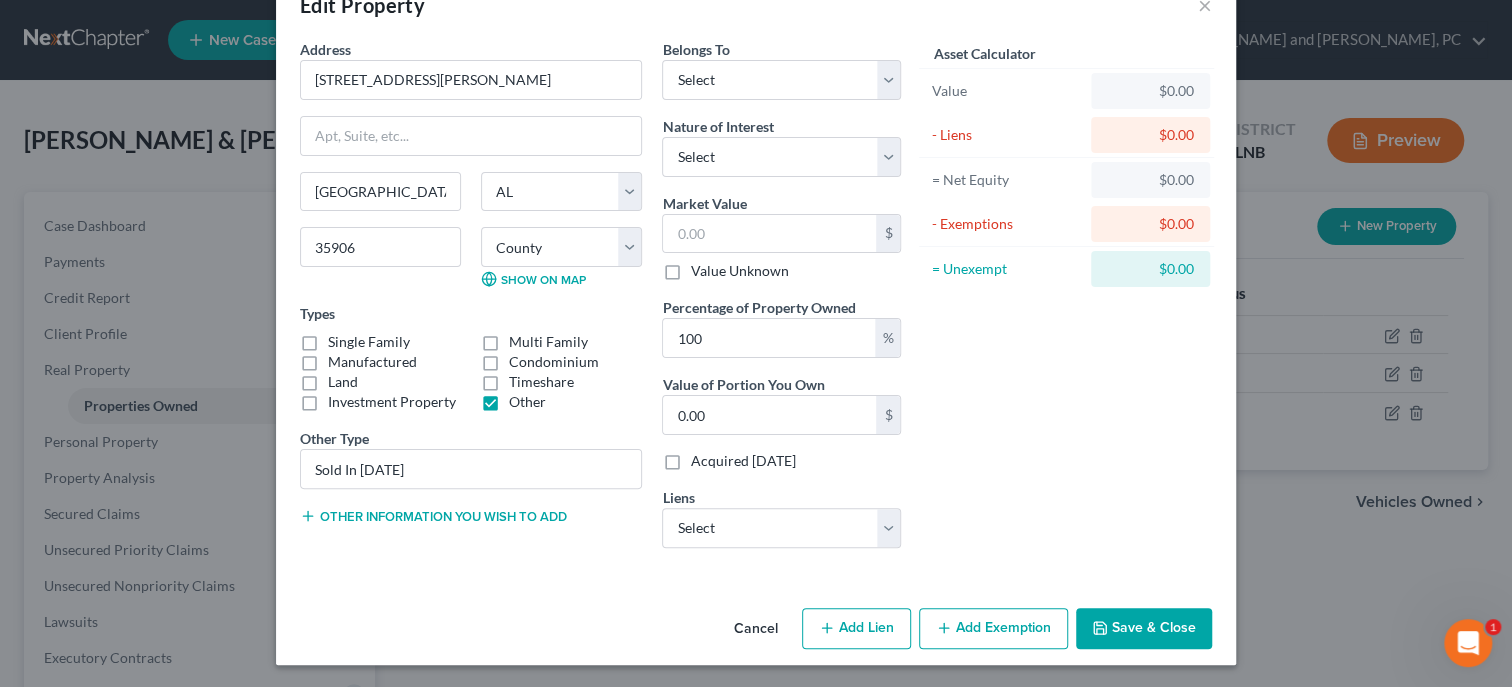 click on "Cancel" at bounding box center [756, 630] 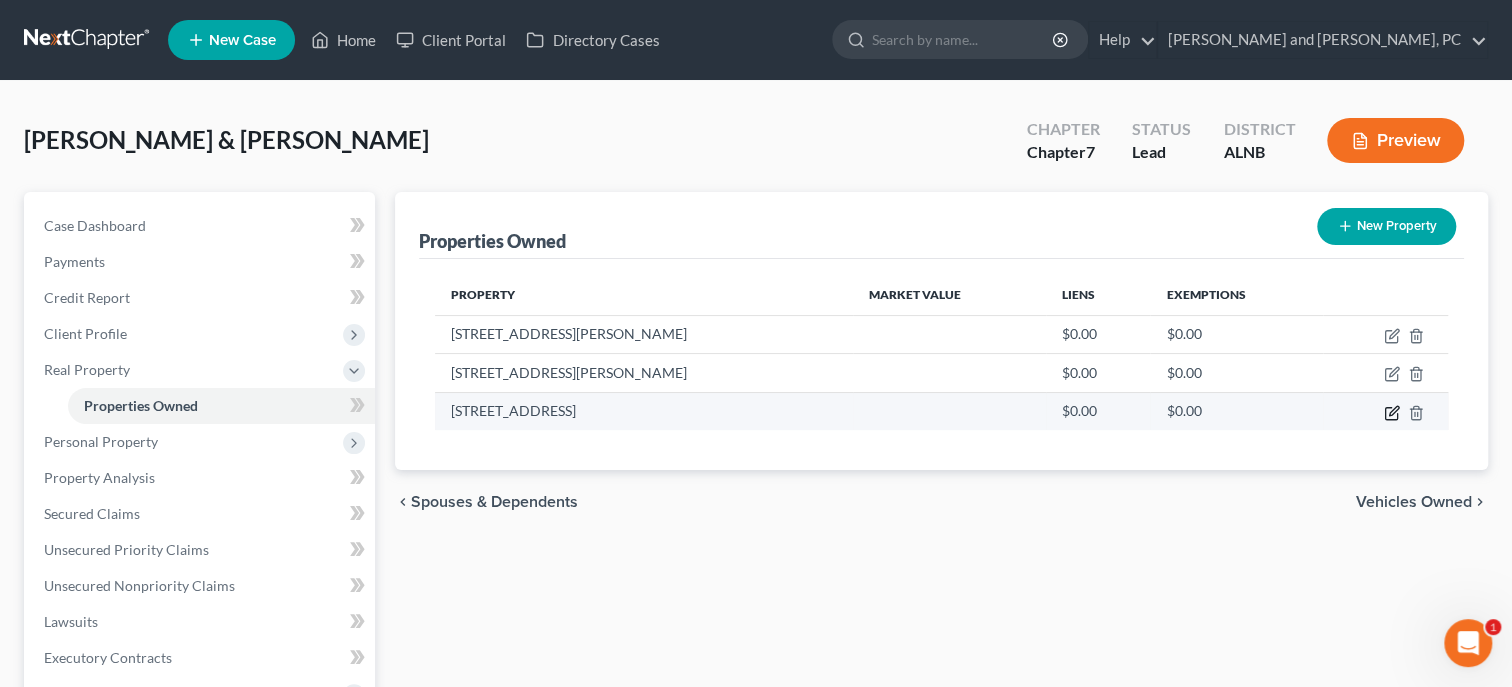 click 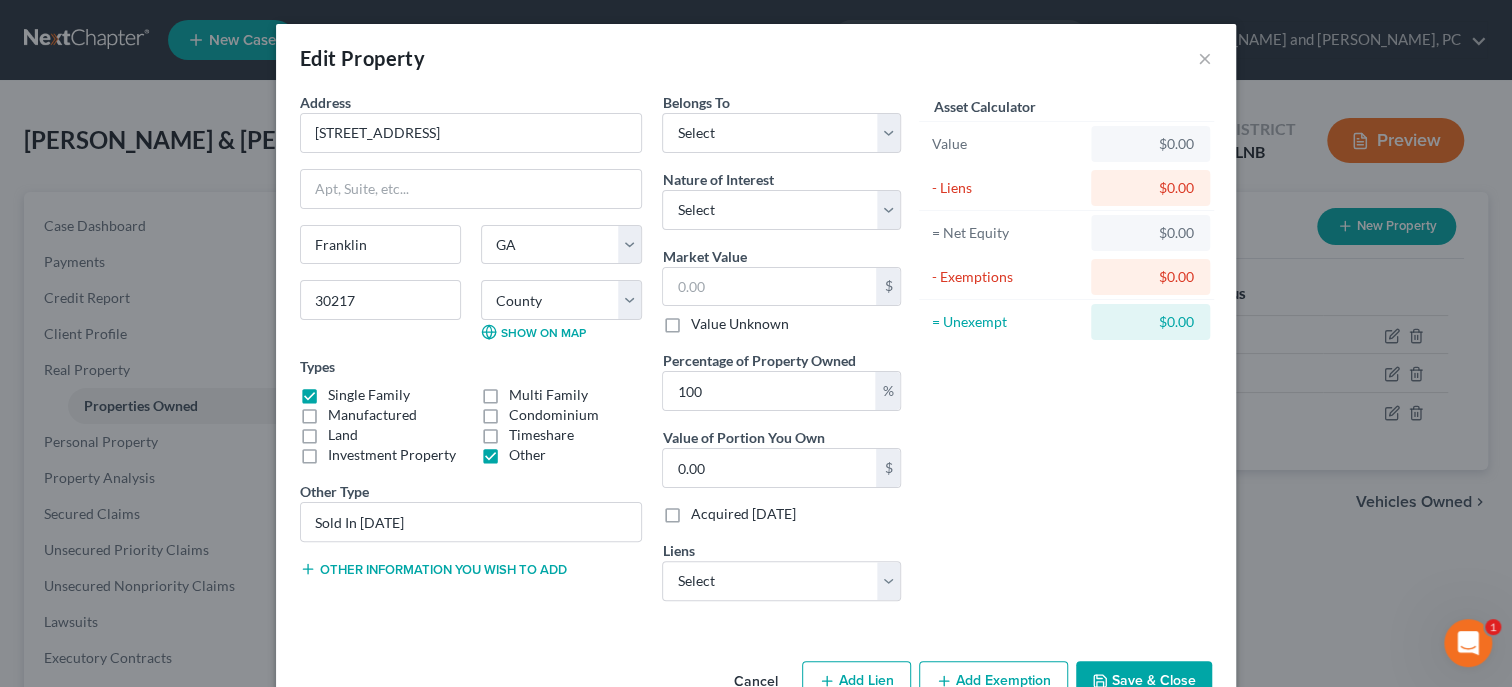scroll, scrollTop: 53, scrollLeft: 0, axis: vertical 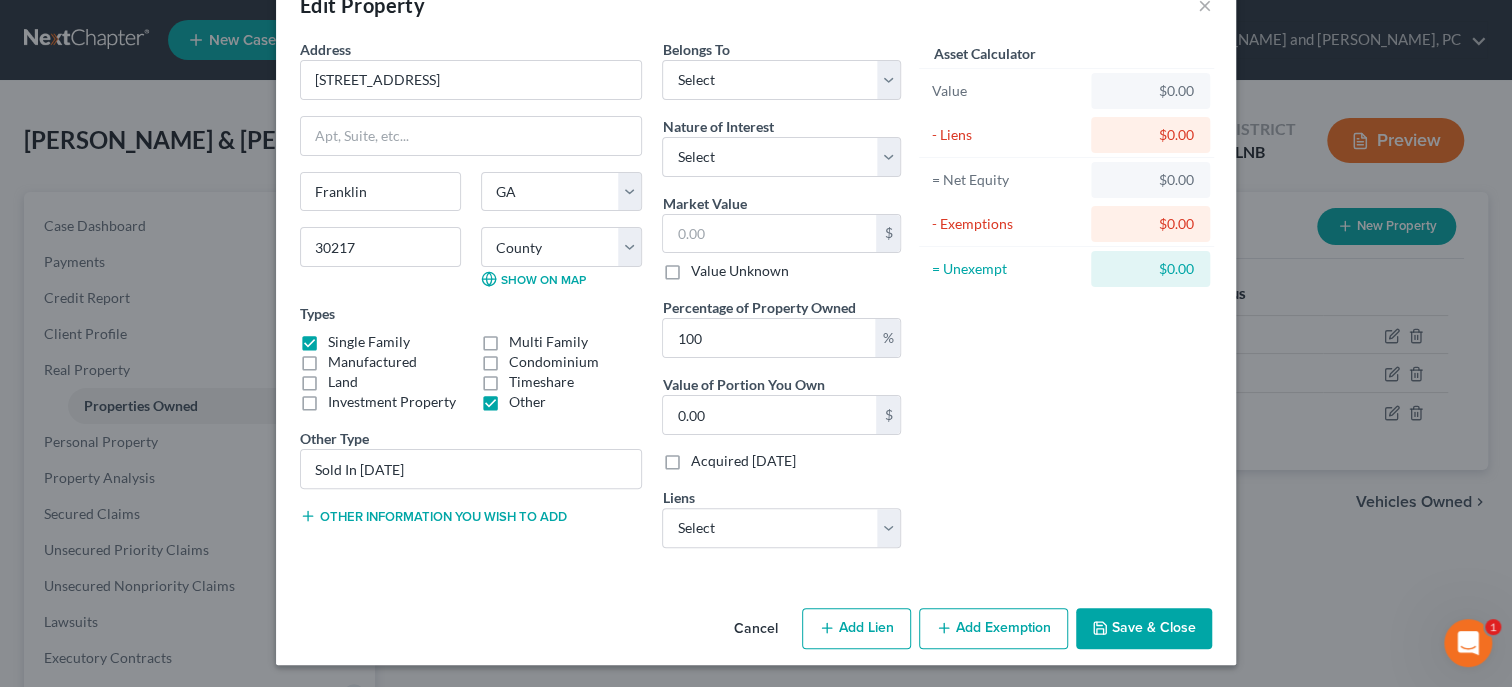 click on "Cancel" at bounding box center [756, 630] 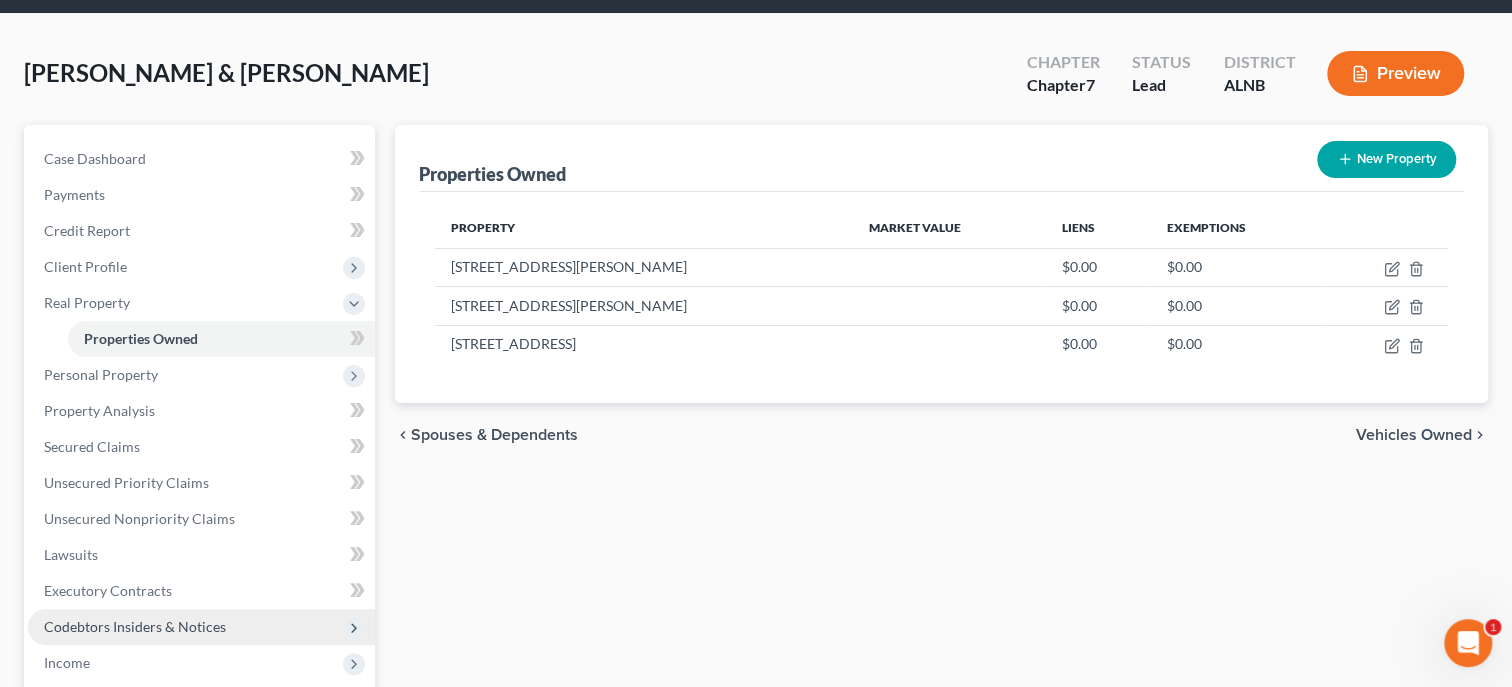 scroll, scrollTop: 411, scrollLeft: 0, axis: vertical 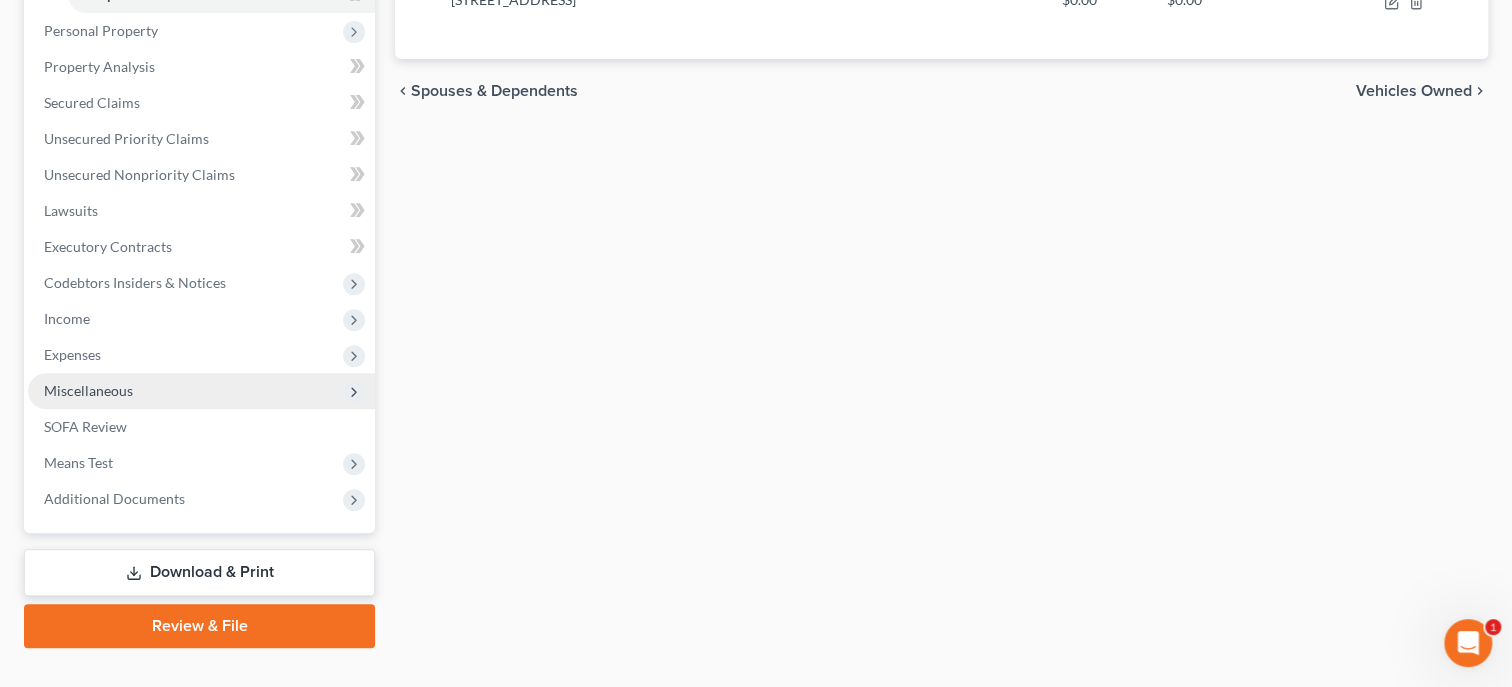 click on "Miscellaneous" at bounding box center [201, 391] 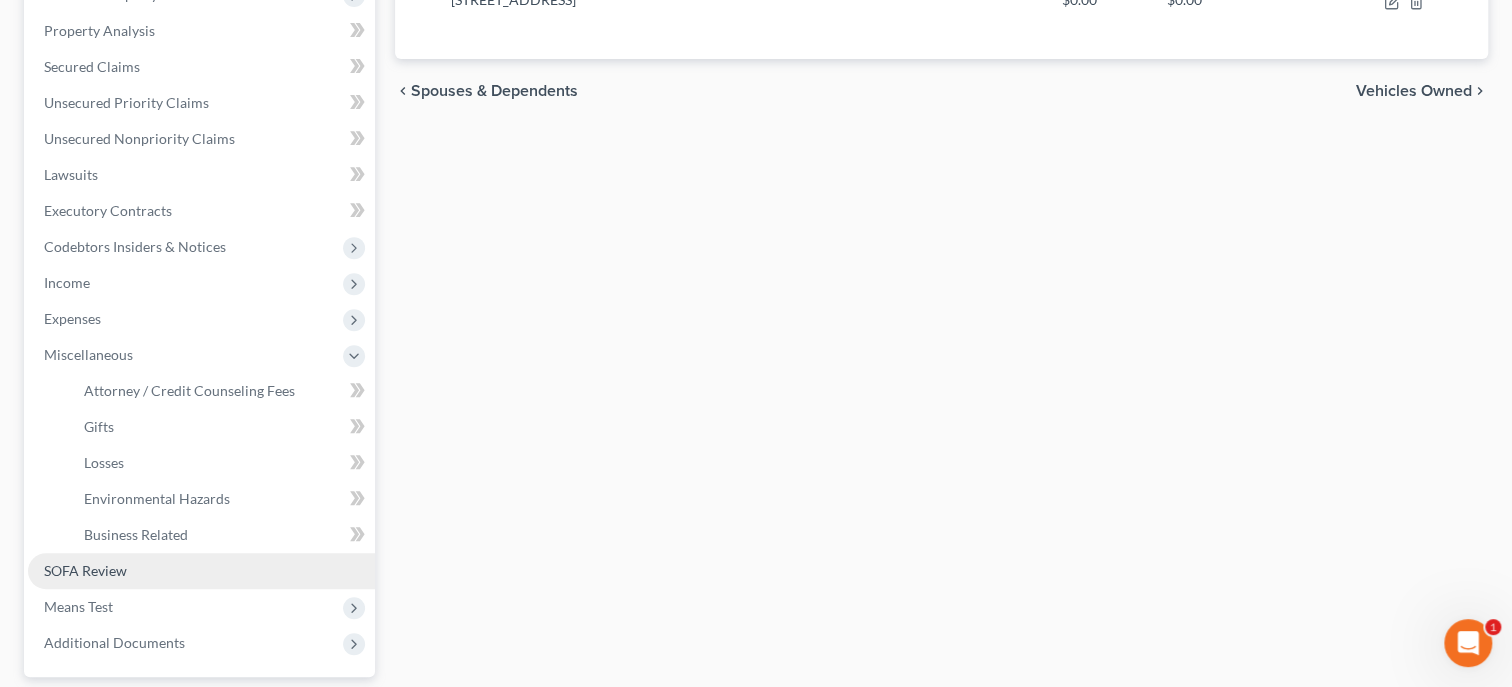 click on "SOFA Review" at bounding box center (201, 571) 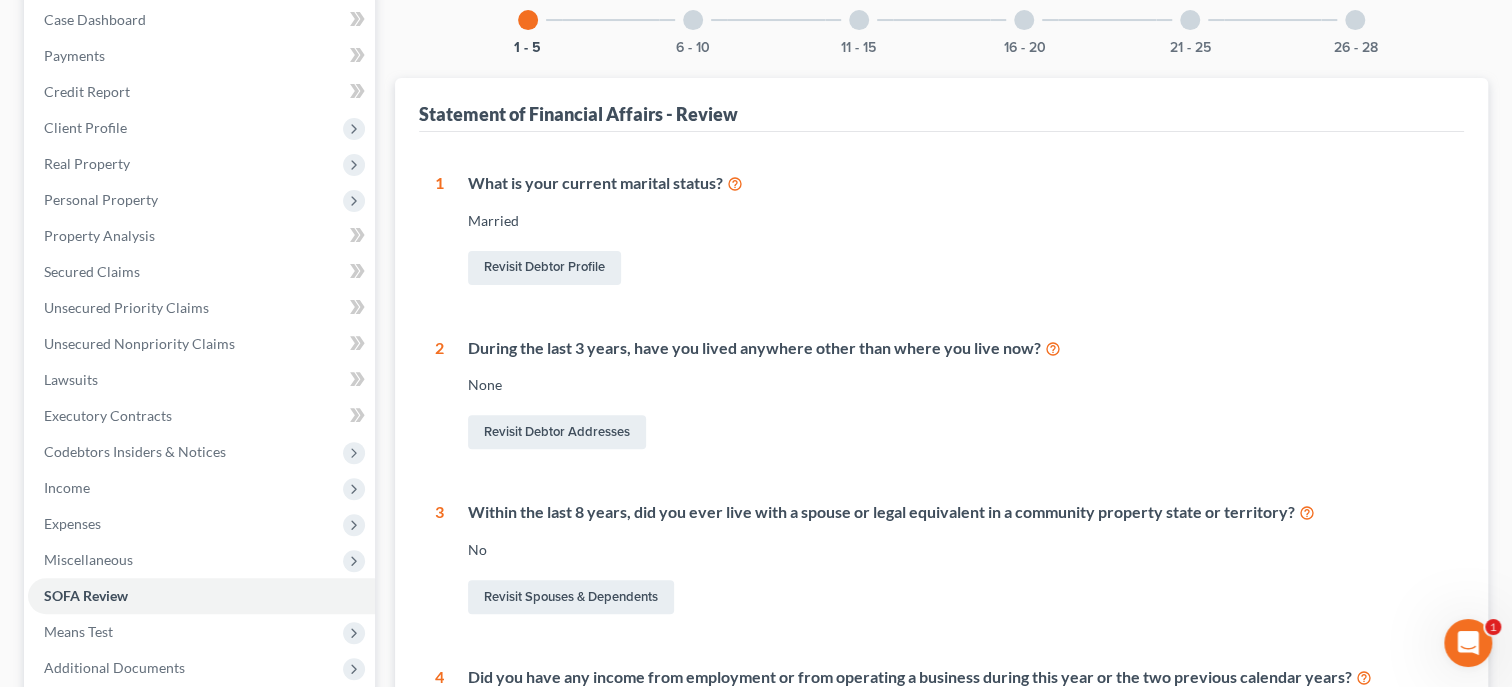 scroll, scrollTop: 163, scrollLeft: 0, axis: vertical 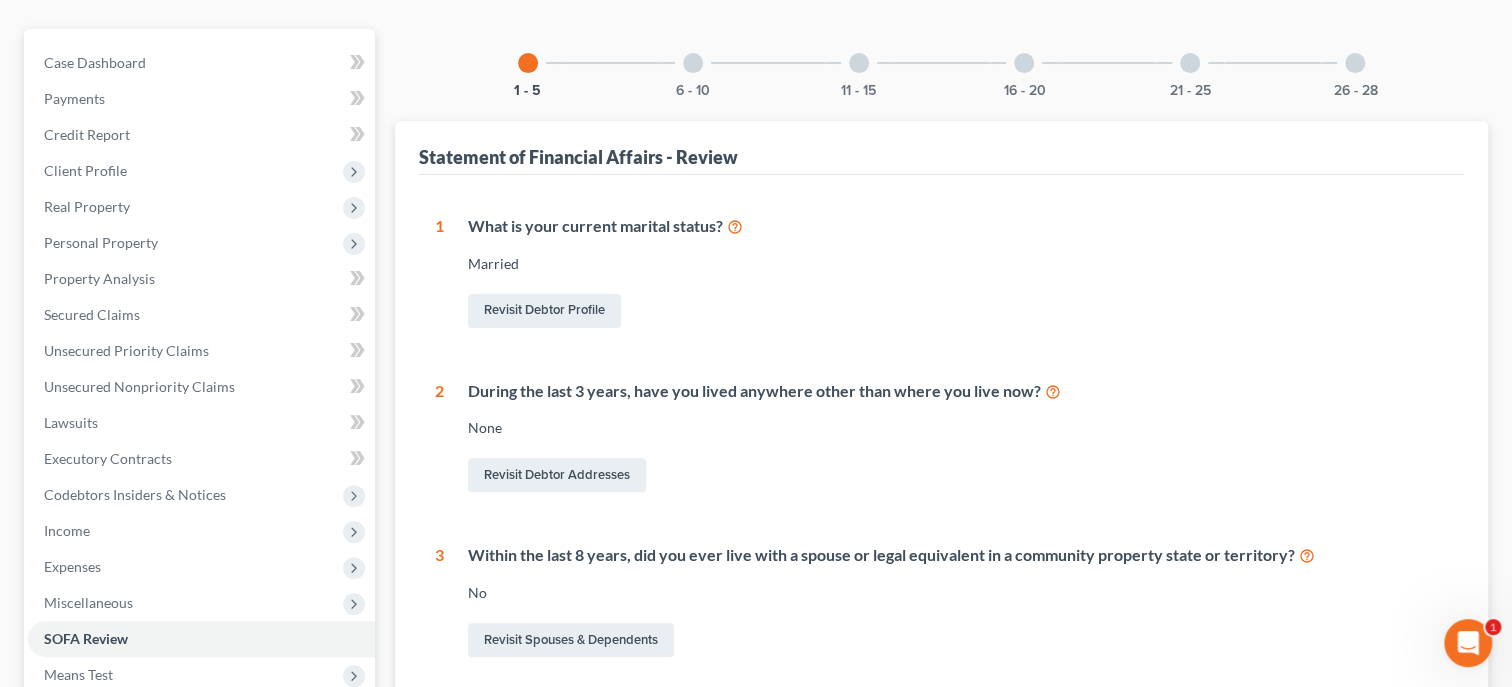 click at bounding box center [693, 63] 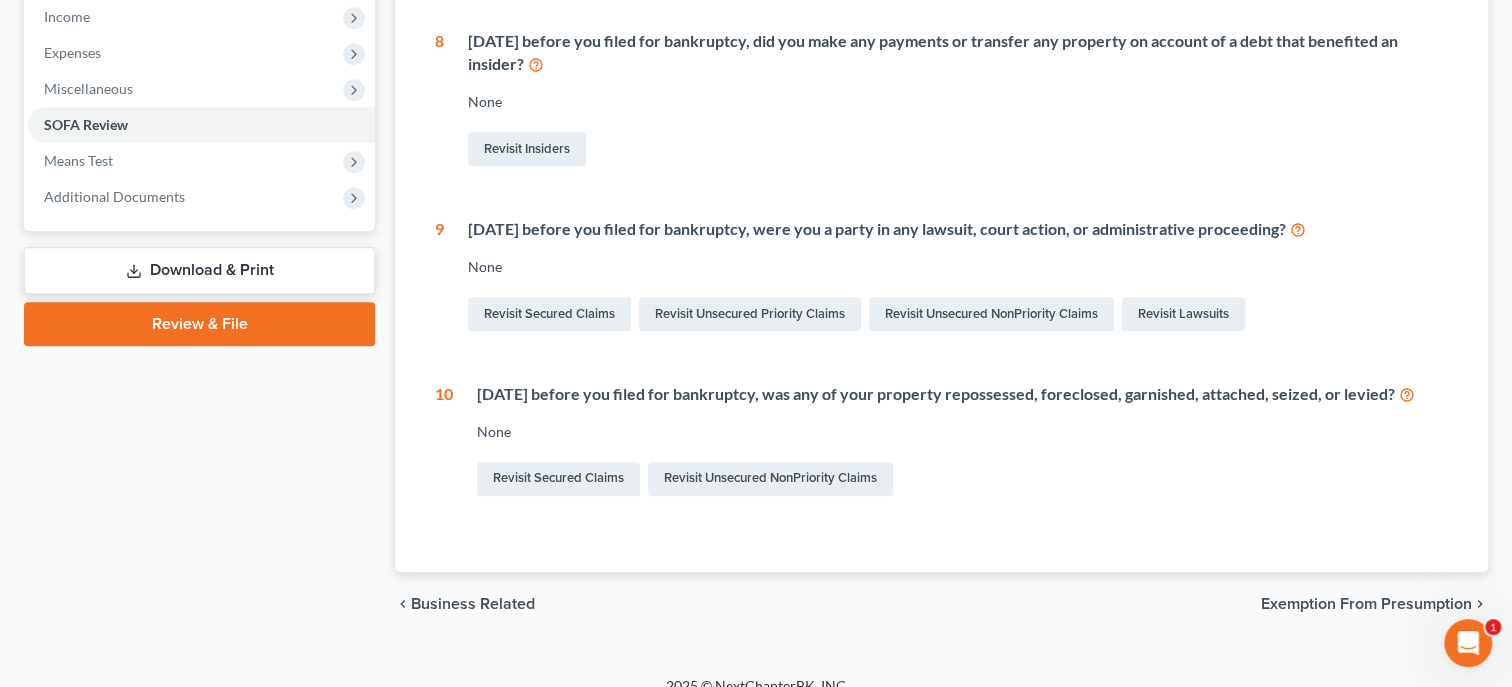 scroll, scrollTop: 163, scrollLeft: 0, axis: vertical 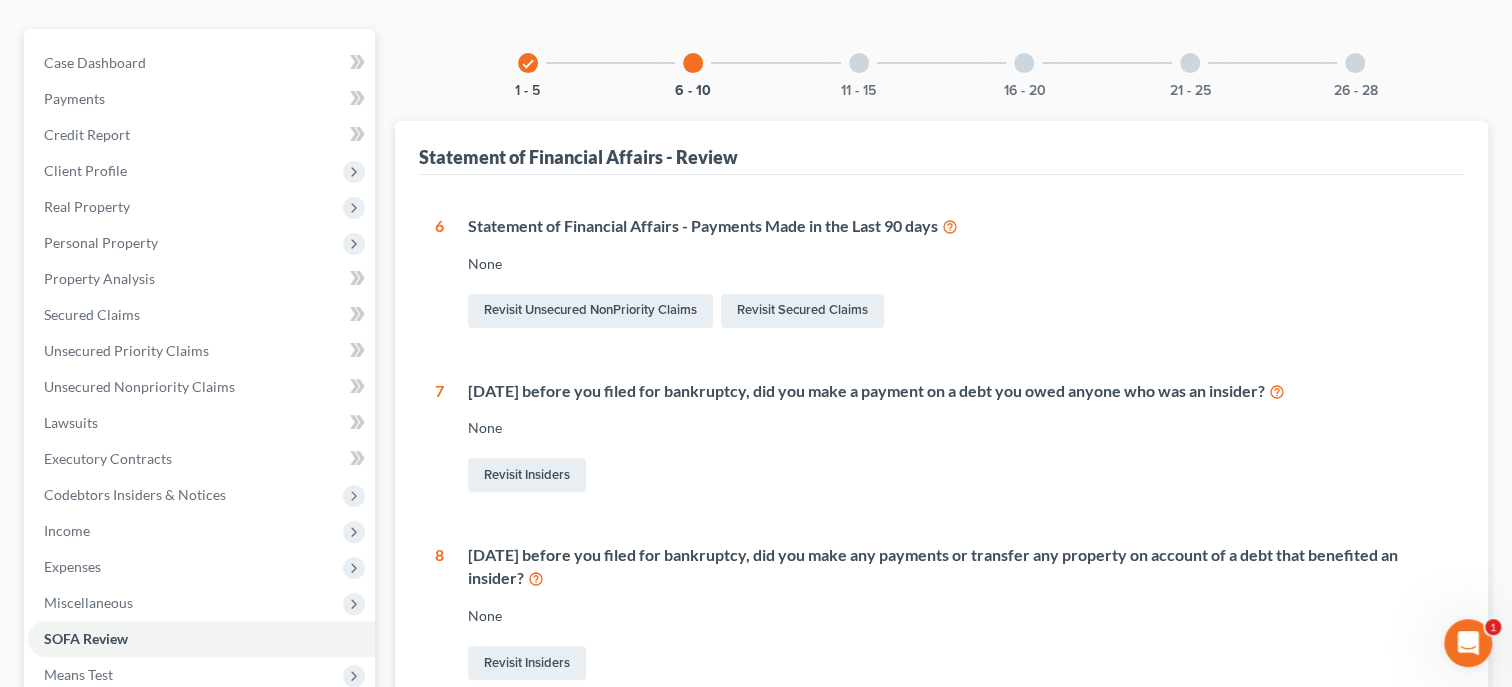 click at bounding box center (859, 63) 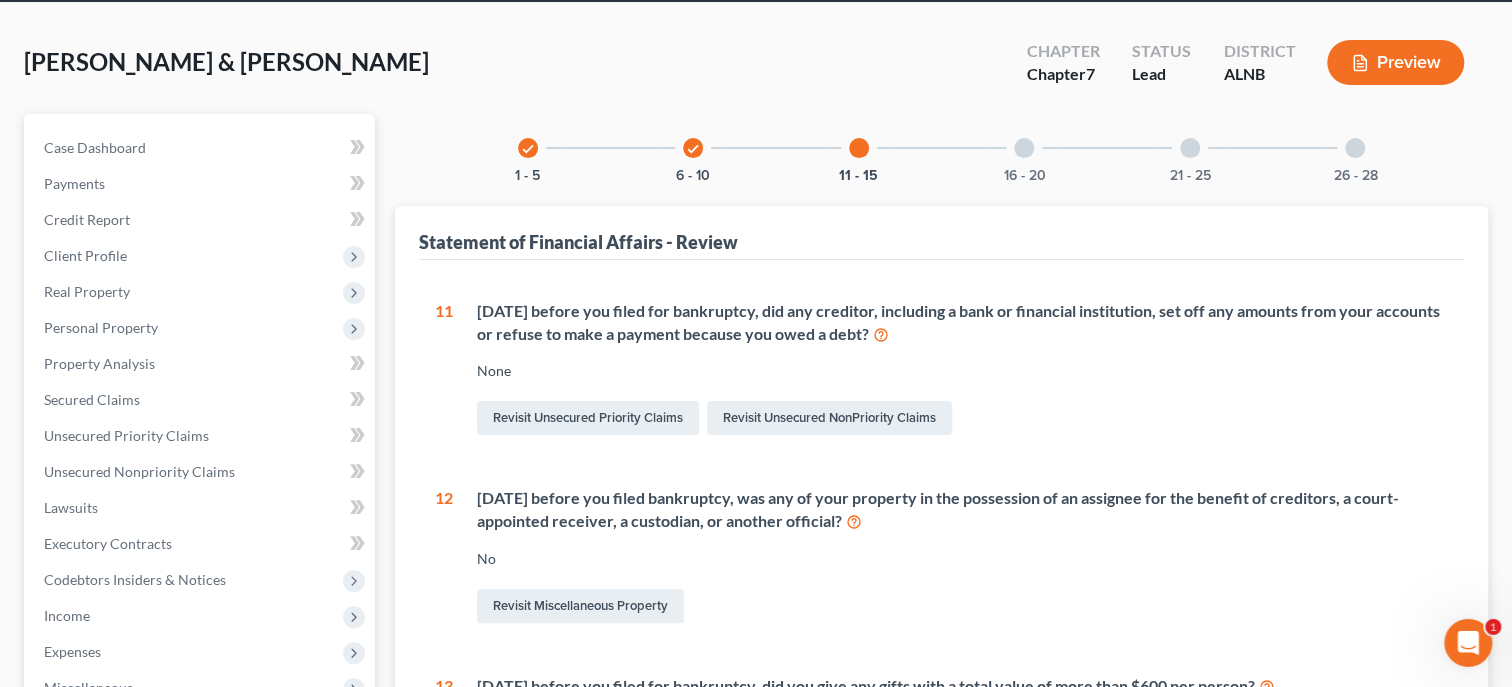 scroll, scrollTop: 0, scrollLeft: 0, axis: both 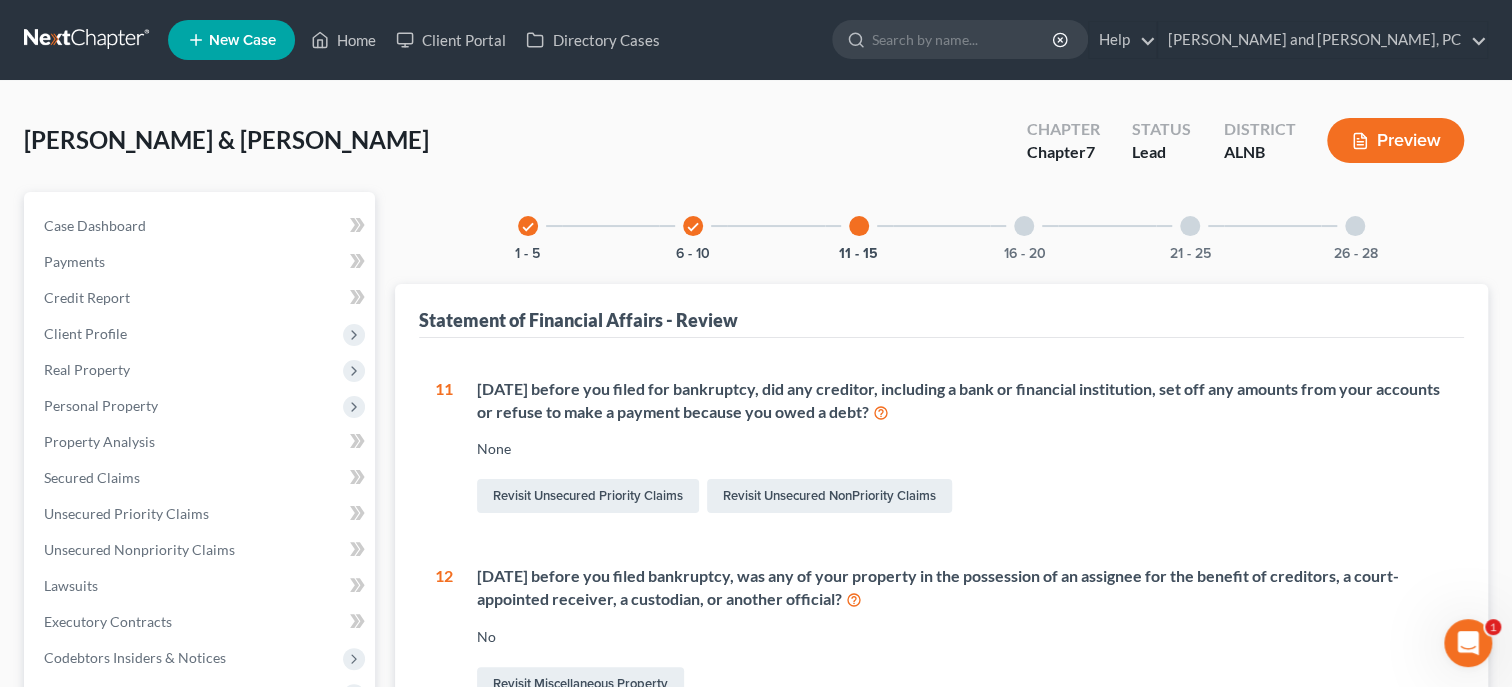 click at bounding box center [1024, 226] 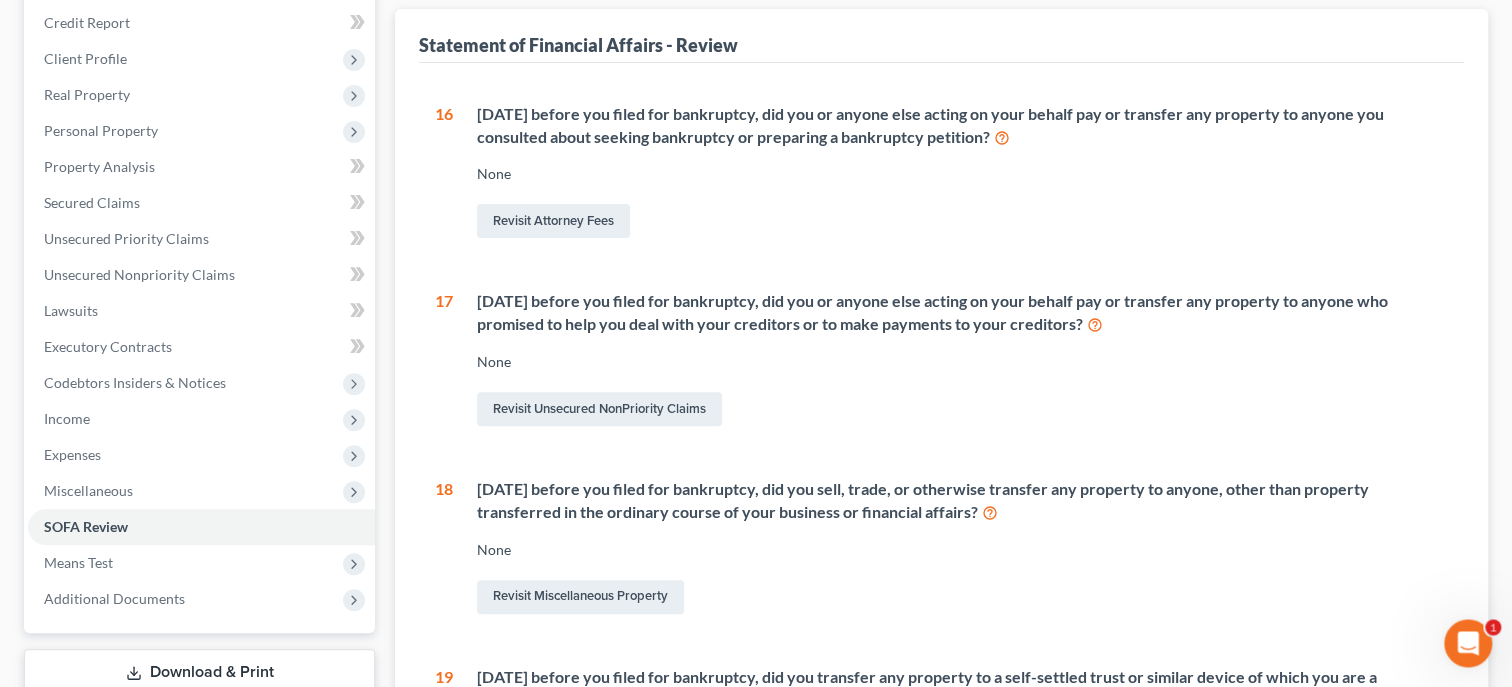 scroll, scrollTop: 308, scrollLeft: 0, axis: vertical 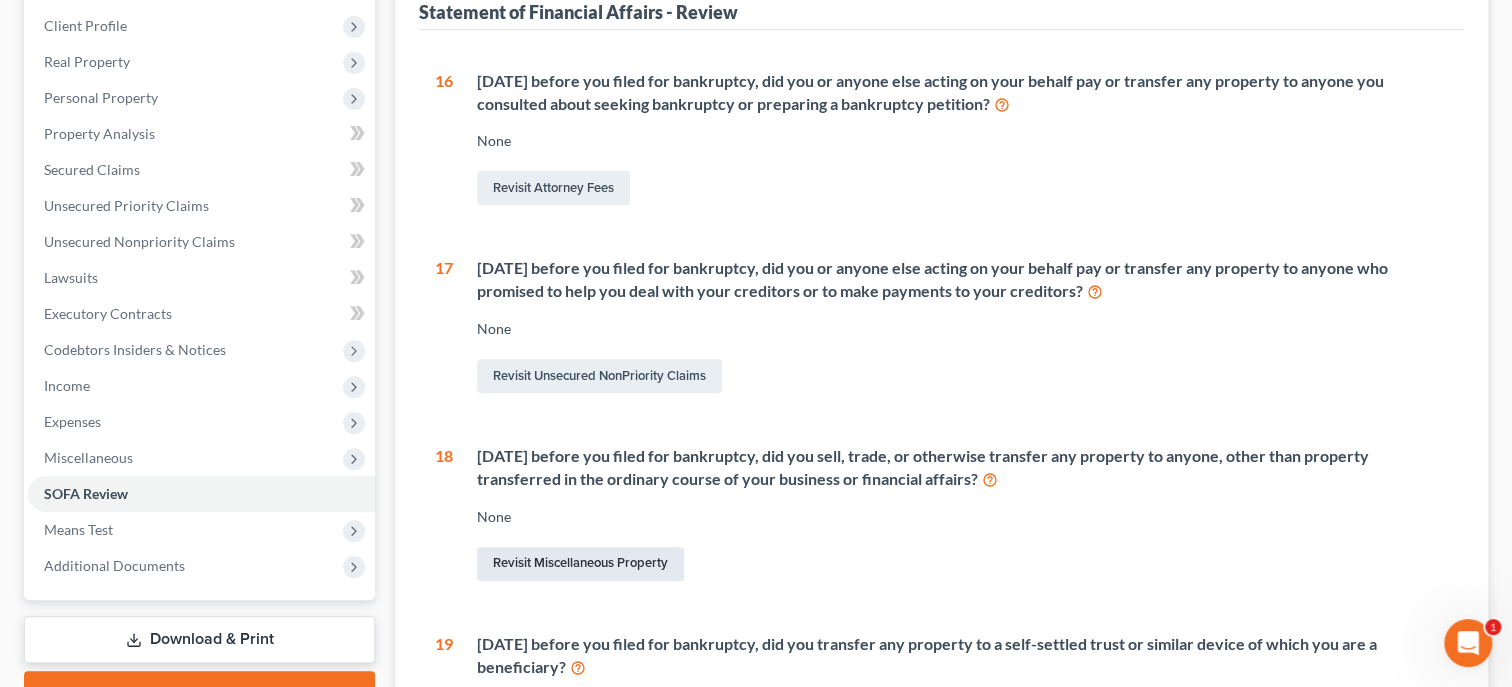 click on "Revisit Miscellaneous Property" at bounding box center (580, 564) 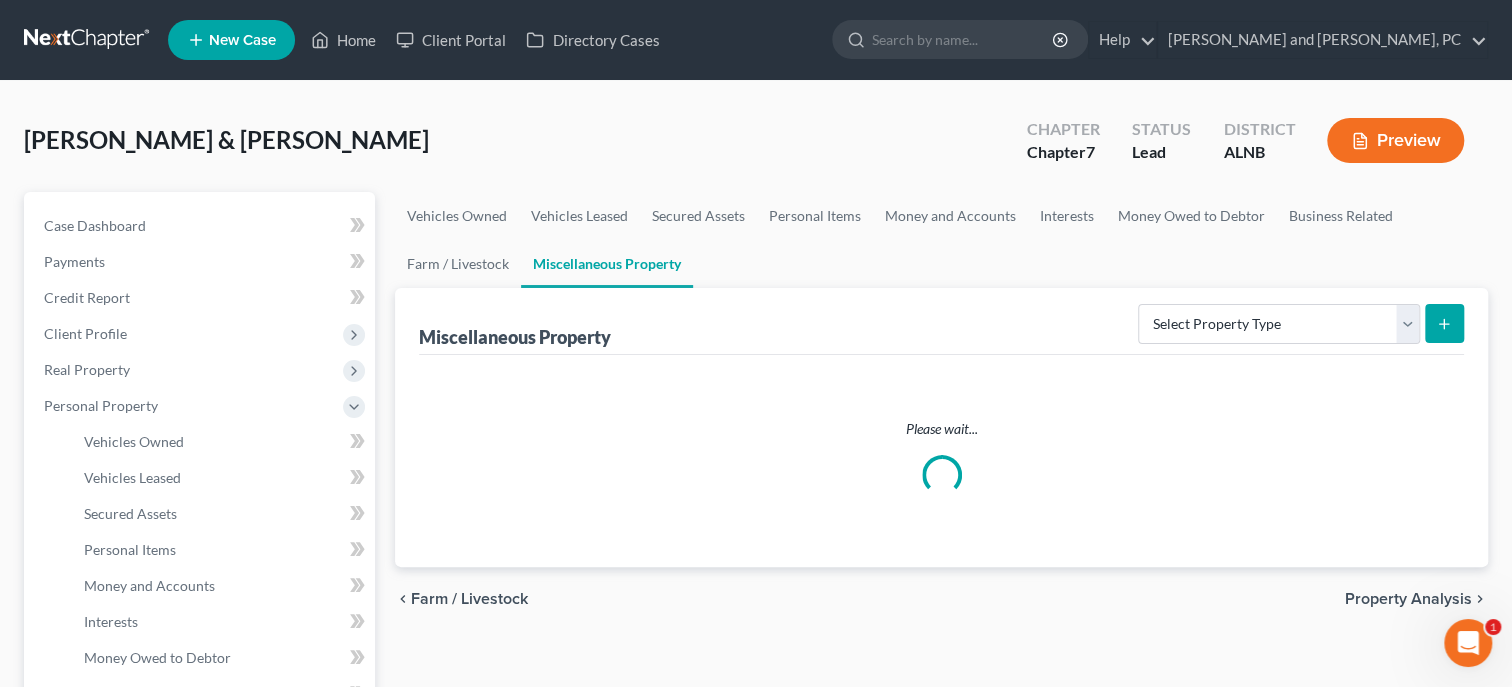 scroll, scrollTop: 0, scrollLeft: 0, axis: both 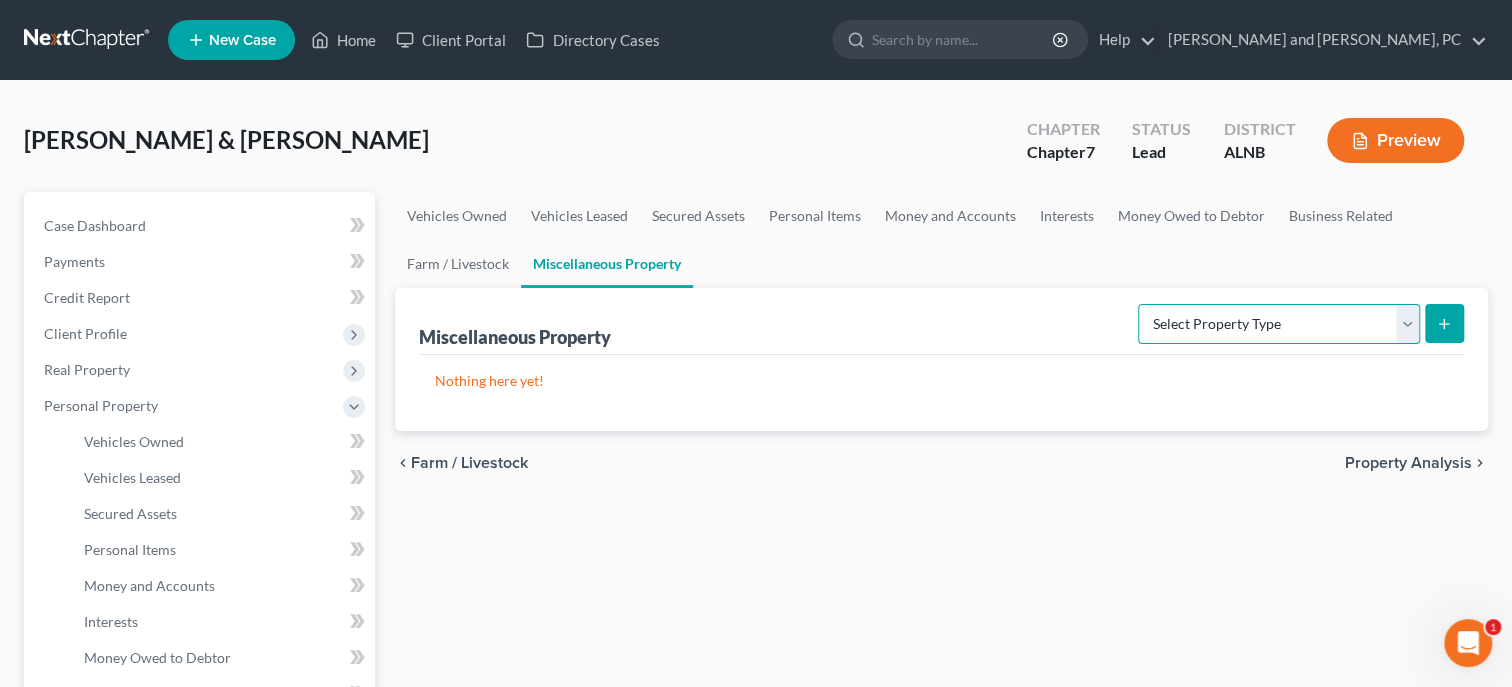 click on "Select Property Type Assigned for Creditor Benefit [DATE] Holding for Another Not Yet Listed Stored [DATE] Transferred" at bounding box center (1279, 324) 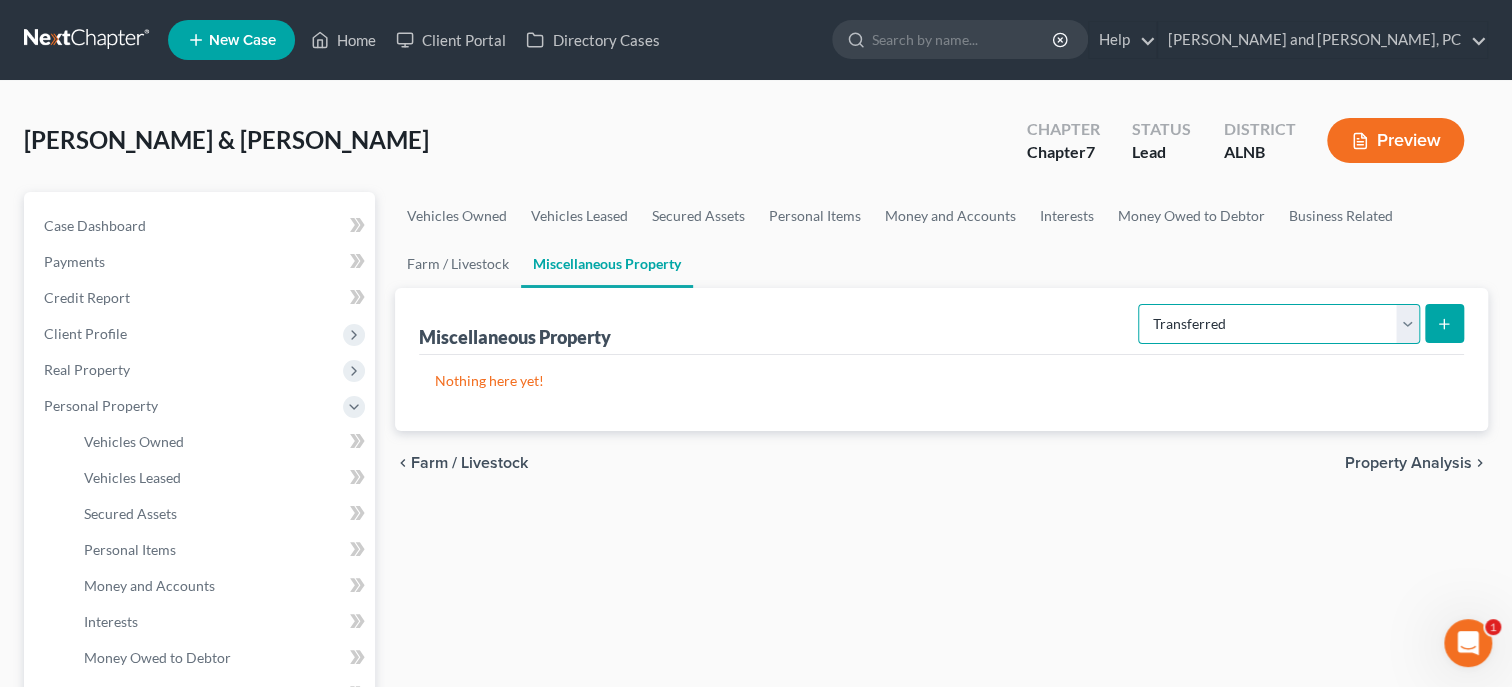 click on "Transferred" at bounding box center (0, 0) 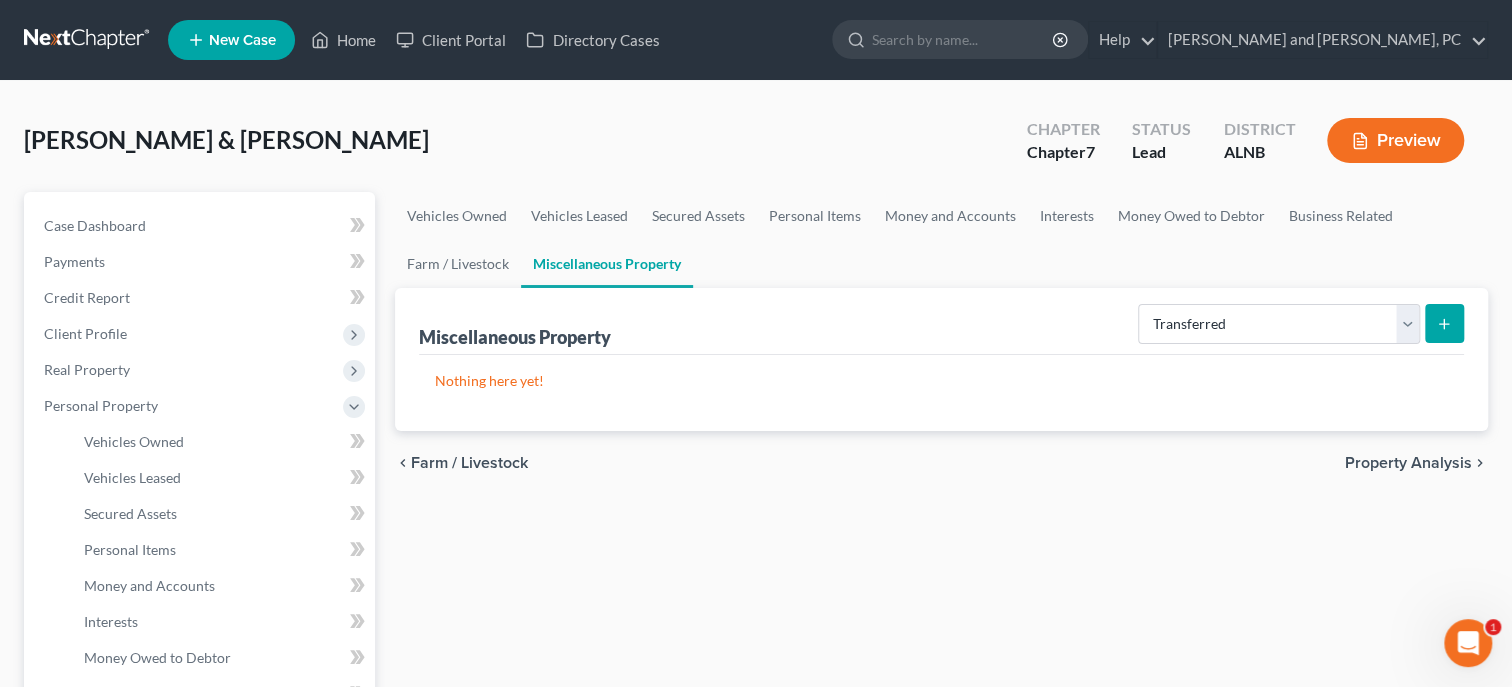 click 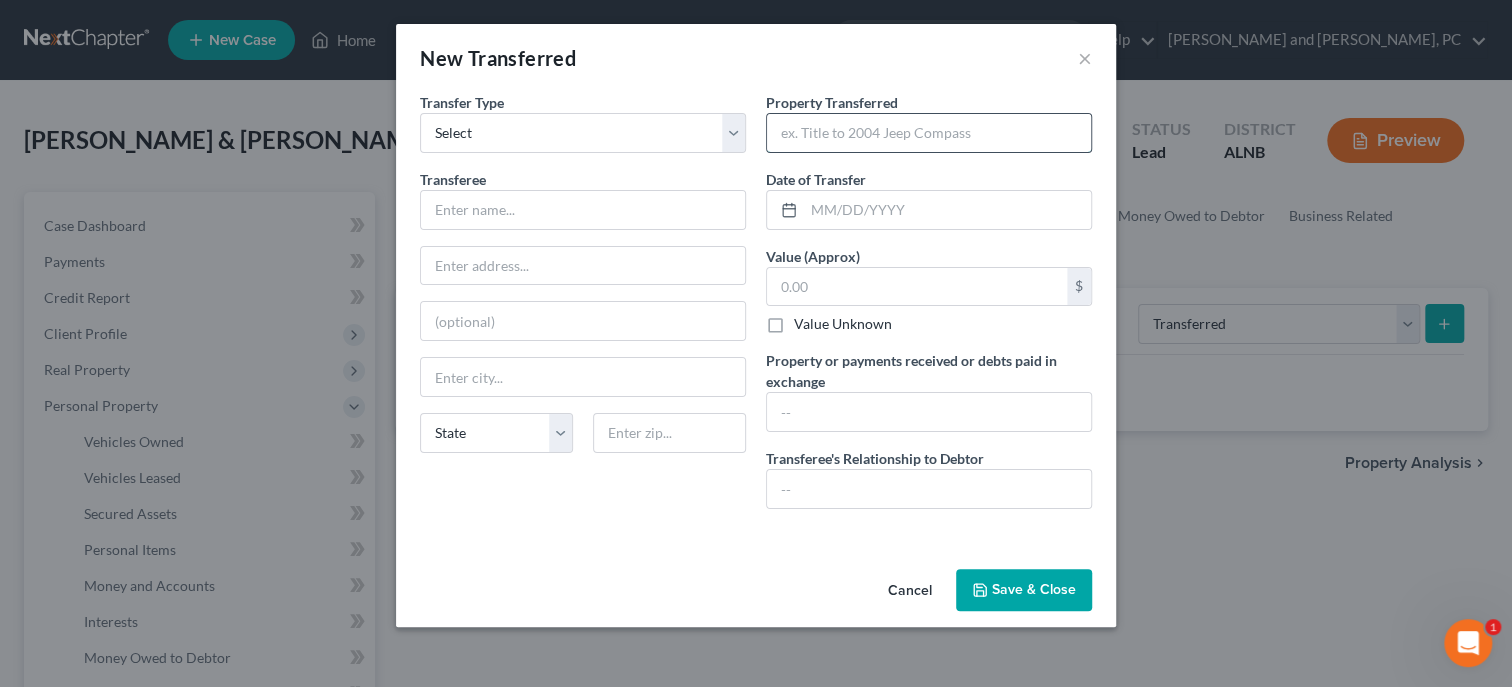 click at bounding box center [929, 133] 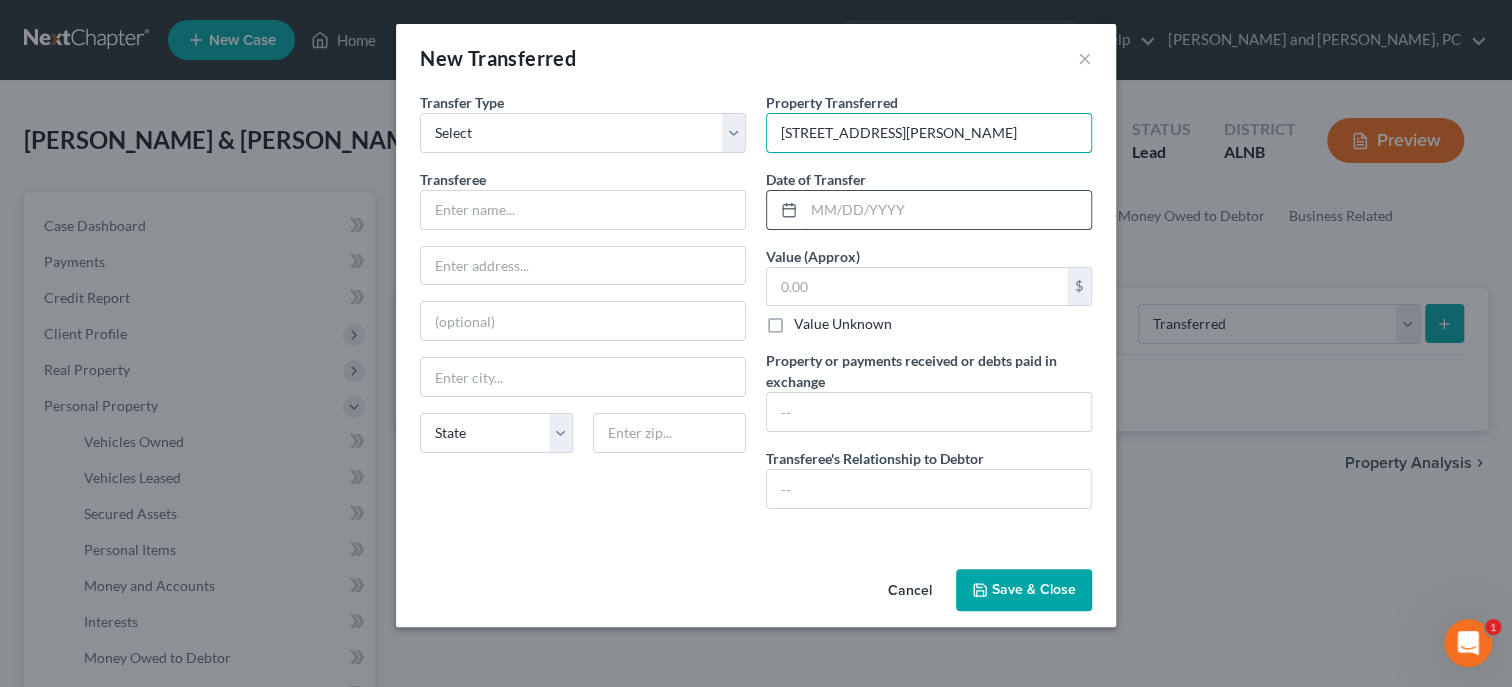 type on "[STREET_ADDRESS][PERSON_NAME]" 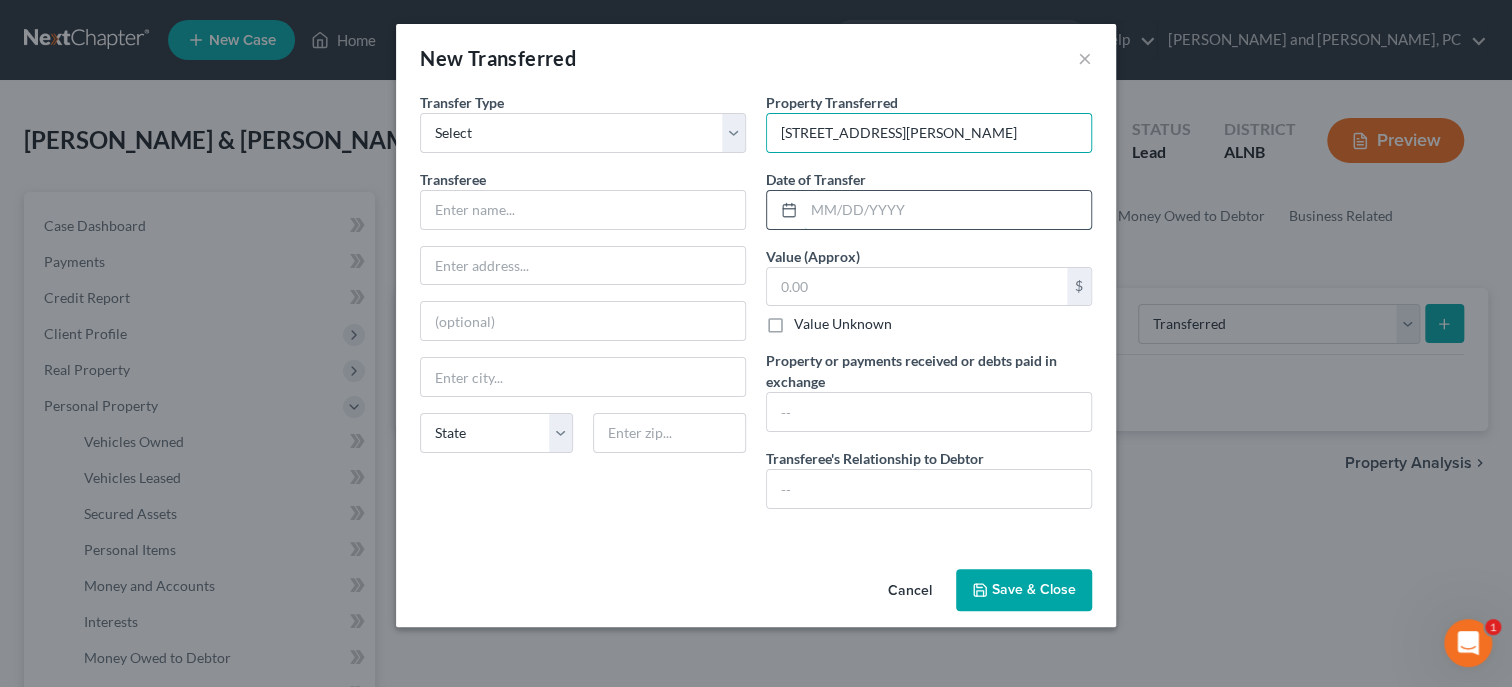 click at bounding box center (947, 210) 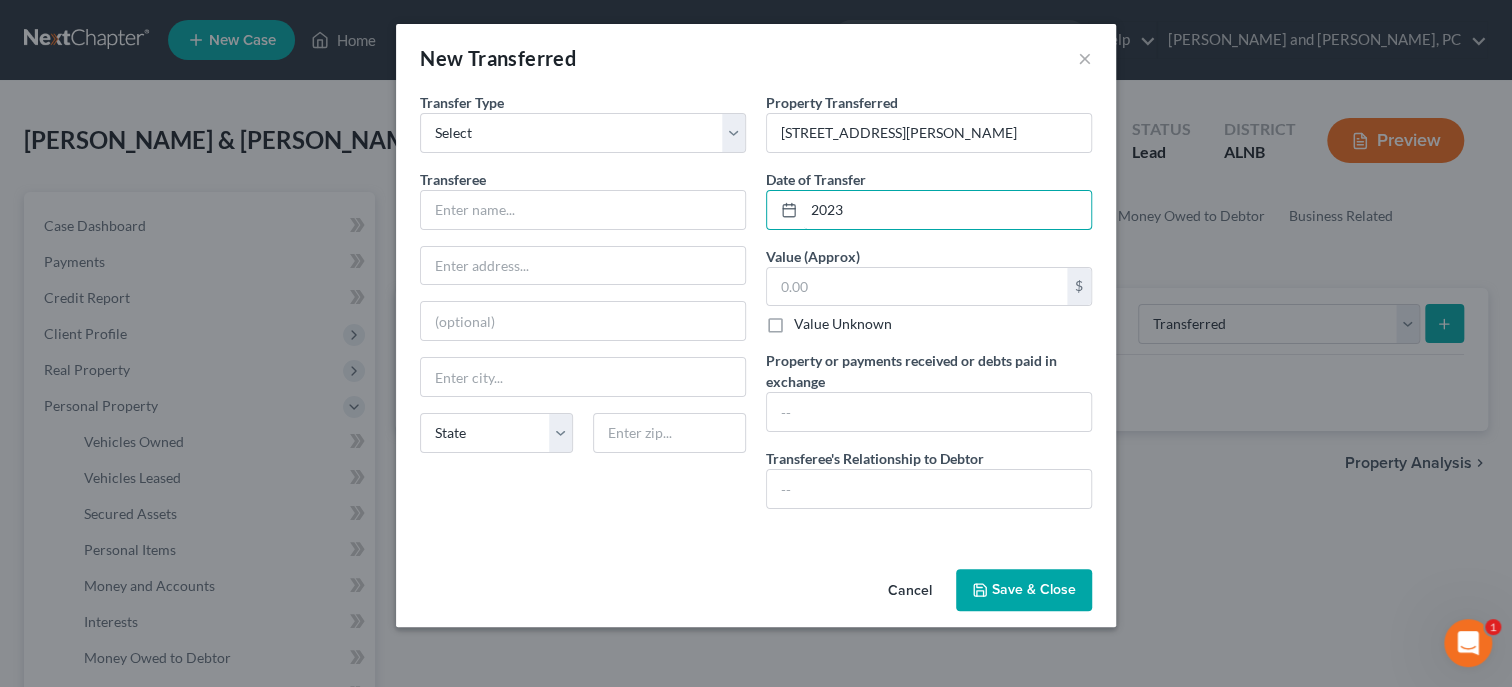 type on "2023" 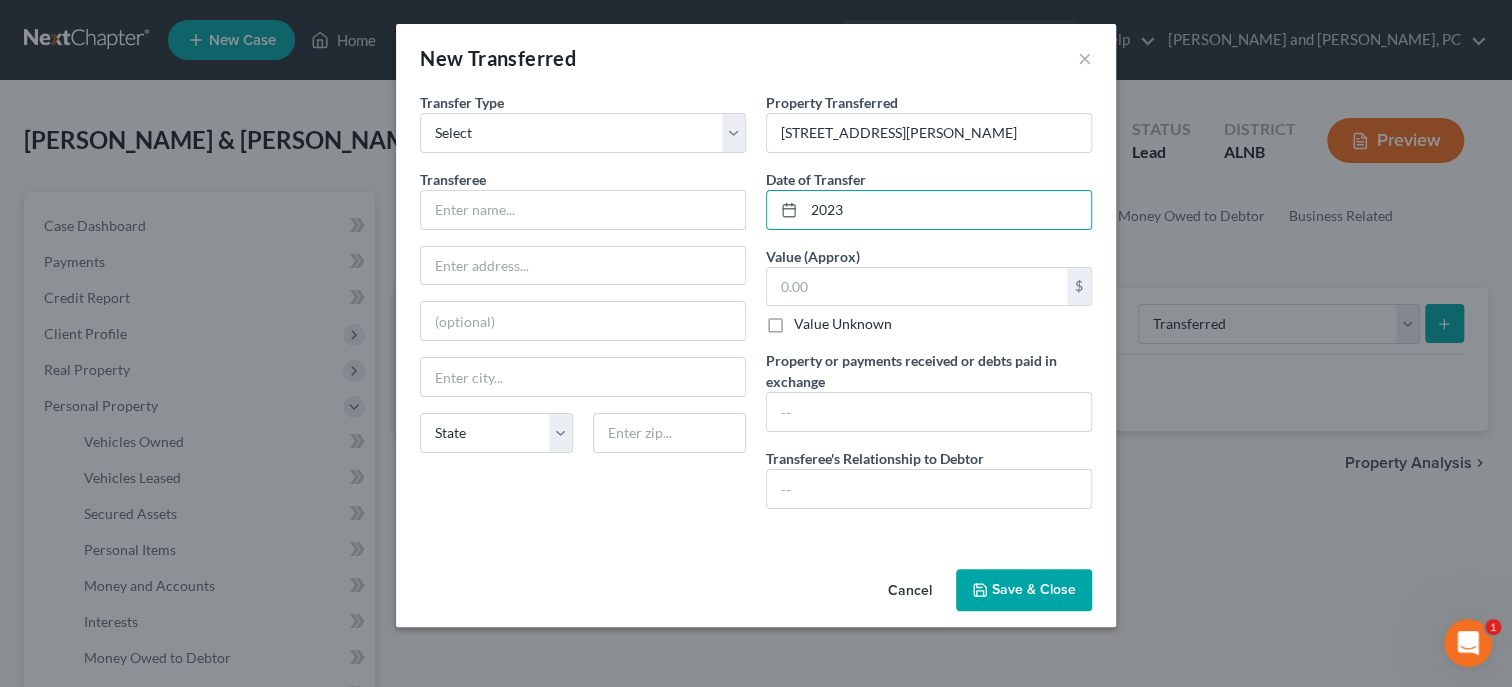 click on "Save & Close" at bounding box center [1024, 590] 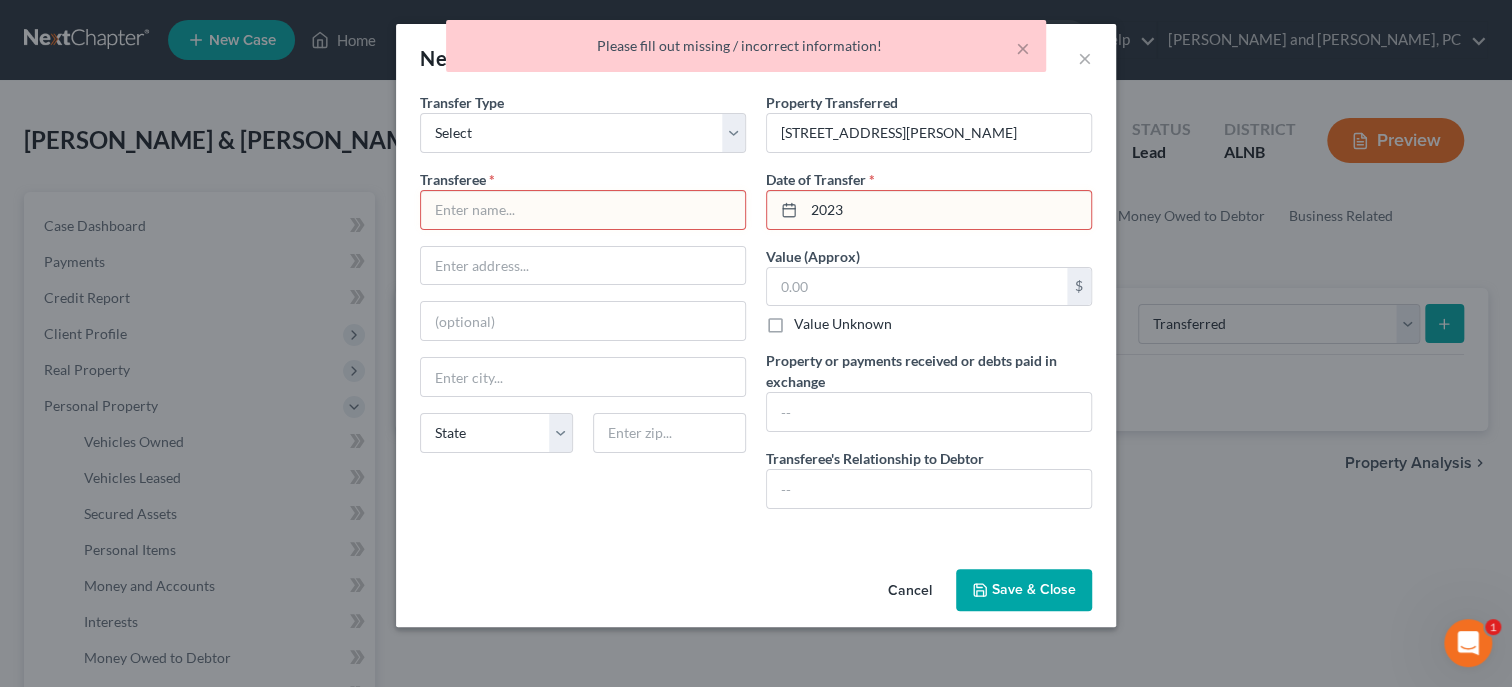 type 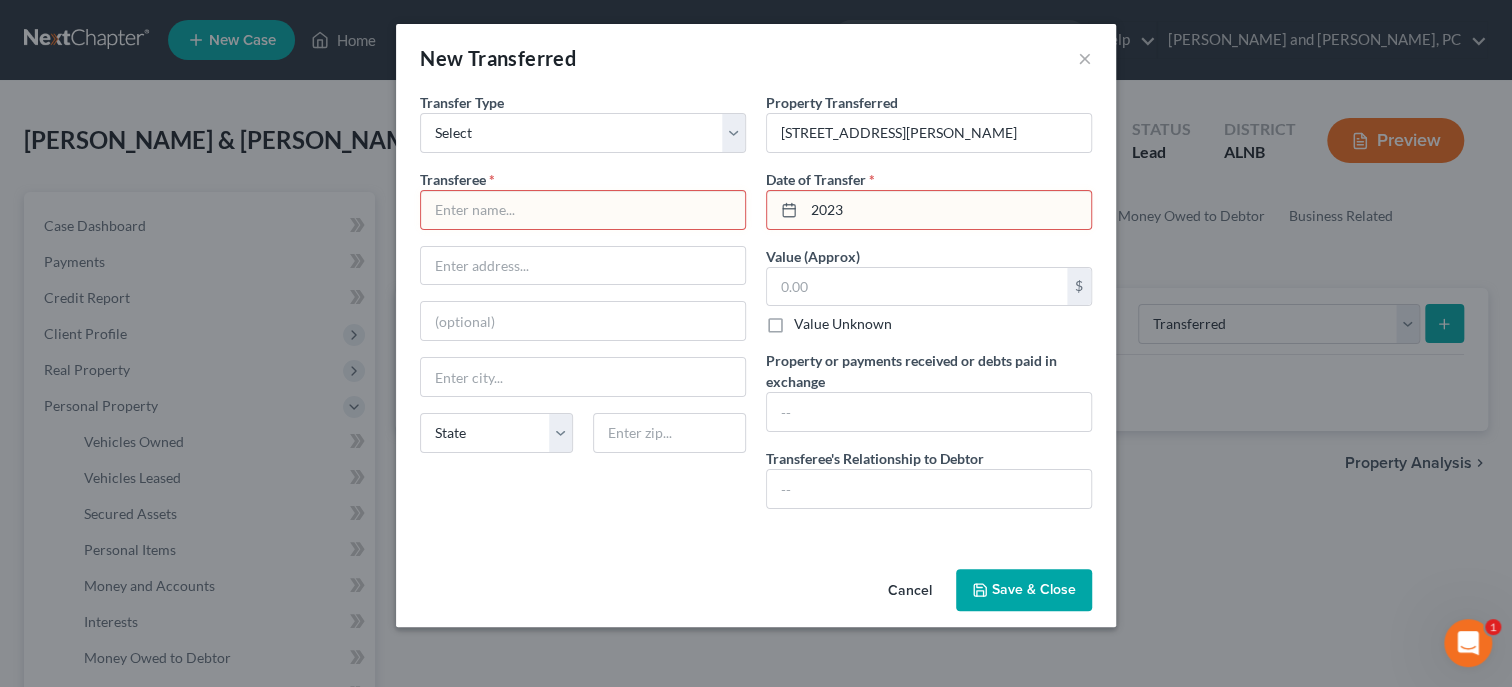 click at bounding box center (583, 210) 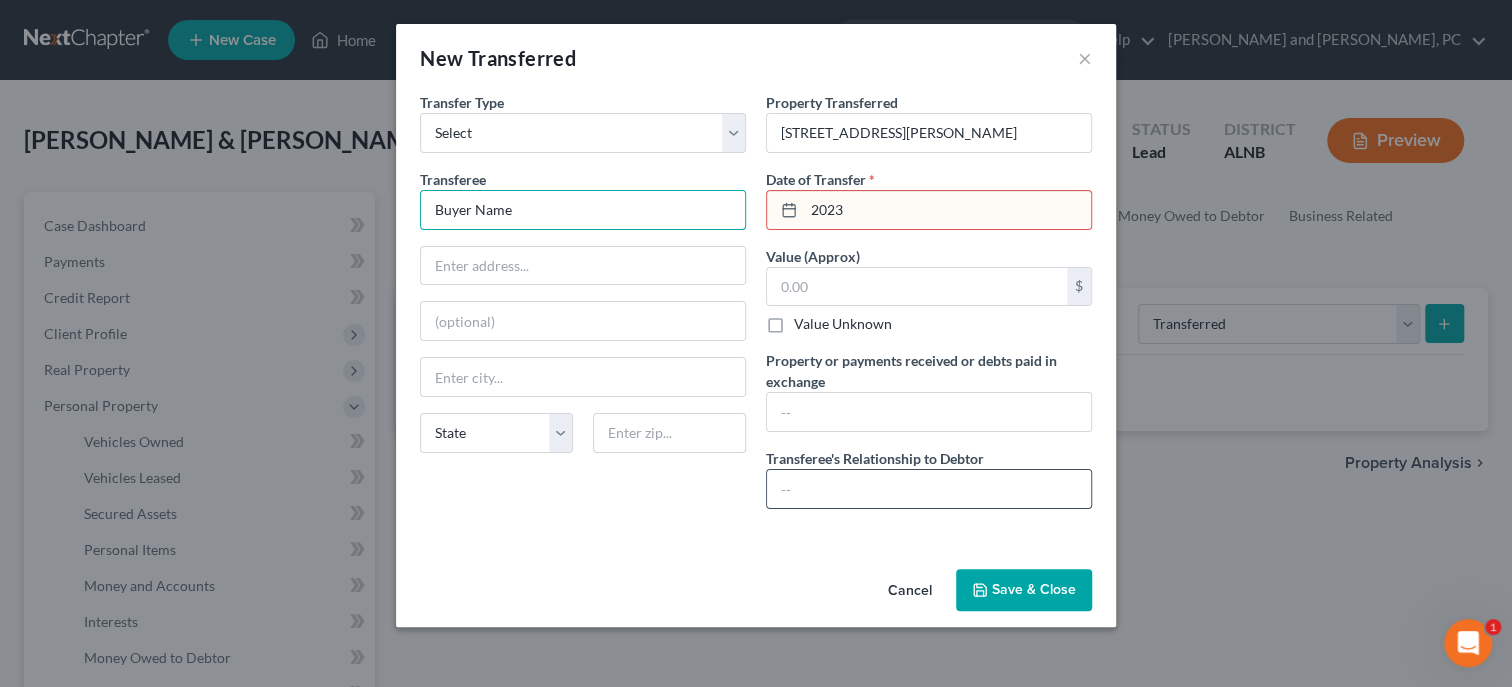 type on "Buyer Name" 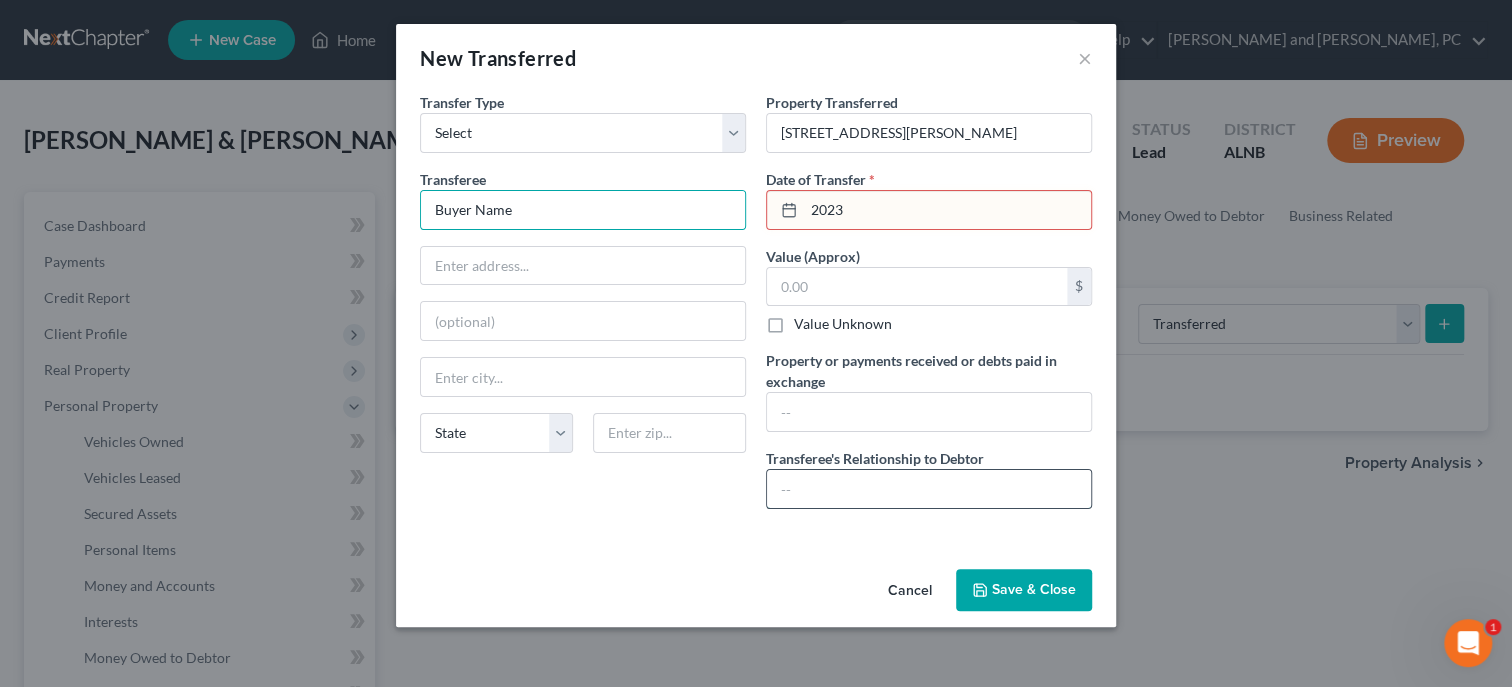 click at bounding box center [929, 489] 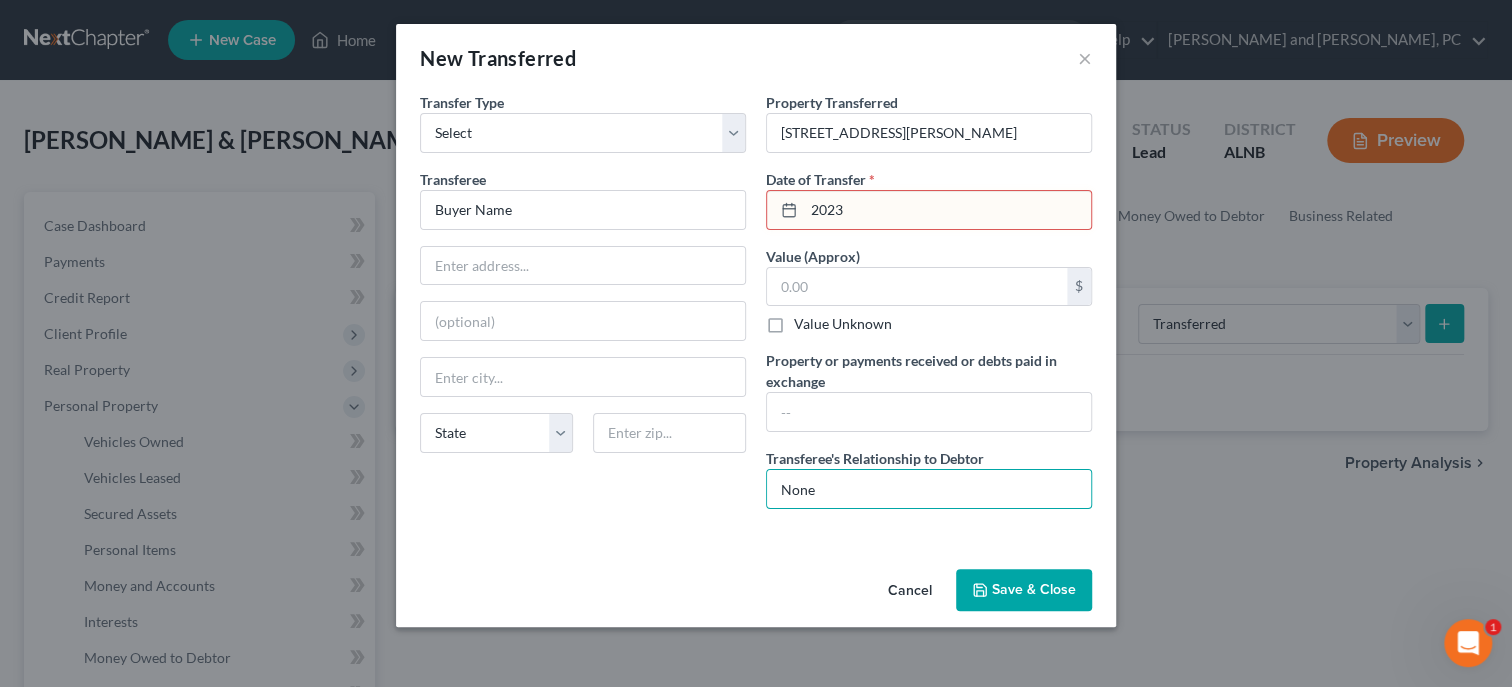 type on "None" 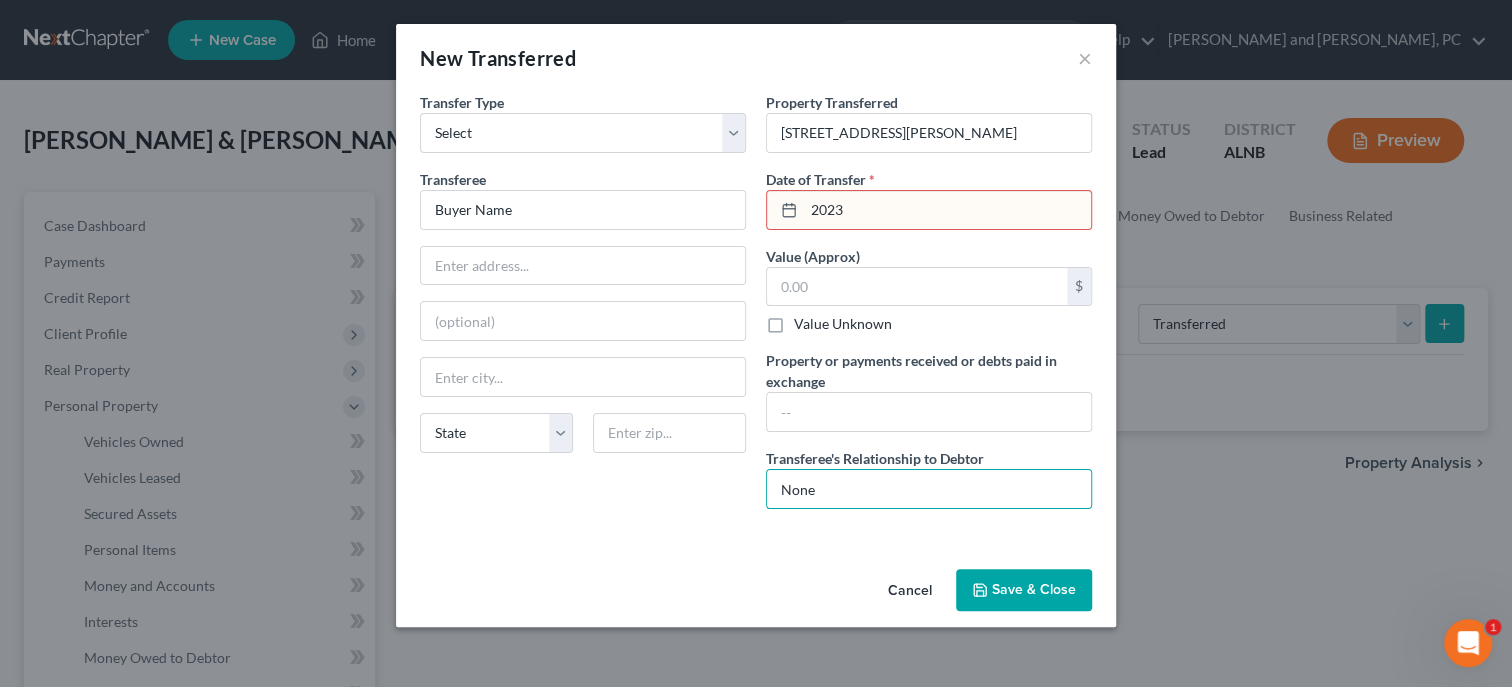 click on "Save & Close" at bounding box center [1024, 590] 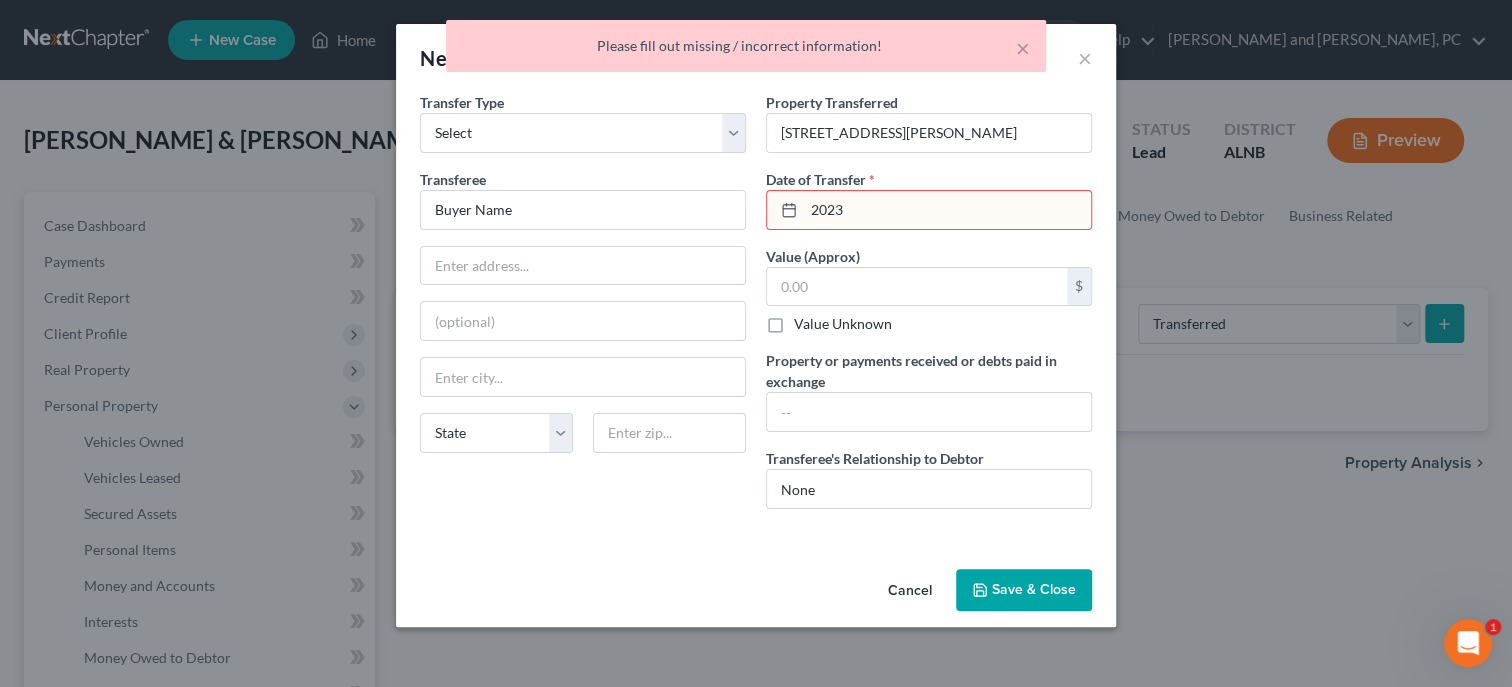 click 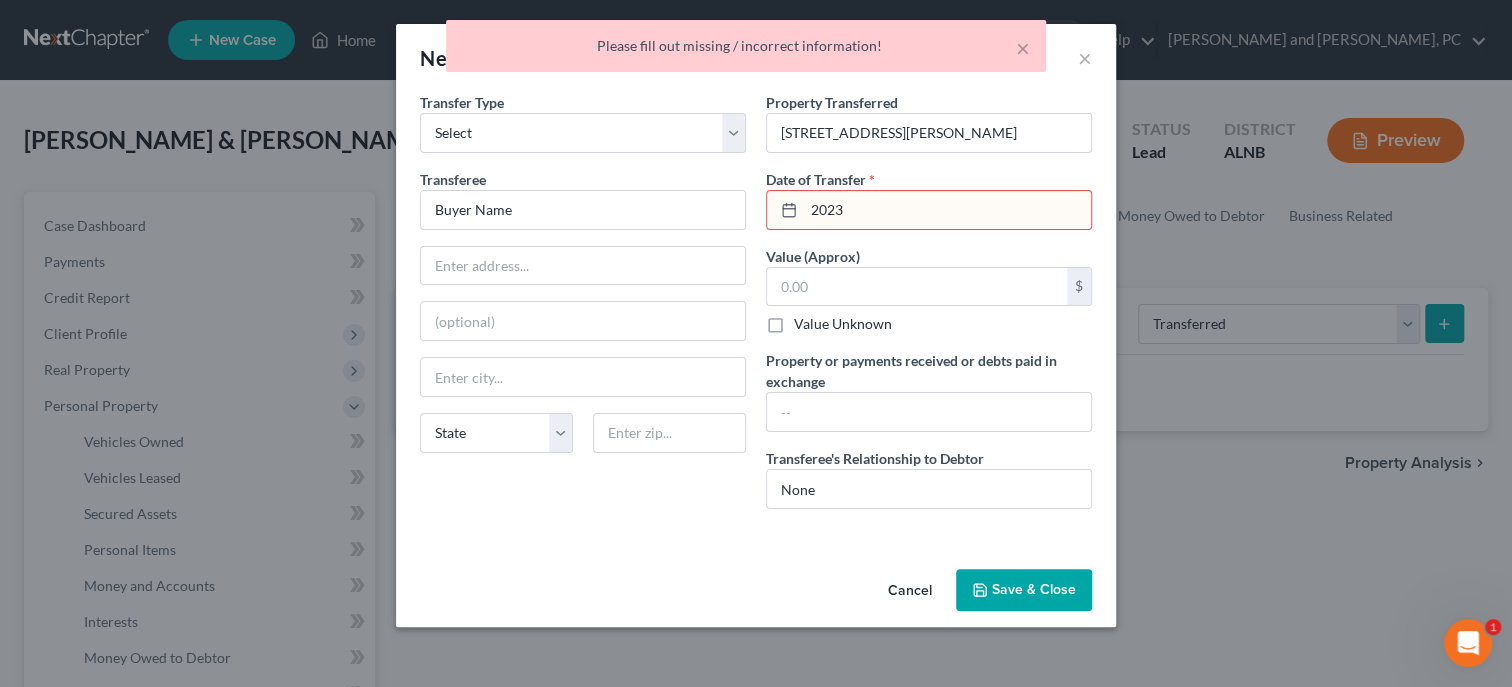 click on "2023" at bounding box center (947, 210) 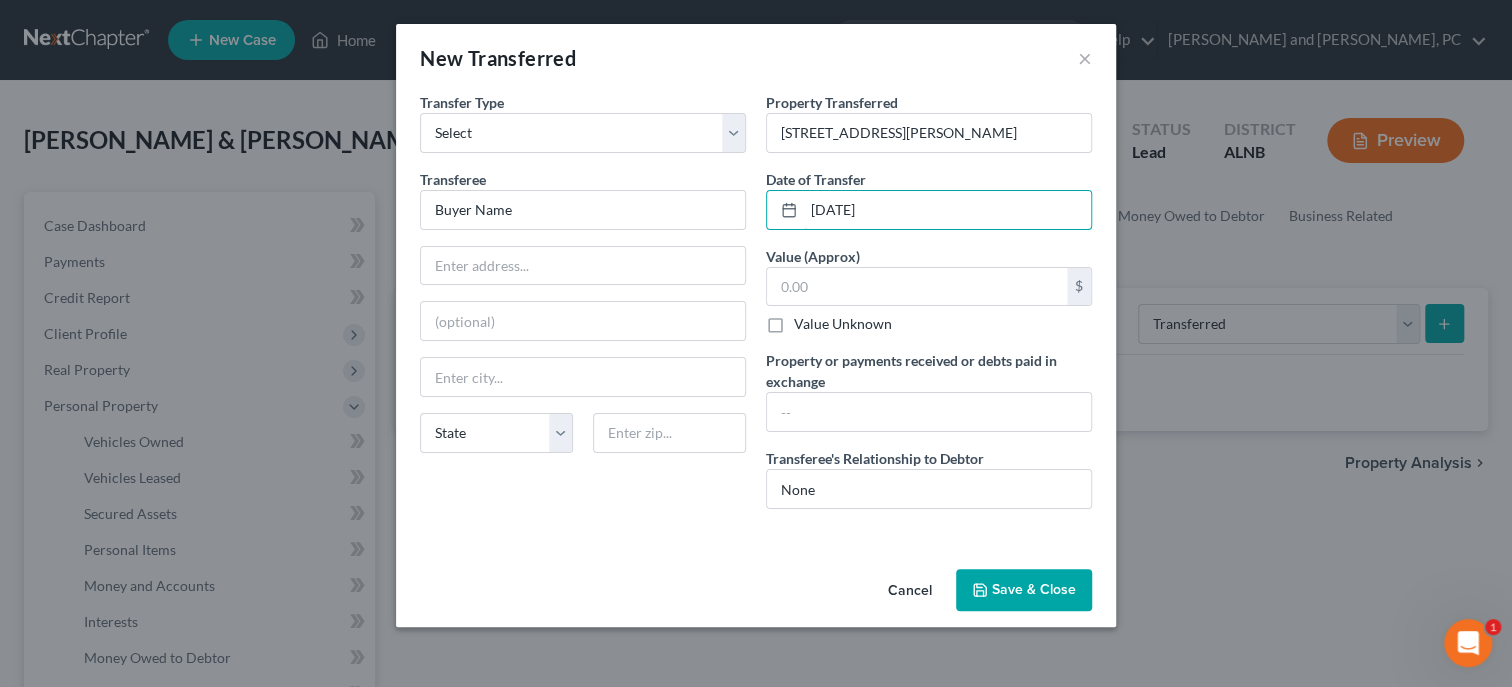 type on "[DATE]" 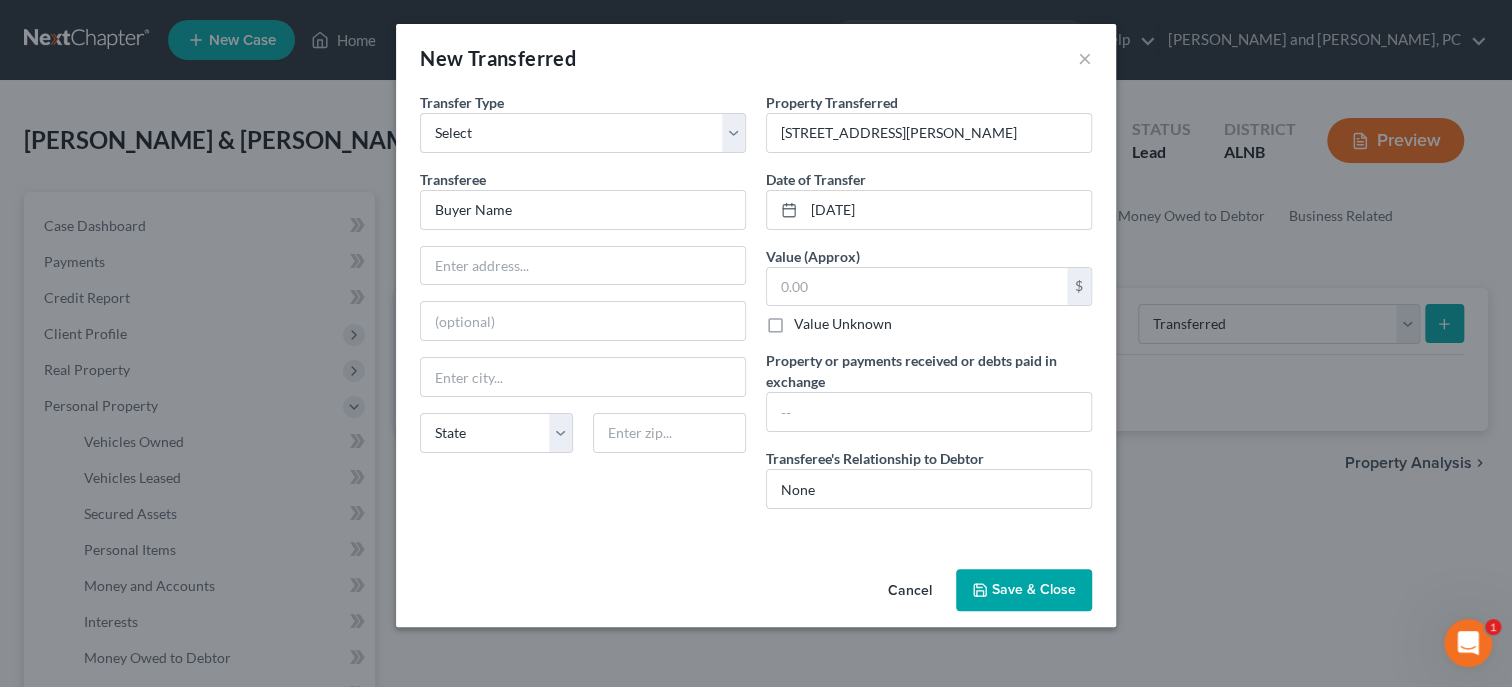 click on "Save & Close" at bounding box center [1024, 590] 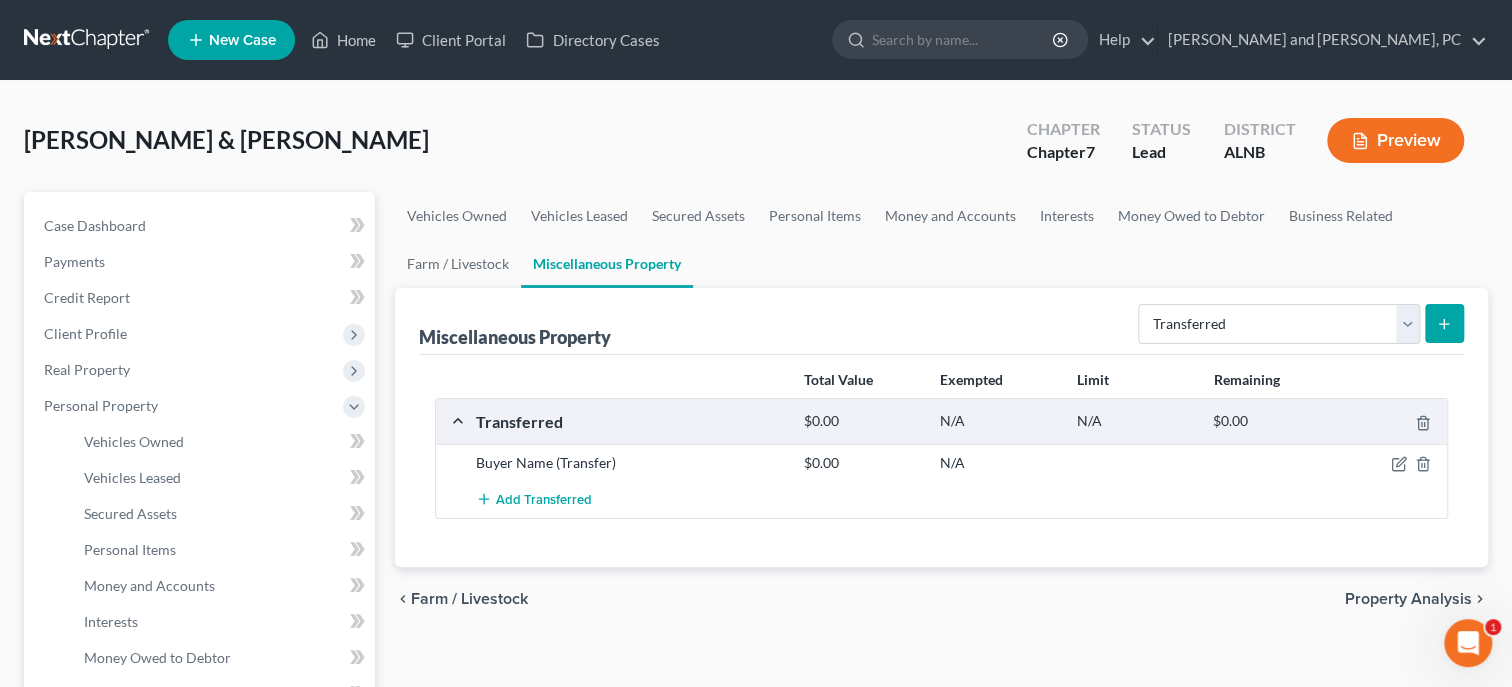 click 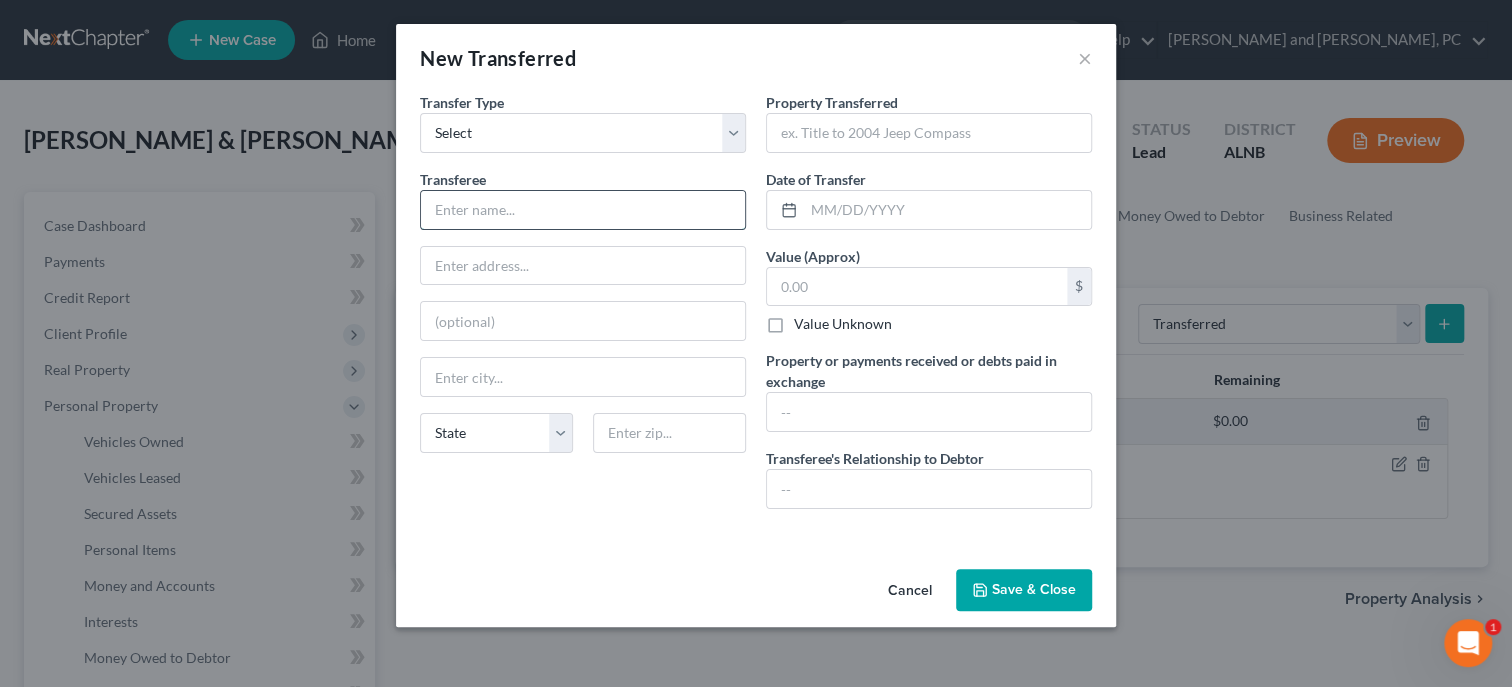 click at bounding box center [583, 210] 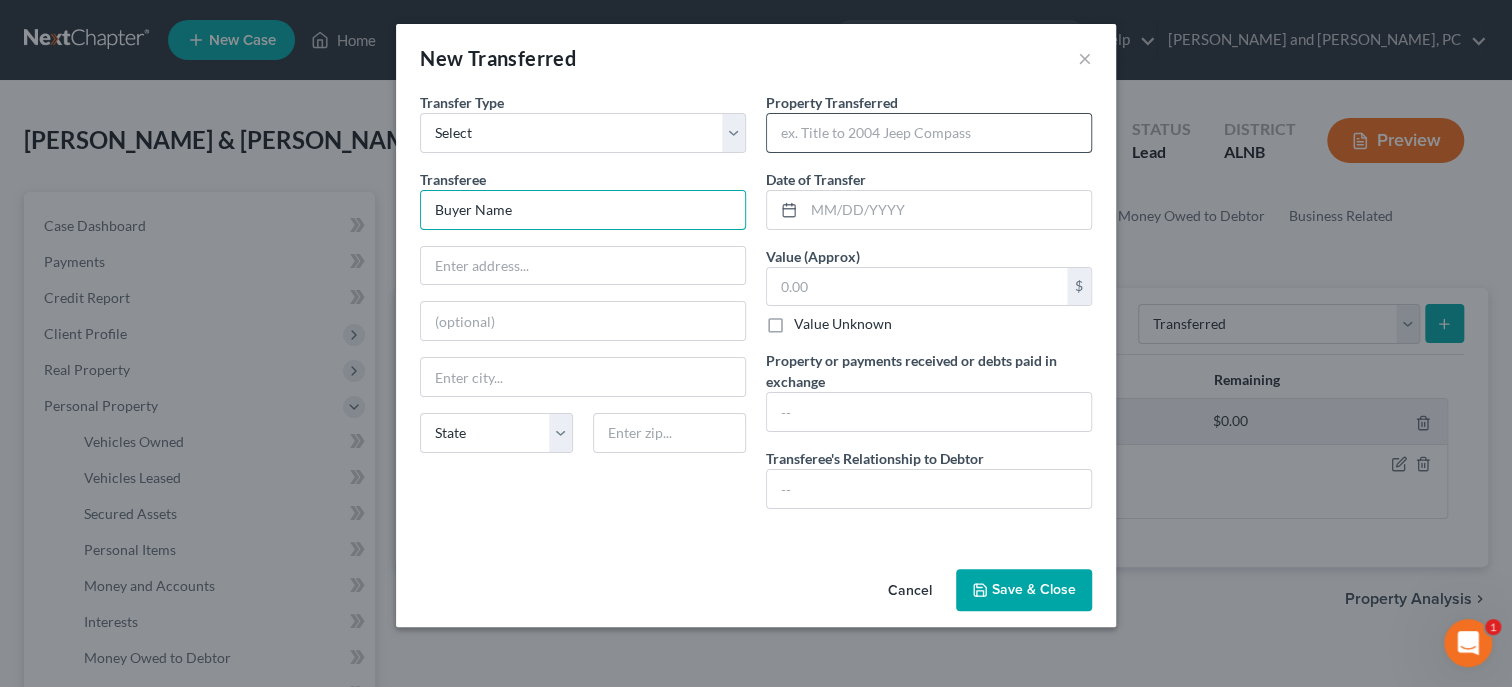type on "Buyer Name" 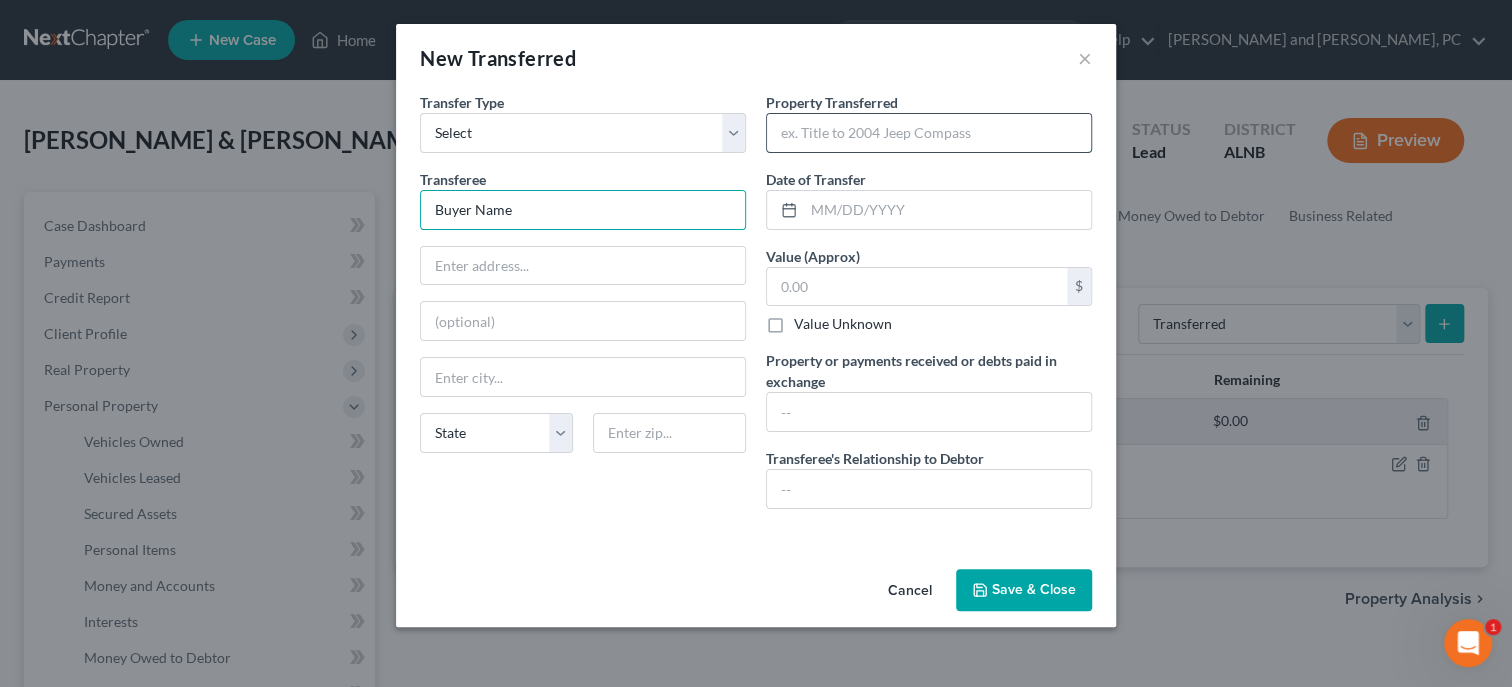 click at bounding box center [929, 133] 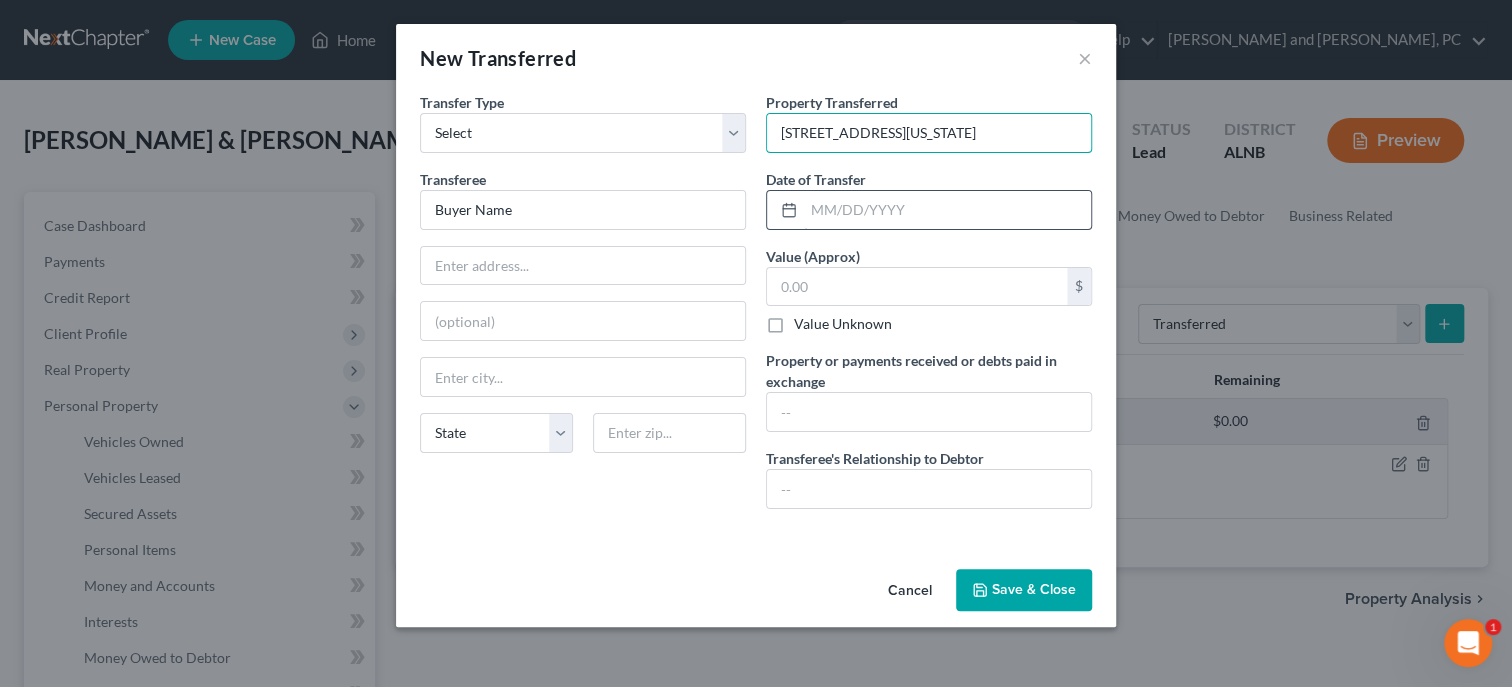 type on "[STREET_ADDRESS][US_STATE]" 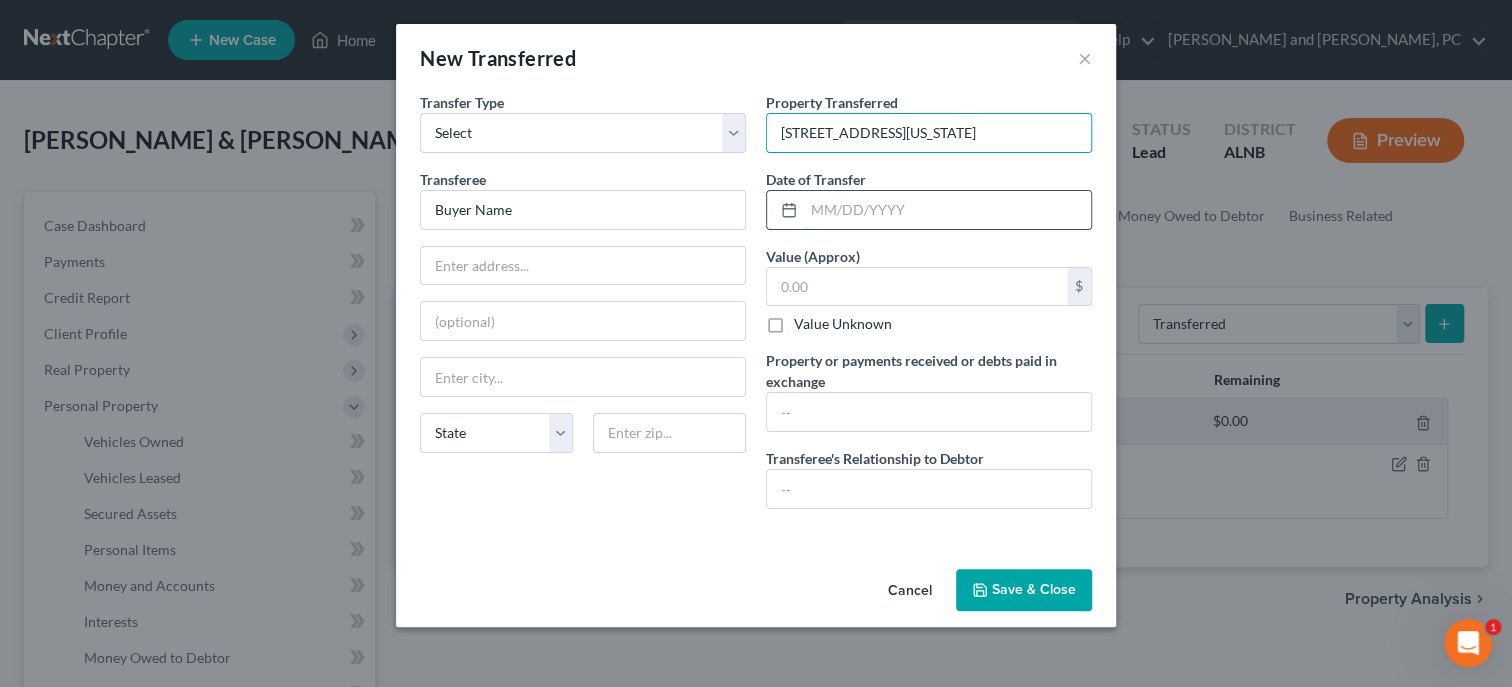 click at bounding box center [947, 210] 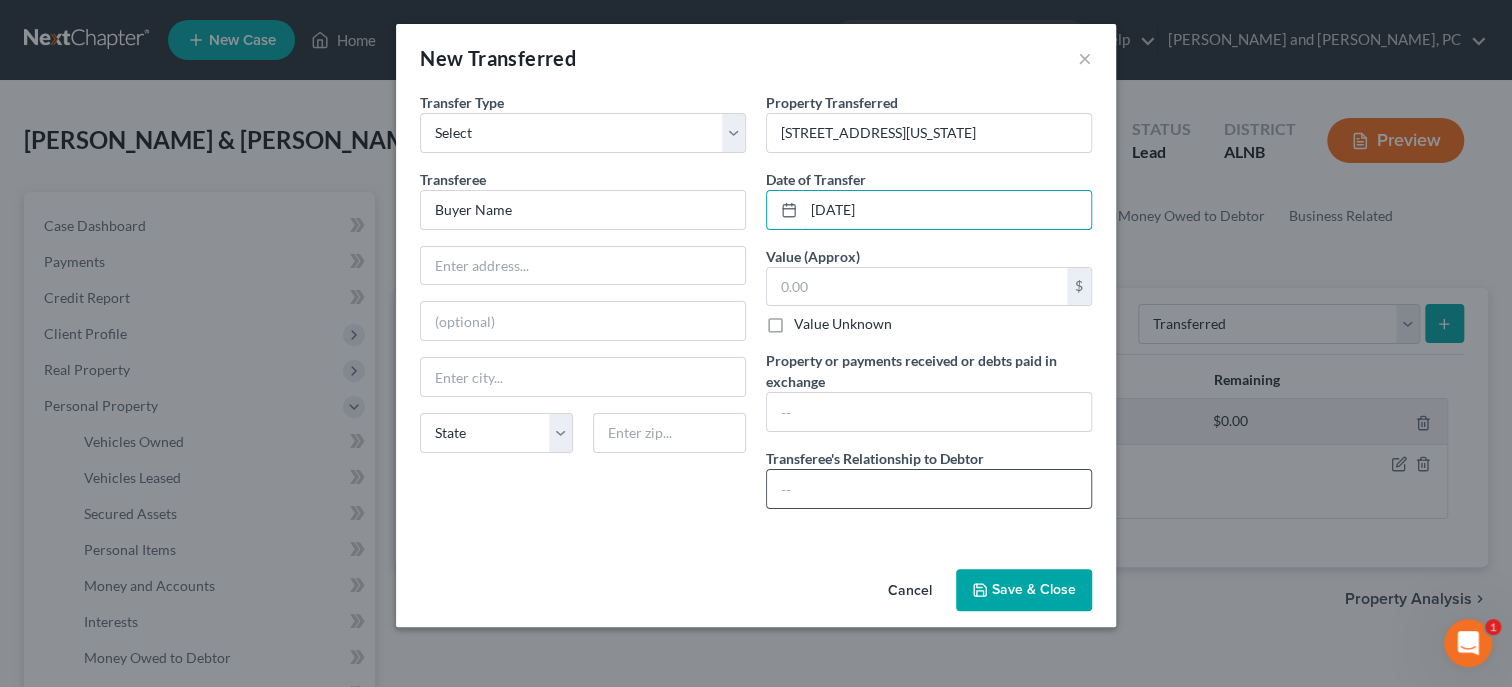 type on "[DATE]" 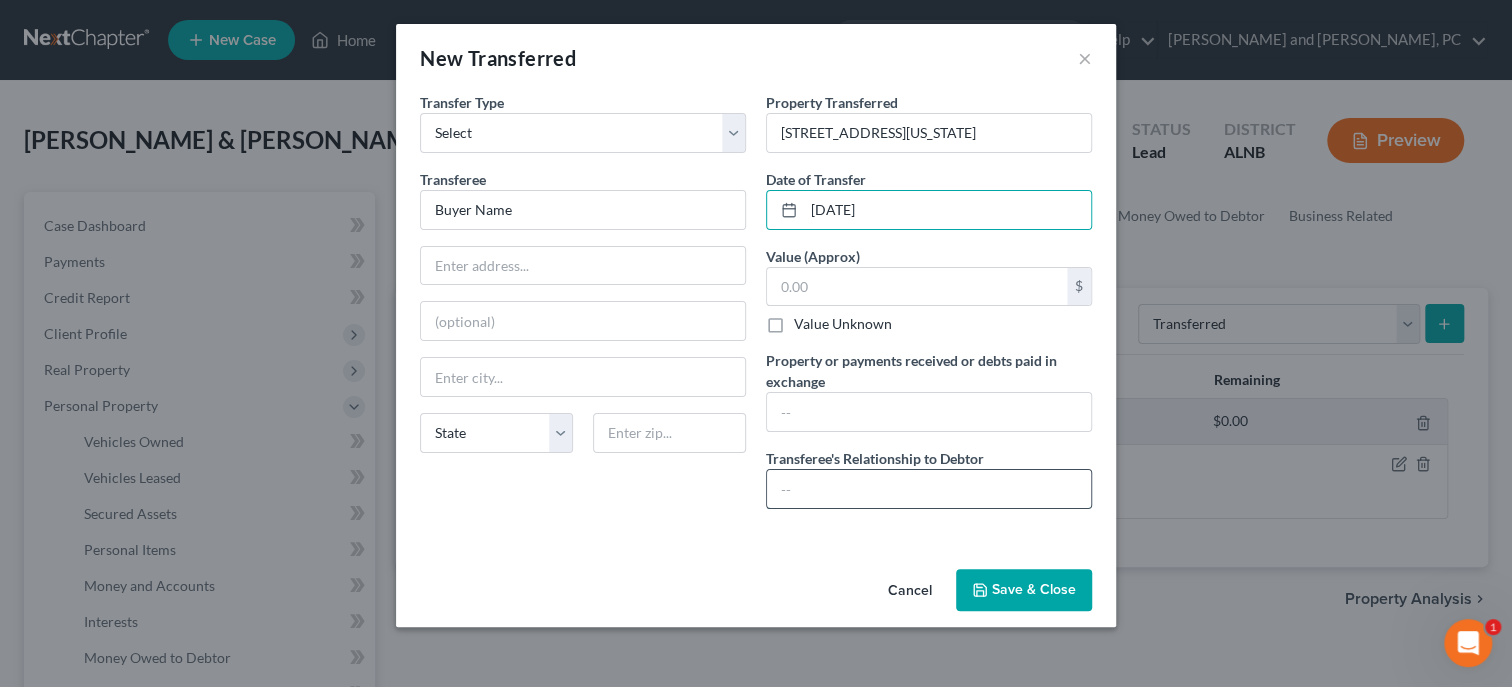 click at bounding box center (929, 489) 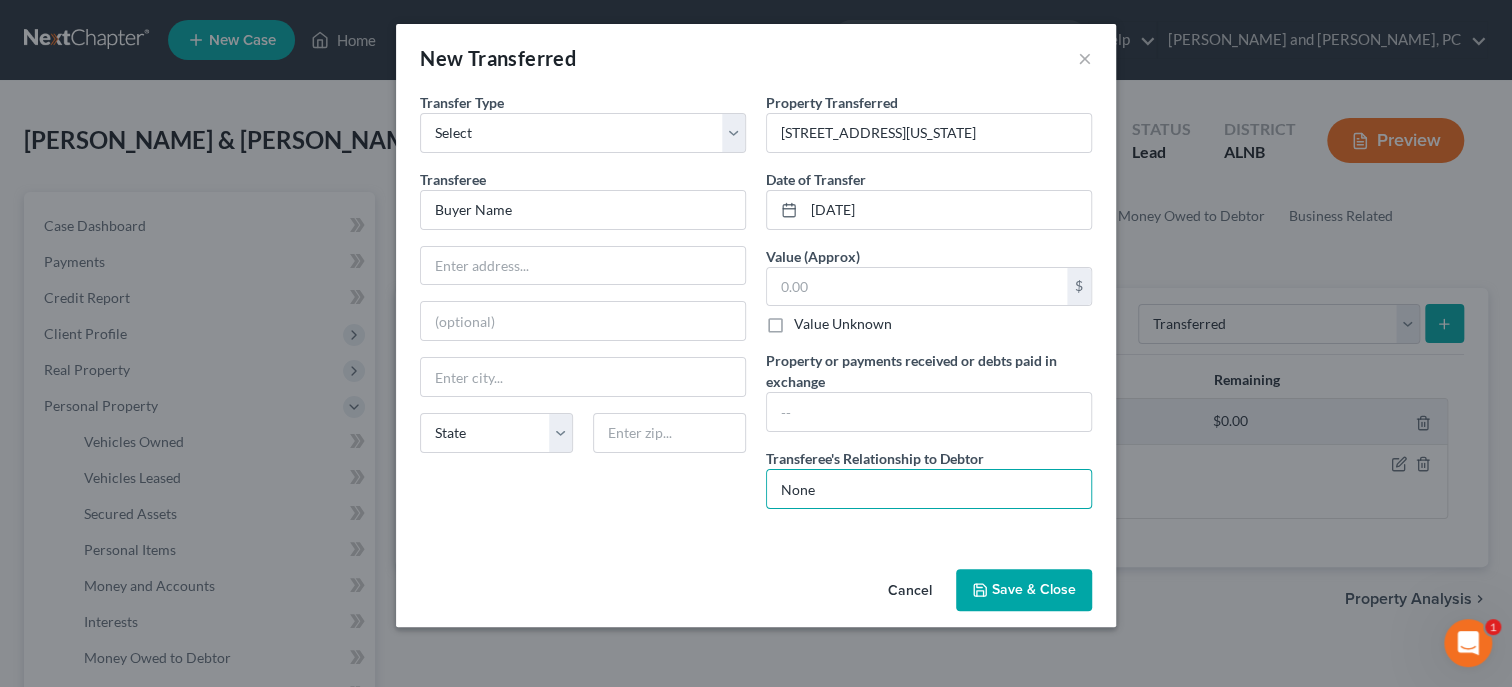 type on "None" 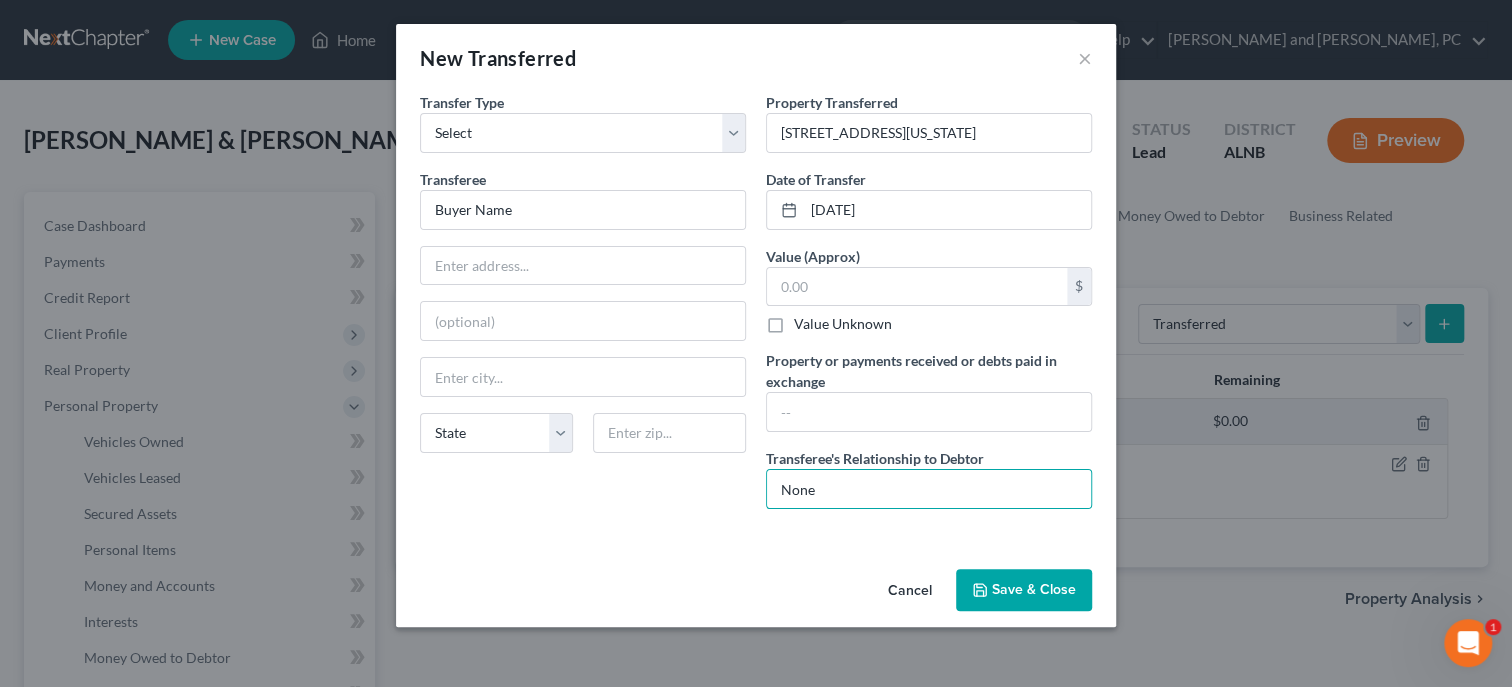 click on "Save & Close" at bounding box center (1024, 590) 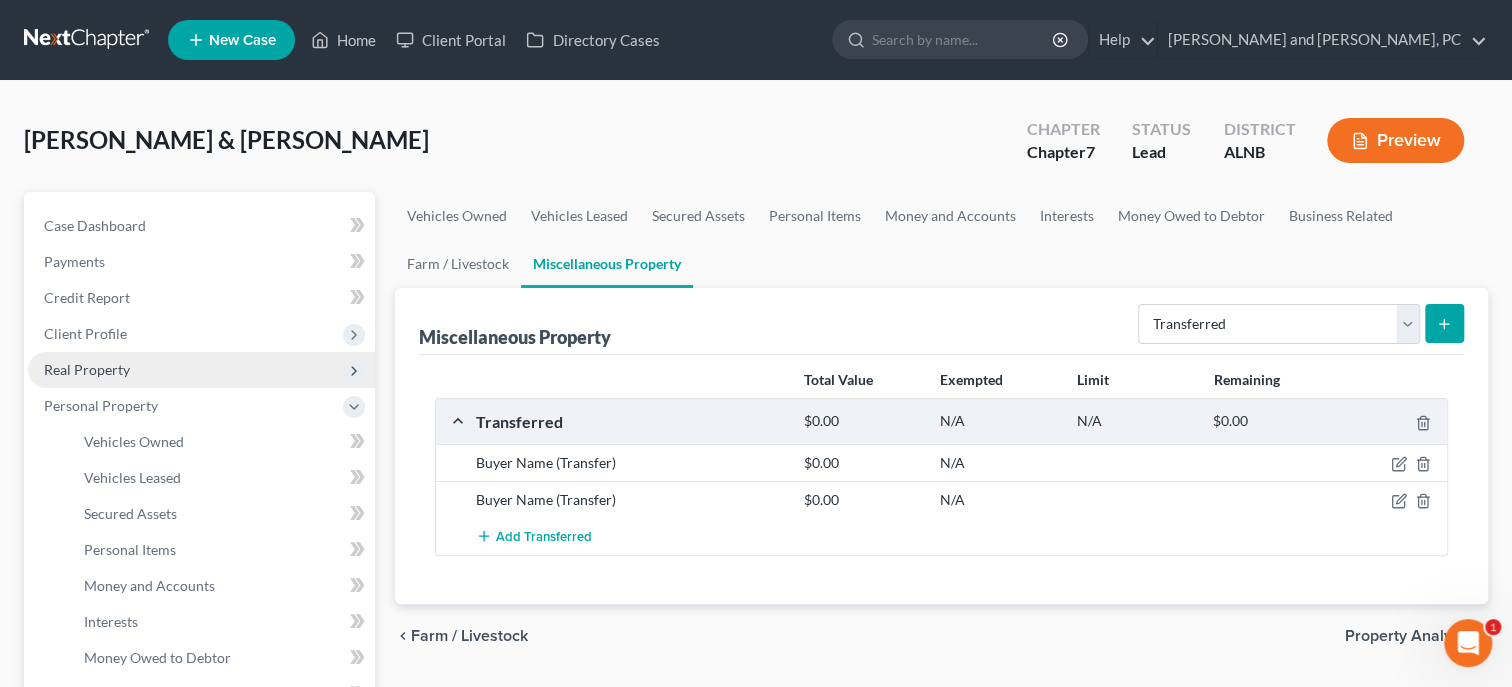 click on "Real Property" at bounding box center (201, 370) 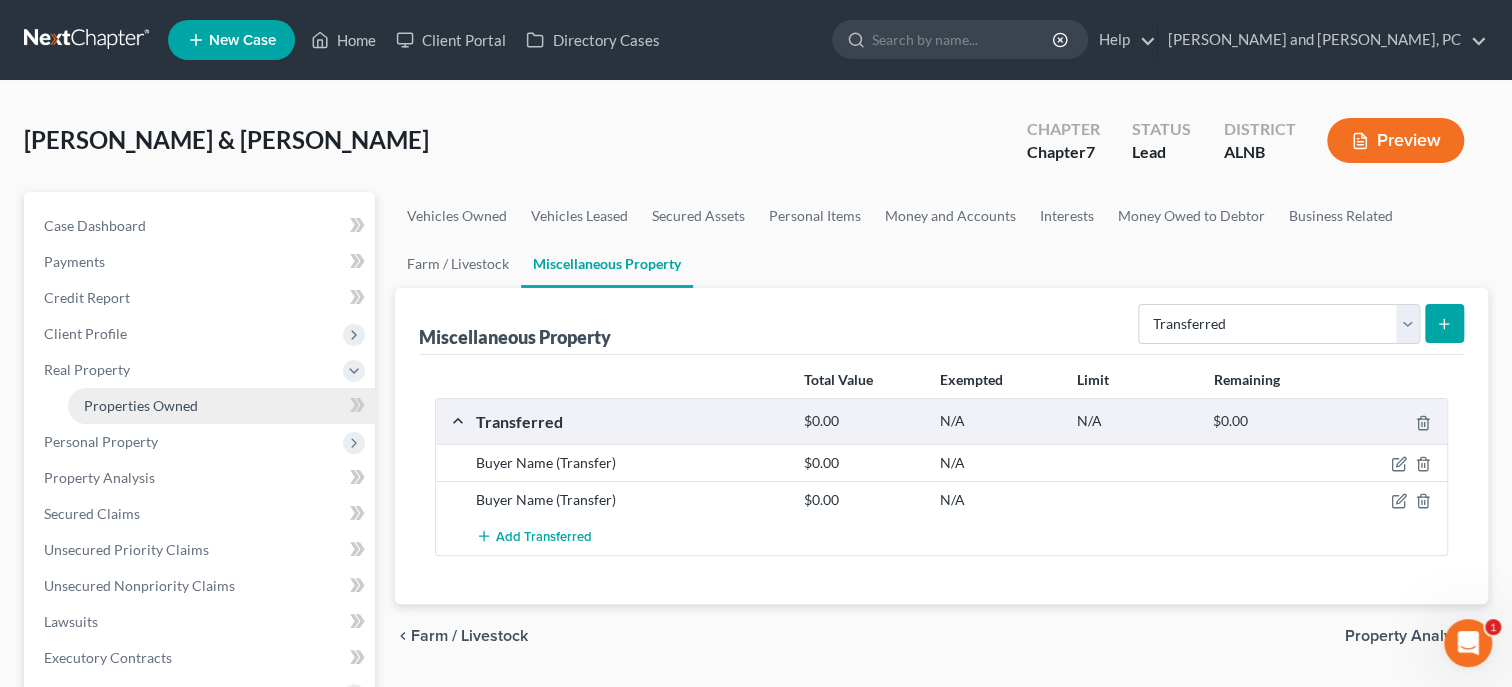 click on "Properties Owned" at bounding box center [141, 405] 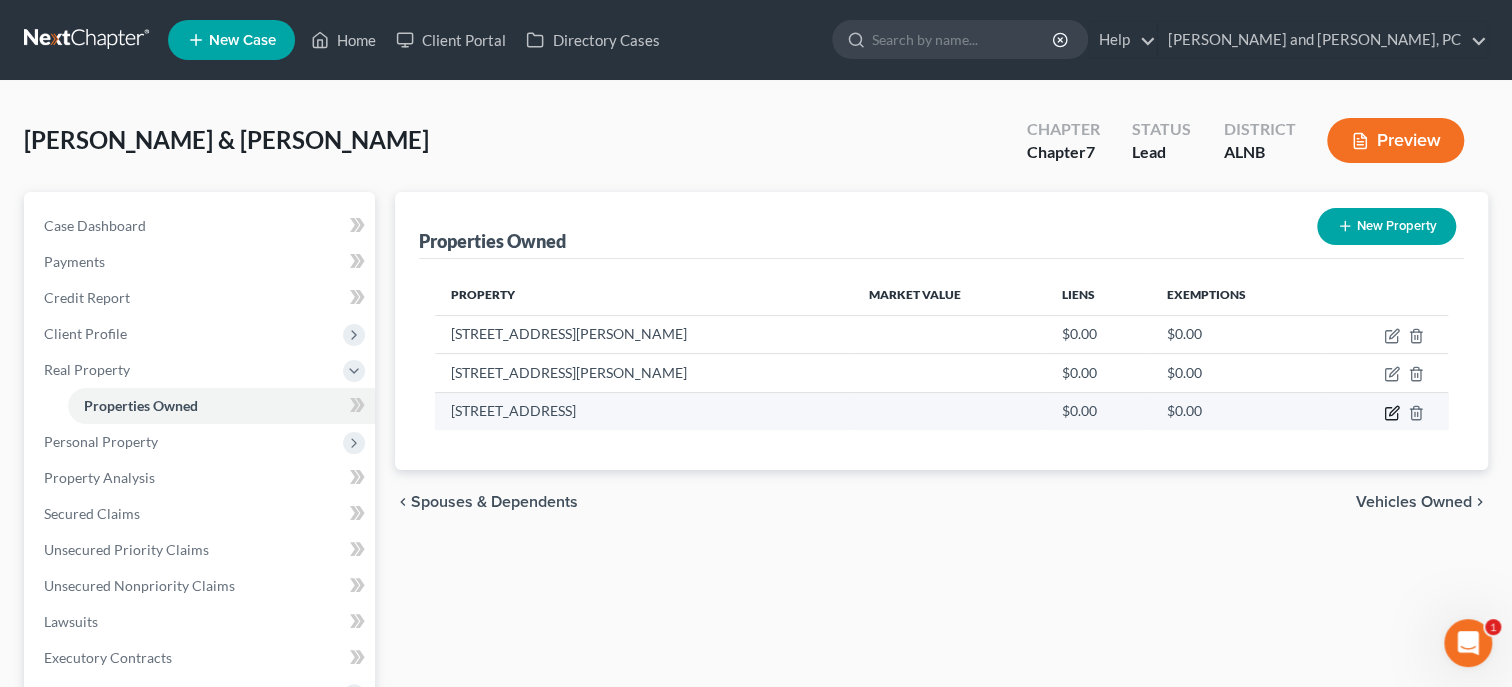 click 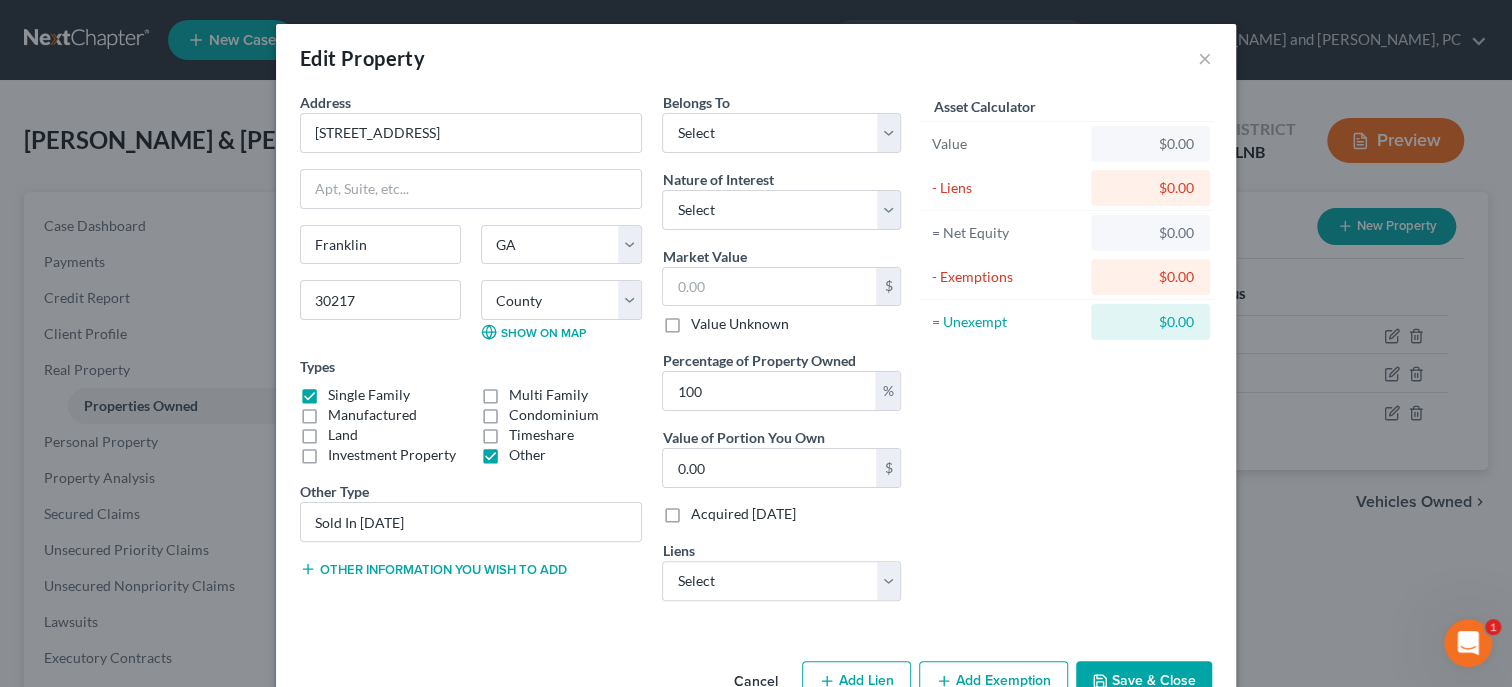 click on "Save & Close" at bounding box center (1144, 682) 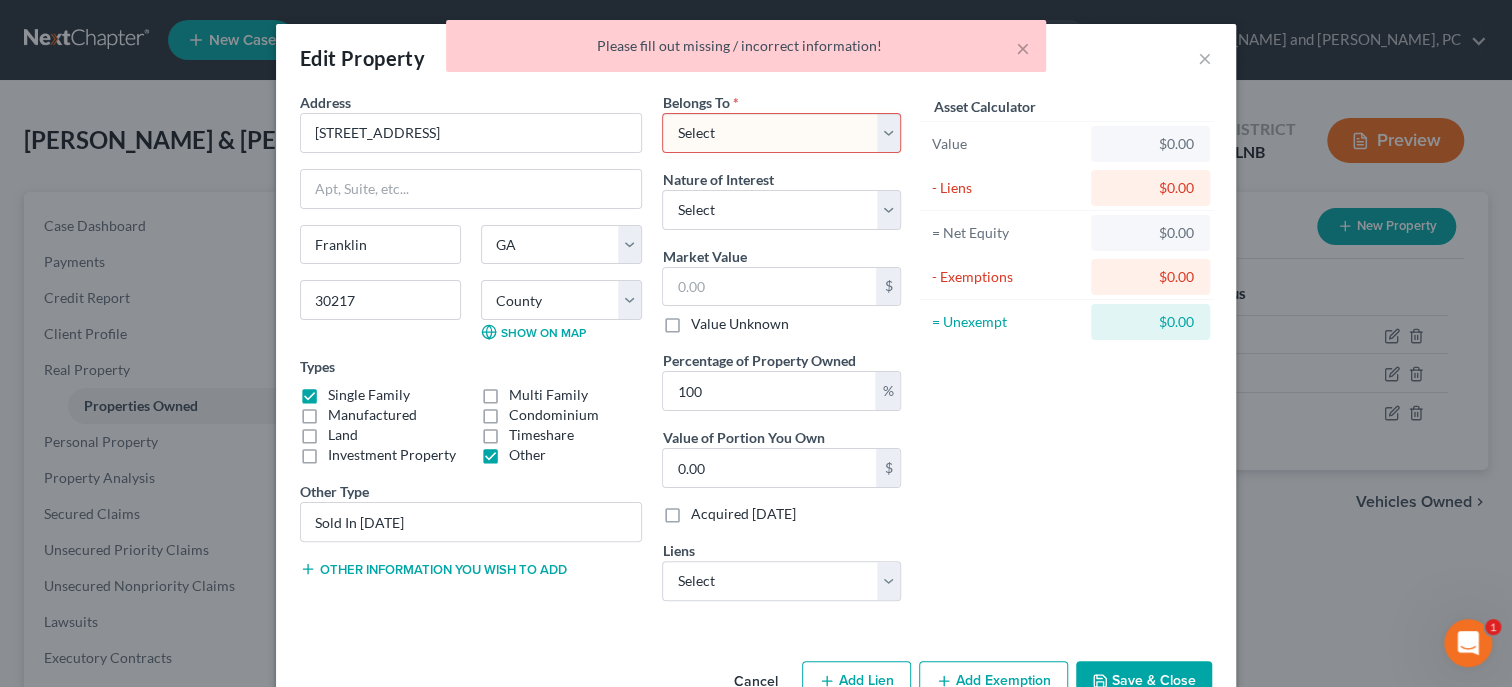 click on "×                     Please fill out missing / incorrect information!" at bounding box center (746, 51) 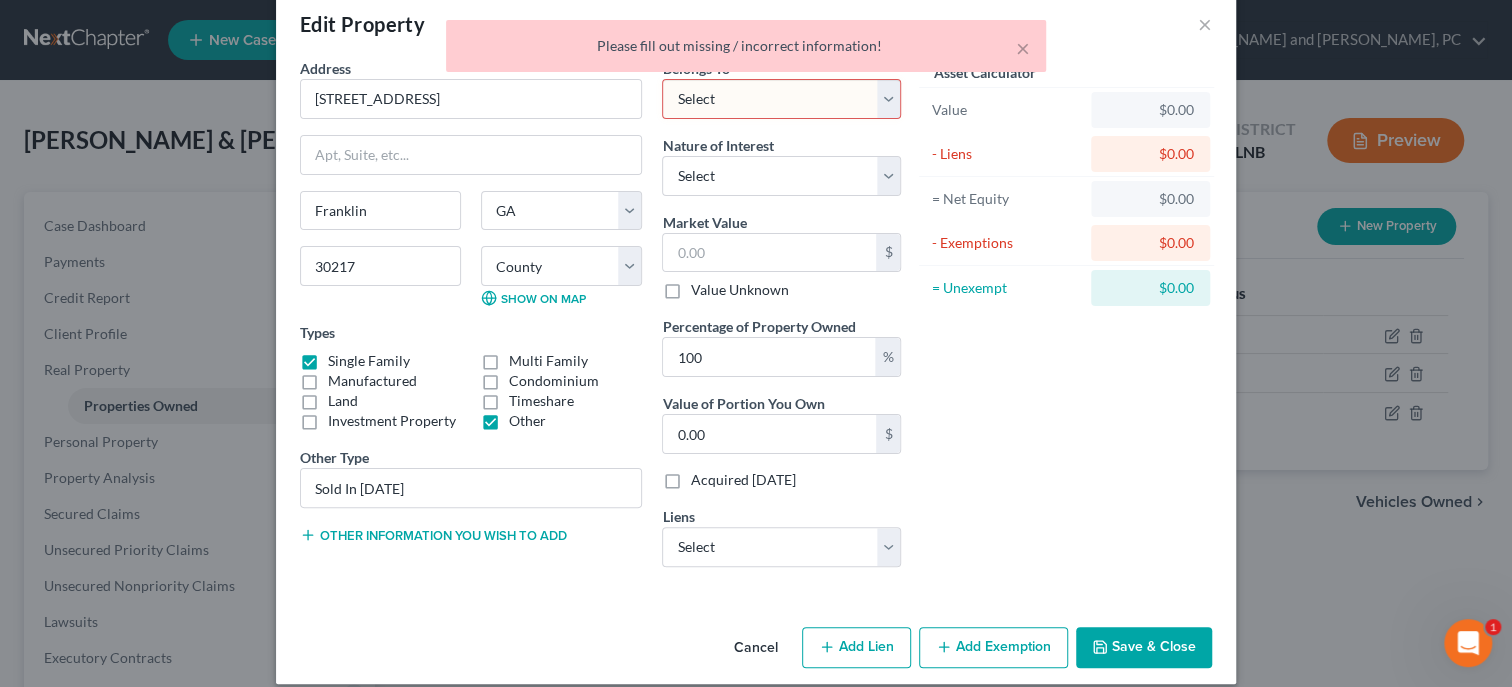 scroll, scrollTop: 53, scrollLeft: 0, axis: vertical 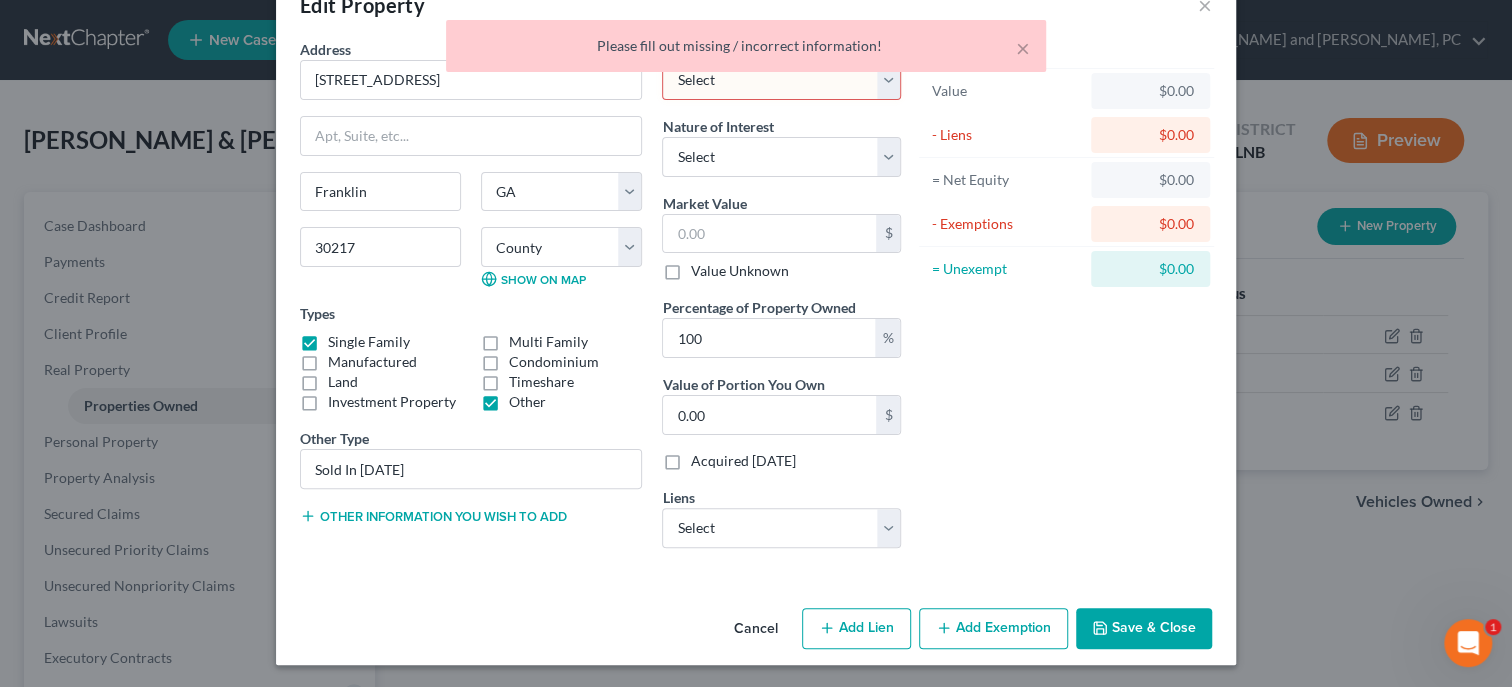 click on "Cancel" at bounding box center (756, 630) 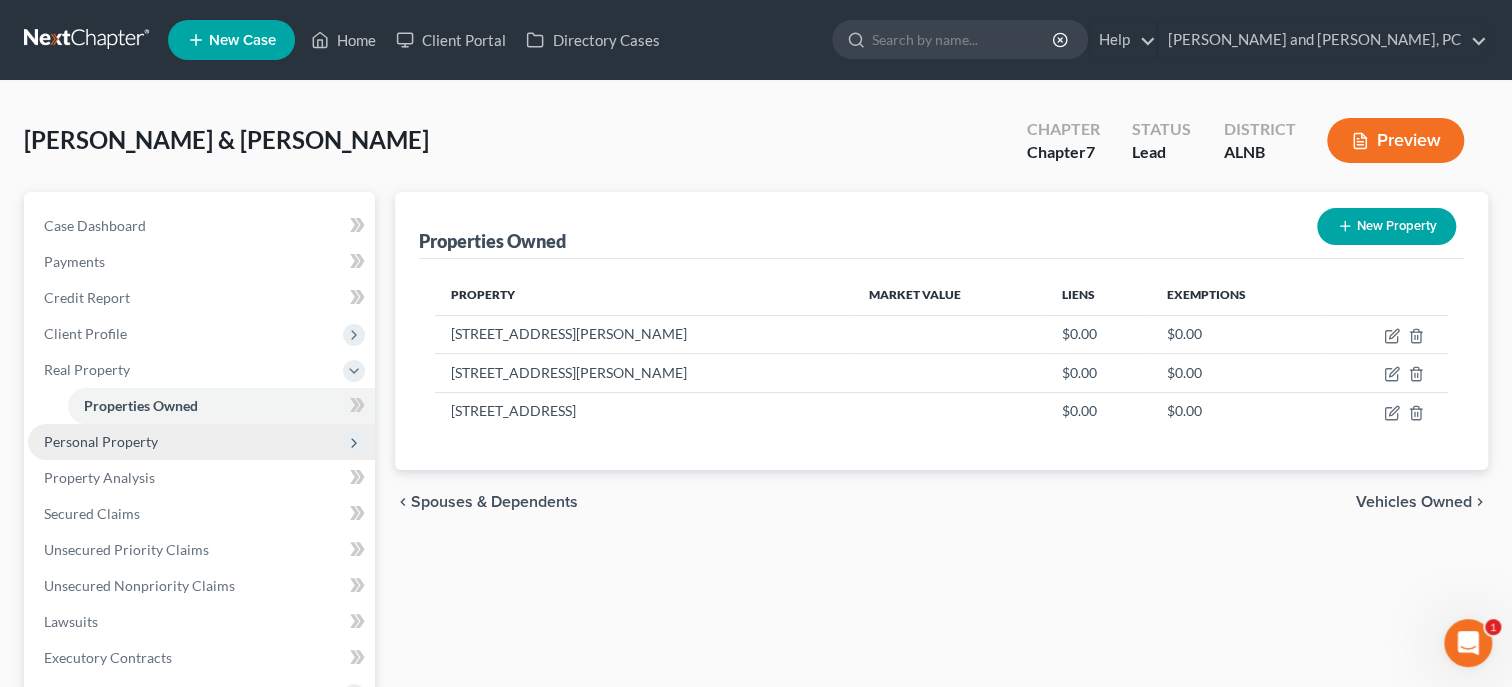 click on "Personal Property" at bounding box center (201, 442) 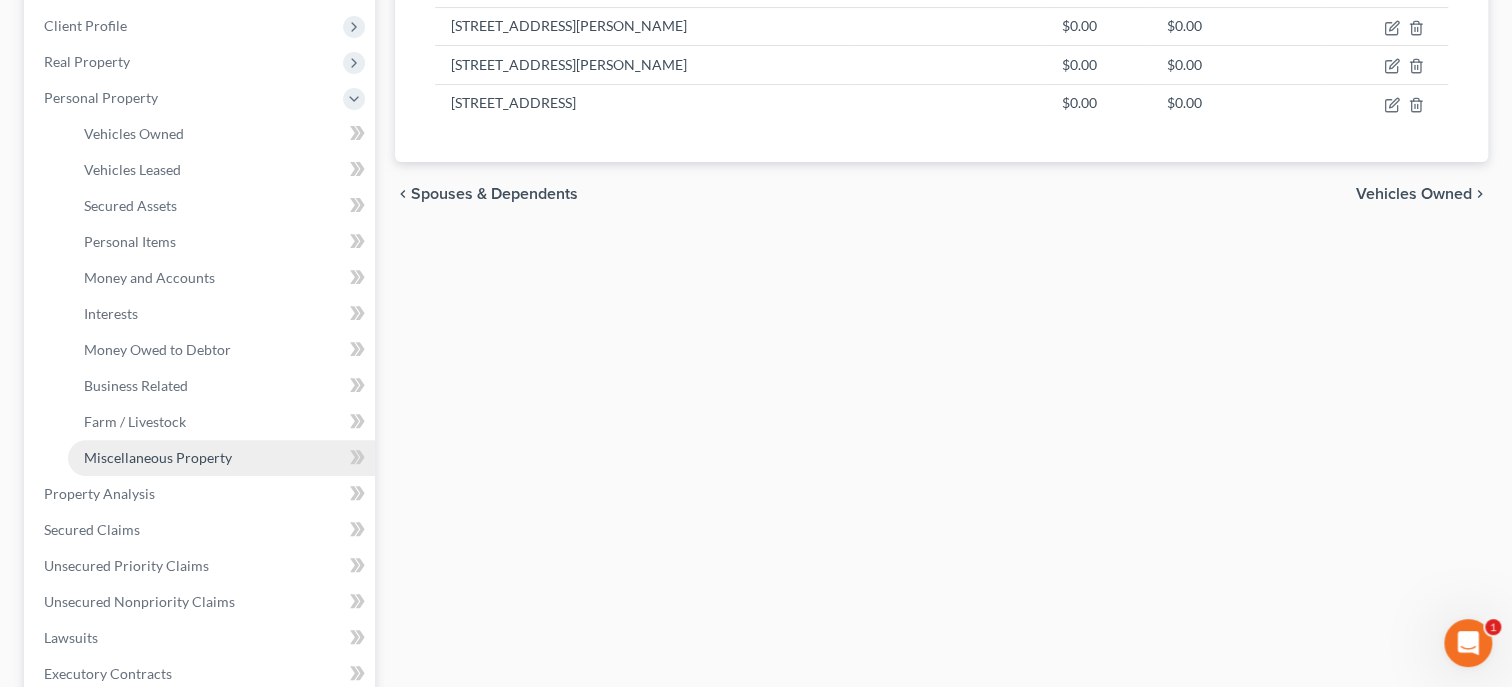 click on "Miscellaneous Property" at bounding box center [158, 457] 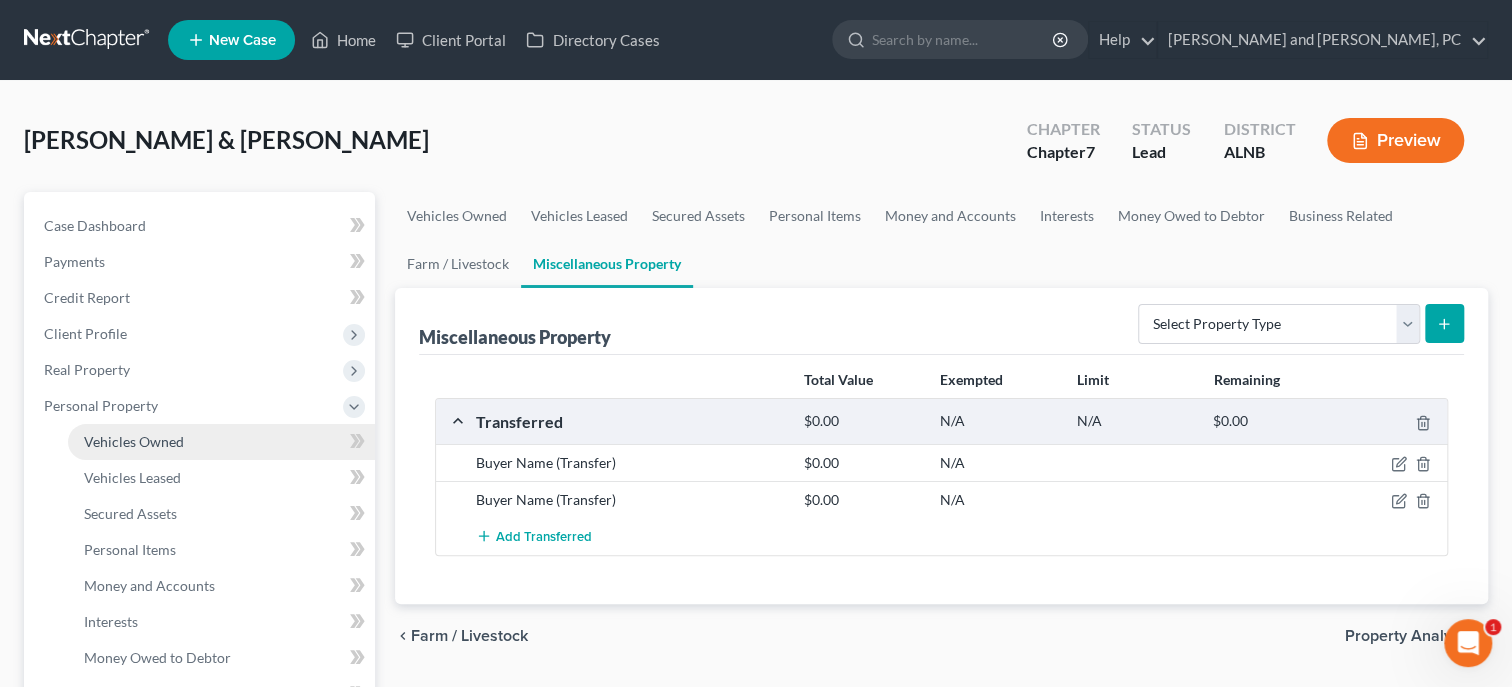 scroll, scrollTop: 0, scrollLeft: 0, axis: both 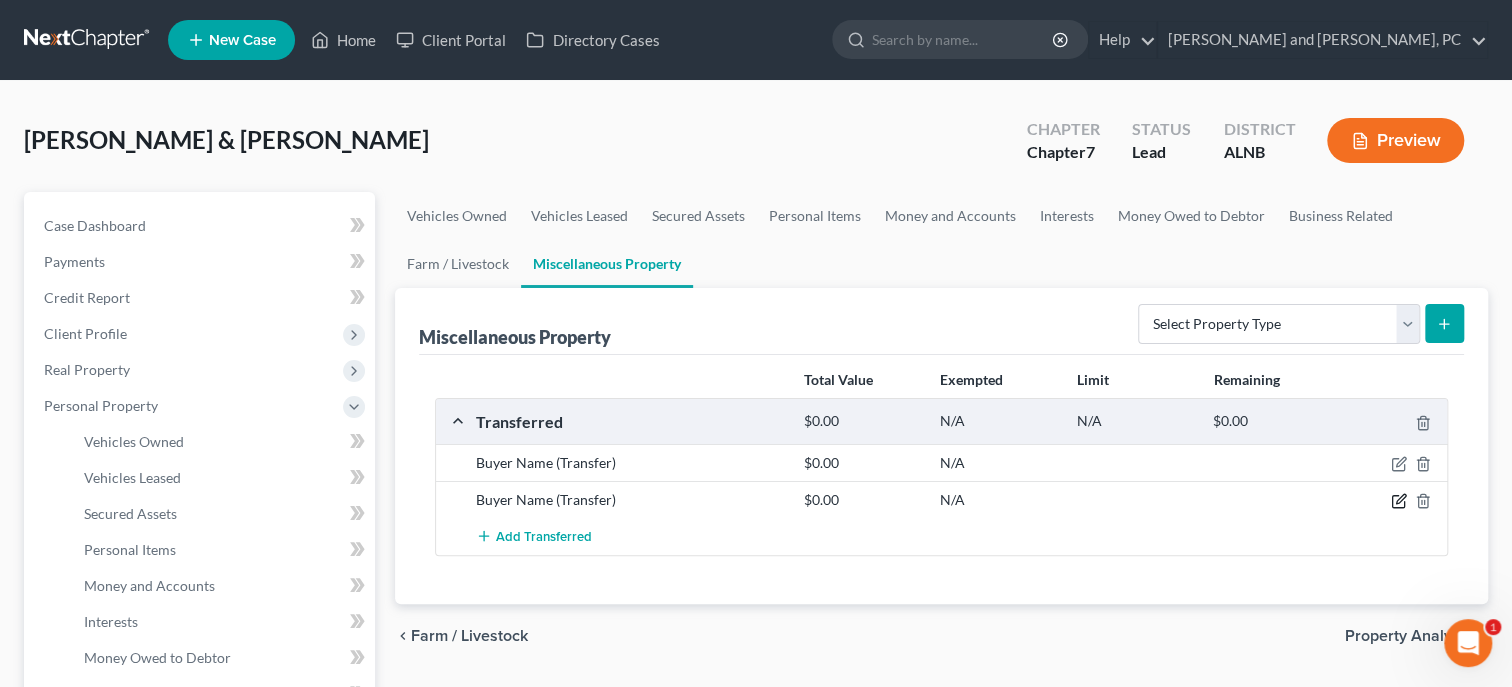 click 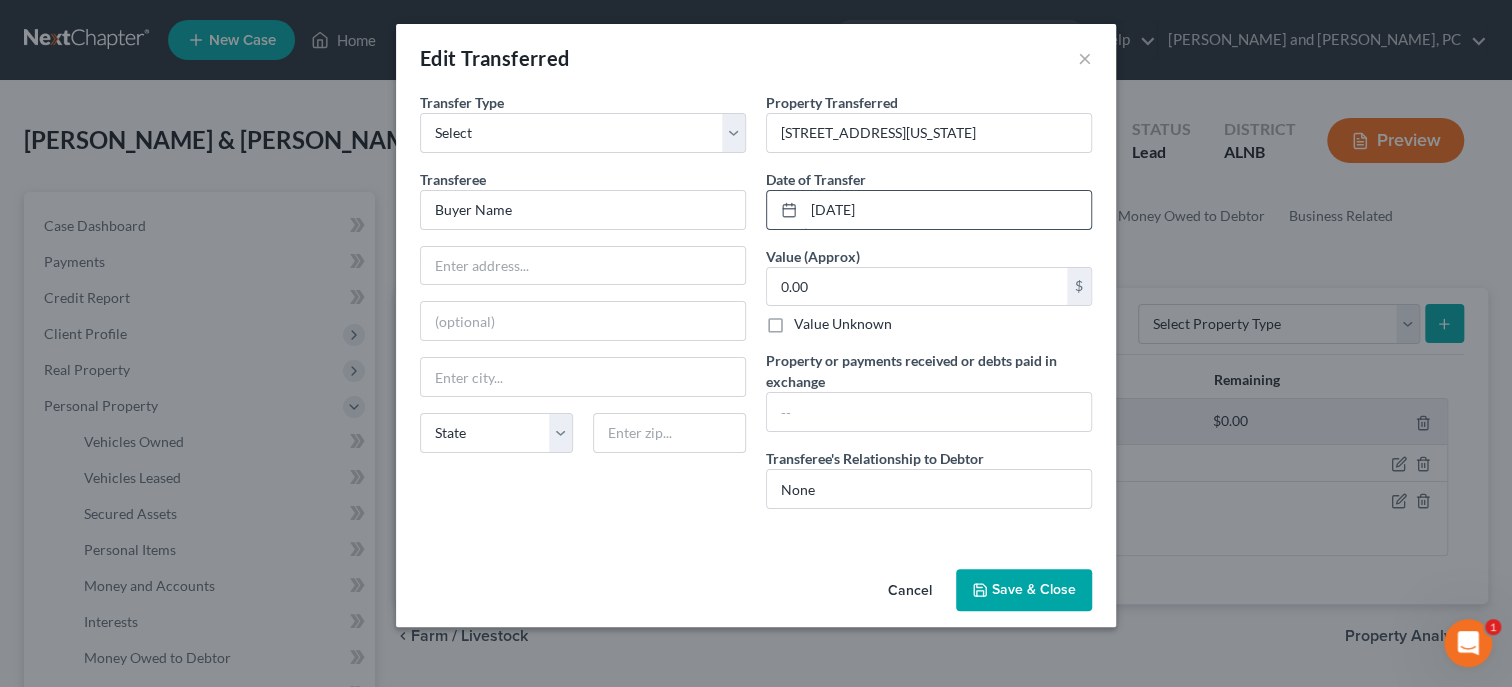 click on "[DATE]" at bounding box center [947, 210] 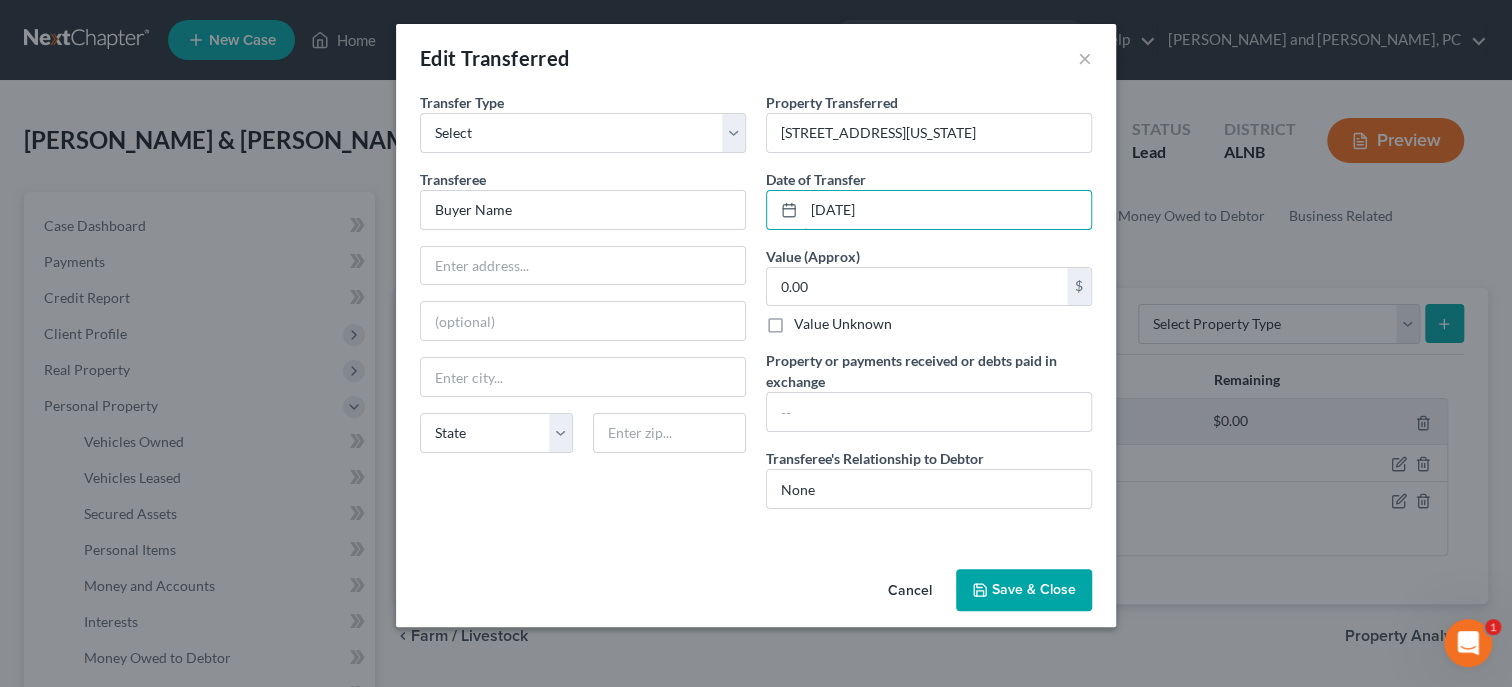 type on "[DATE]" 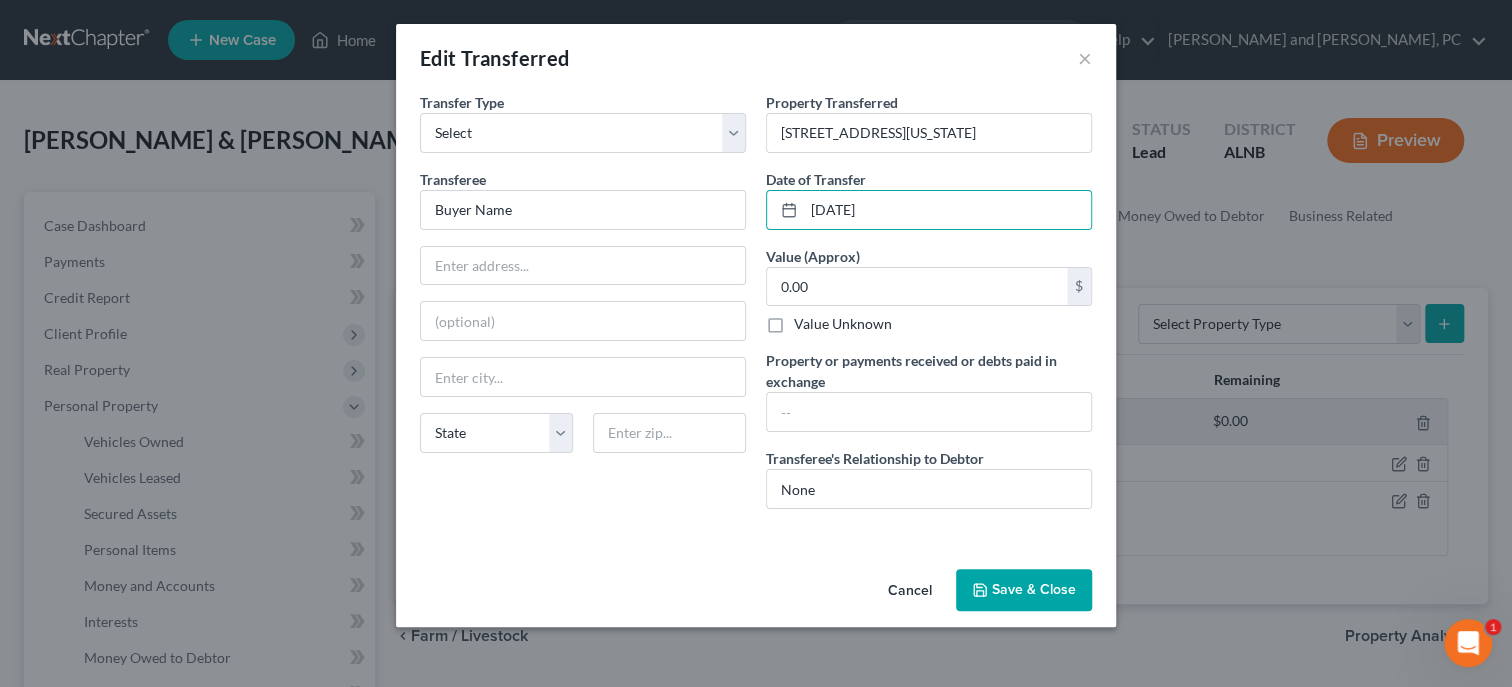 click on "Save & Close" at bounding box center (1024, 590) 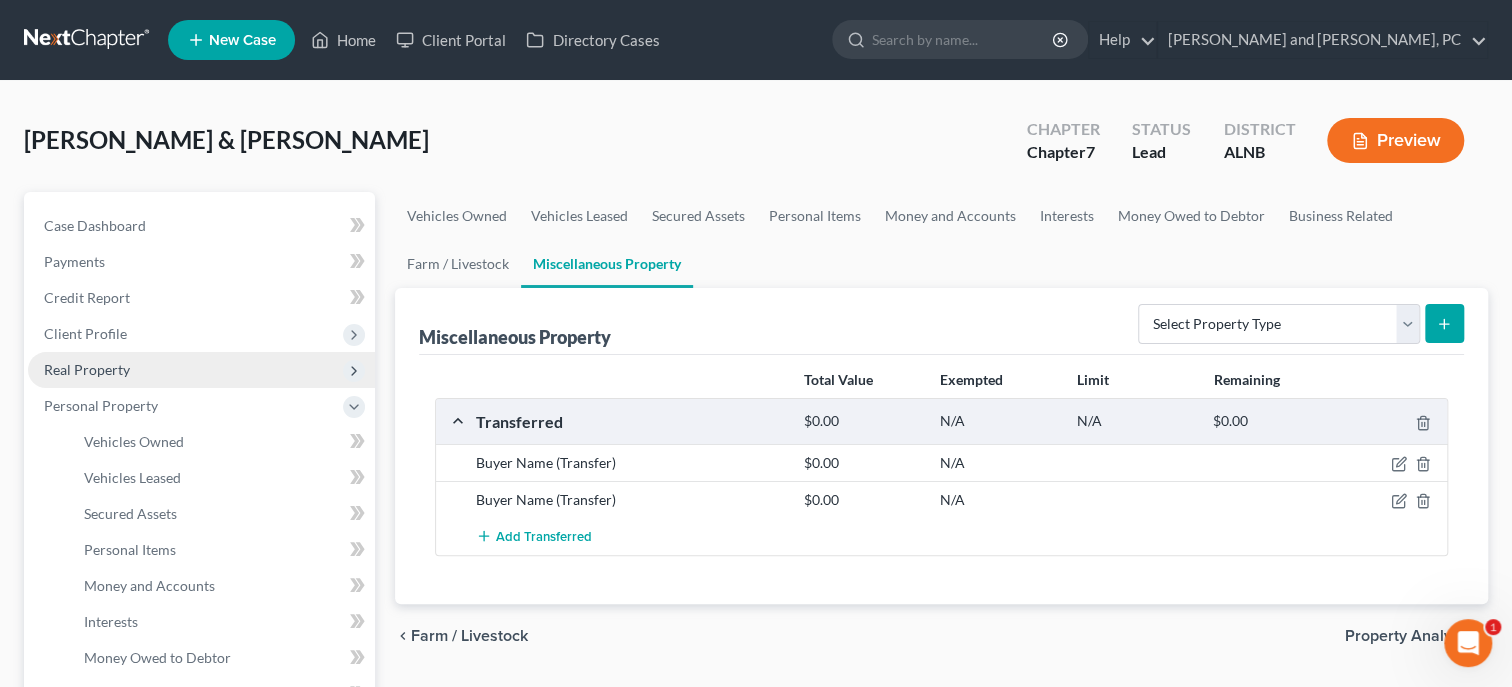 click on "Real Property" at bounding box center [201, 370] 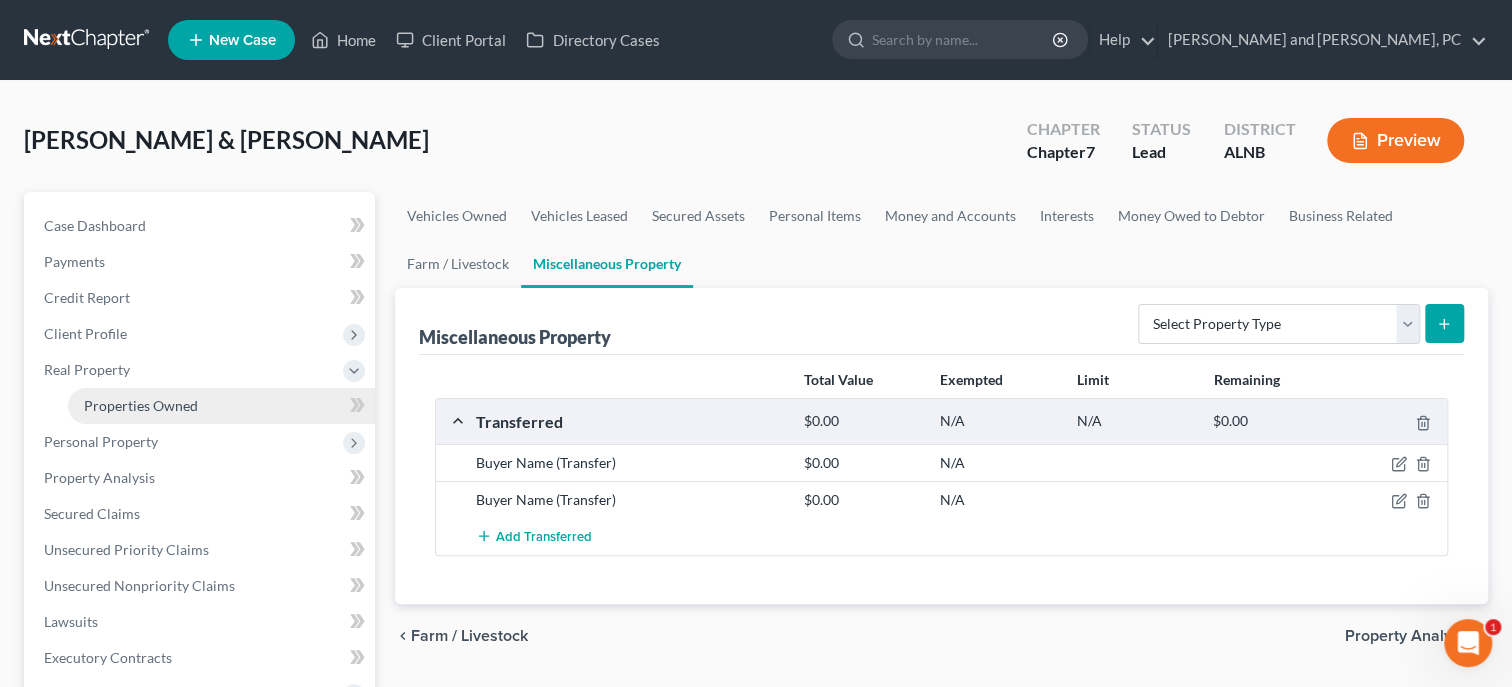 click on "Properties Owned" at bounding box center (141, 405) 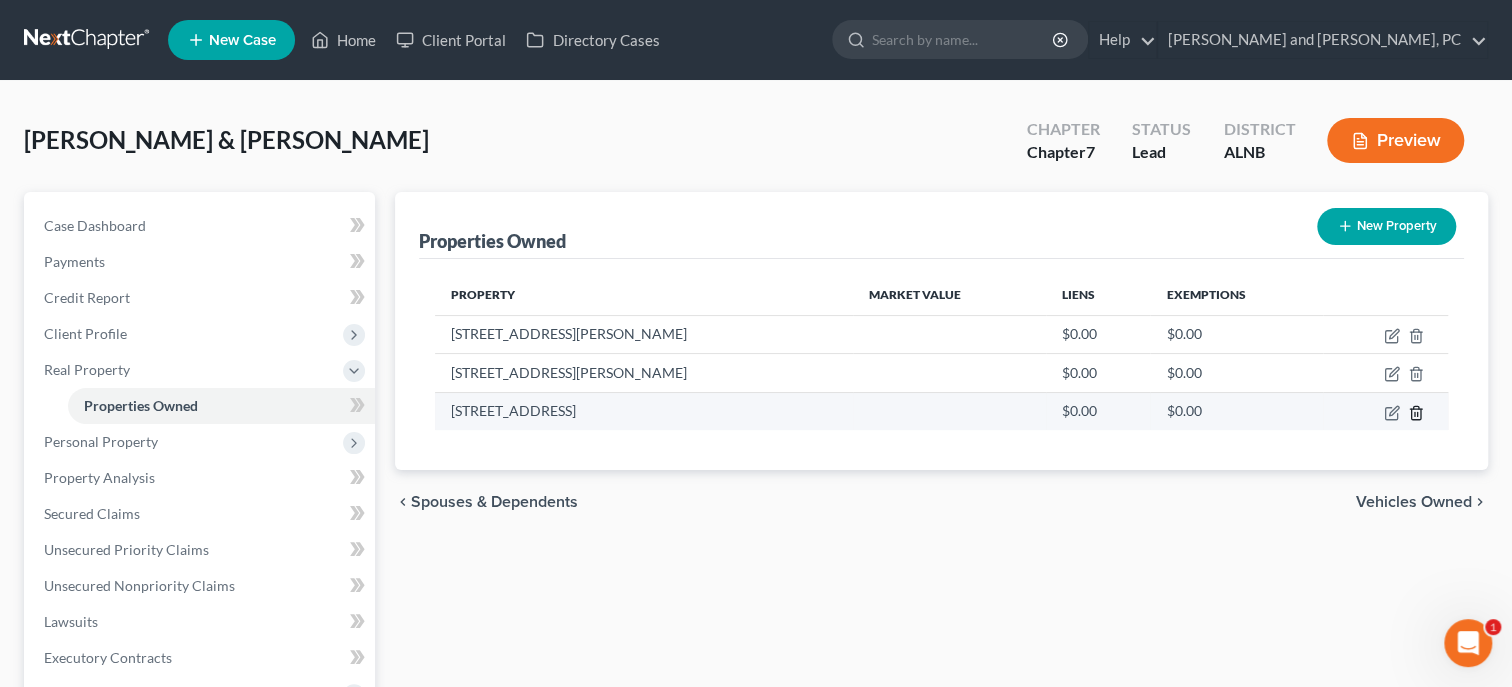 click 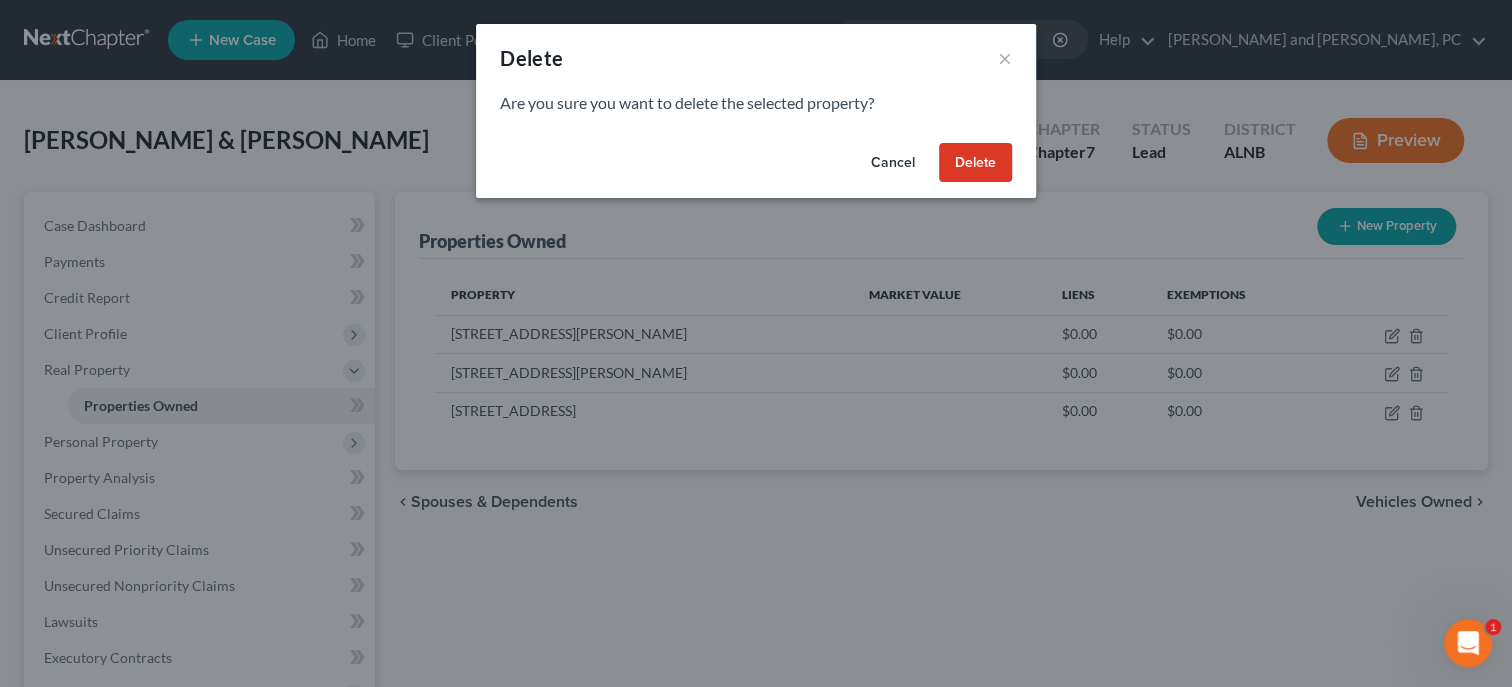 click on "Delete" at bounding box center [975, 163] 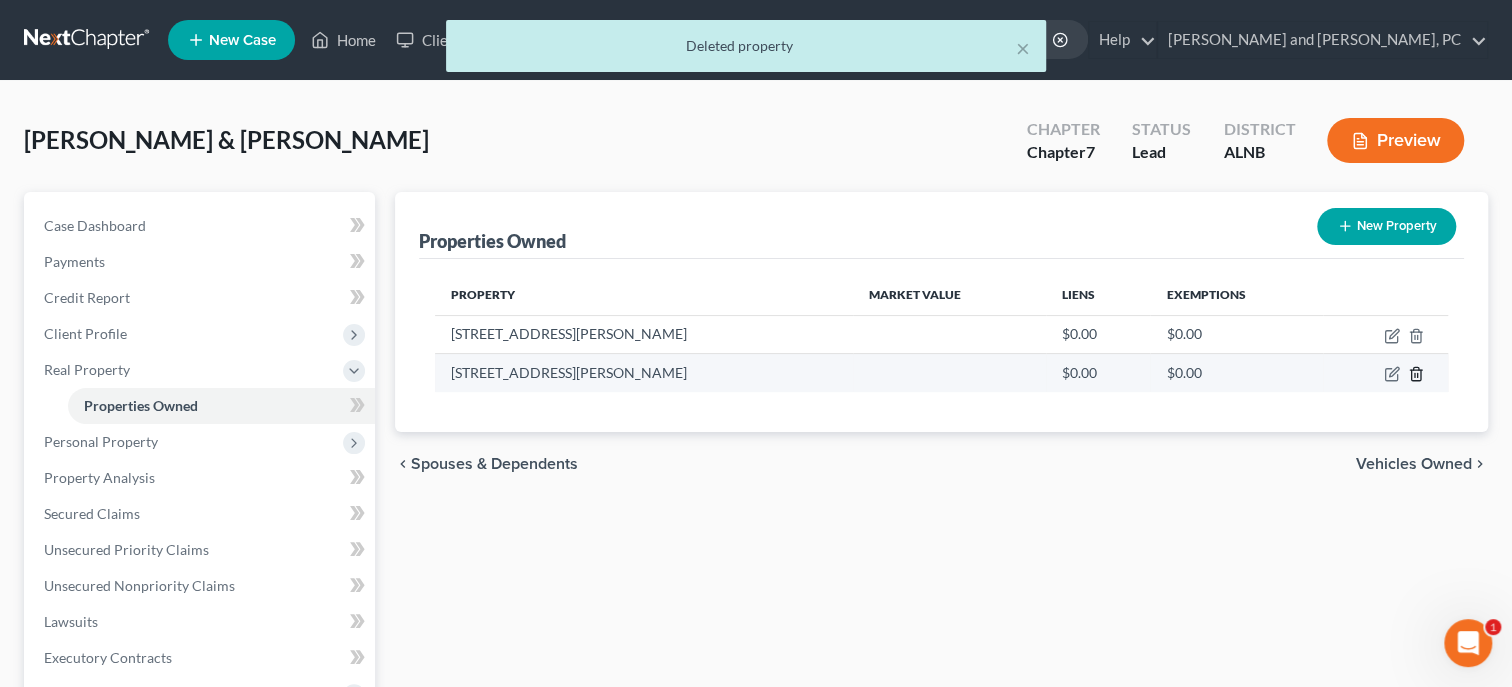 click 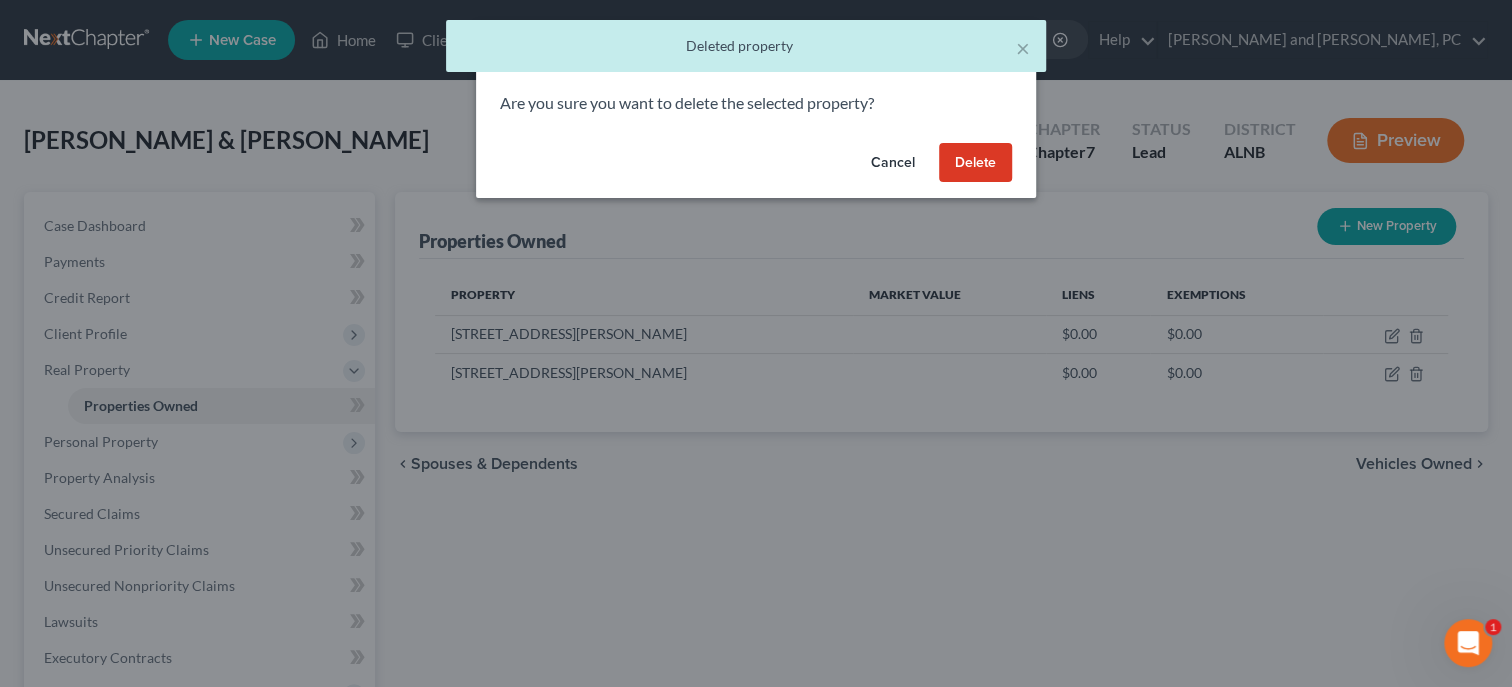 click on "Delete" at bounding box center [975, 163] 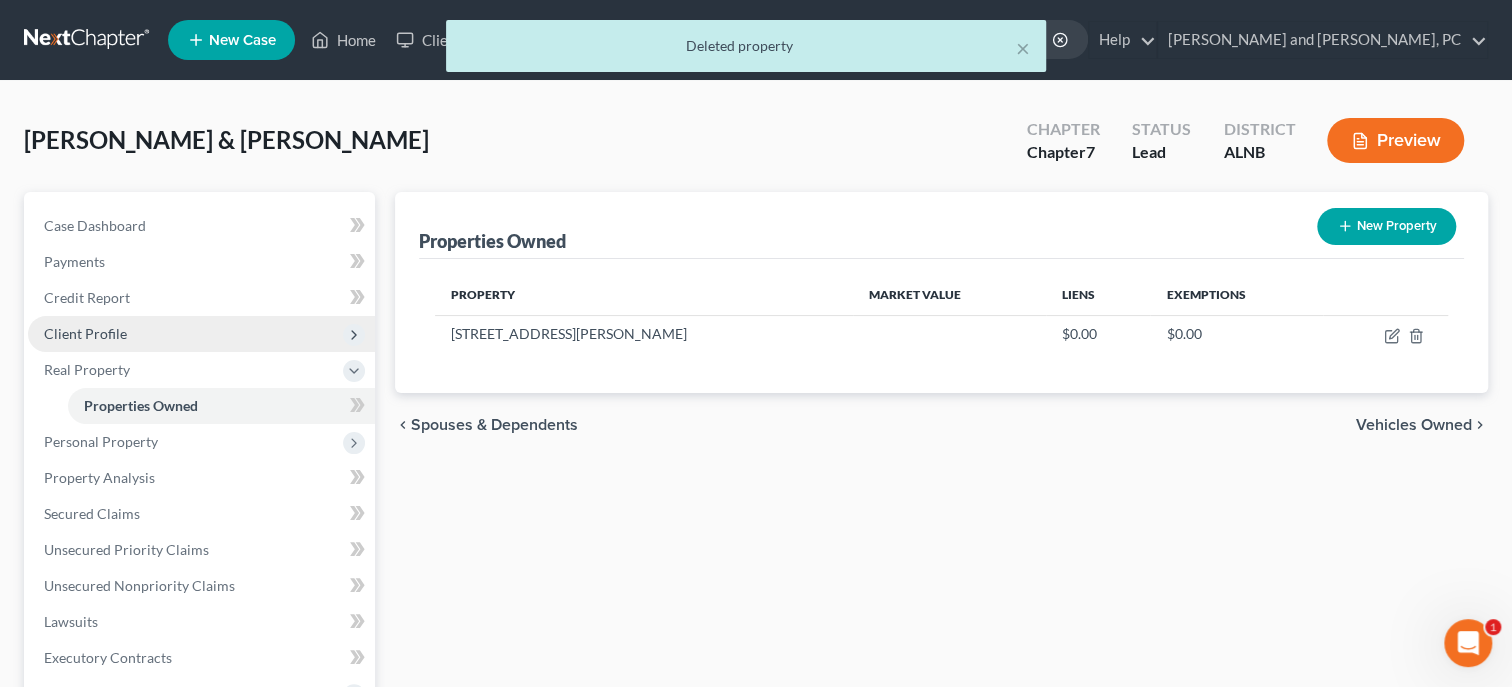 click on "Client Profile" at bounding box center [201, 334] 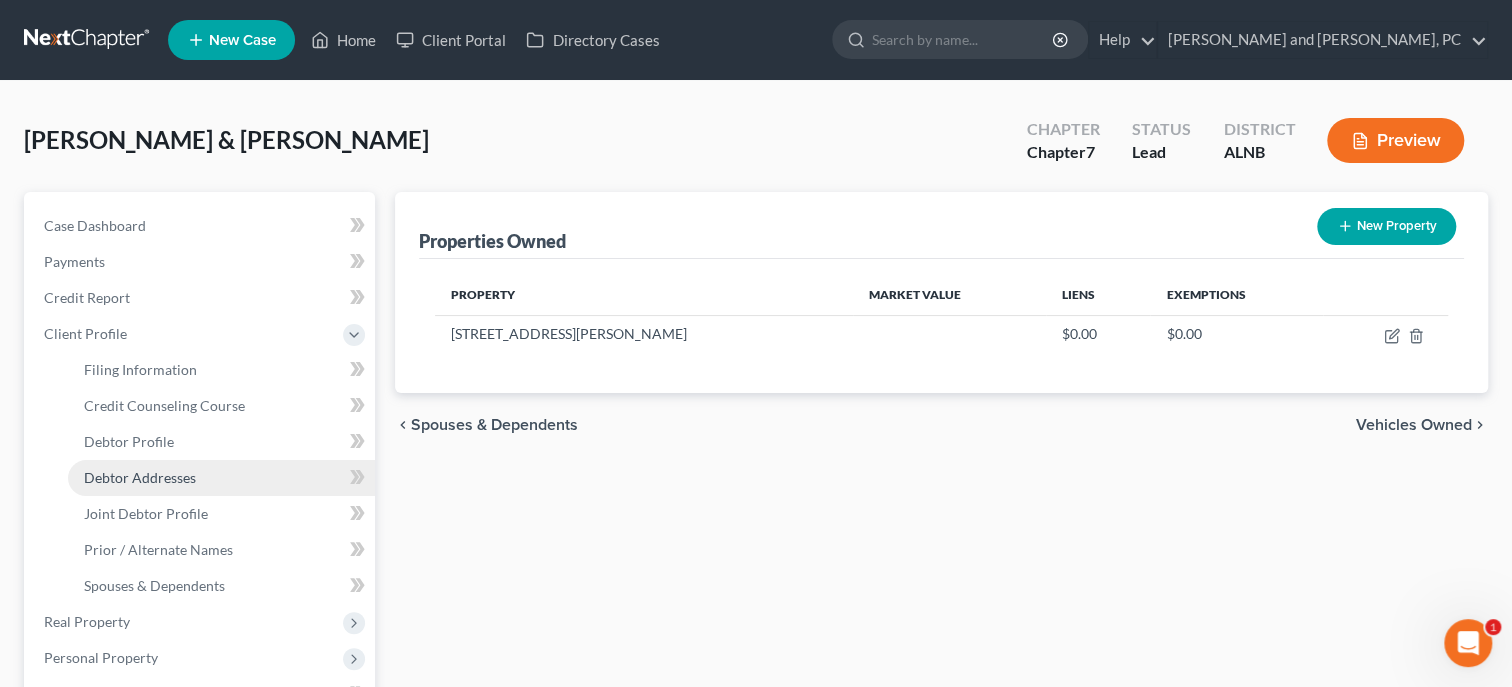 click on "Debtor Addresses" at bounding box center (140, 477) 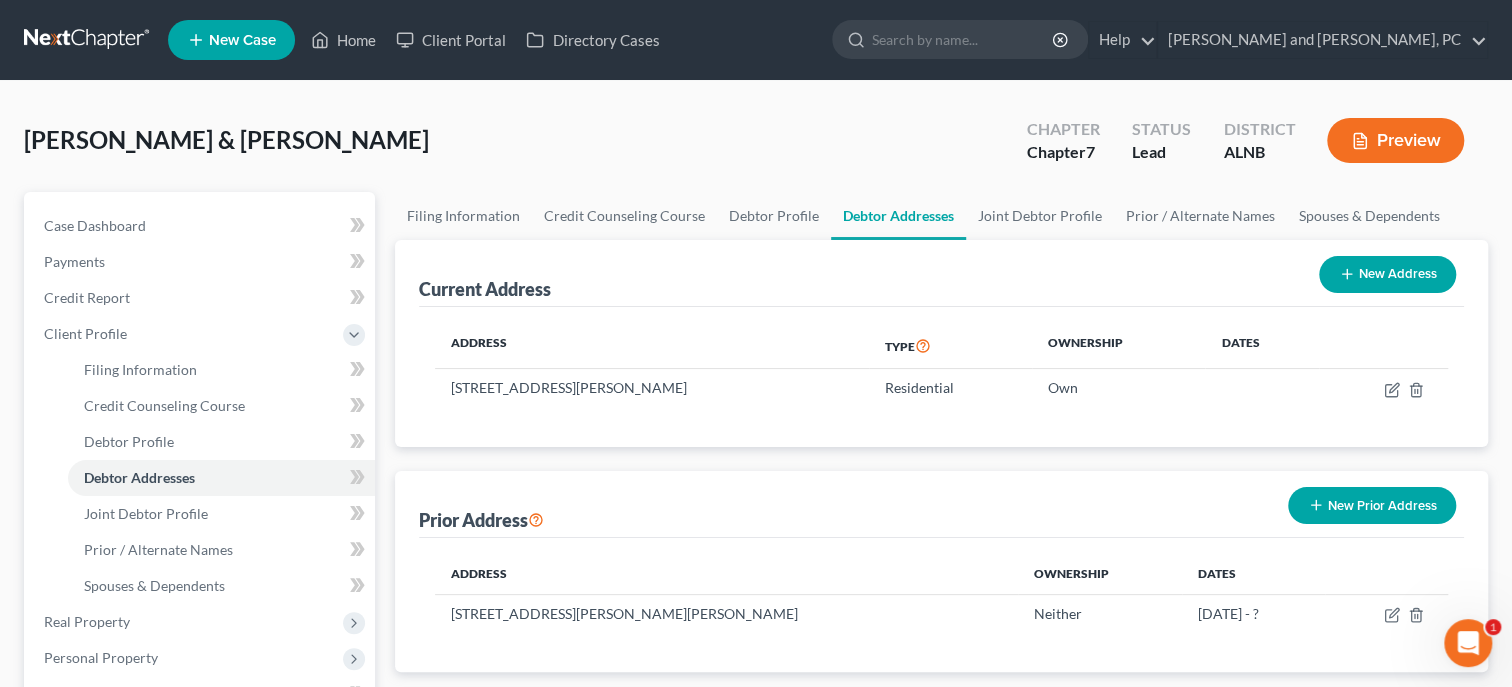 scroll, scrollTop: 102, scrollLeft: 0, axis: vertical 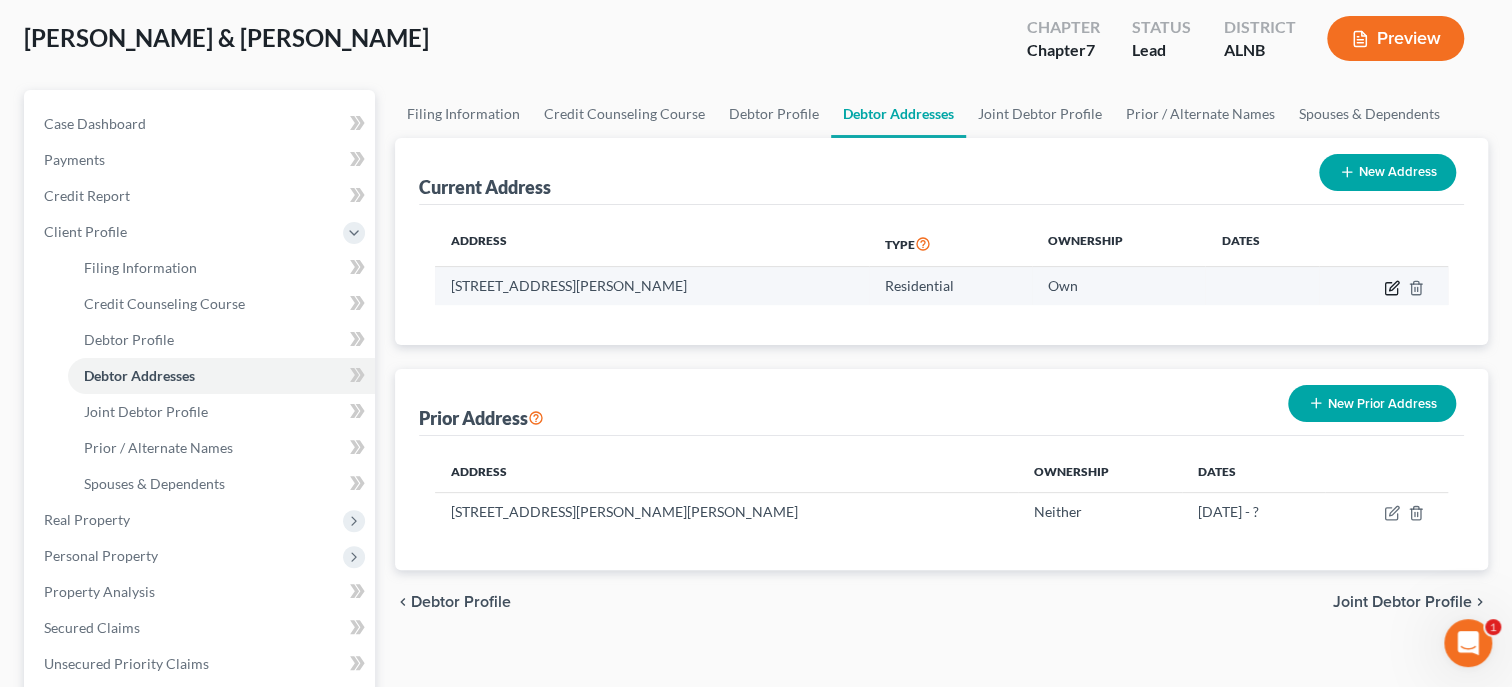 click 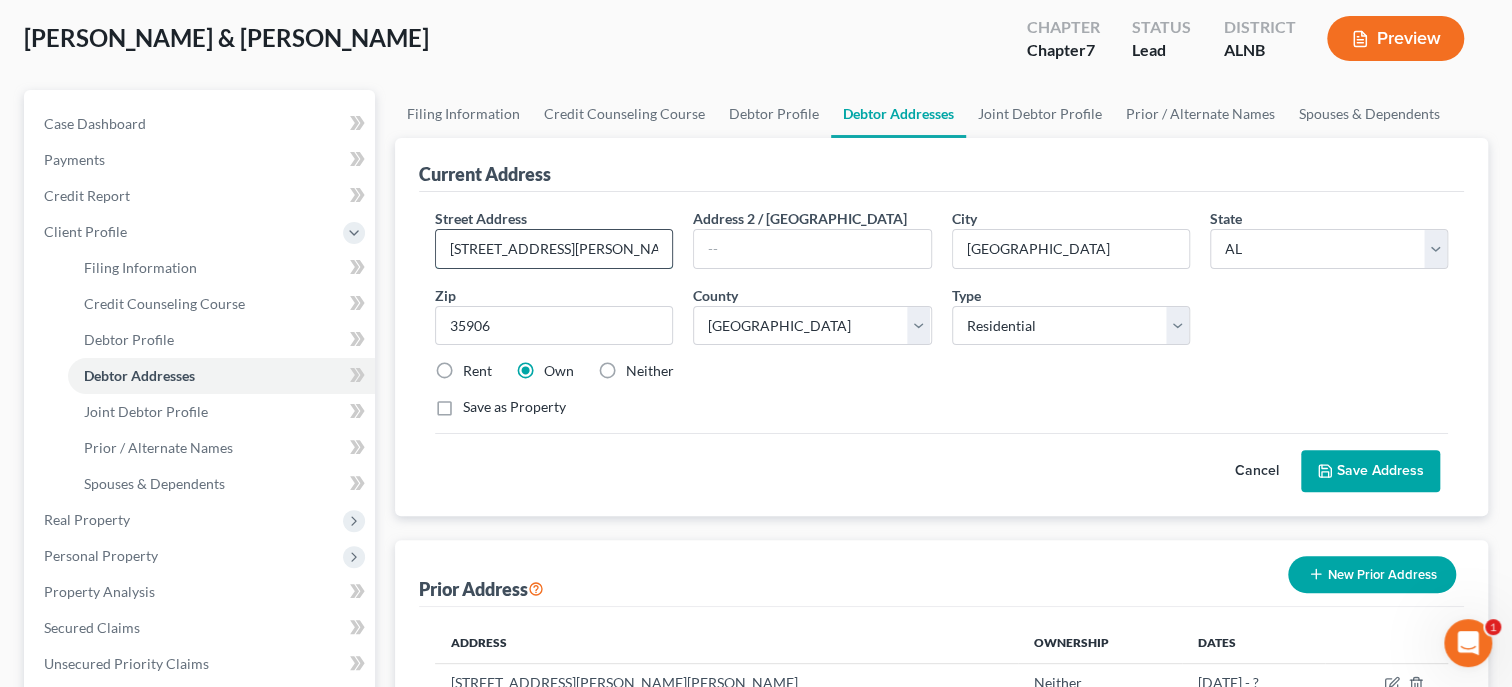 drag, startPoint x: 640, startPoint y: 252, endPoint x: 558, endPoint y: 247, distance: 82.1523 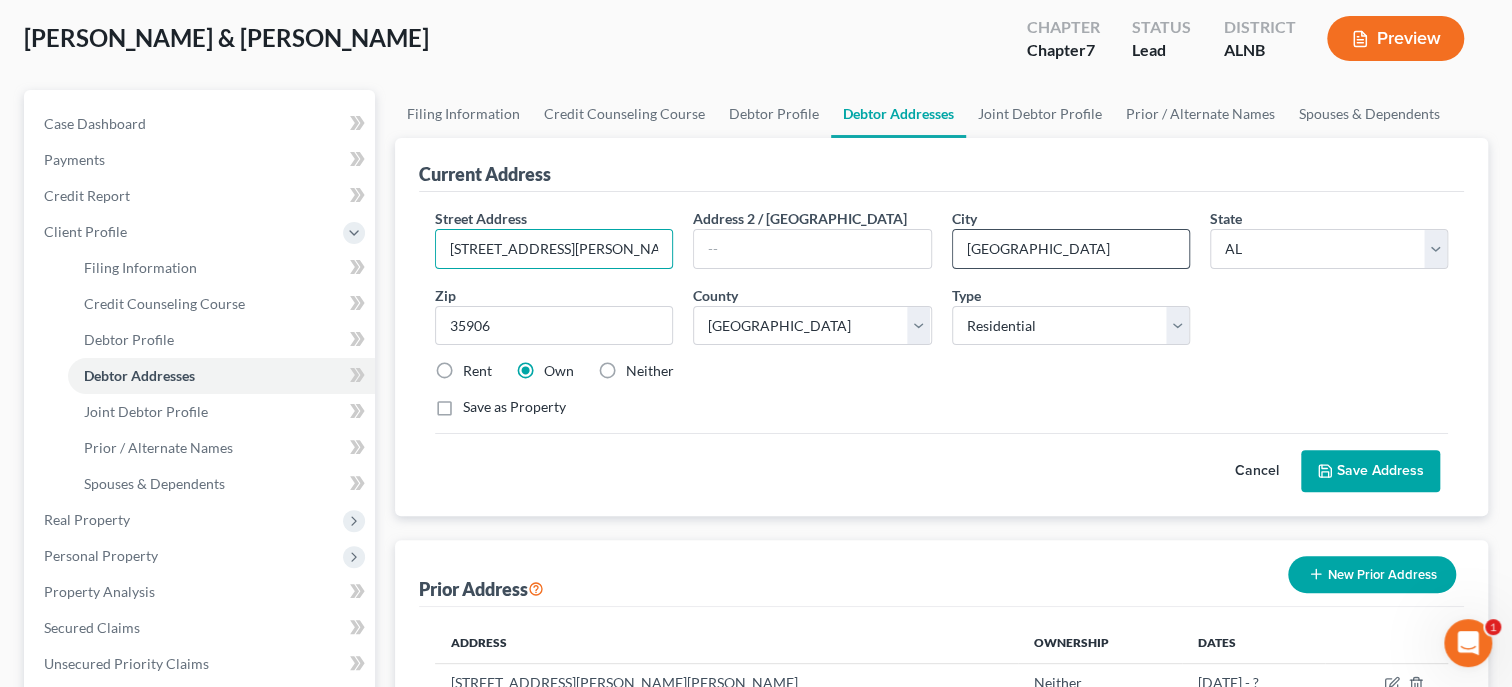 type on "[STREET_ADDRESS][PERSON_NAME]" 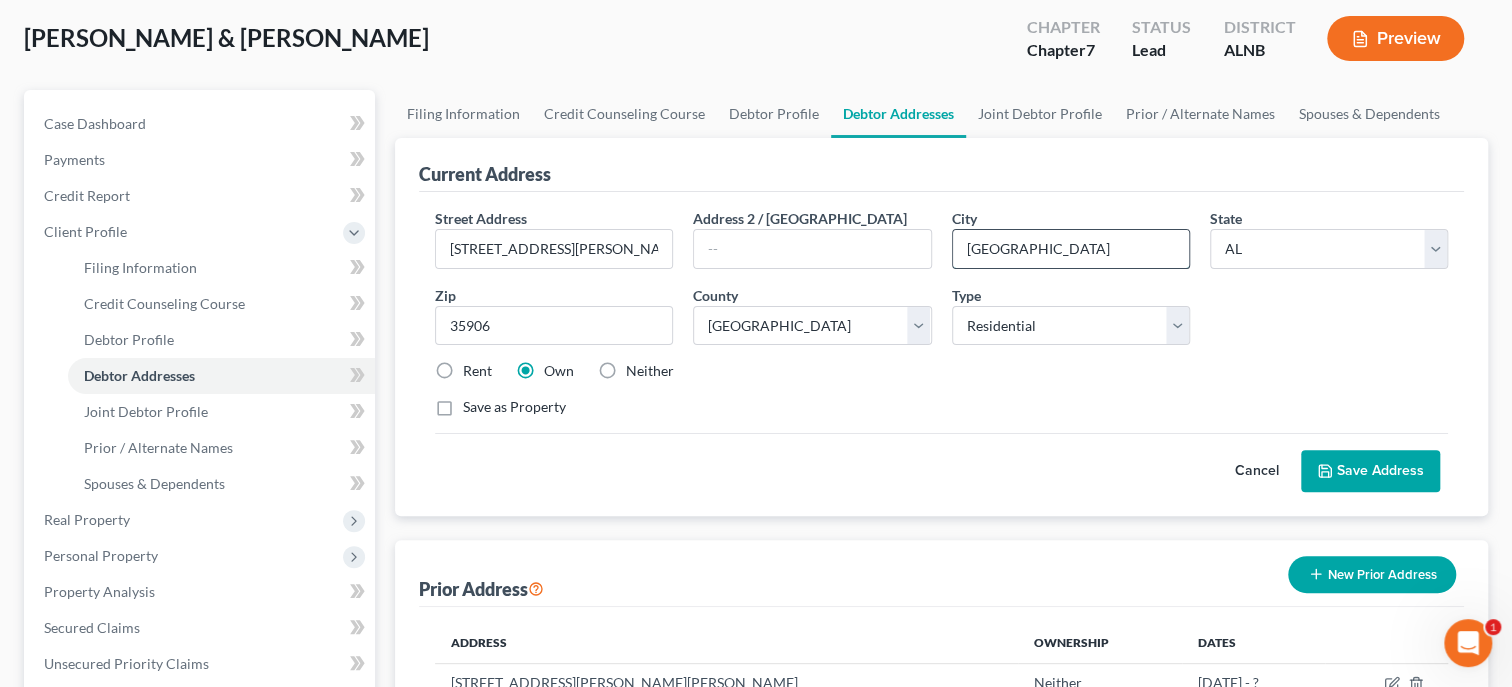 click on "[GEOGRAPHIC_DATA]" at bounding box center [1071, 249] 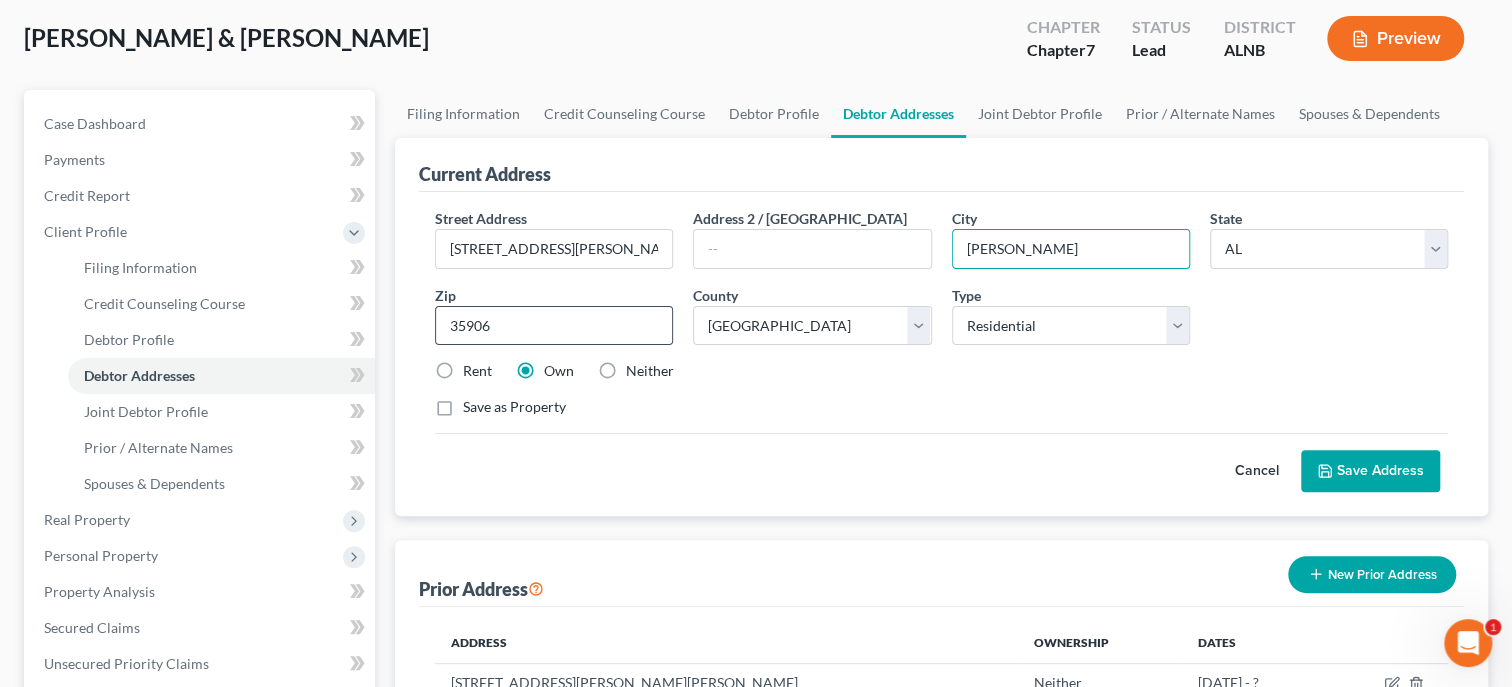 type on "[PERSON_NAME]" 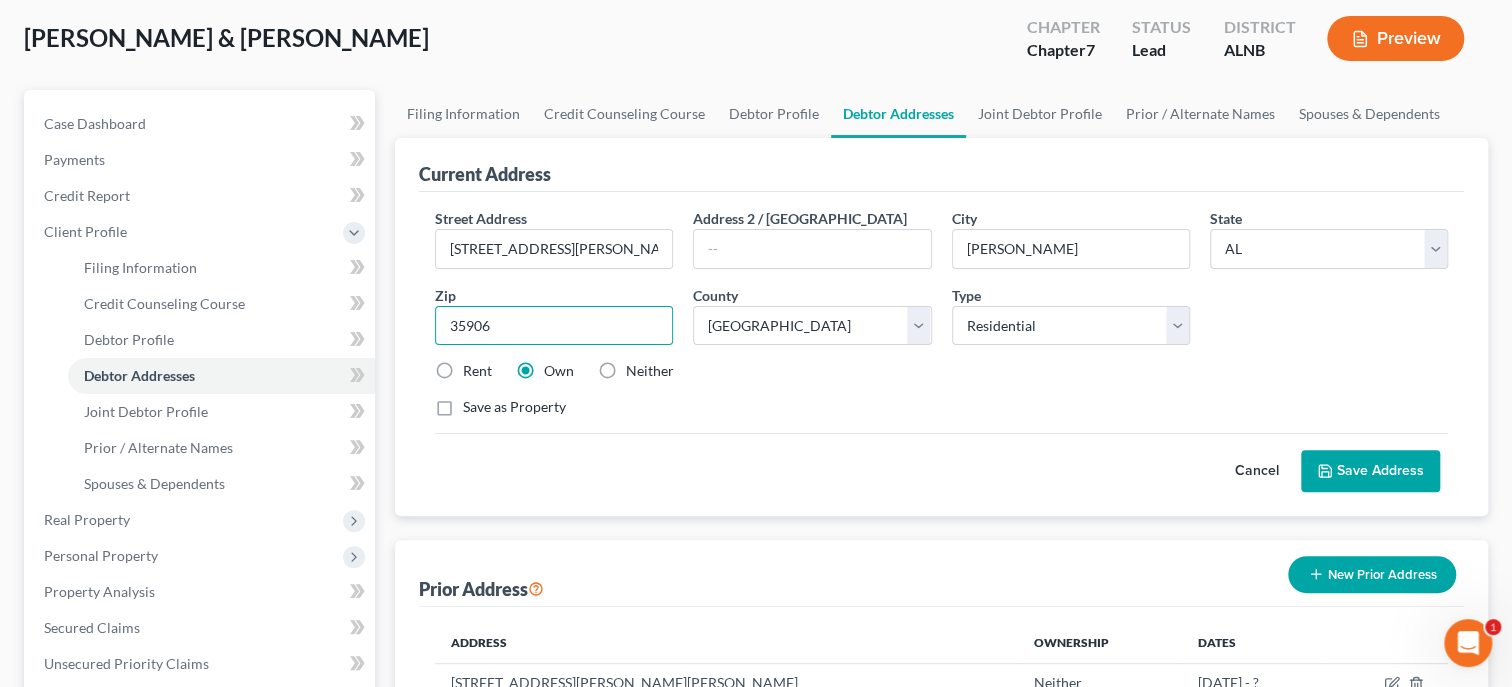 click on "35906" at bounding box center [554, 326] 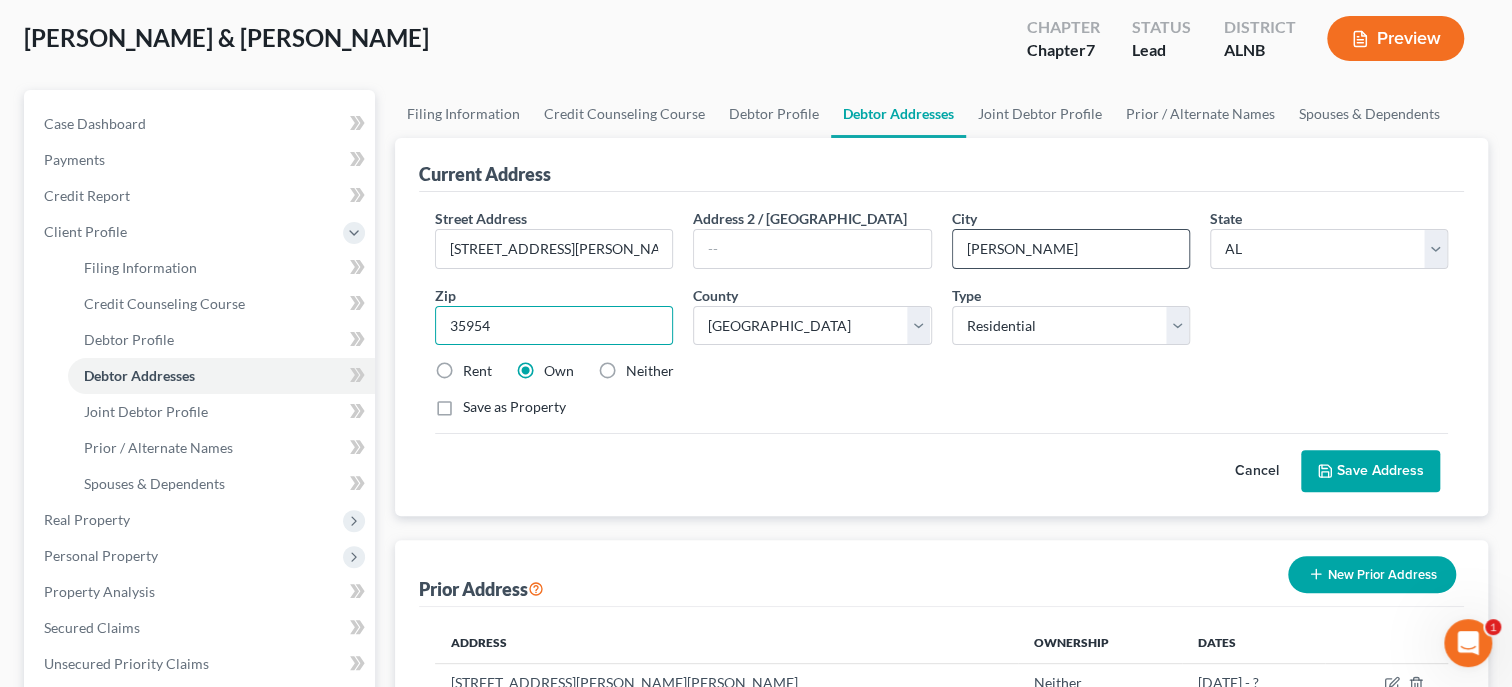 type on "35954" 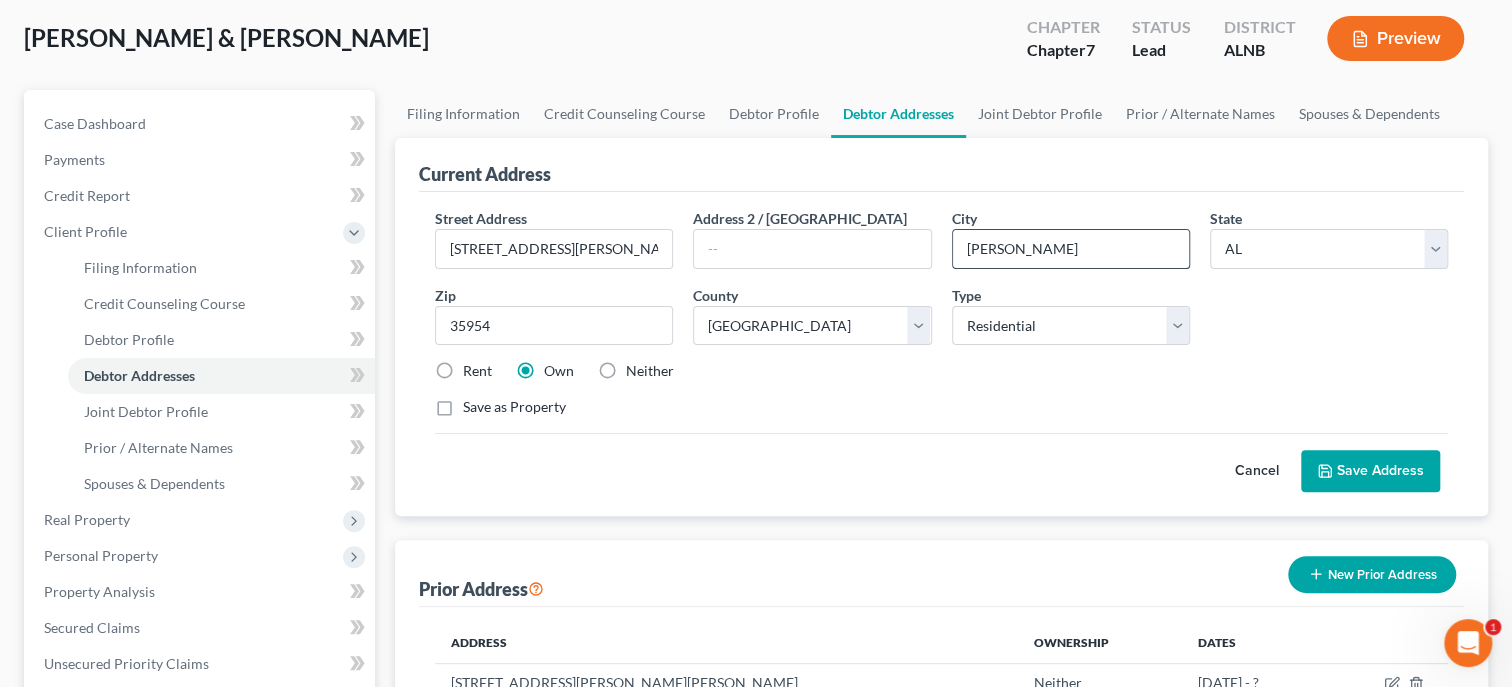 type on "Attalla" 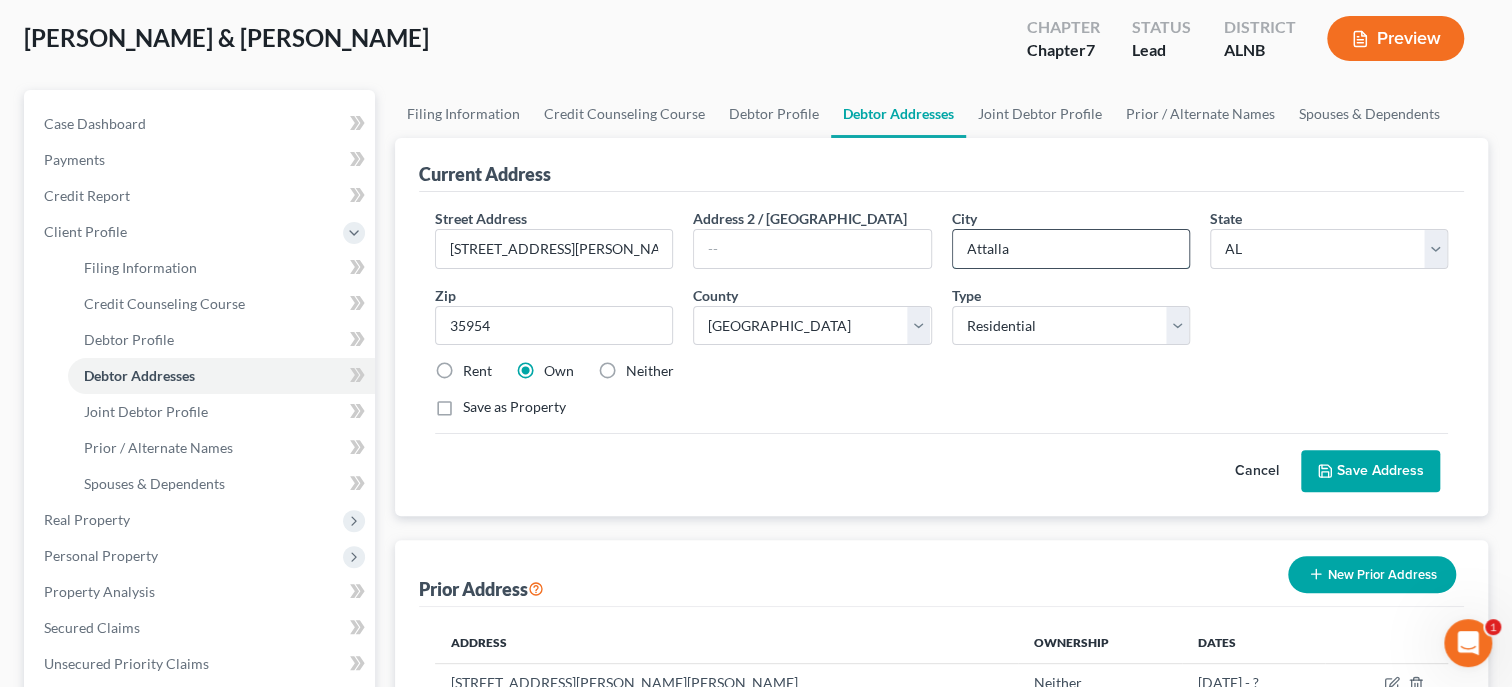 drag, startPoint x: 1022, startPoint y: 240, endPoint x: 991, endPoint y: 243, distance: 31.144823 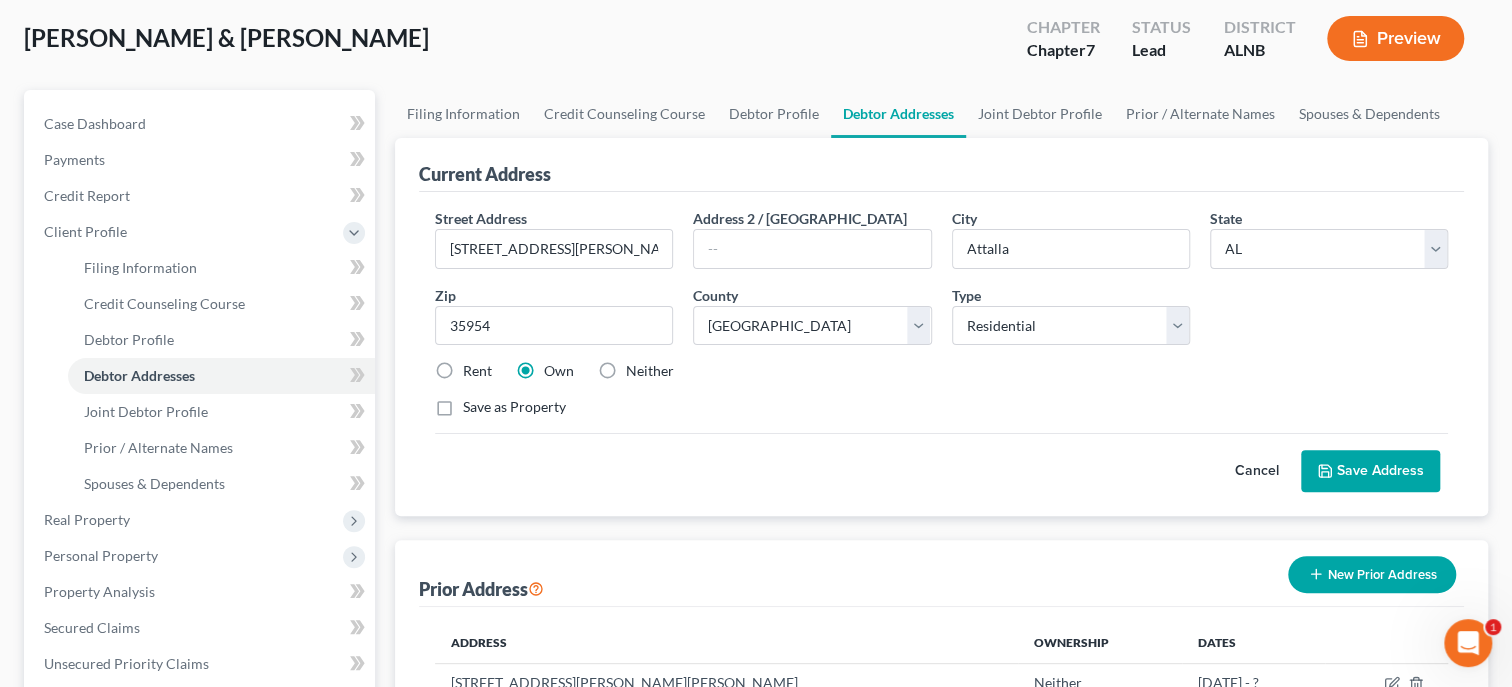 click on "Save as Property" at bounding box center (941, 407) 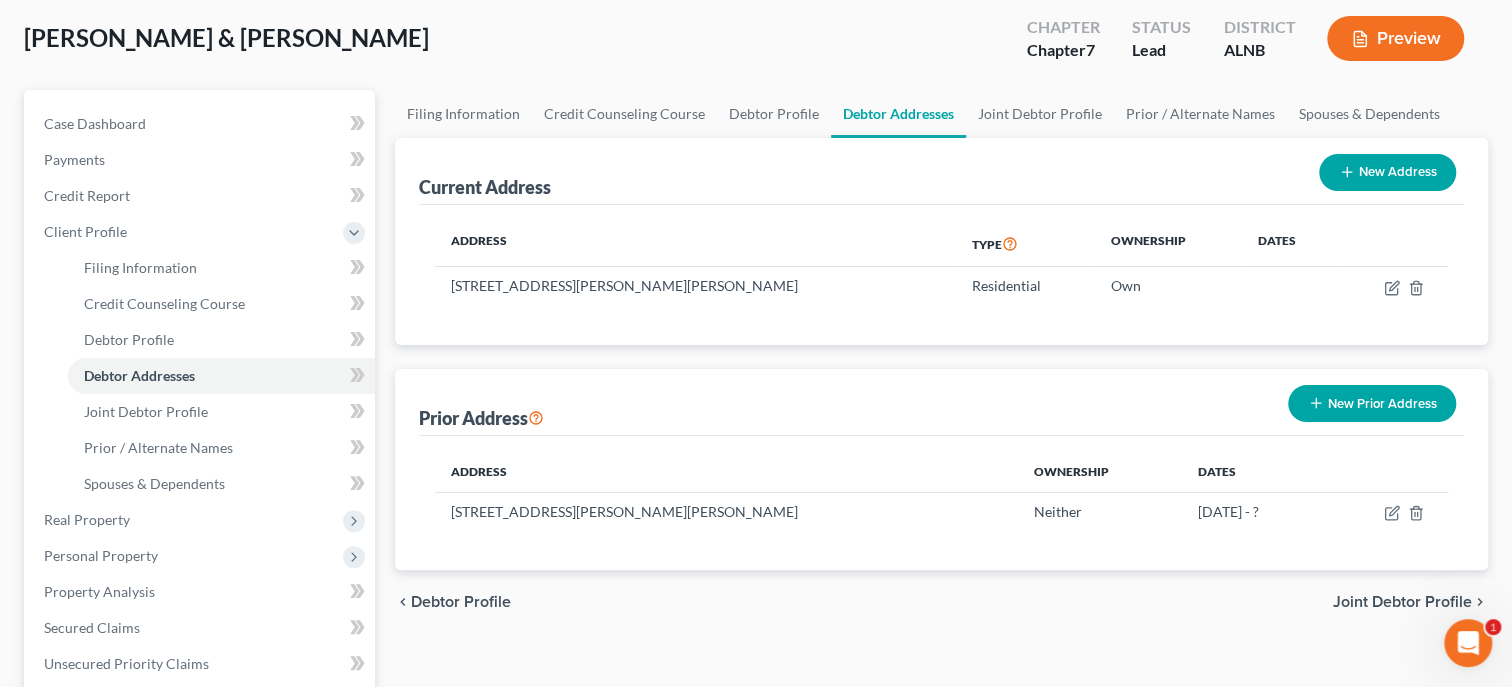 click on "New Prior Address" at bounding box center (1372, 403) 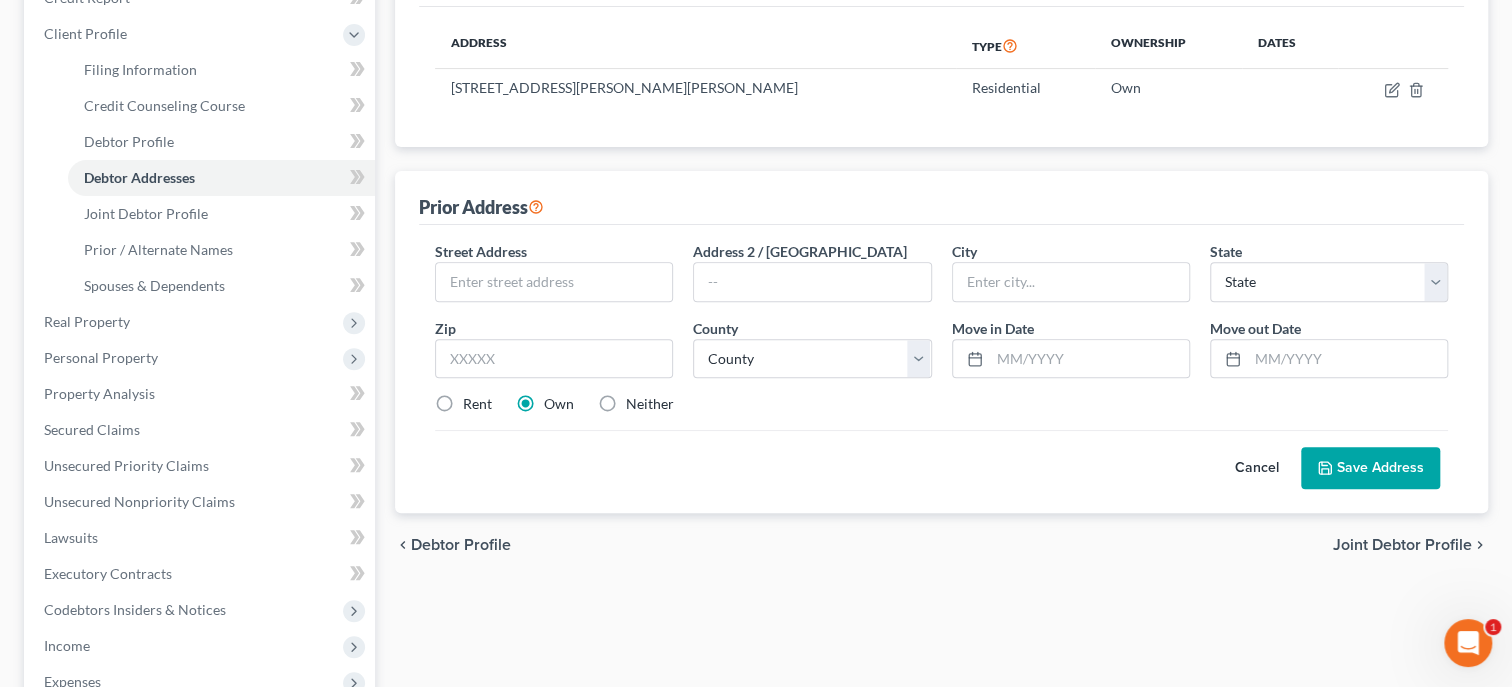 scroll, scrollTop: 411, scrollLeft: 0, axis: vertical 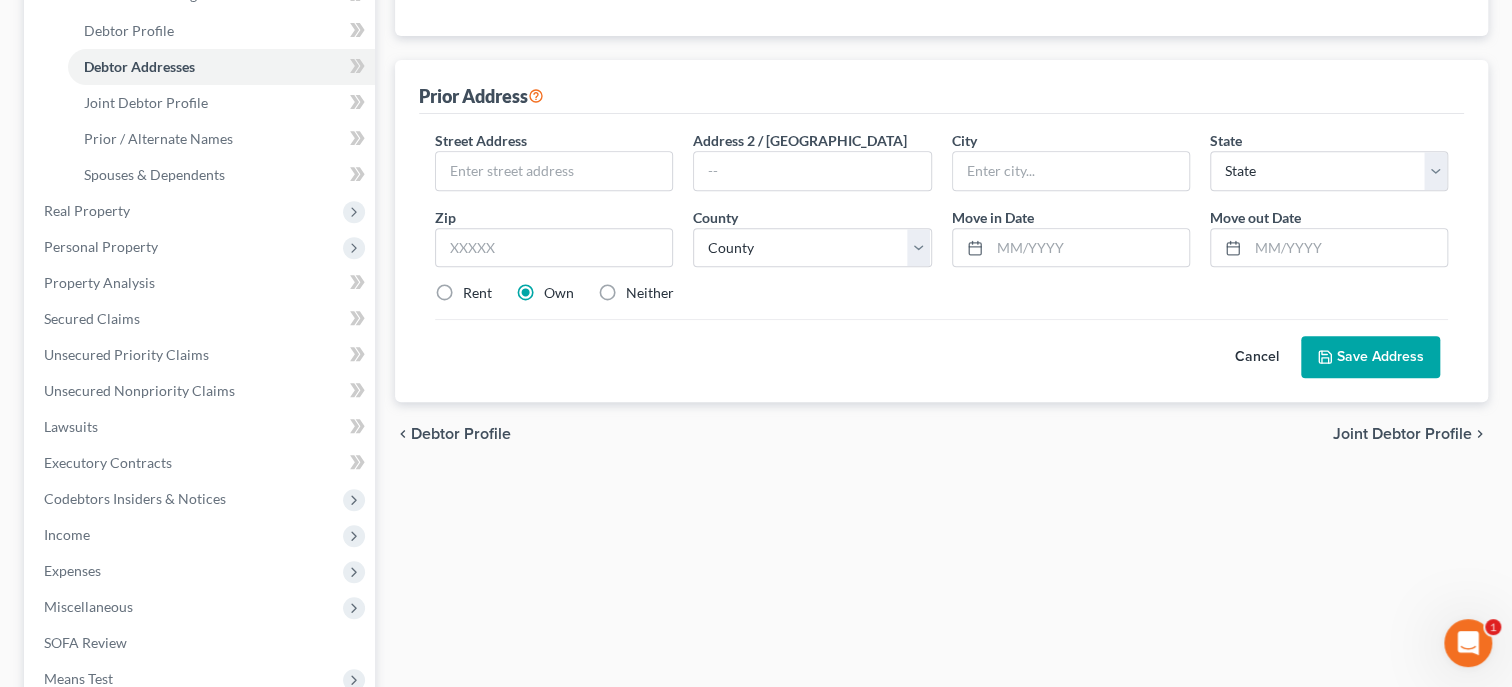 click on "Cancel" at bounding box center [1257, 357] 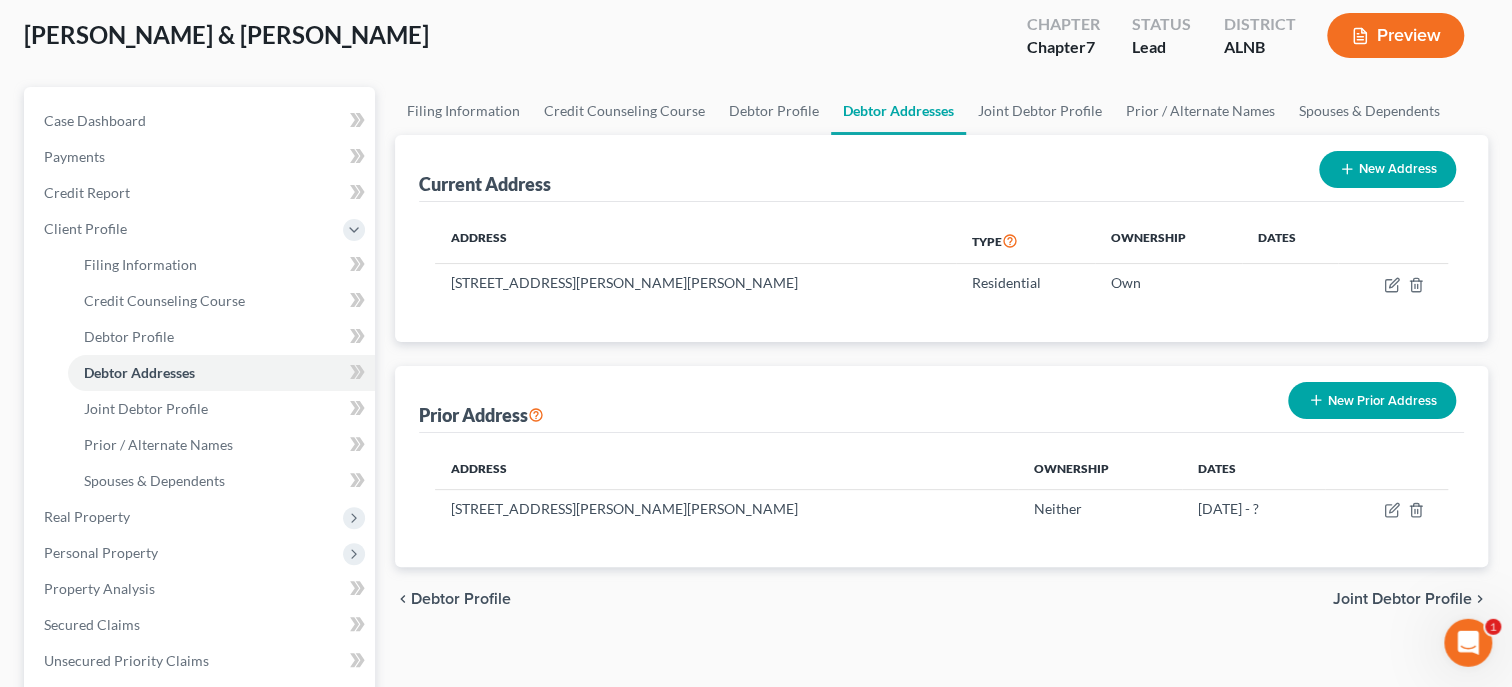 scroll, scrollTop: 102, scrollLeft: 0, axis: vertical 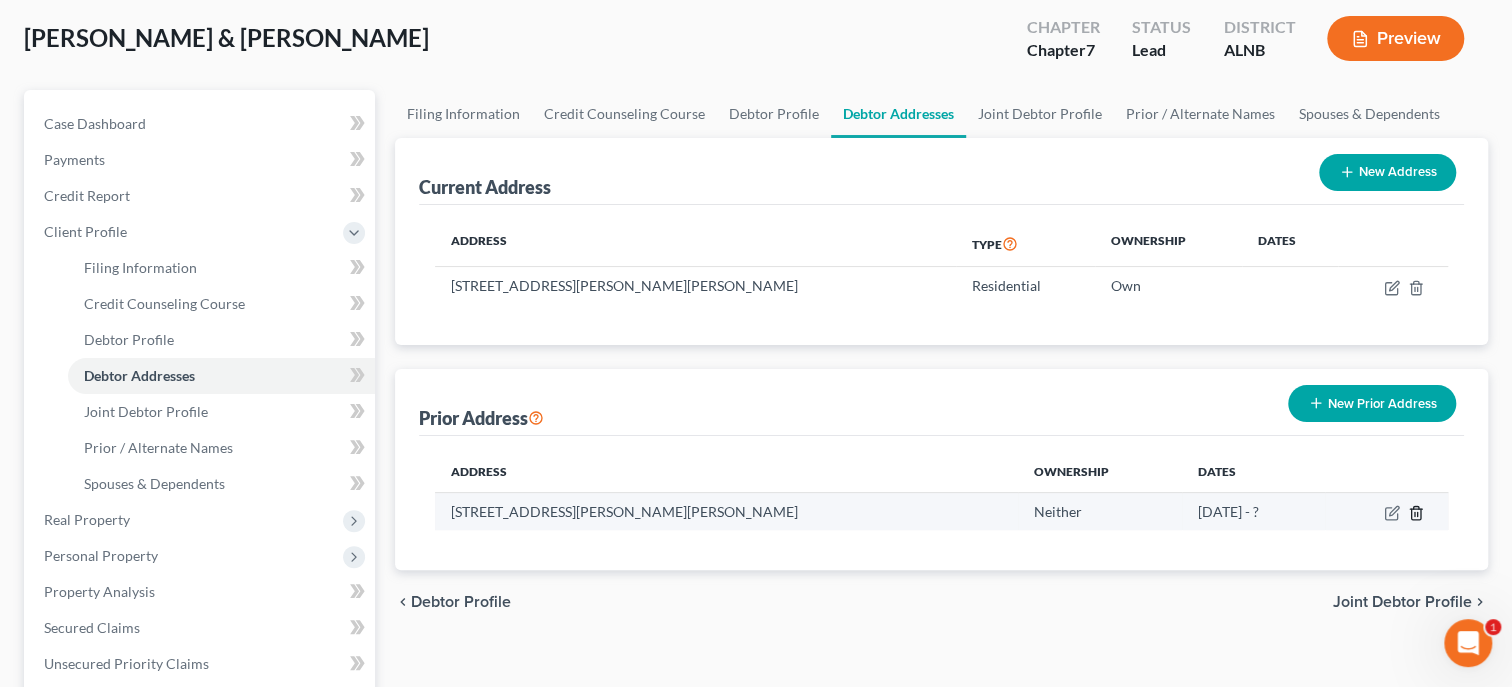 click 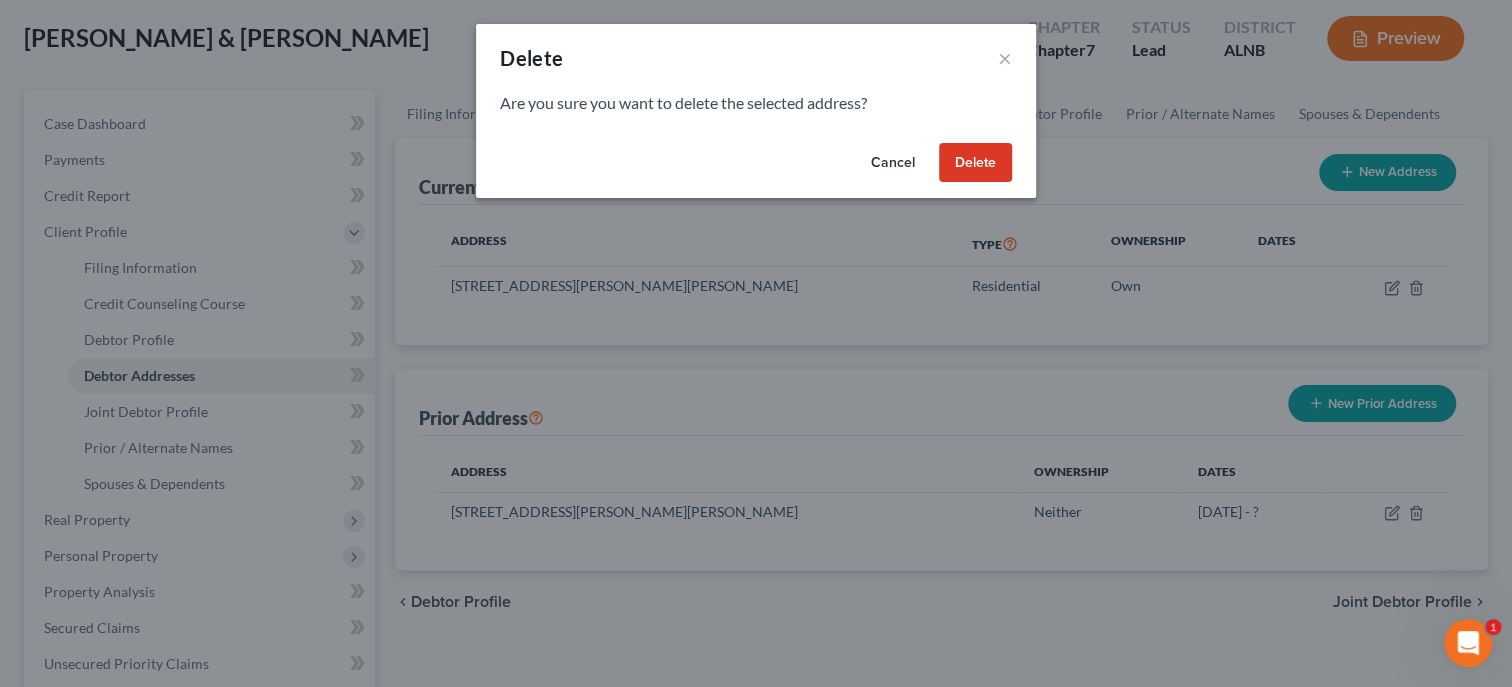 click on "Delete" at bounding box center (975, 163) 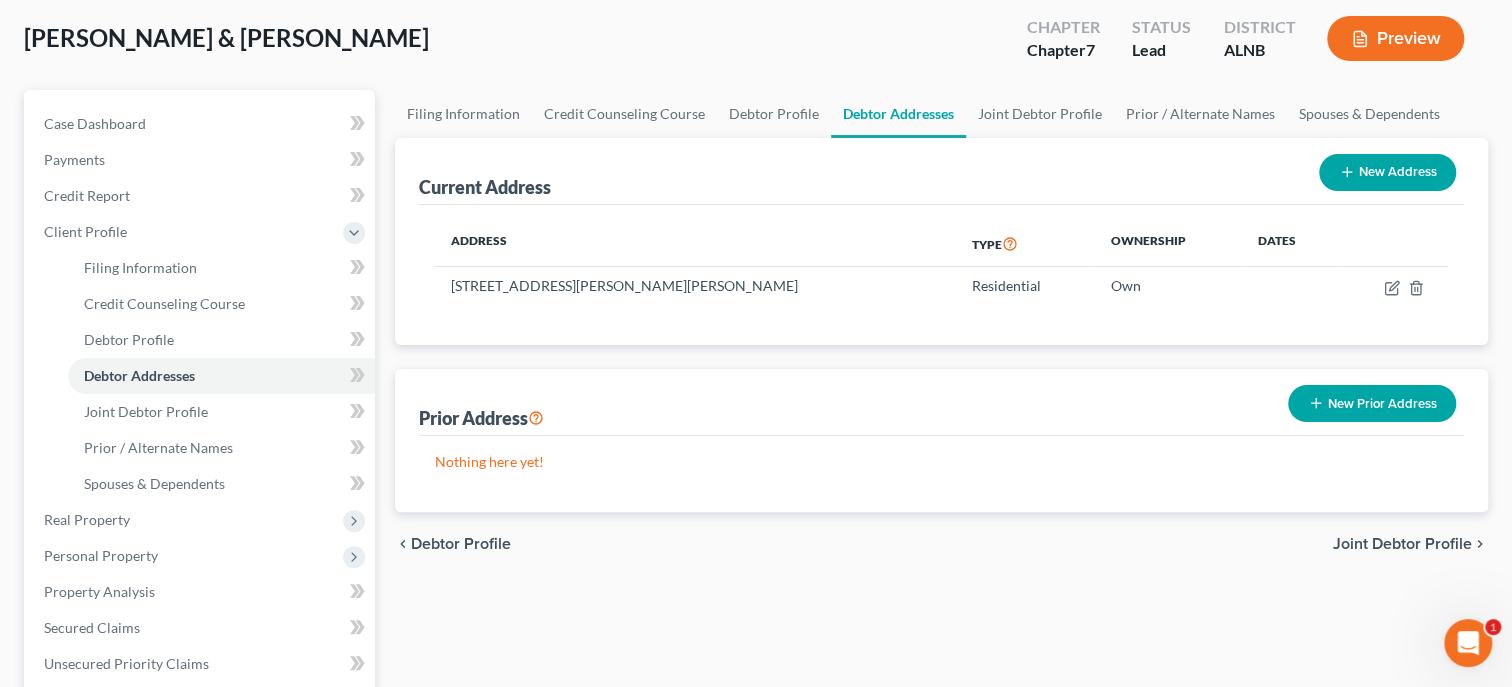 click on "New Prior Address" at bounding box center [1372, 403] 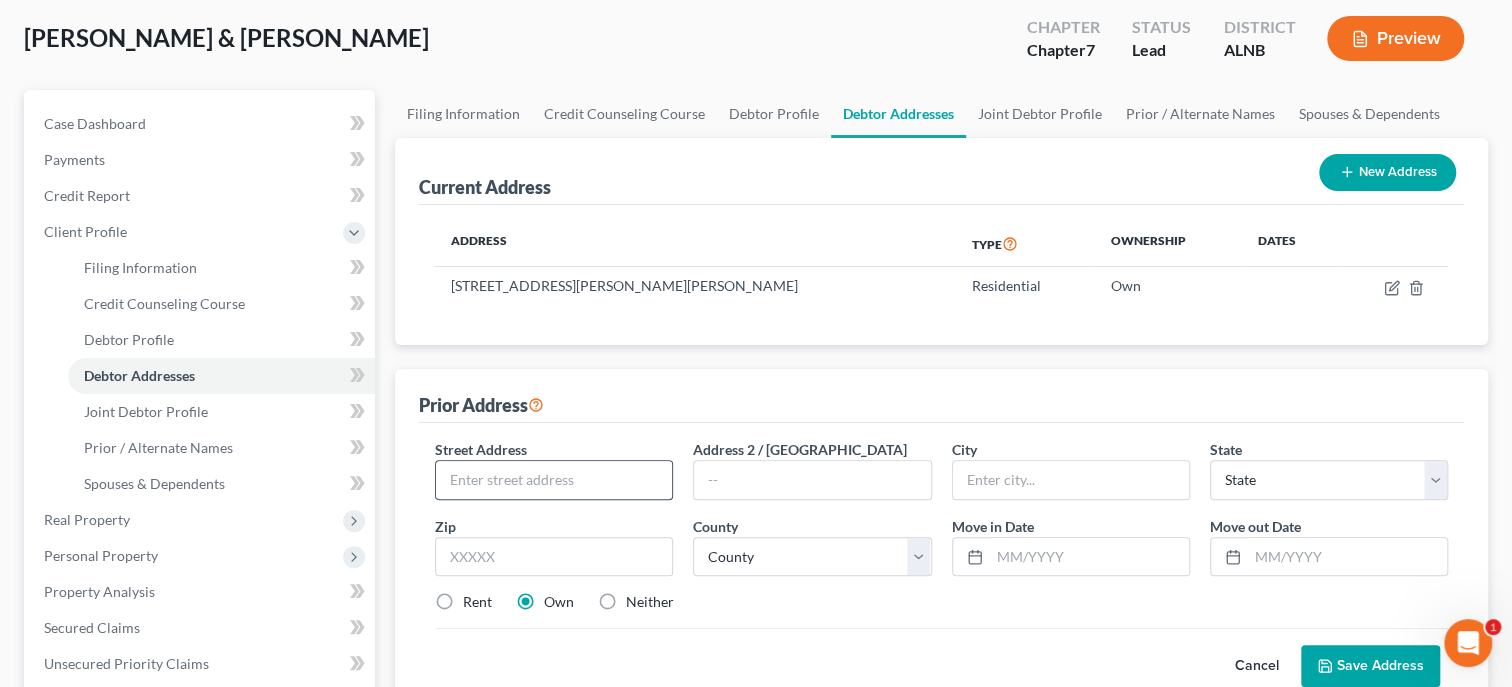 click at bounding box center [554, 480] 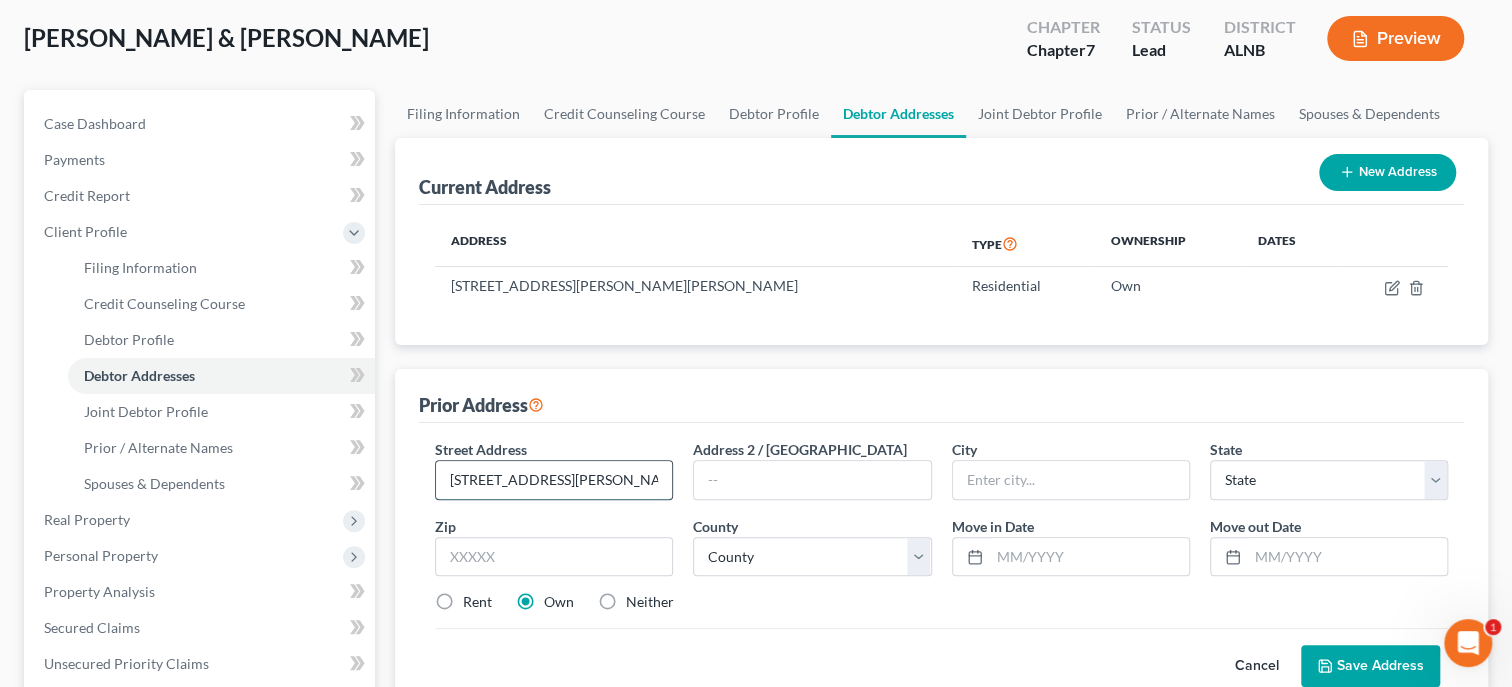 type on "[STREET_ADDRESS][PERSON_NAME]" 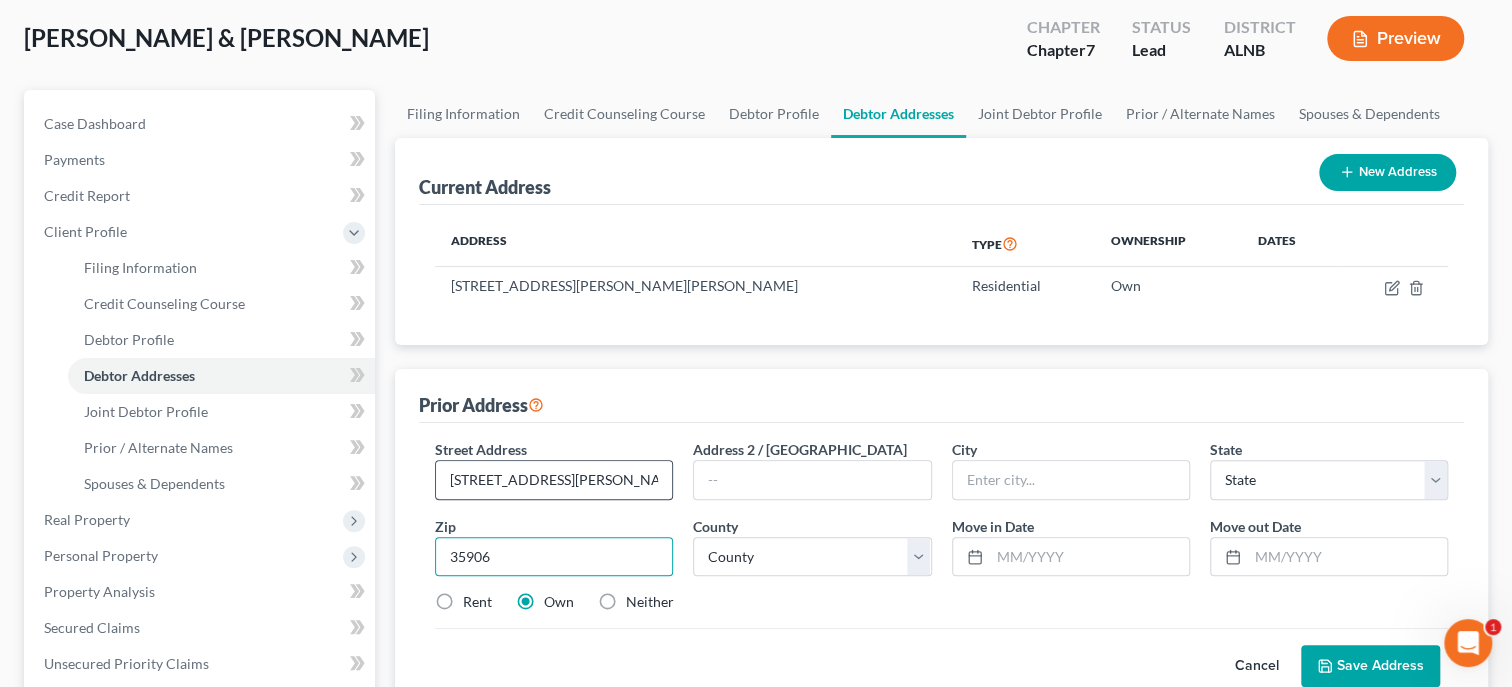type on "35906" 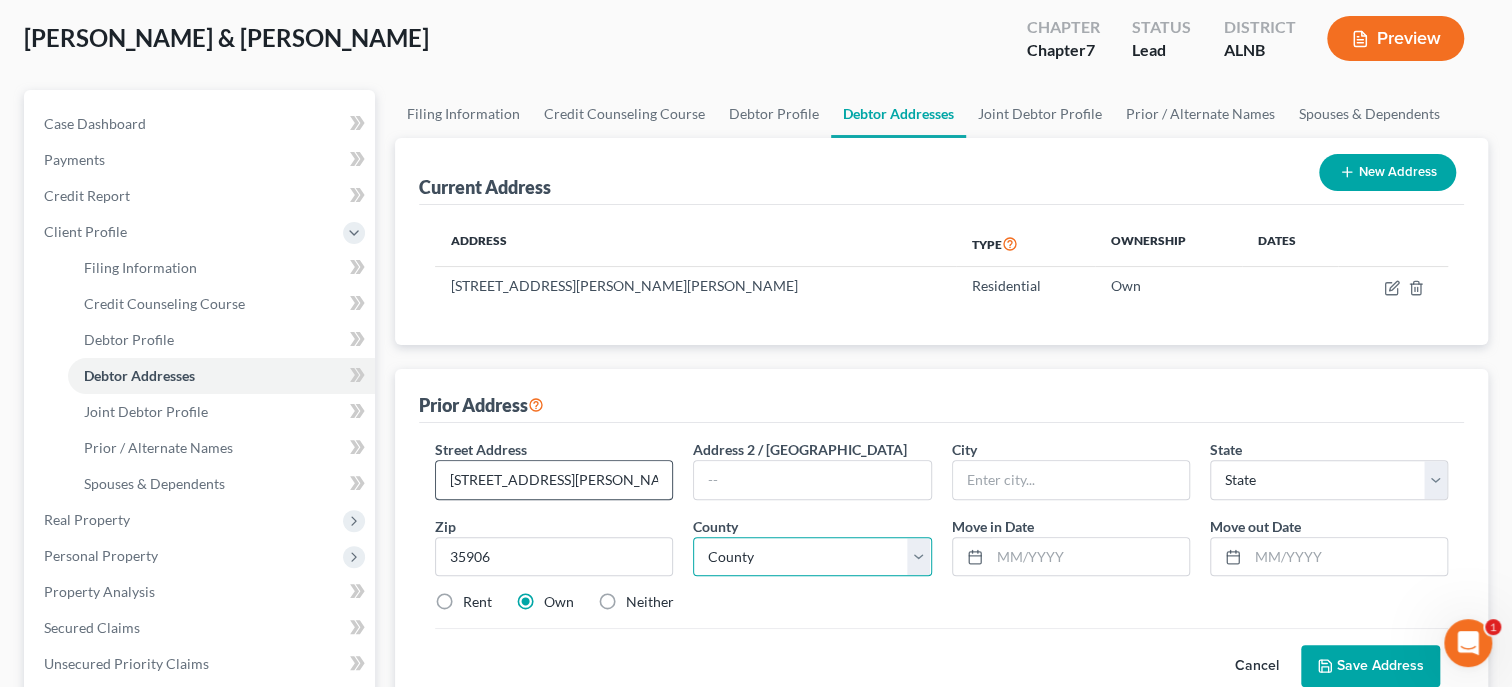 type on "[GEOGRAPHIC_DATA]" 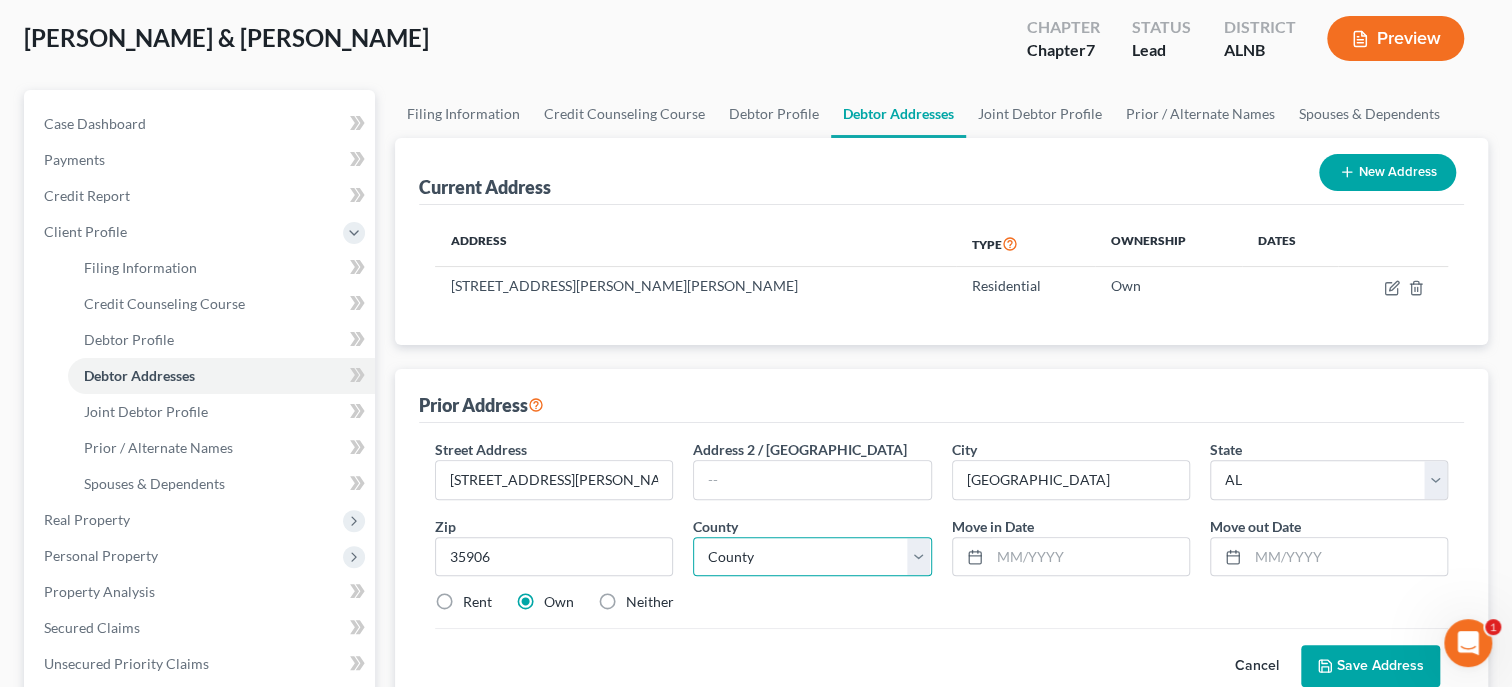click on "County [GEOGRAPHIC_DATA] [GEOGRAPHIC_DATA] [GEOGRAPHIC_DATA] [GEOGRAPHIC_DATA] [GEOGRAPHIC_DATA] [GEOGRAPHIC_DATA] [GEOGRAPHIC_DATA] [GEOGRAPHIC_DATA] [GEOGRAPHIC_DATA] [GEOGRAPHIC_DATA] [GEOGRAPHIC_DATA] [GEOGRAPHIC_DATA] [GEOGRAPHIC_DATA] [GEOGRAPHIC_DATA] [GEOGRAPHIC_DATA] [GEOGRAPHIC_DATA] [GEOGRAPHIC_DATA] [GEOGRAPHIC_DATA] [GEOGRAPHIC_DATA] [GEOGRAPHIC_DATA] [GEOGRAPHIC_DATA] [GEOGRAPHIC_DATA] [GEOGRAPHIC_DATA] [GEOGRAPHIC_DATA] [GEOGRAPHIC_DATA] [GEOGRAPHIC_DATA] [GEOGRAPHIC_DATA] [GEOGRAPHIC_DATA] [GEOGRAPHIC_DATA] [GEOGRAPHIC_DATA] [GEOGRAPHIC_DATA] [GEOGRAPHIC_DATA] [GEOGRAPHIC_DATA] [GEOGRAPHIC_DATA] [GEOGRAPHIC_DATA] [GEOGRAPHIC_DATA] [GEOGRAPHIC_DATA] [GEOGRAPHIC_DATA] [GEOGRAPHIC_DATA] [GEOGRAPHIC_DATA] [GEOGRAPHIC_DATA] [GEOGRAPHIC_DATA] [GEOGRAPHIC_DATA] [GEOGRAPHIC_DATA] [GEOGRAPHIC_DATA] [GEOGRAPHIC_DATA] [GEOGRAPHIC_DATA] [GEOGRAPHIC_DATA] [GEOGRAPHIC_DATA] [GEOGRAPHIC_DATA] [GEOGRAPHIC_DATA] [GEOGRAPHIC_DATA] [GEOGRAPHIC_DATA] [GEOGRAPHIC_DATA] [GEOGRAPHIC_DATA] [GEOGRAPHIC_DATA] [GEOGRAPHIC_DATA] [GEOGRAPHIC_DATA] [GEOGRAPHIC_DATA] [GEOGRAPHIC_DATA] [GEOGRAPHIC_DATA] [GEOGRAPHIC_DATA] [GEOGRAPHIC_DATA] [GEOGRAPHIC_DATA] [US_STATE][GEOGRAPHIC_DATA] [GEOGRAPHIC_DATA] [GEOGRAPHIC_DATA]" at bounding box center (812, 557) 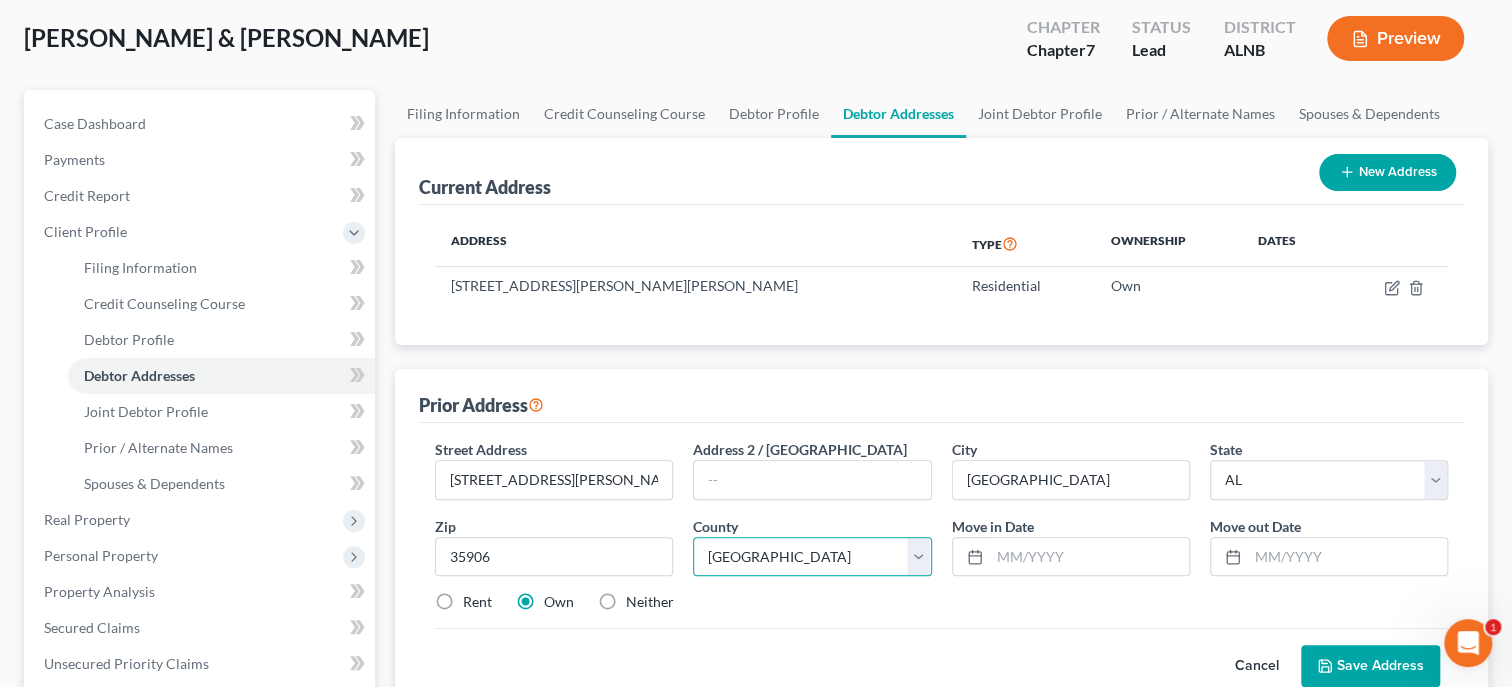 click on "[GEOGRAPHIC_DATA]" at bounding box center [0, 0] 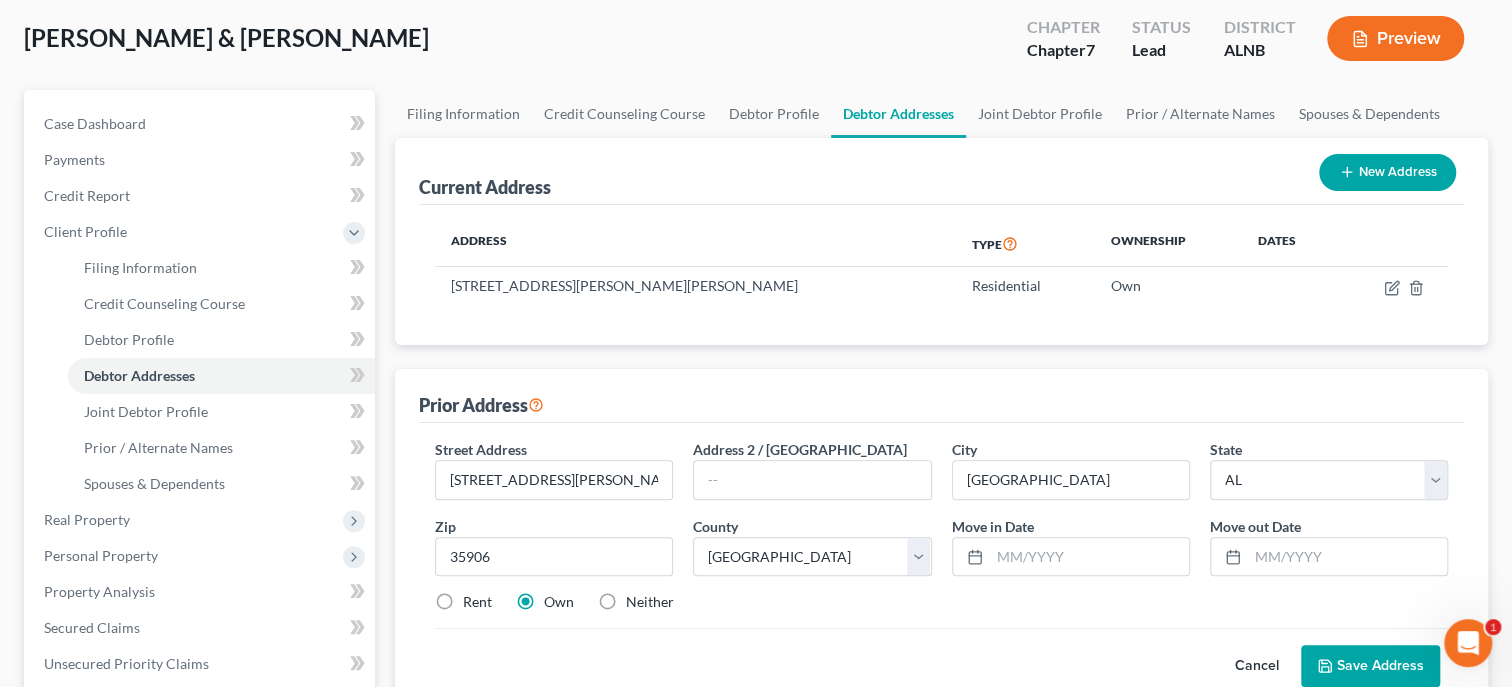 click 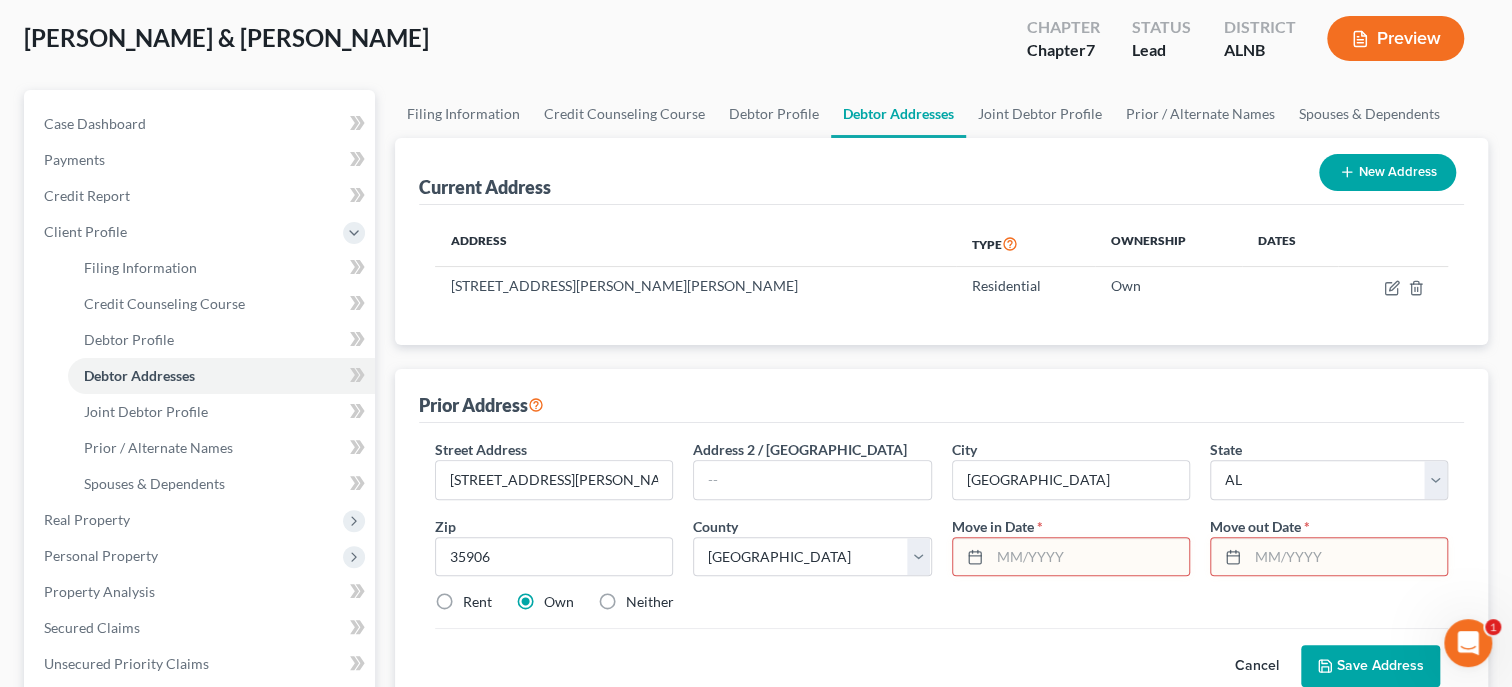 scroll, scrollTop: 411, scrollLeft: 0, axis: vertical 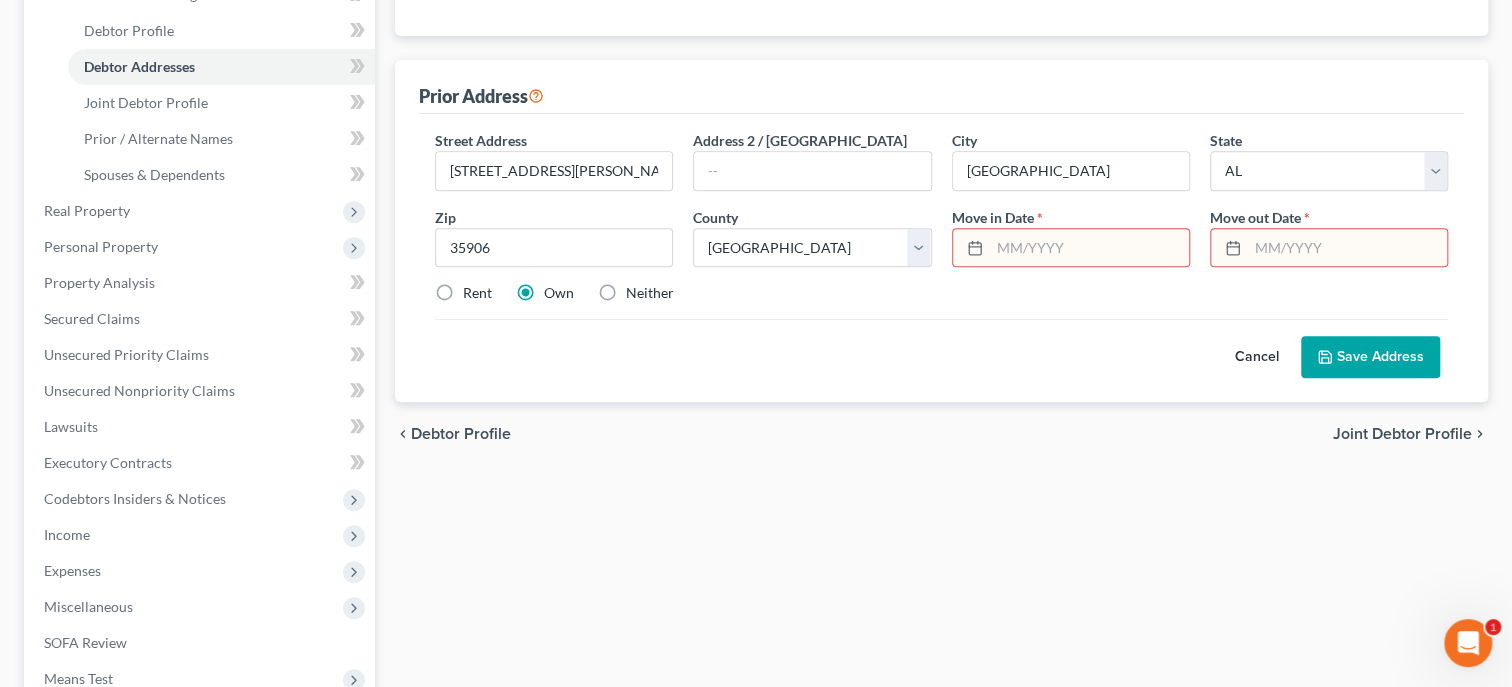 click at bounding box center [1089, 248] 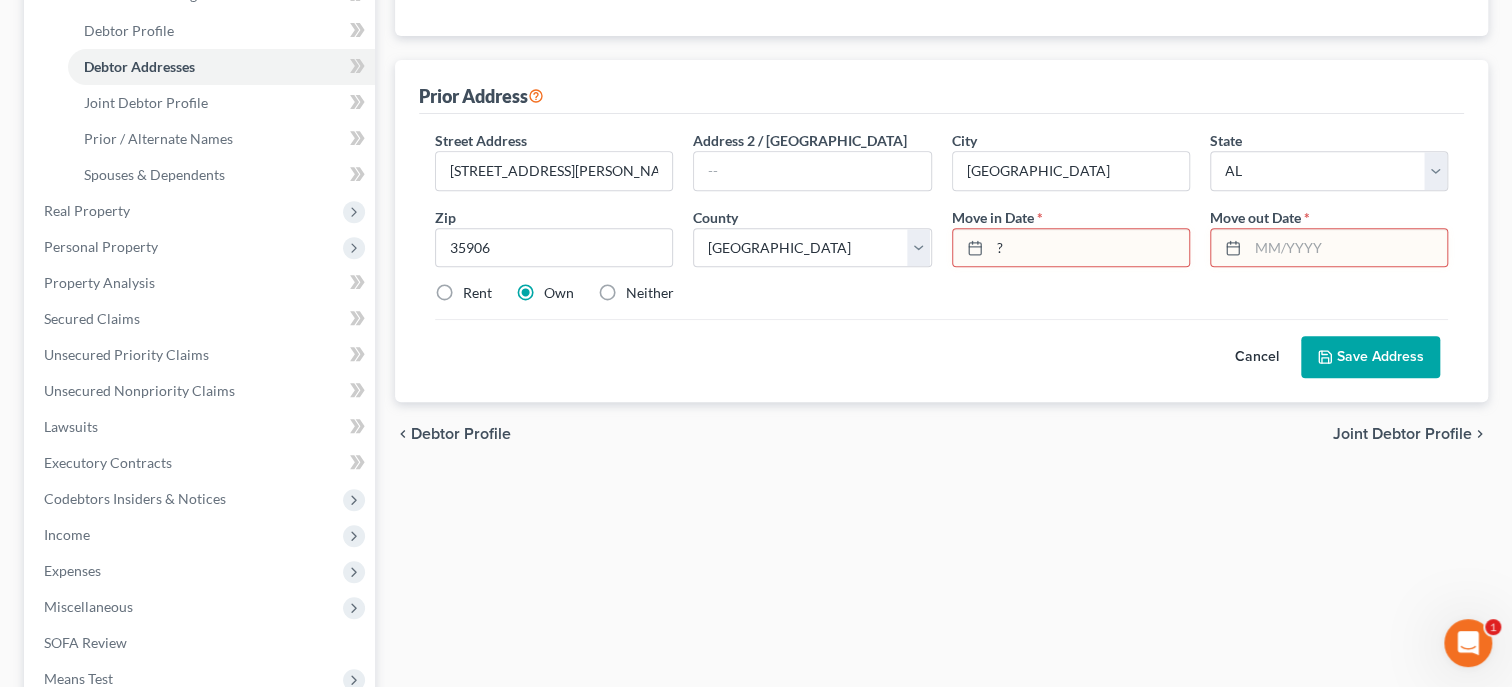 type on "?" 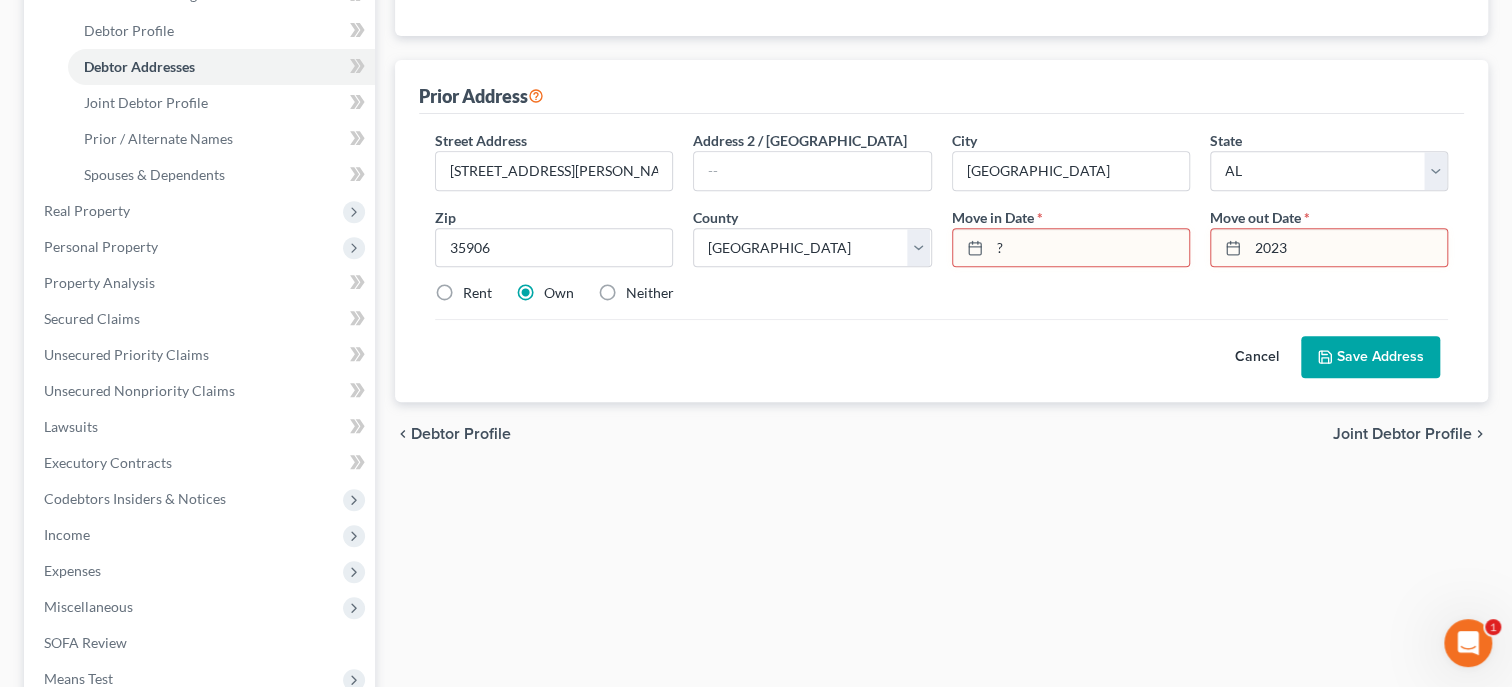 type on "2023" 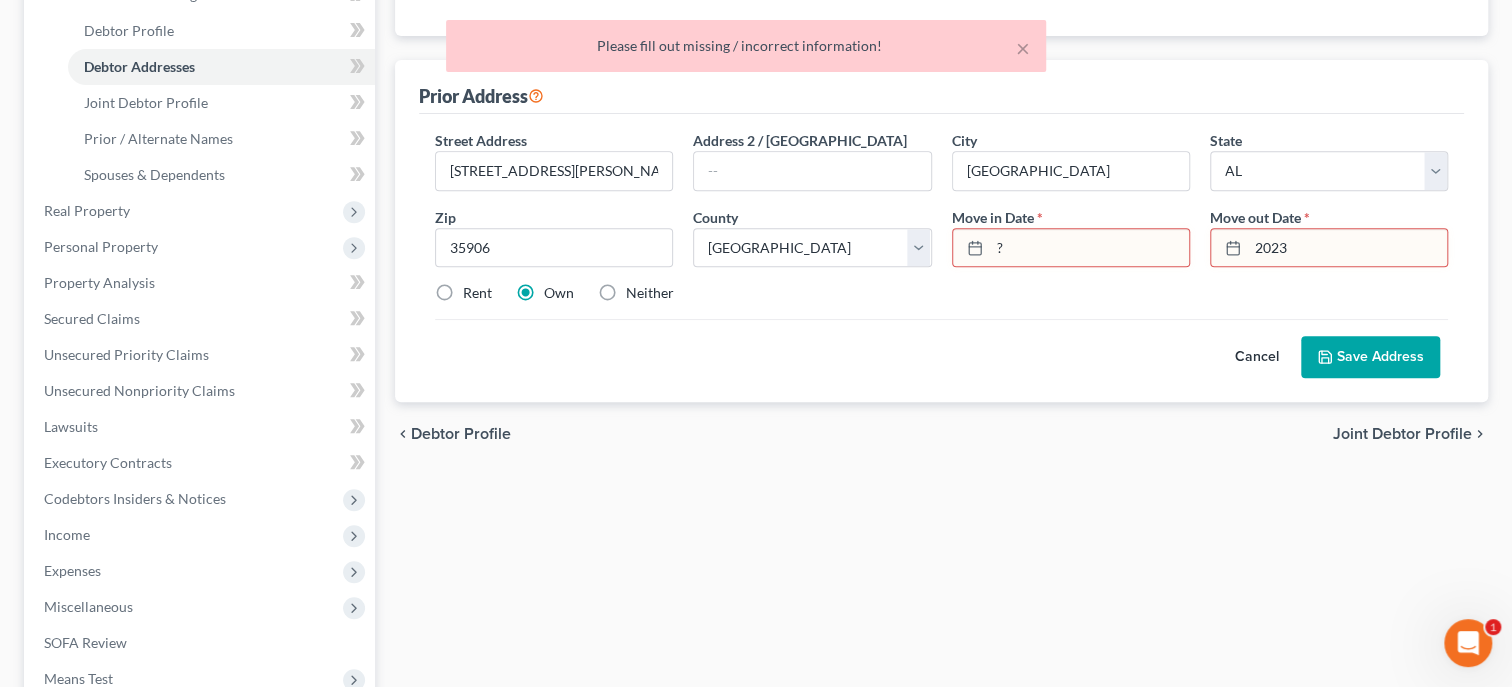 click on "2023" at bounding box center (1347, 248) 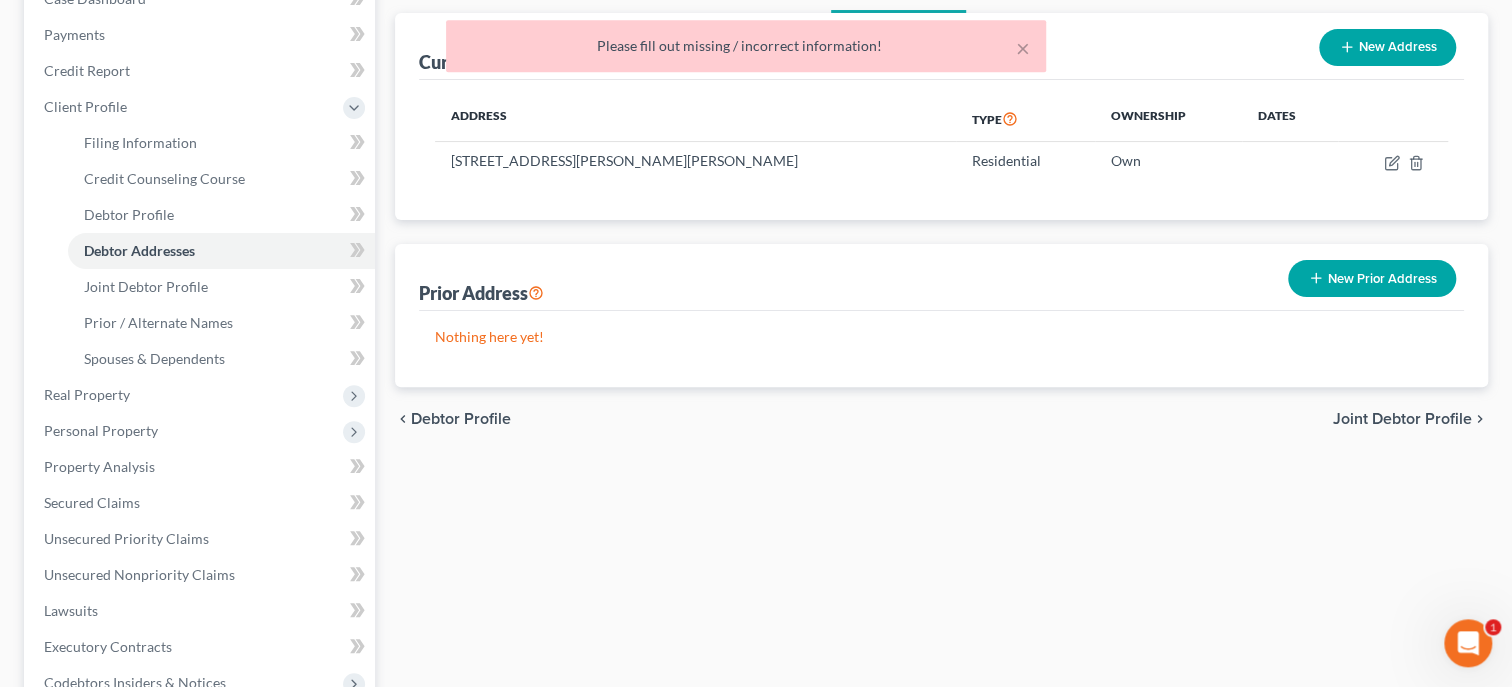 scroll, scrollTop: 102, scrollLeft: 0, axis: vertical 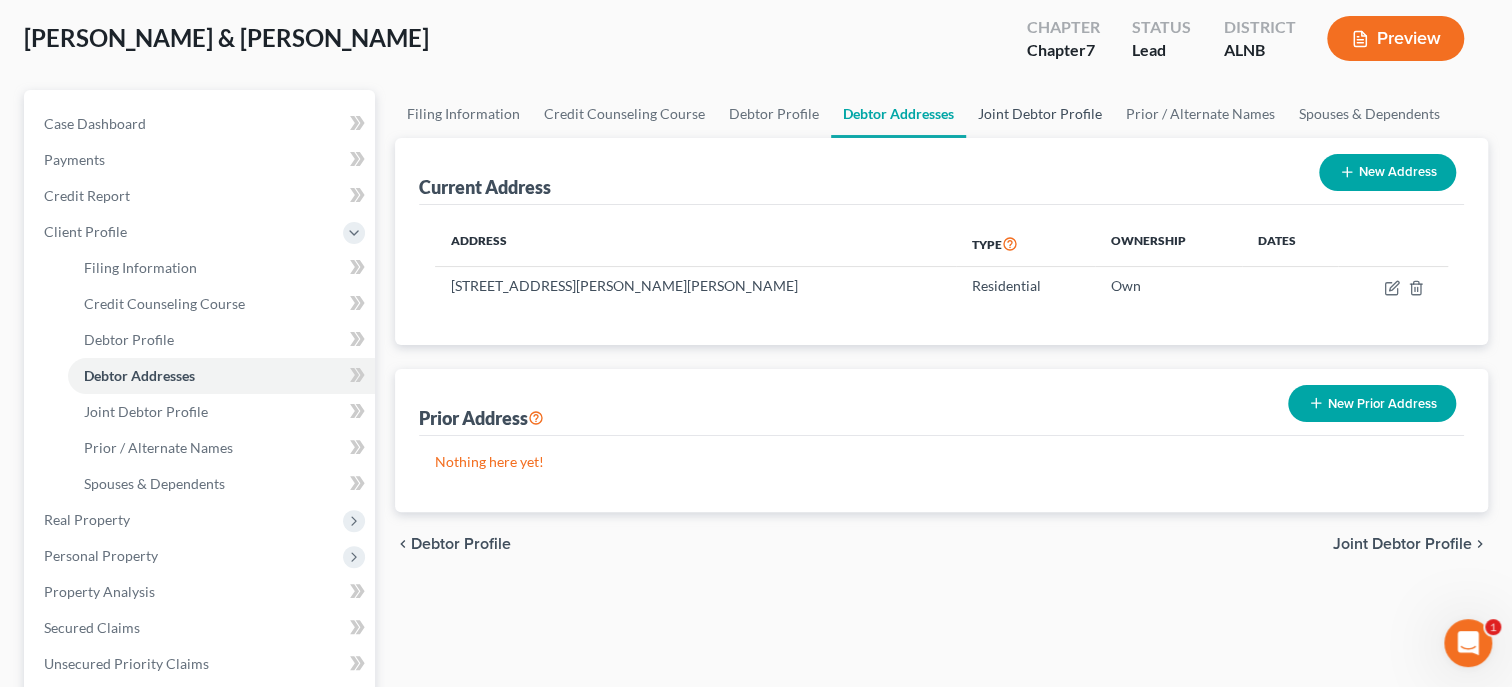 click on "Joint Debtor Profile" at bounding box center (1040, 114) 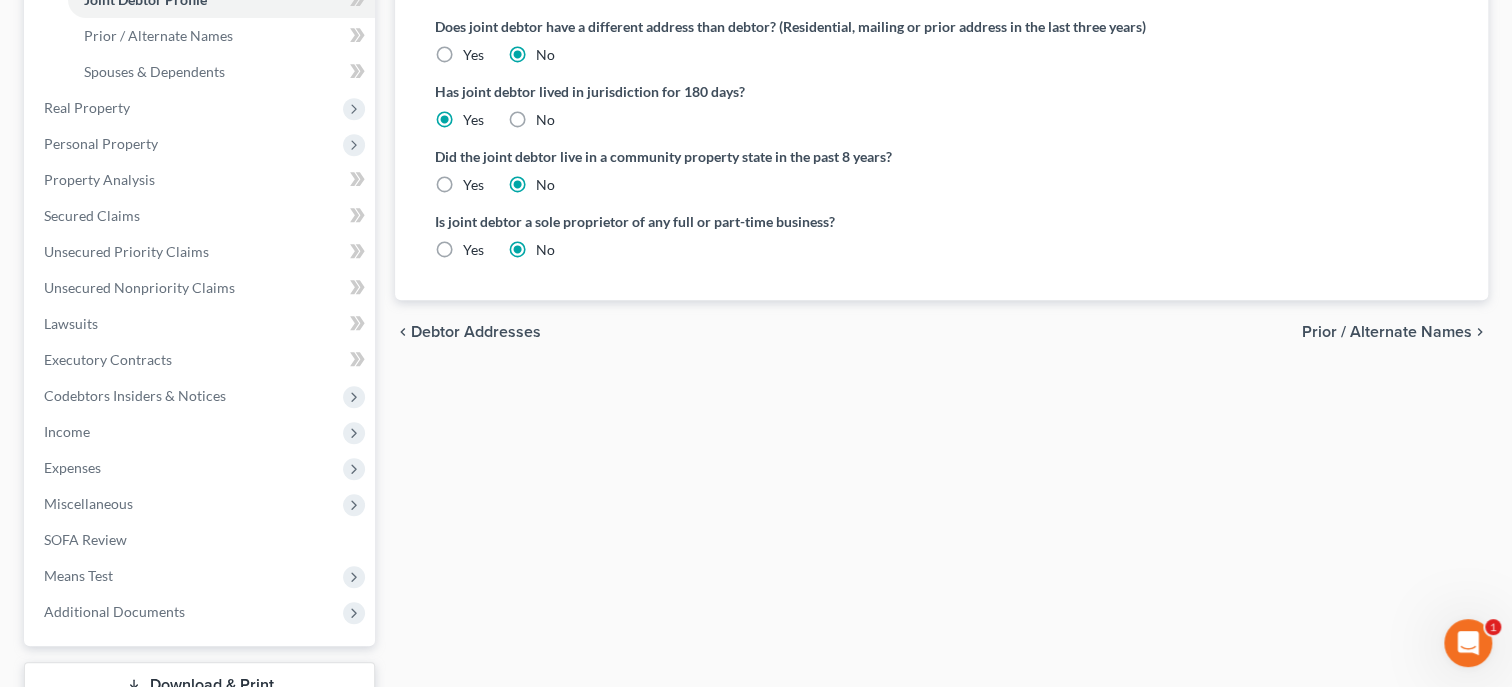 scroll, scrollTop: 0, scrollLeft: 0, axis: both 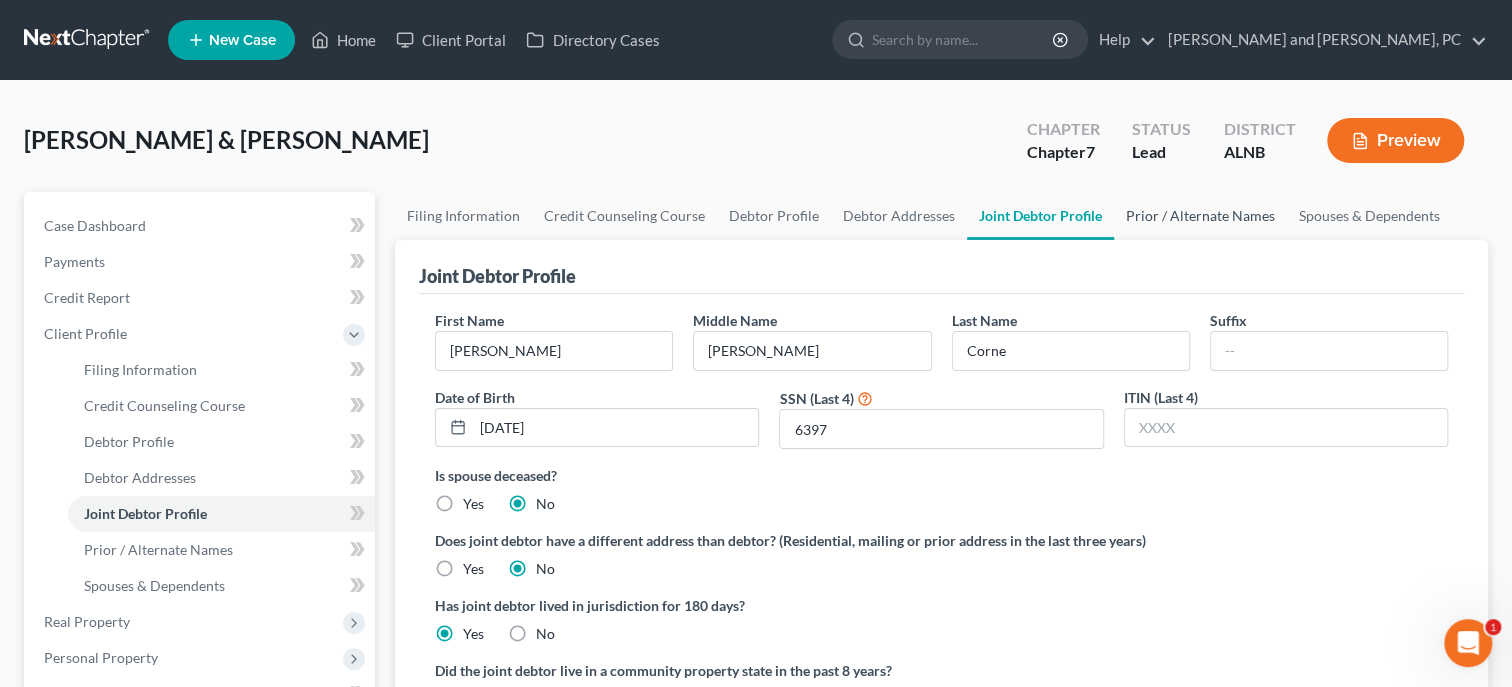 click on "Prior / Alternate Names" at bounding box center (1200, 216) 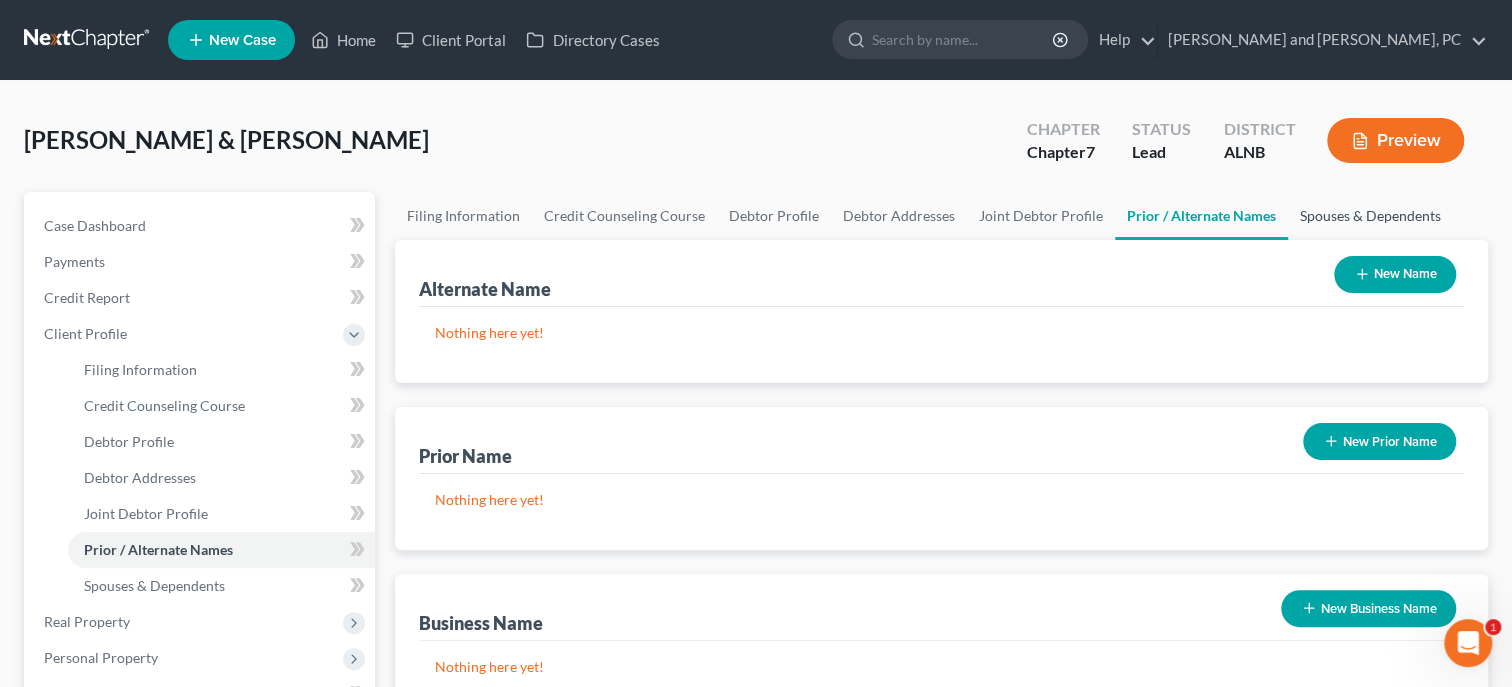 click on "Spouses & Dependents" at bounding box center (1370, 216) 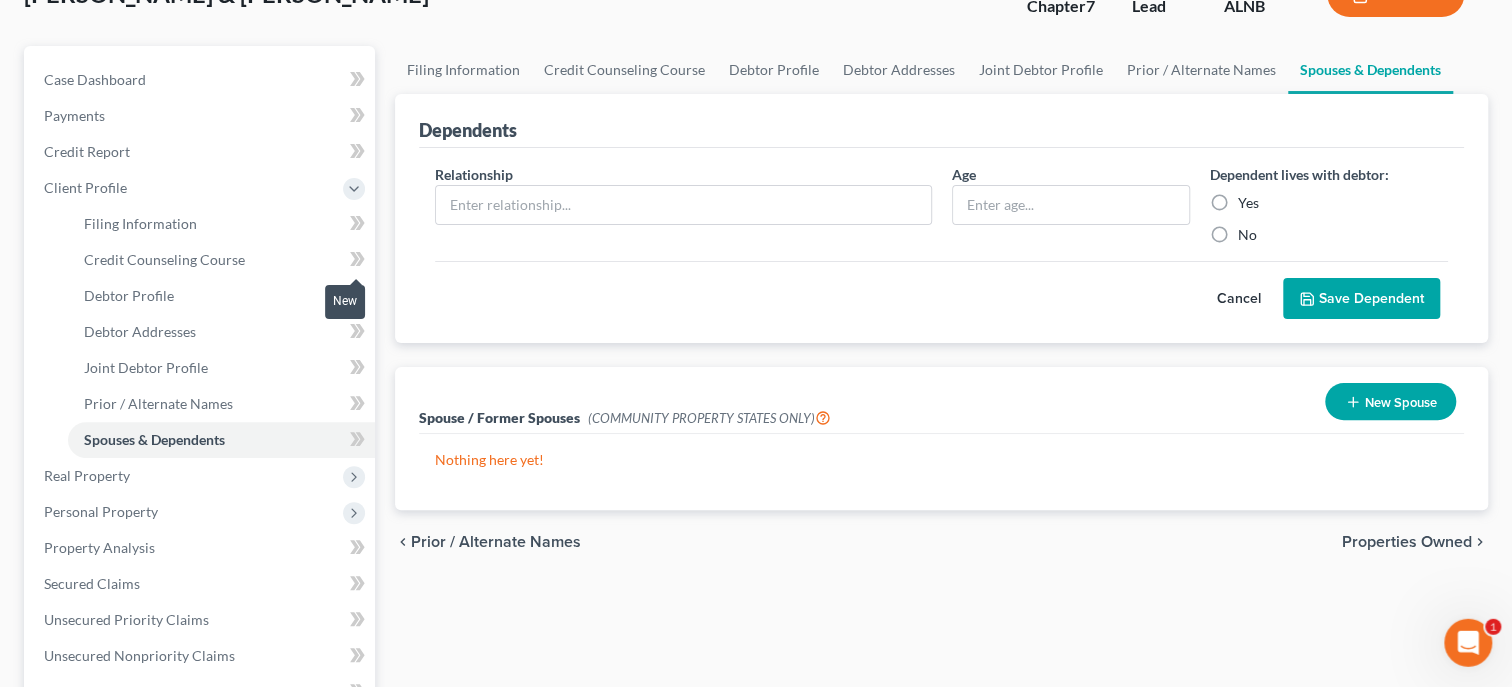 scroll, scrollTop: 205, scrollLeft: 0, axis: vertical 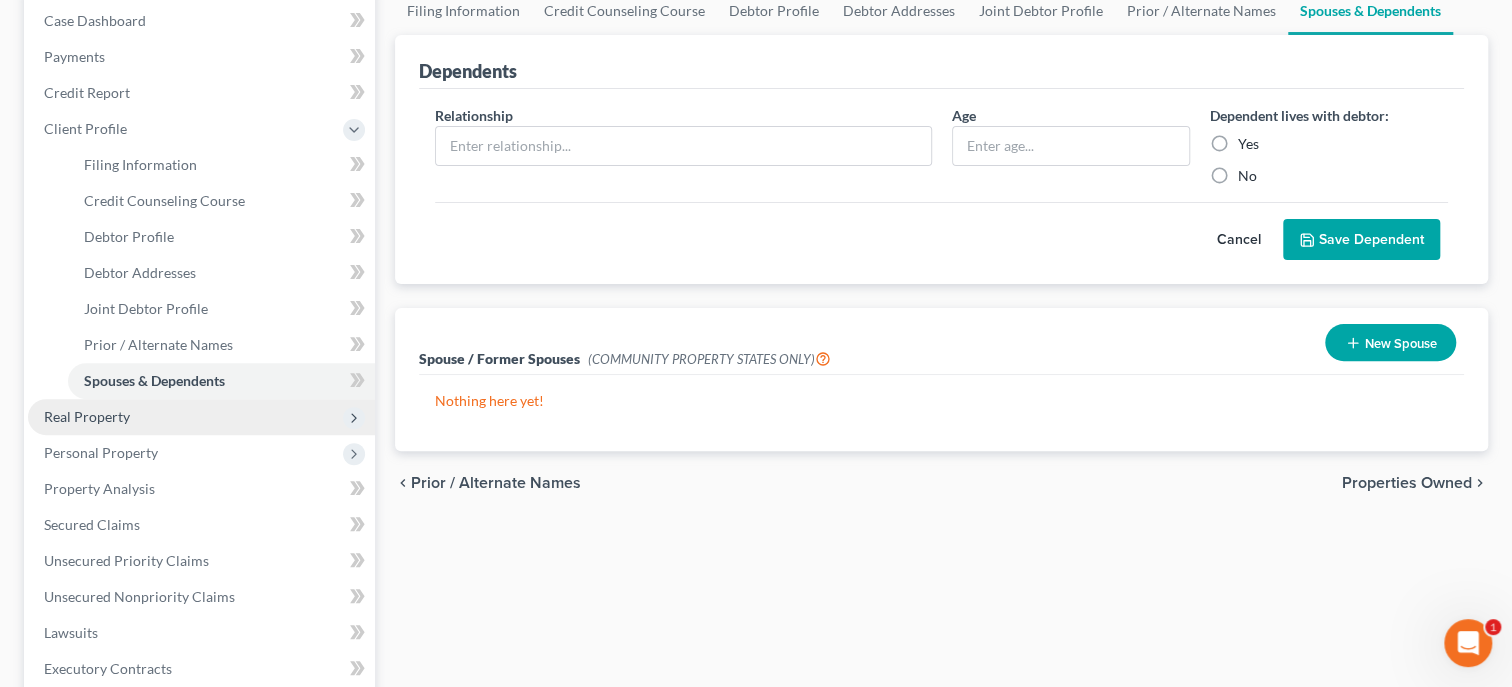 click on "Real Property" at bounding box center (201, 417) 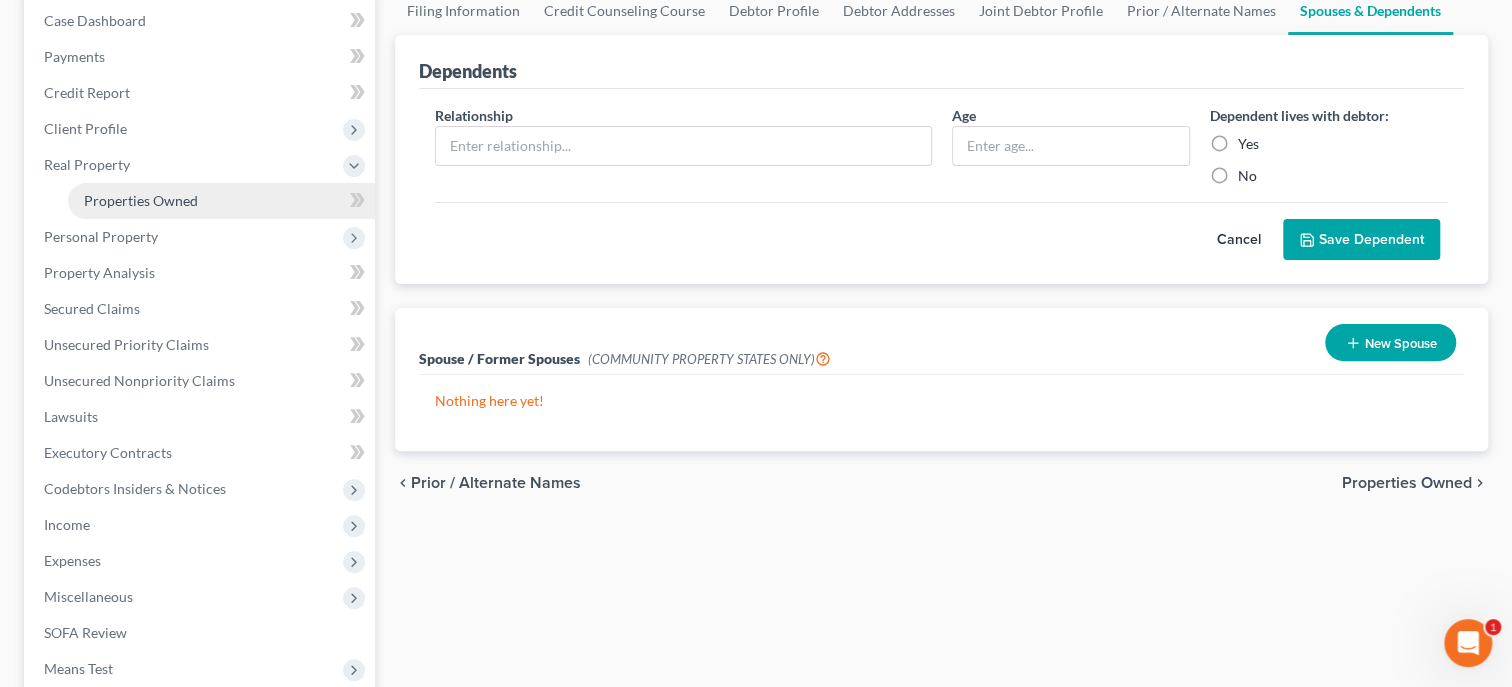 click on "Properties Owned" at bounding box center [221, 201] 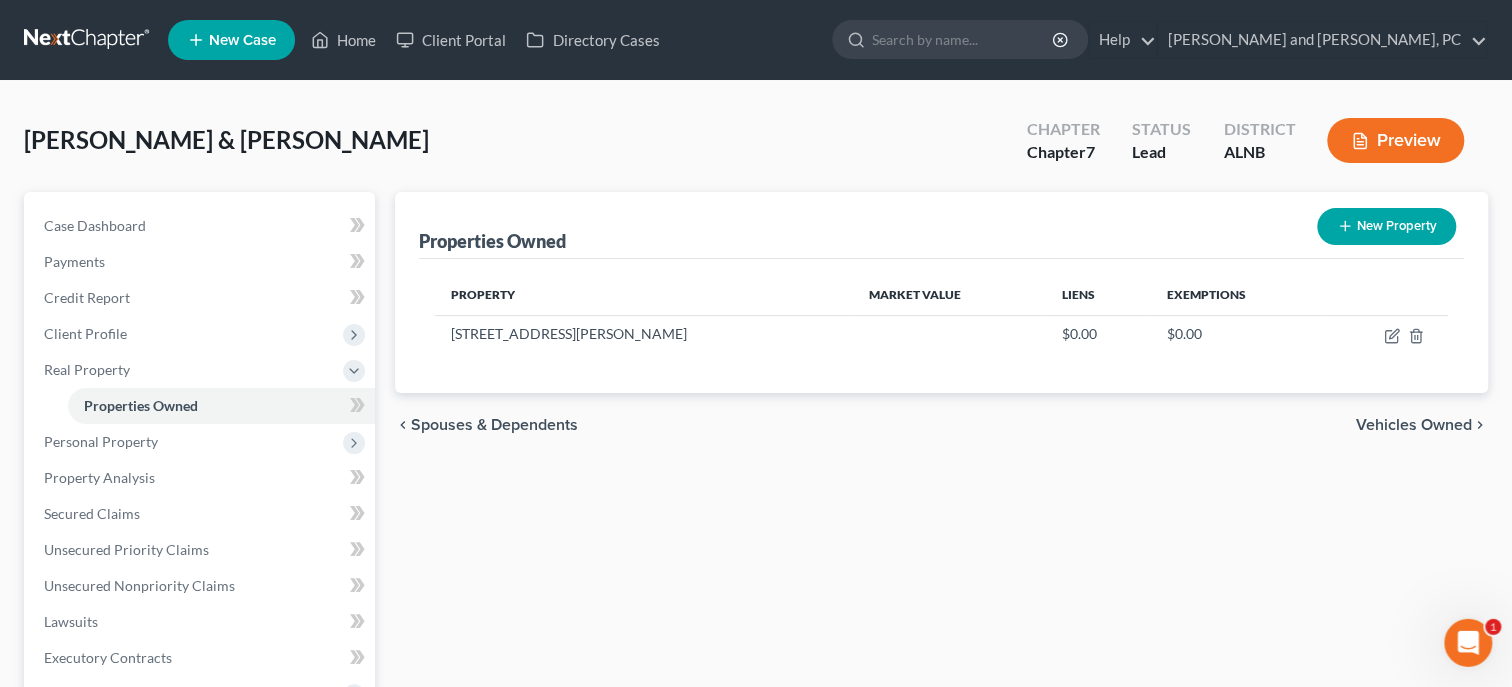 scroll, scrollTop: 0, scrollLeft: 0, axis: both 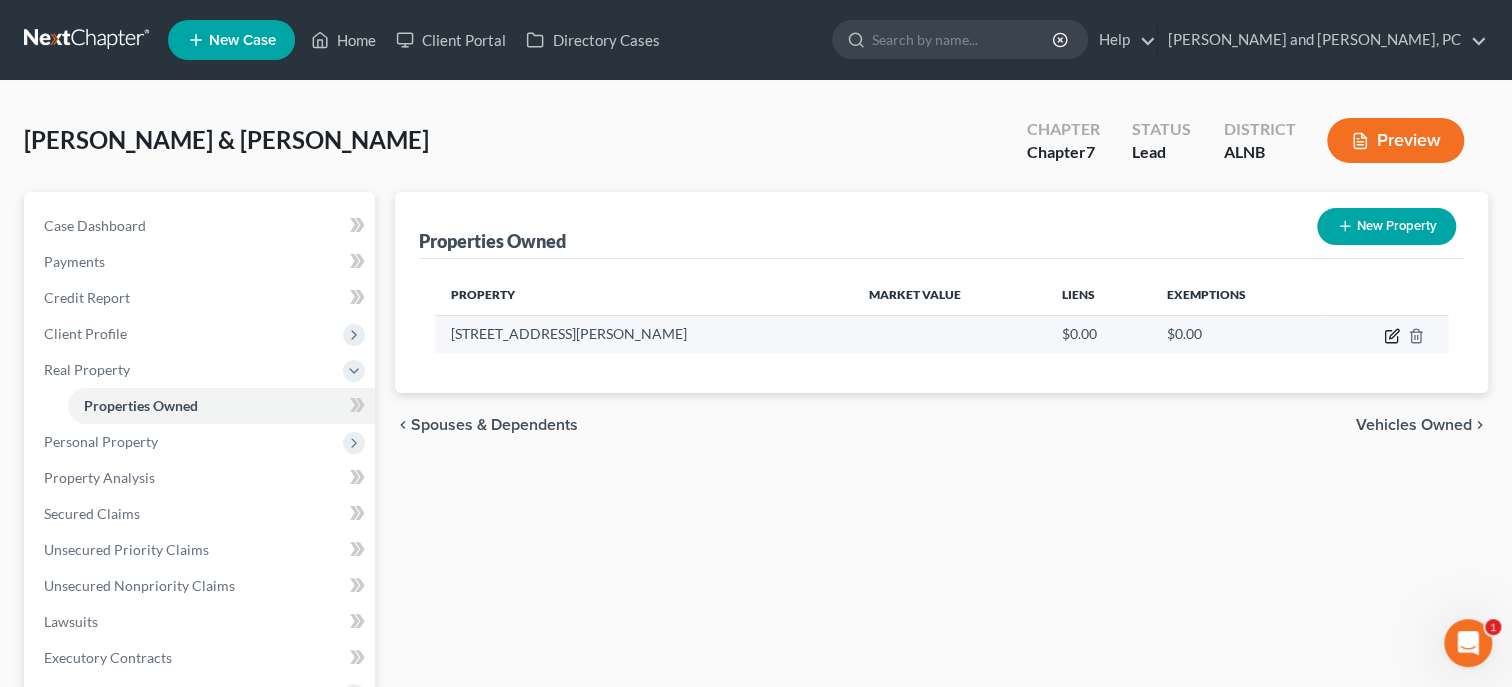 click 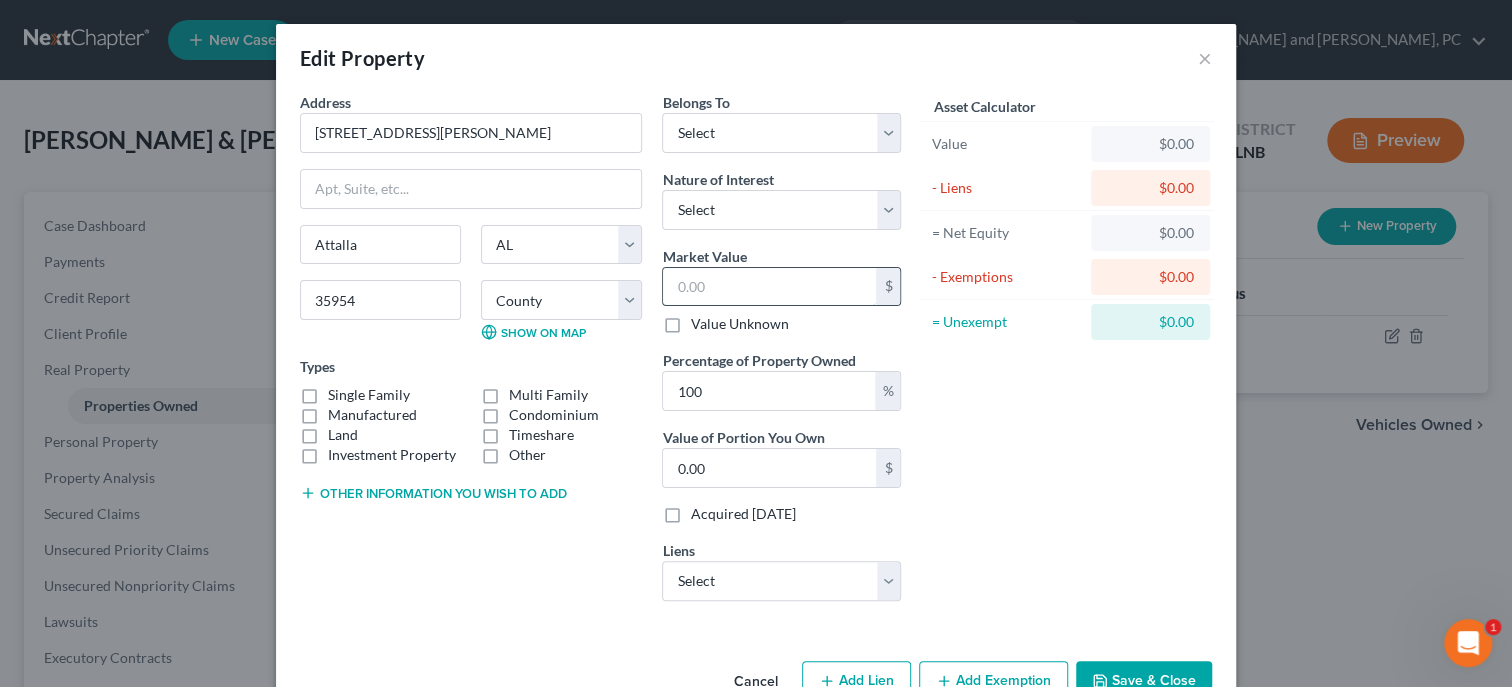 click at bounding box center (769, 287) 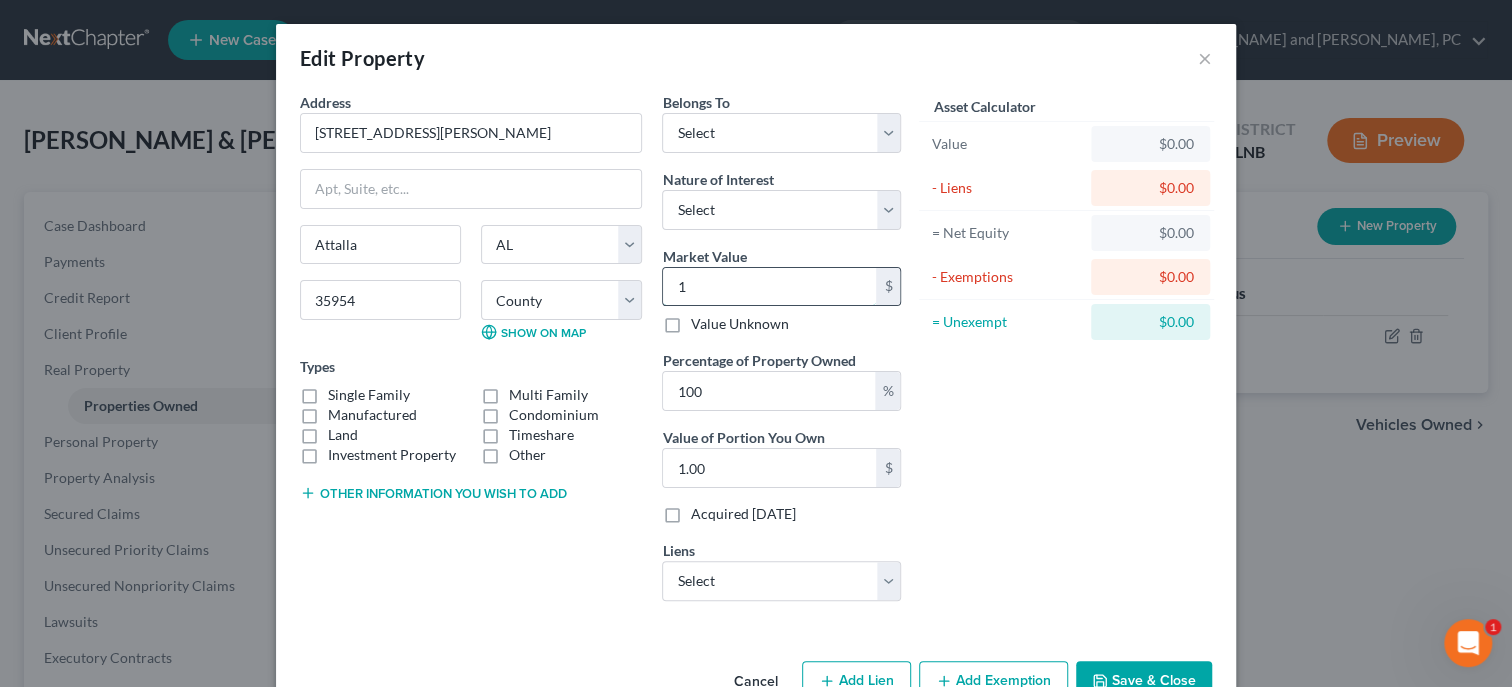 type on "16" 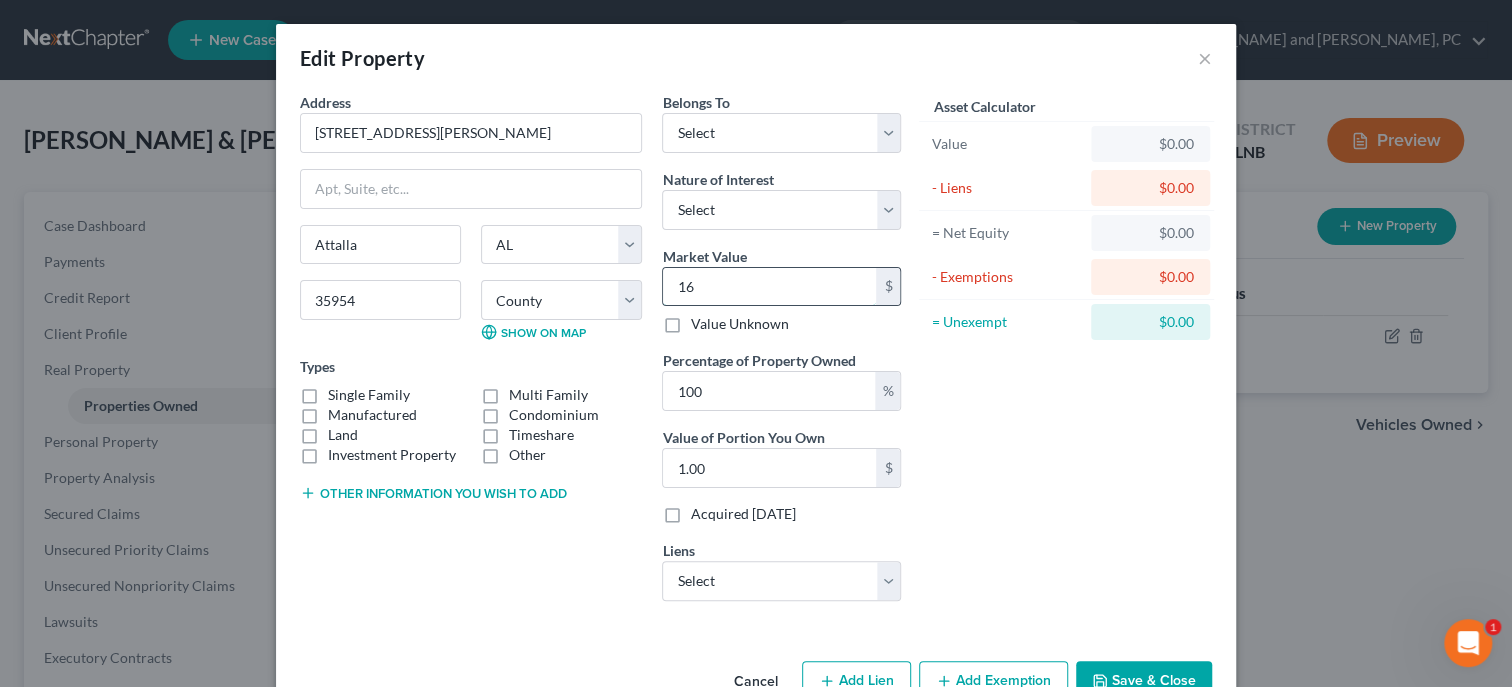 type on "16.00" 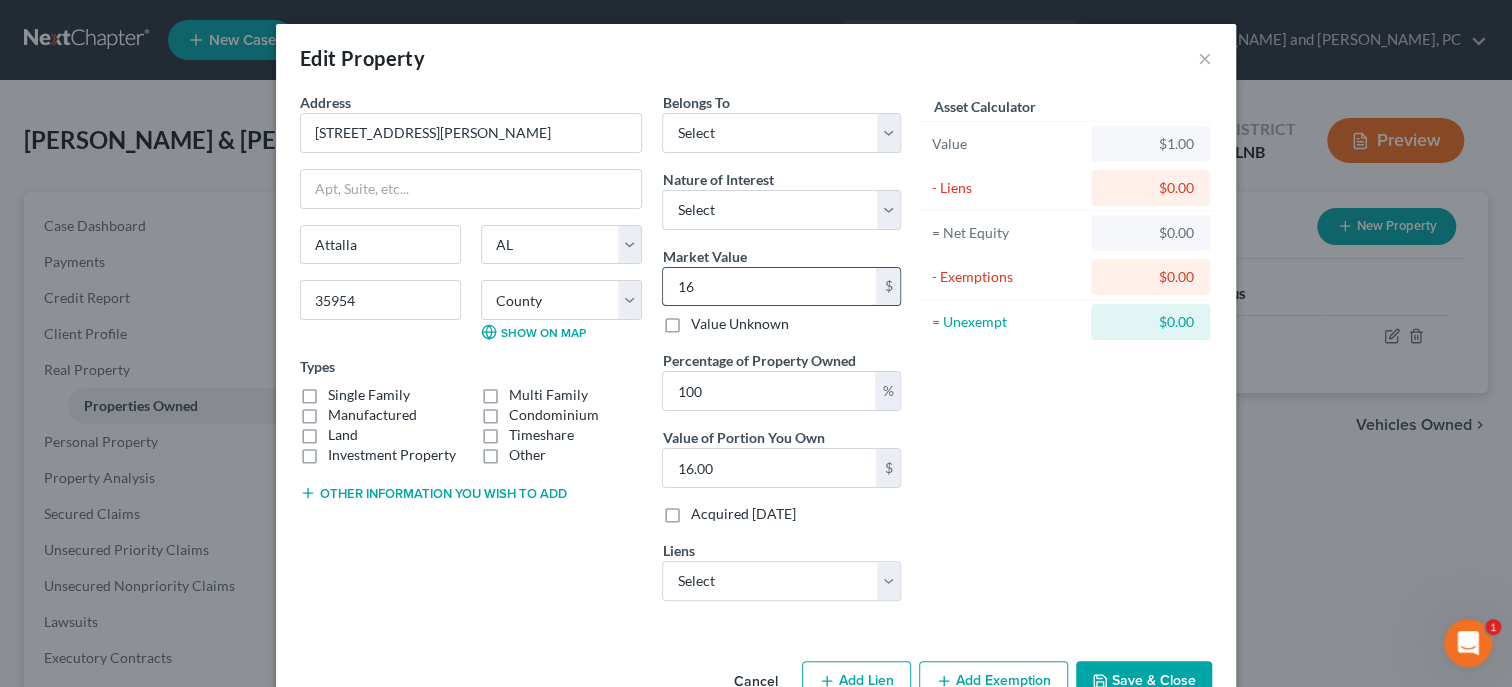 type on "164" 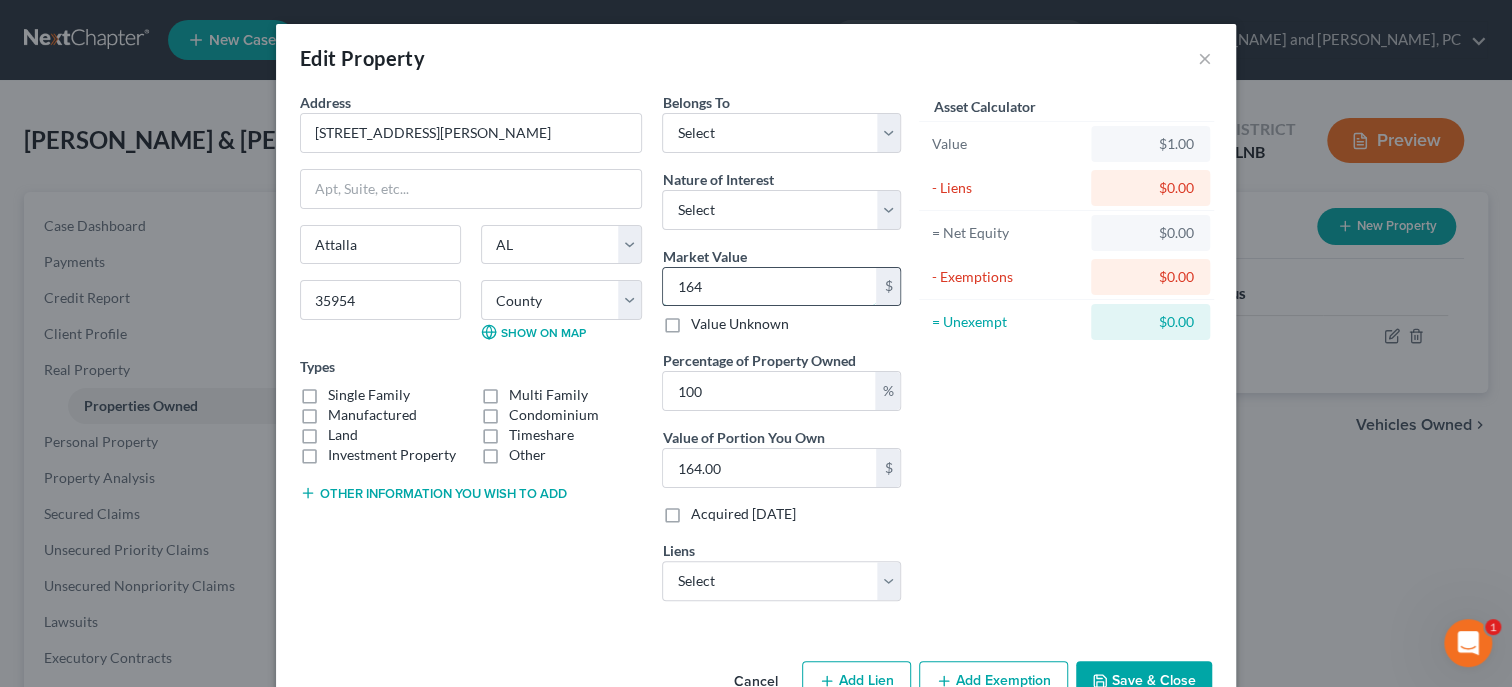 type on "1649" 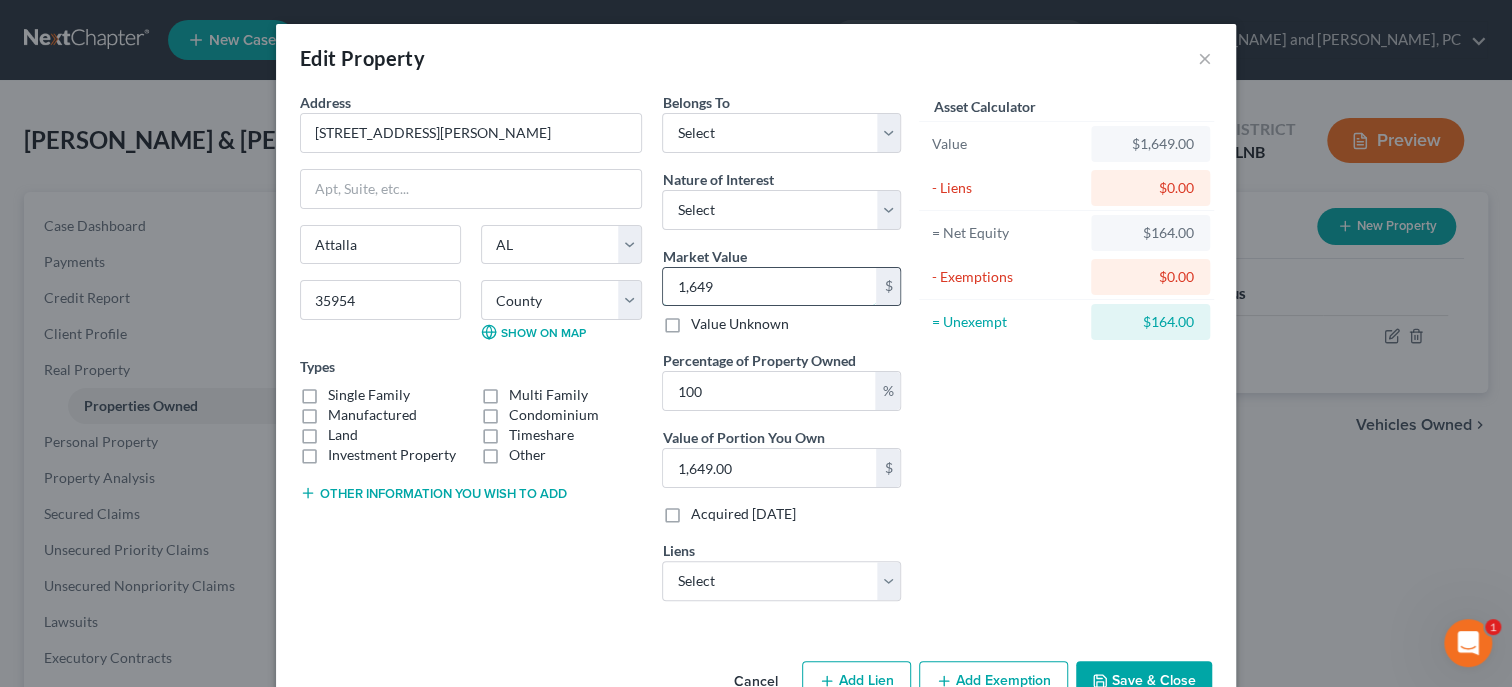 type on "1,6490" 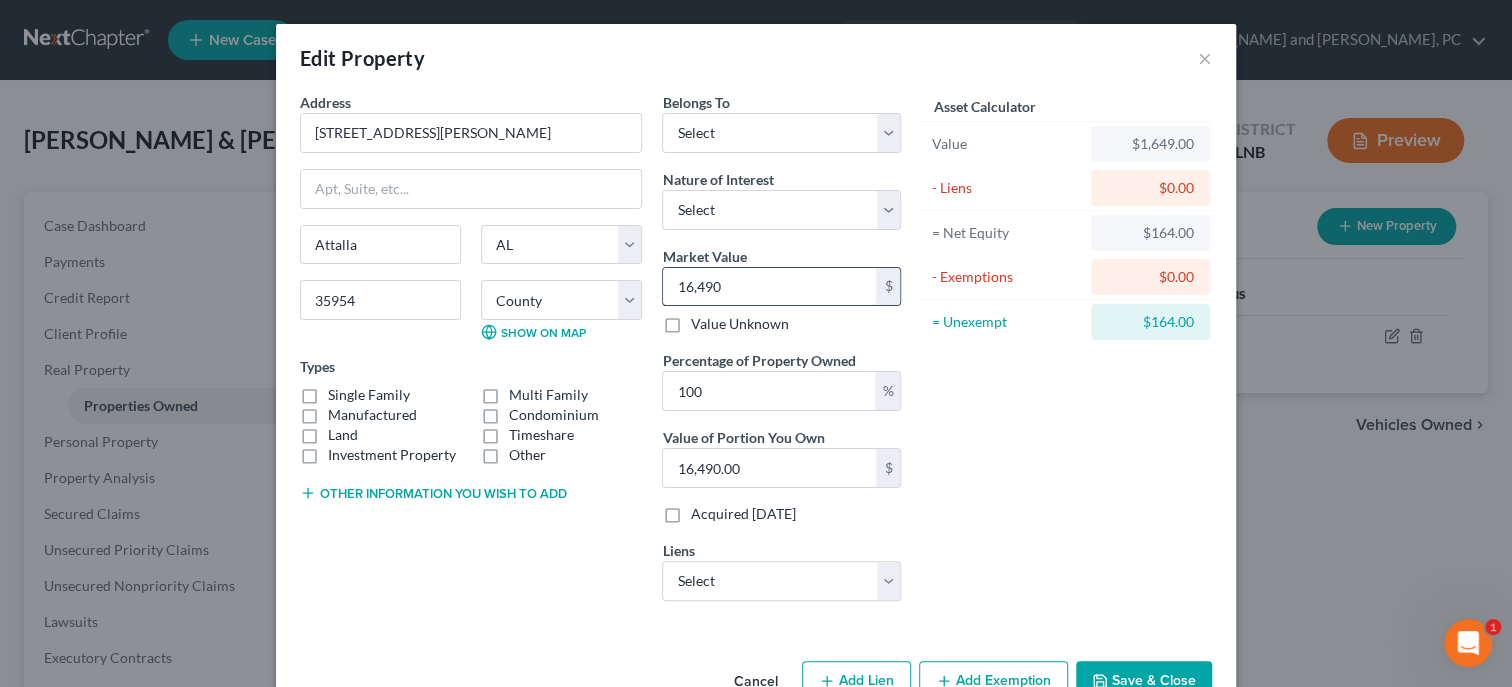 type on "16,4900" 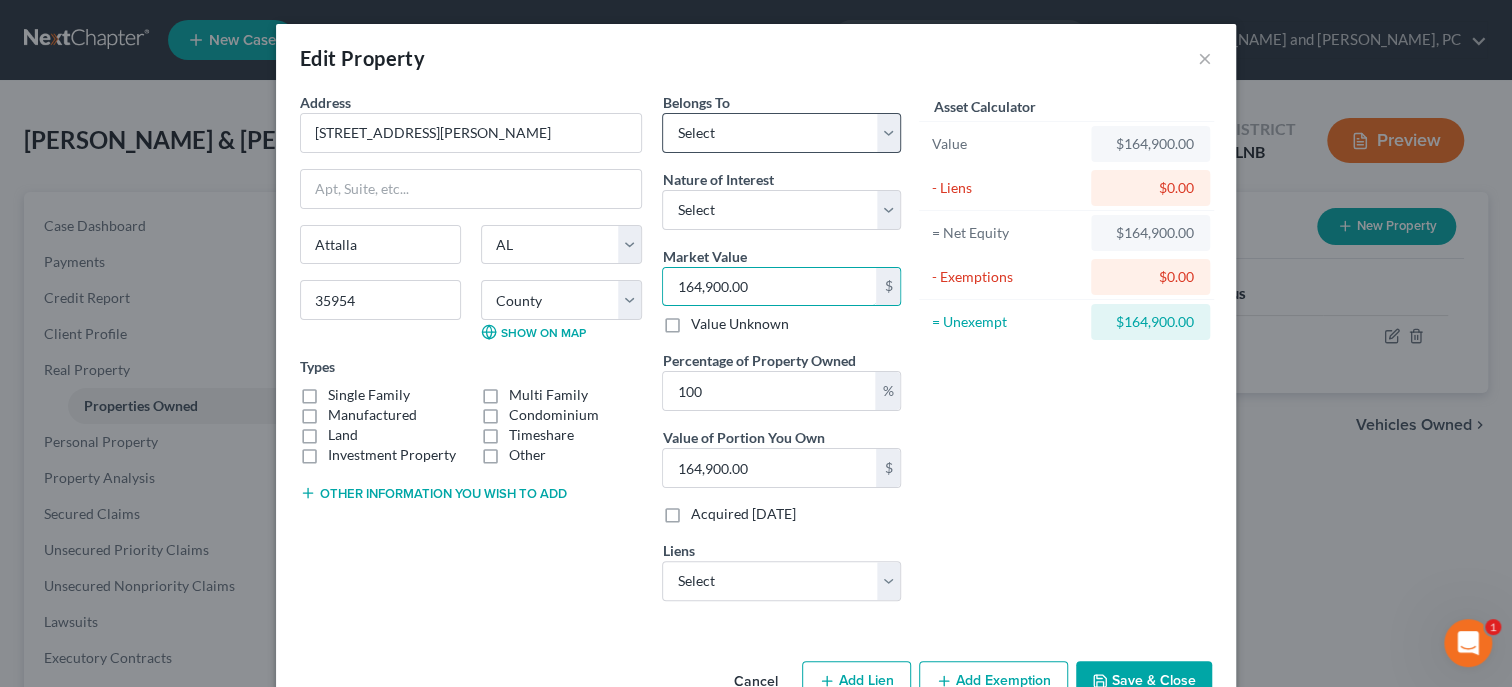 type on "164,900.00" 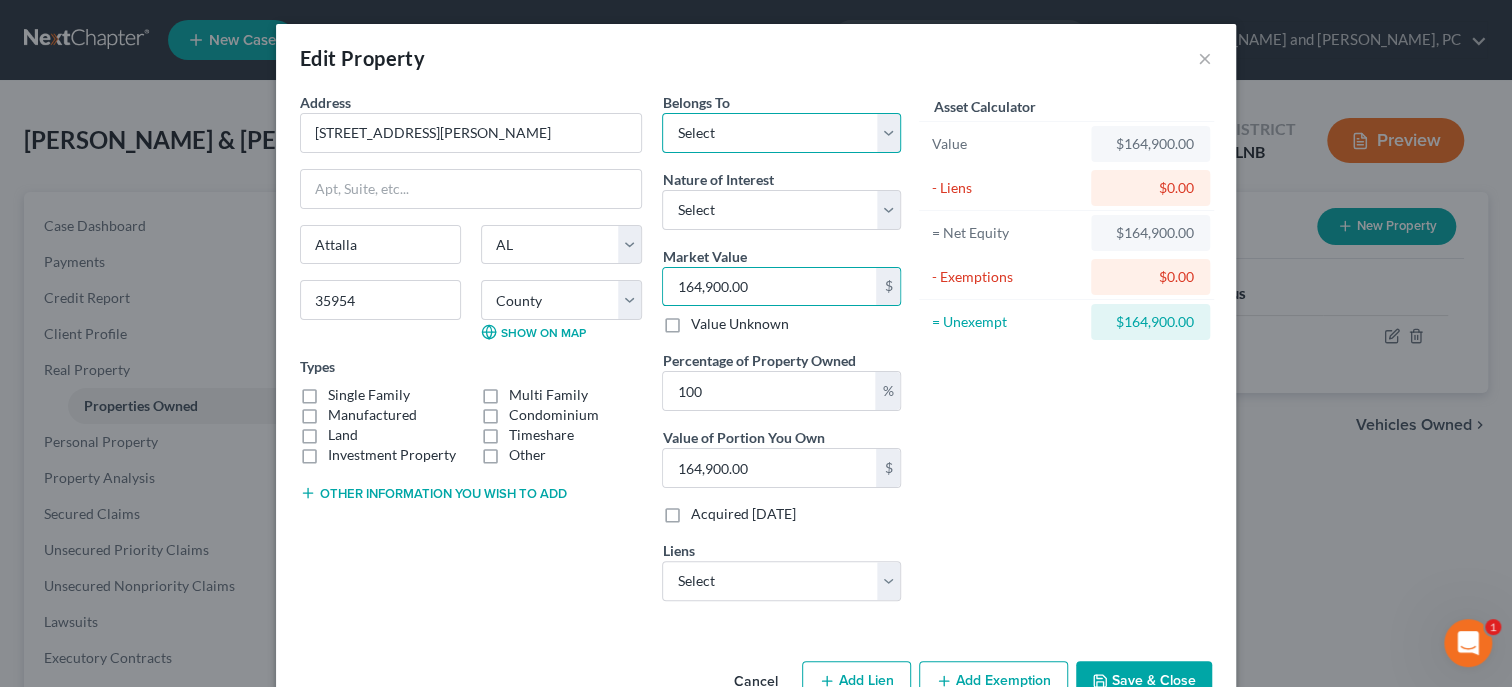 click on "Select Debtor 1 Only Debtor 2 Only Debtor 1 And Debtor 2 Only At Least One Of The Debtors And Another Community Property" at bounding box center [781, 133] 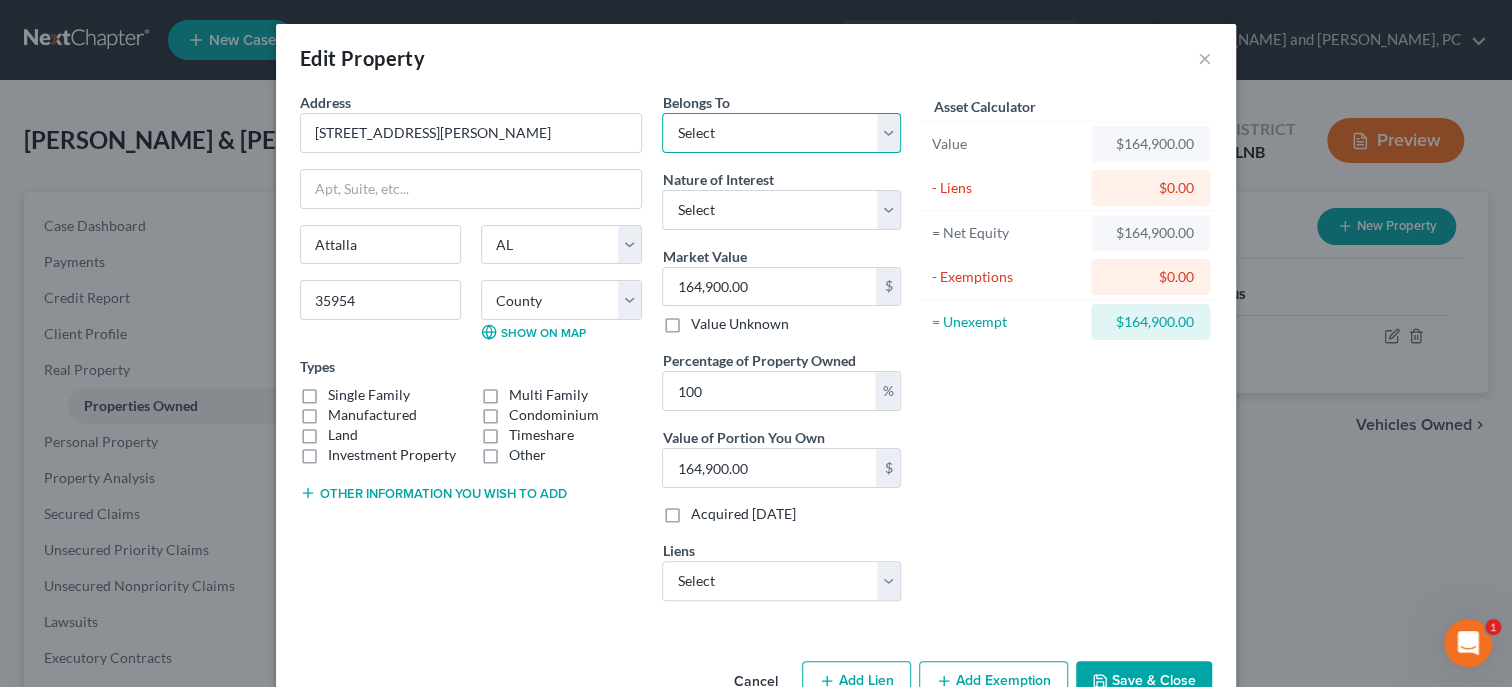 select on "2" 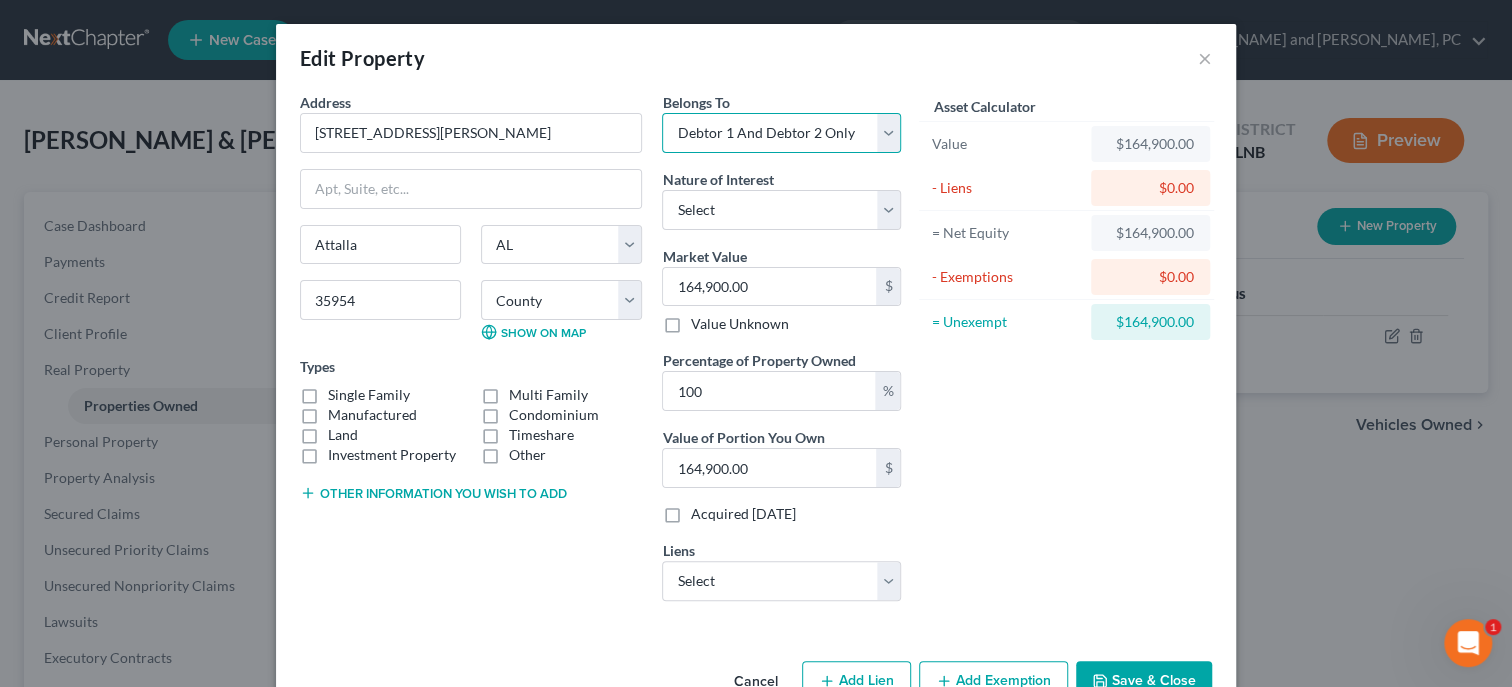 click on "Debtor 1 And Debtor 2 Only" at bounding box center (0, 0) 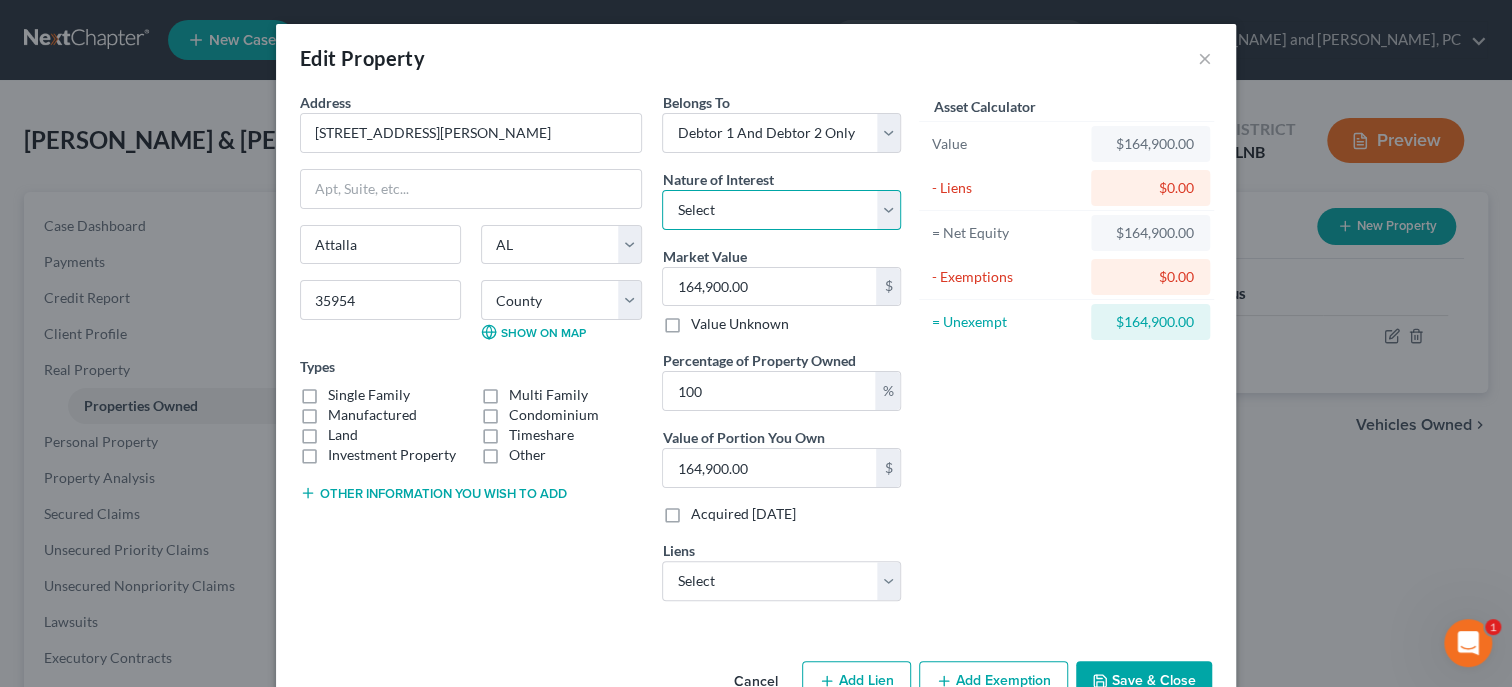 click on "Select Fee Simple Joint Tenant Life Estate Equitable Interest Future Interest Tenancy By The Entireties Tenants In Common Other" at bounding box center [781, 210] 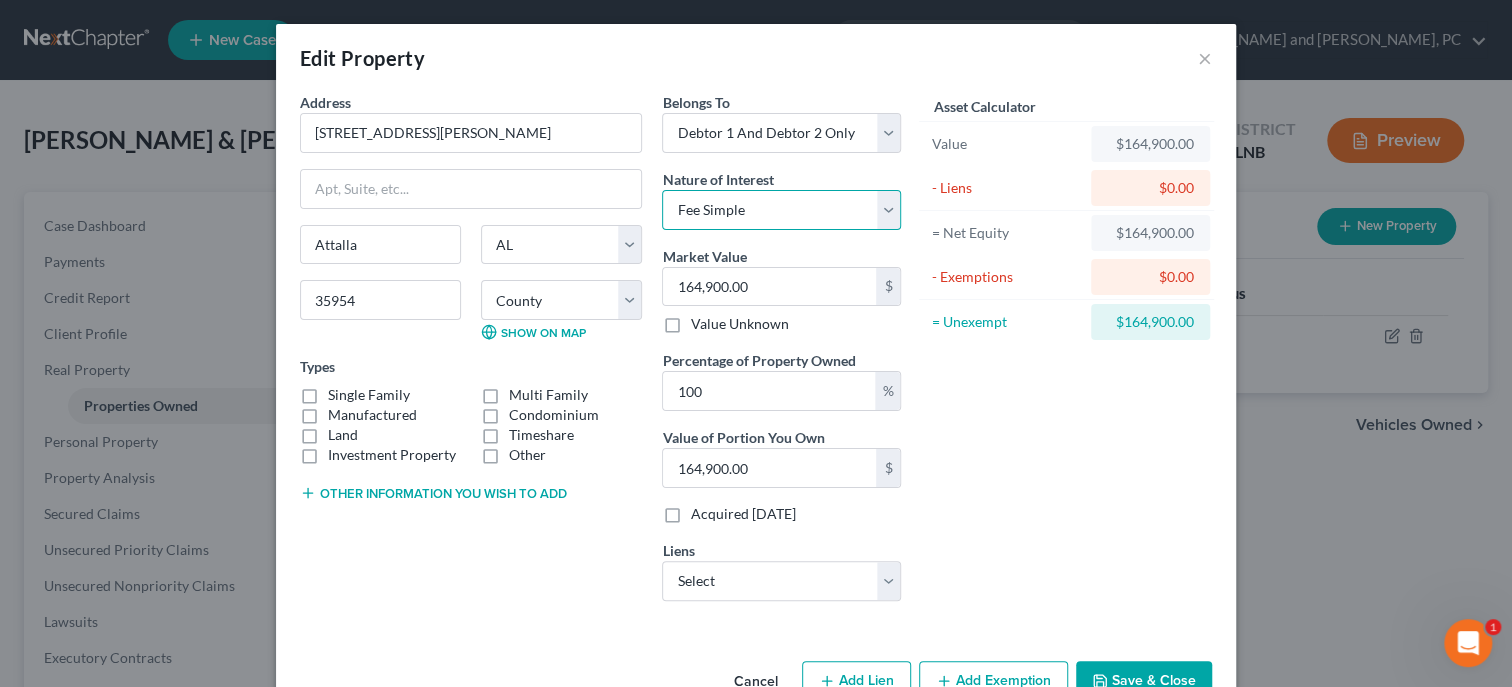 click on "Fee Simple" at bounding box center (0, 0) 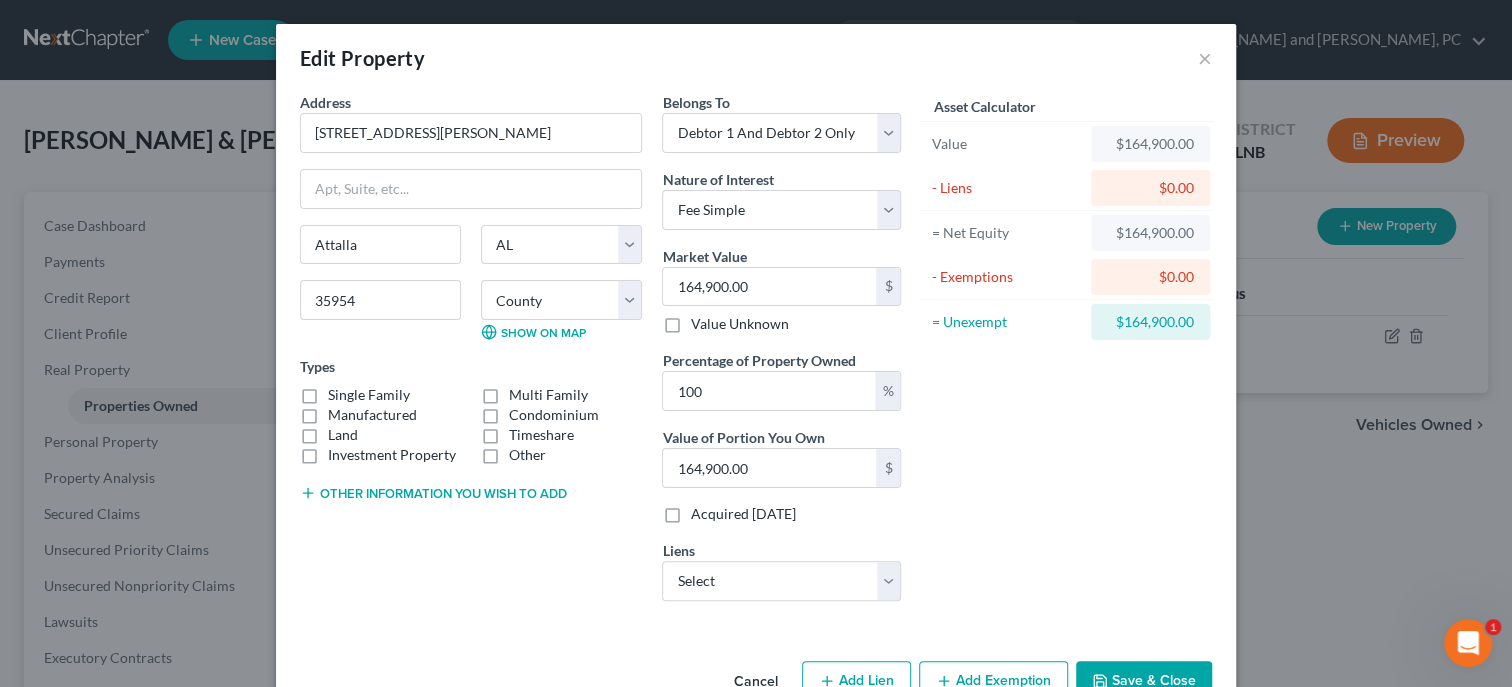click on "Single Family" at bounding box center (369, 395) 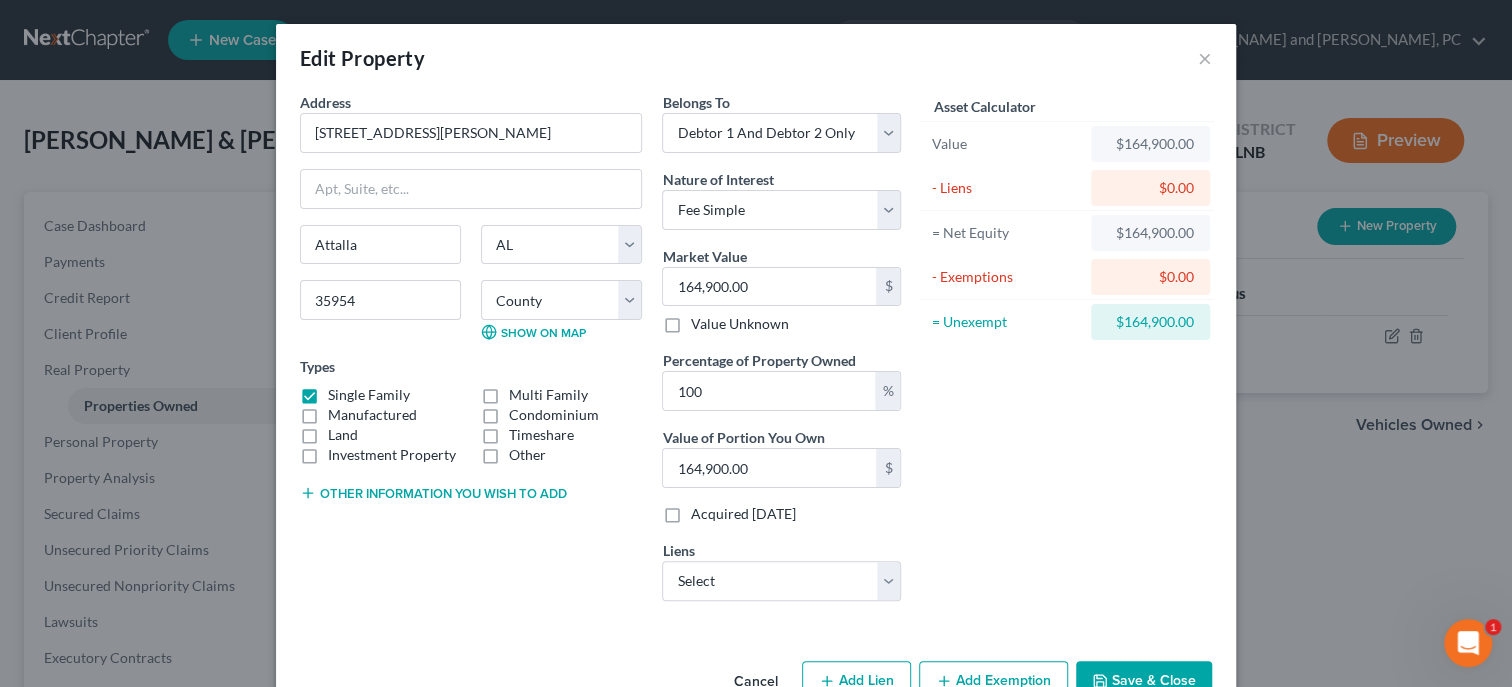 scroll, scrollTop: 53, scrollLeft: 0, axis: vertical 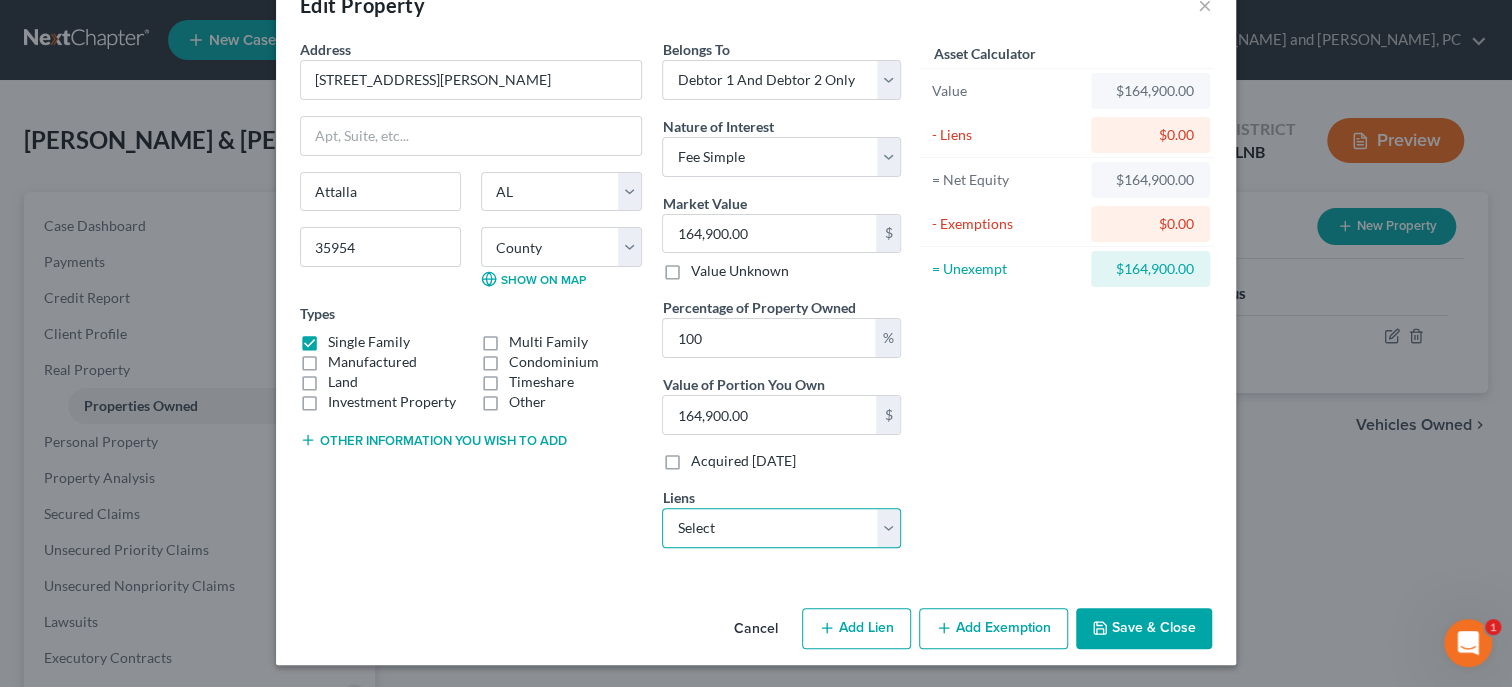 click on "Select Mutualom/Dmi - $158,965.00" at bounding box center [781, 528] 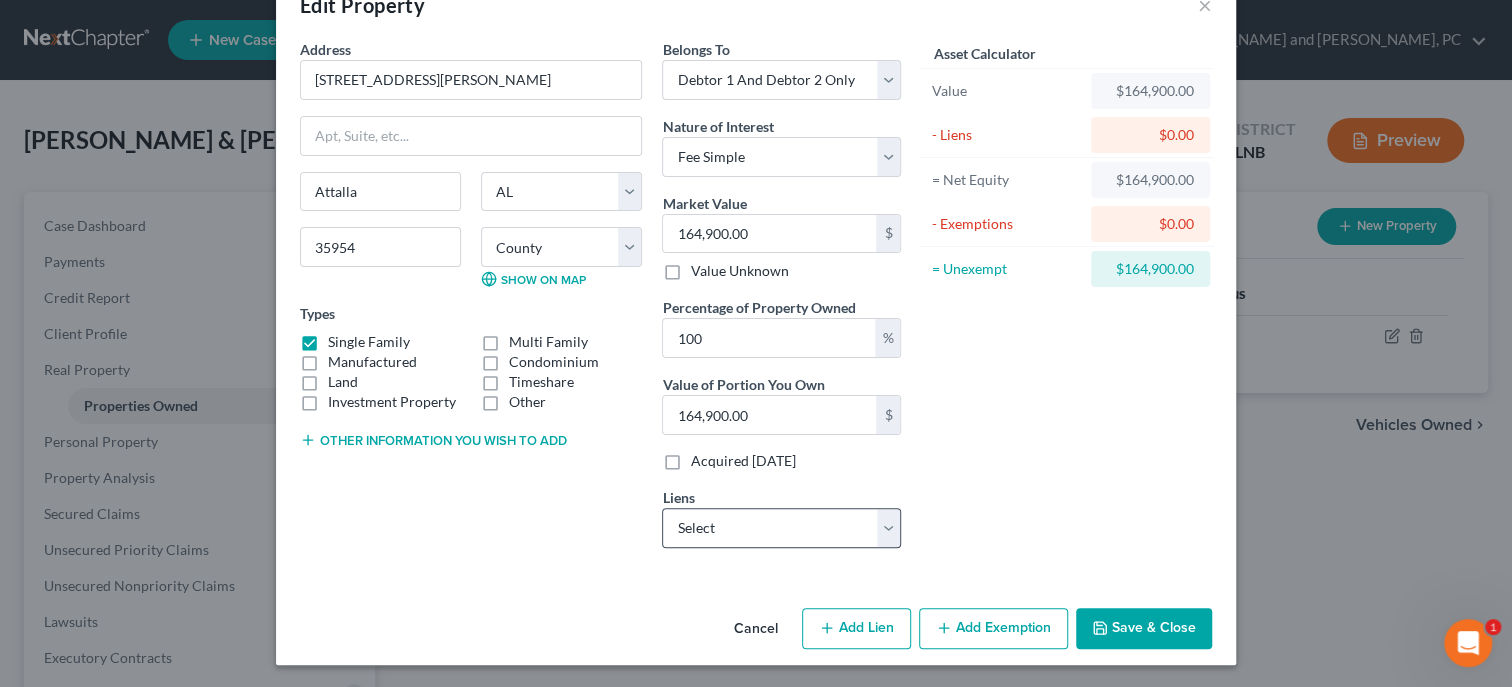 select on "14" 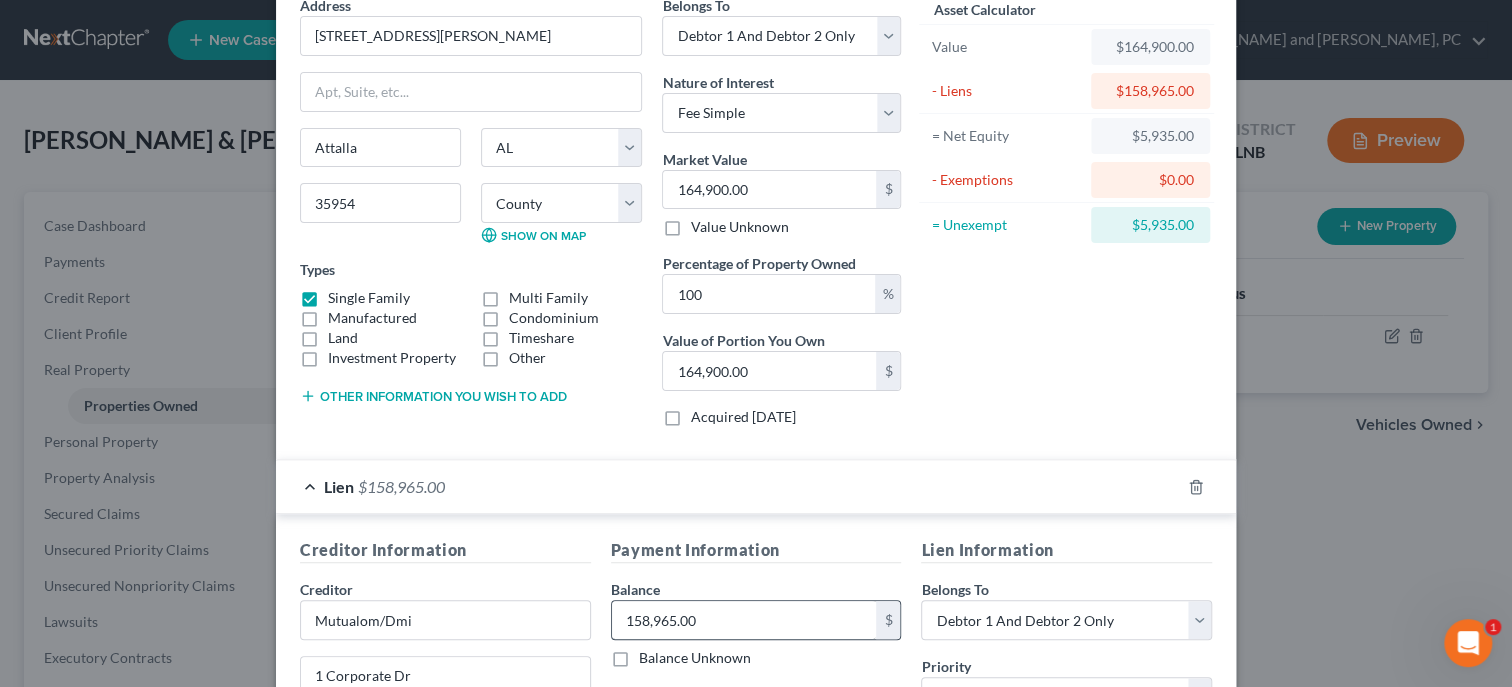 scroll, scrollTop: 135, scrollLeft: 0, axis: vertical 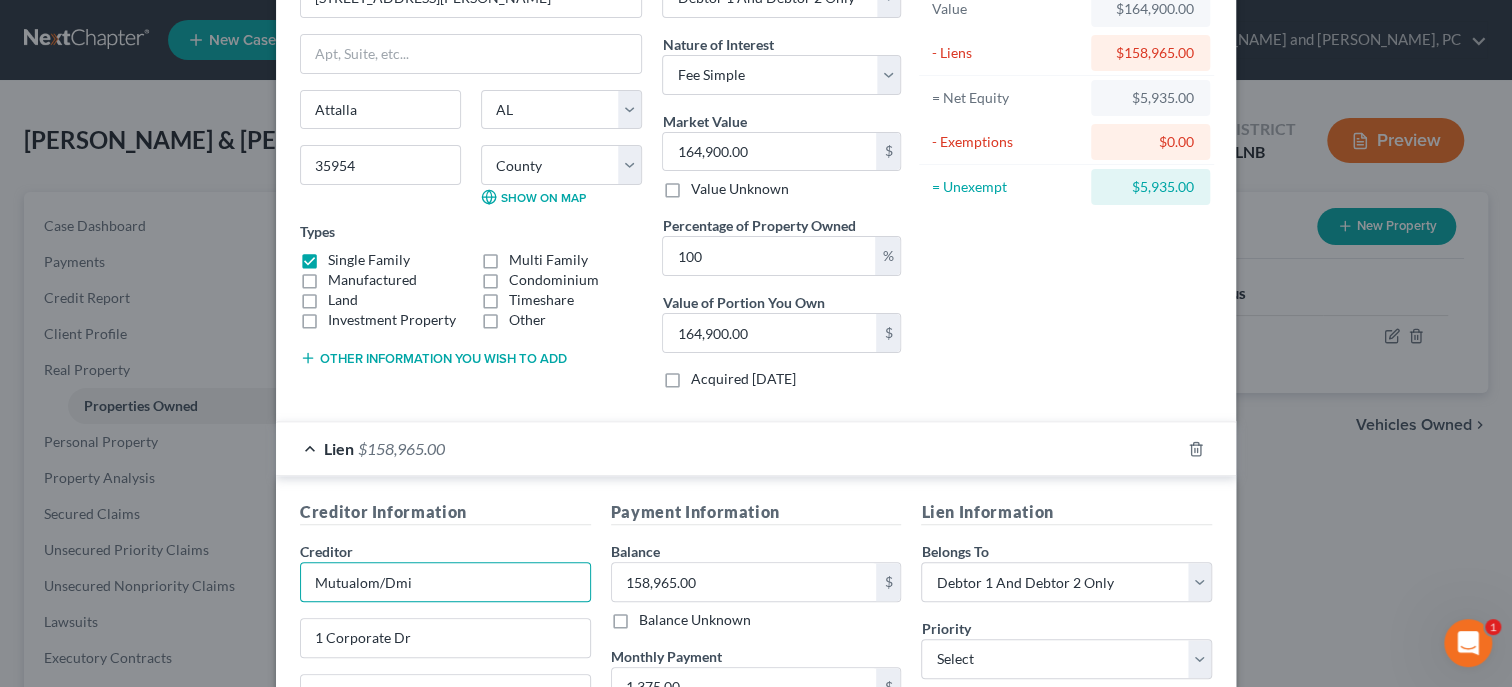 click on "Mutualom/Dmi" at bounding box center [445, 582] 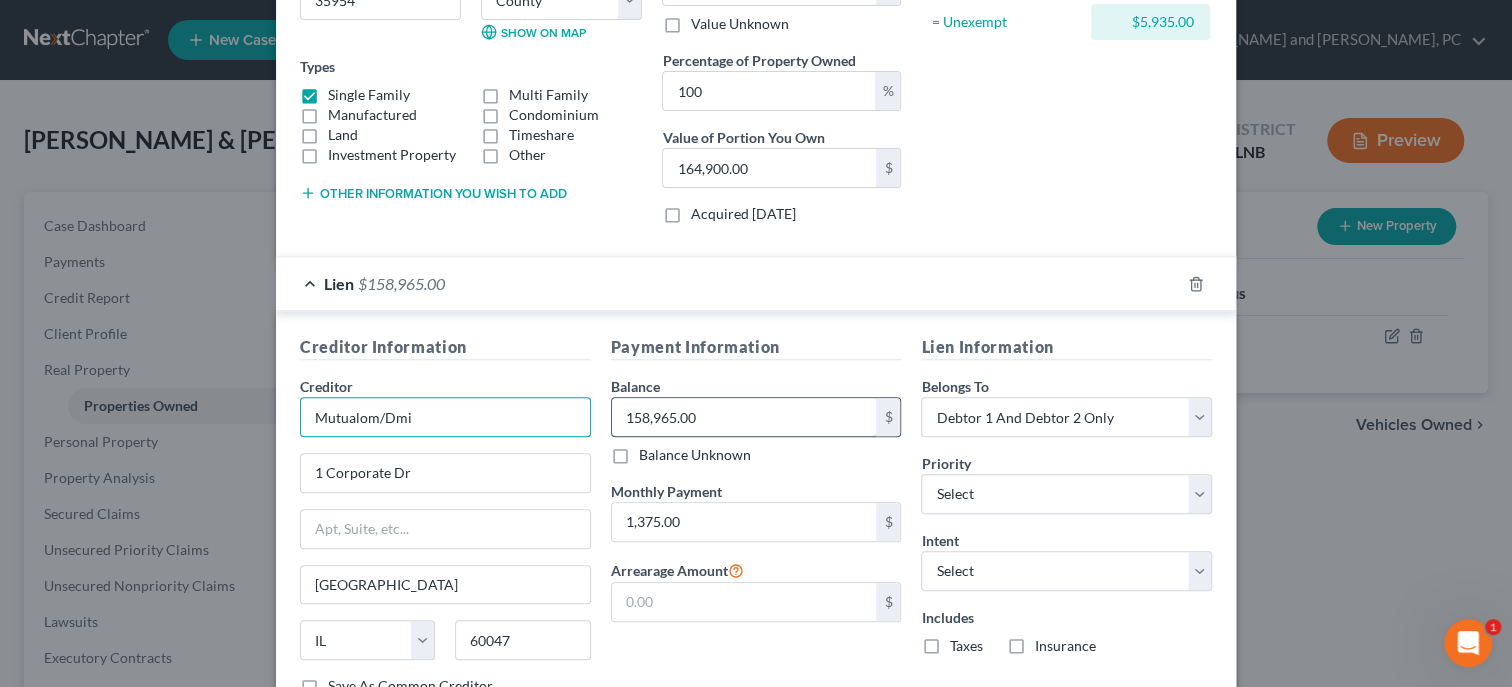 scroll, scrollTop: 341, scrollLeft: 0, axis: vertical 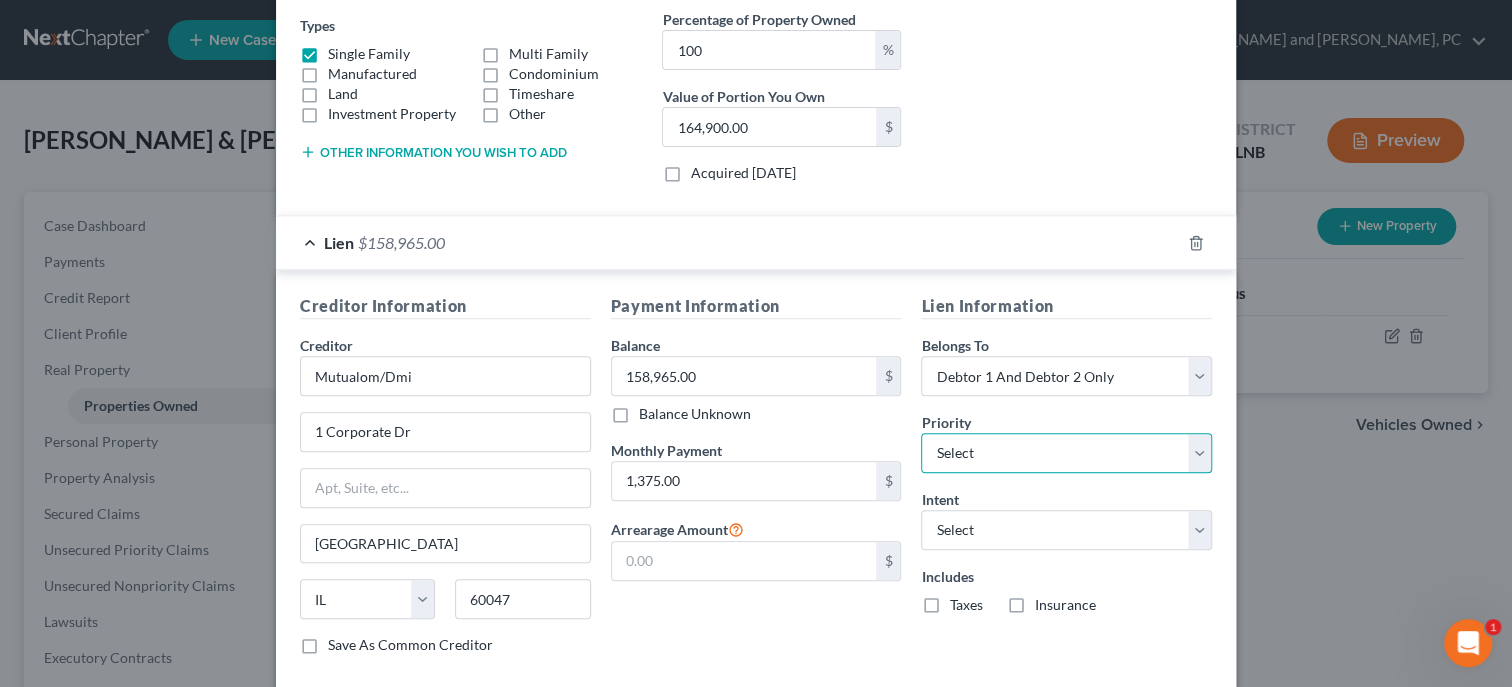 click on "Select 1st 2nd 3rd 4th 5th 6th 7th 8th 9th 10th 11th 12th 13th 14th 15th 16th 17th 18th 19th 20th 21th 22th 23th 24th 25th 26th 27th 28th 29th 30th" at bounding box center [1066, 453] 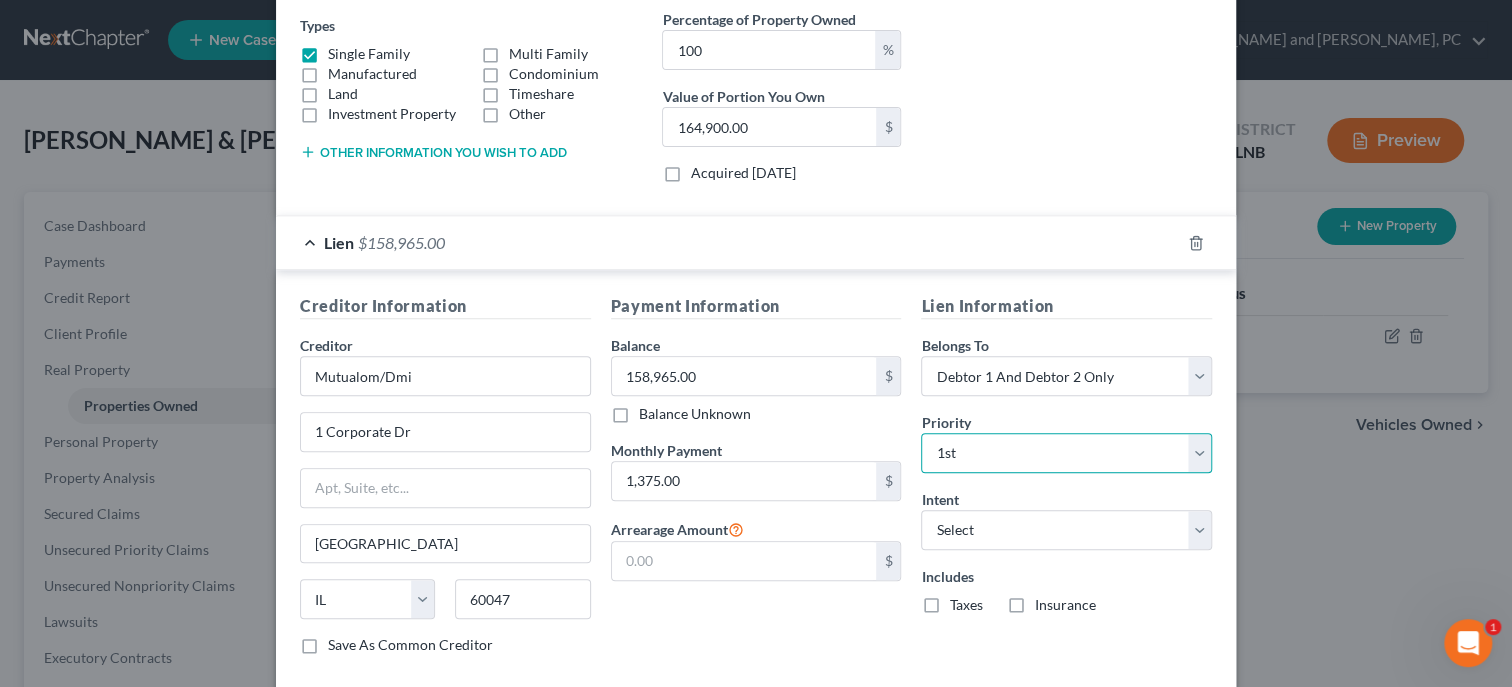 click on "1st" at bounding box center (0, 0) 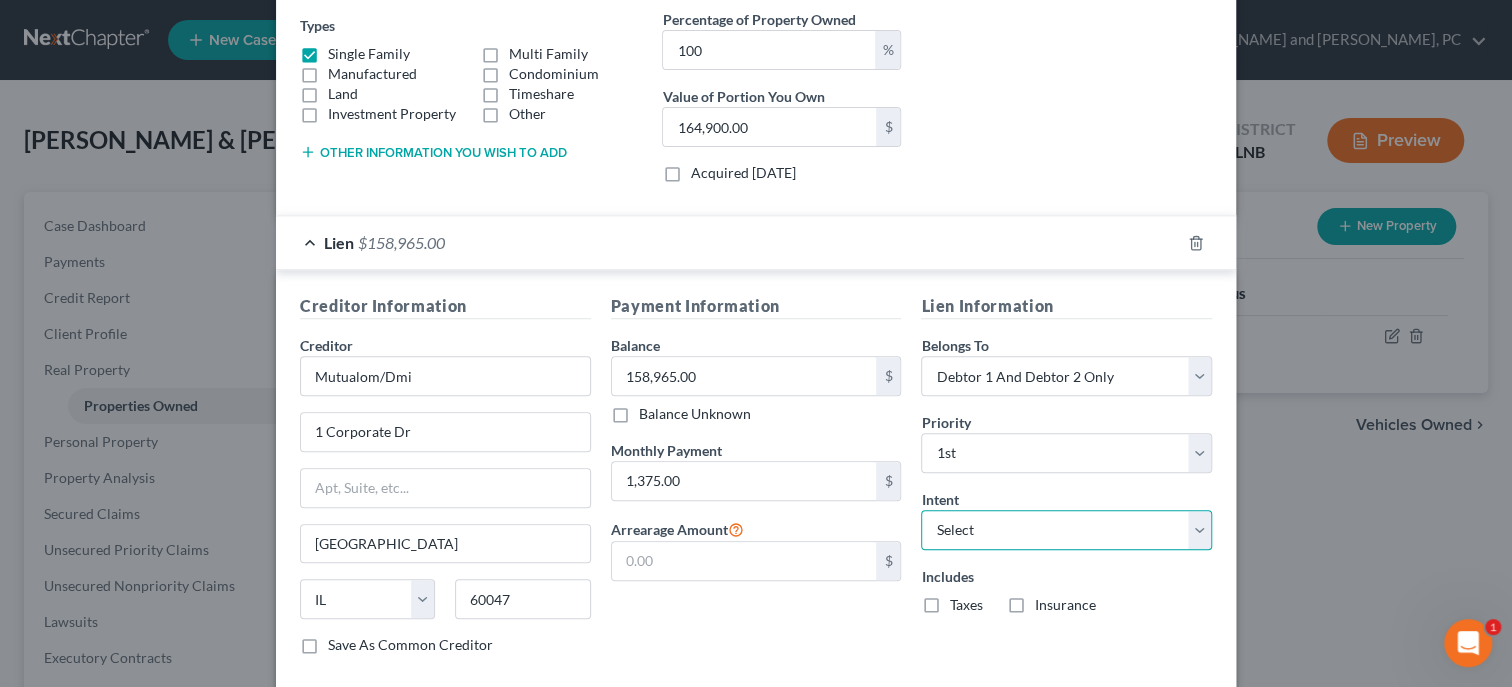 click on "Select Surrender Redeem Reaffirm Avoid Other" at bounding box center (1066, 530) 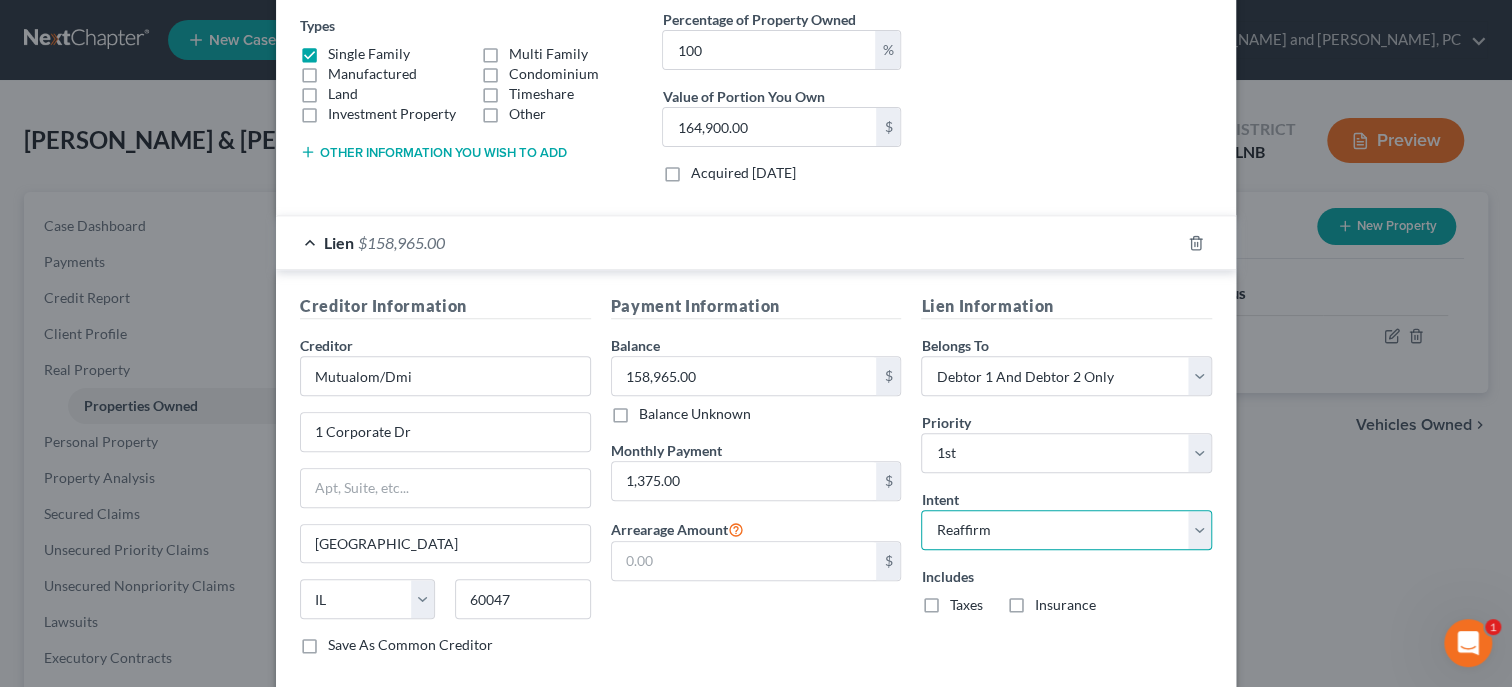 click on "Reaffirm" at bounding box center [0, 0] 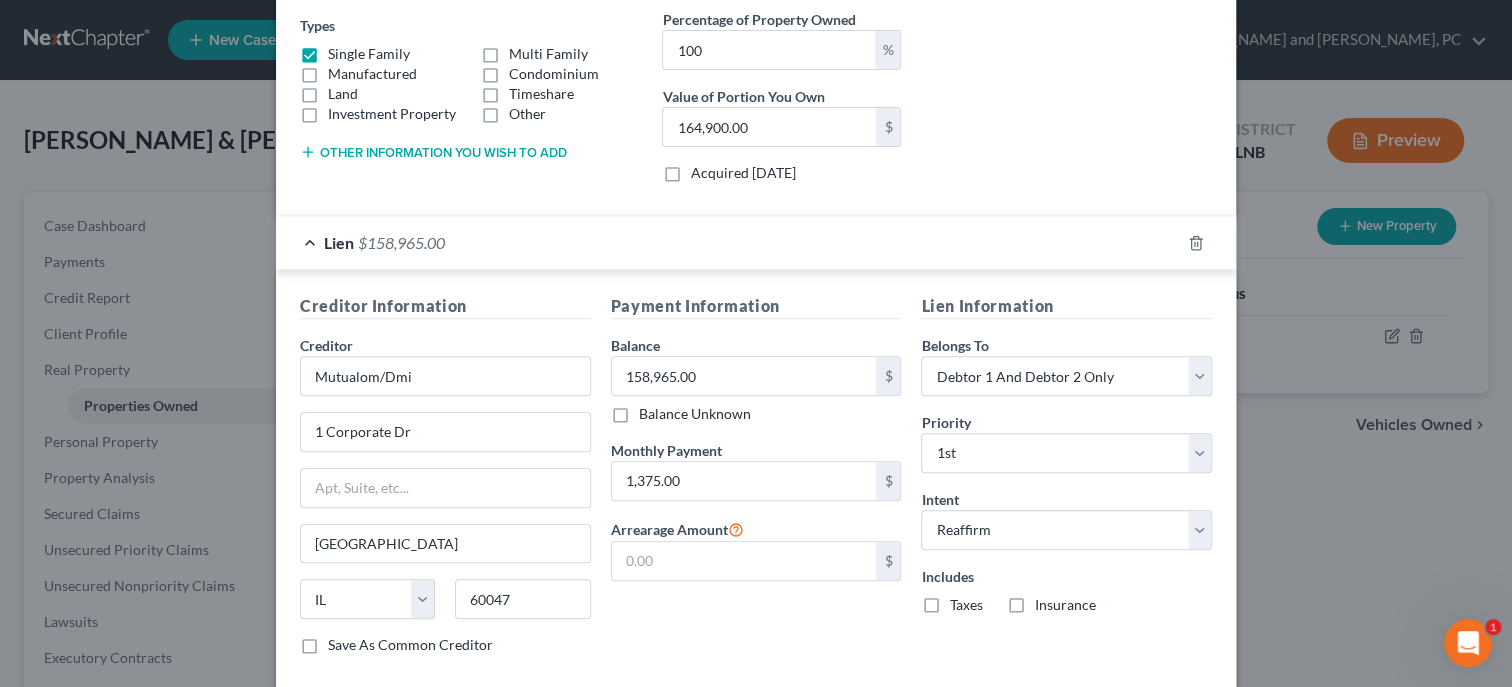click on "Taxes" at bounding box center (965, 605) 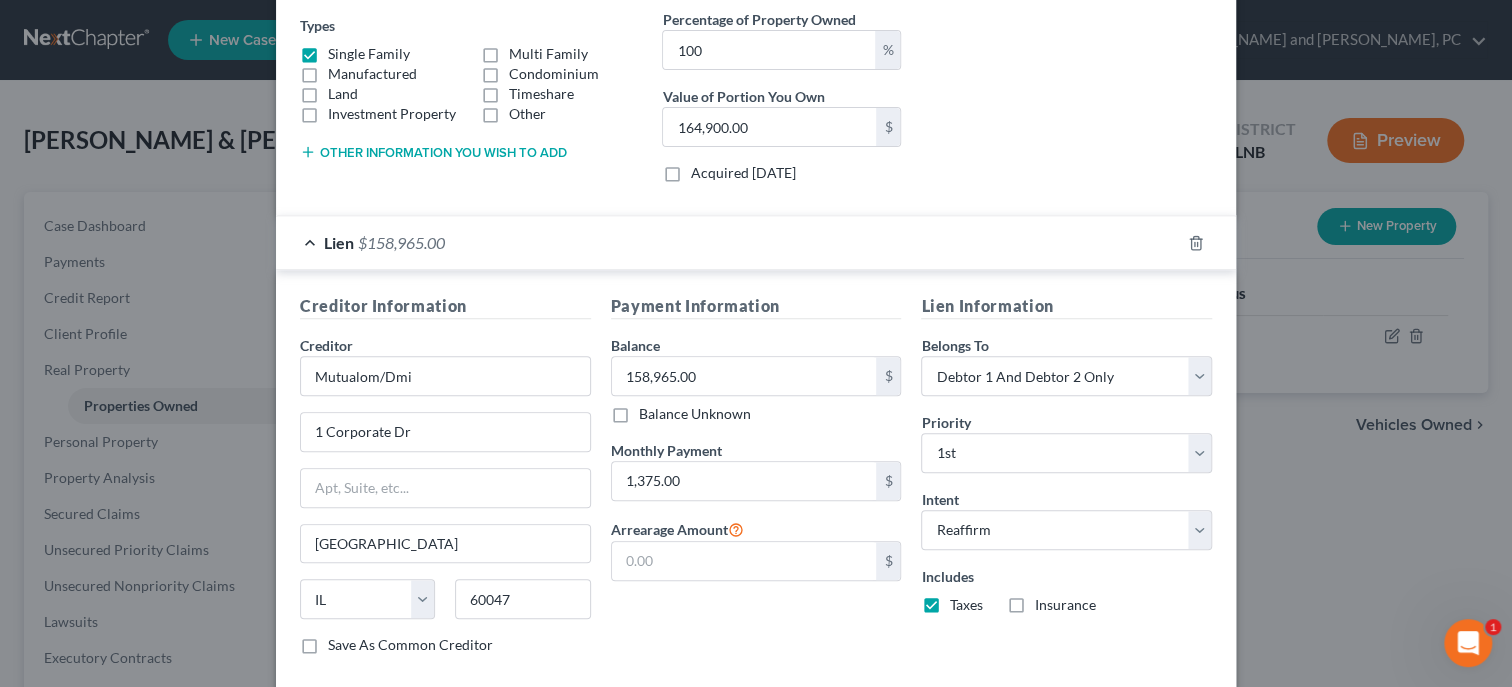 click on "Insurance" at bounding box center (1064, 605) 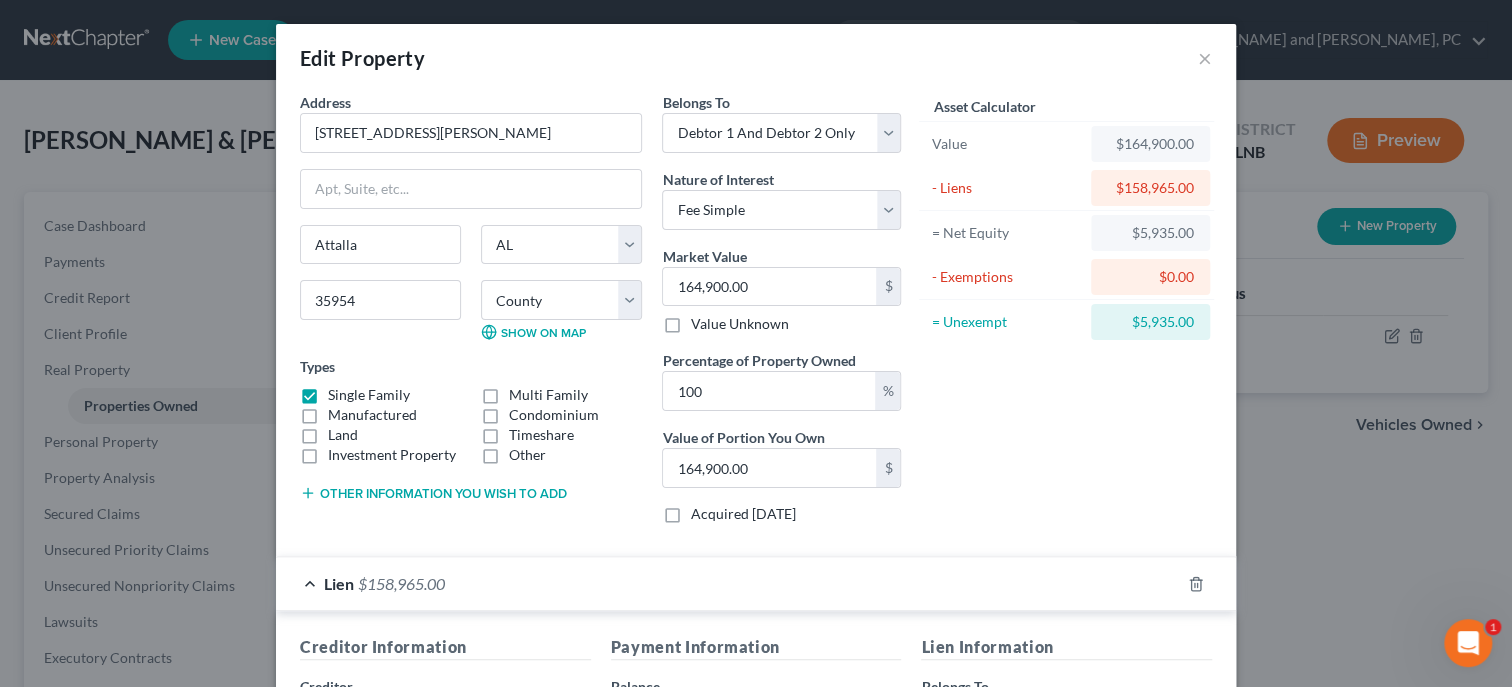 scroll, scrollTop: 447, scrollLeft: 0, axis: vertical 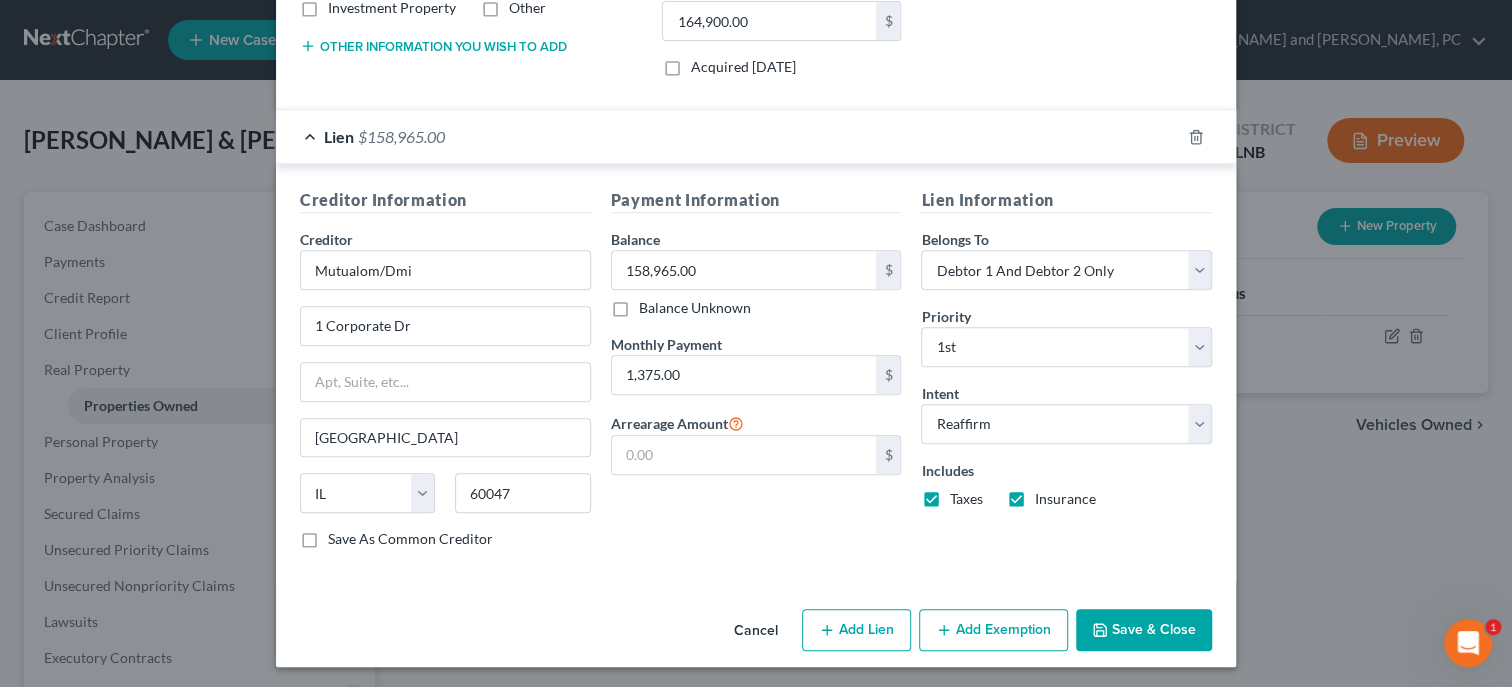 click on "Add Exemption" at bounding box center [993, 630] 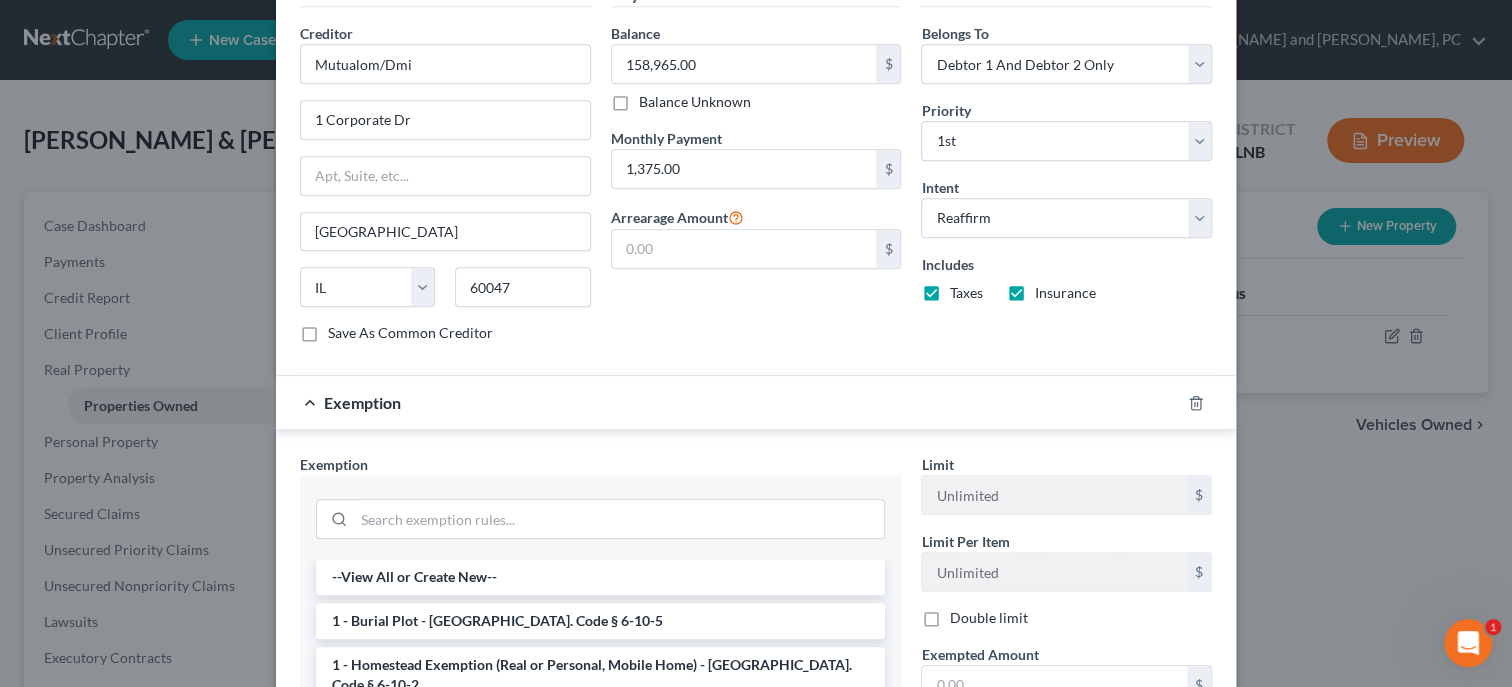 scroll, scrollTop: 755, scrollLeft: 0, axis: vertical 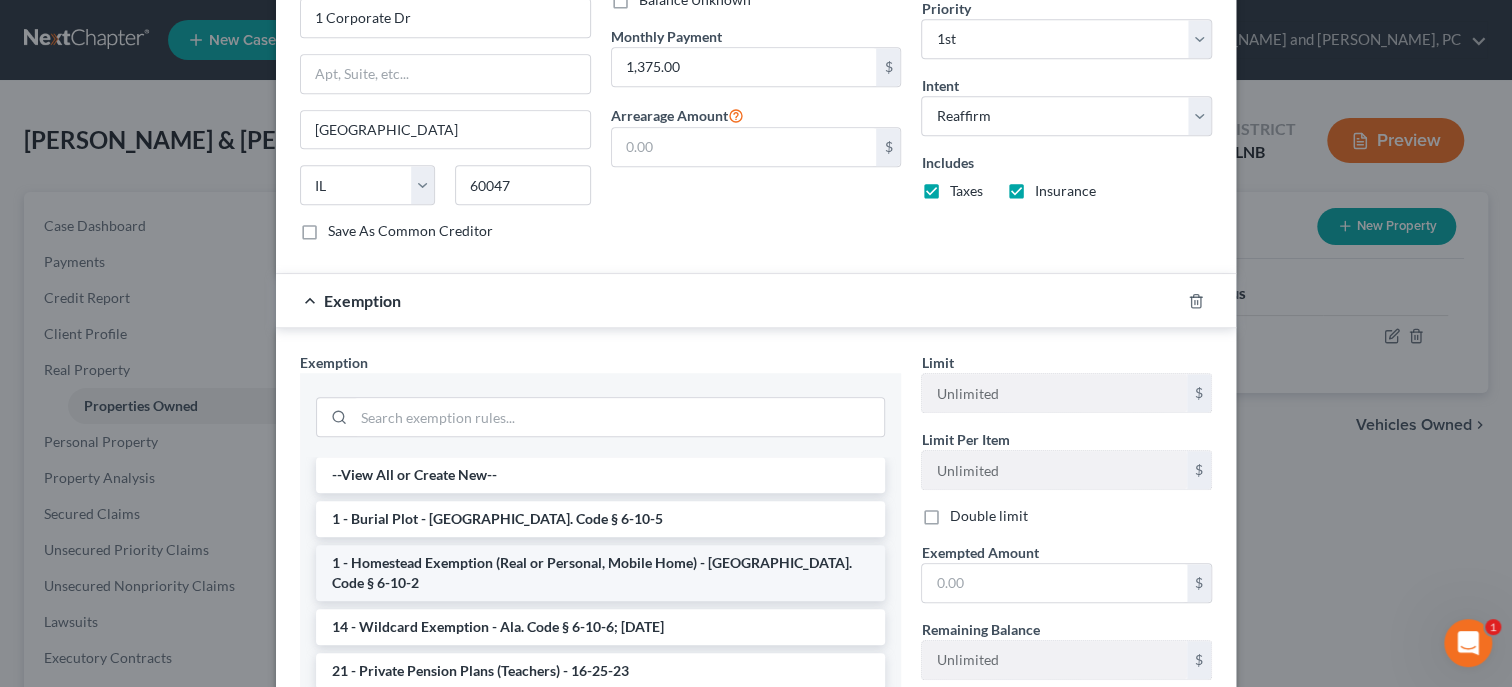 click on "1 - Homestead Exemption (Real or Personal, Mobile Home) - [GEOGRAPHIC_DATA]. Code § 6-10-2" at bounding box center (600, 573) 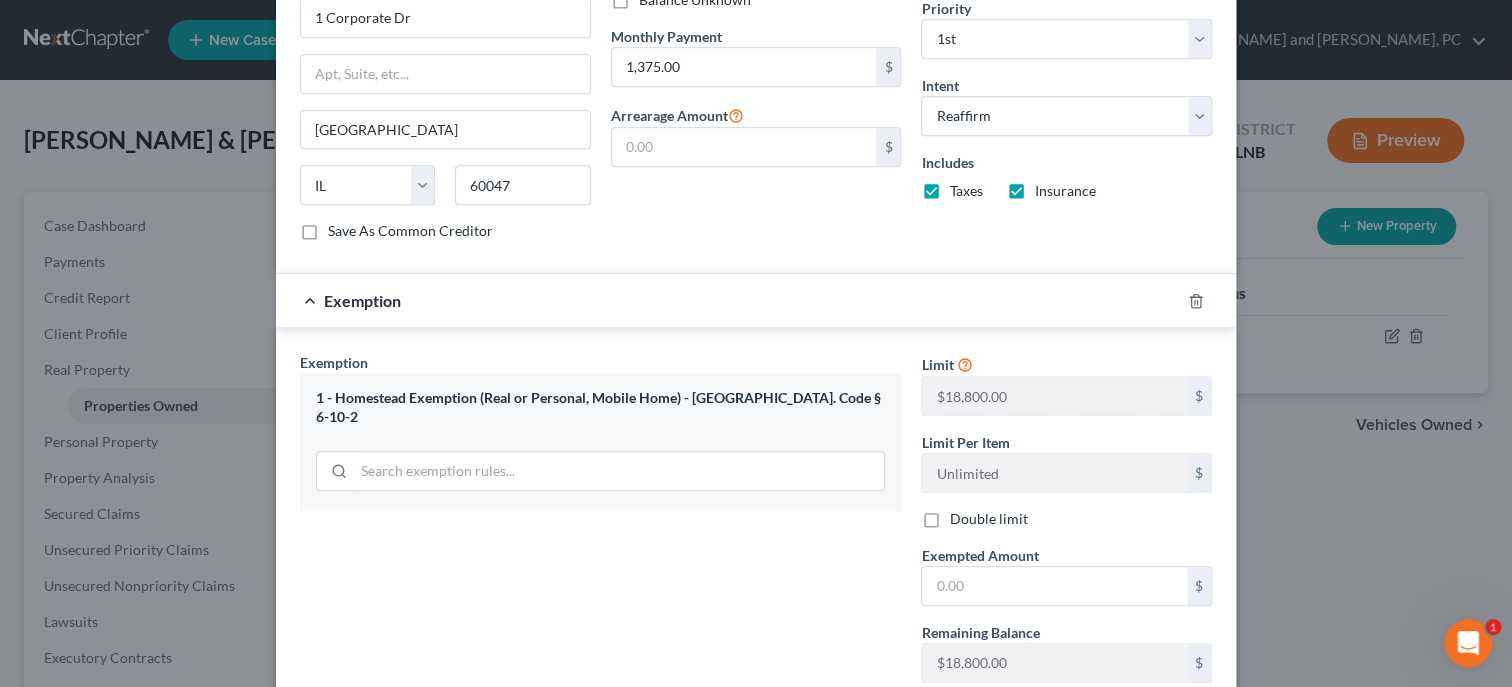 click on "Double limit" at bounding box center [988, 519] 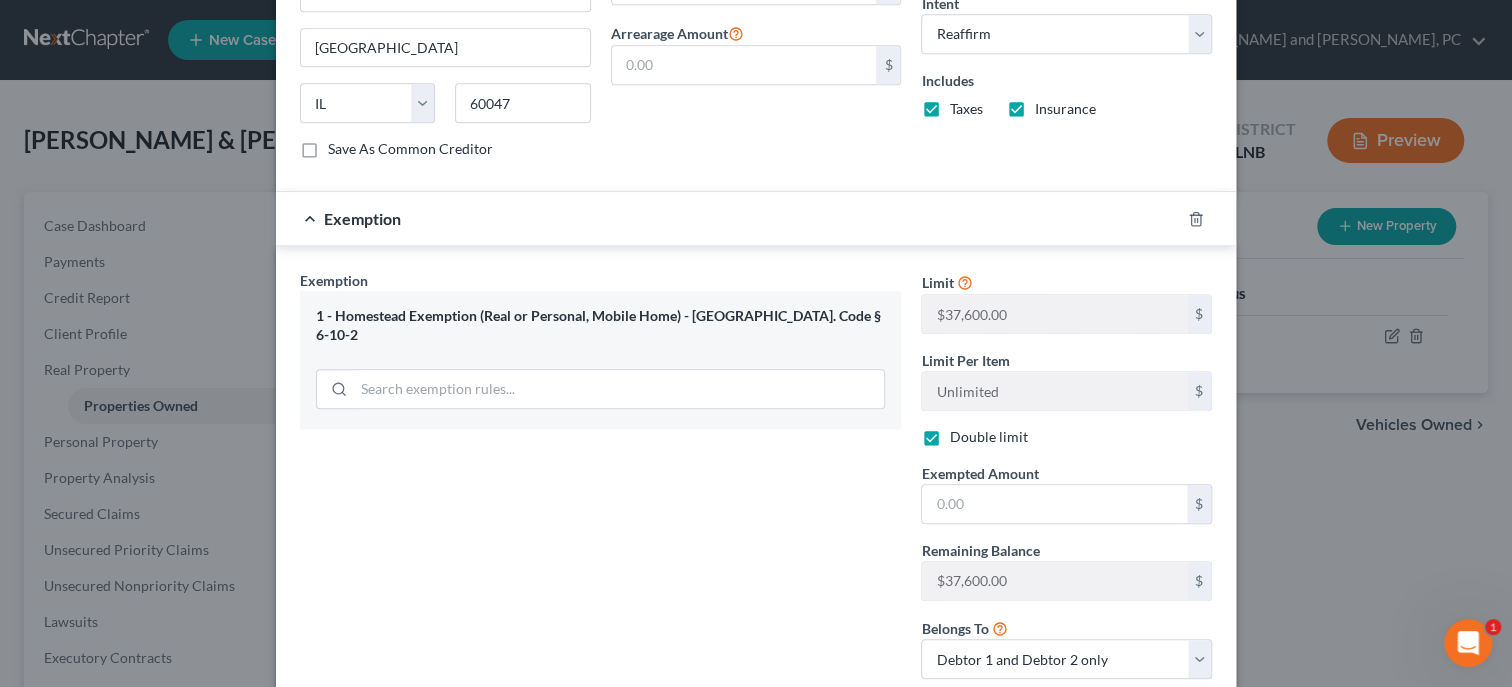 scroll, scrollTop: 858, scrollLeft: 0, axis: vertical 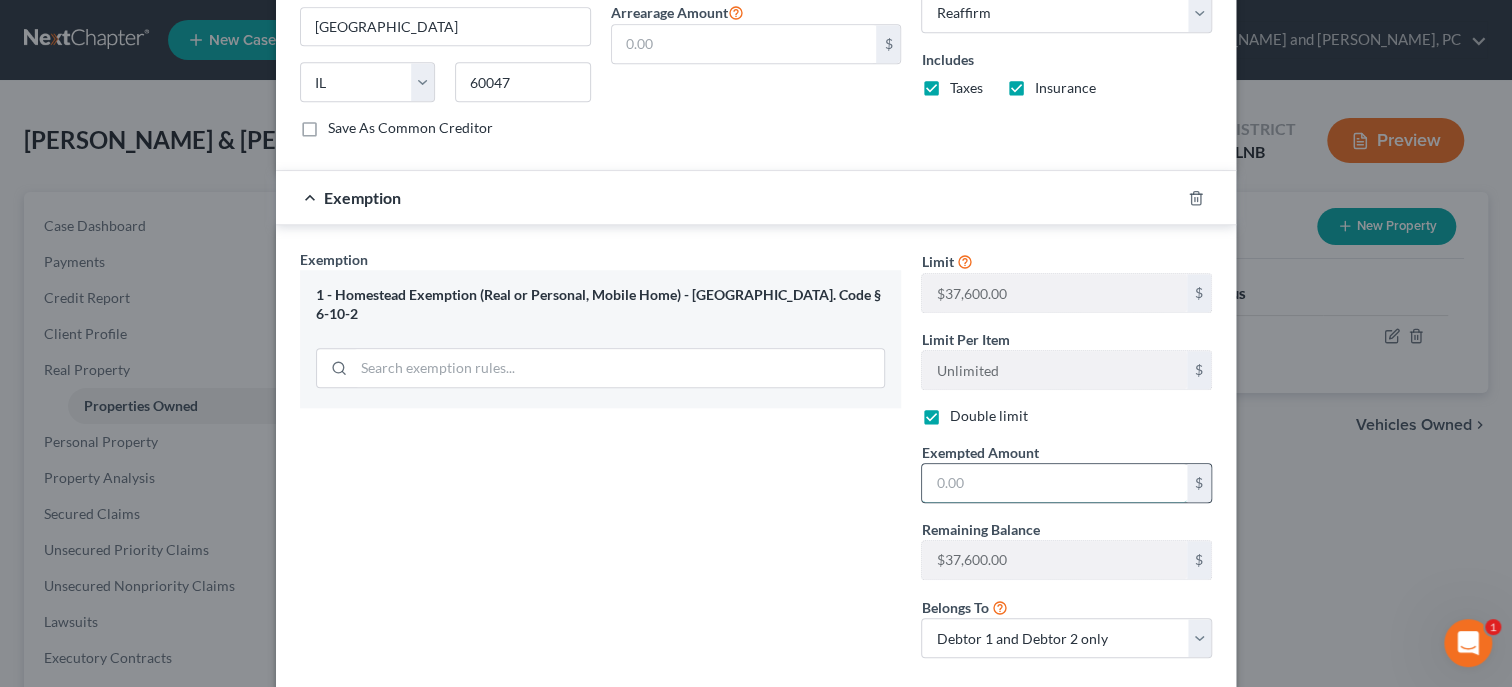click at bounding box center [1054, 483] 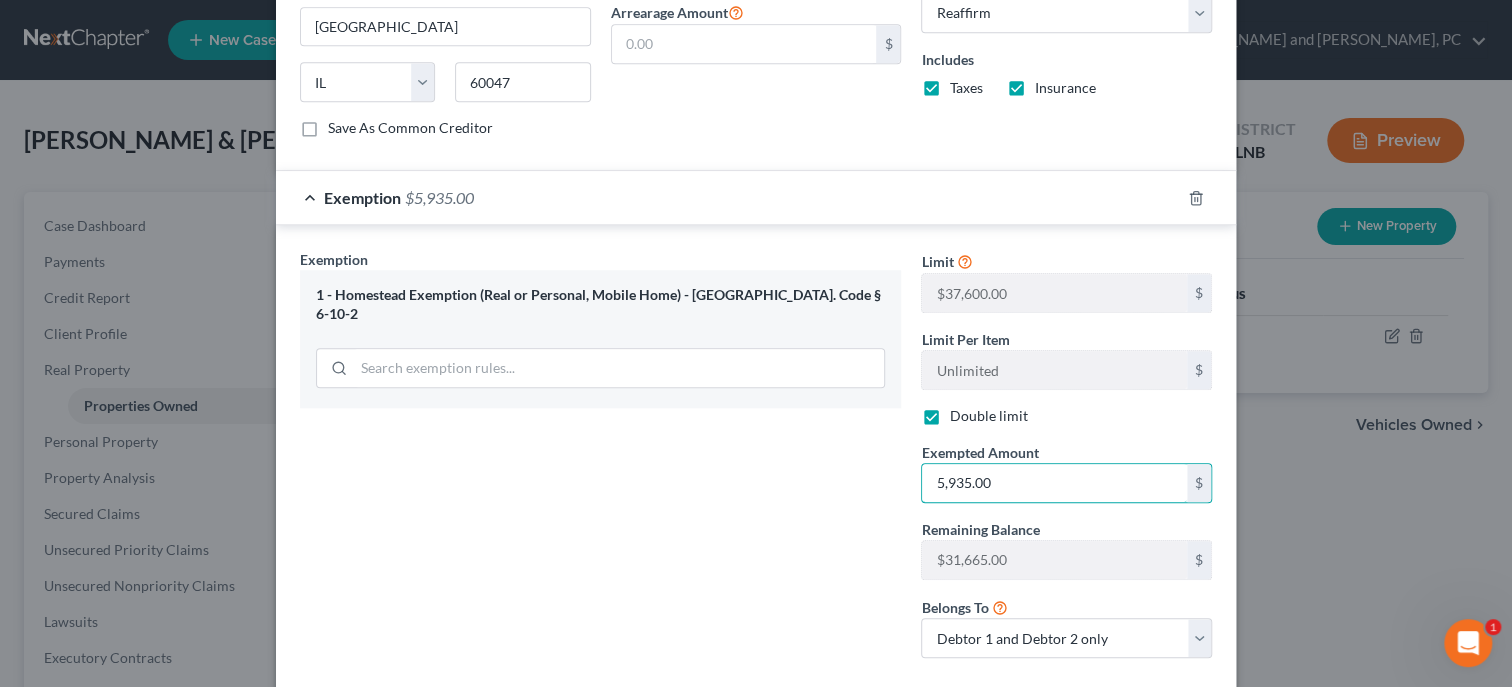 type on "5,935.00" 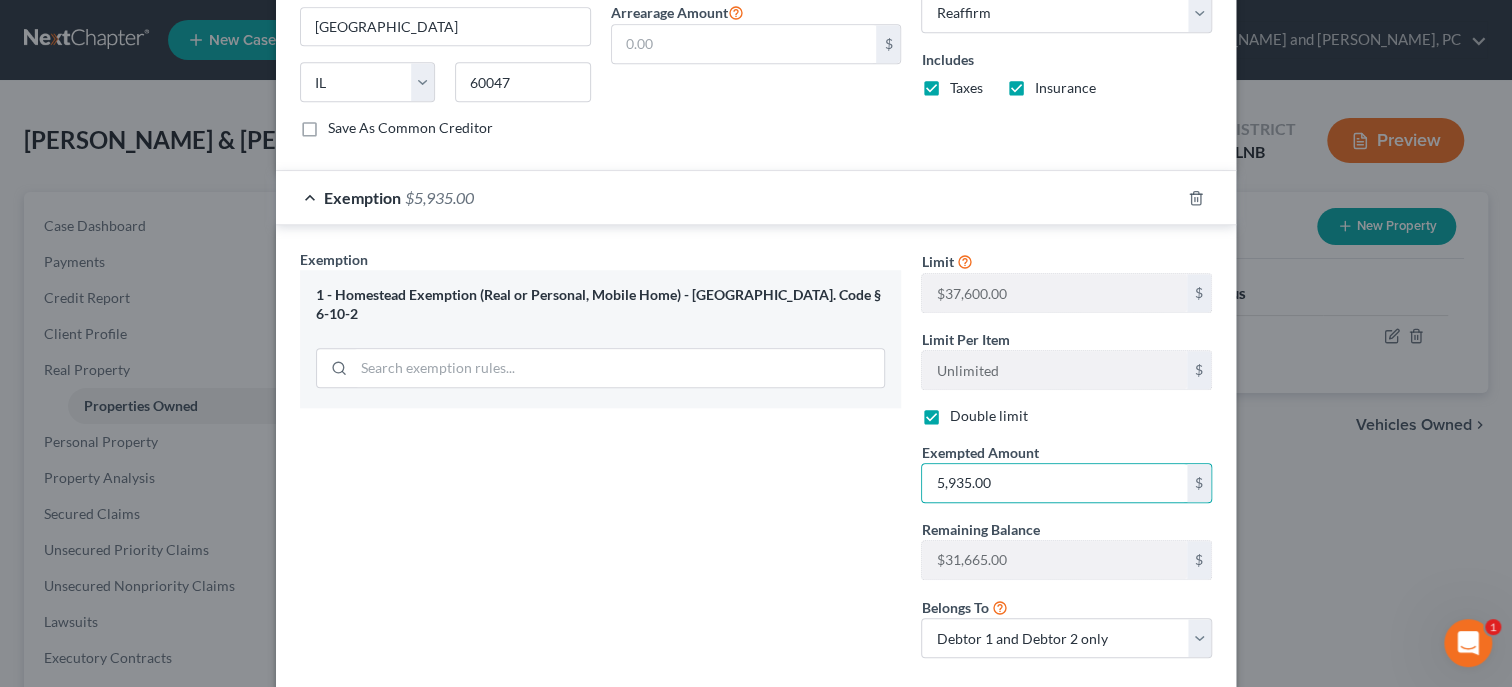 click on "Exemption Set must be selected for CA.
Exemption
*
1 - Homestead Exemption (Real or Personal, Mobile Home) - Ala. Code § 6-10-2" at bounding box center [600, 461] 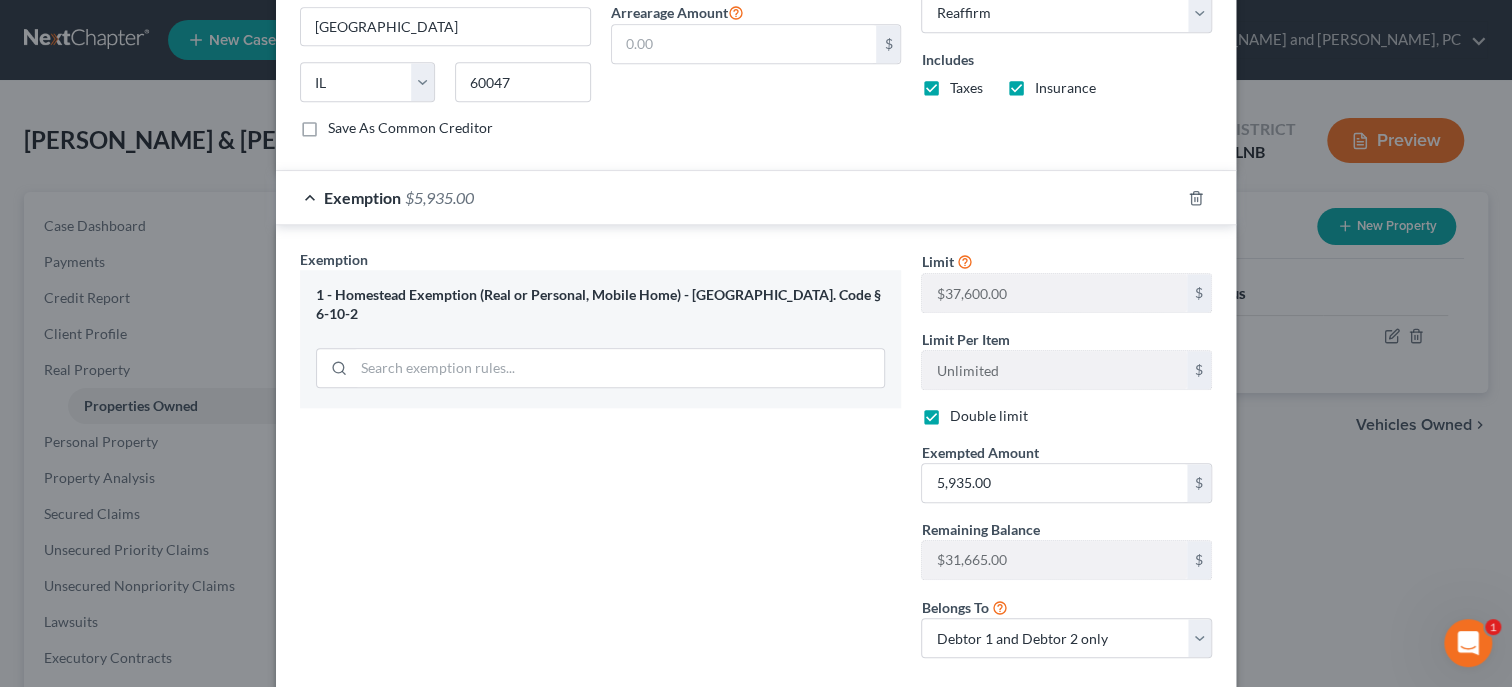 scroll, scrollTop: 966, scrollLeft: 0, axis: vertical 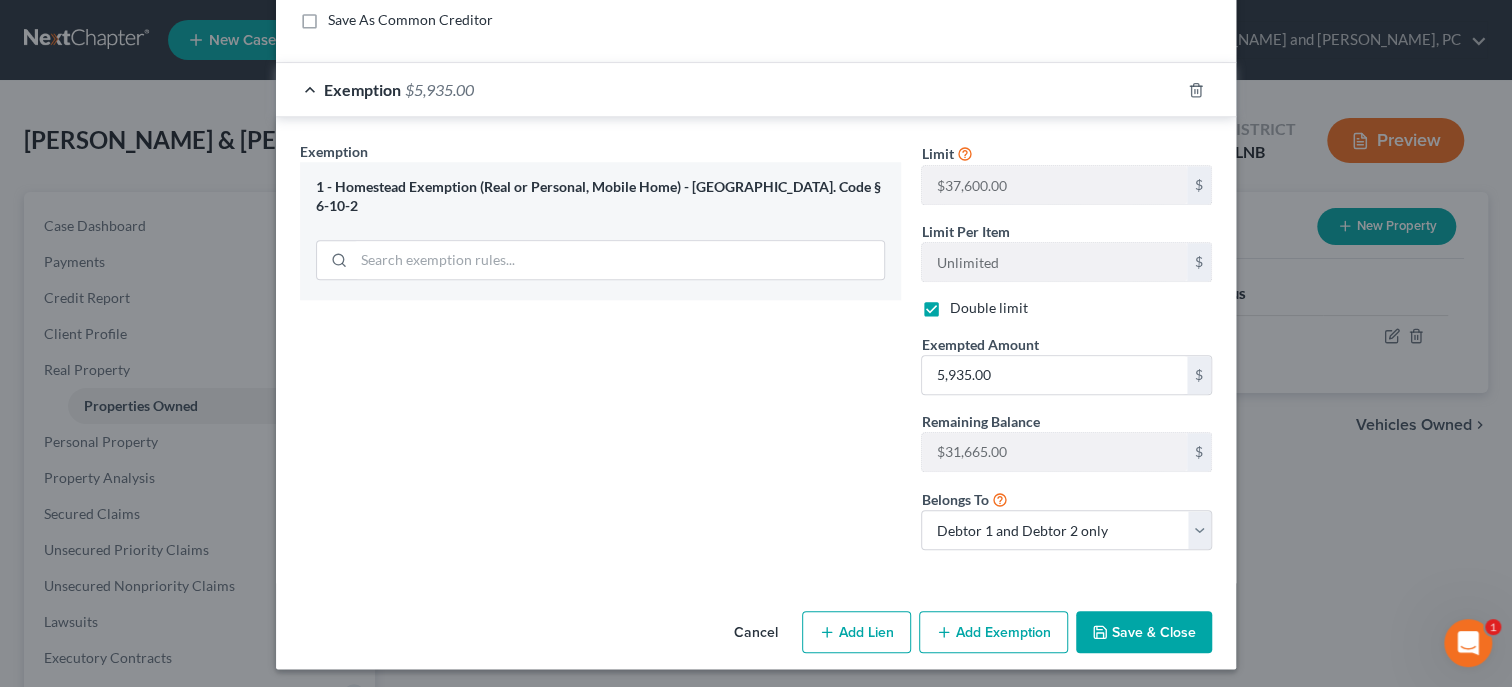 click on "Save & Close" at bounding box center (1144, 632) 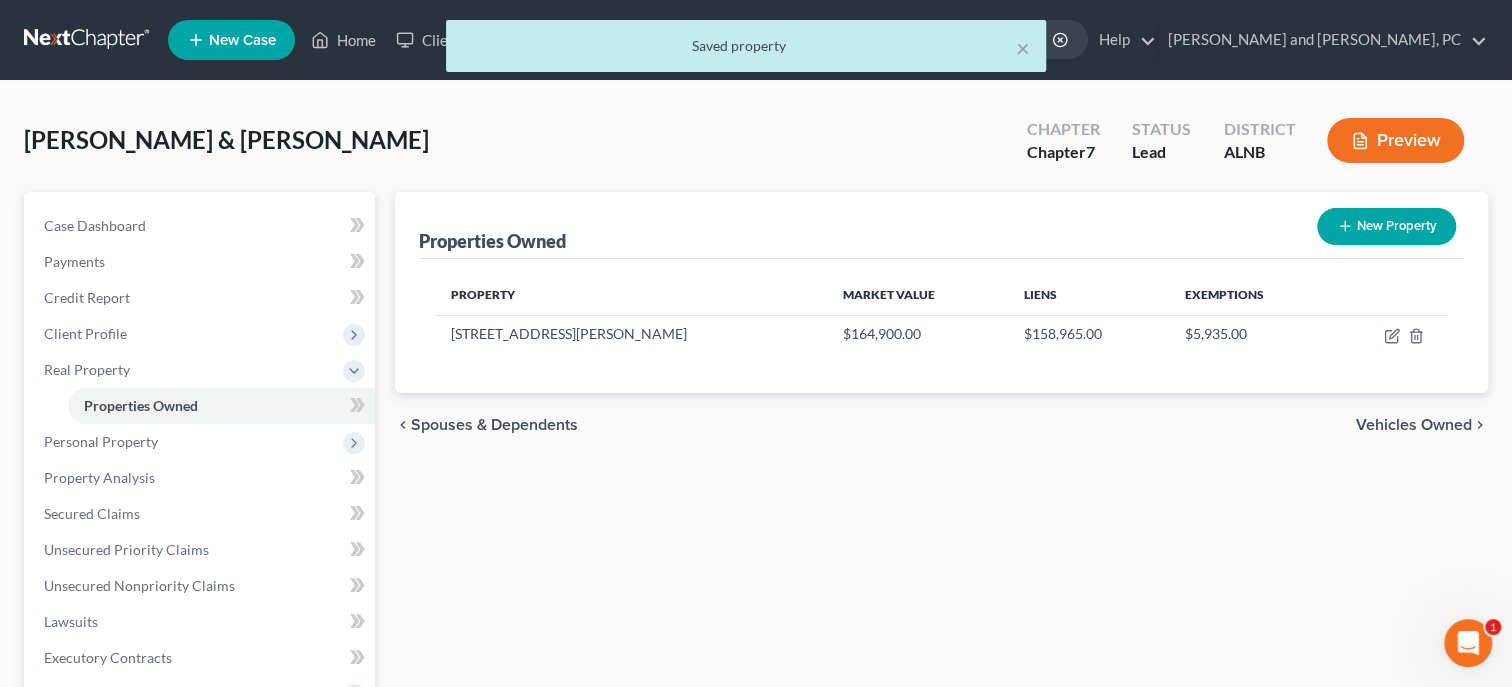click on "Properties Owned New Property
Property Market Value Liens Exemptions [STREET_ADDRESS][PERSON_NAME] $164,900.00 $158,965.00 $5,935.00
chevron_left
Spouses & Dependents
Vehicles Owned
chevron_right" at bounding box center [941, 625] 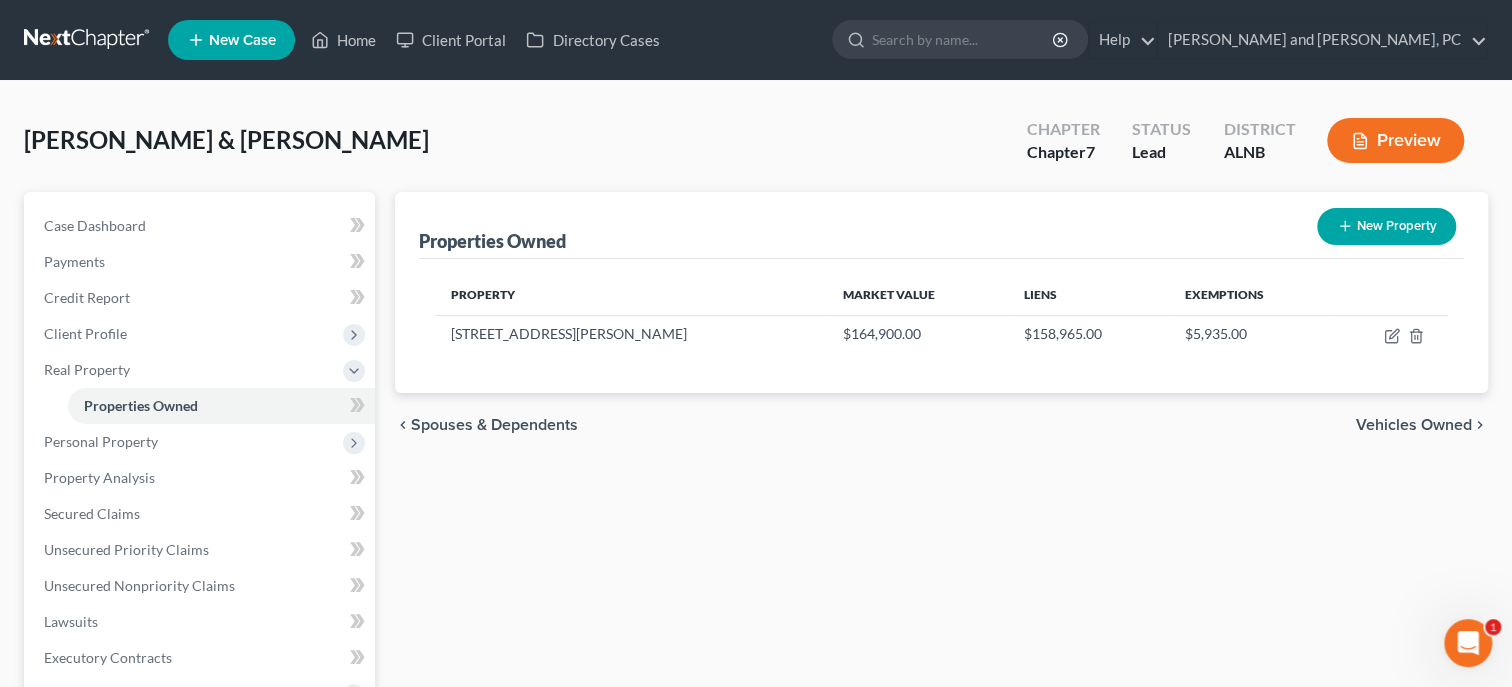 click on "Vehicles Owned" at bounding box center [1414, 425] 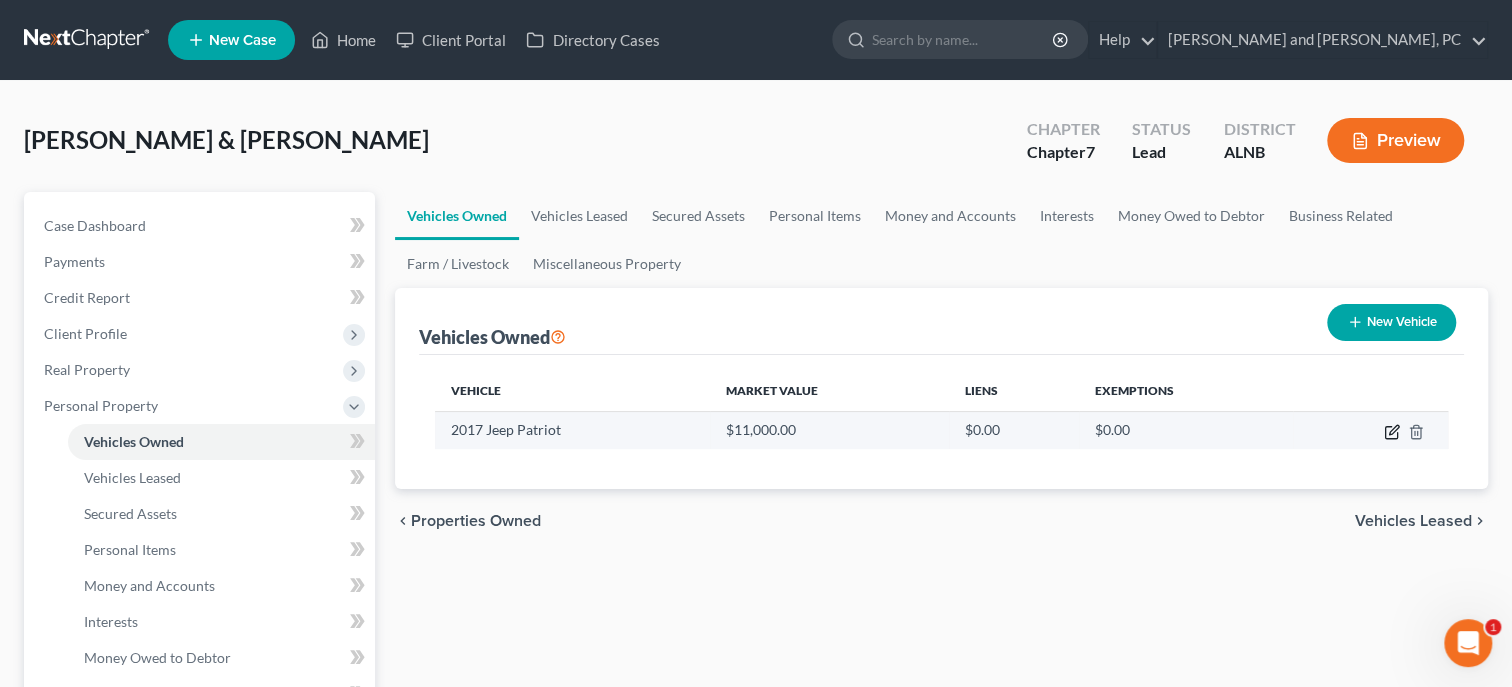 click 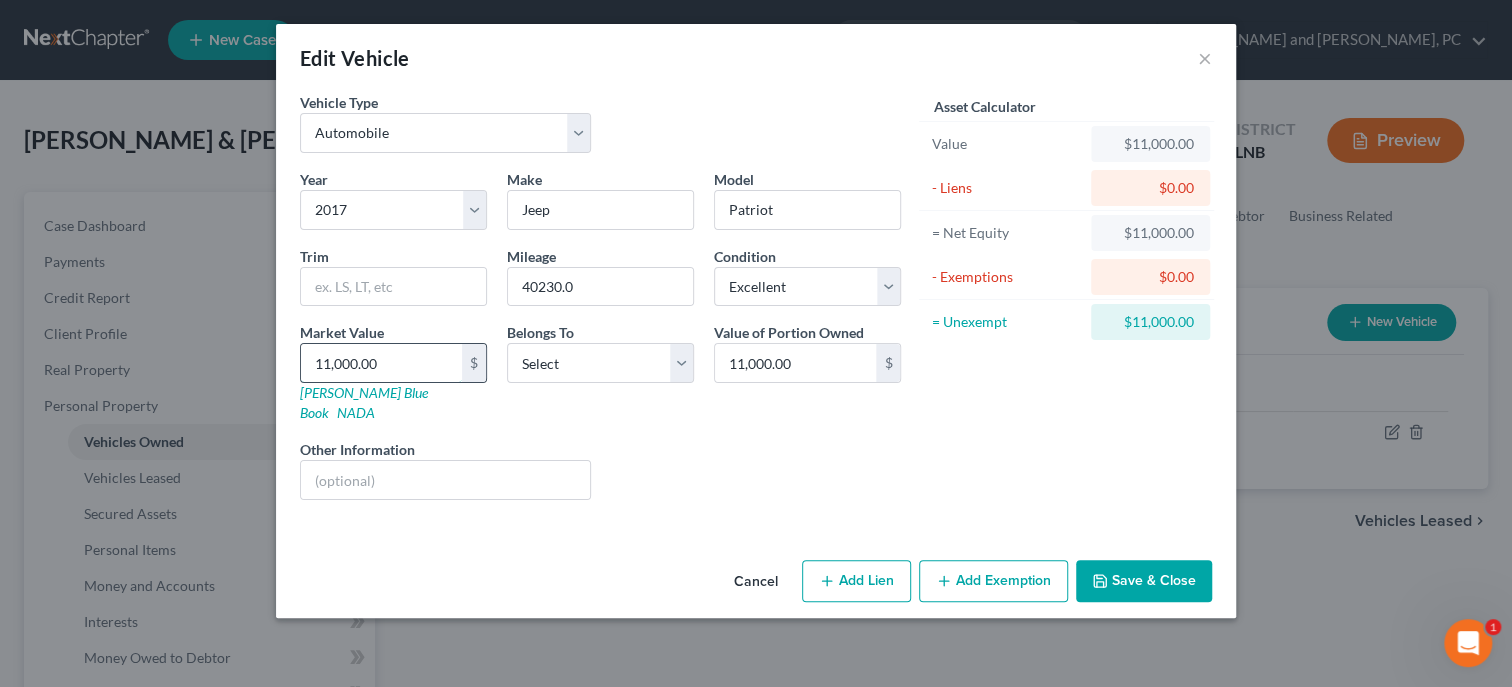 drag, startPoint x: 399, startPoint y: 369, endPoint x: 410, endPoint y: 368, distance: 11.045361 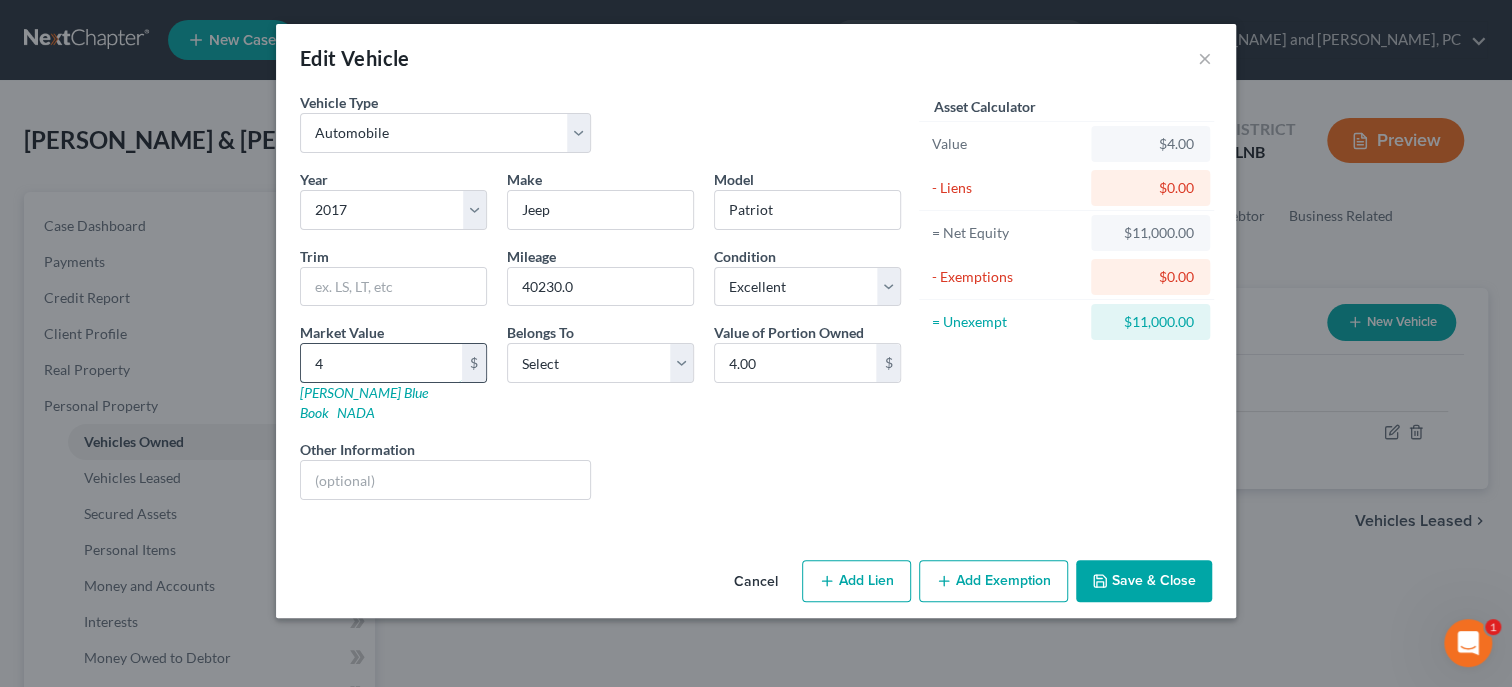 type on "40" 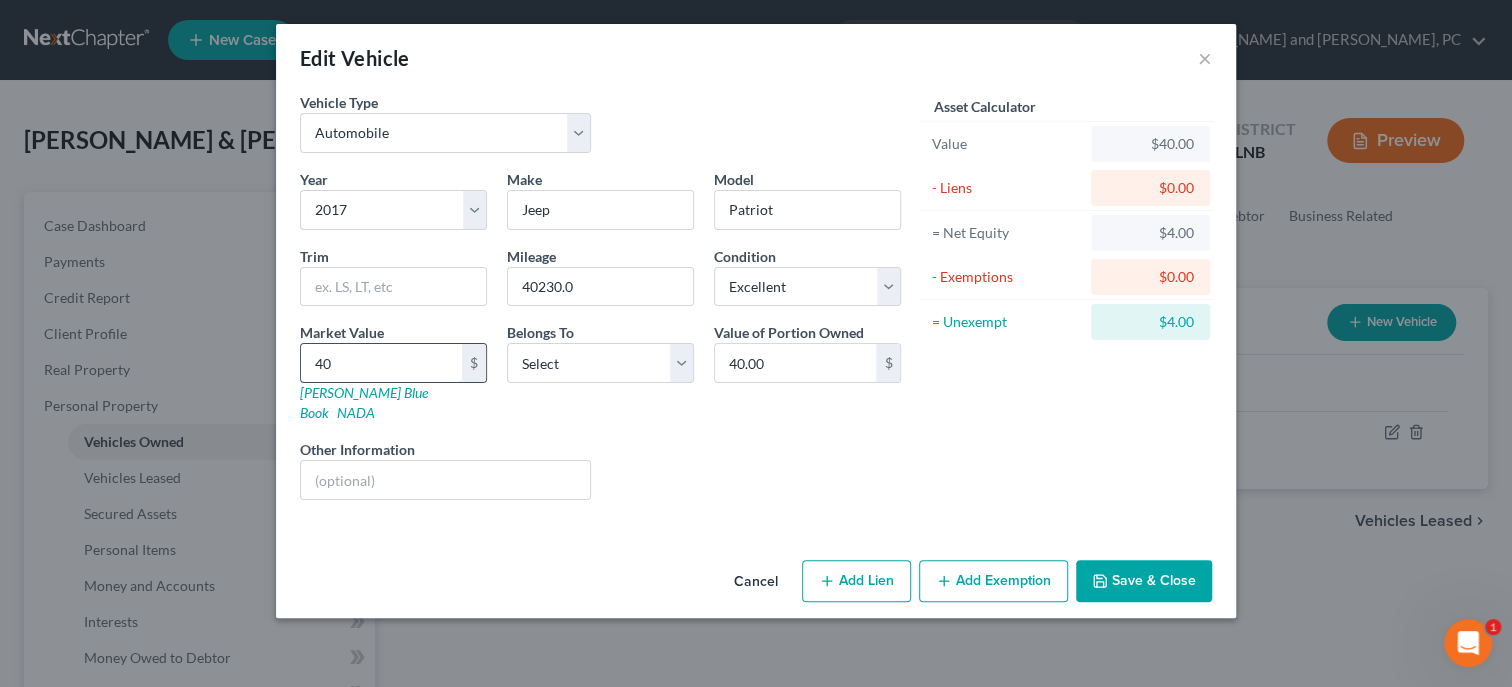 type on "400" 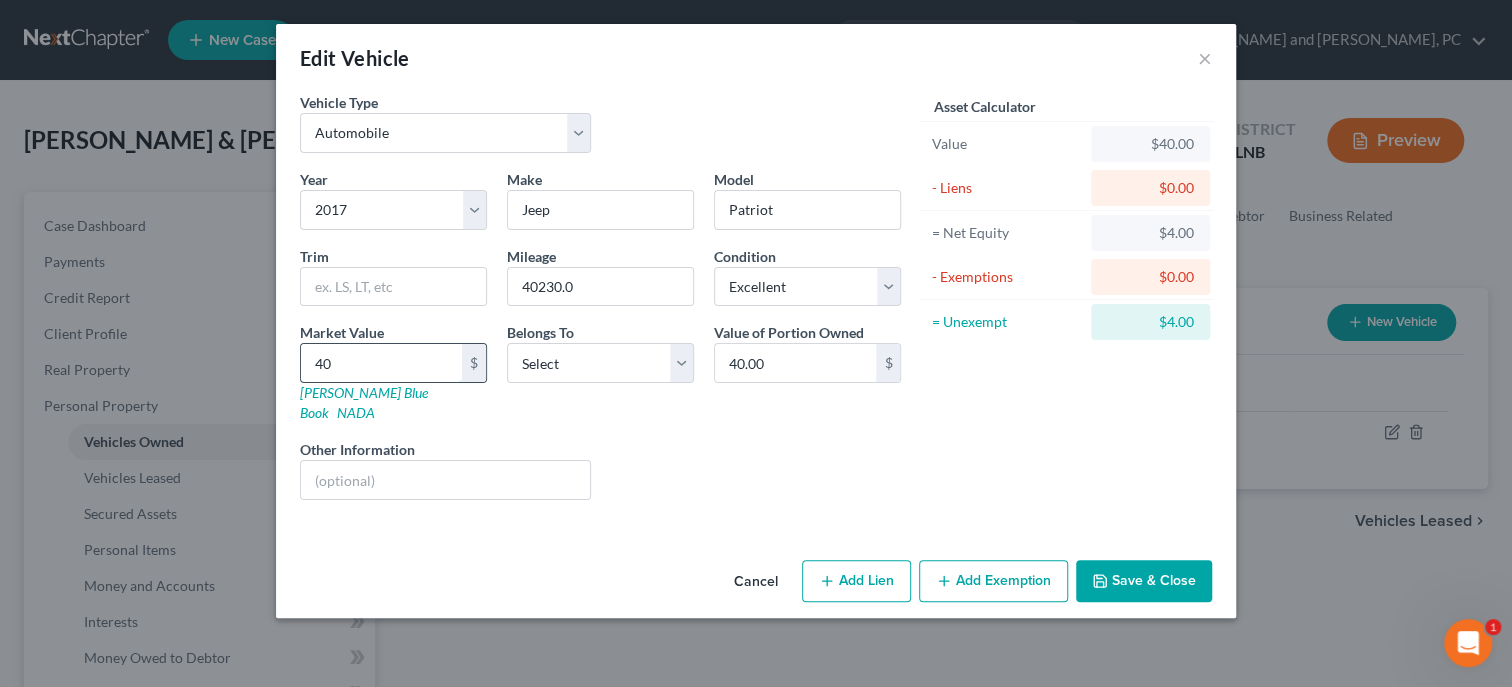 type on "400.00" 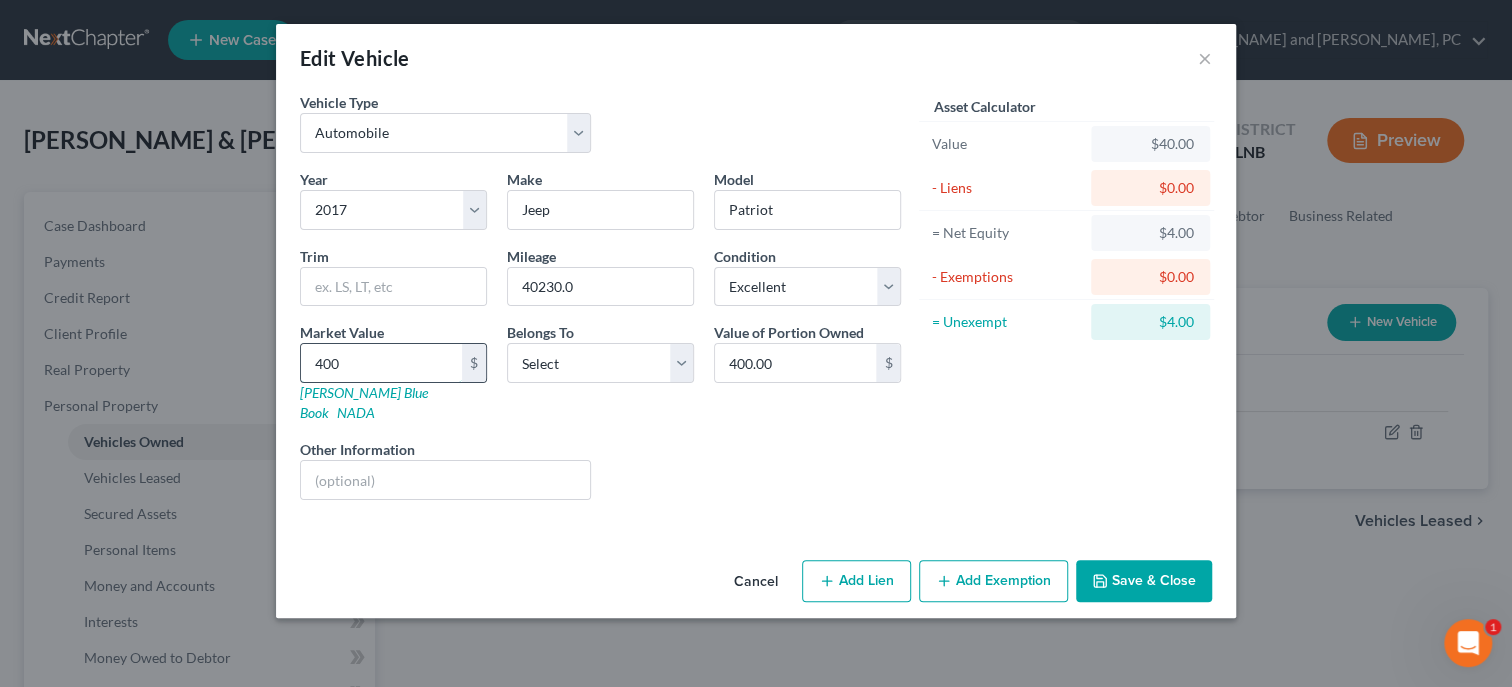 type on "4000" 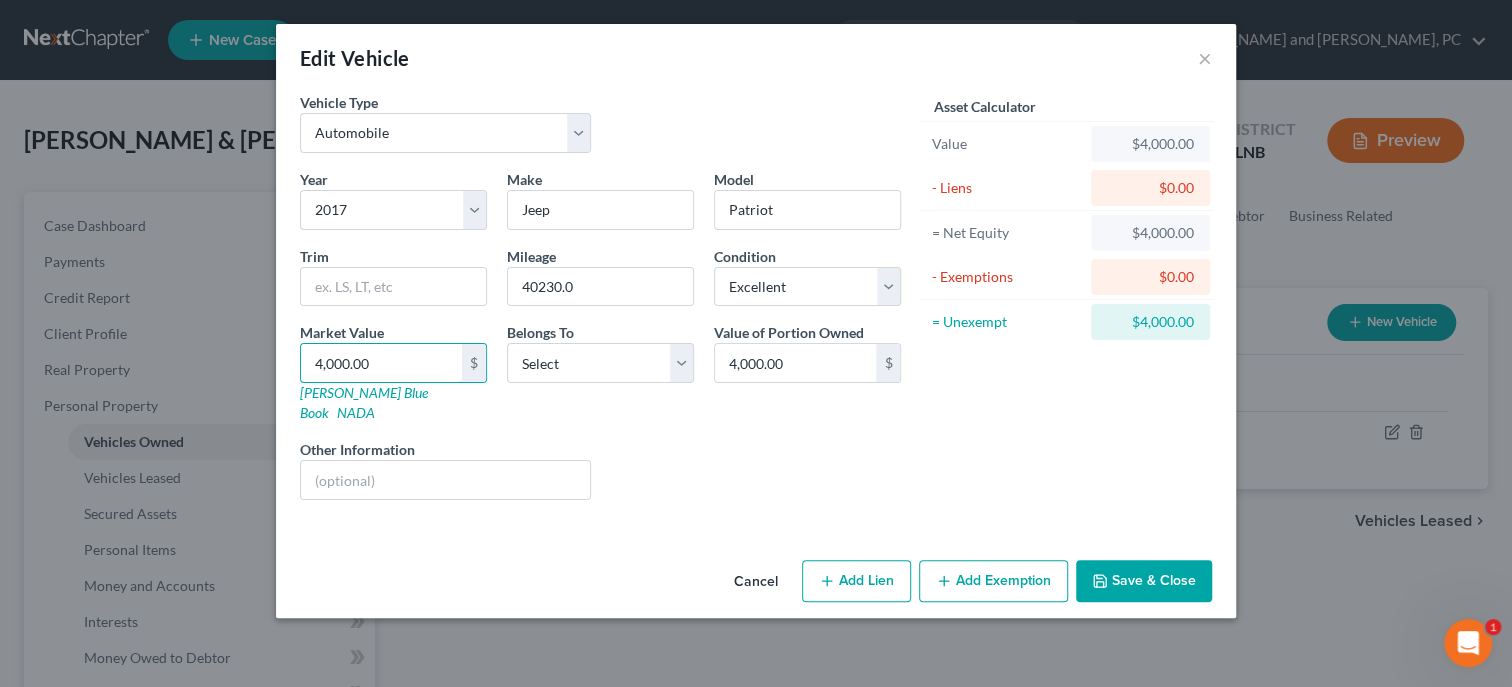 type on "4,000.00" 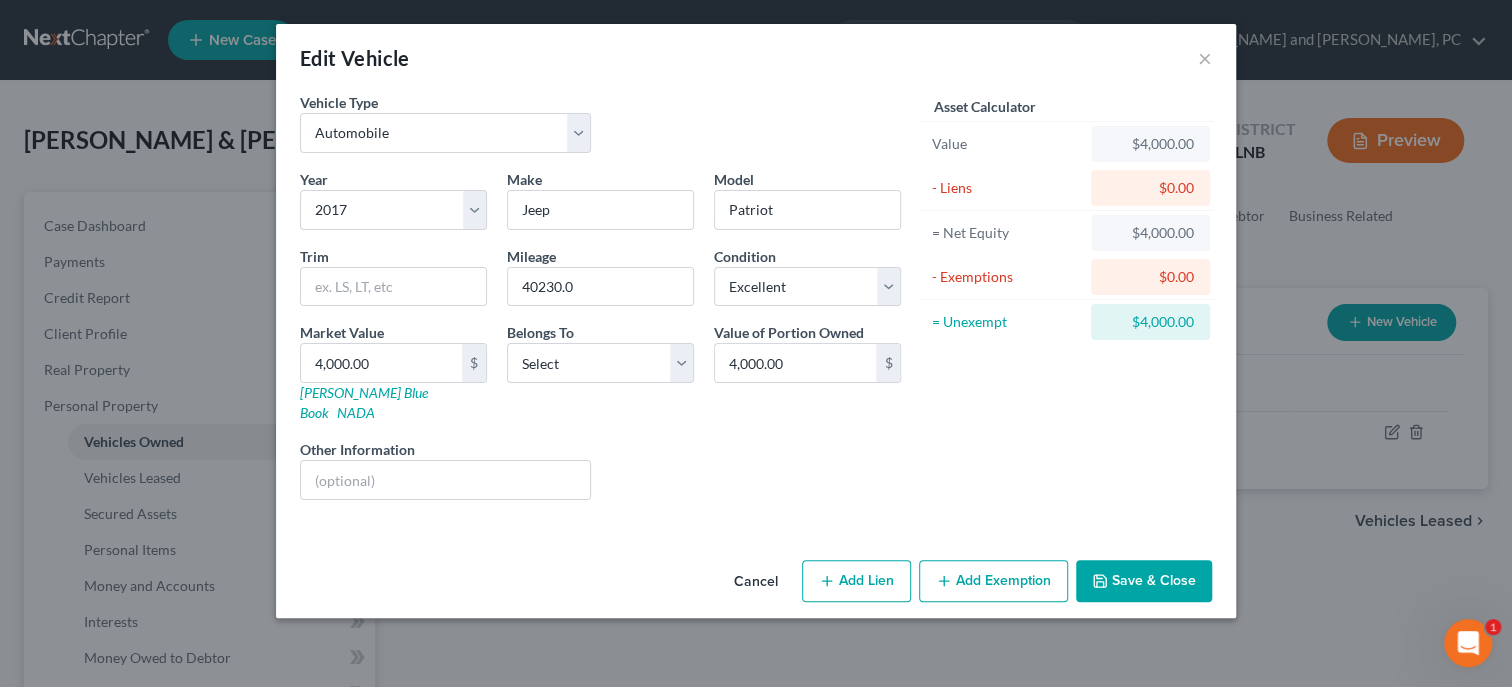 click on "Year Select 2026 2025 2024 2023 2022 2021 2020 2019 2018 2017 2016 2015 2014 2013 2012 2011 2010 2009 2008 2007 2006 2005 2004 2003 2002 2001 2000 1999 1998 1997 1996 1995 1994 1993 1992 1991 1990 1989 1988 1987 1986 1985 1984 1983 1982 1981 1980 1979 1978 1977 1976 1975 1974 1973 1972 1971 1970 1969 1968 1967 1966 1965 1964 1963 1962 1961 1960 1959 1958 1957 1956 1955 1954 1953 1952 1951 1950 1949 1948 1947 1946 1945 1944 1943 1942 1941 1940 1939 1938 1937 1936 1935 1934 1933 1932 1931 1930 1929 1928 1927 1926 1925 1924 1923 1922 1921 1920 1919 1918 1917 1916 1915 1914 1913 1912 1911 1910 1909 1908 1907 1906 1905 1904 1903 1902 1901
Make
*
Jeep Model Patriot Trim Mileage 40230.0 Condition Select Excellent Very Good Good Fair Poor Market Value 4,000.00 $ [PERSON_NAME] Blue Book NADA
Belongs To
*
Select Debtor 1 Only Debtor 2 Only Debtor 1 And Debtor 2 Only At Least One Of The Debtors And Another Community Property Value of Portion Owned 4,000.00 $ Other Information
Liens
Select" at bounding box center (600, 342) 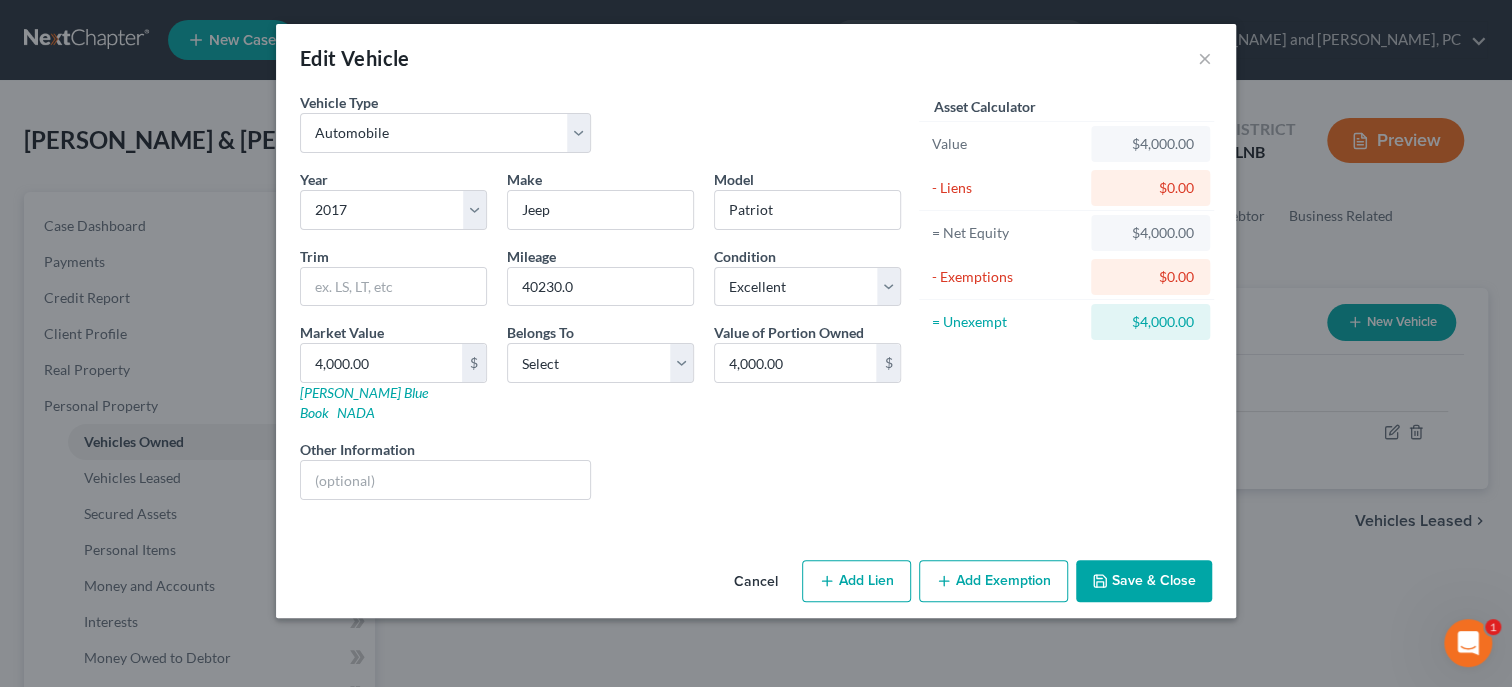 click on "Add Exemption" at bounding box center (993, 581) 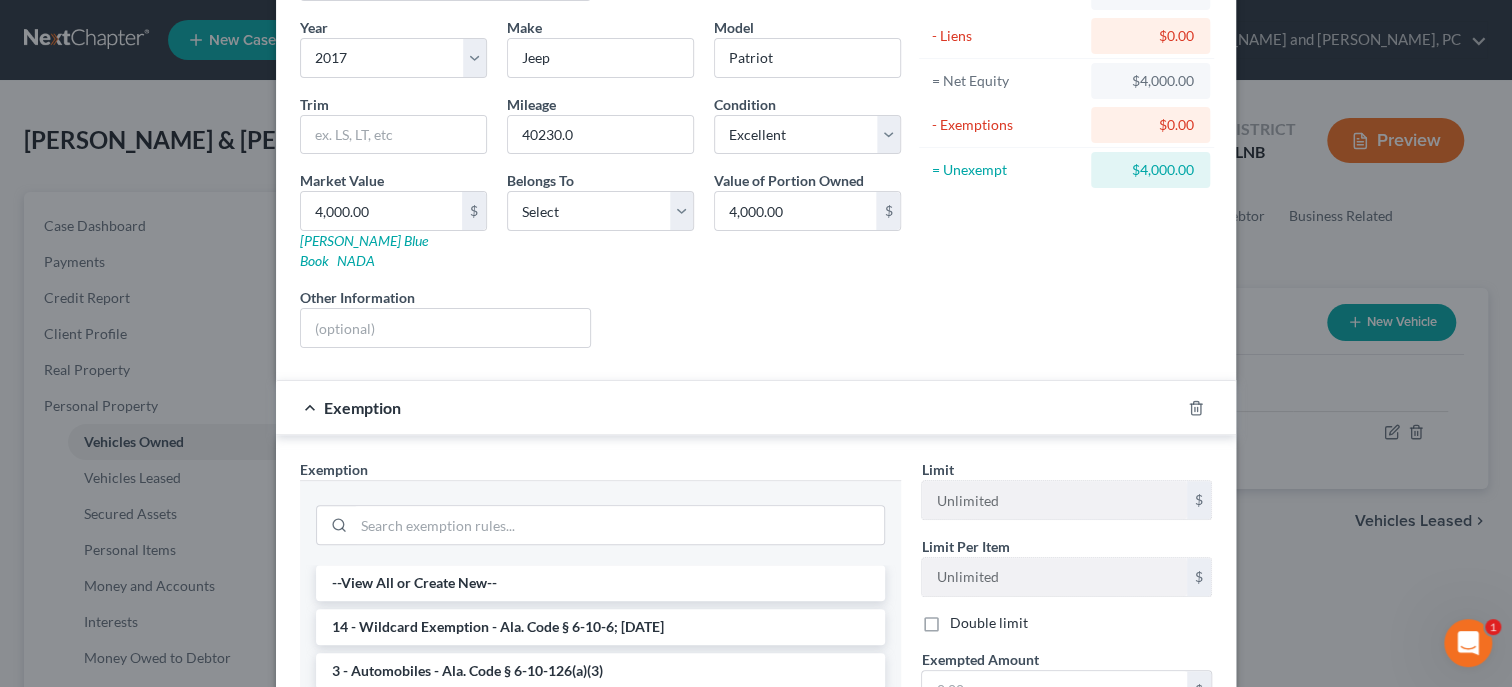 scroll, scrollTop: 309, scrollLeft: 0, axis: vertical 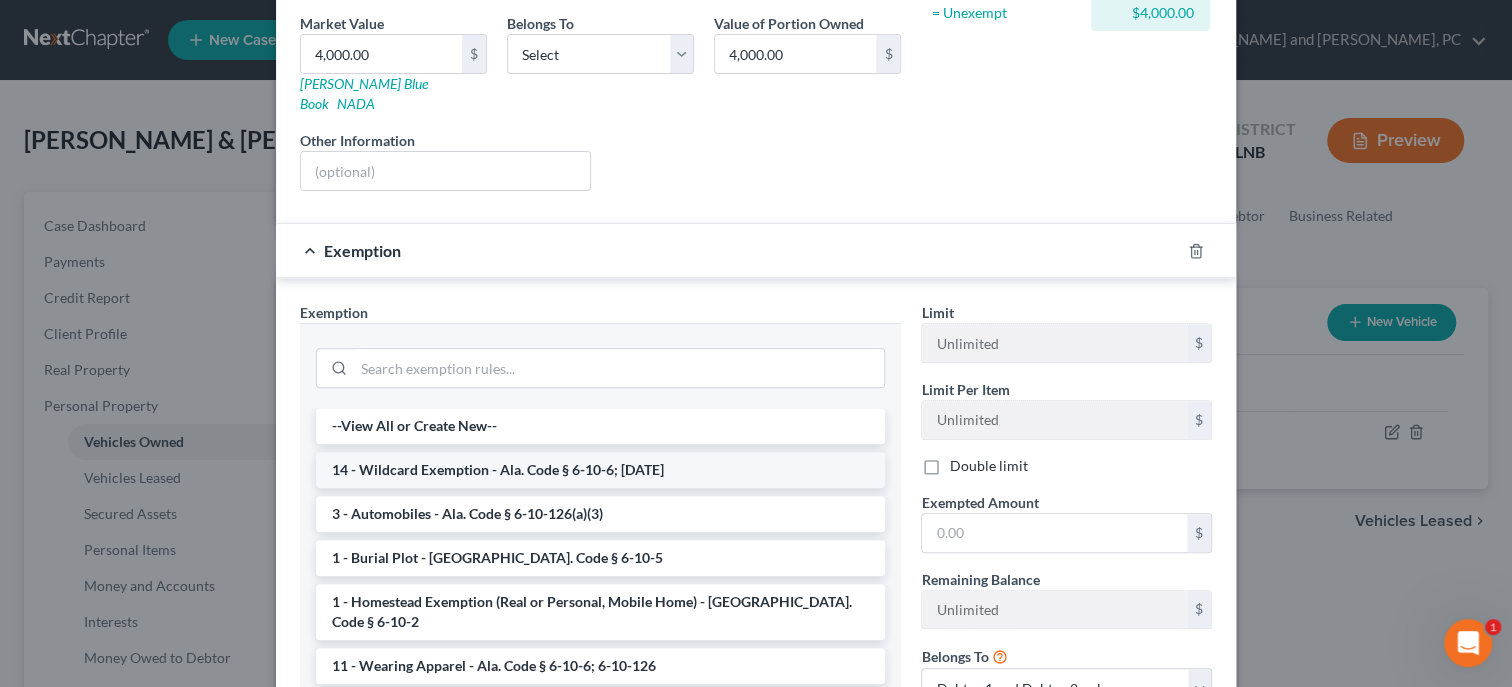 click on "14 - Wildcard Exemption - Ala. Code § 6-10-6; [DATE]" at bounding box center (600, 470) 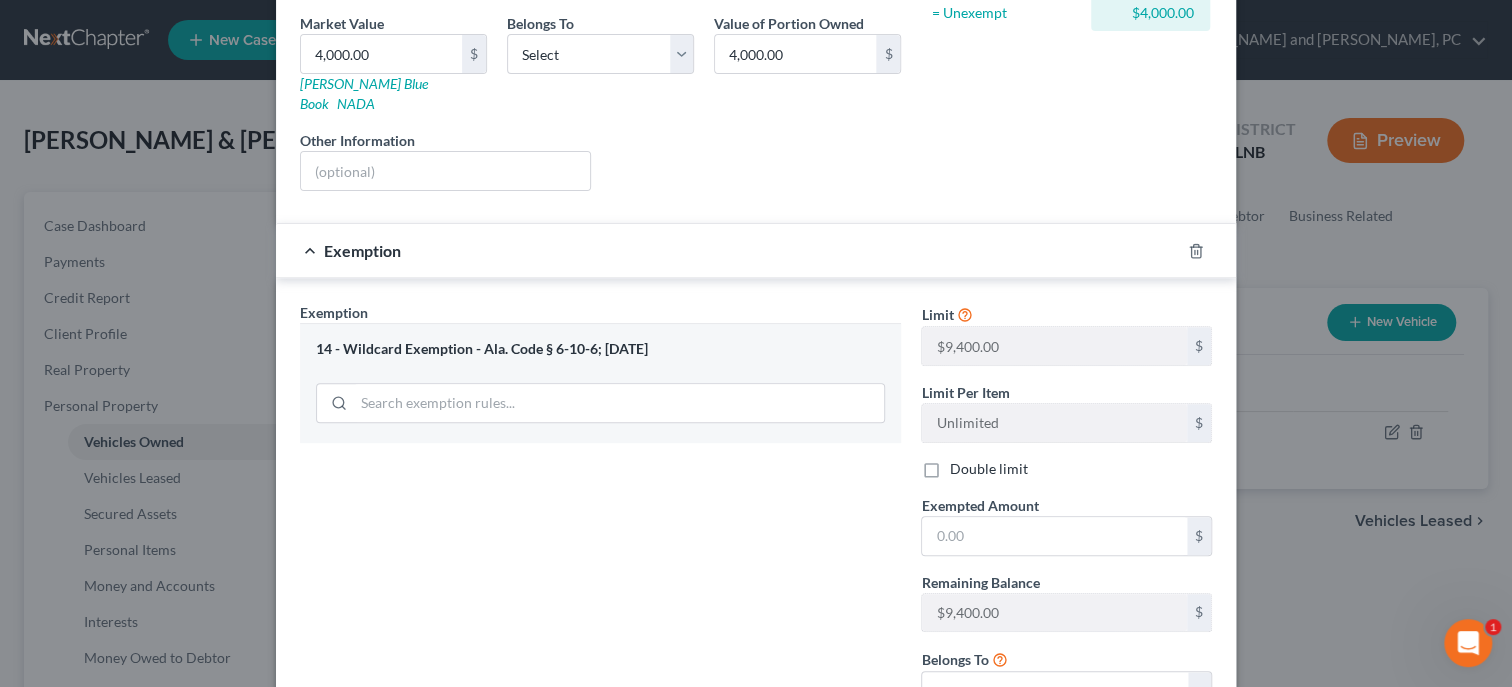 click on "Double limit" at bounding box center (988, 469) 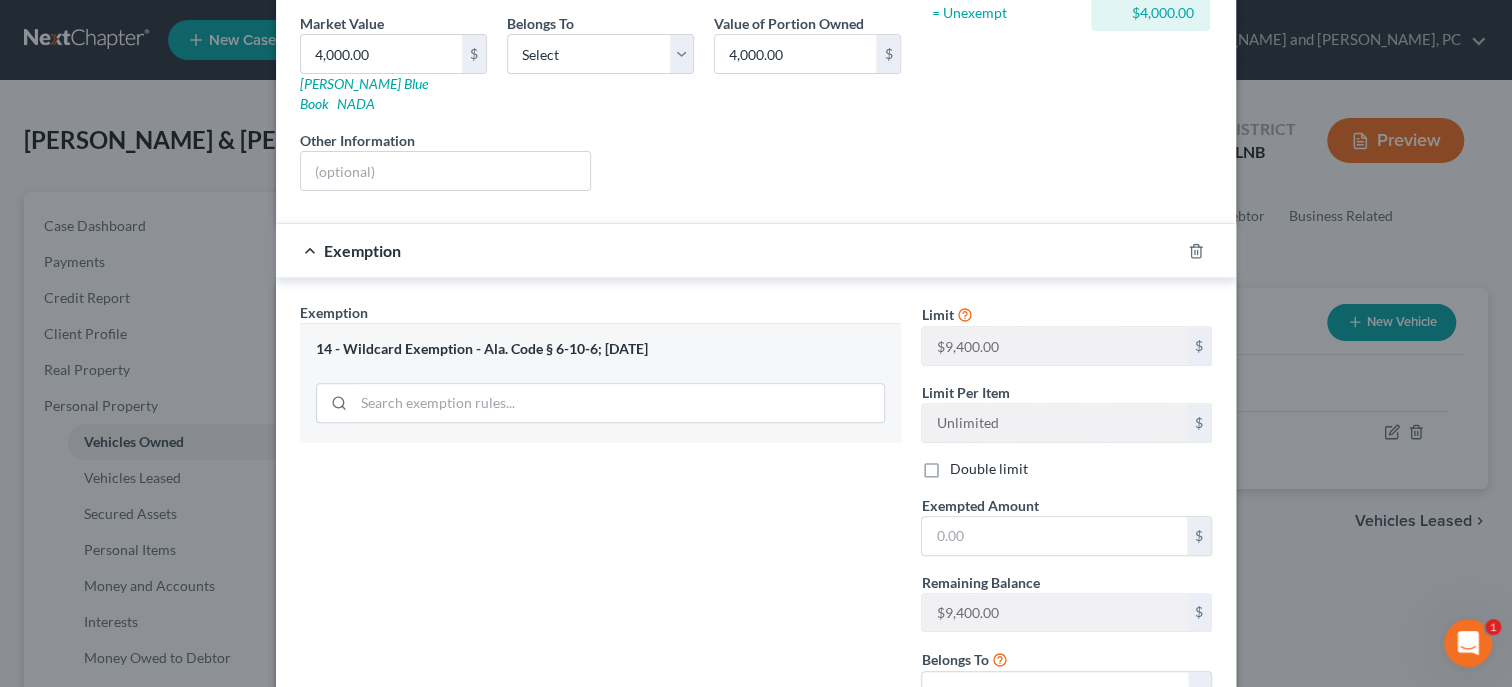 click on "Double limit" at bounding box center (963, 465) 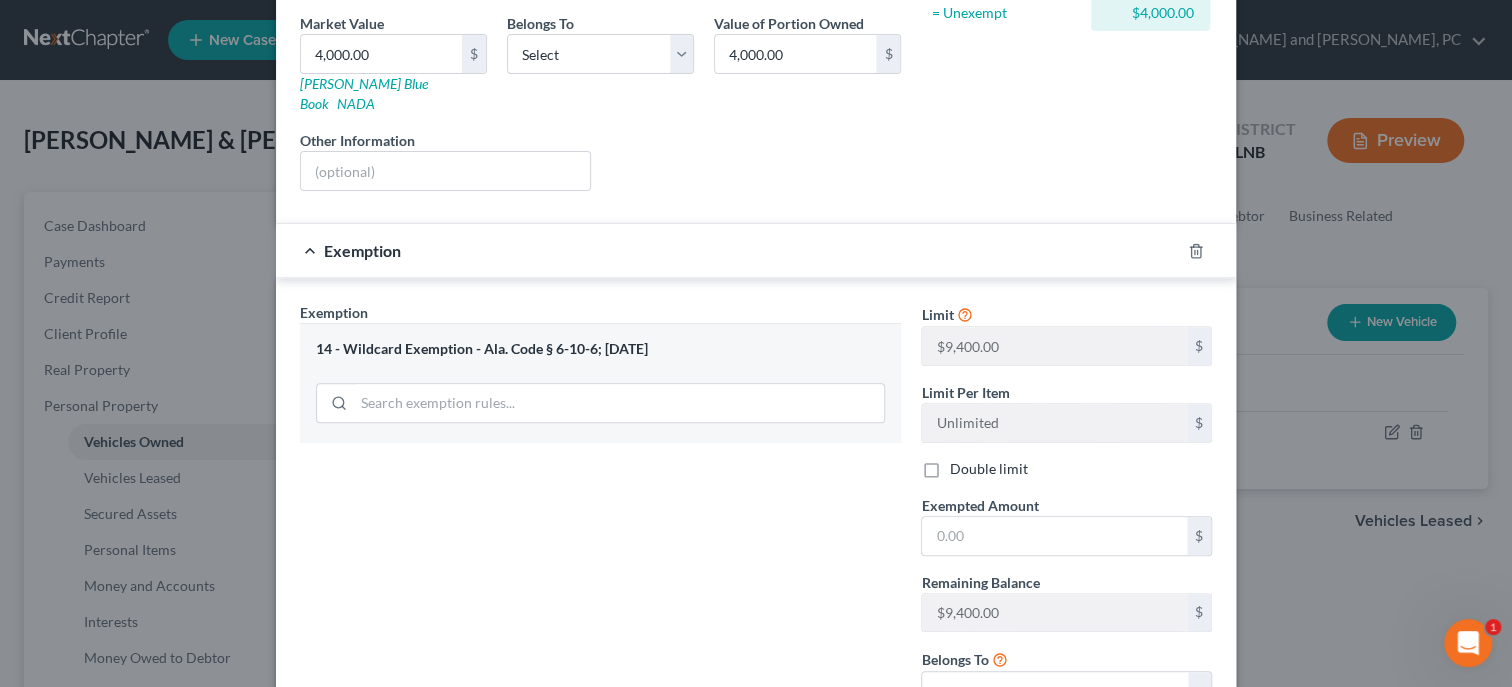 checkbox on "true" 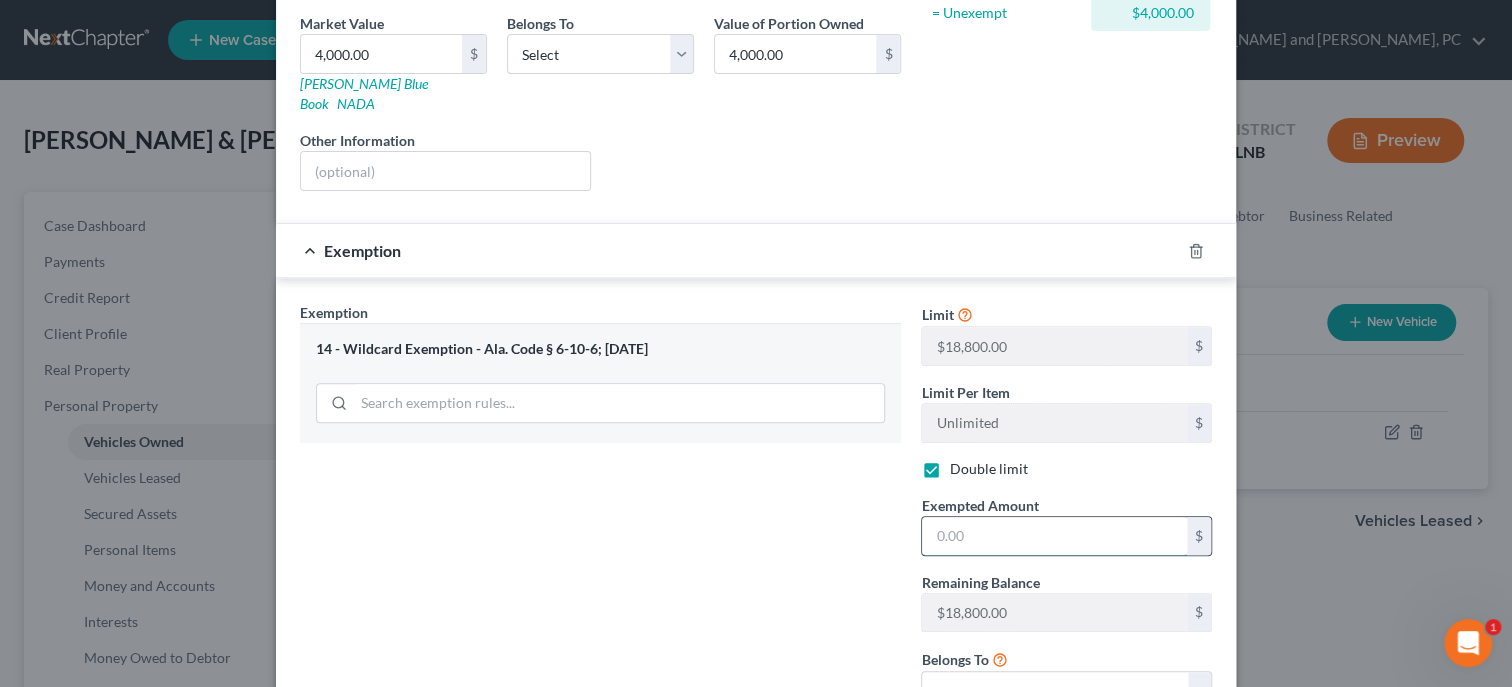 click at bounding box center [1054, 536] 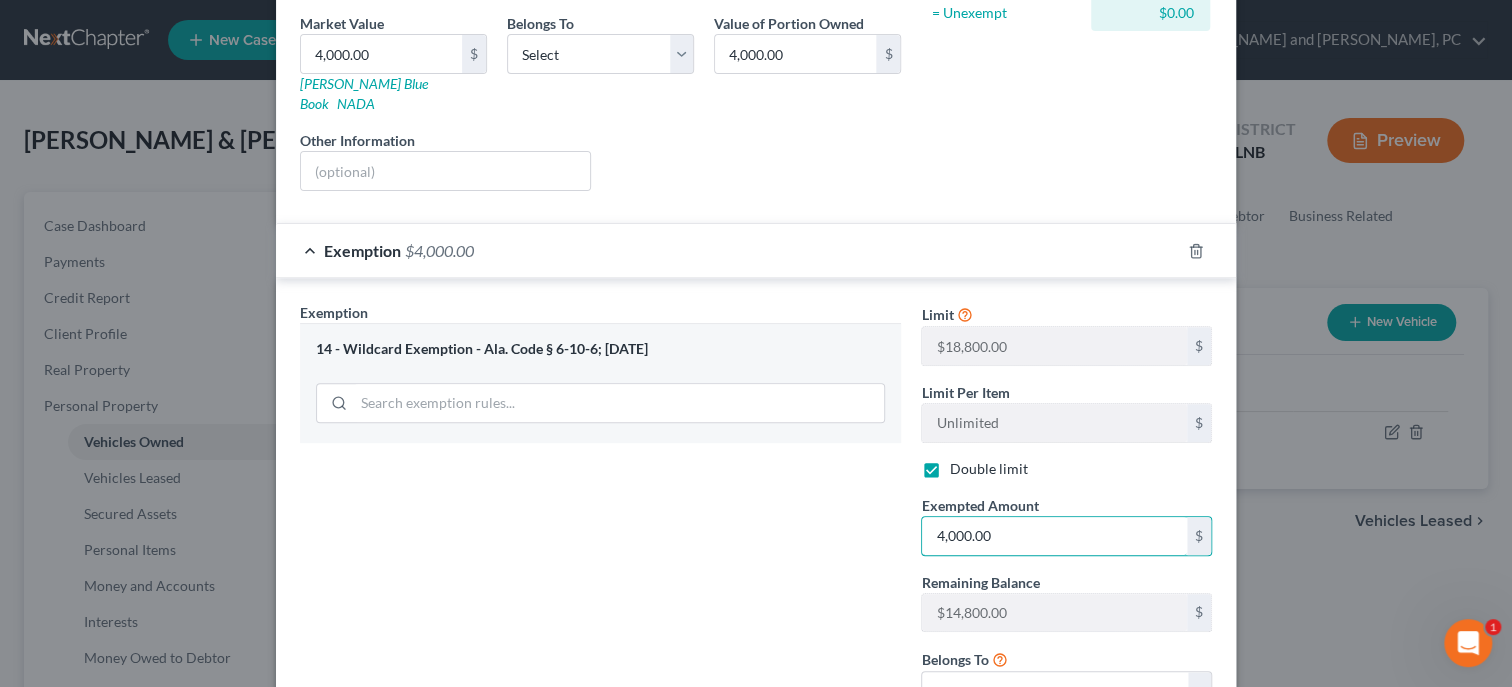 type on "4,000.00" 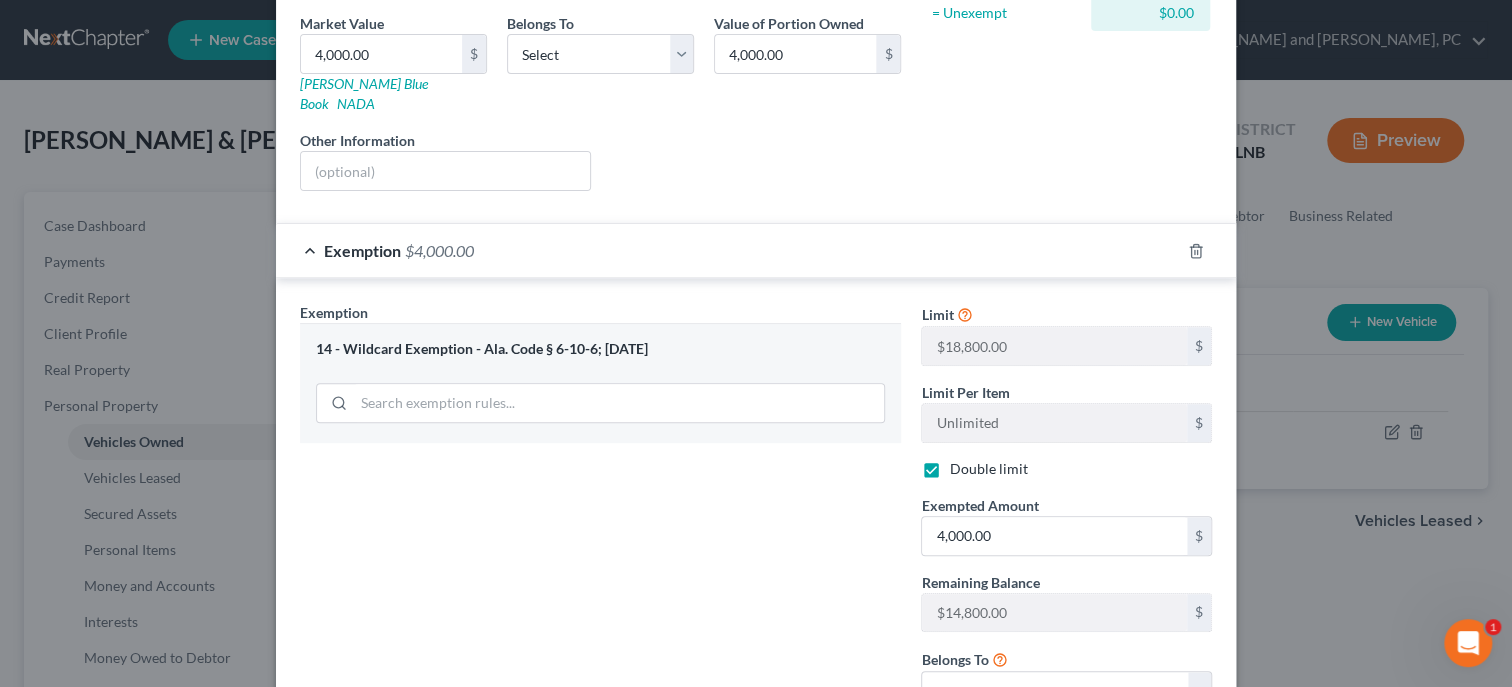 click on "Exemption Set must be selected for CA.
Exemption
*
14 - Wildcard Exemption - Ala. Code § 6-10-6; [DATE]" at bounding box center (600, 514) 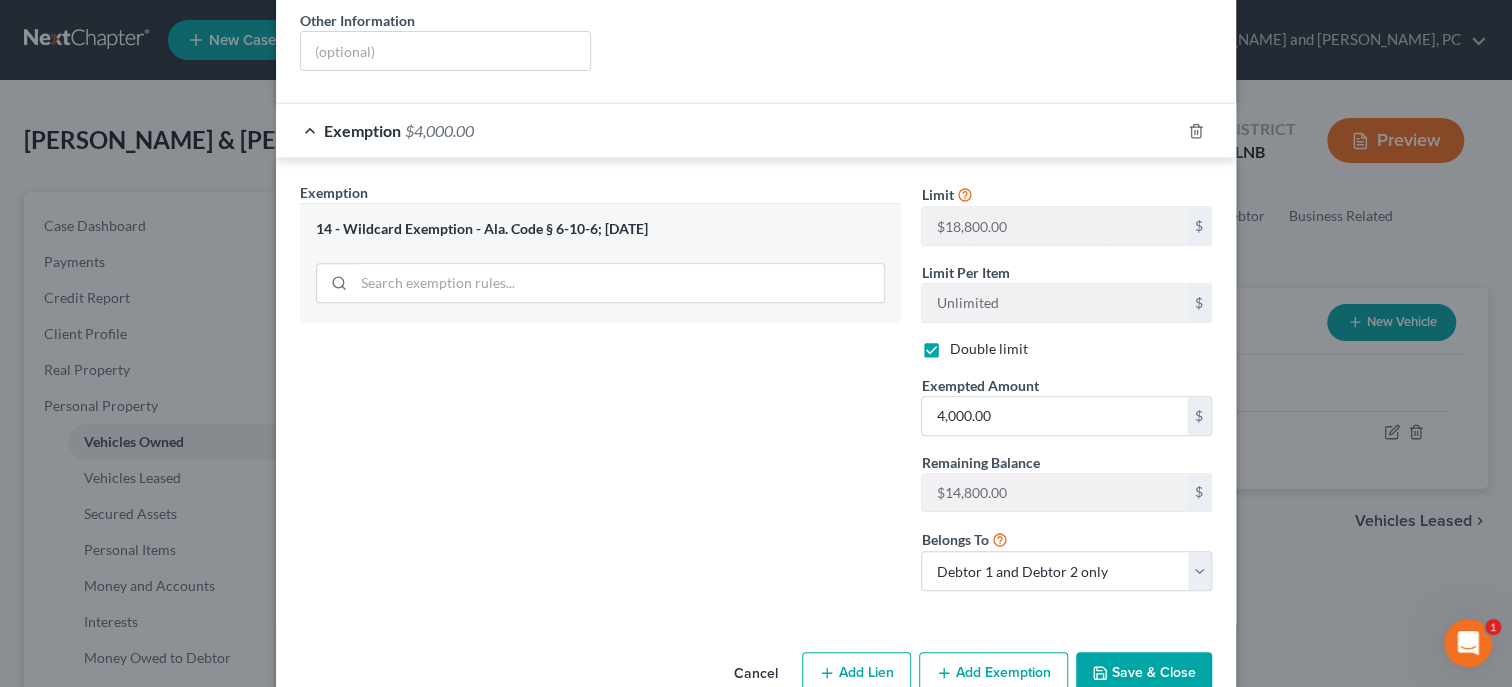 scroll, scrollTop: 452, scrollLeft: 0, axis: vertical 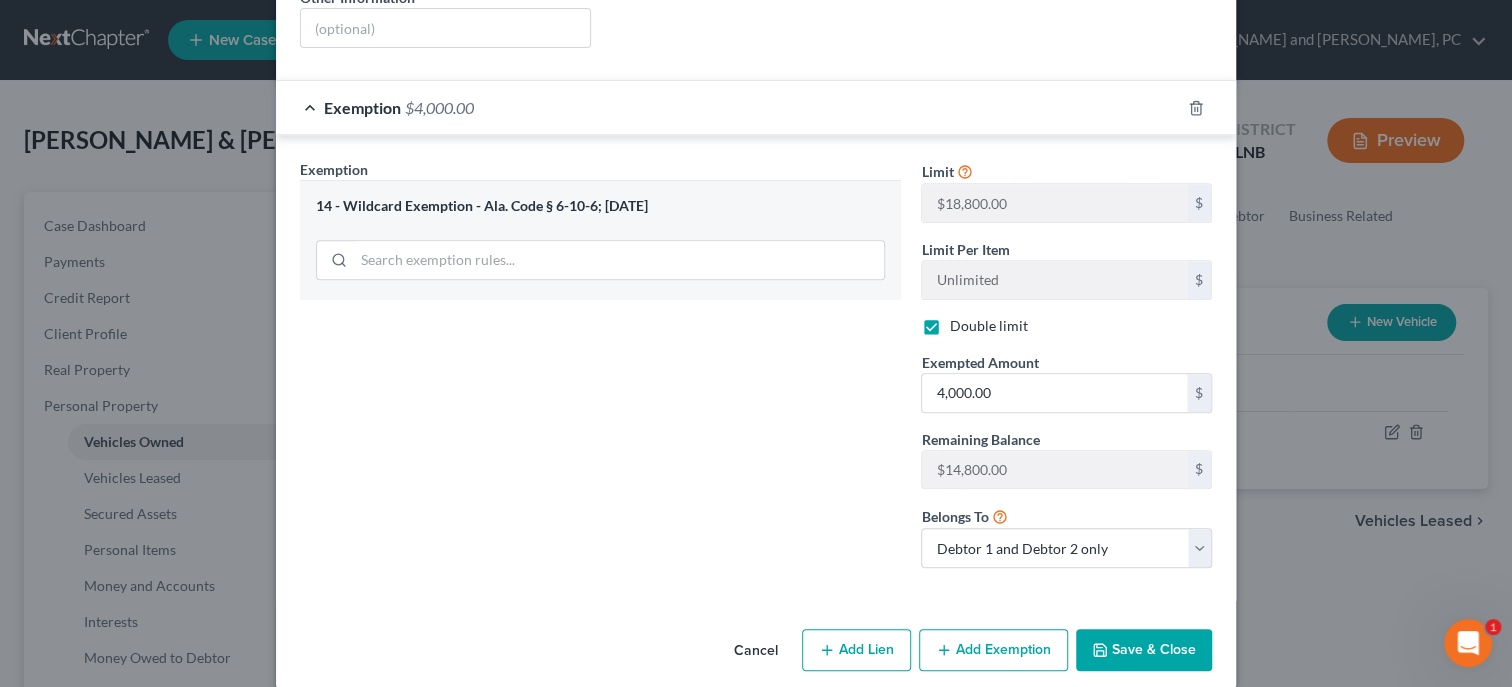 click on "Save & Close" at bounding box center (1144, 650) 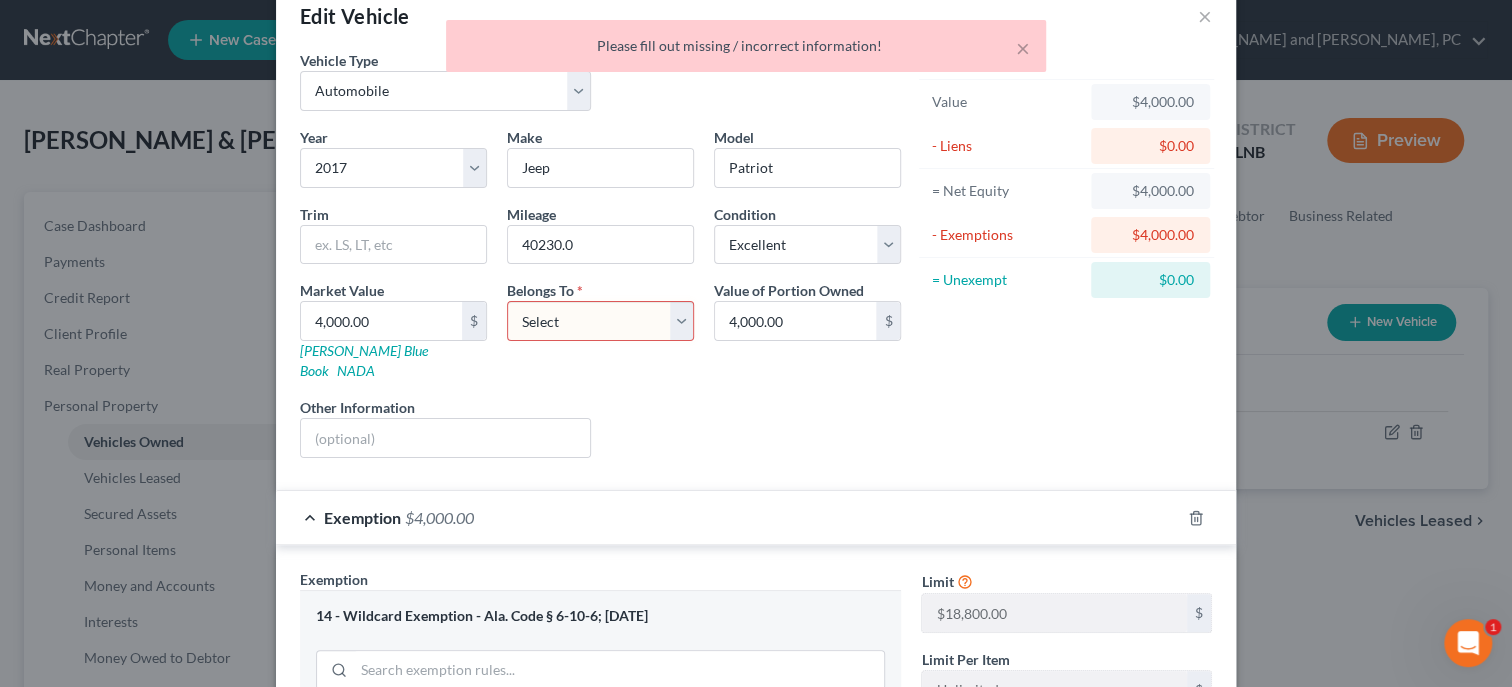 scroll, scrollTop: 40, scrollLeft: 0, axis: vertical 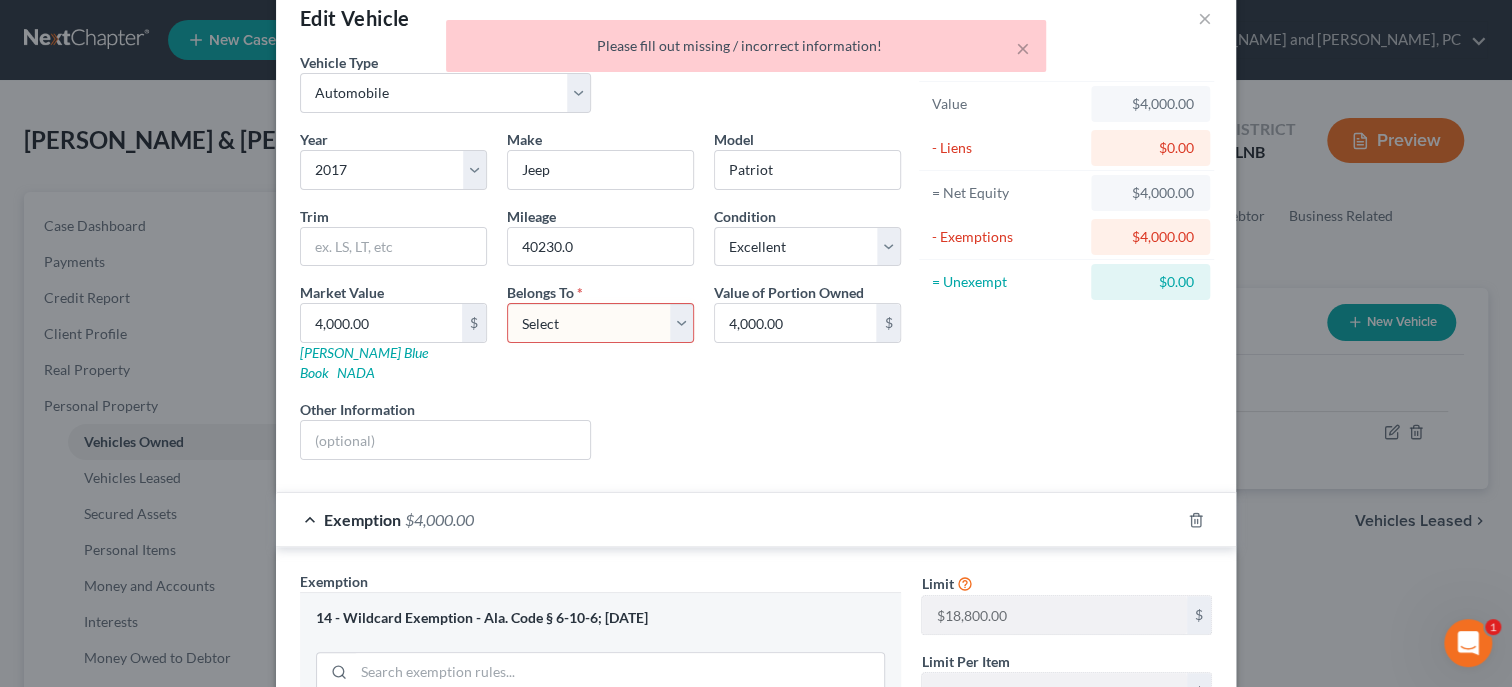 click on "Select Debtor 1 Only Debtor 2 Only Debtor 1 And Debtor 2 Only At Least One Of The Debtors And Another Community Property" at bounding box center [600, 323] 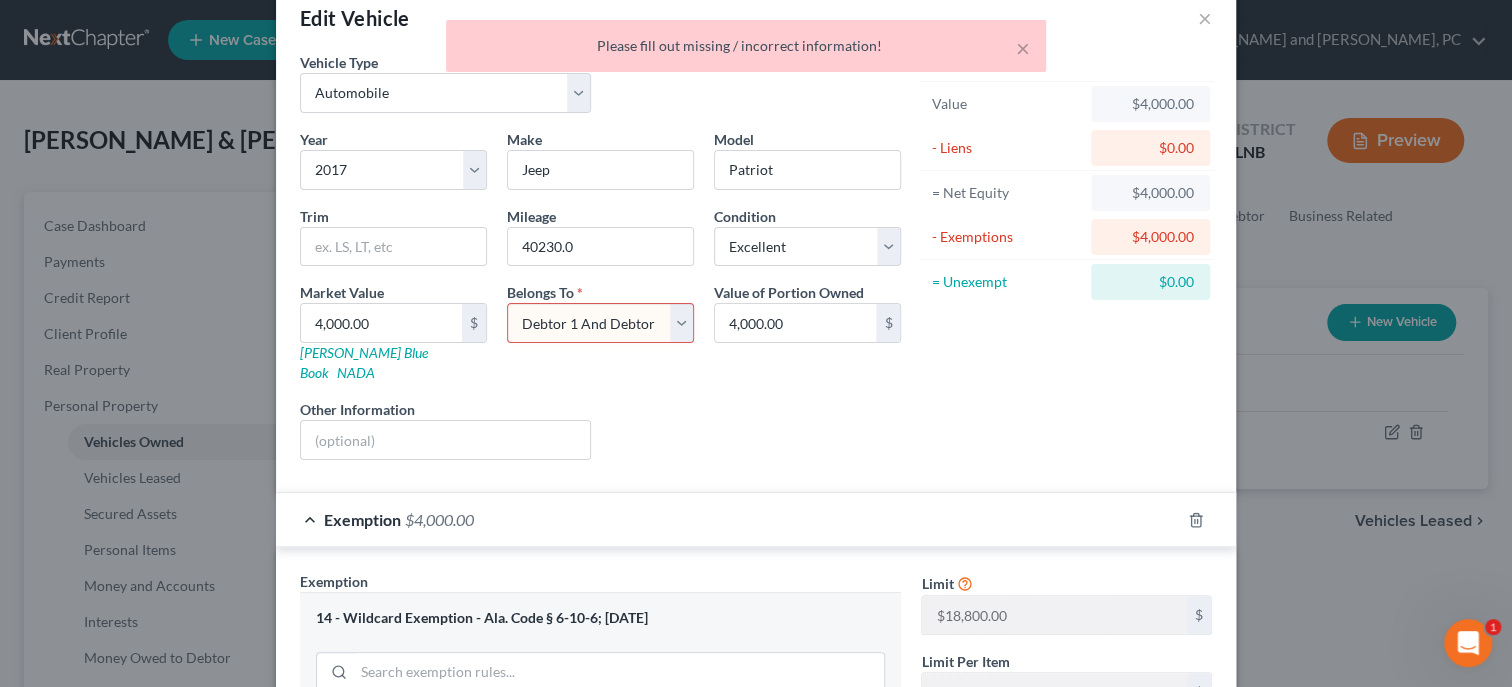click on "Debtor 1 And Debtor 2 Only" at bounding box center (0, 0) 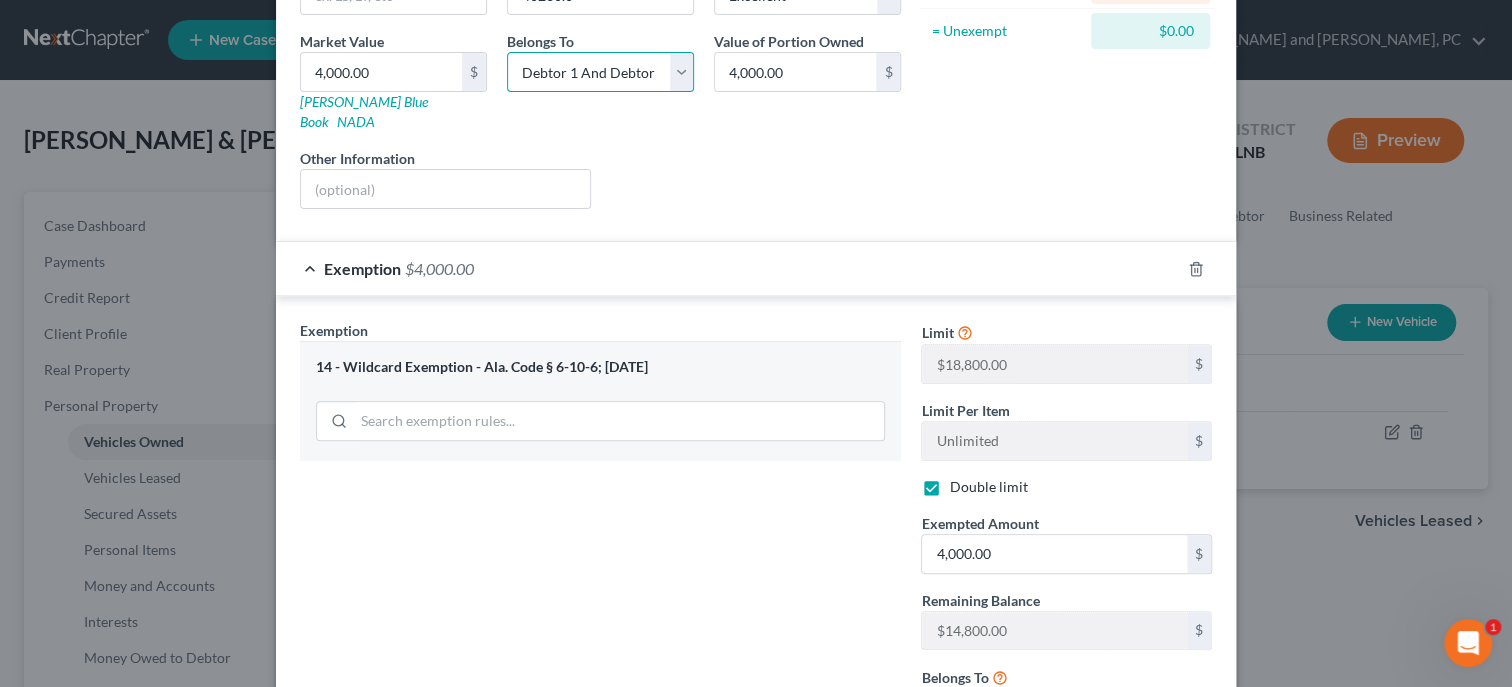 scroll, scrollTop: 452, scrollLeft: 0, axis: vertical 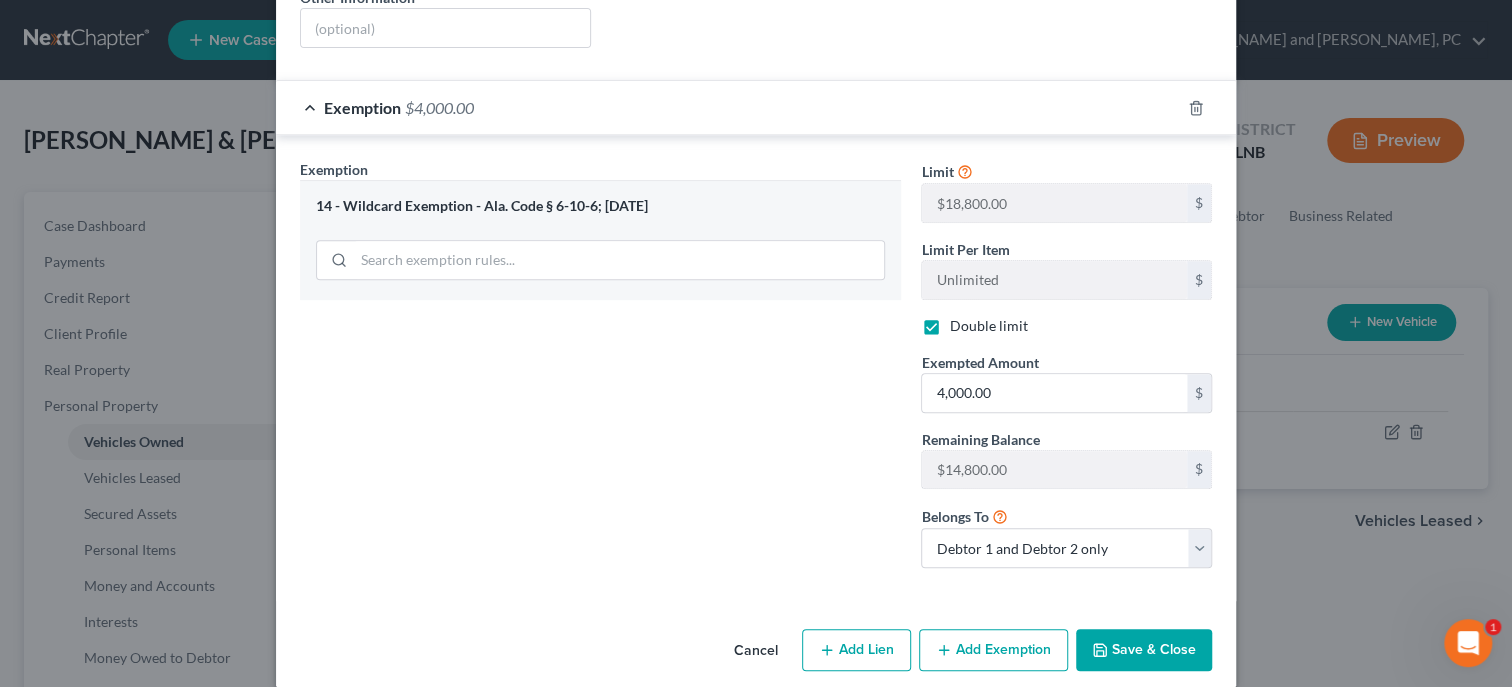 click on "Save & Close" at bounding box center (1144, 650) 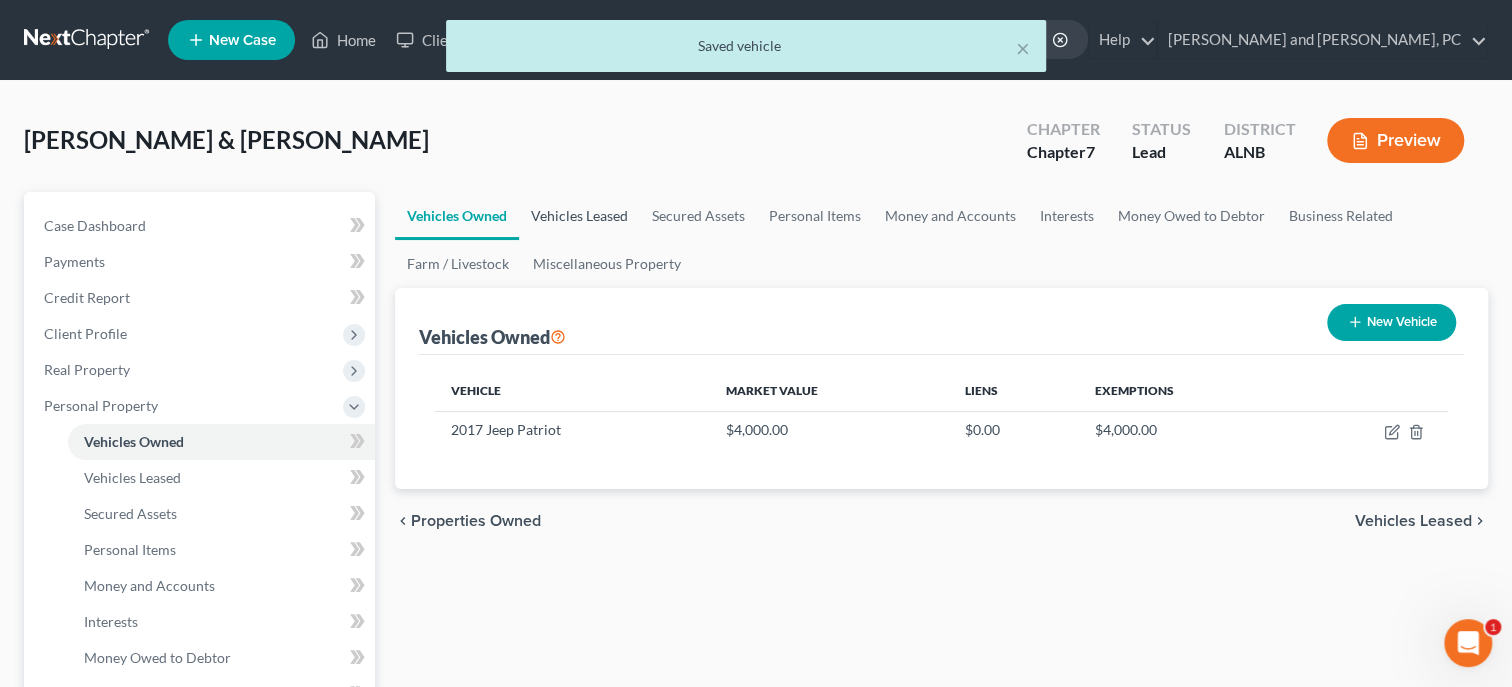 click on "Vehicles Leased" at bounding box center [579, 216] 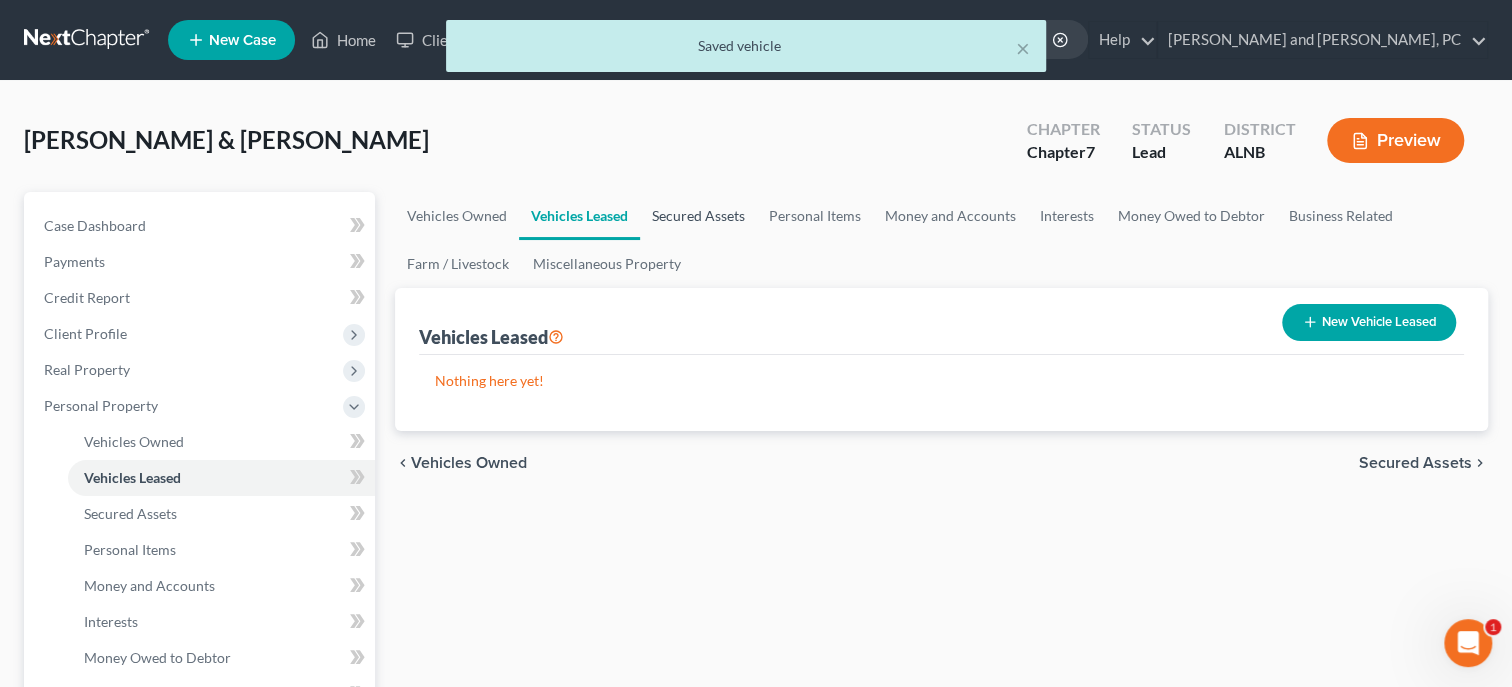 click on "Secured Assets" at bounding box center (698, 216) 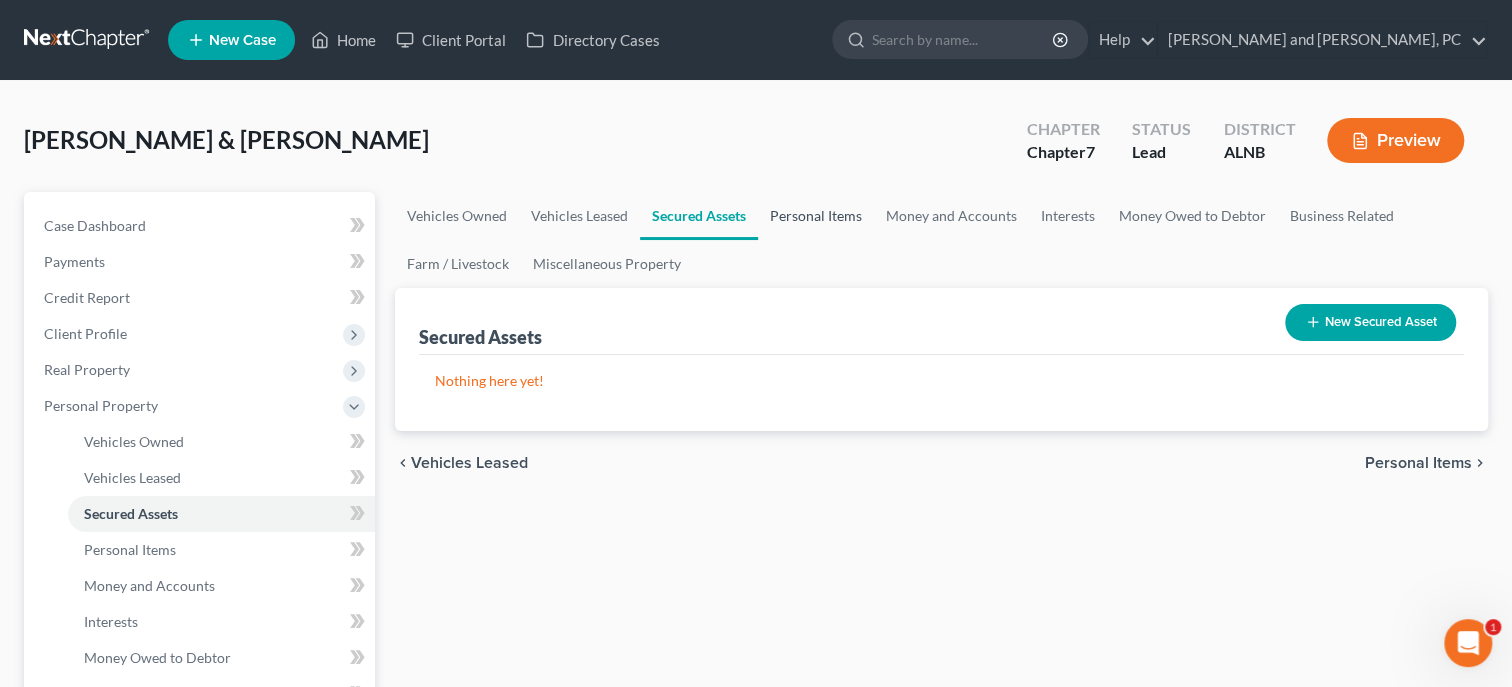 click on "Personal Items" at bounding box center (816, 216) 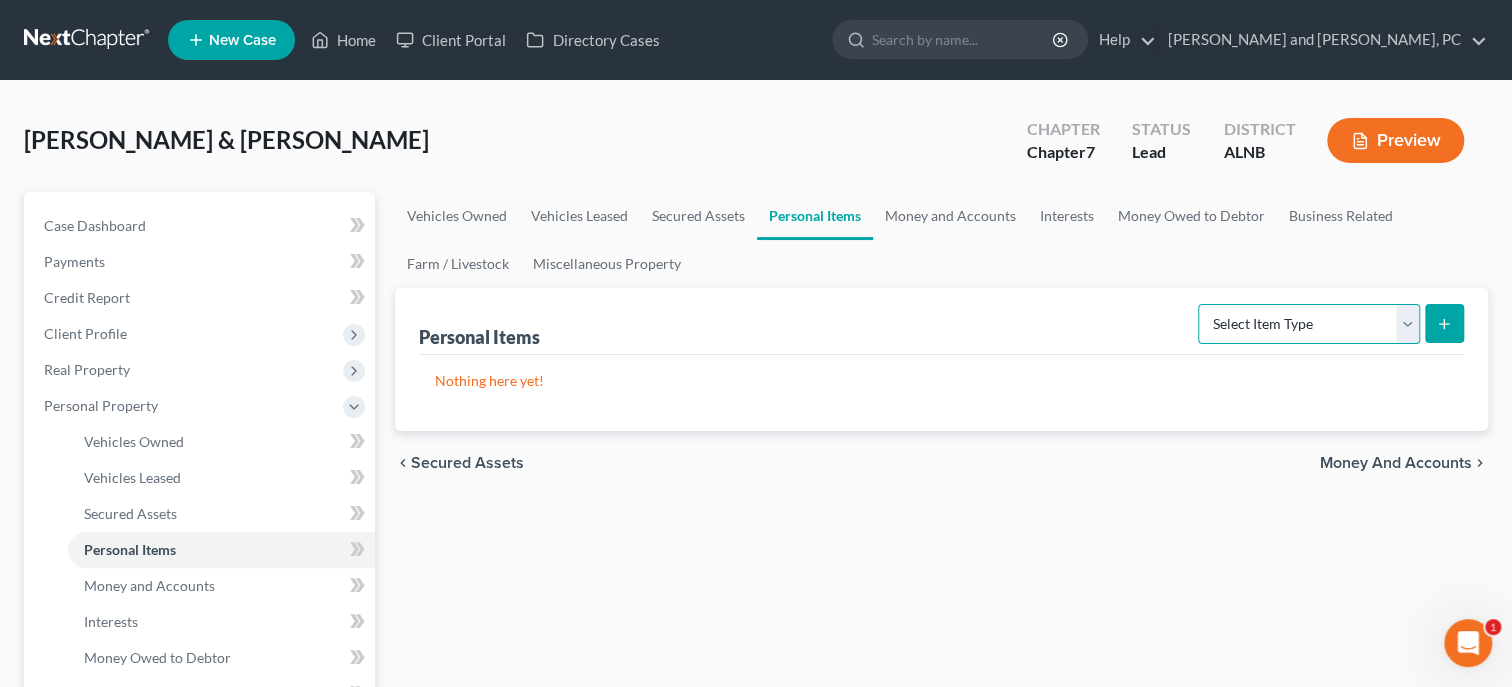 click on "Select Item Type Clothing Collectibles Of Value Electronics Firearms Household Goods Jewelry Other Pet(s) Sports & Hobby Equipment" at bounding box center (1309, 324) 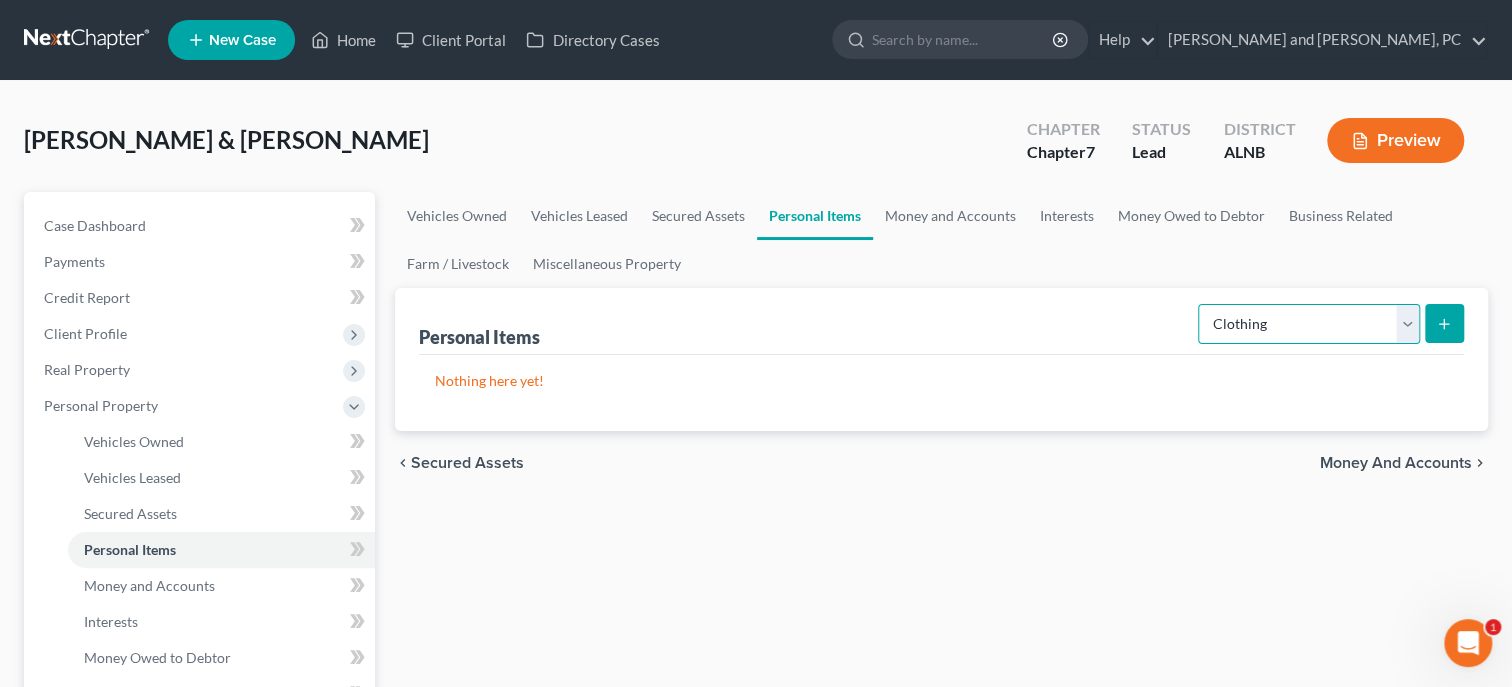 click on "Clothing" at bounding box center [0, 0] 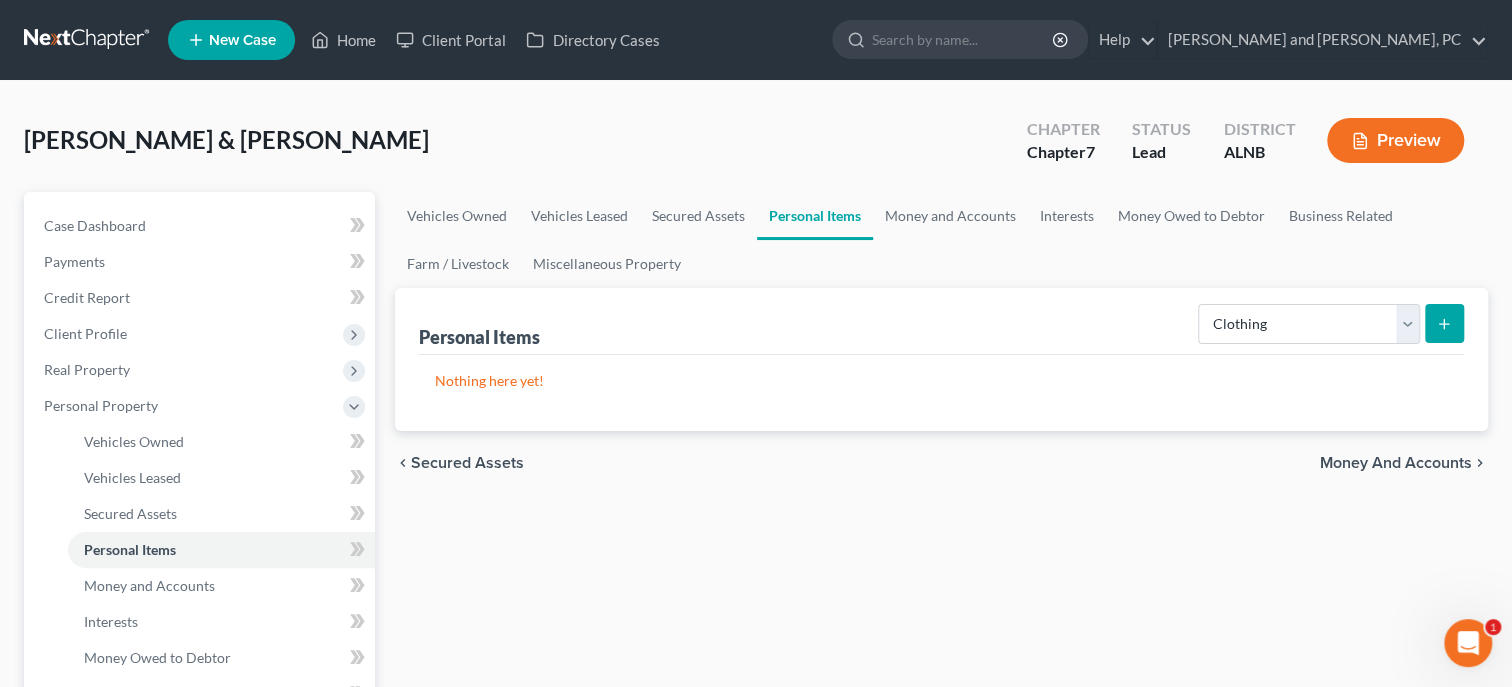 click 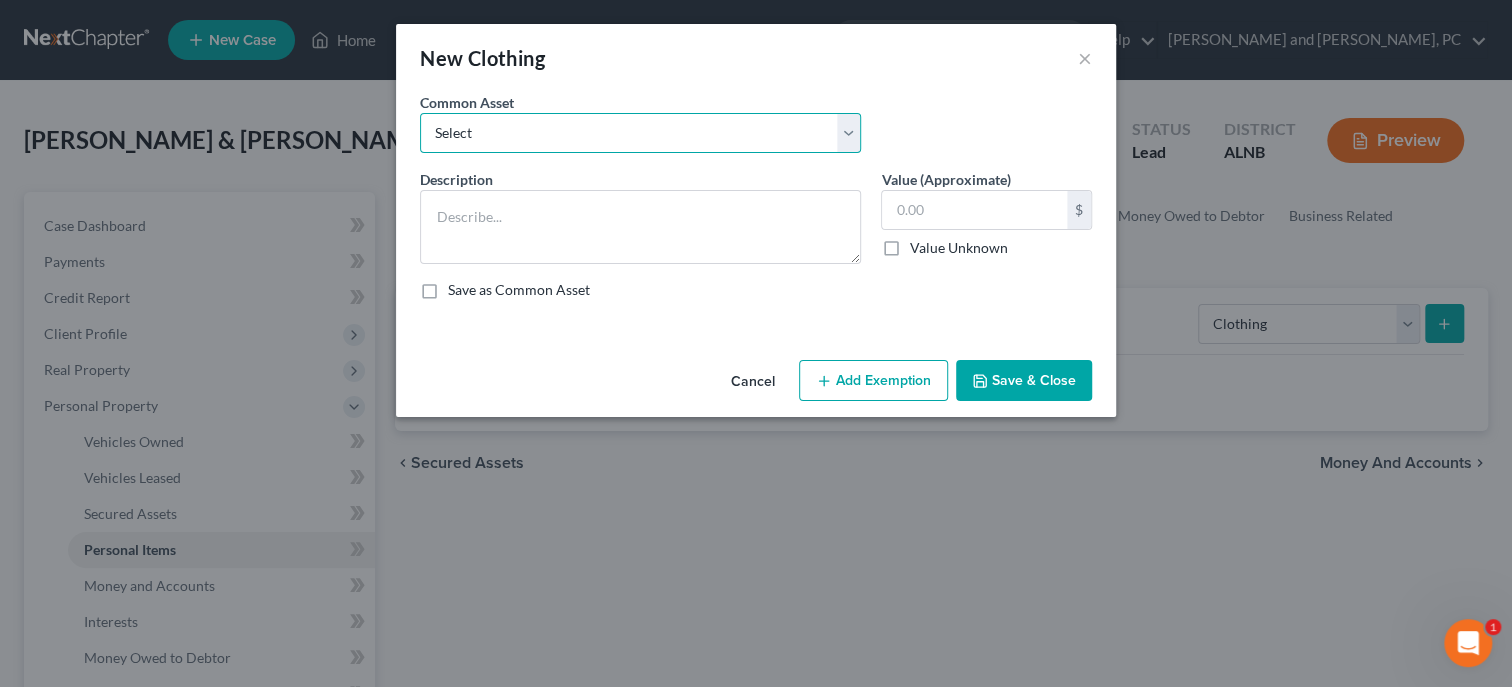 click on "Select Clothing Clothing Miscellaneous Clothing" at bounding box center (640, 133) 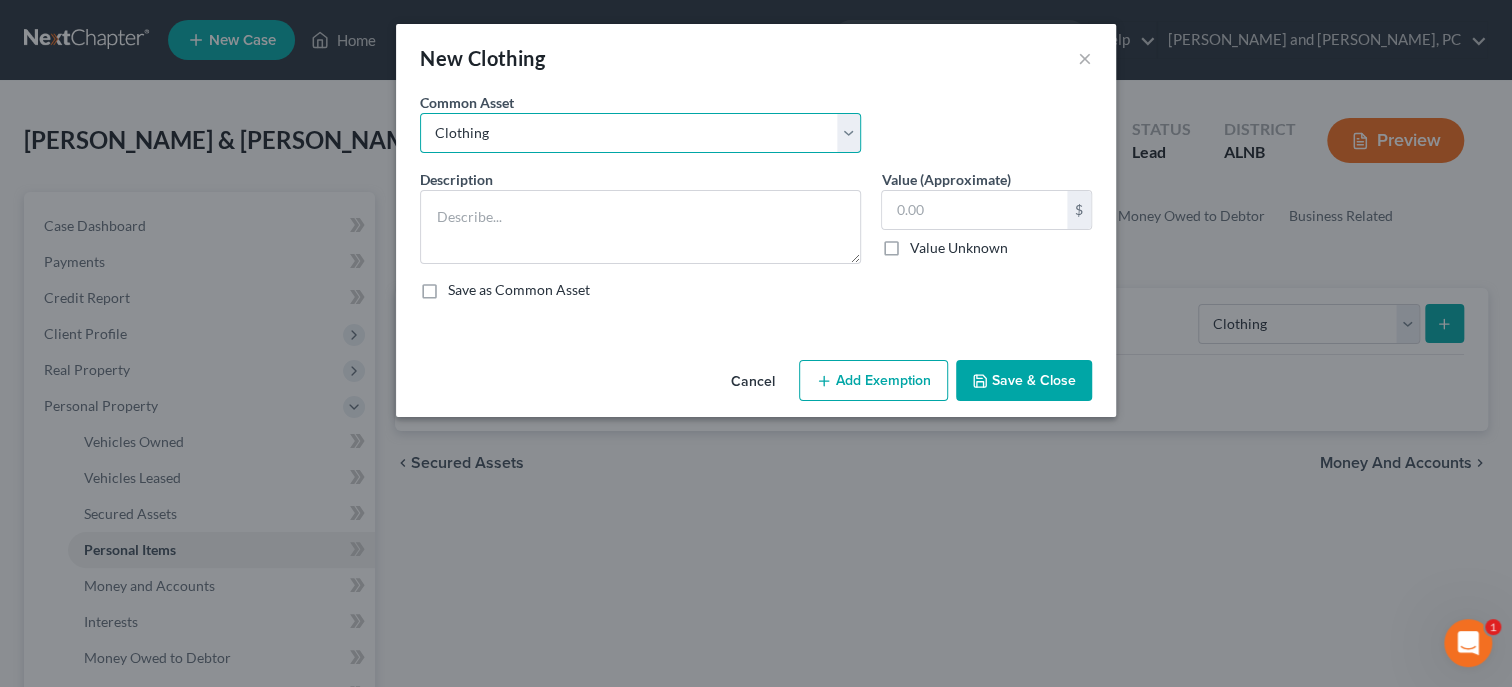 click on "Clothing" at bounding box center (0, 0) 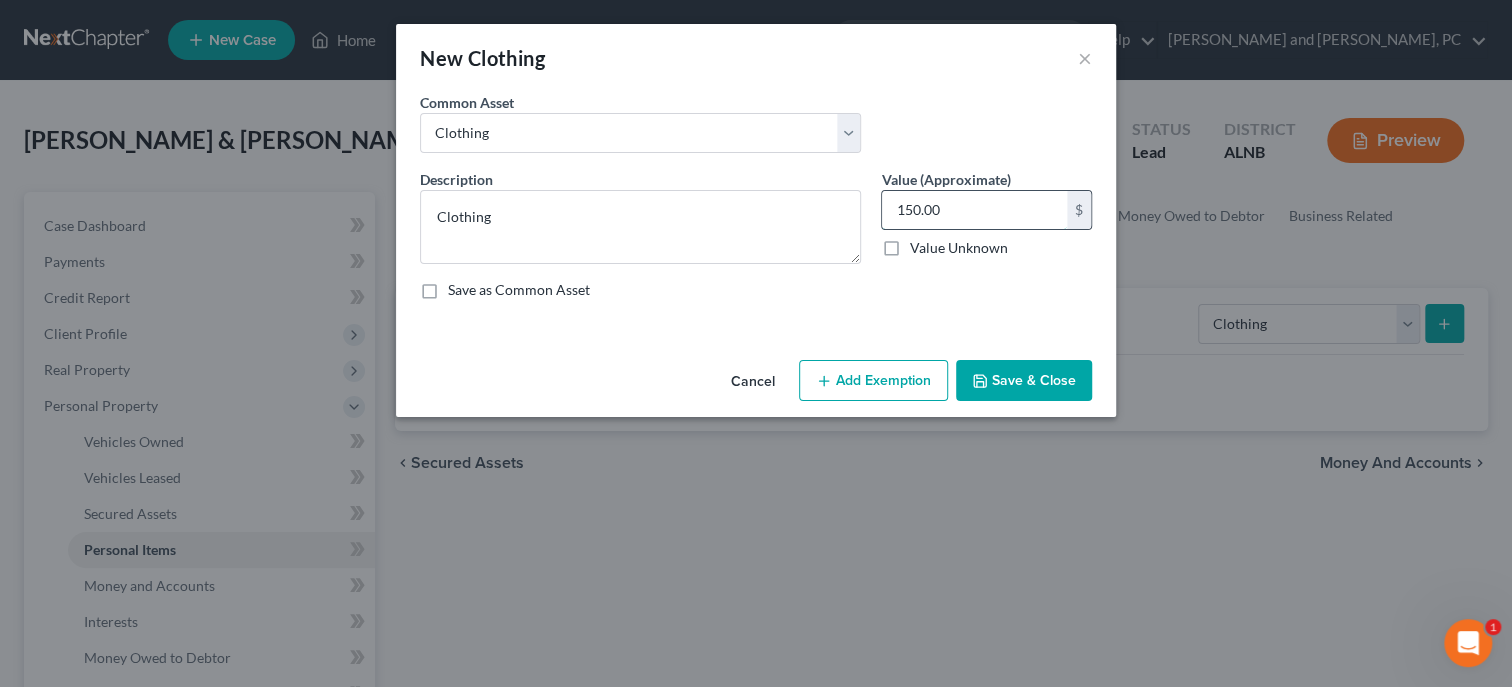 drag, startPoint x: 979, startPoint y: 216, endPoint x: 1017, endPoint y: 215, distance: 38.013157 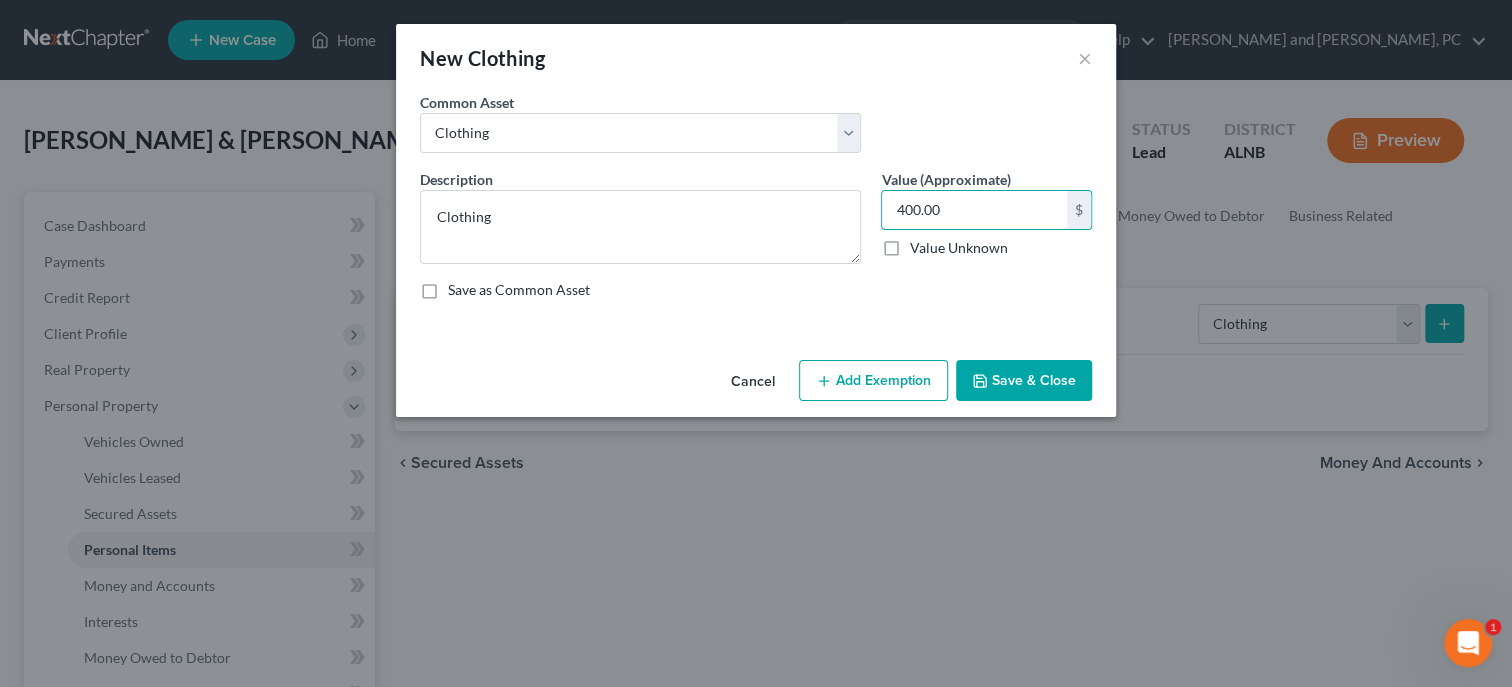 type on "400.00" 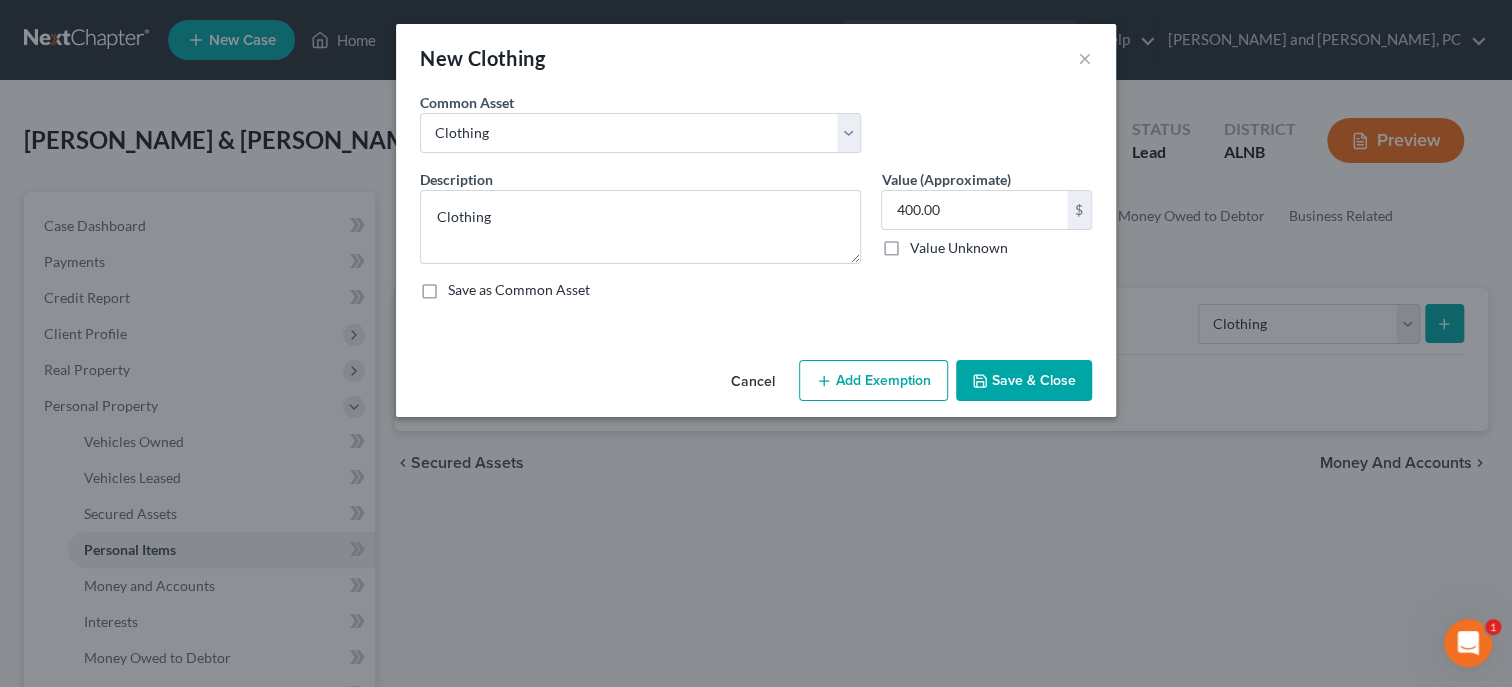 click on "Add Exemption" at bounding box center (873, 381) 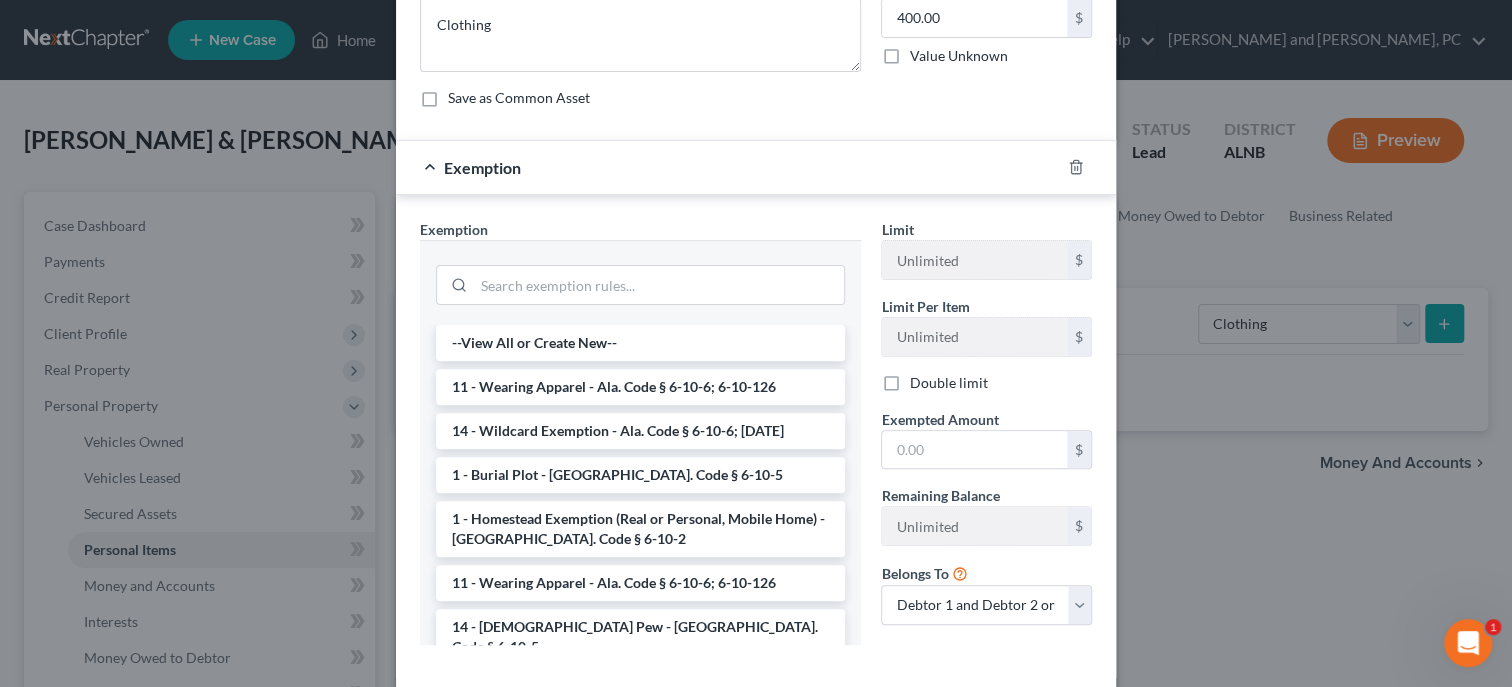 scroll, scrollTop: 206, scrollLeft: 0, axis: vertical 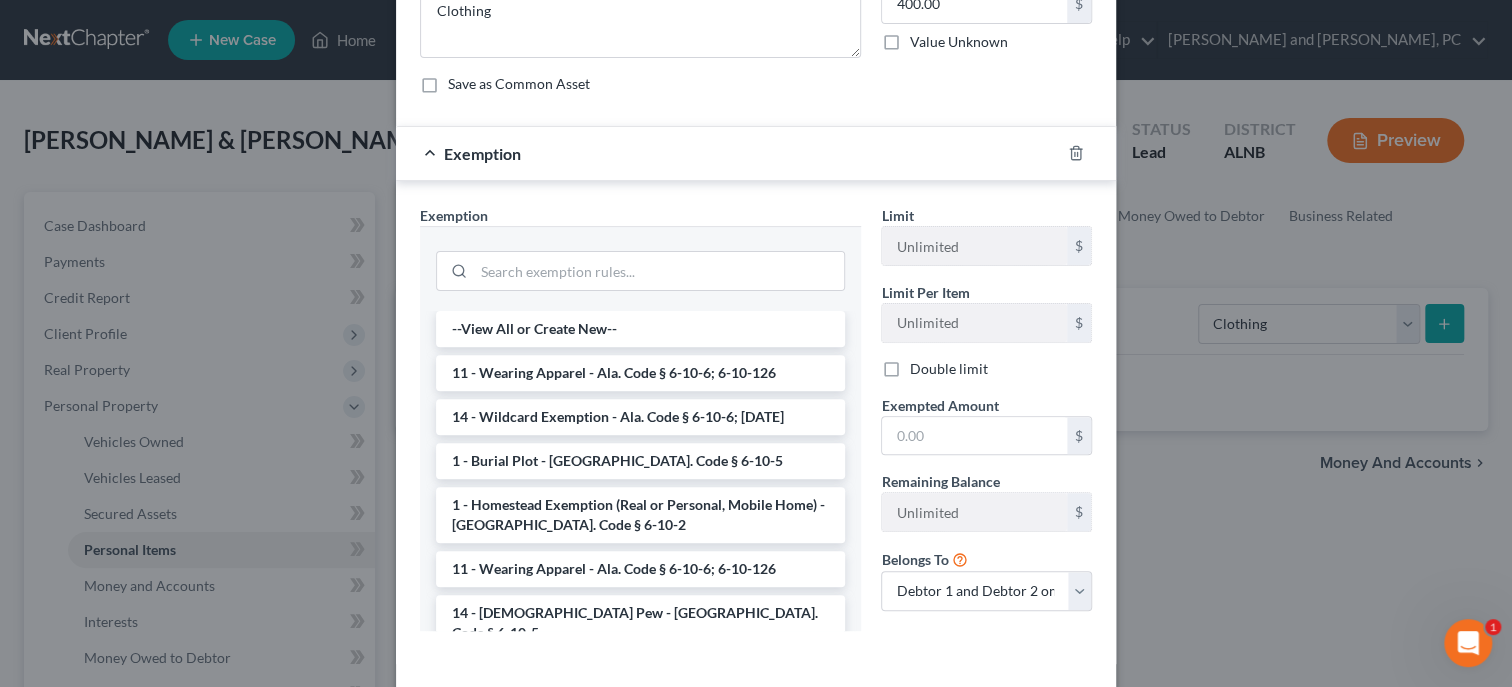 click on "14 - Wildcard Exemption - Ala. Code § 6-10-6; [DATE]" at bounding box center (640, 417) 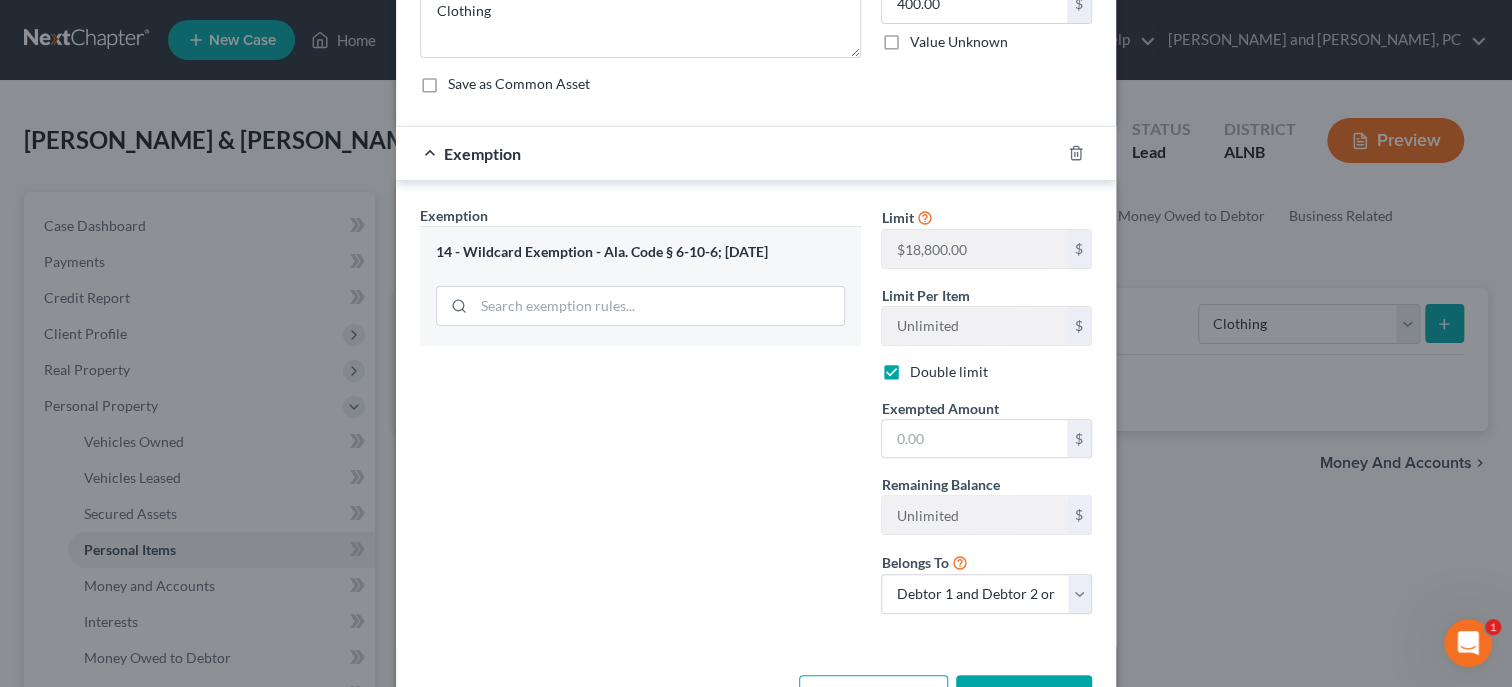 checkbox on "true" 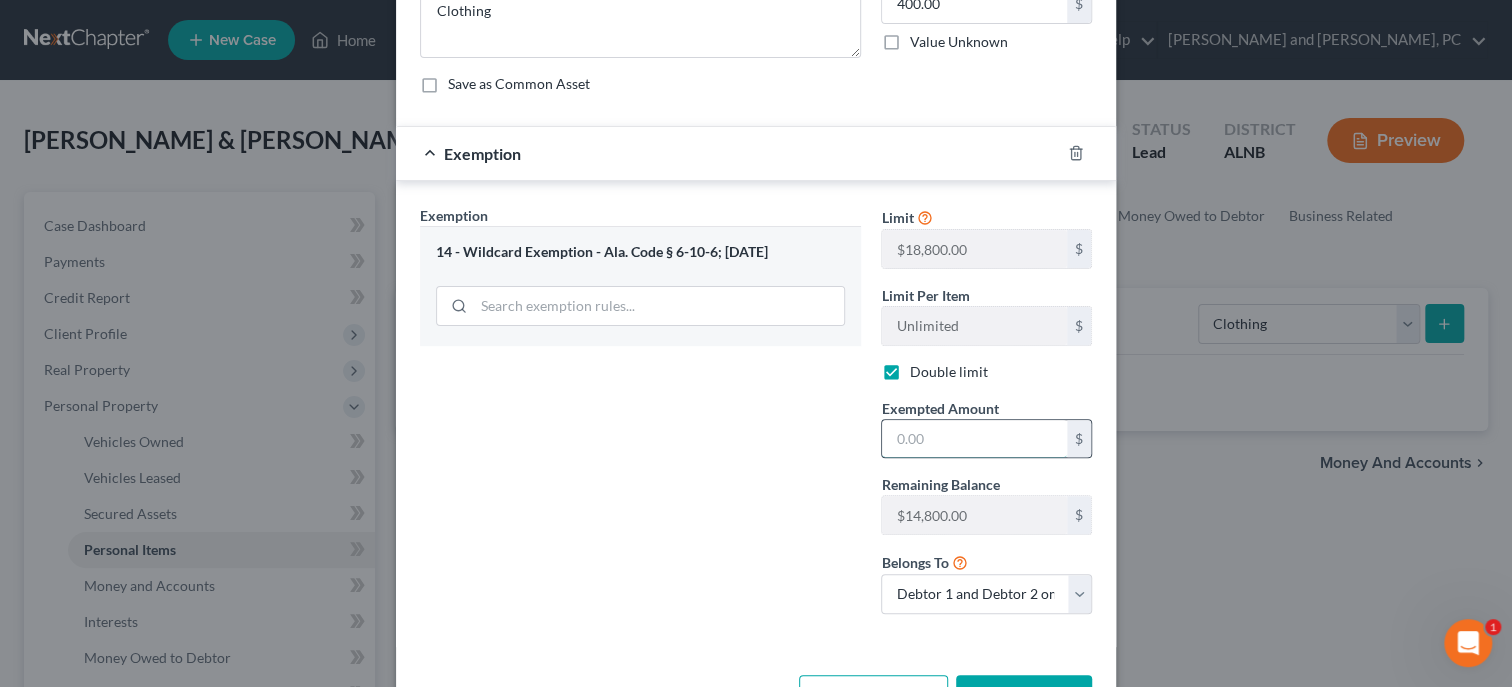 click at bounding box center [974, 439] 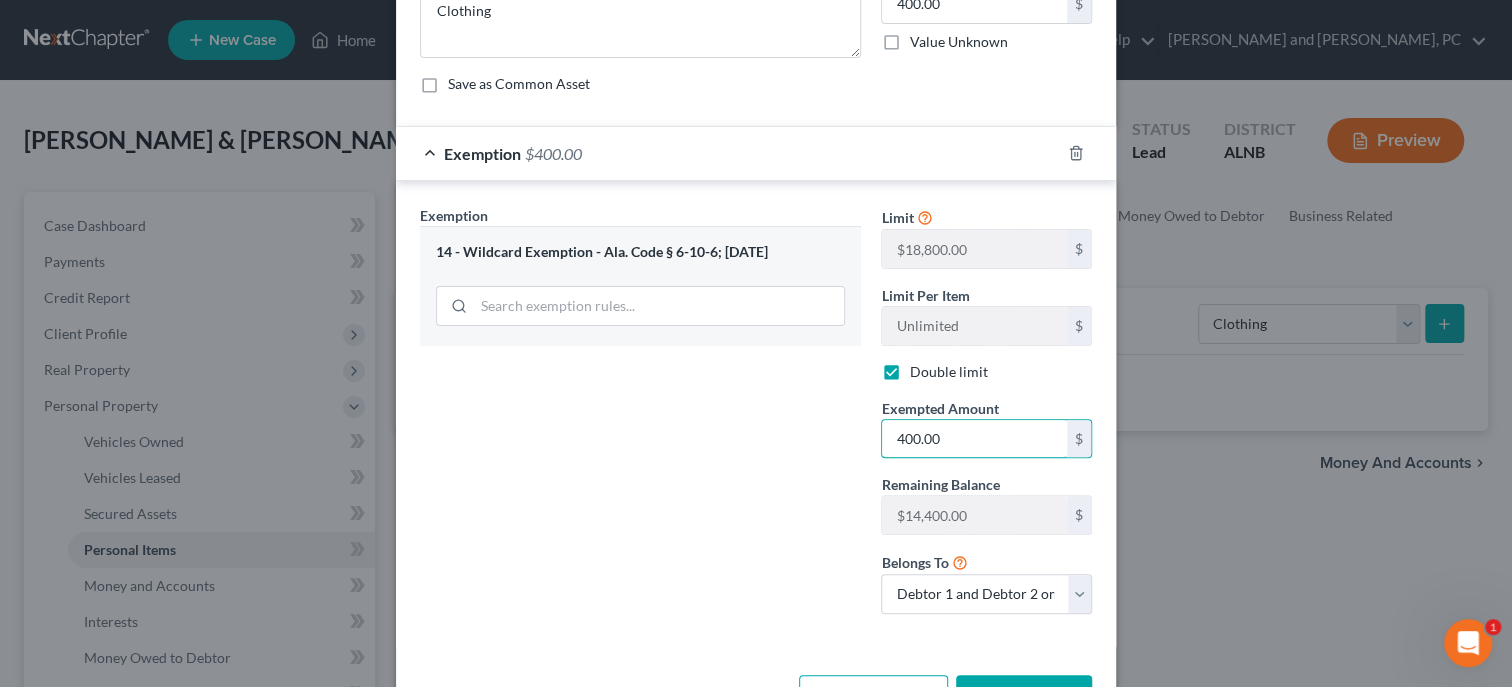 type on "400.00" 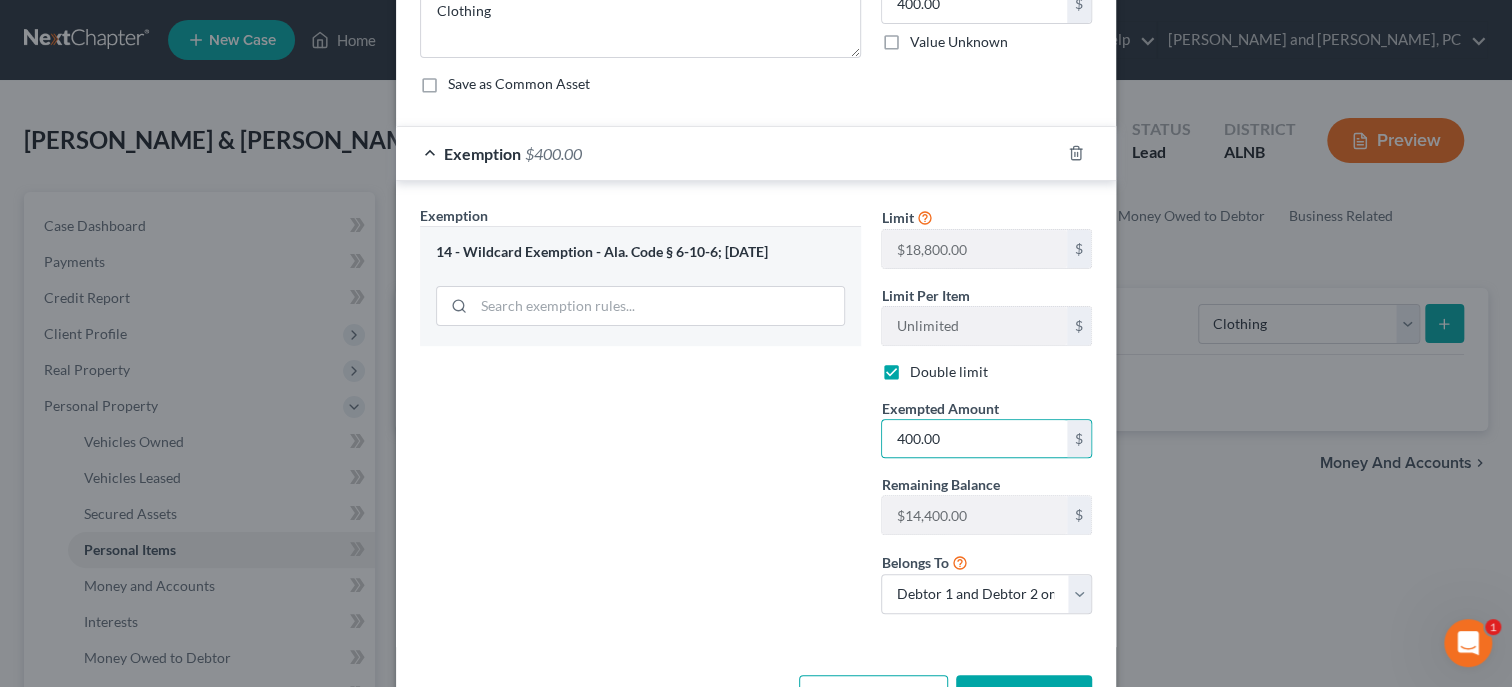 click on "Exemption Set must be selected for CA.
Exemption
*
14 - Wildcard Exemption - Ala. Code § 6-10-6; [DATE]" at bounding box center [640, 417] 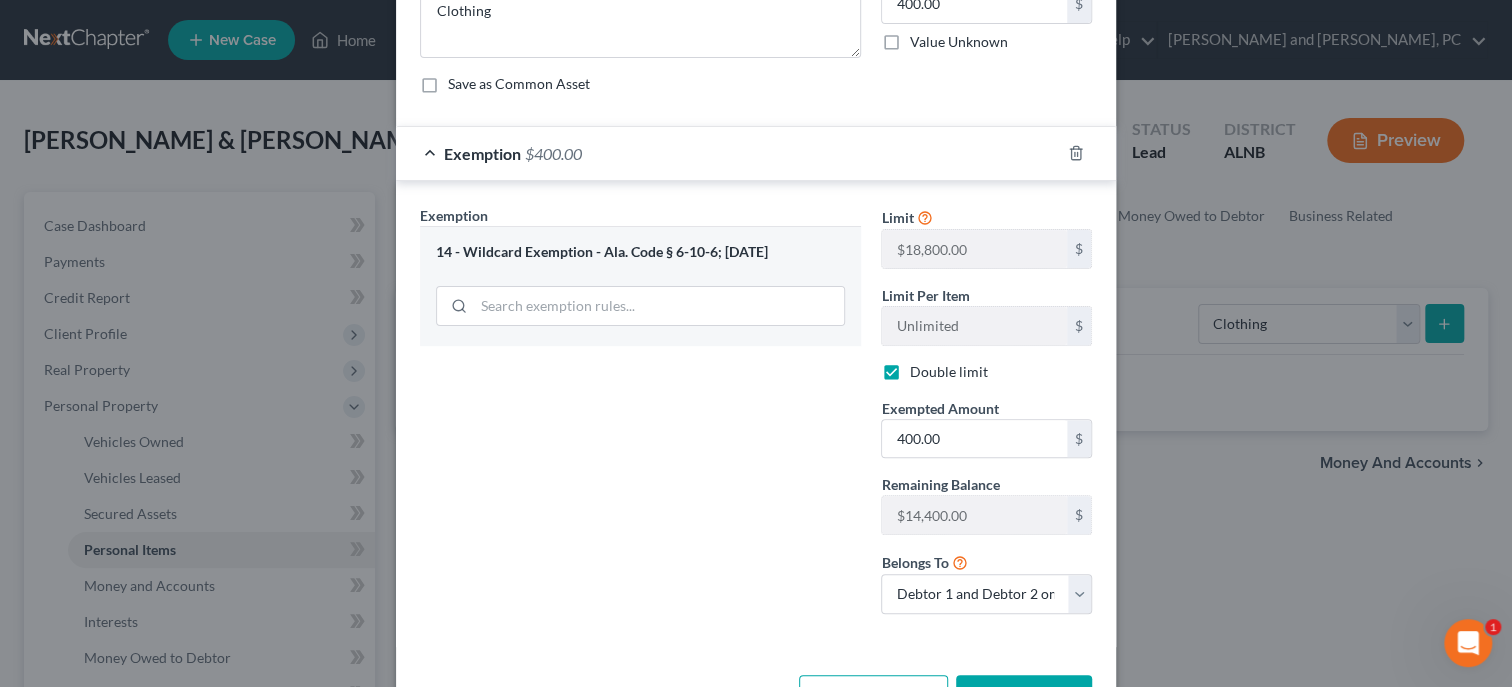 scroll, scrollTop: 273, scrollLeft: 0, axis: vertical 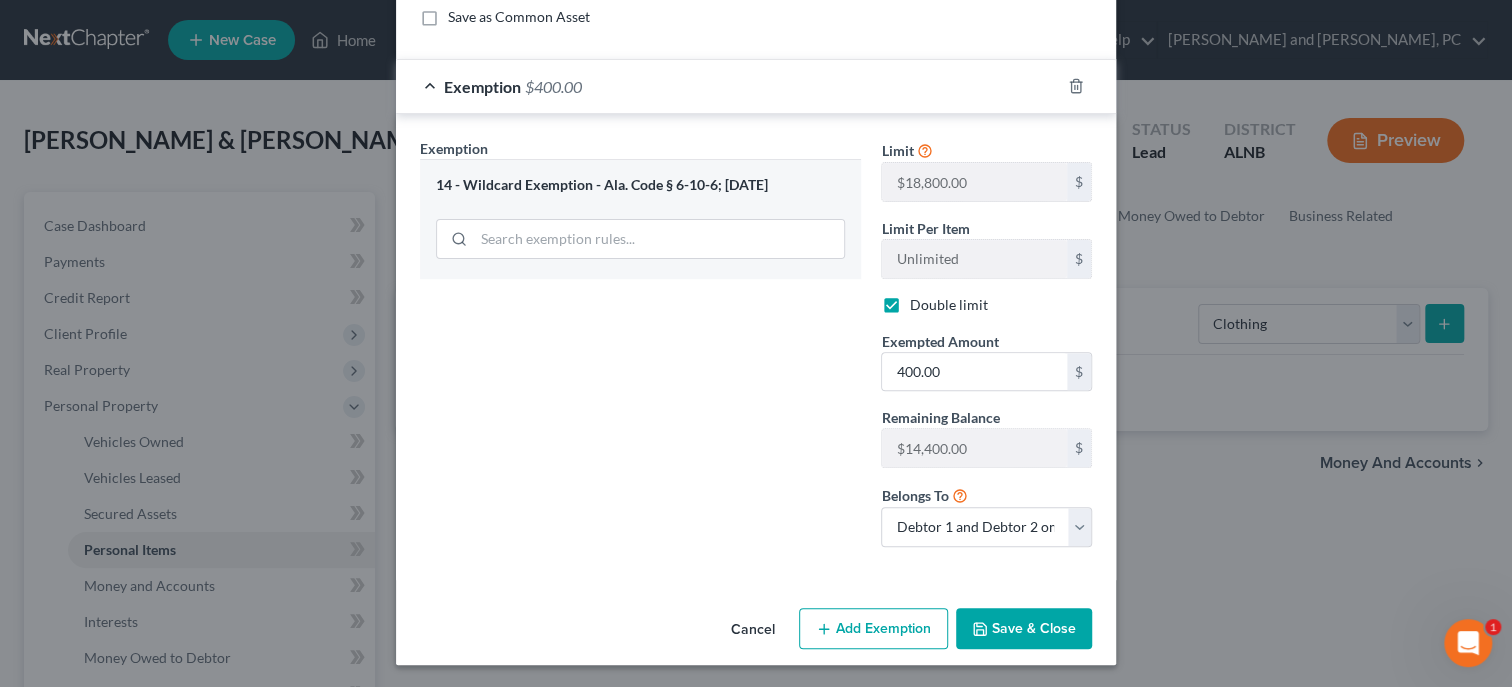 click 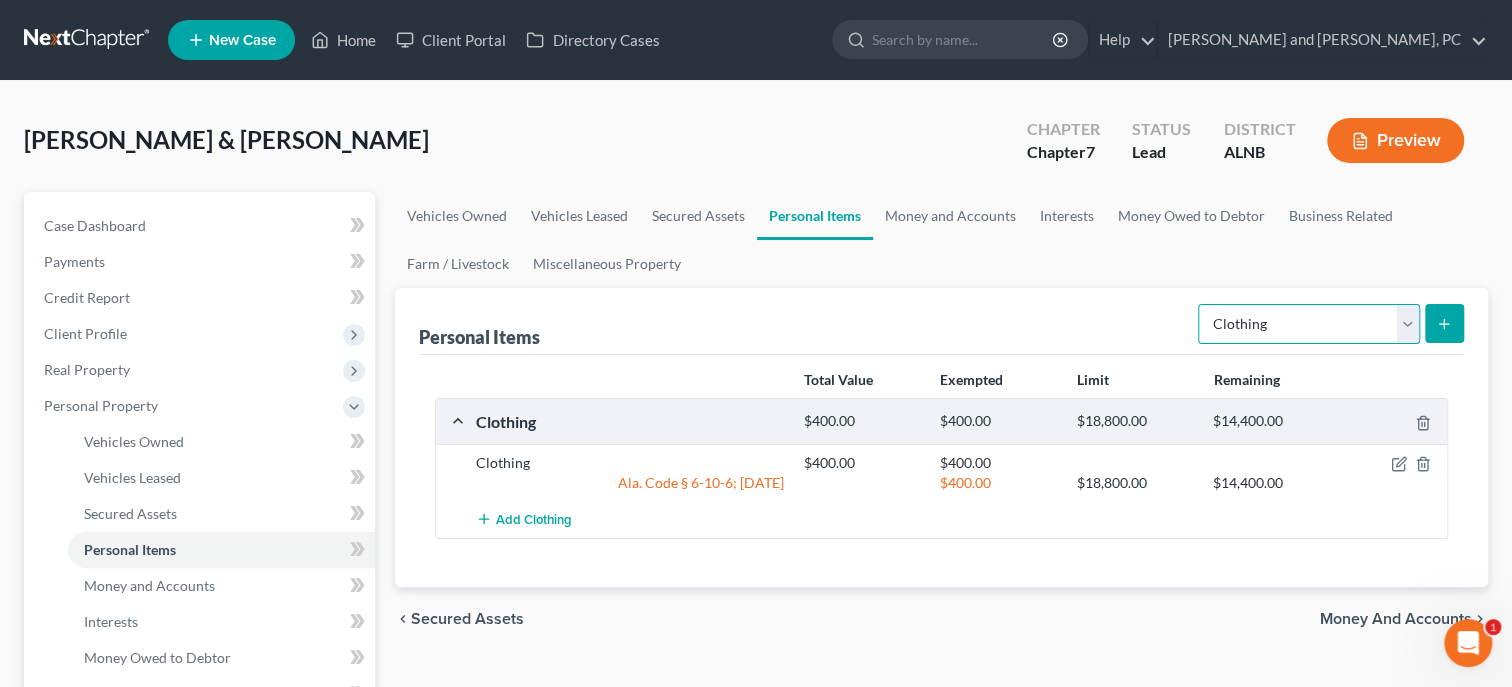 click on "Select Item Type Clothing Collectibles Of Value Electronics Firearms Household Goods Jewelry Other Pet(s) Sports & Hobby Equipment" at bounding box center [1309, 324] 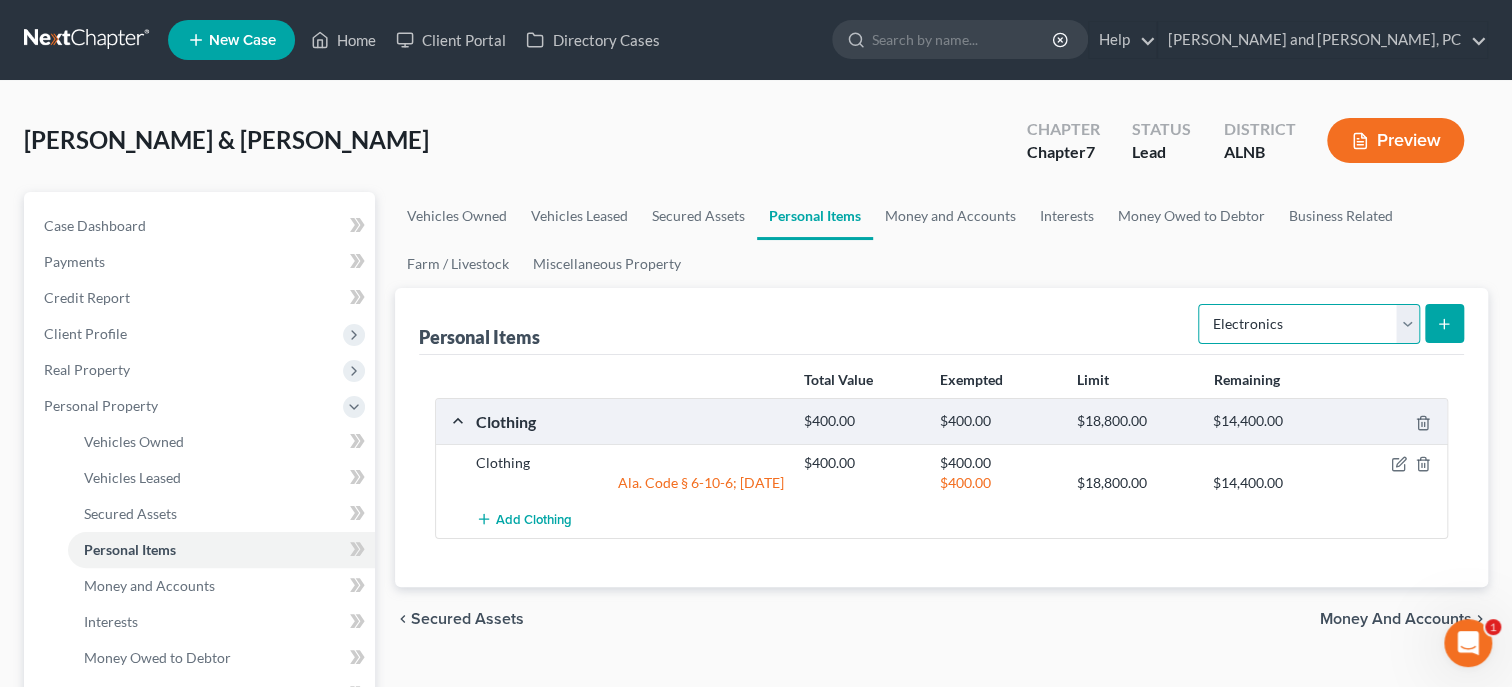 click on "Electronics" at bounding box center (0, 0) 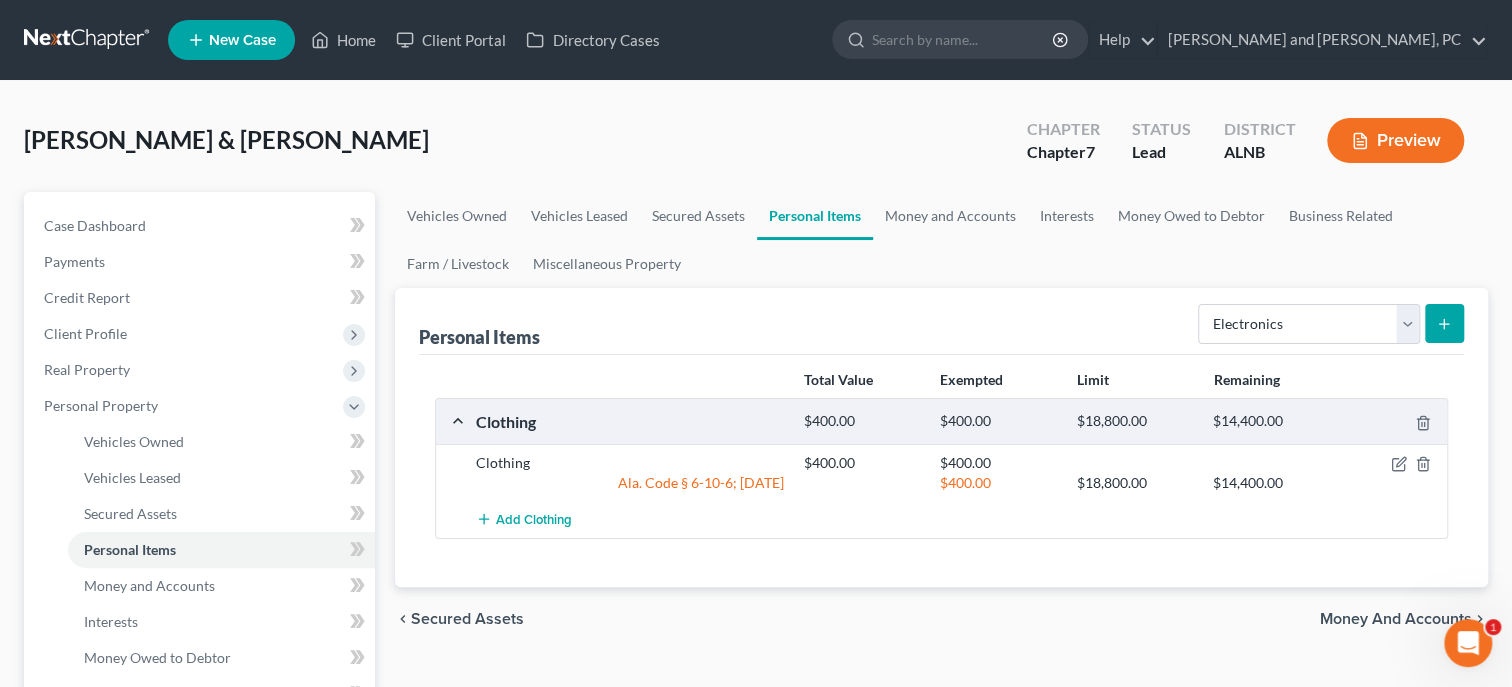 click at bounding box center [1444, 323] 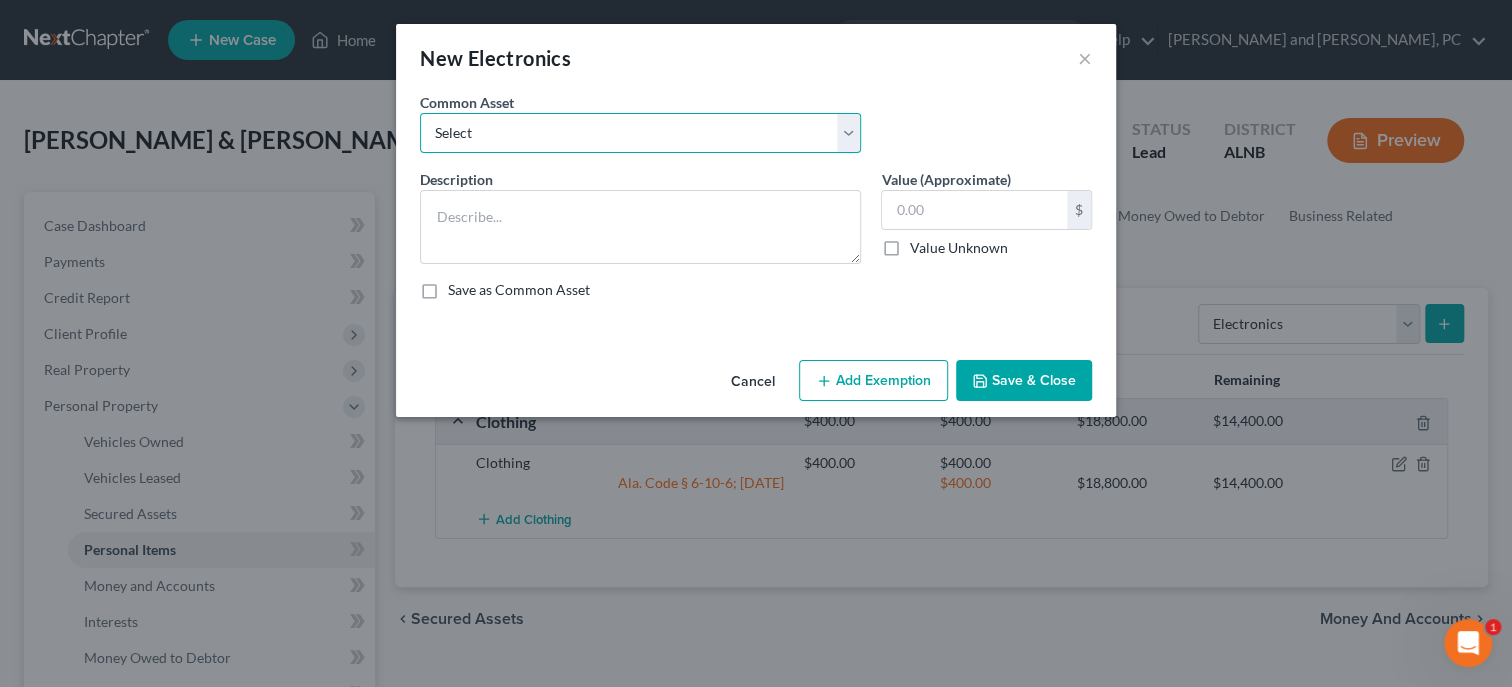 select on "0" 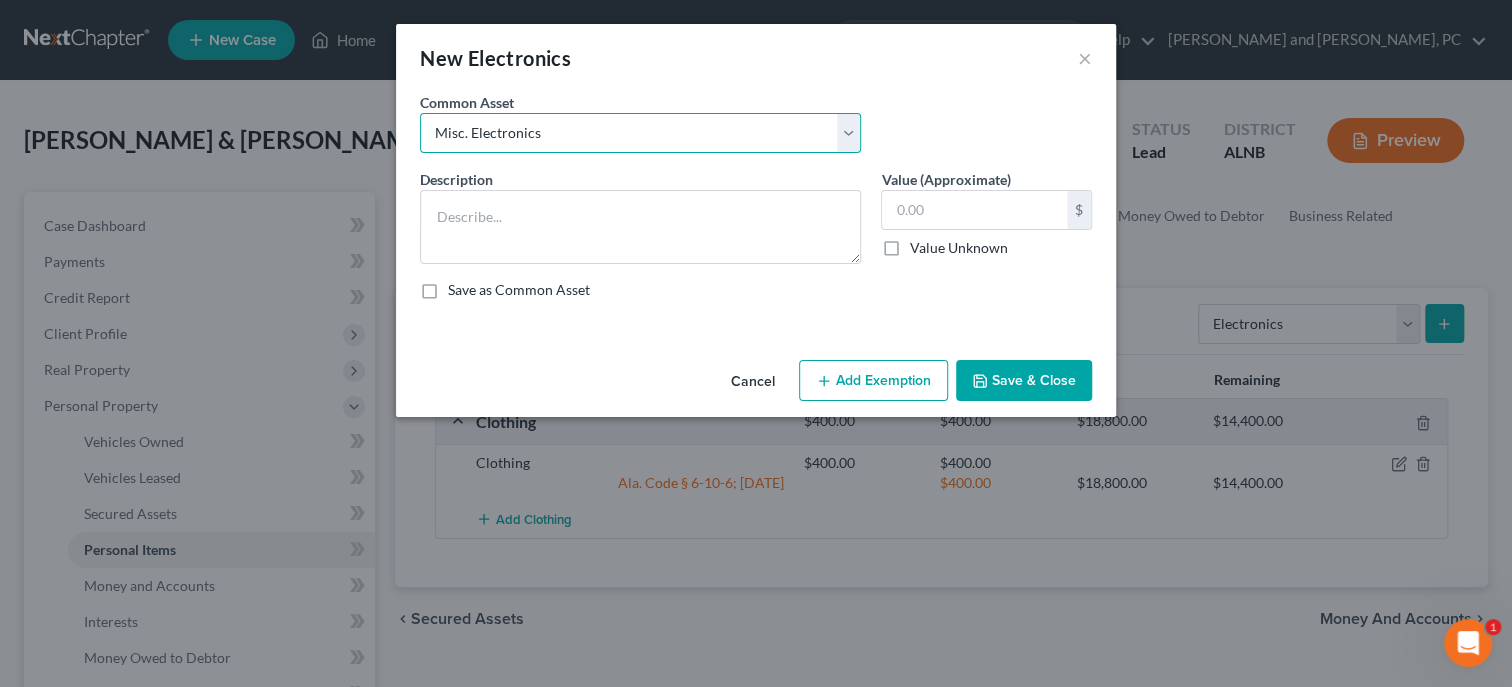 click on "Misc. Electronics" at bounding box center [0, 0] 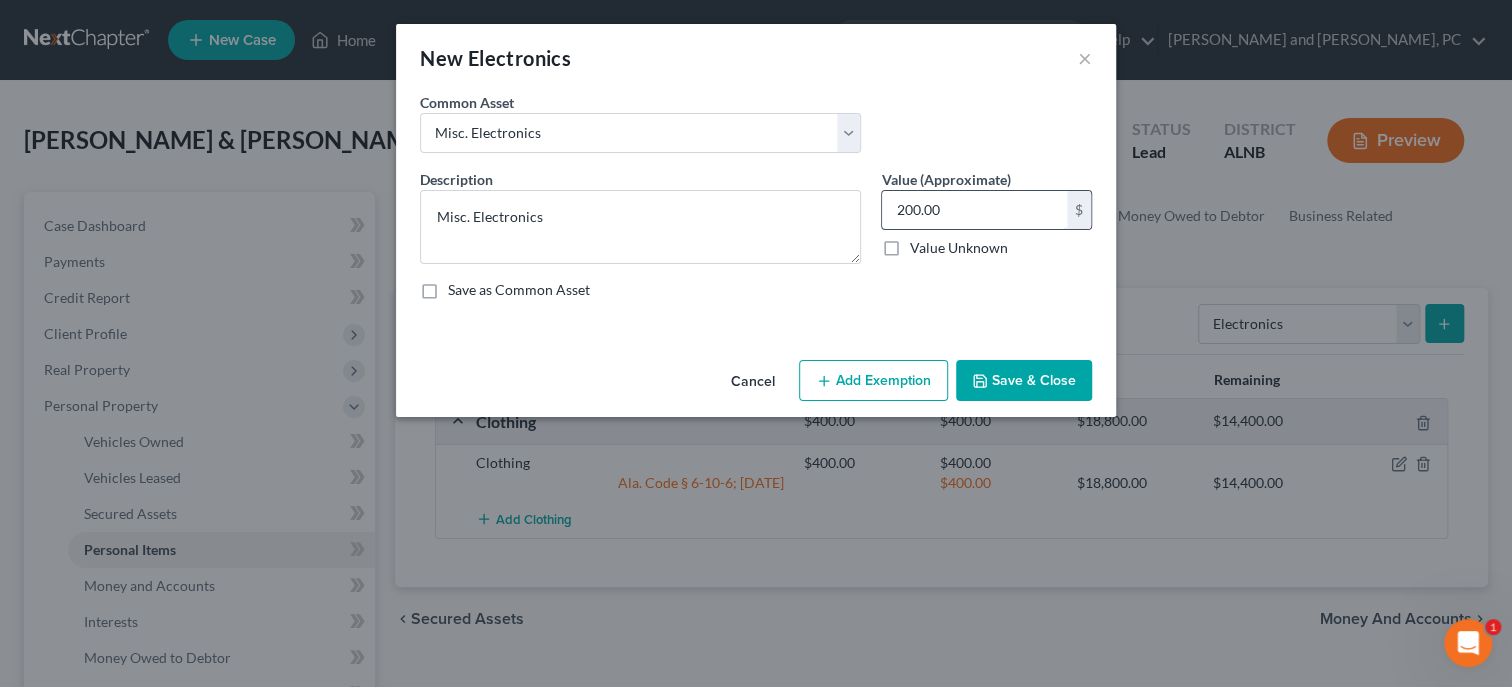 drag, startPoint x: 960, startPoint y: 205, endPoint x: 996, endPoint y: 207, distance: 36.05551 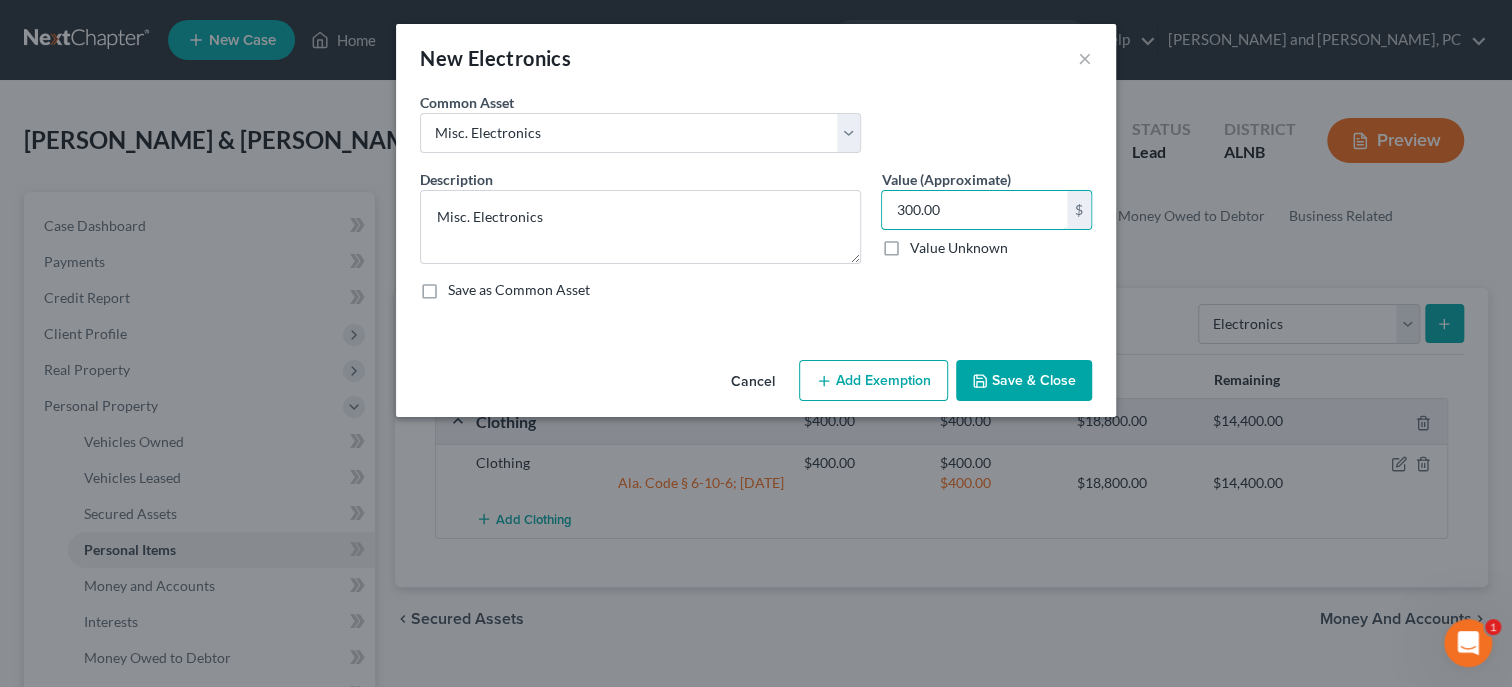 type on "300.00" 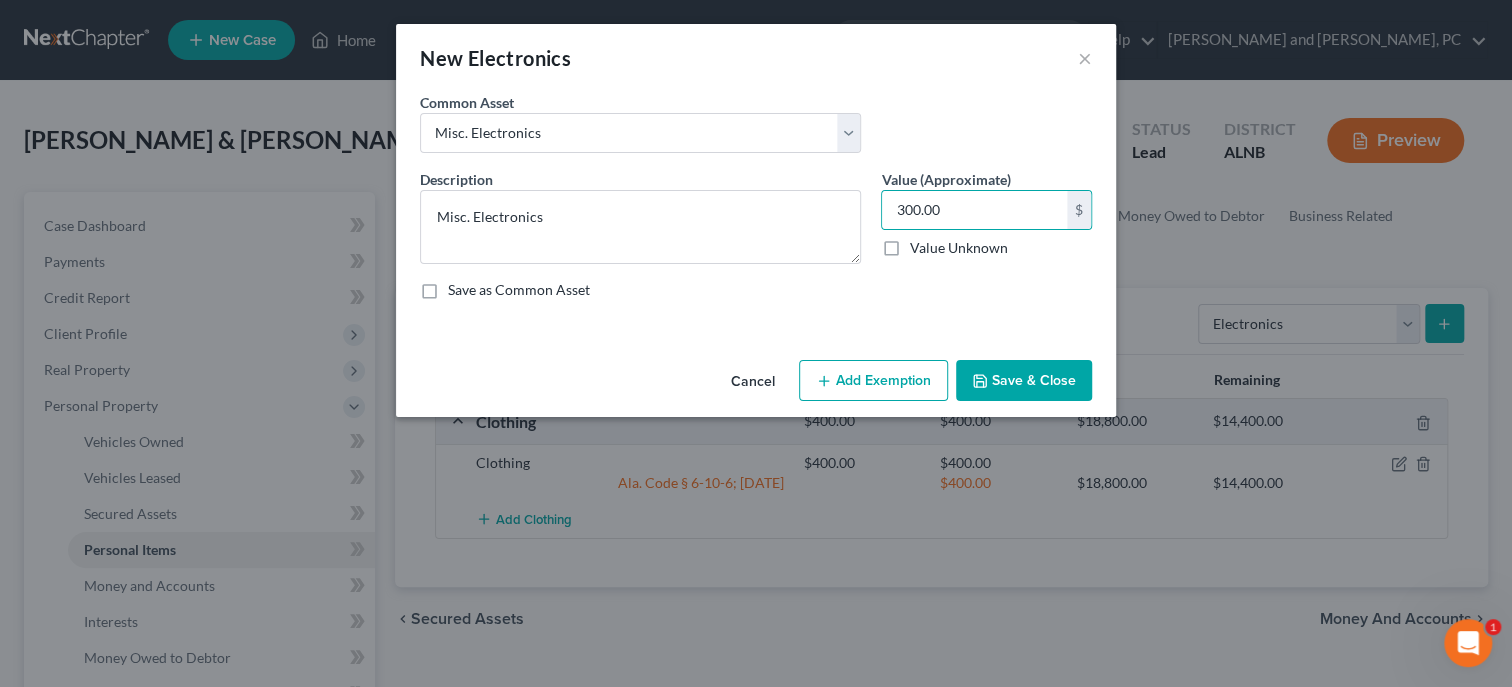 click on "Add Exemption" at bounding box center [873, 381] 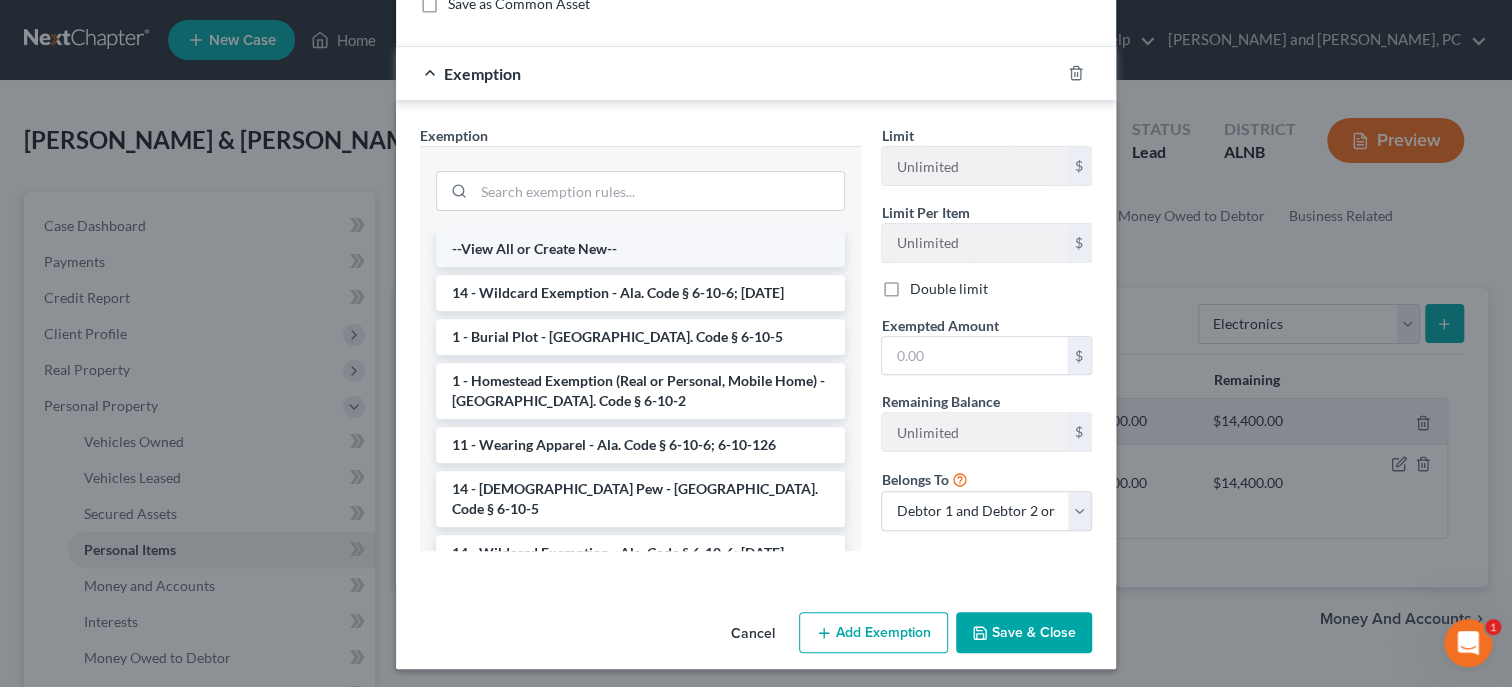 scroll, scrollTop: 291, scrollLeft: 0, axis: vertical 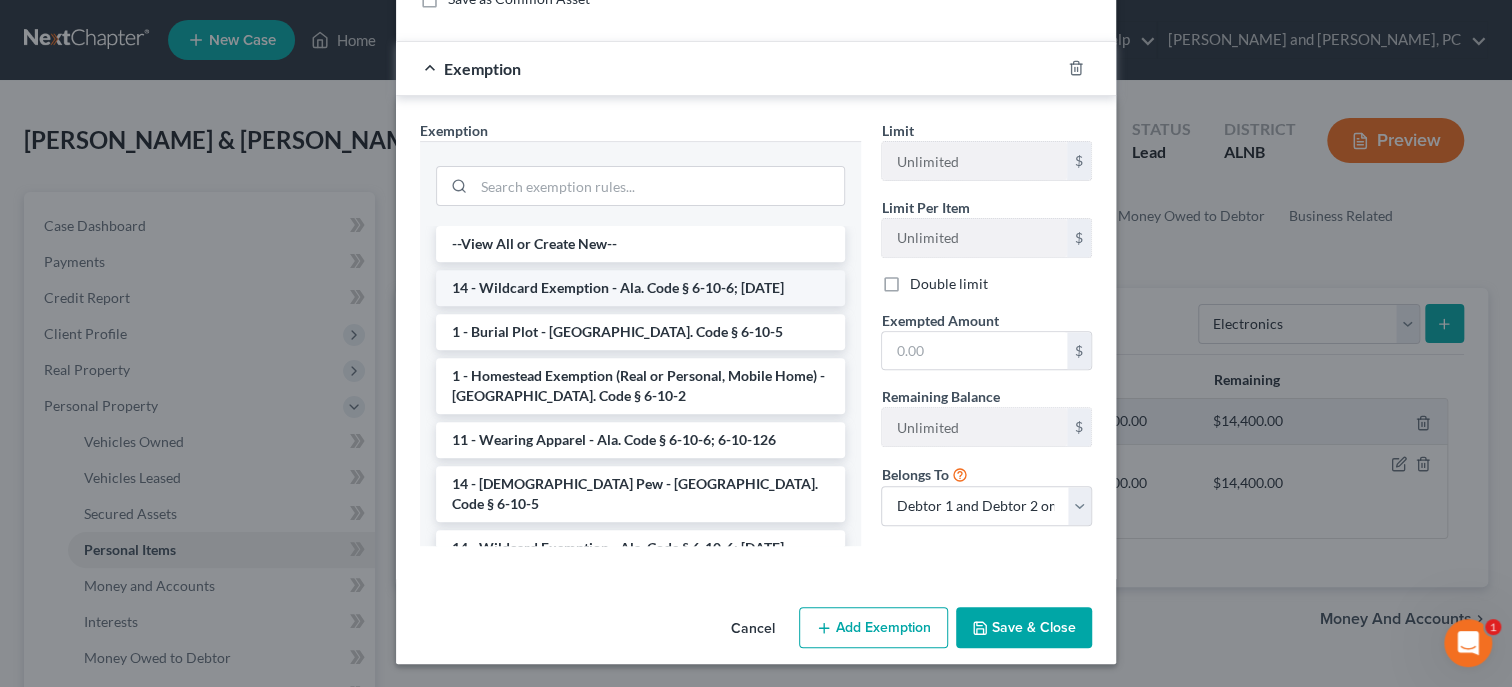 click on "14 - Wildcard Exemption - Ala. Code § 6-10-6; [DATE]" at bounding box center [640, 288] 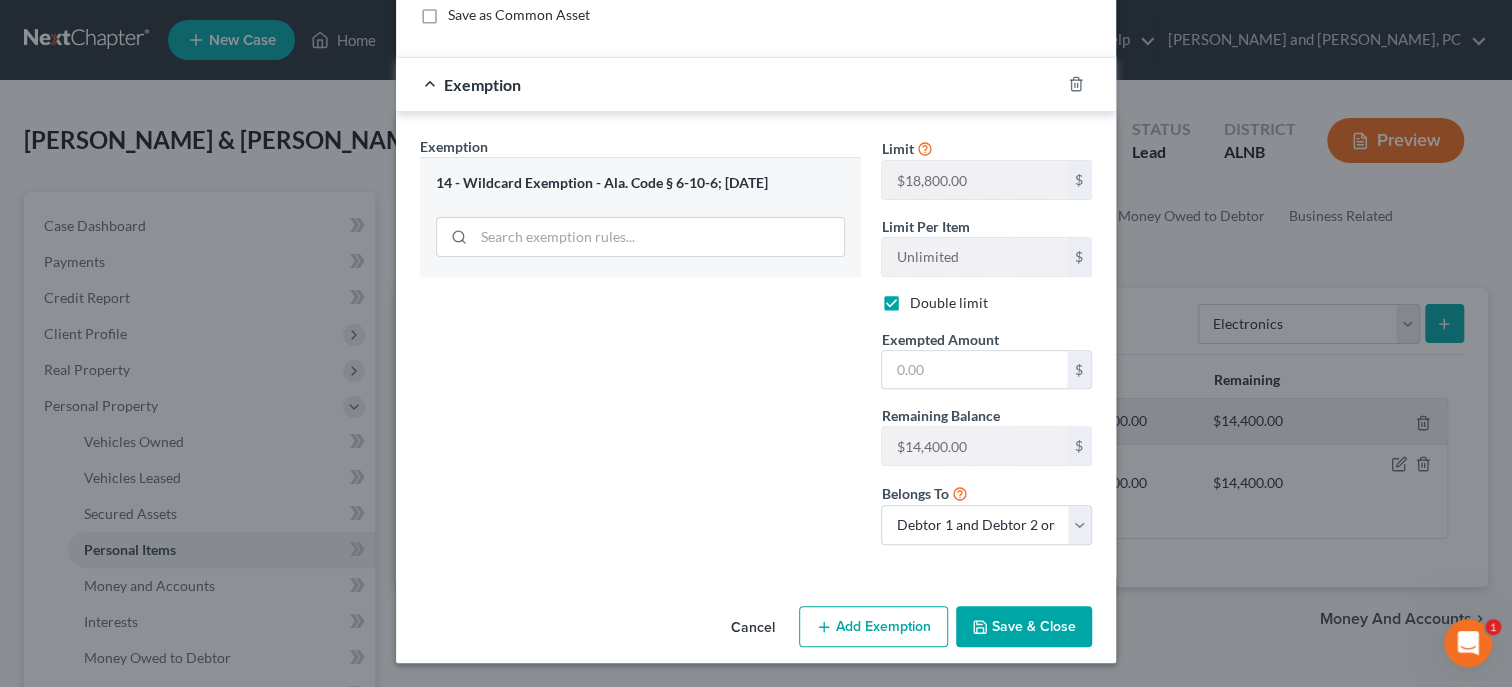 checkbox on "true" 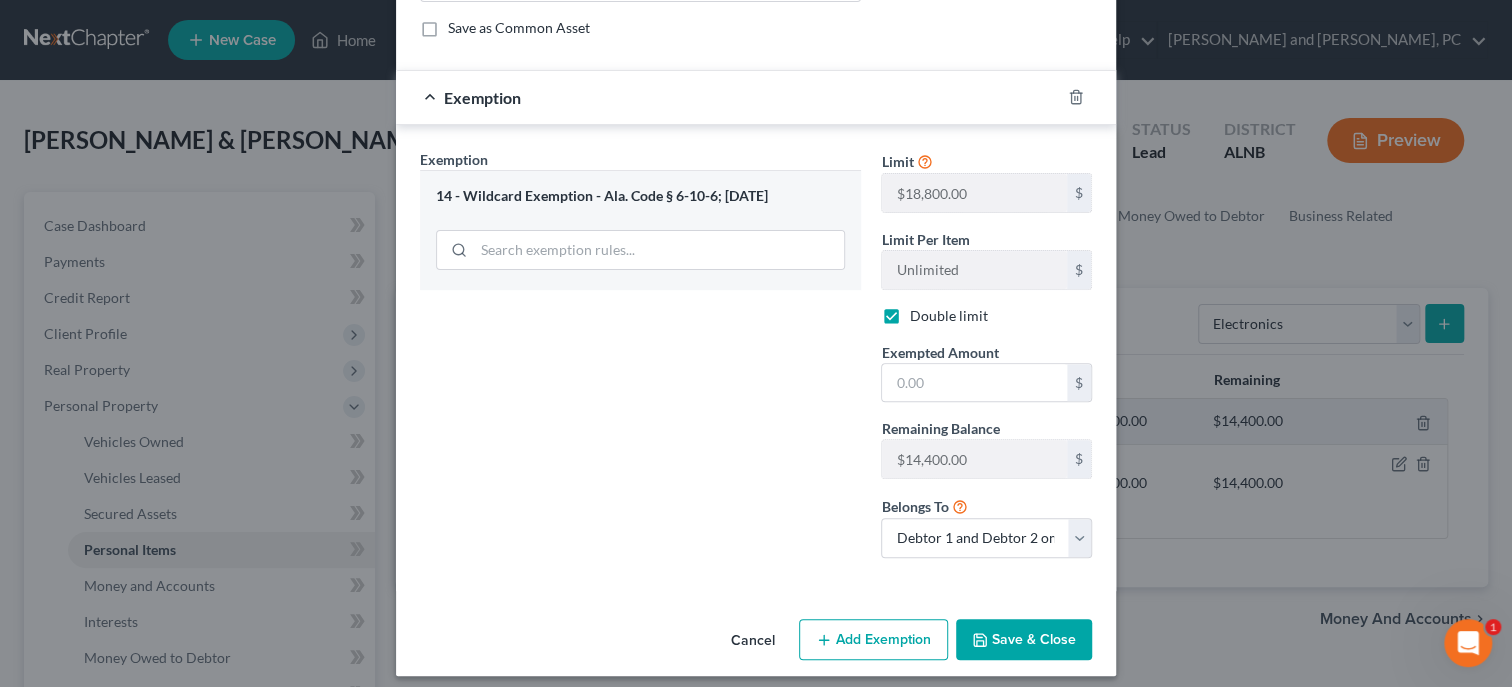 scroll, scrollTop: 273, scrollLeft: 0, axis: vertical 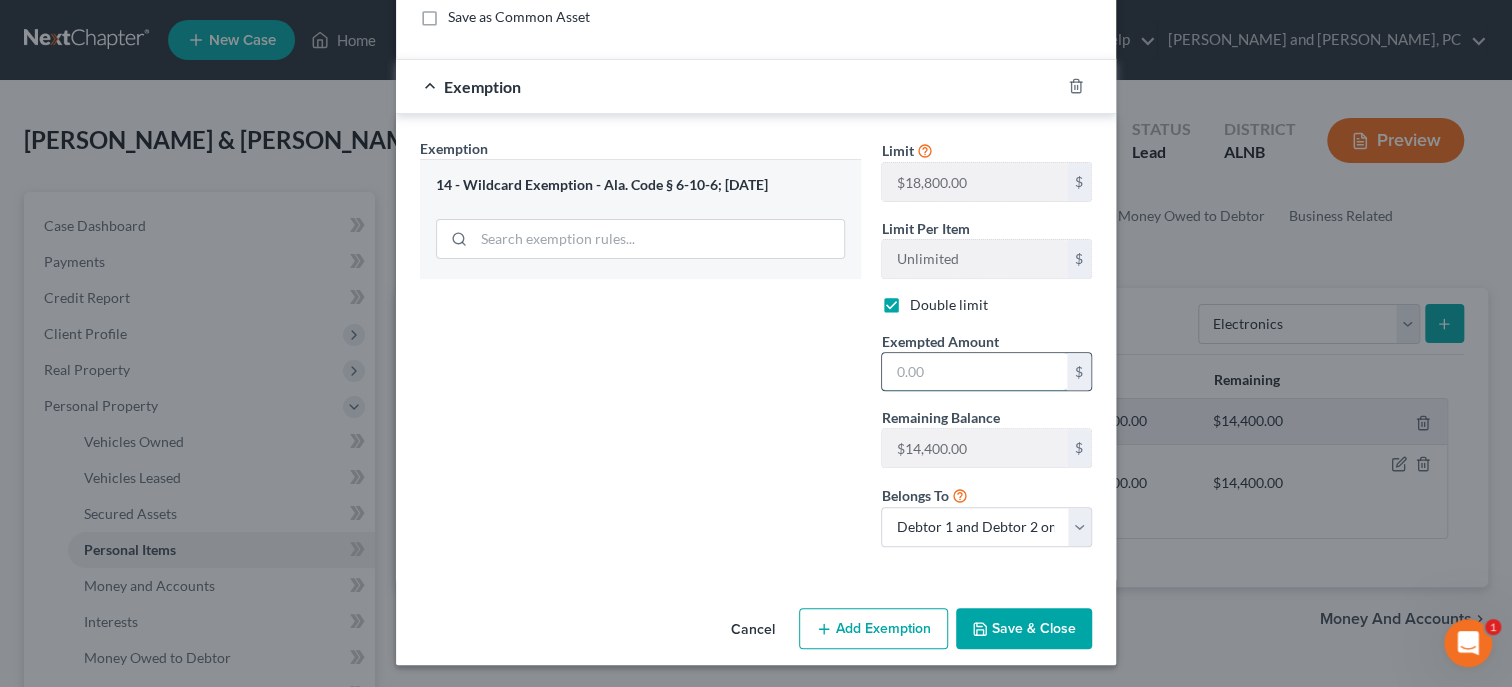 click at bounding box center (974, 372) 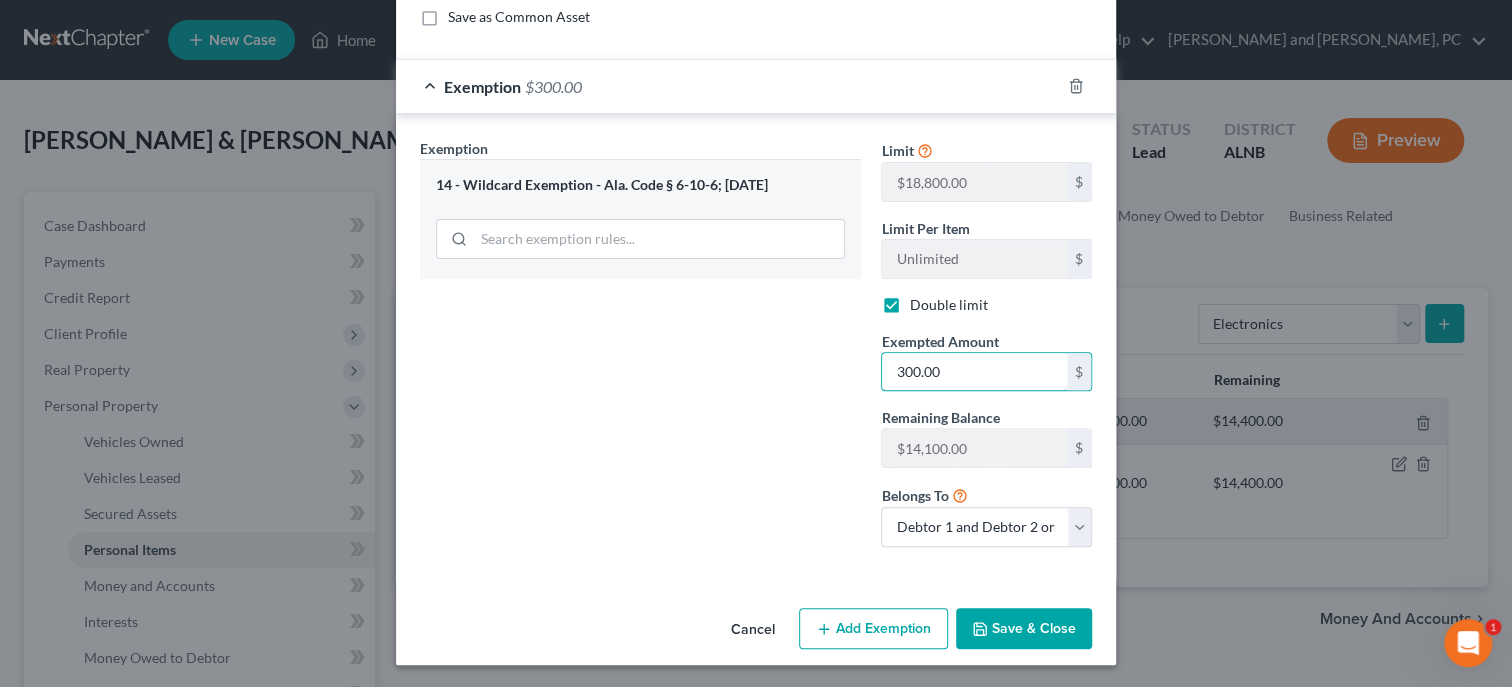 type on "300.00" 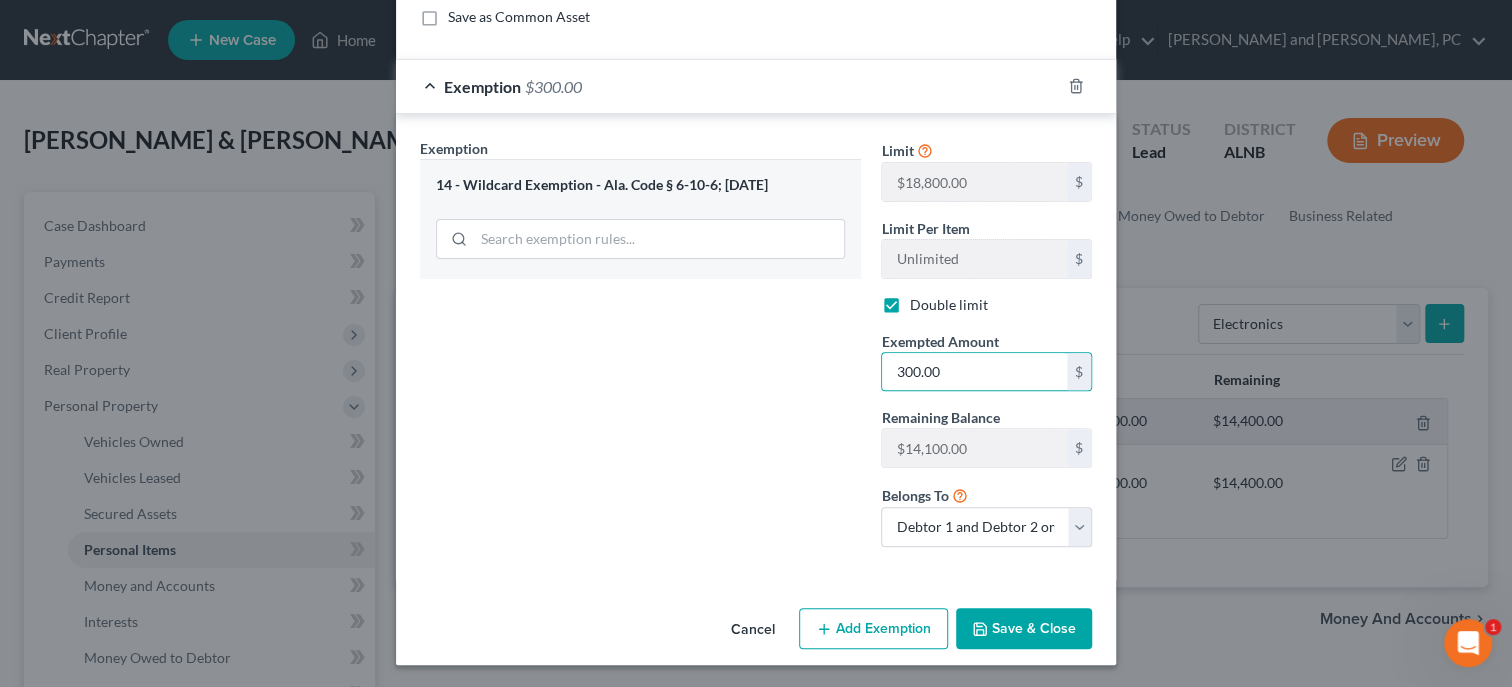click on "Save & Close" at bounding box center [1024, 629] 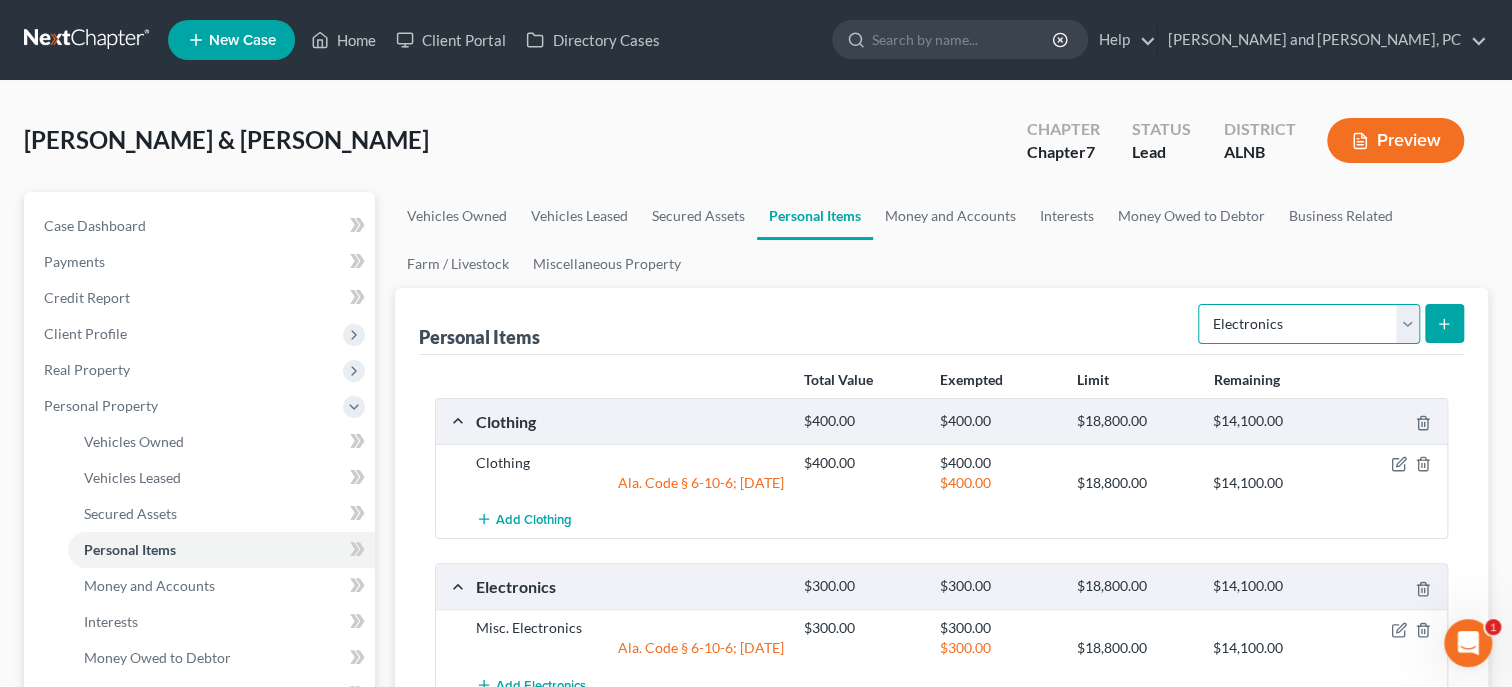 click on "Select Item Type Clothing Collectibles Of Value Electronics Firearms Household Goods Jewelry Other Pet(s) Sports & Hobby Equipment" at bounding box center [1309, 324] 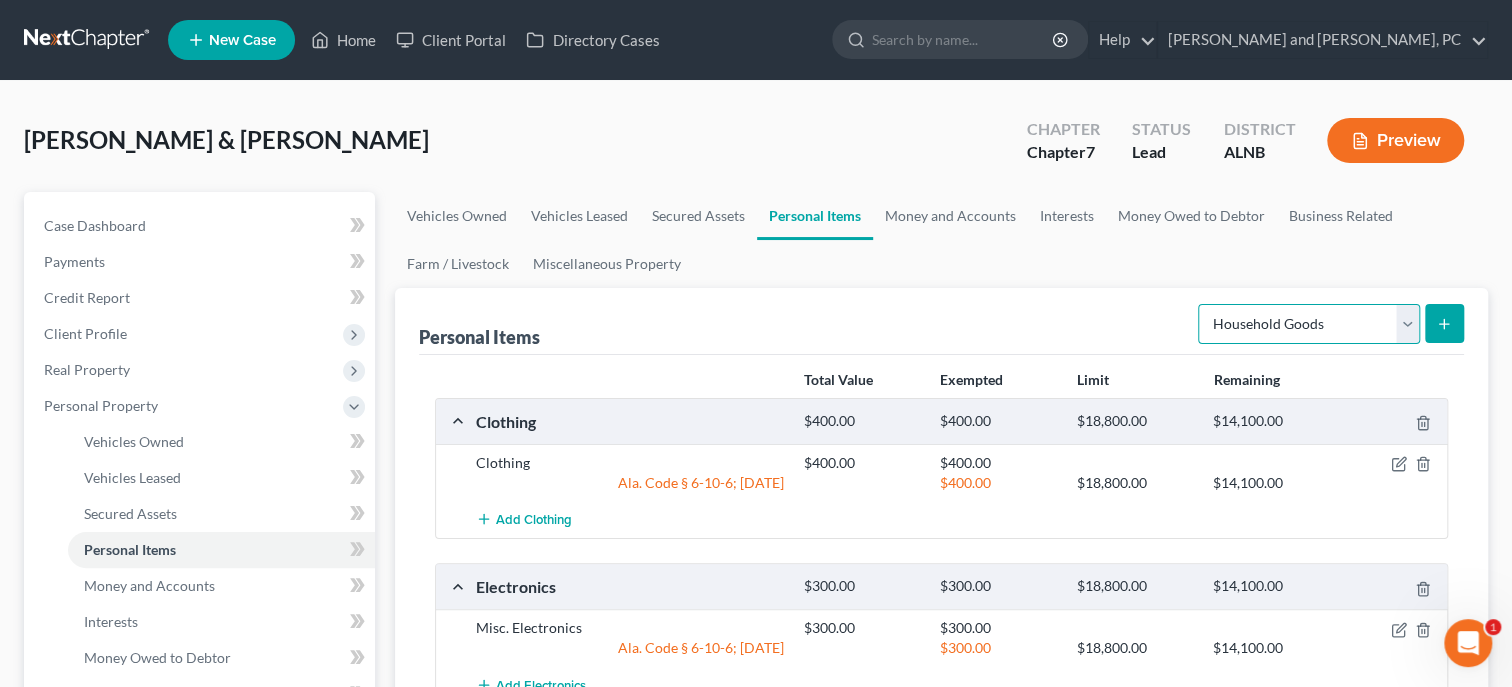 click on "Household Goods" at bounding box center (0, 0) 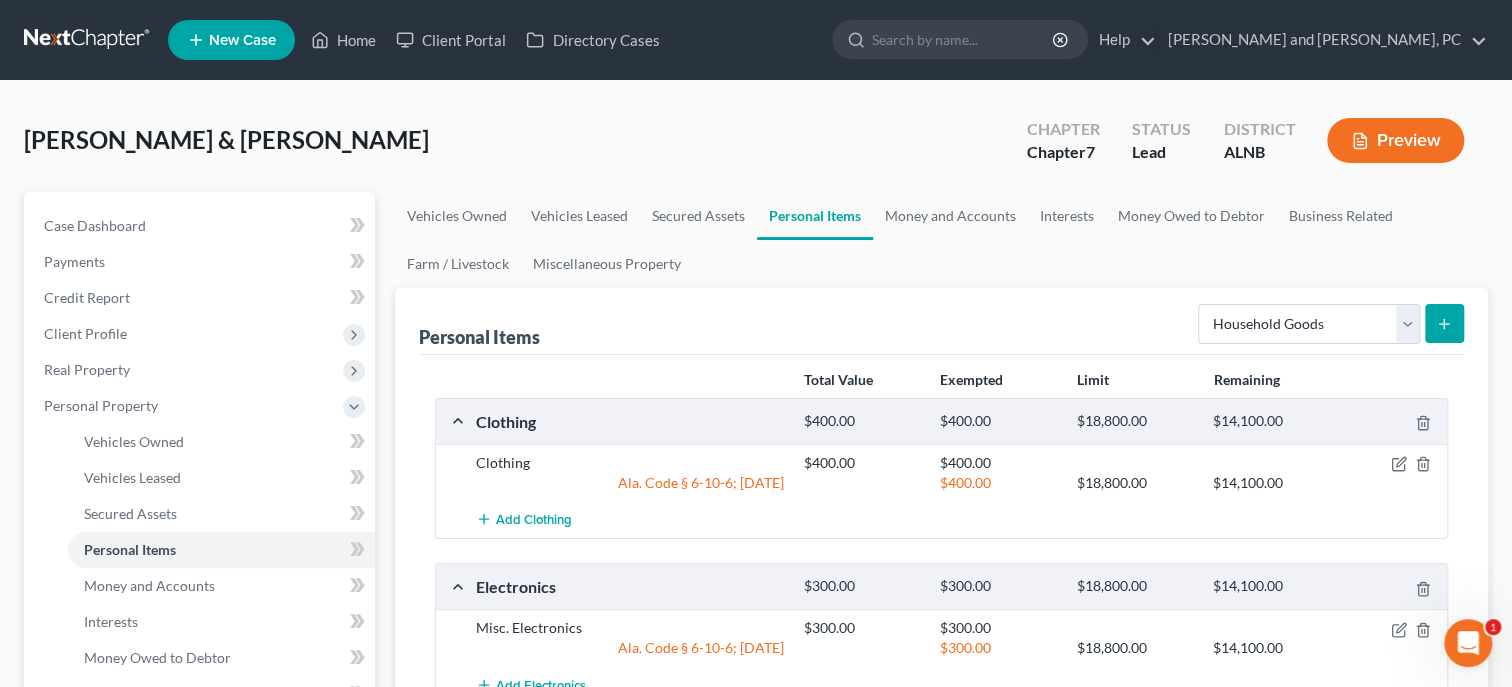 click at bounding box center [1444, 323] 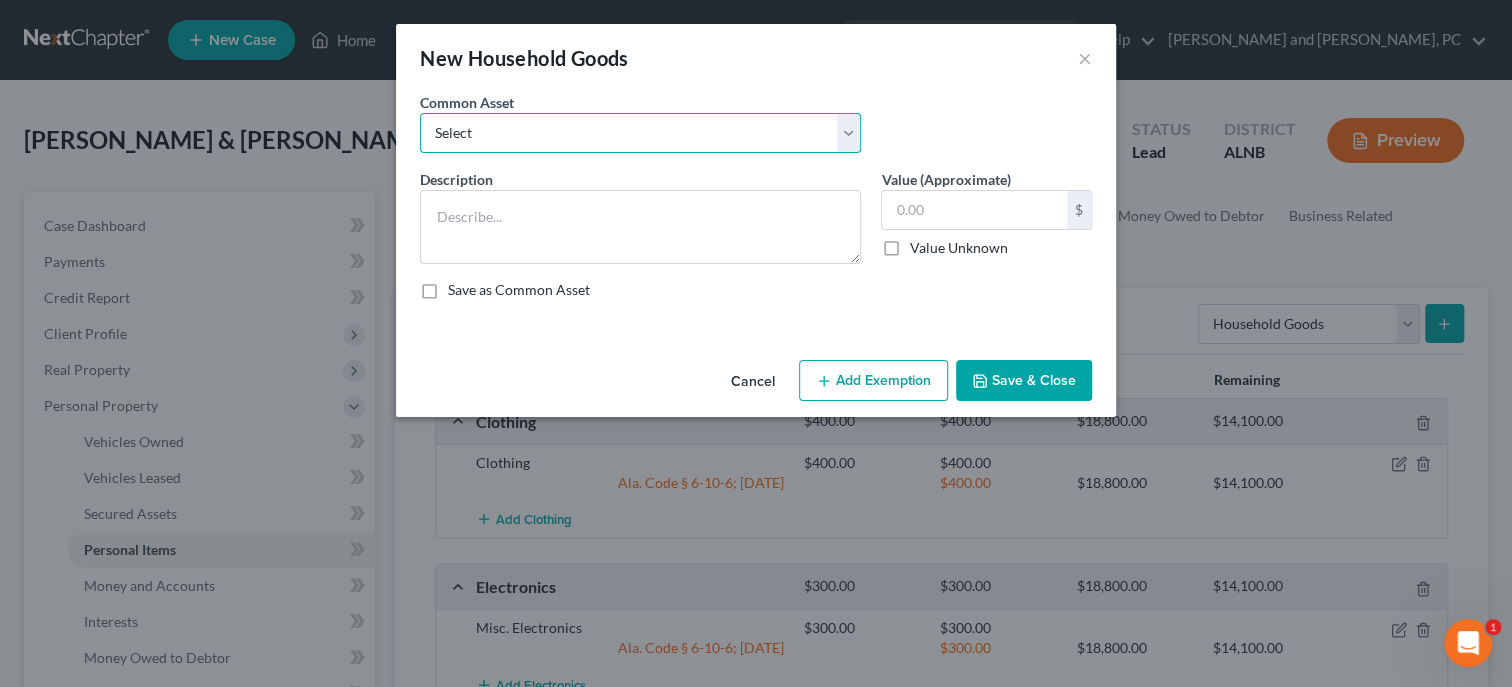click on "Select Household Goods and Furnishings Household Goods and Furnishings" at bounding box center (640, 133) 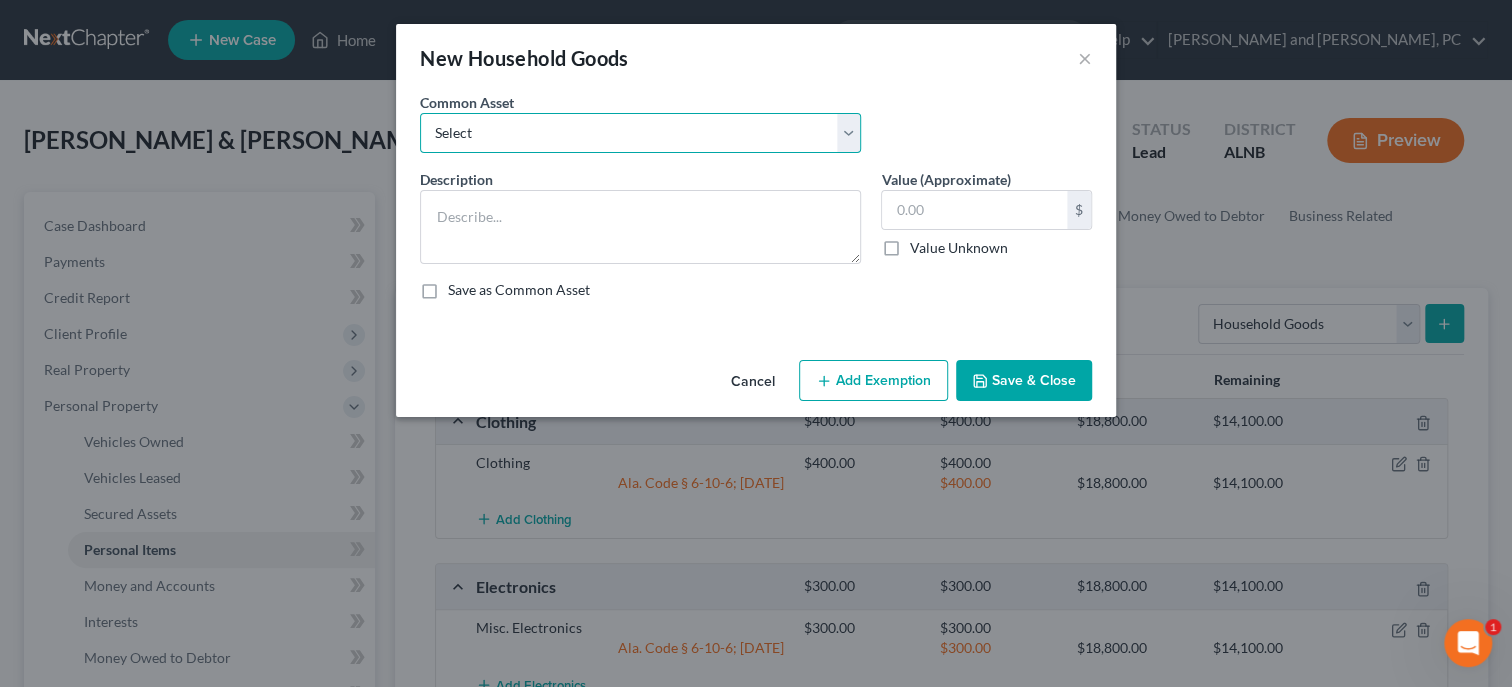 select on "0" 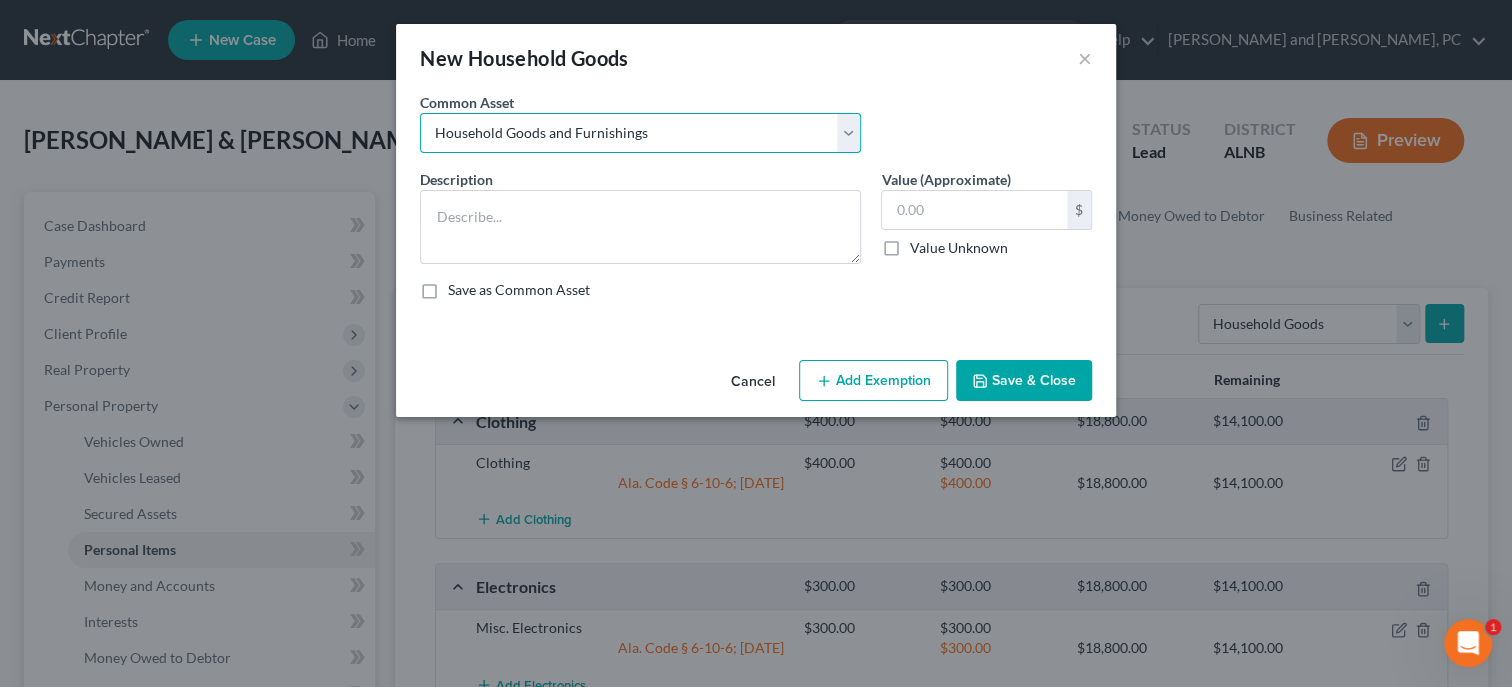 click on "Household Goods and Furnishings" at bounding box center [0, 0] 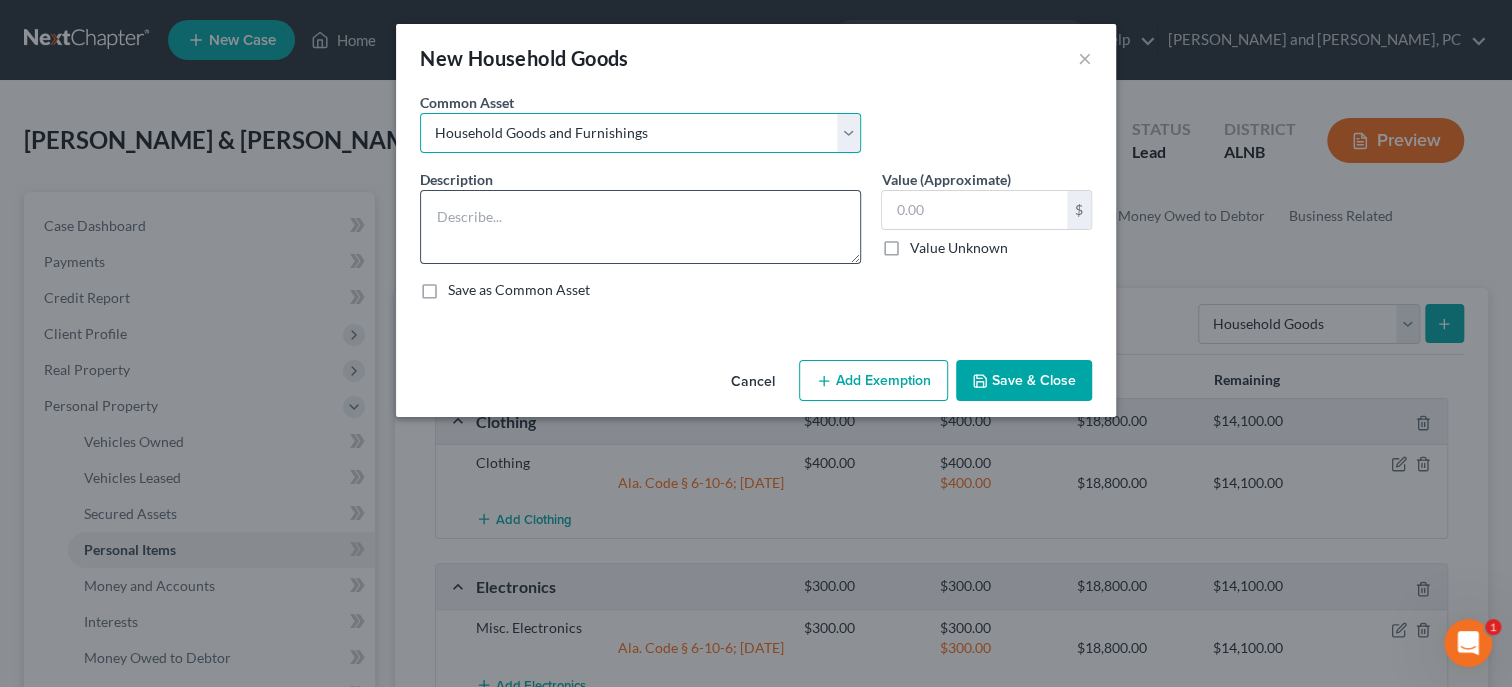 type on "Household Goods and Furnishings" 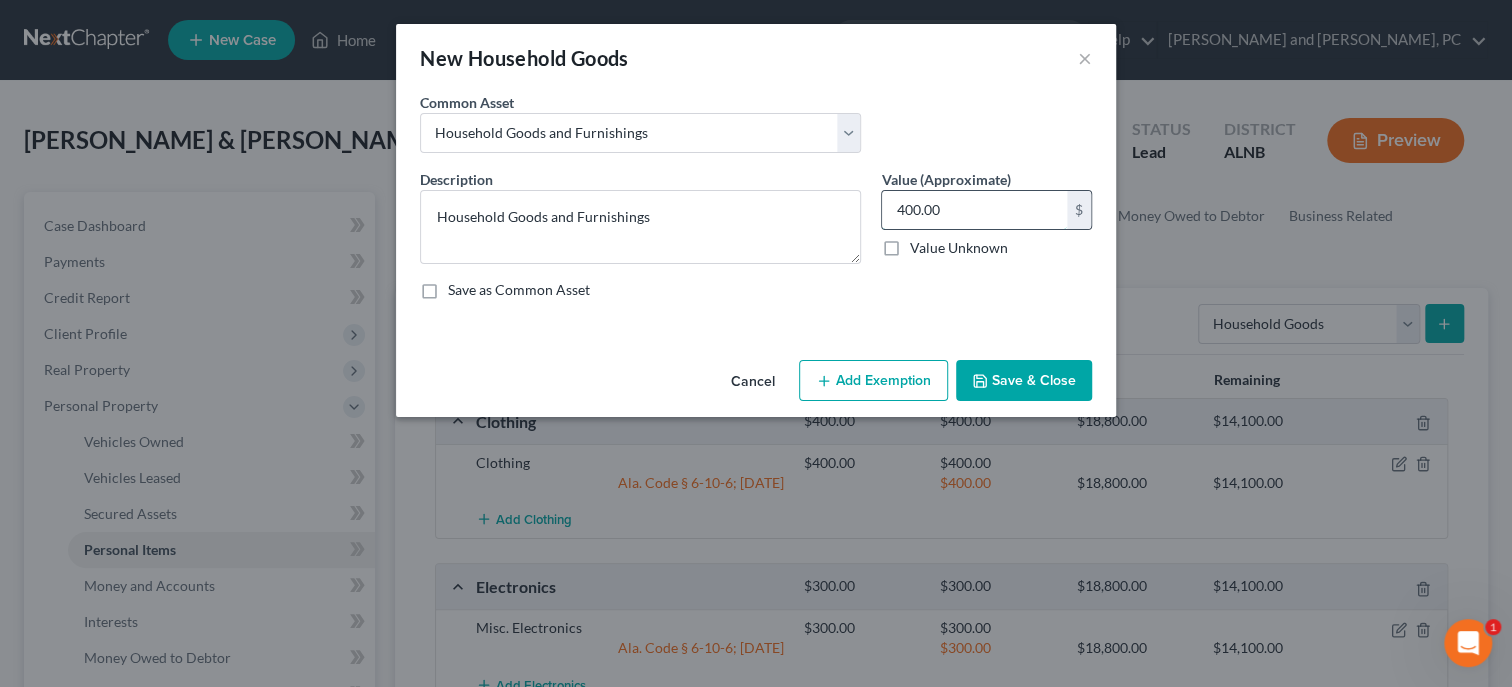 click on "400.00" at bounding box center [974, 210] 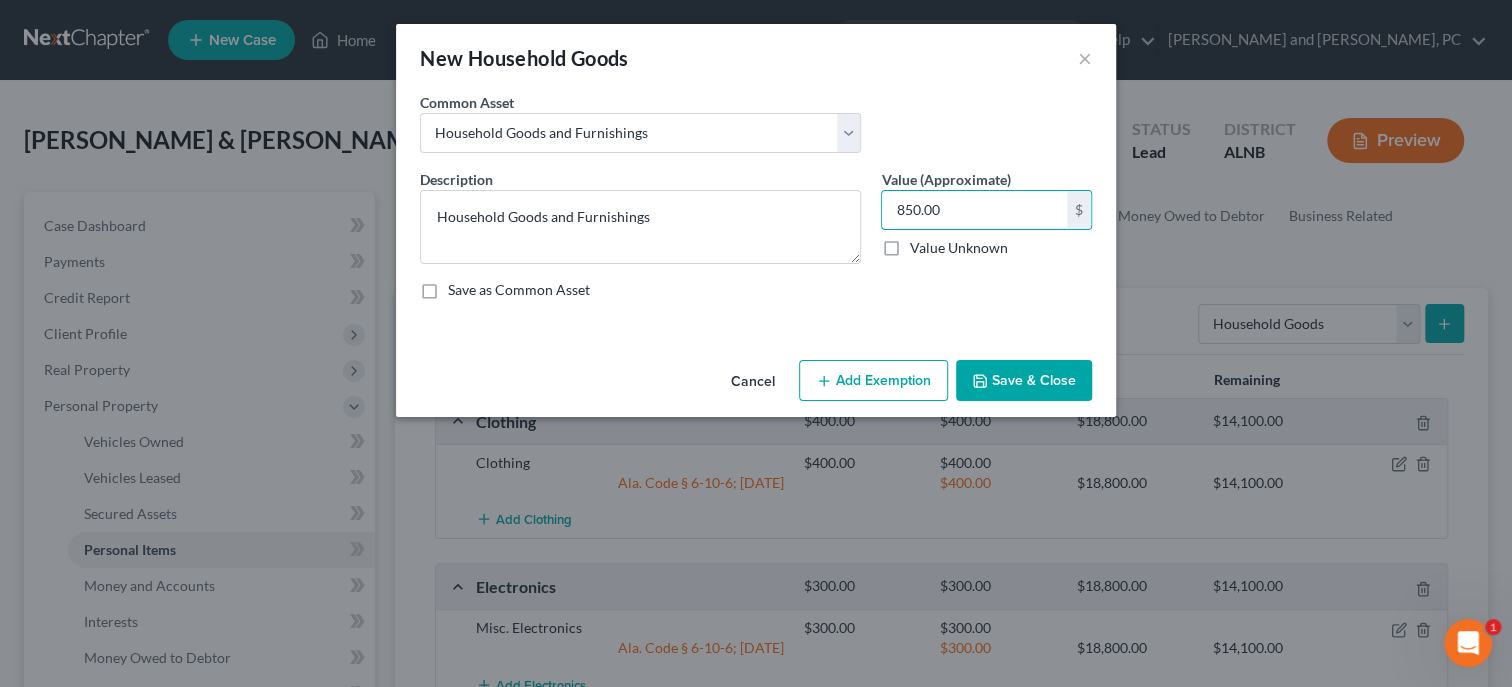 type on "850.00" 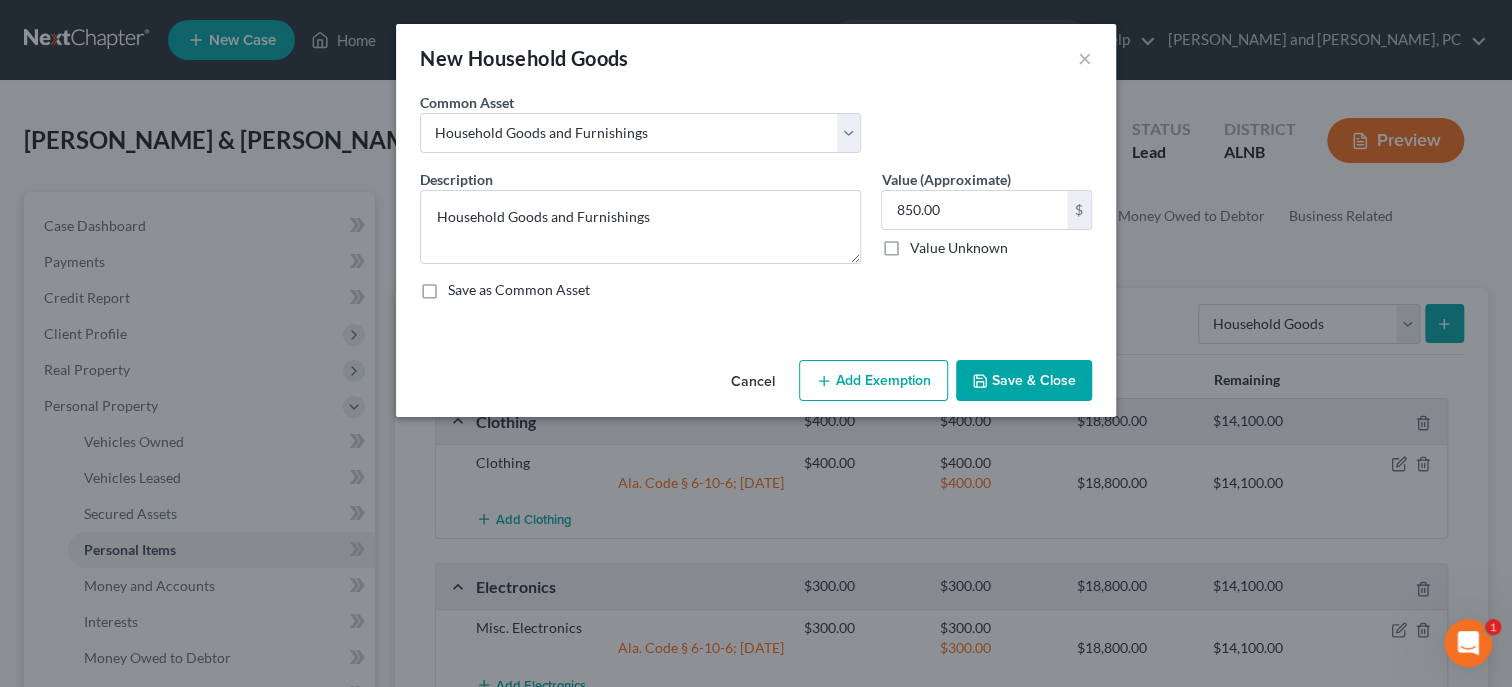click on "Add Exemption" at bounding box center (873, 381) 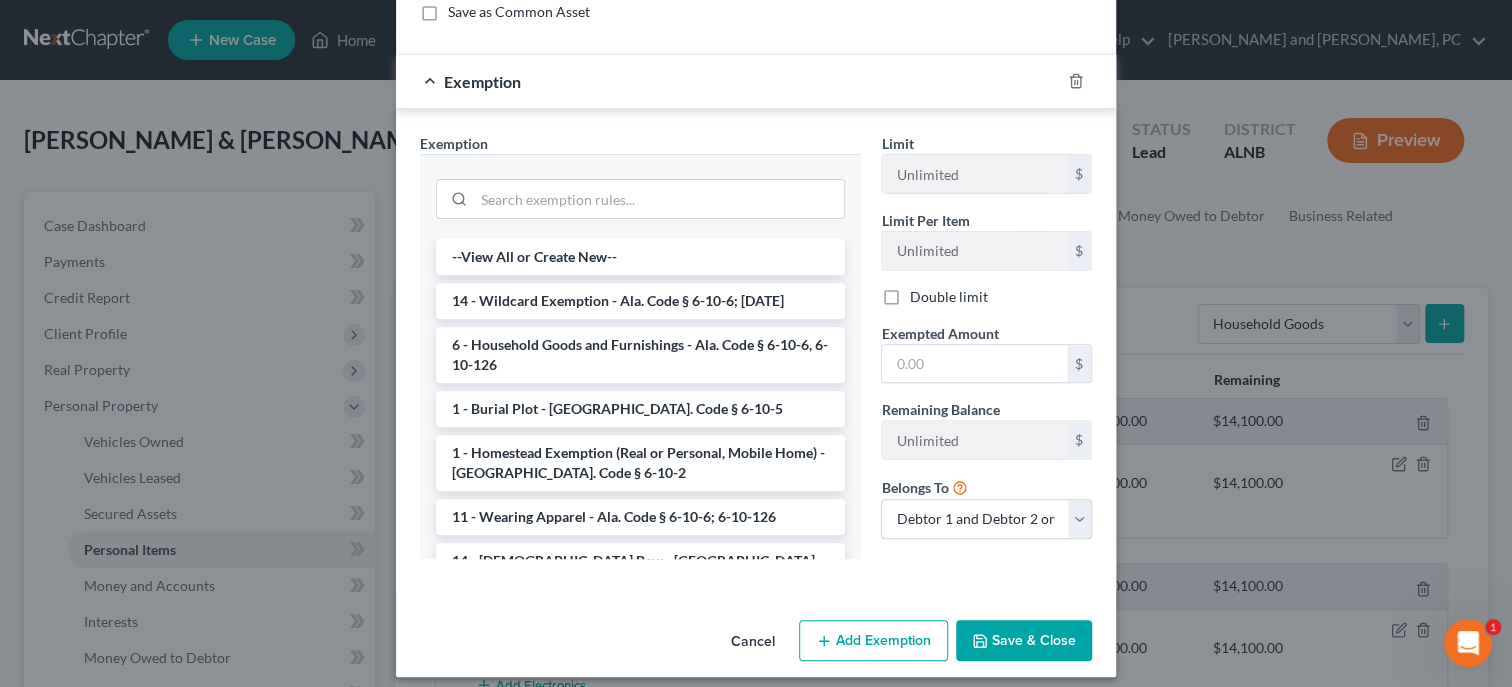 scroll, scrollTop: 291, scrollLeft: 0, axis: vertical 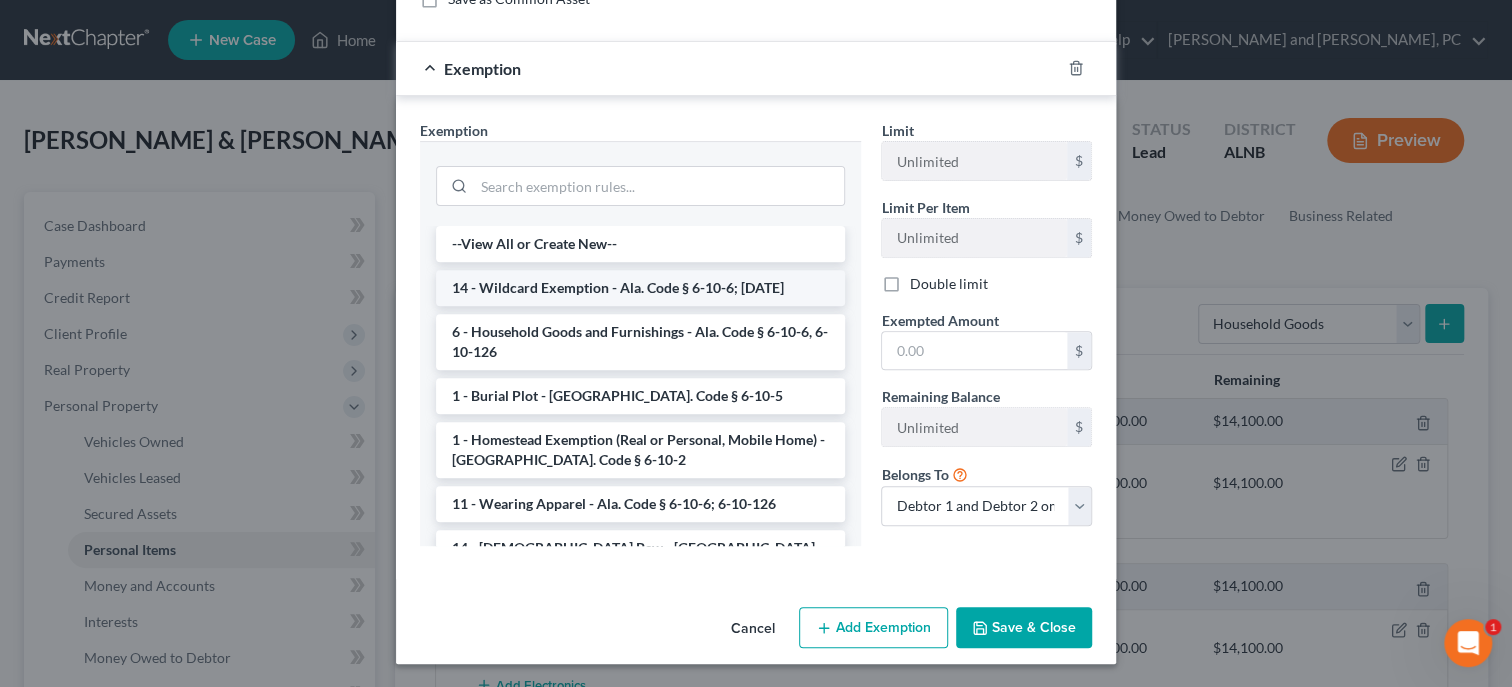 click on "14 - Wildcard Exemption - Ala. Code § 6-10-6; [DATE]" at bounding box center [640, 288] 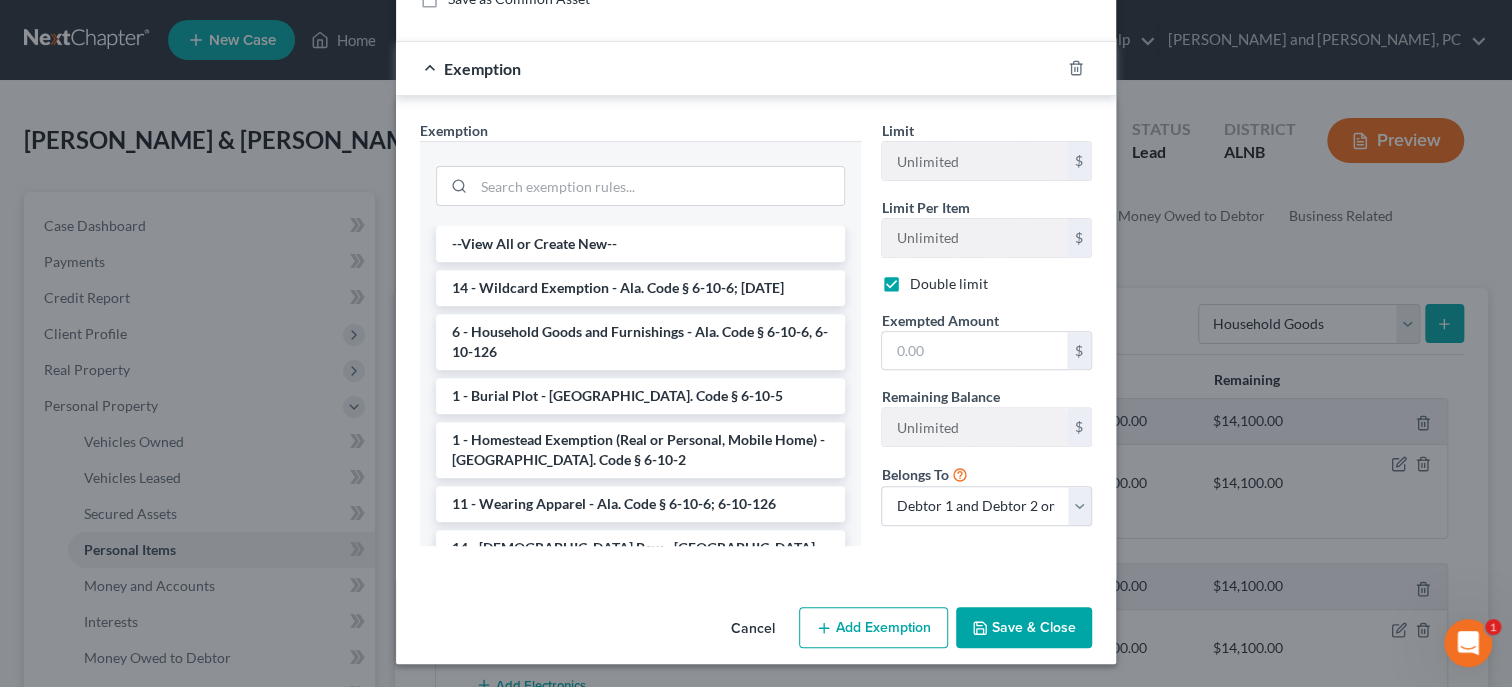 checkbox on "true" 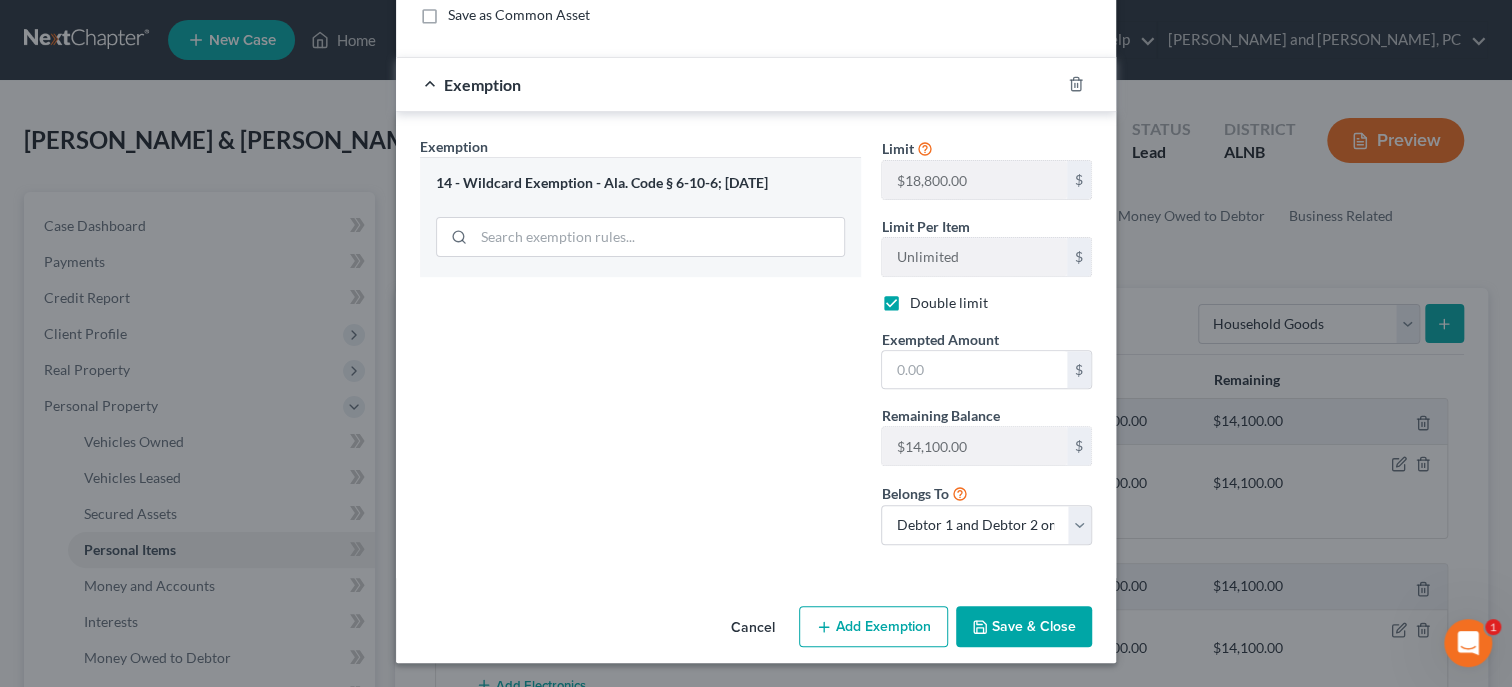 scroll, scrollTop: 273, scrollLeft: 0, axis: vertical 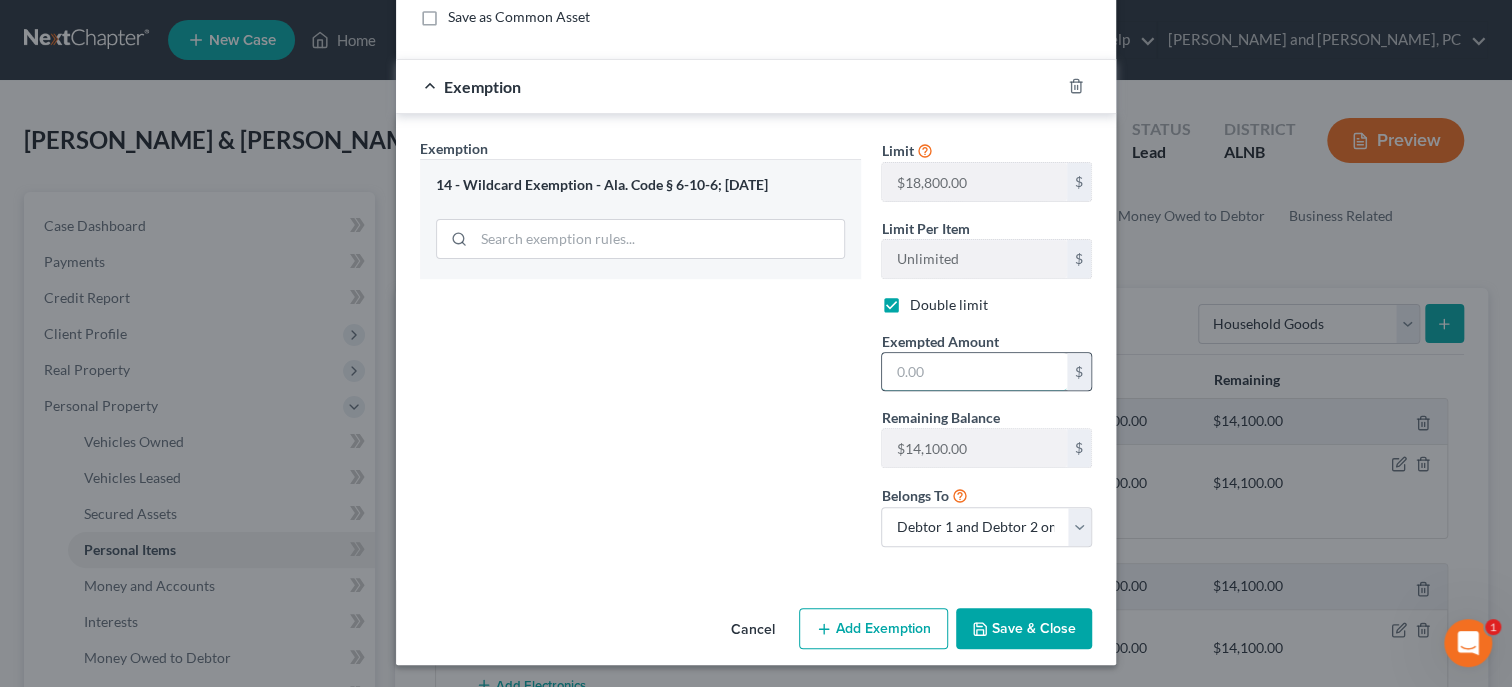 click at bounding box center [974, 372] 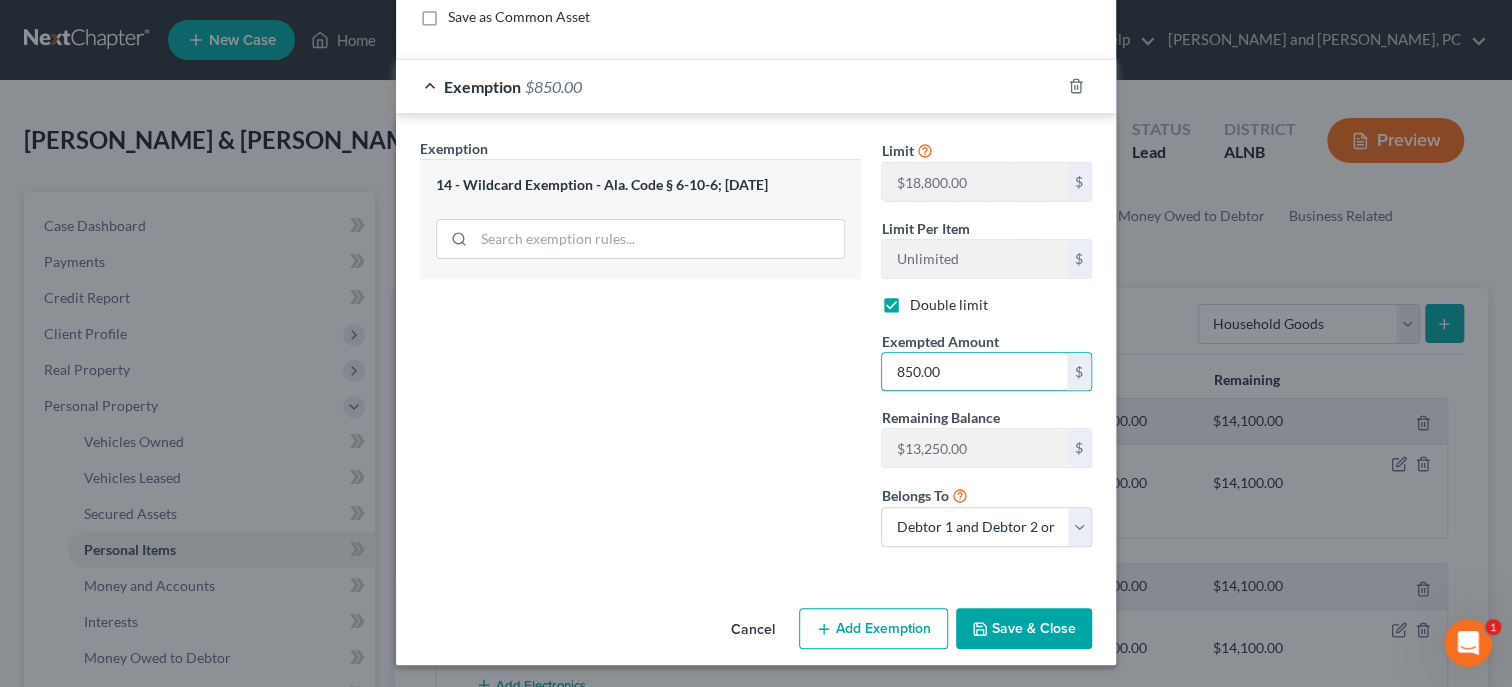 type on "850.00" 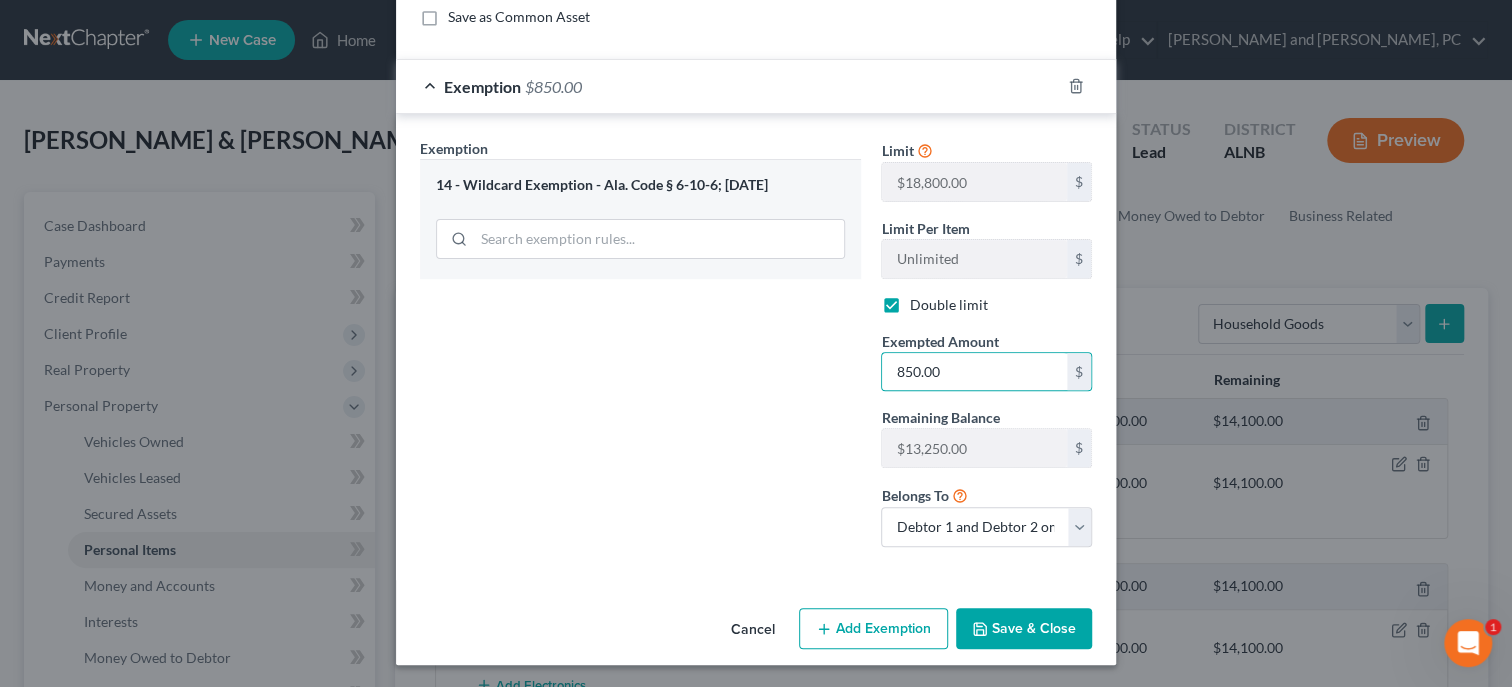 click on "Save & Close" at bounding box center [1024, 629] 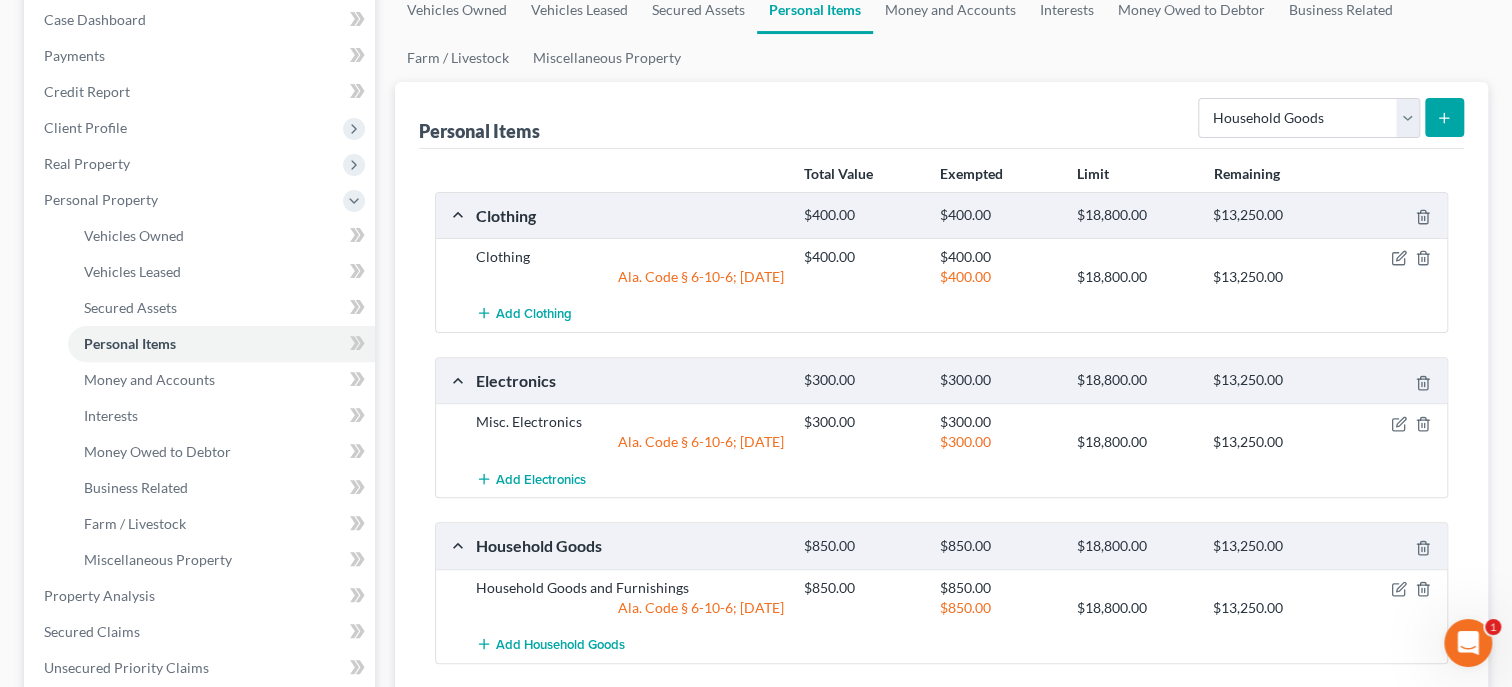 scroll, scrollTop: 0, scrollLeft: 0, axis: both 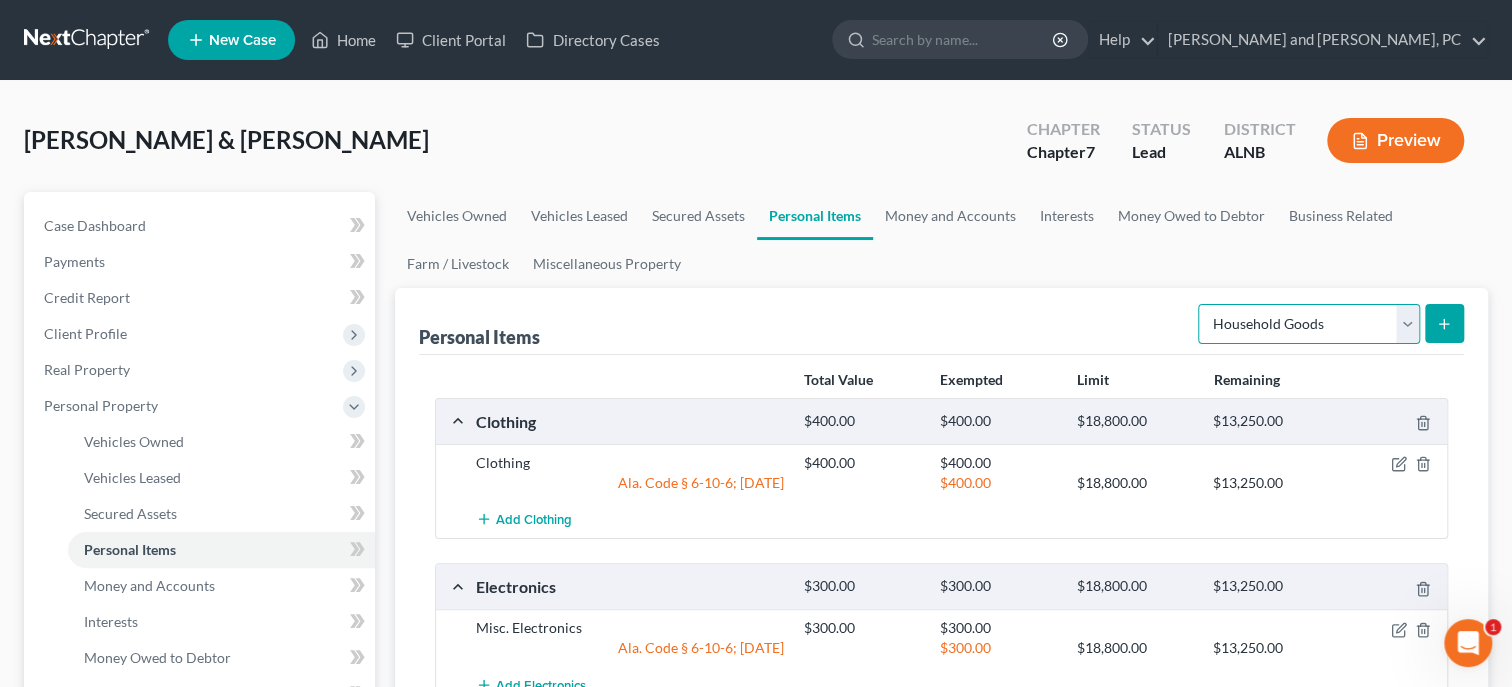 click on "Select Item Type Clothing Collectibles Of Value Electronics Firearms Household Goods Jewelry Other Pet(s) Sports & Hobby Equipment" at bounding box center (1309, 324) 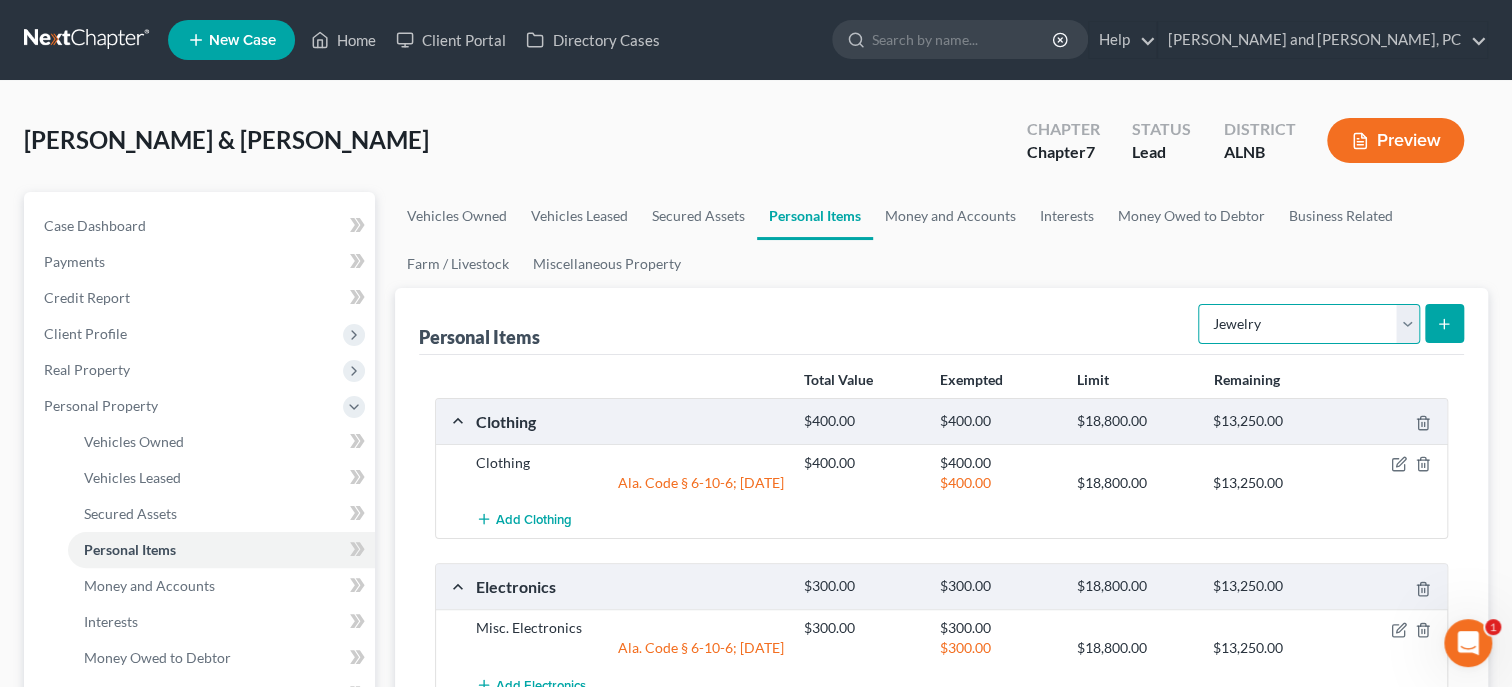 click on "Jewelry" at bounding box center [0, 0] 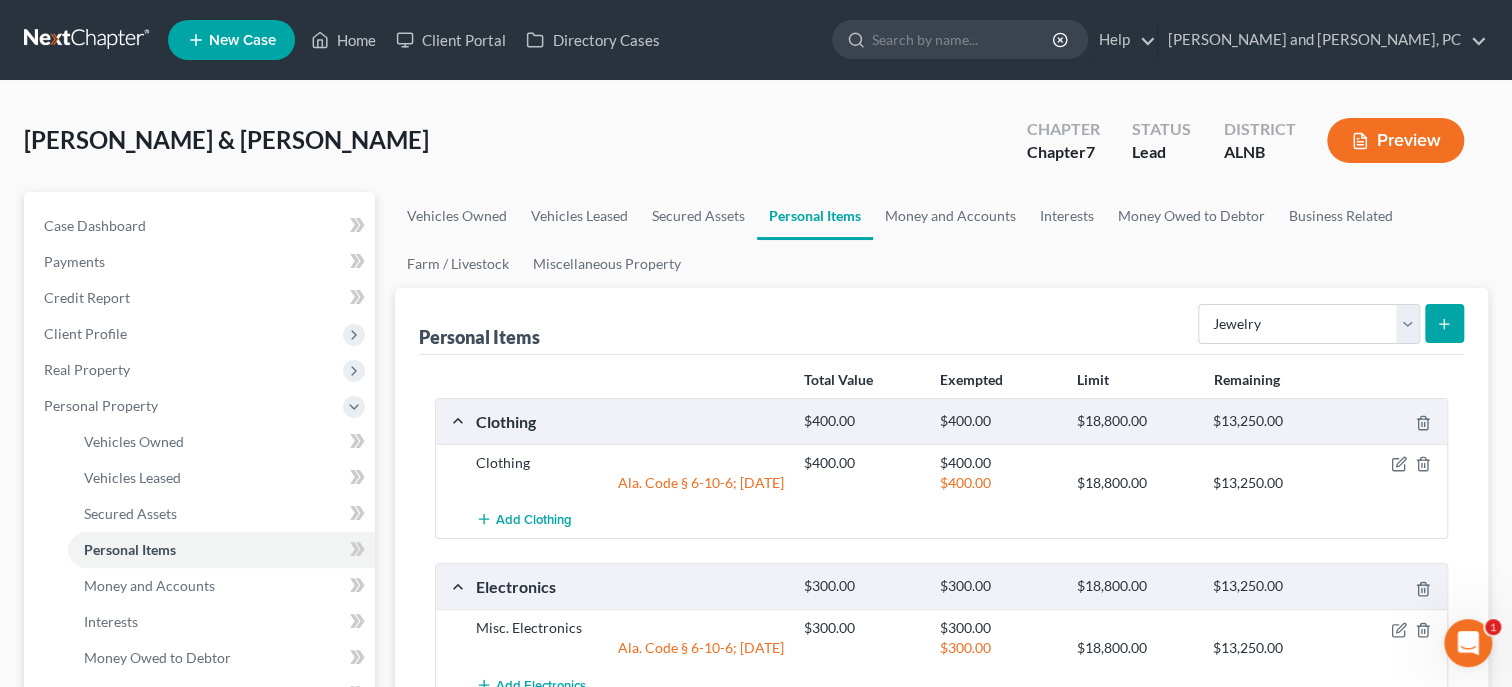 click at bounding box center (1444, 323) 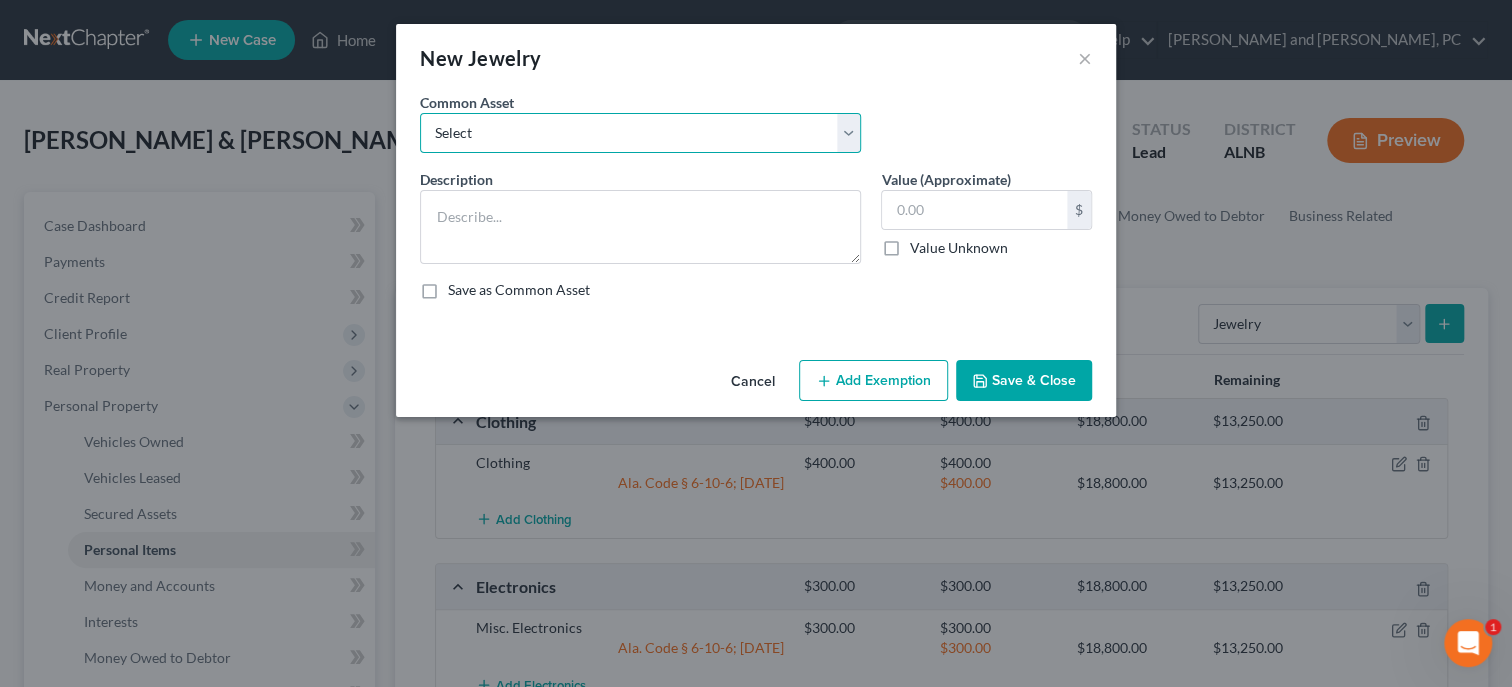 click on "Select Misc. Jewelry" at bounding box center [640, 133] 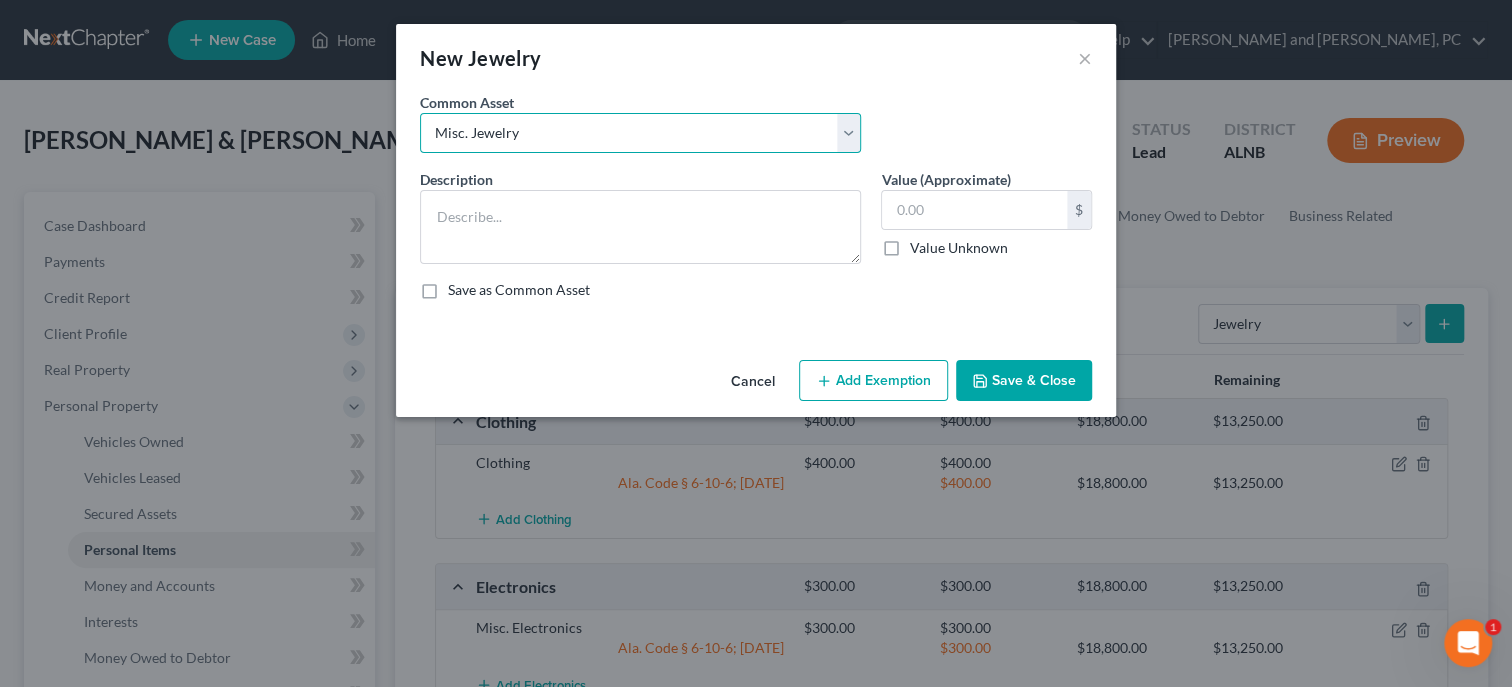 click on "Misc. Jewelry" at bounding box center [0, 0] 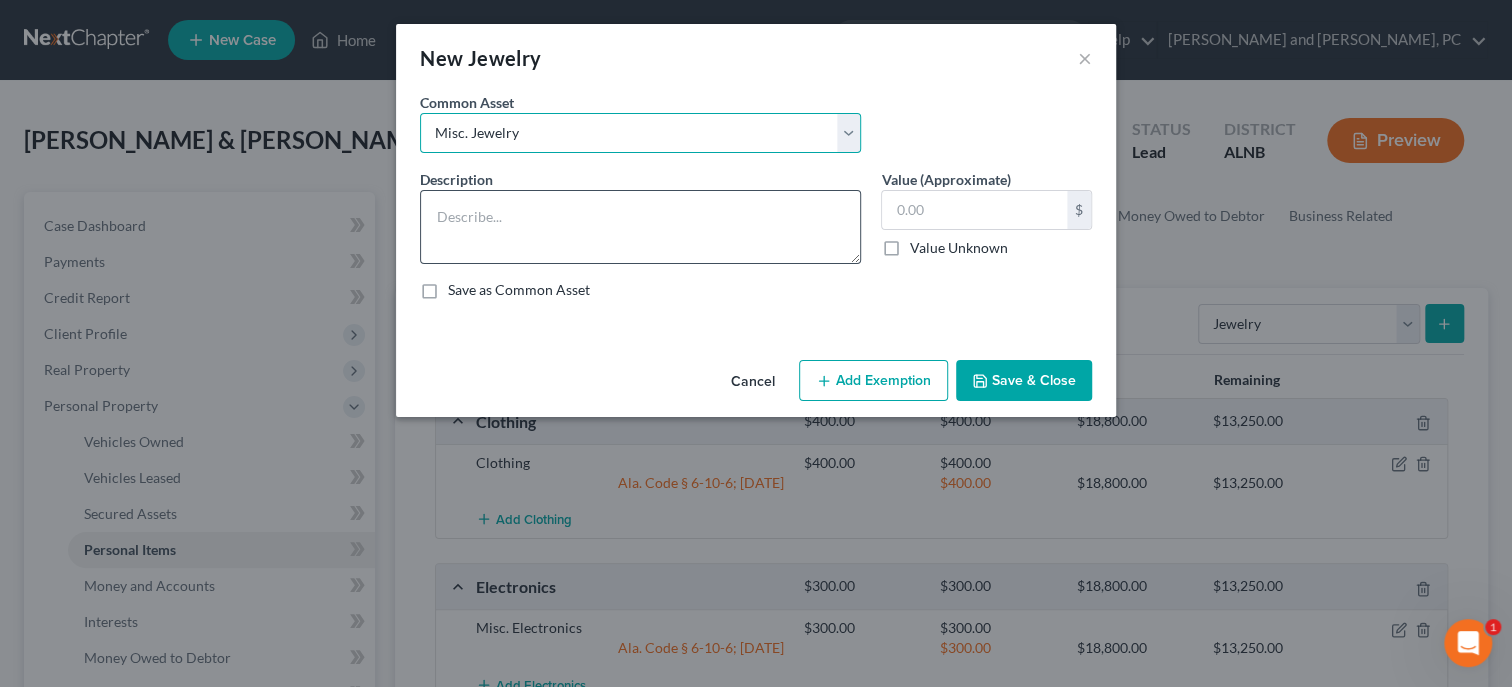 type on "Misc. Jewelry" 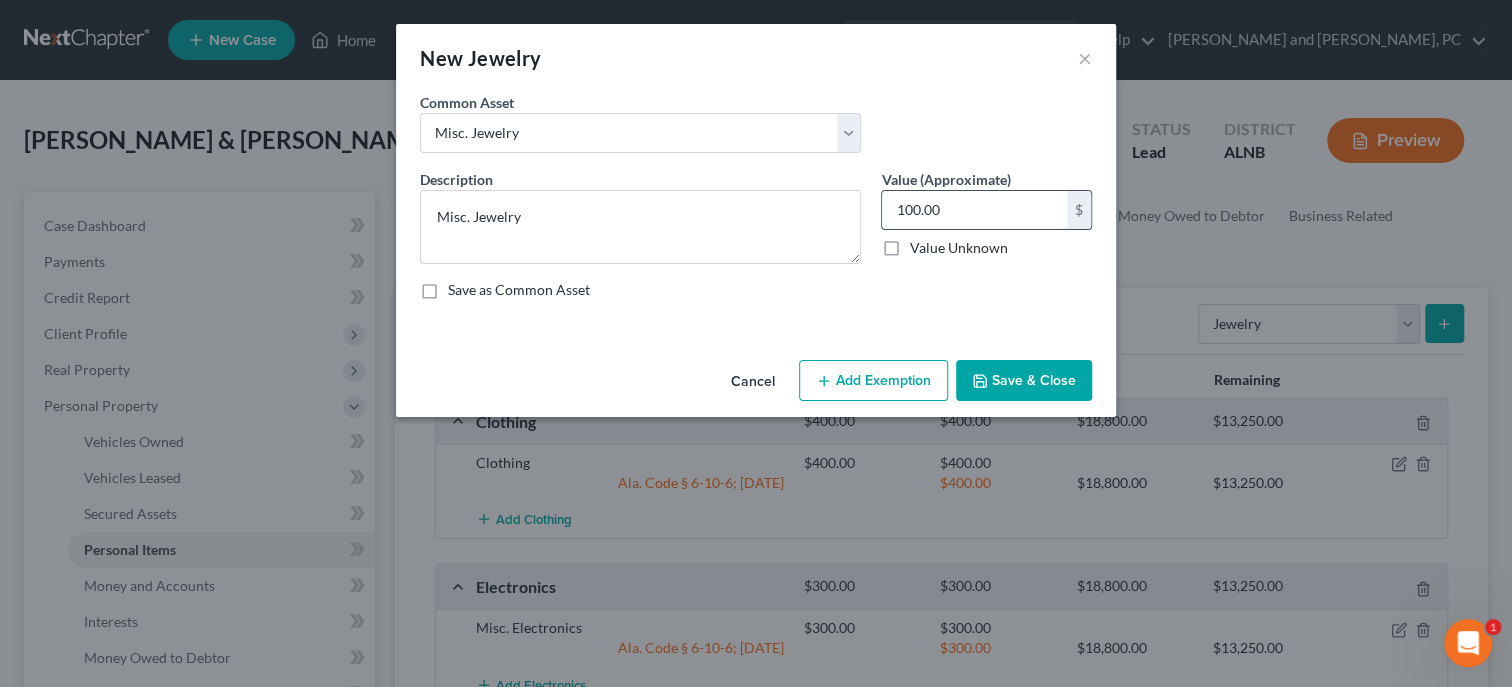 click on "100.00" at bounding box center [974, 210] 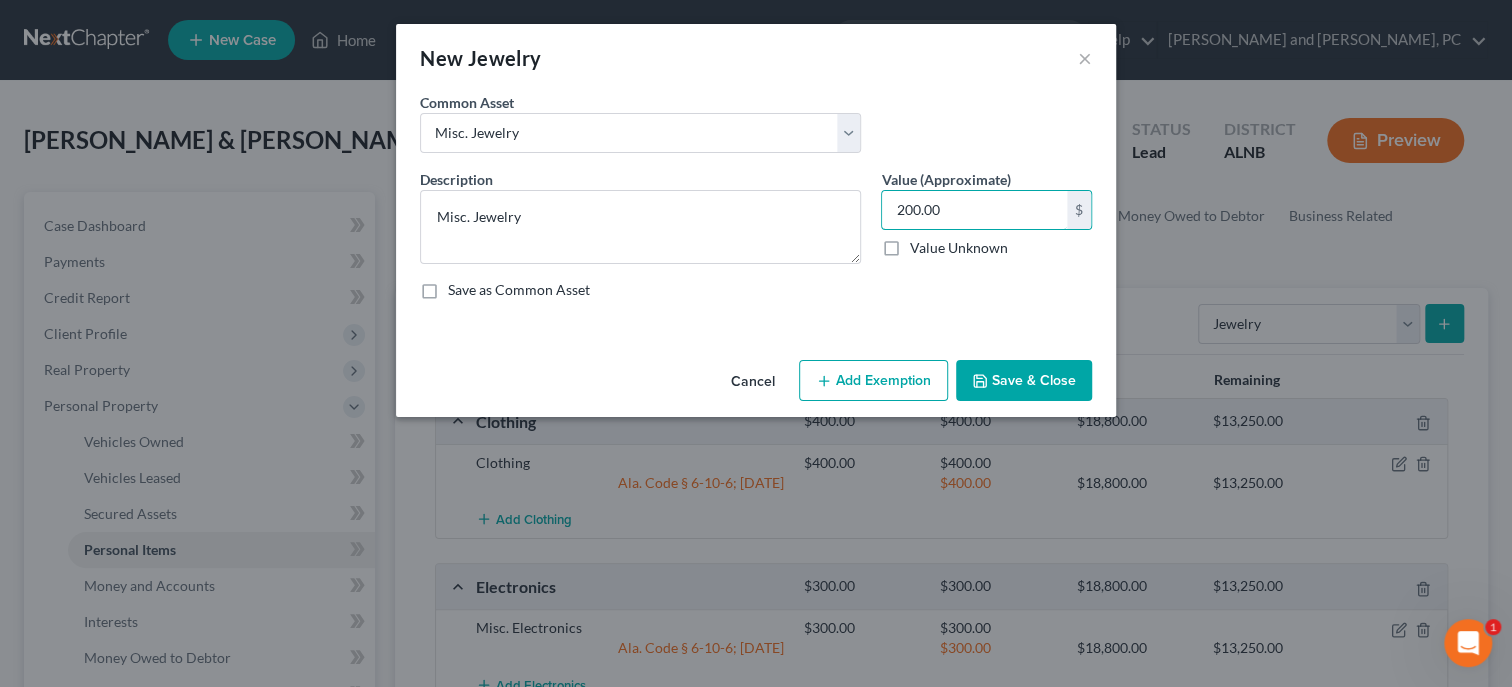type on "200.00" 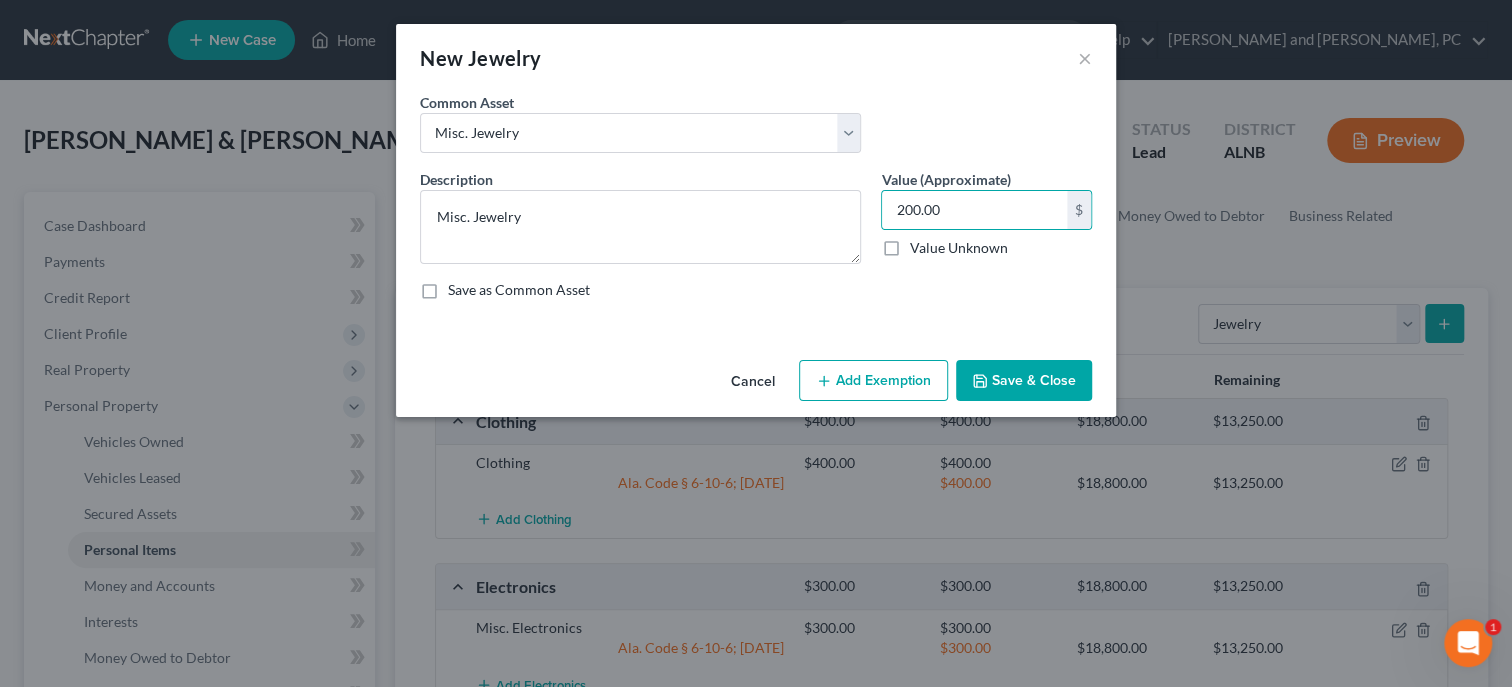 click on "Add Exemption" at bounding box center [873, 381] 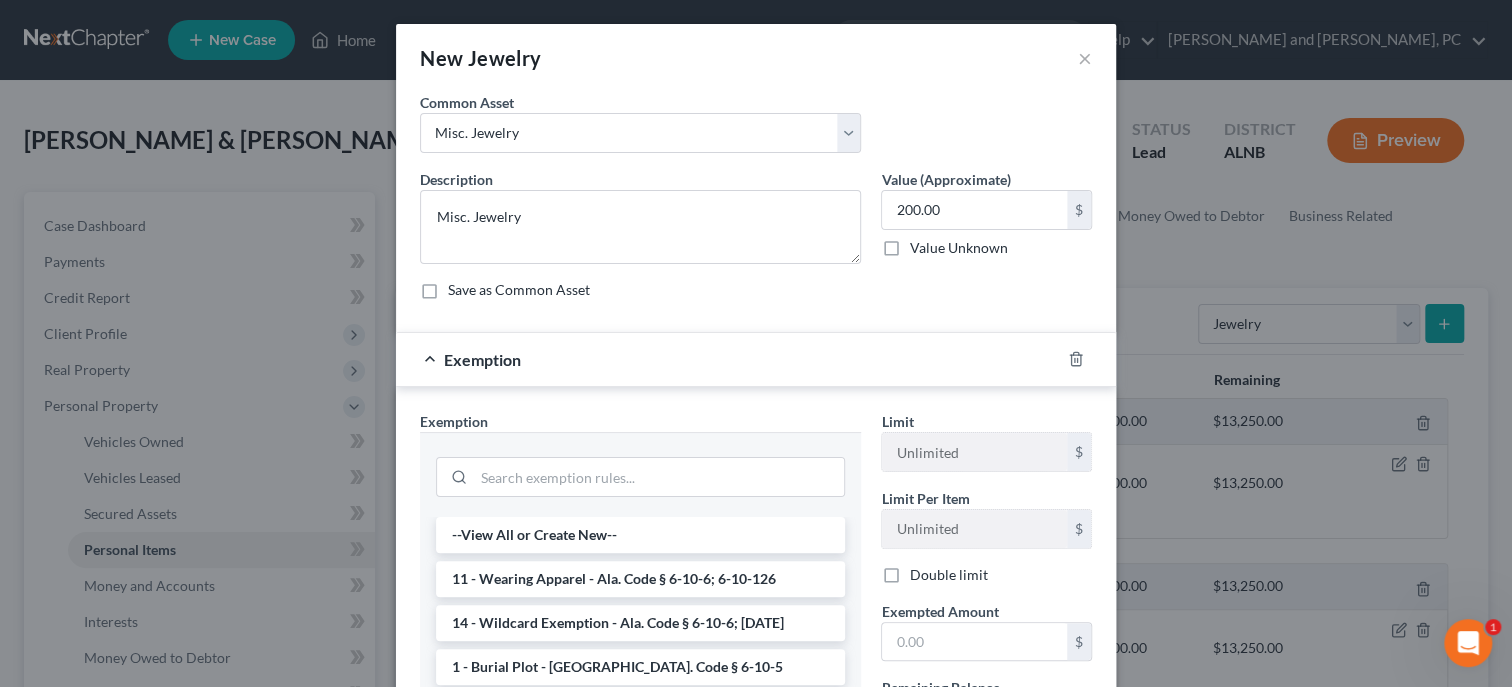 scroll, scrollTop: 291, scrollLeft: 0, axis: vertical 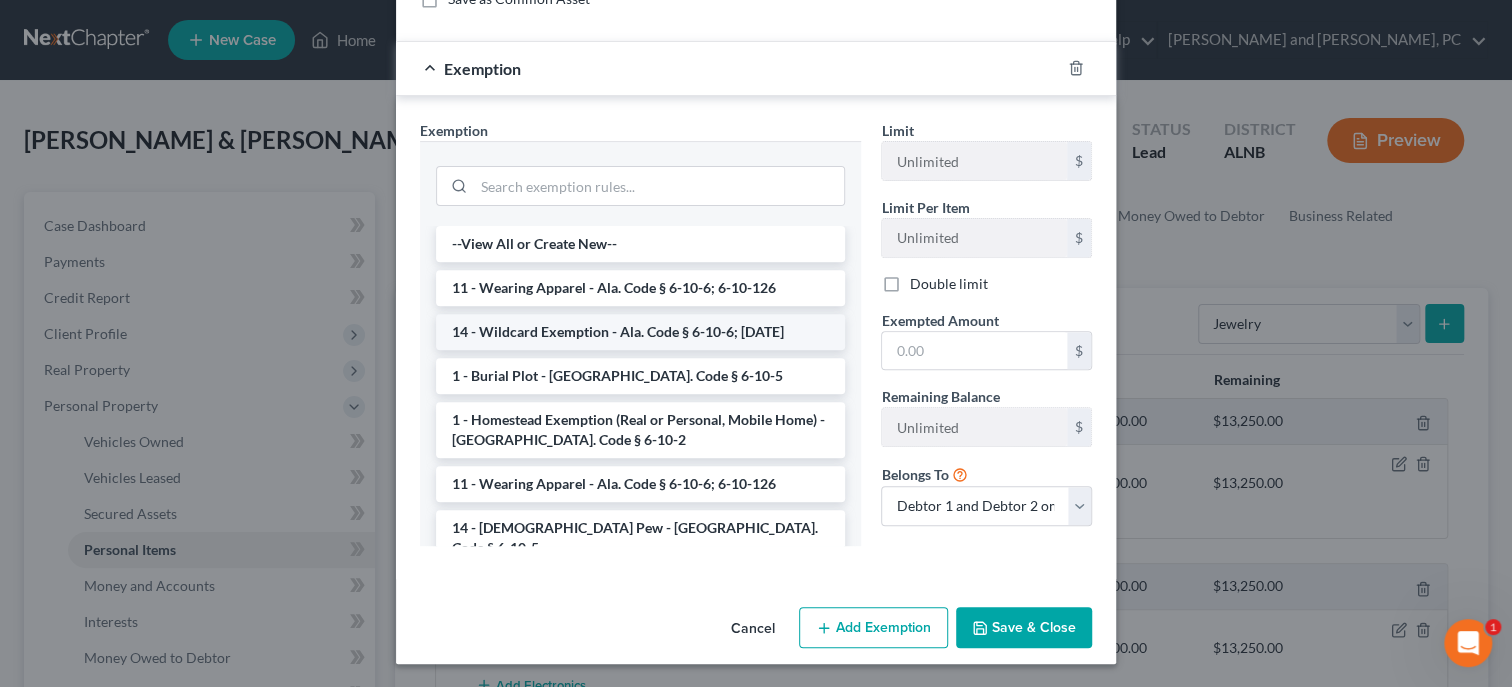 click on "14 - Wildcard Exemption - Ala. Code § 6-10-6; [DATE]" at bounding box center (640, 332) 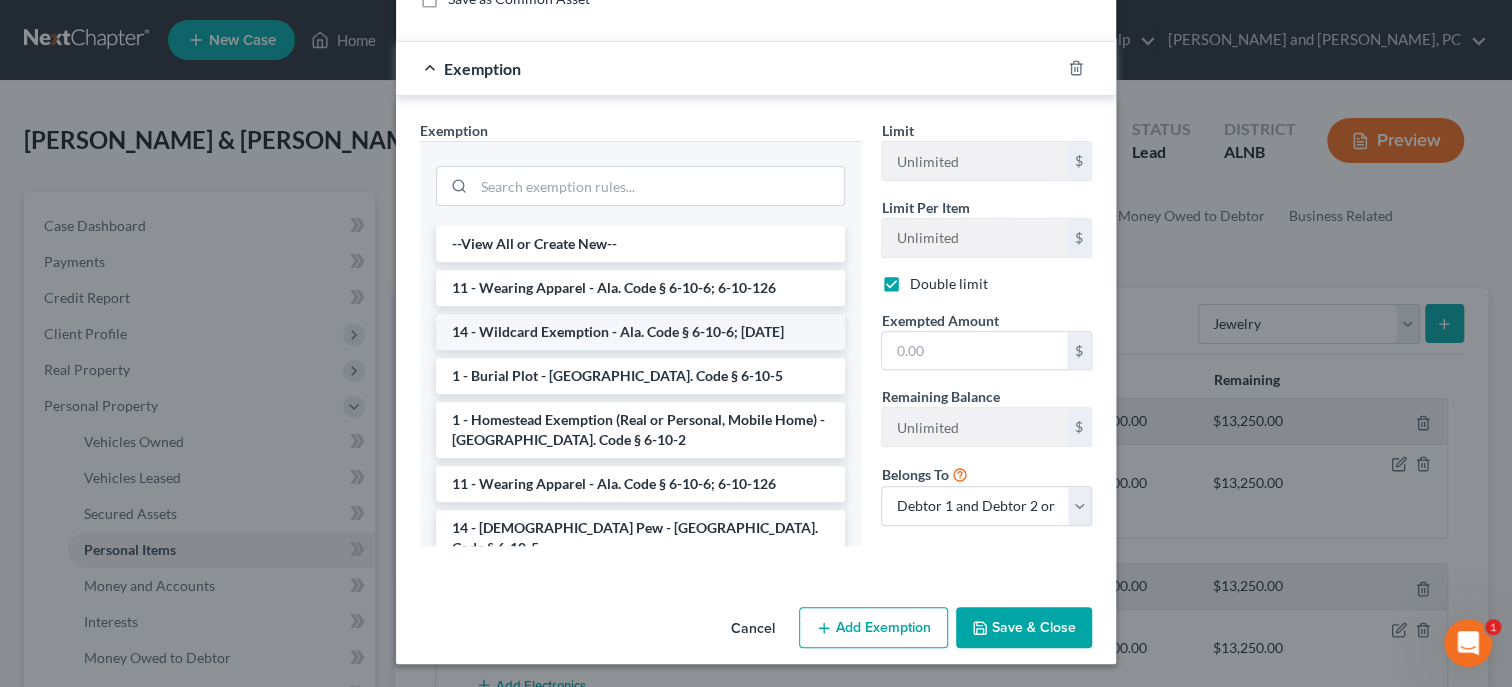 checkbox on "true" 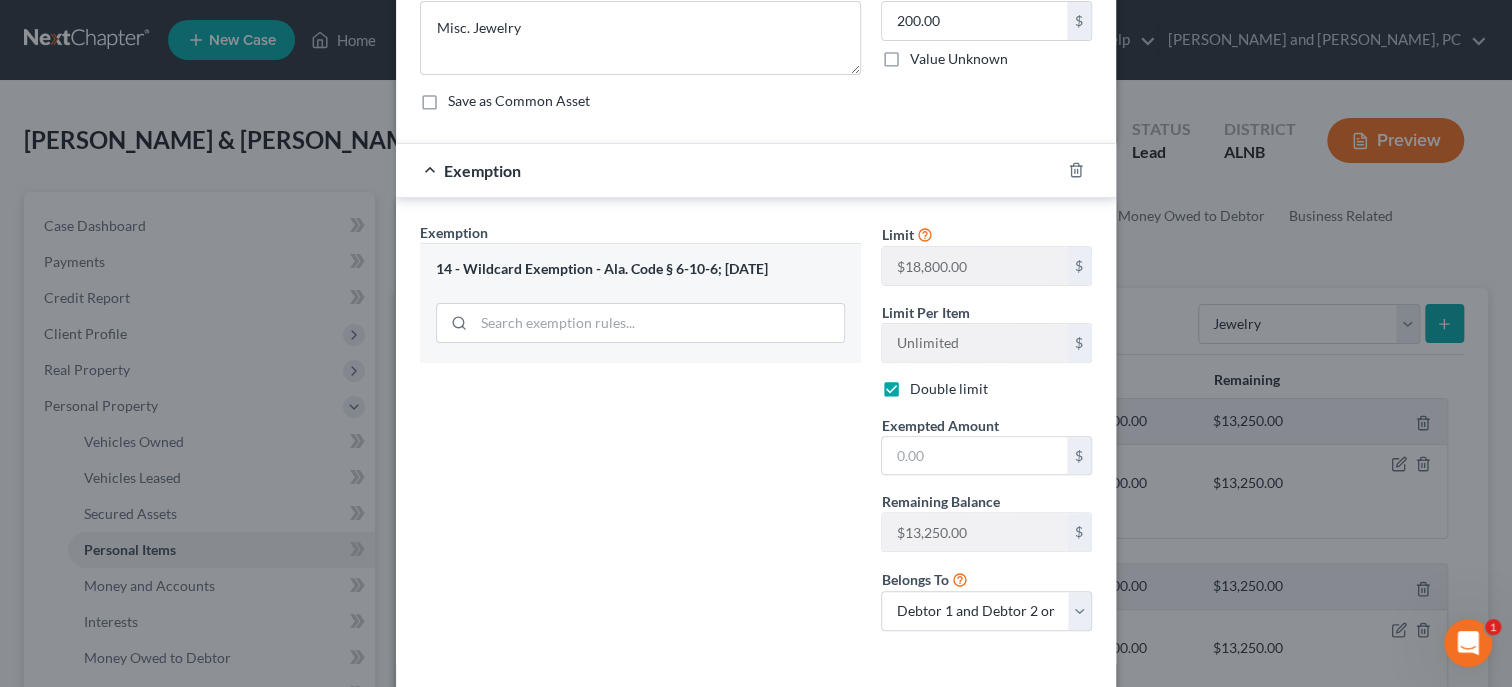 scroll, scrollTop: 273, scrollLeft: 0, axis: vertical 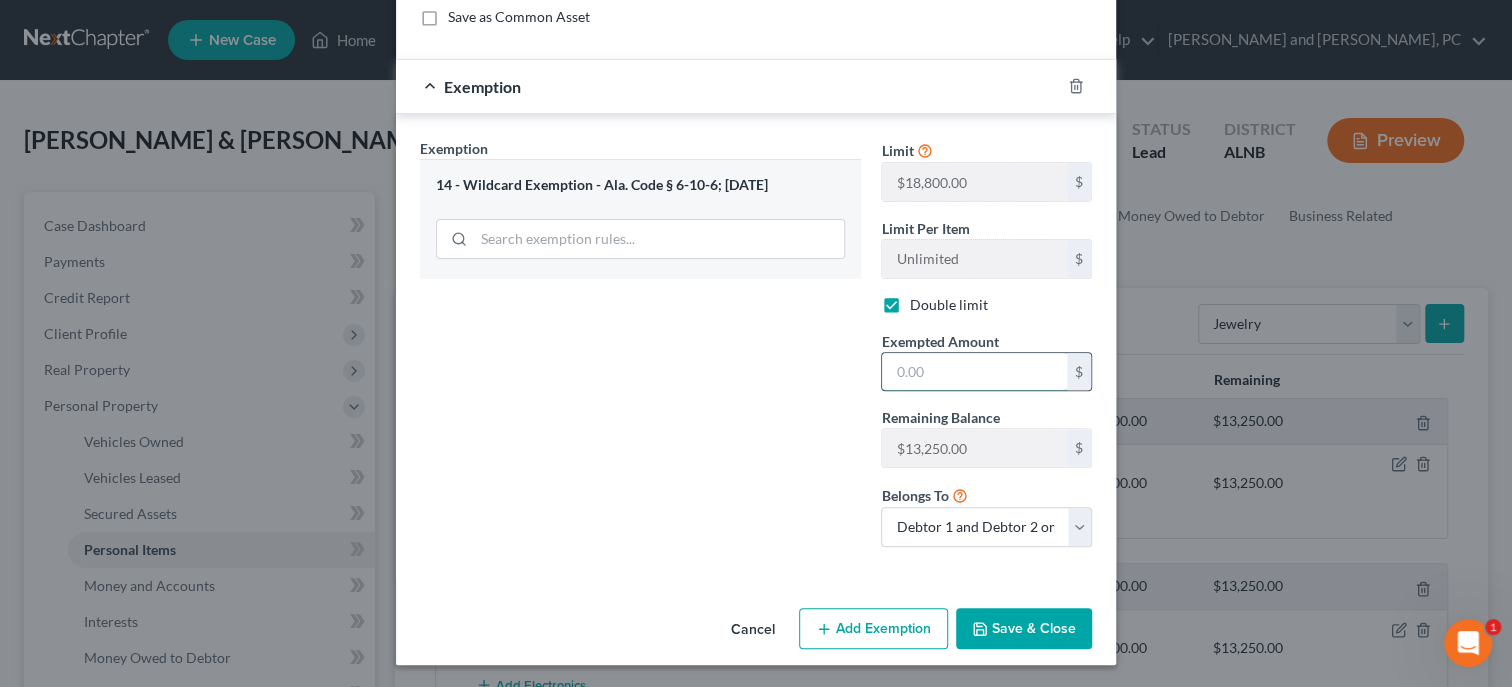 click at bounding box center [974, 372] 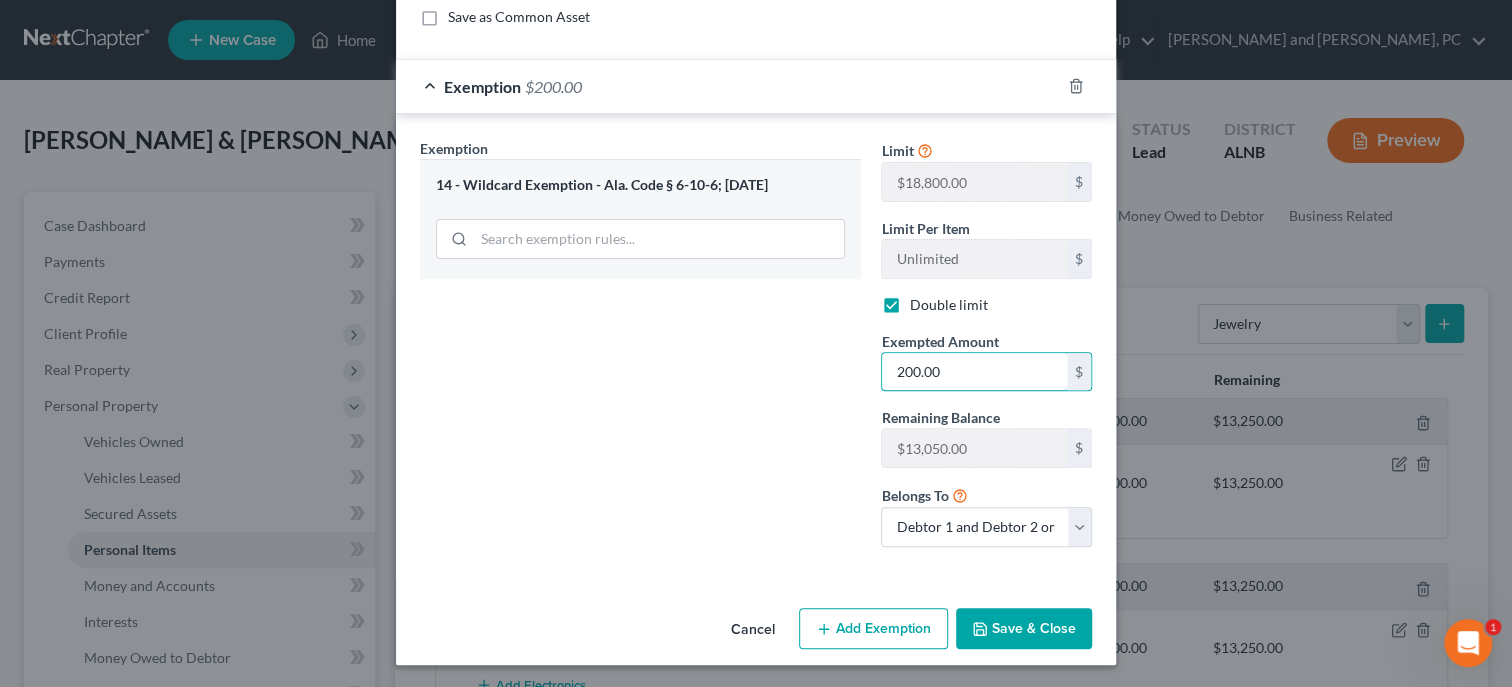 type on "200.00" 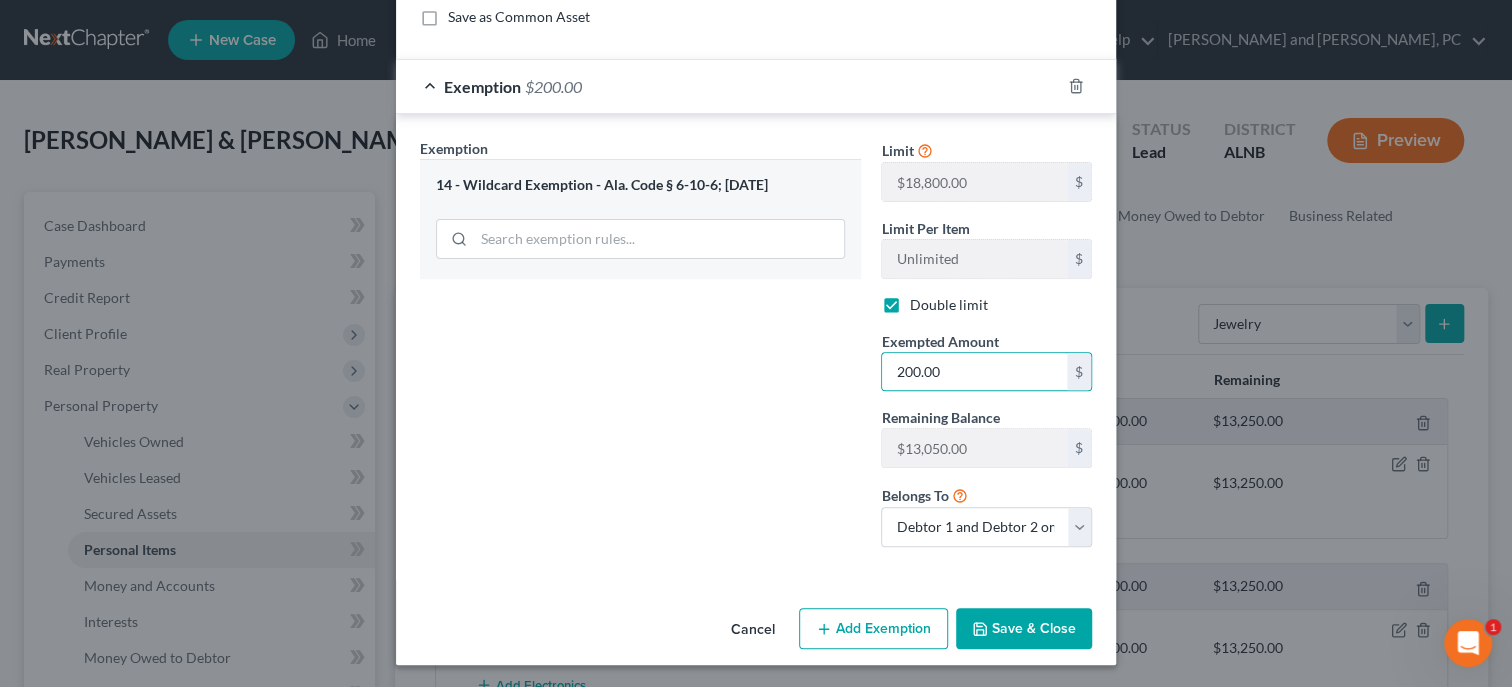 click on "Save & Close" at bounding box center (1024, 629) 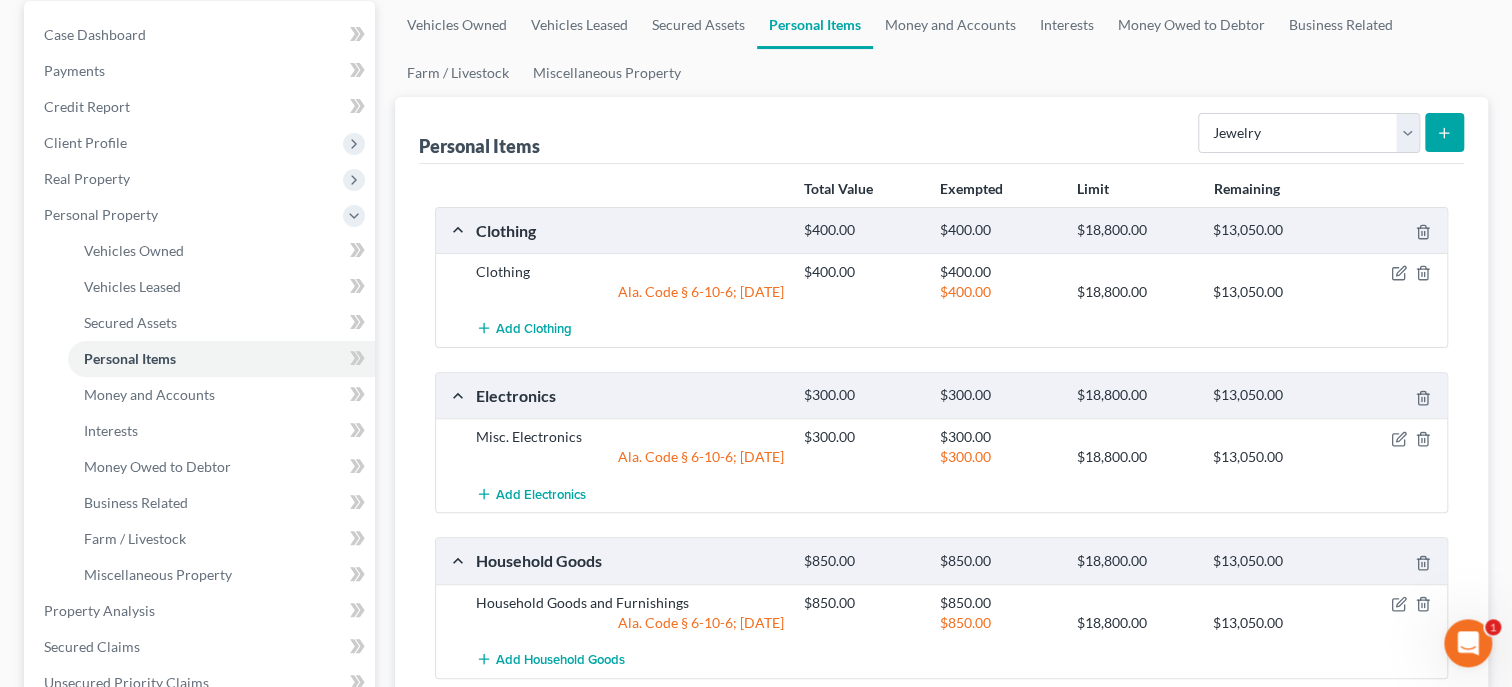scroll, scrollTop: 102, scrollLeft: 0, axis: vertical 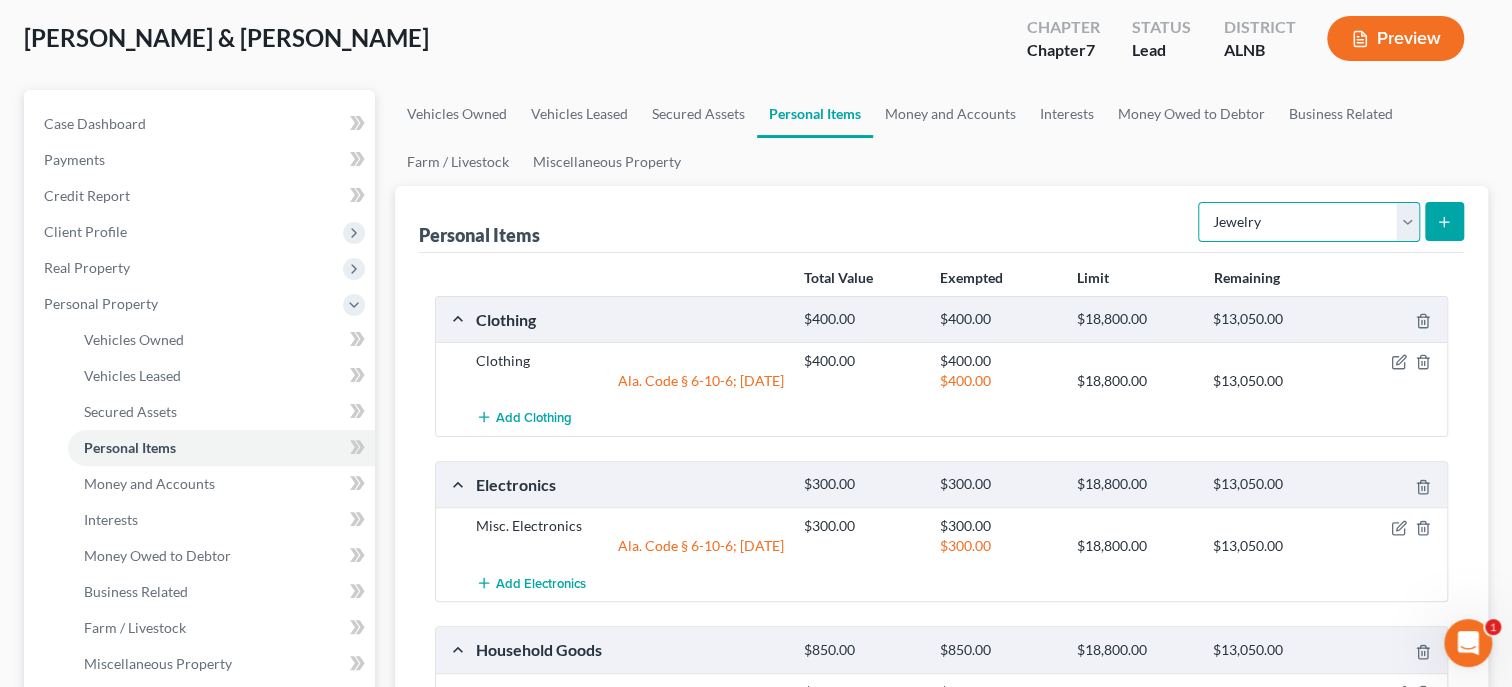 click on "Select Item Type Clothing Collectibles Of Value Electronics Firearms Household Goods Jewelry Other Pet(s) Sports & Hobby Equipment" at bounding box center (1309, 222) 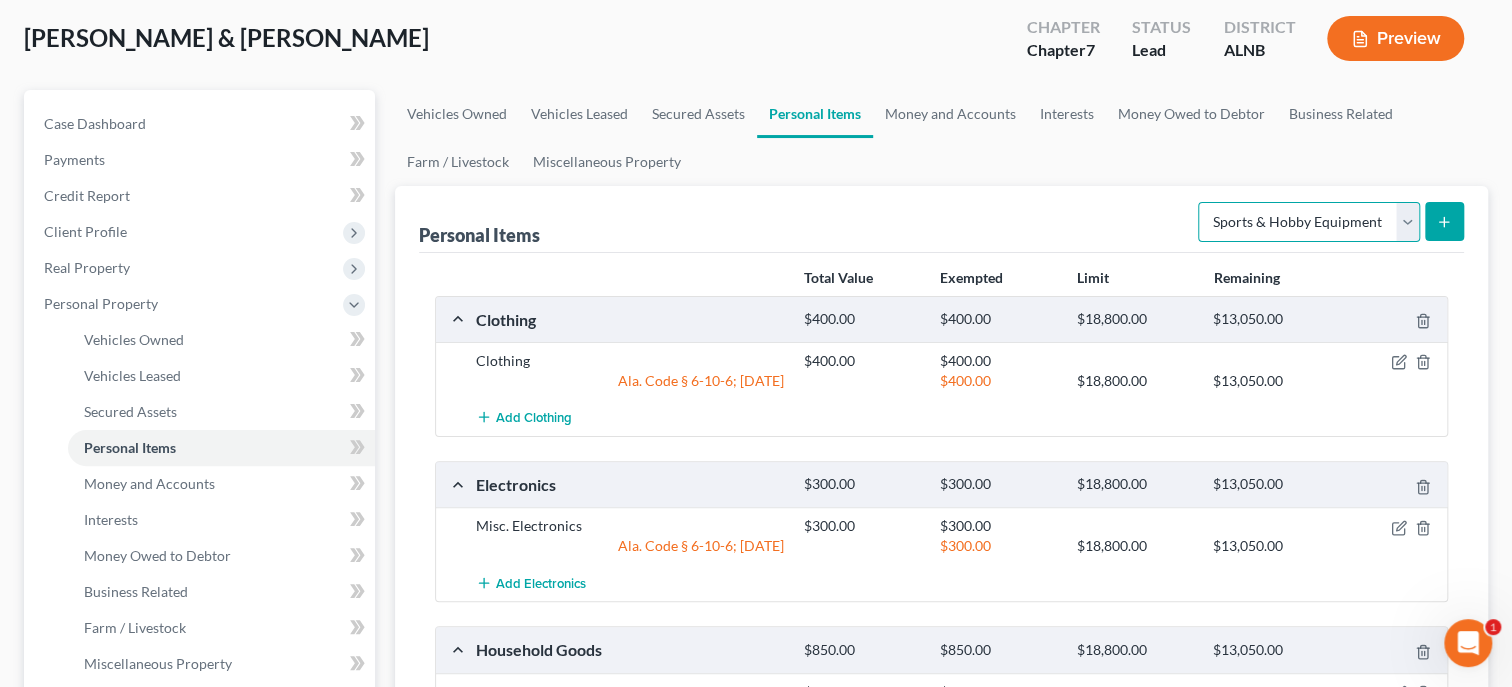 click on "Sports & Hobby Equipment" at bounding box center [0, 0] 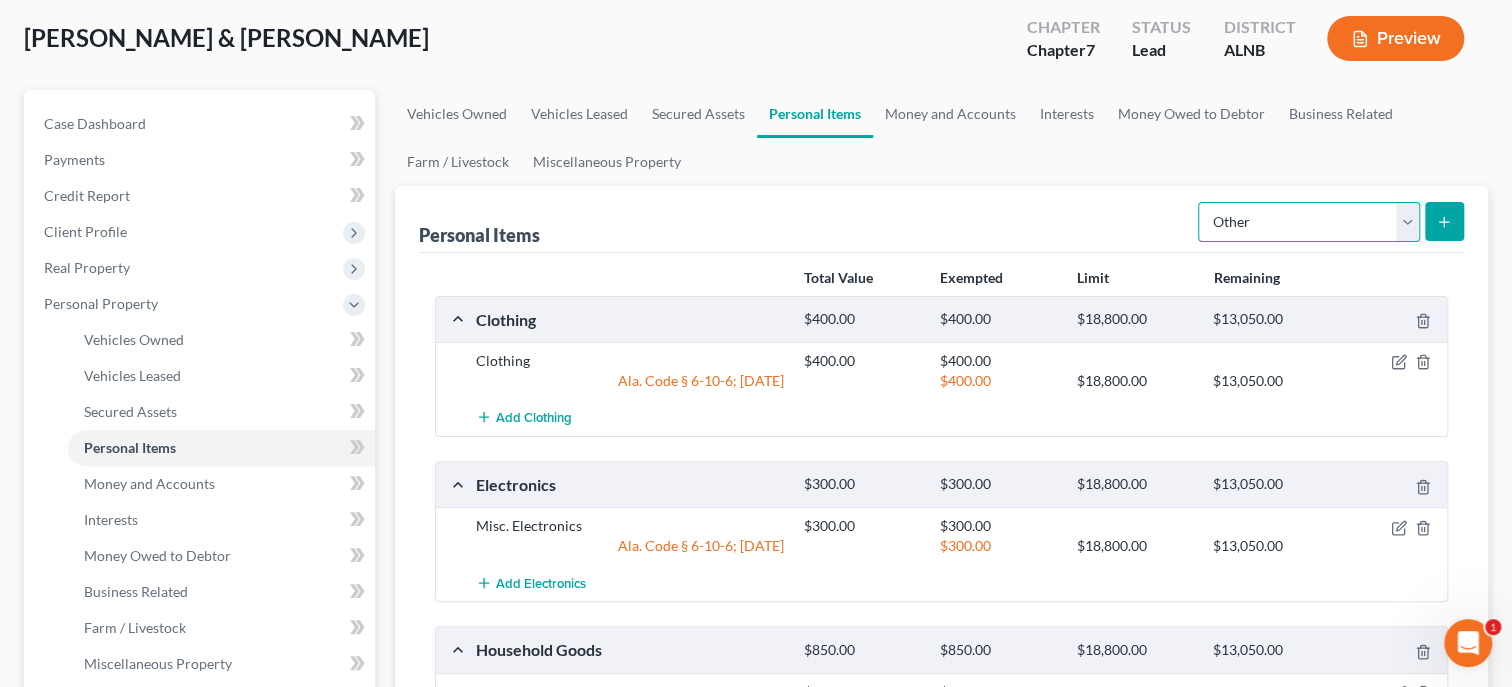 click on "Other" at bounding box center (0, 0) 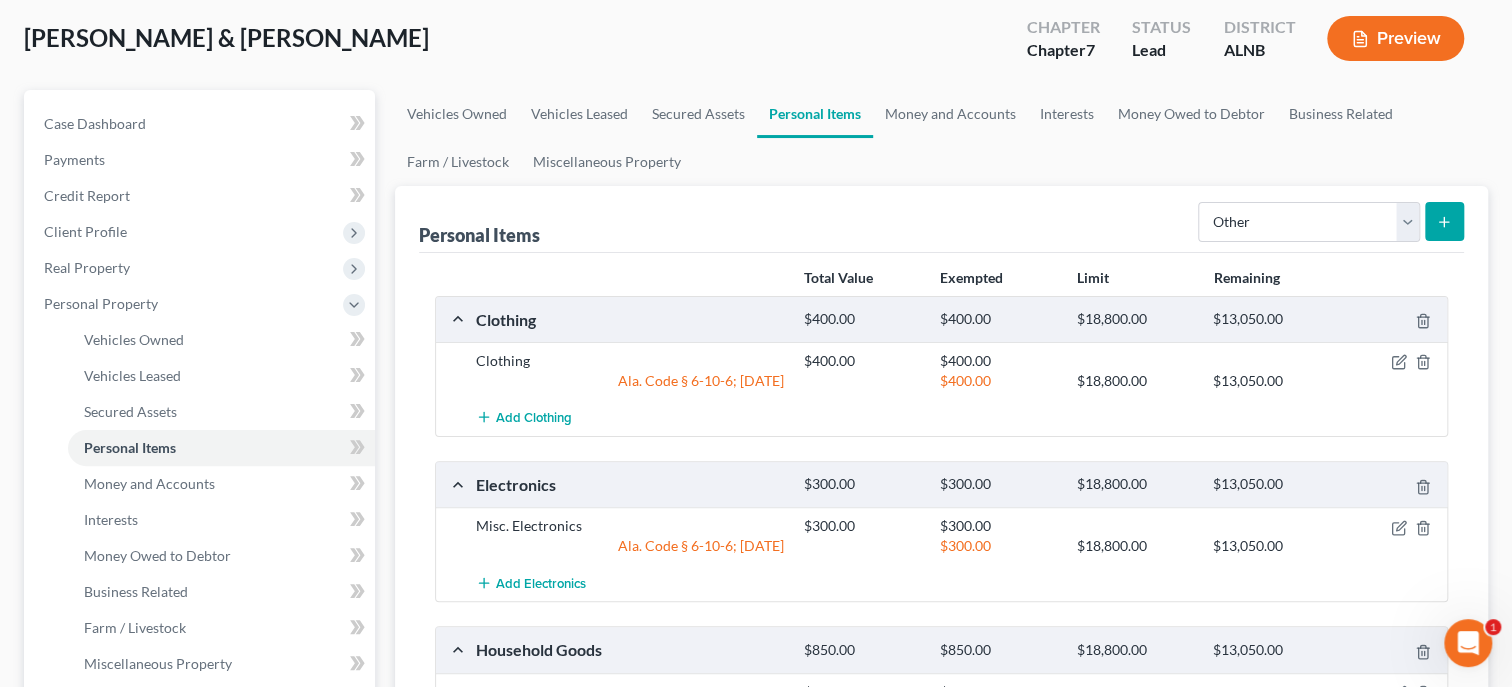 click 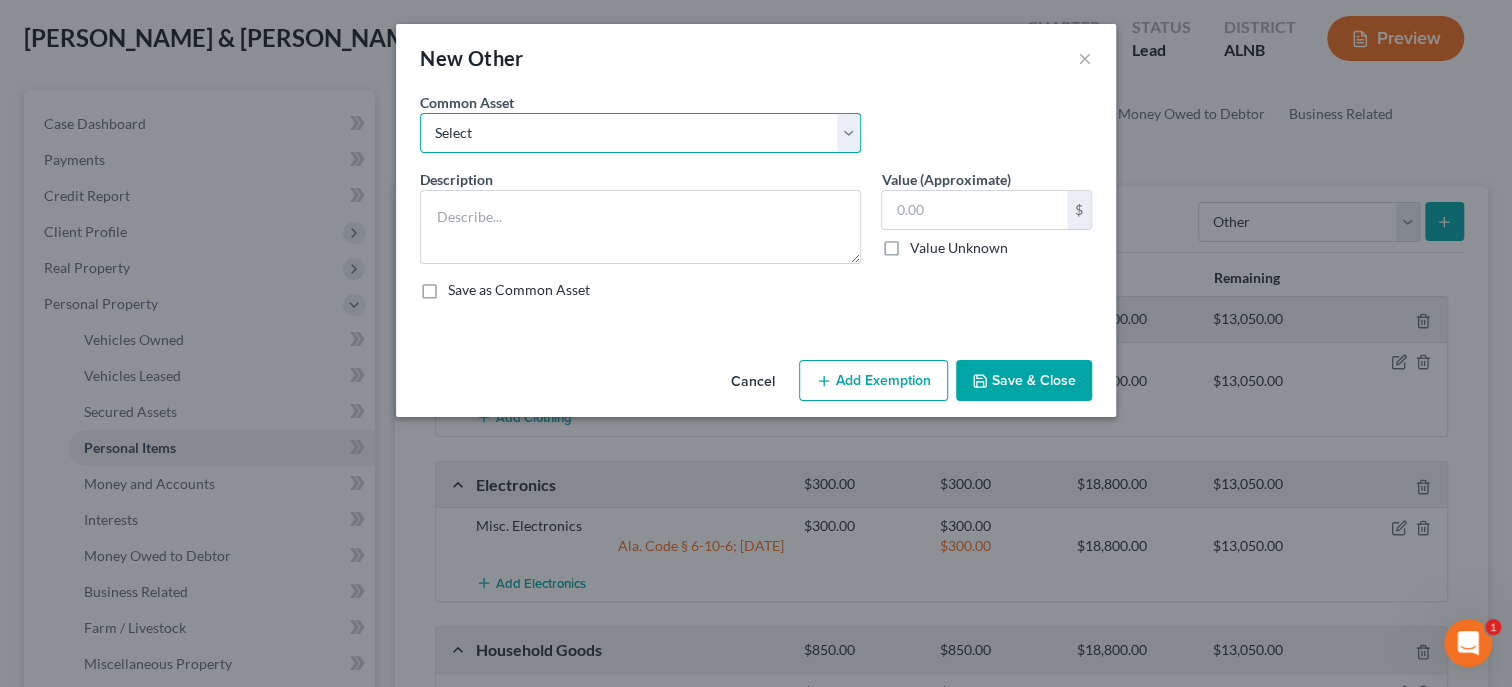 click on "Select Riding Lawn Mower, Weed Eater, Blower, Chain Saw, Trimmer Household Tools" at bounding box center [640, 133] 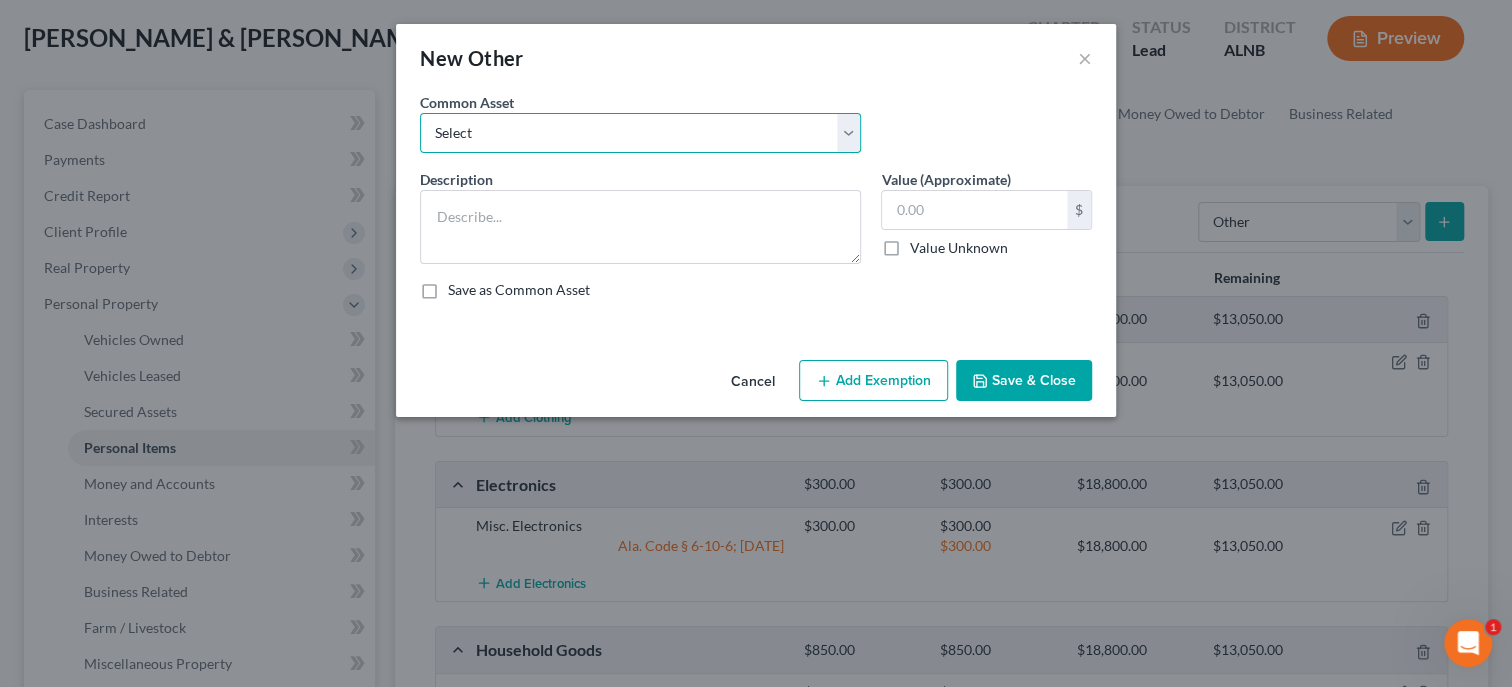 select on "0" 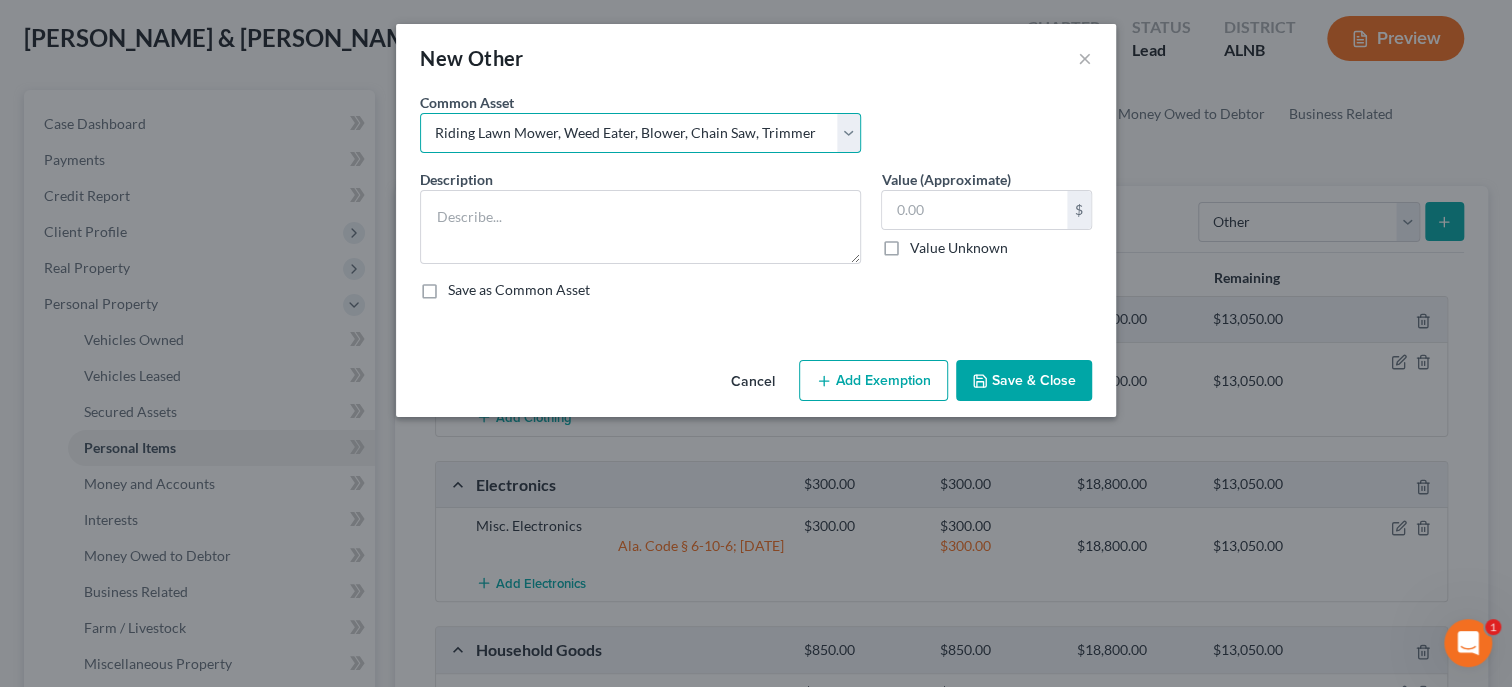 click on "Riding Lawn Mower, Weed Eater, Blower, Chain Saw, Trimmer" at bounding box center [0, 0] 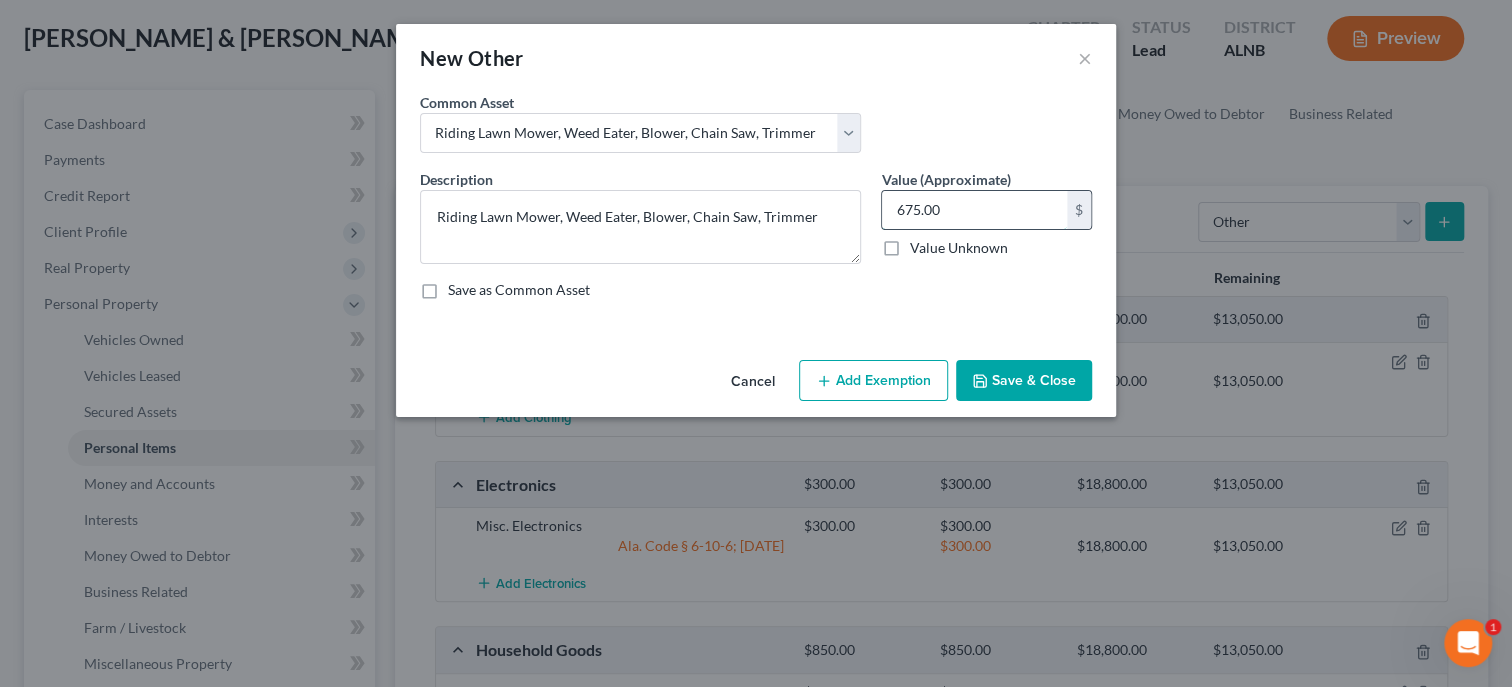 click on "675.00" at bounding box center [974, 210] 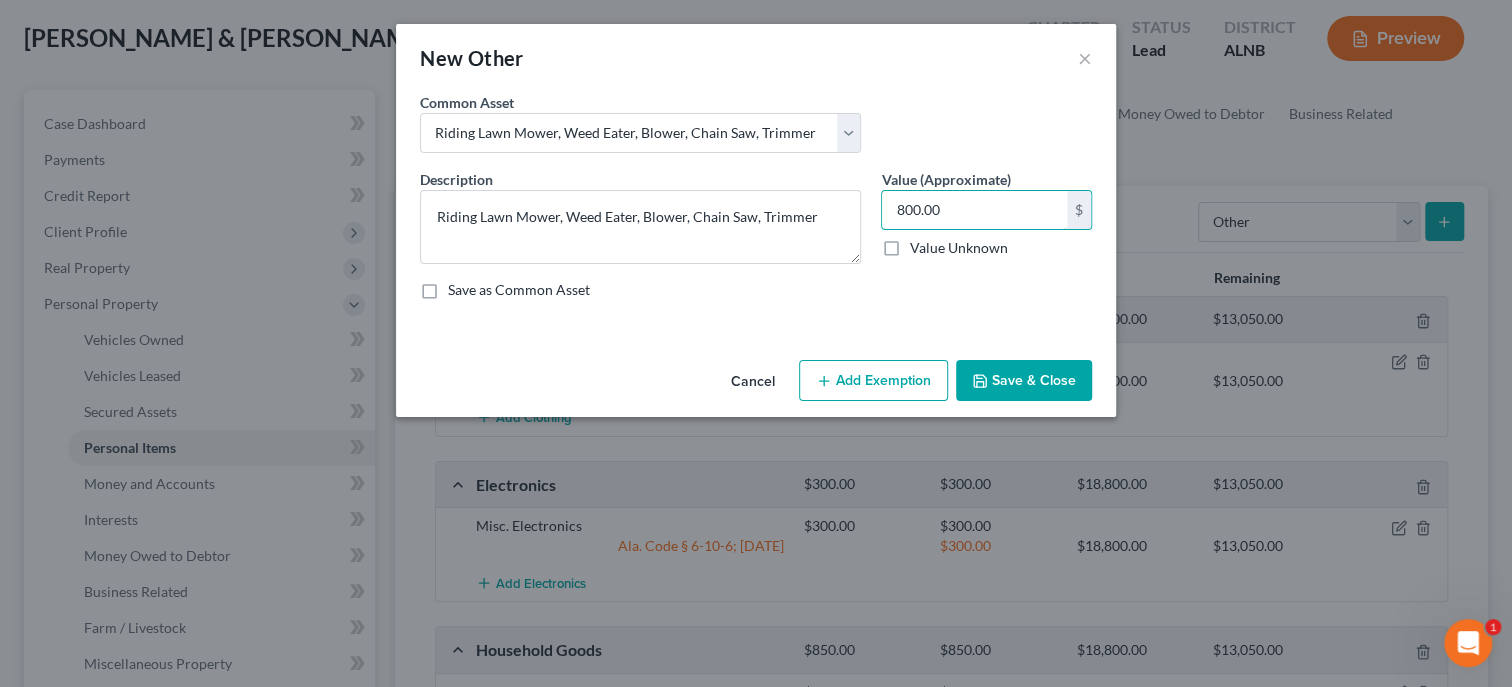 type on "800.00" 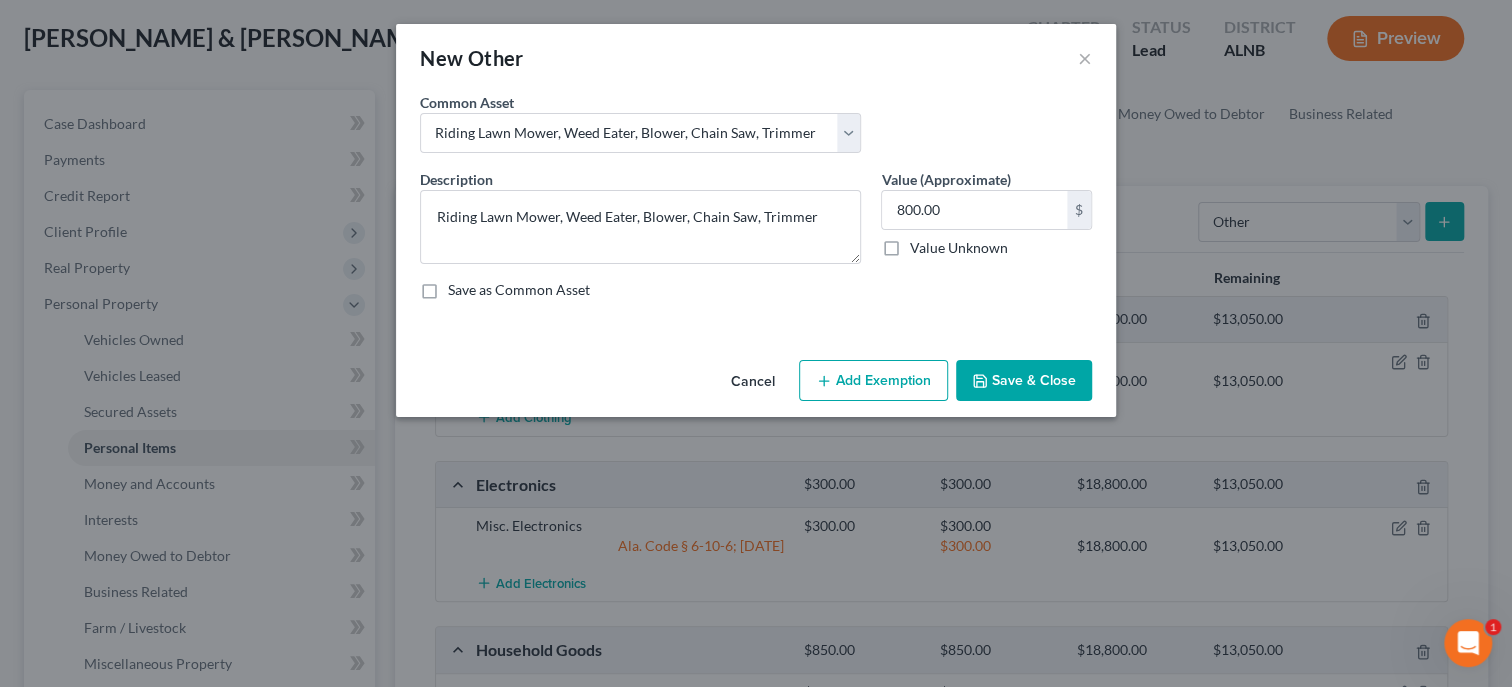 click 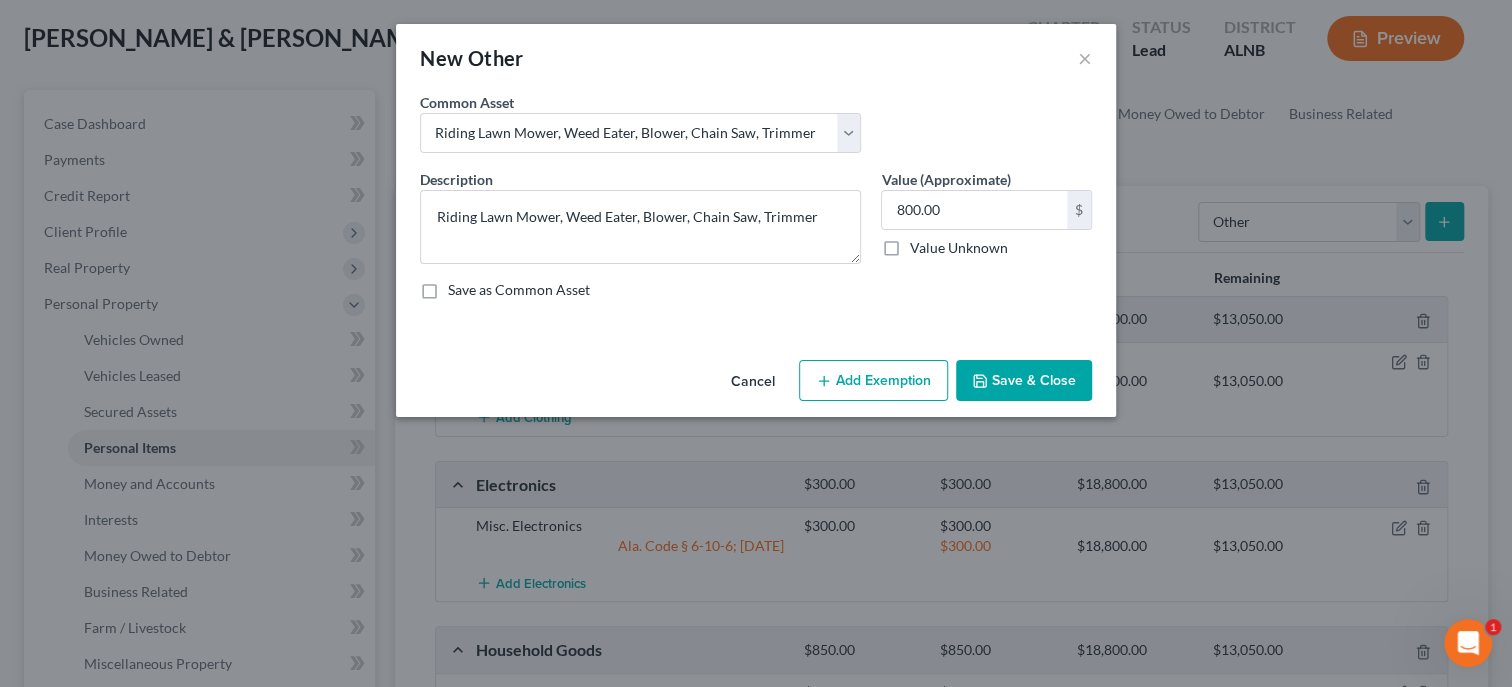 select on "2" 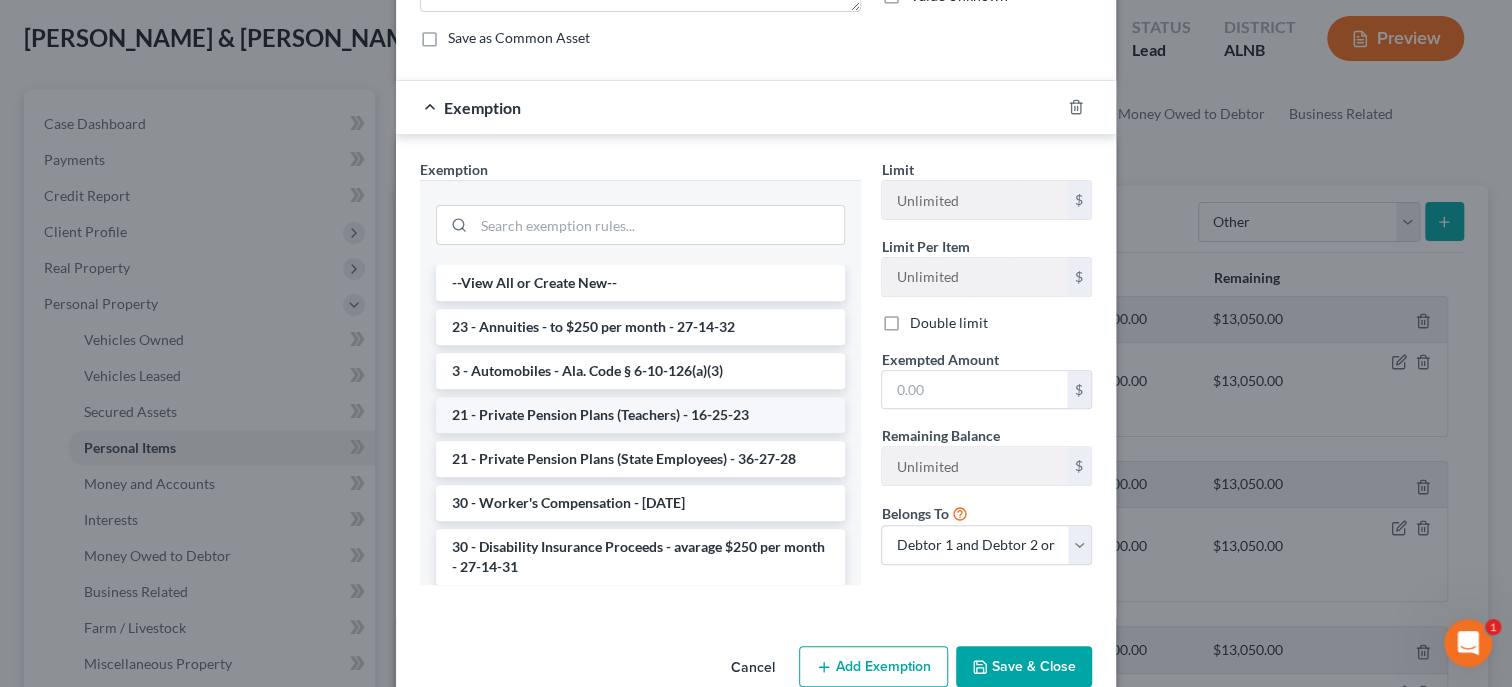 scroll, scrollTop: 291, scrollLeft: 0, axis: vertical 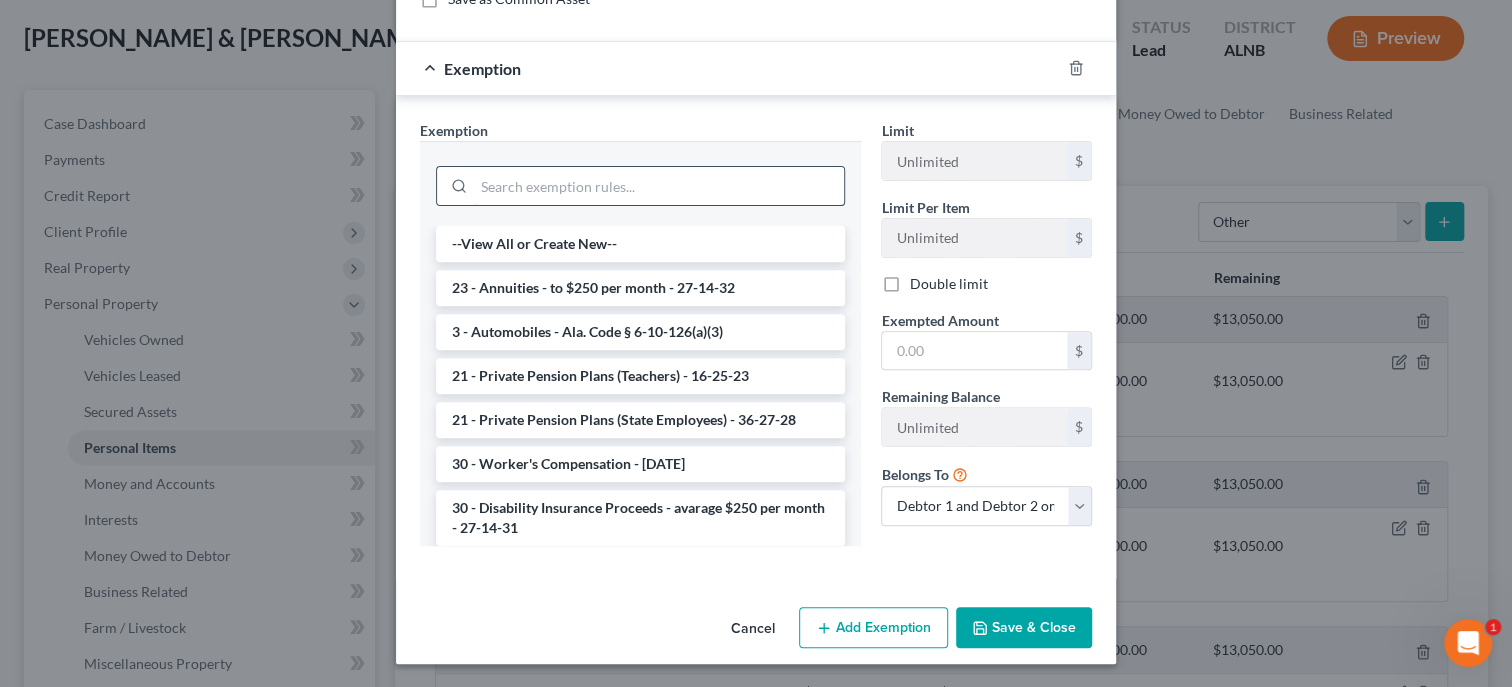 click at bounding box center (659, 186) 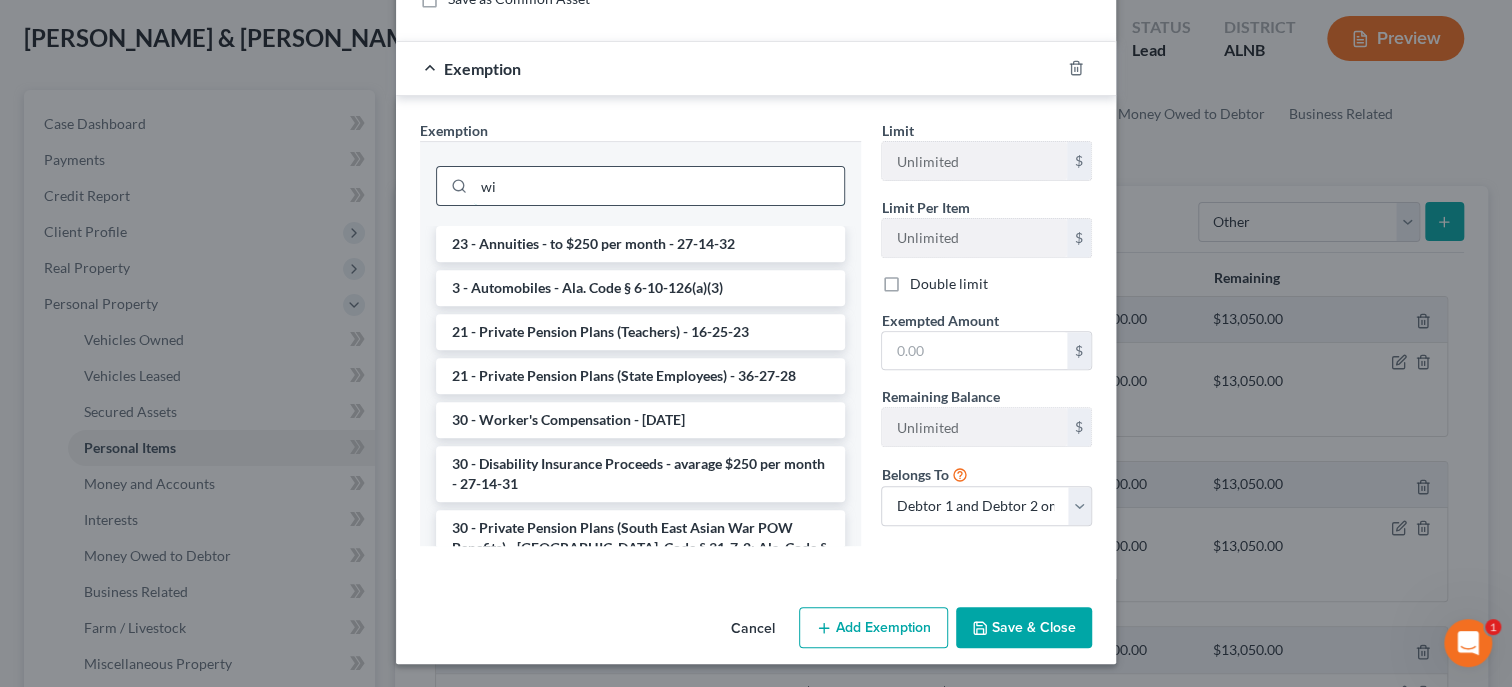scroll, scrollTop: 270, scrollLeft: 0, axis: vertical 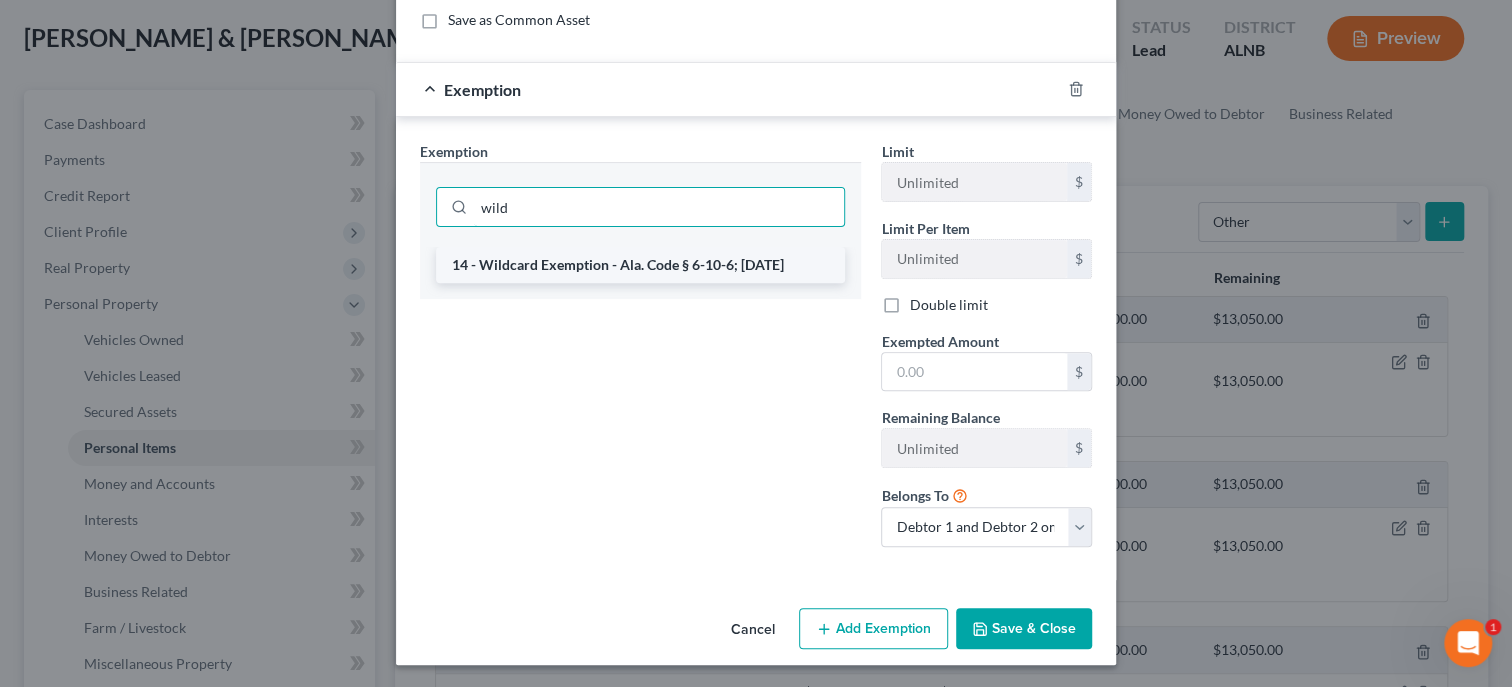 type on "wild" 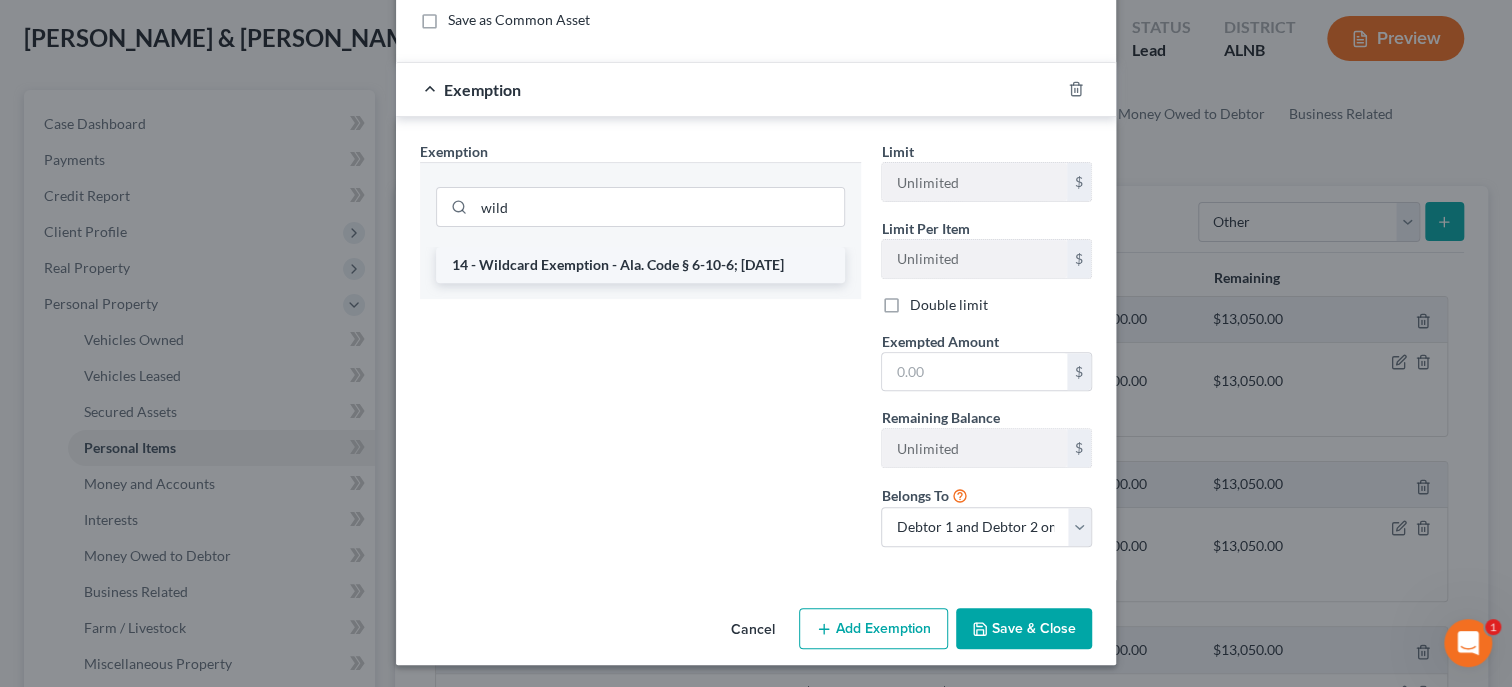 click on "14 - Wildcard Exemption - Ala. Code § 6-10-6; [DATE]" at bounding box center (640, 265) 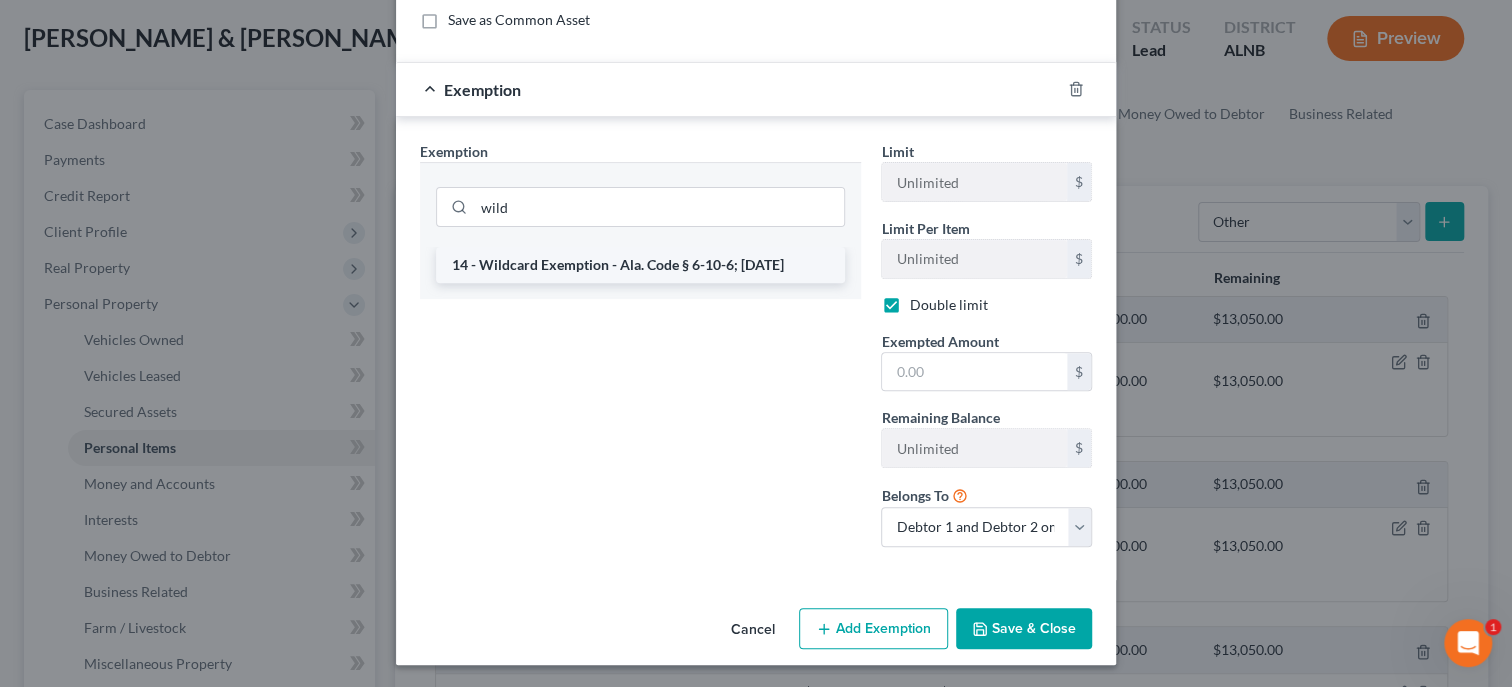 checkbox on "true" 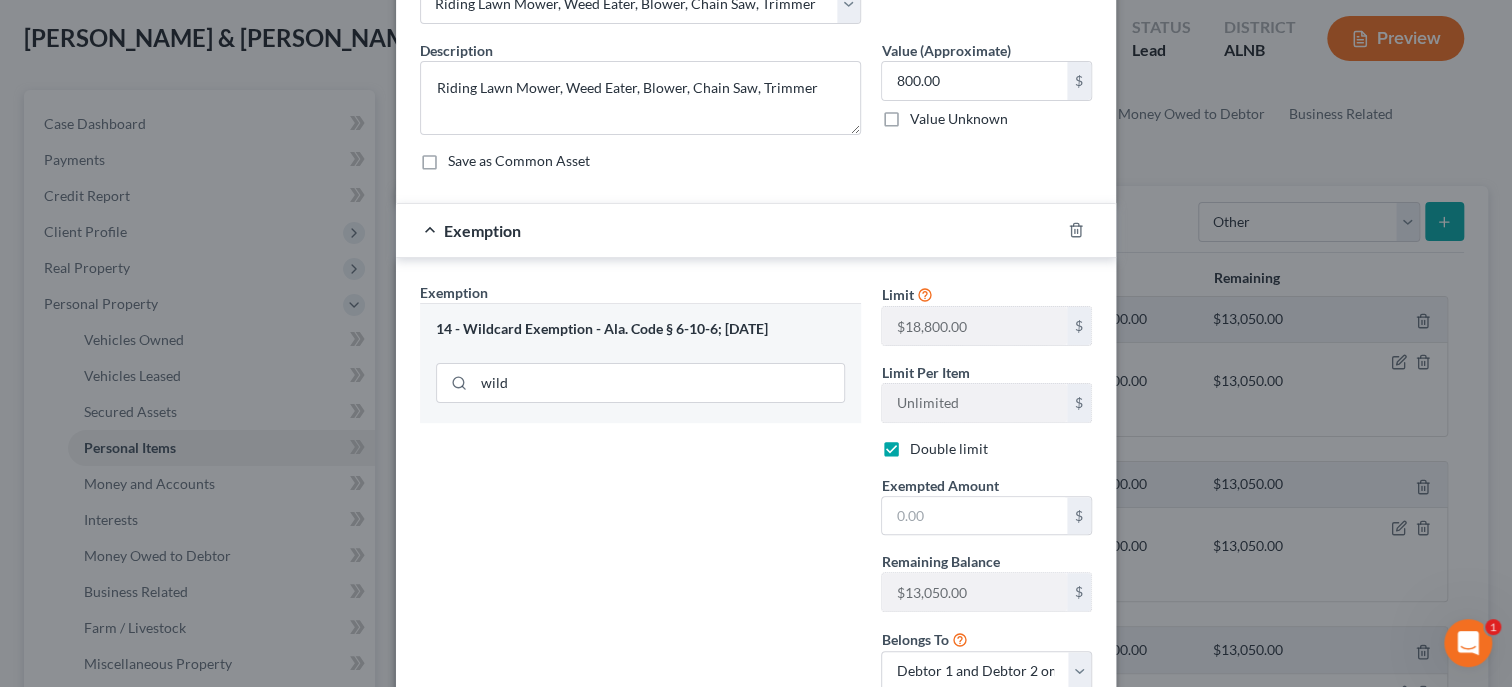 scroll, scrollTop: 206, scrollLeft: 0, axis: vertical 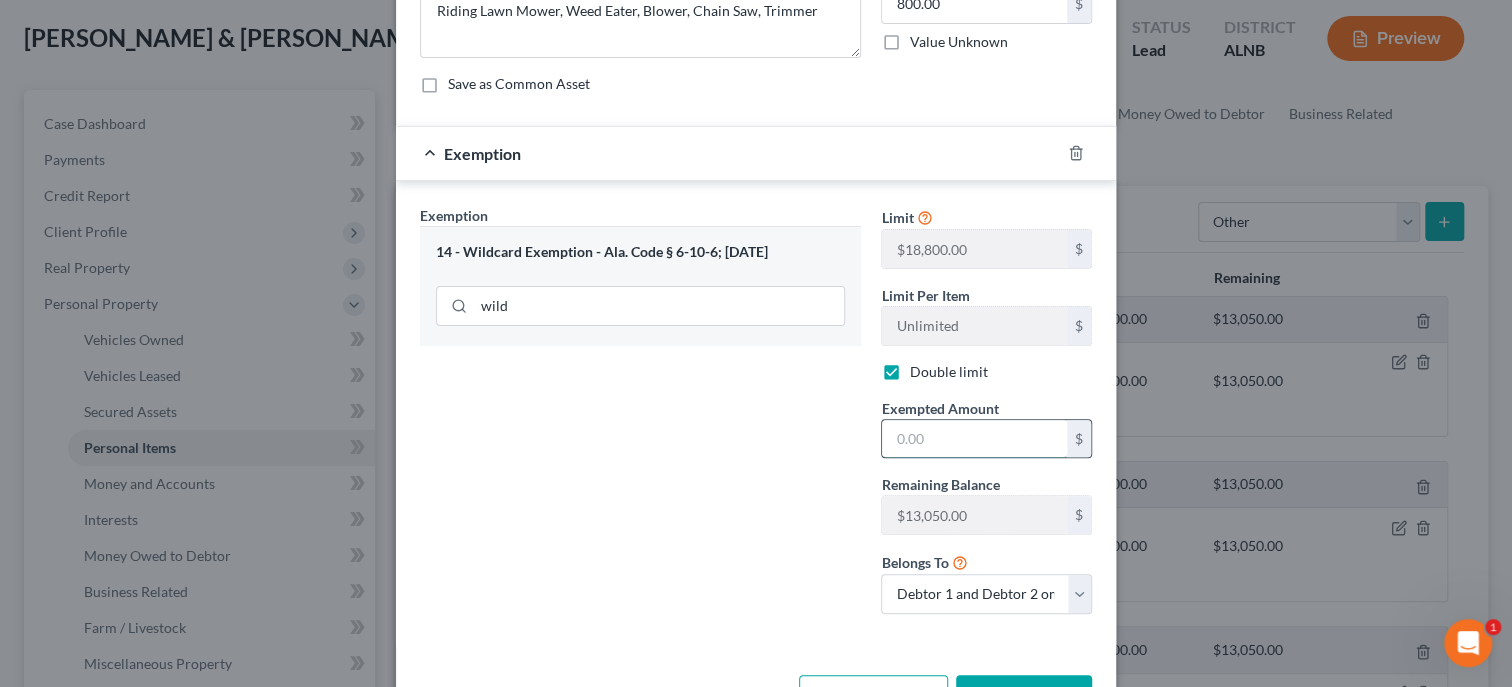 click at bounding box center [974, 439] 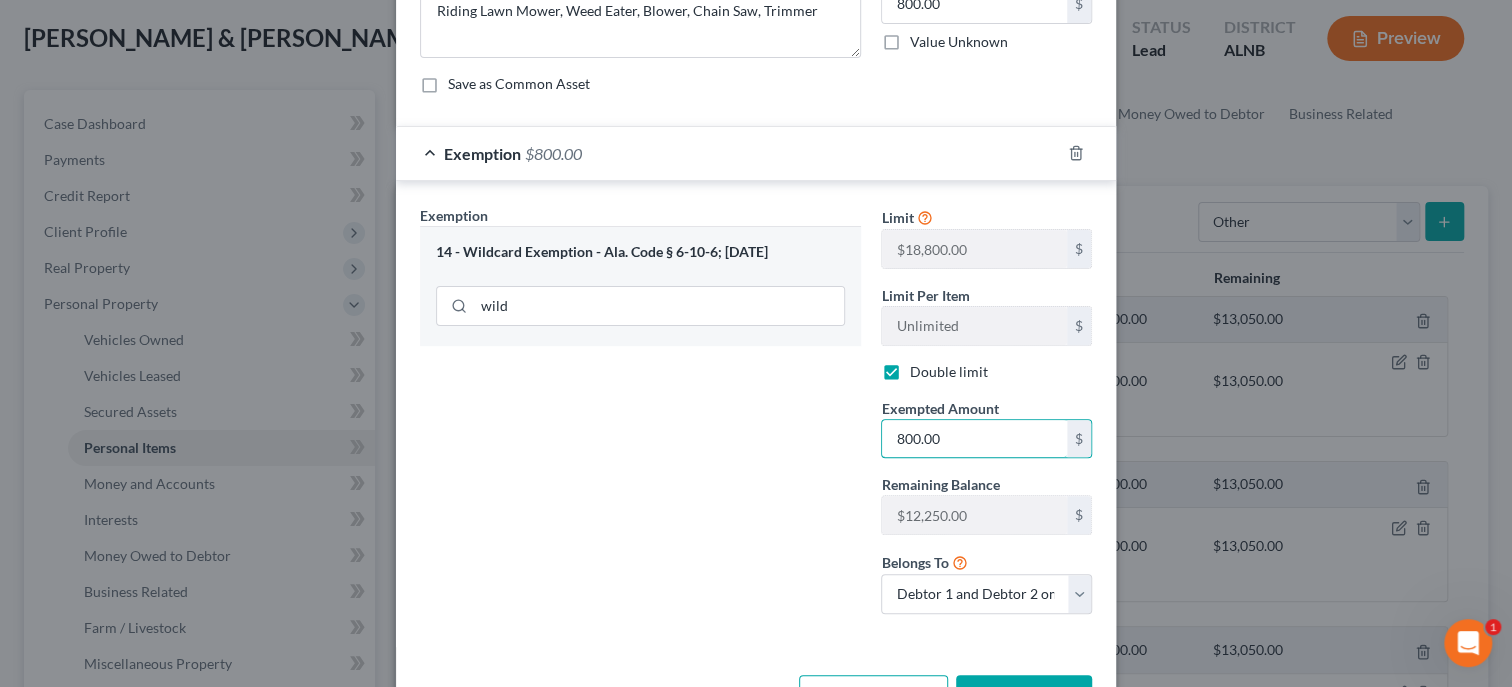 type on "800.00" 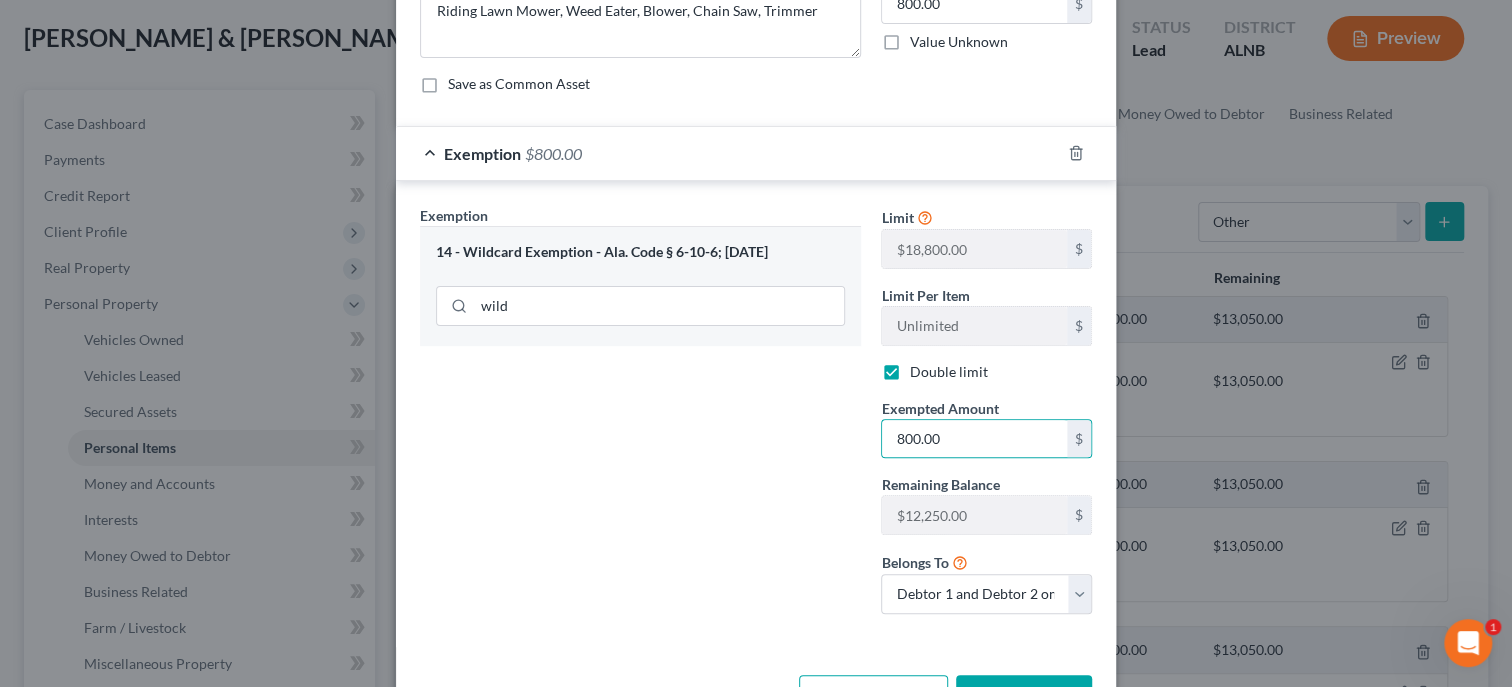 click on "Exemption Set must be selected for CA.
Exemption
*
14 - Wildcard Exemption - Ala. Code § 6-10-6; [DATE]         wild" at bounding box center [640, 417] 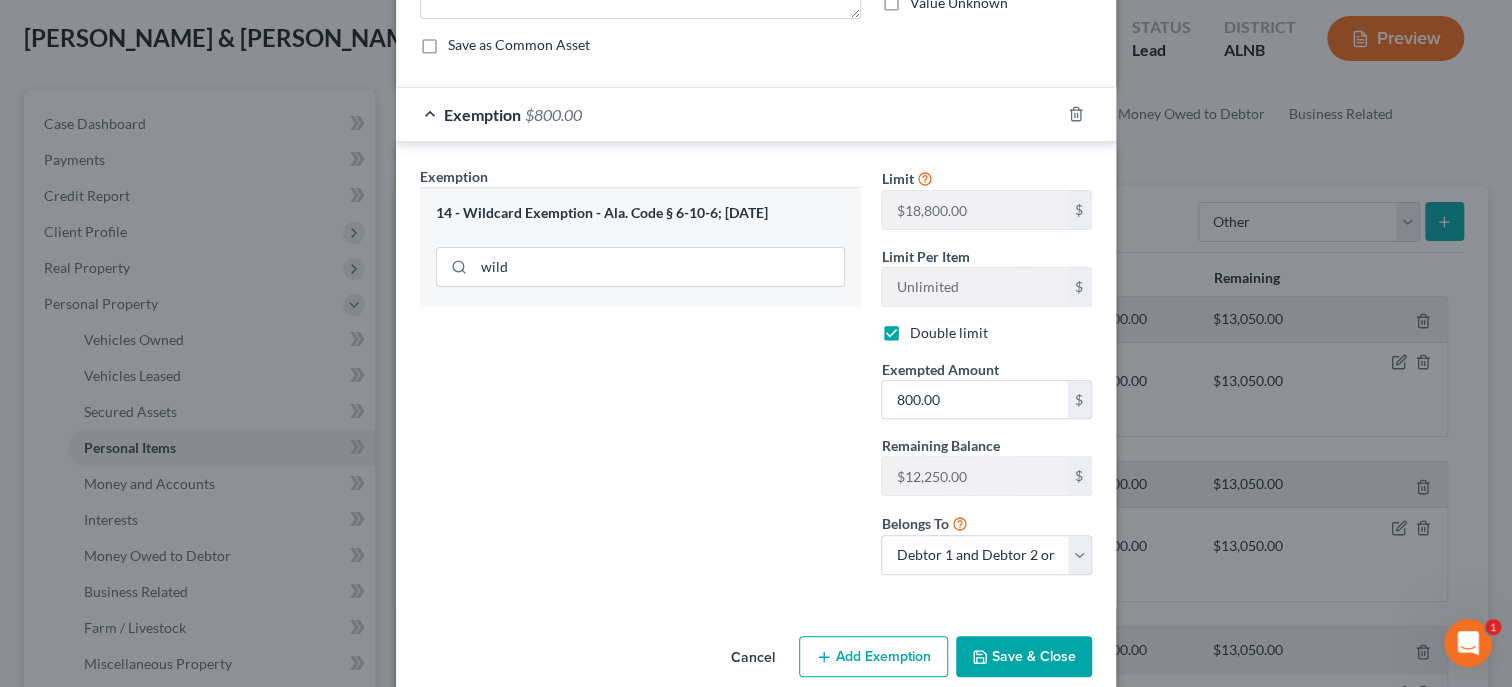 scroll, scrollTop: 273, scrollLeft: 0, axis: vertical 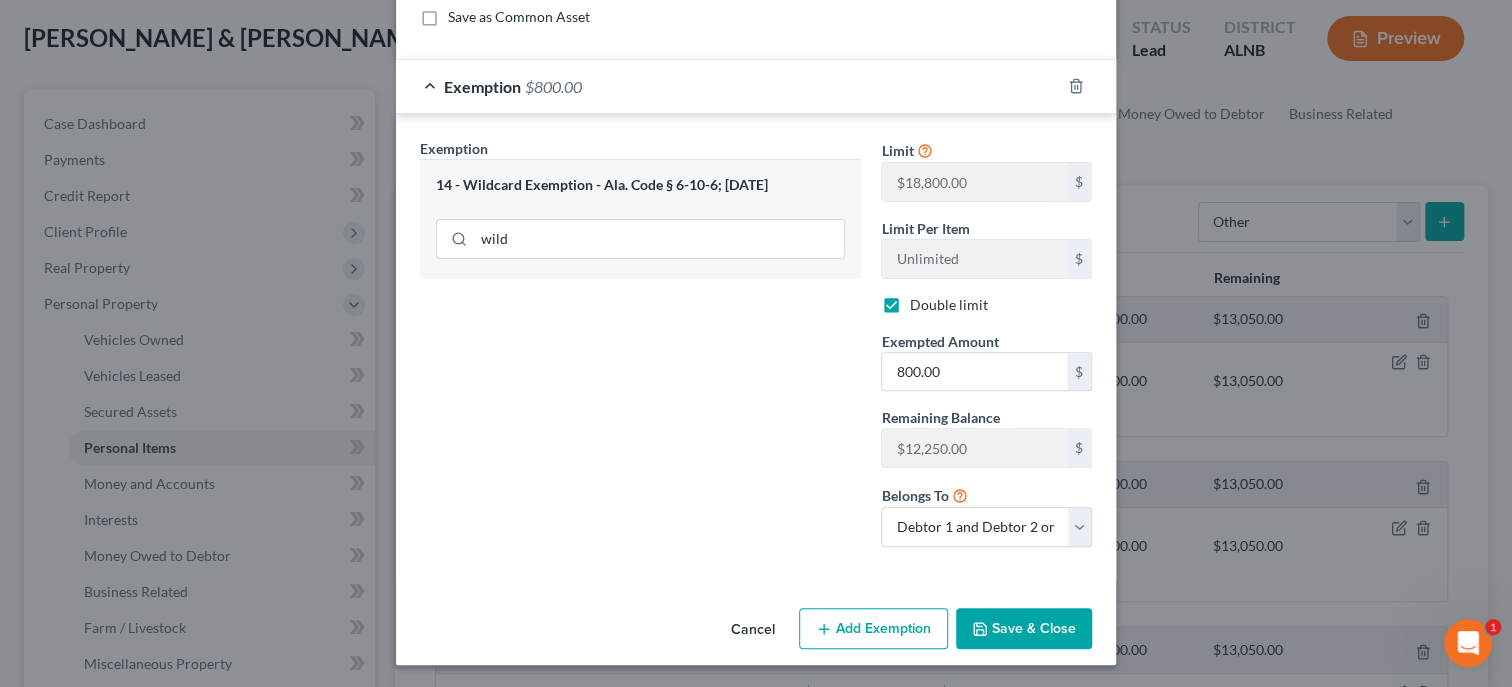 click on "Save & Close" at bounding box center [1024, 629] 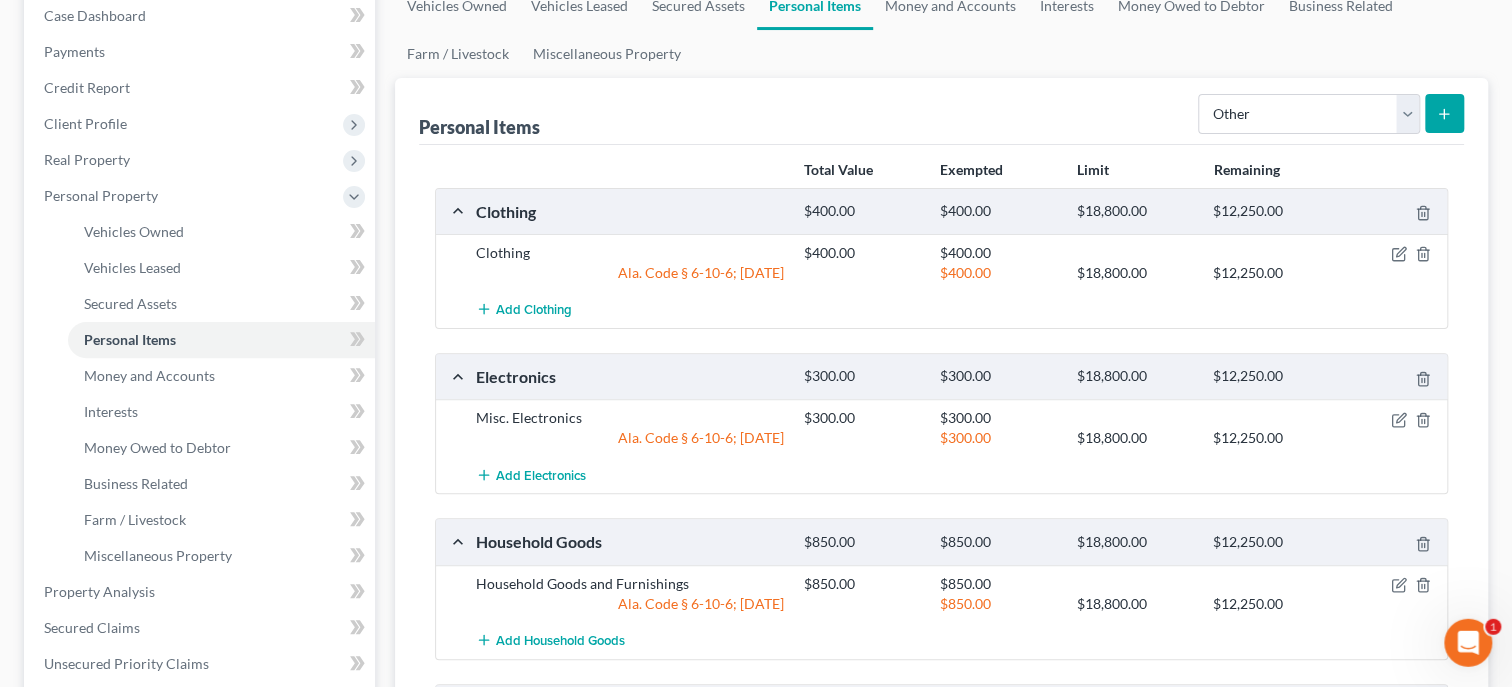 scroll, scrollTop: 205, scrollLeft: 0, axis: vertical 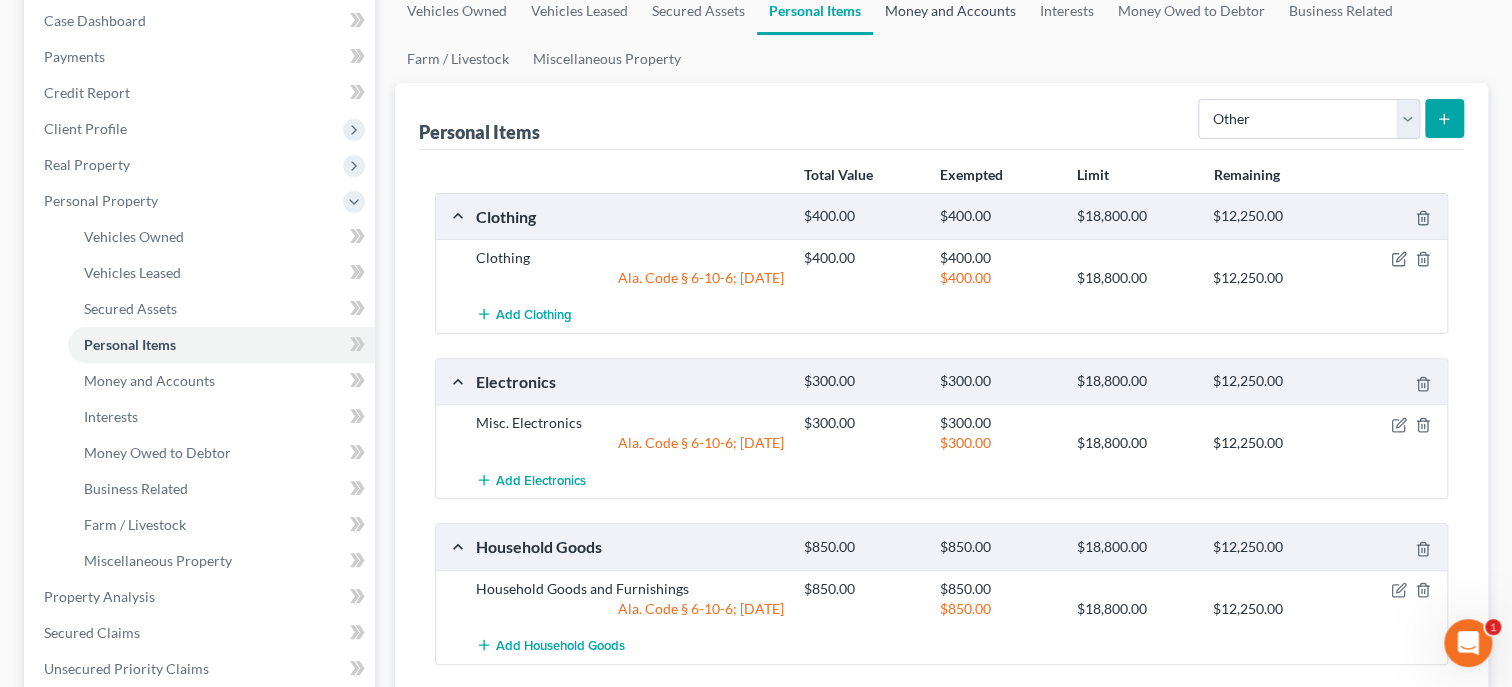 click on "Money and Accounts" at bounding box center [950, 11] 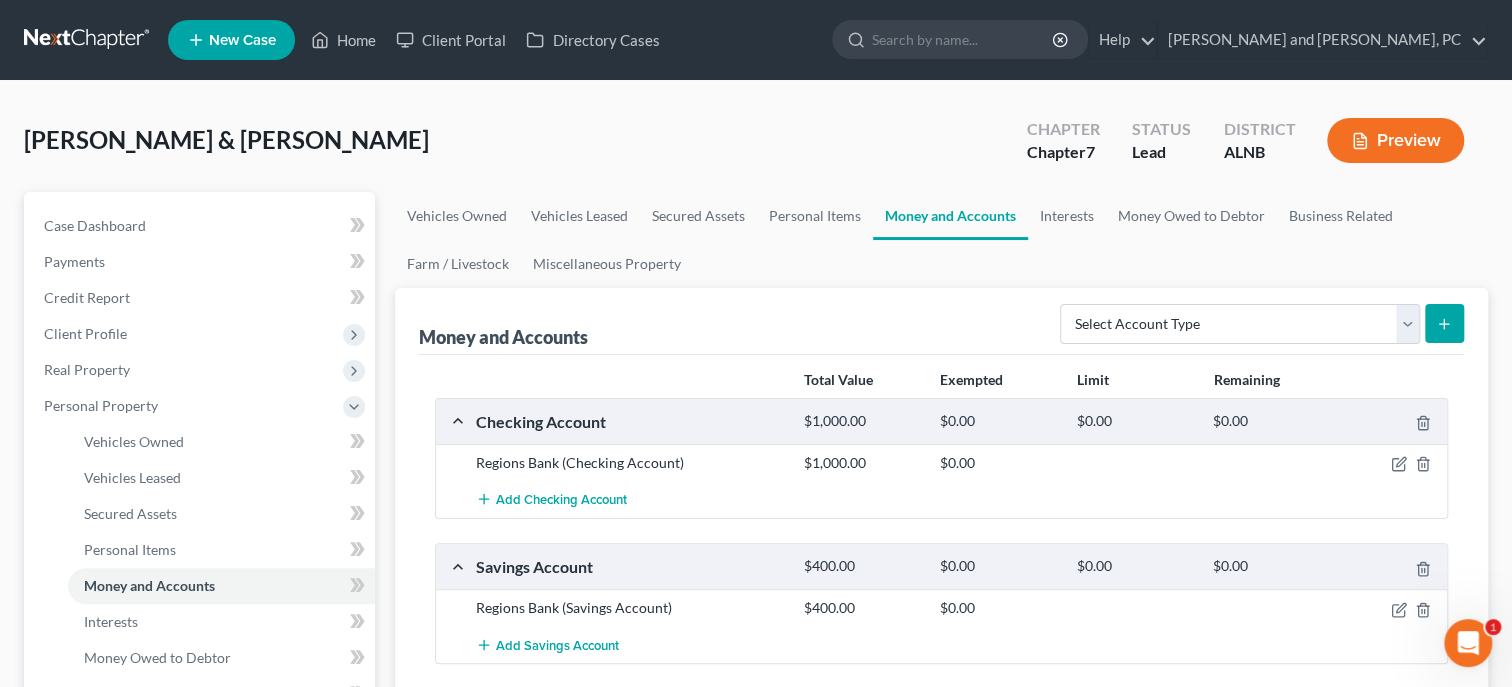scroll, scrollTop: 0, scrollLeft: 0, axis: both 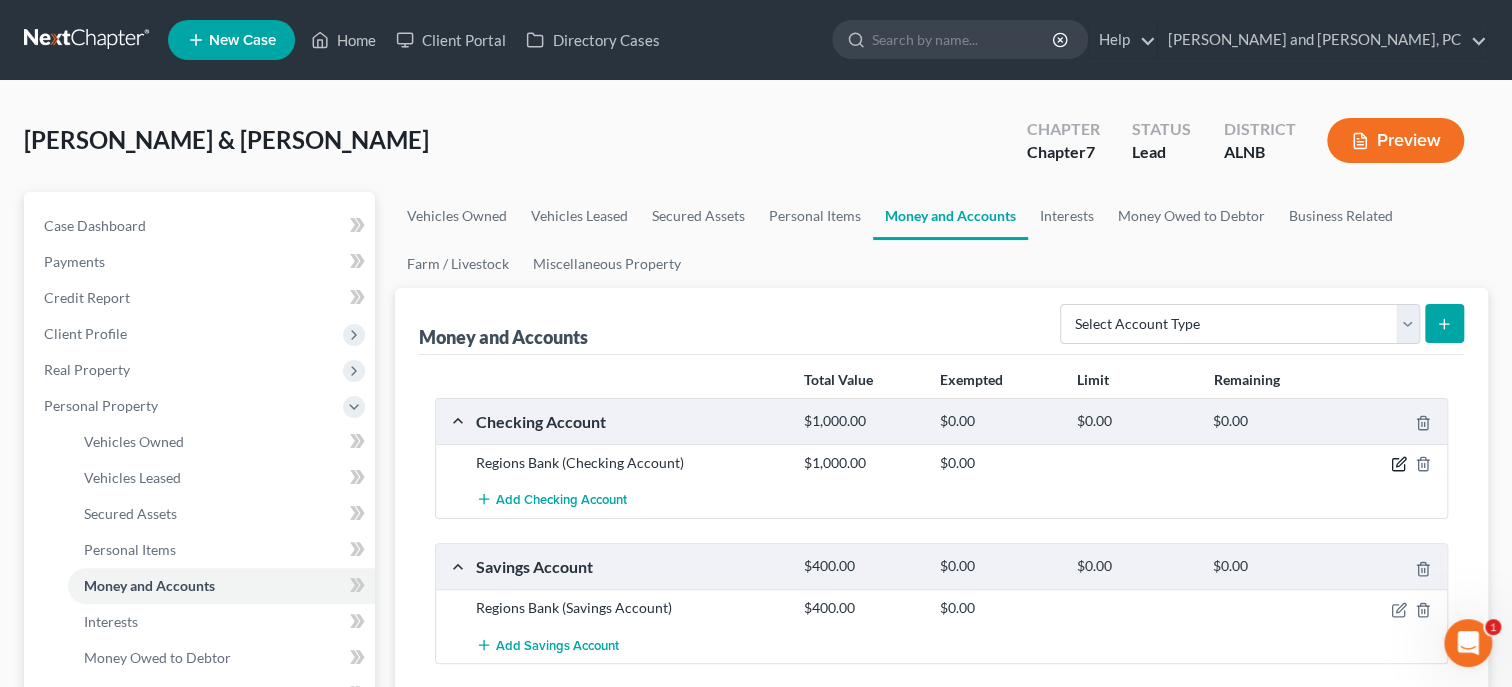 click 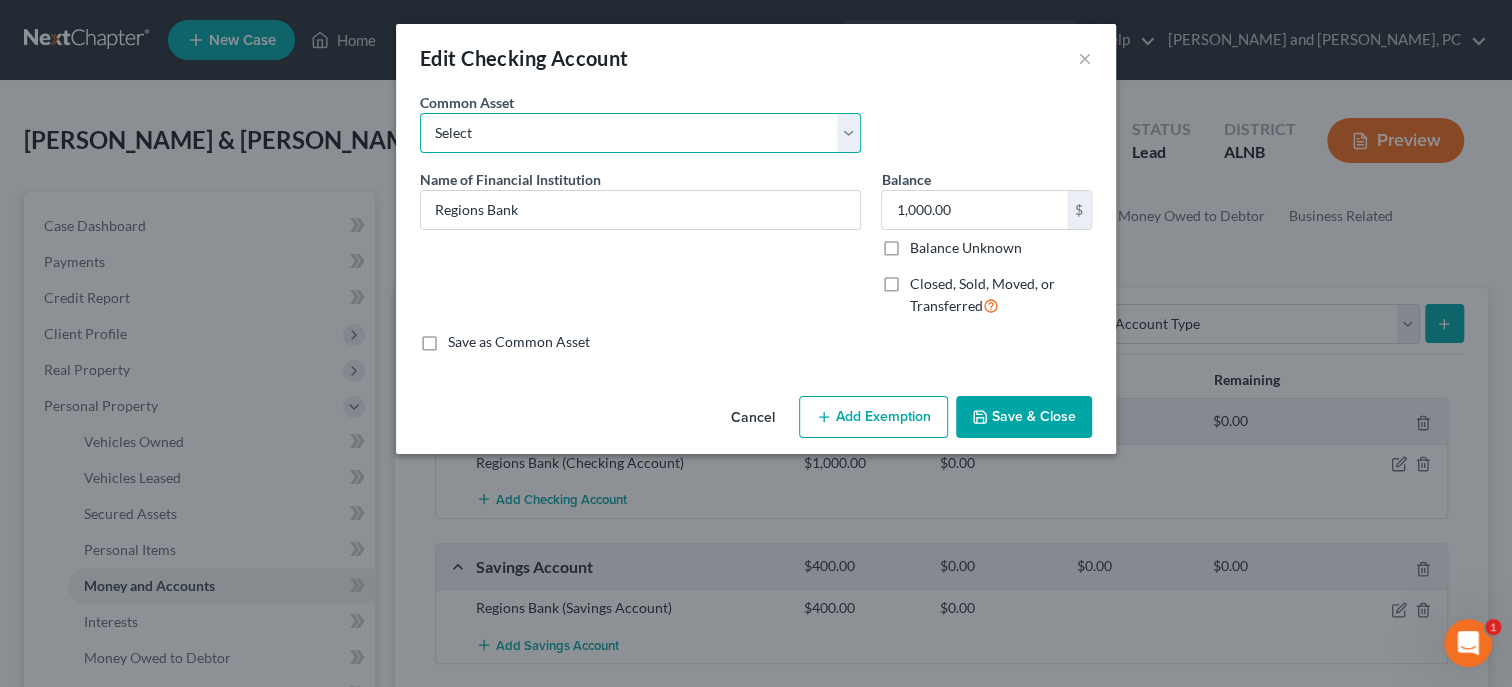 click on "Select Tower Community Bank  Noble Bank Cadence Bank River Bank and Trust [PERSON_NAME] Fargo Family Savings Credit Union Exchange Bank Regions Bank Navy Federal Credit Union Metro Bank Union State Bank Chime Winsouth Credit Union Family Security Credit Union Chase First Bank of Boaz Hometown Bank First State Bank PNC Bank Emblem Credit Union AOD Credit Union Cash App Venmo [PERSON_NAME] Capital One Bank" at bounding box center (640, 133) 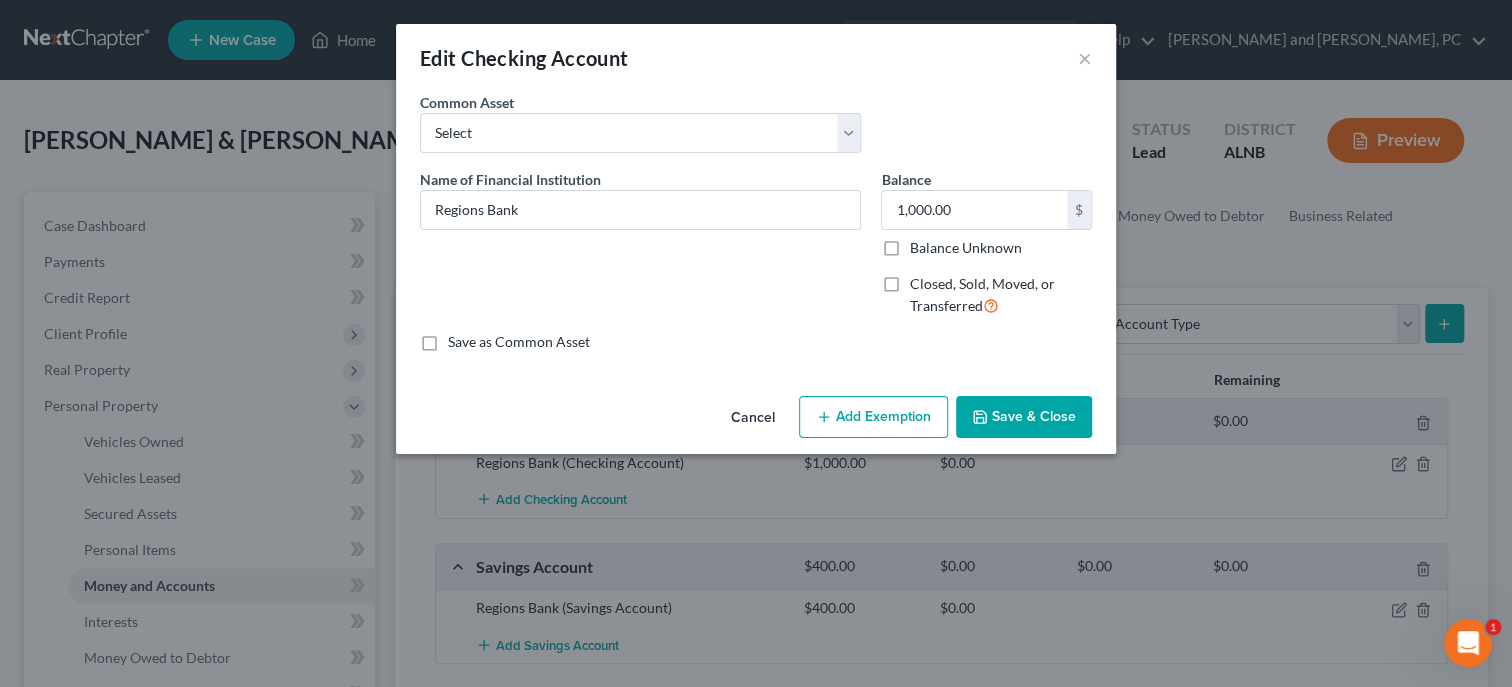 click on "Add Exemption" at bounding box center (873, 417) 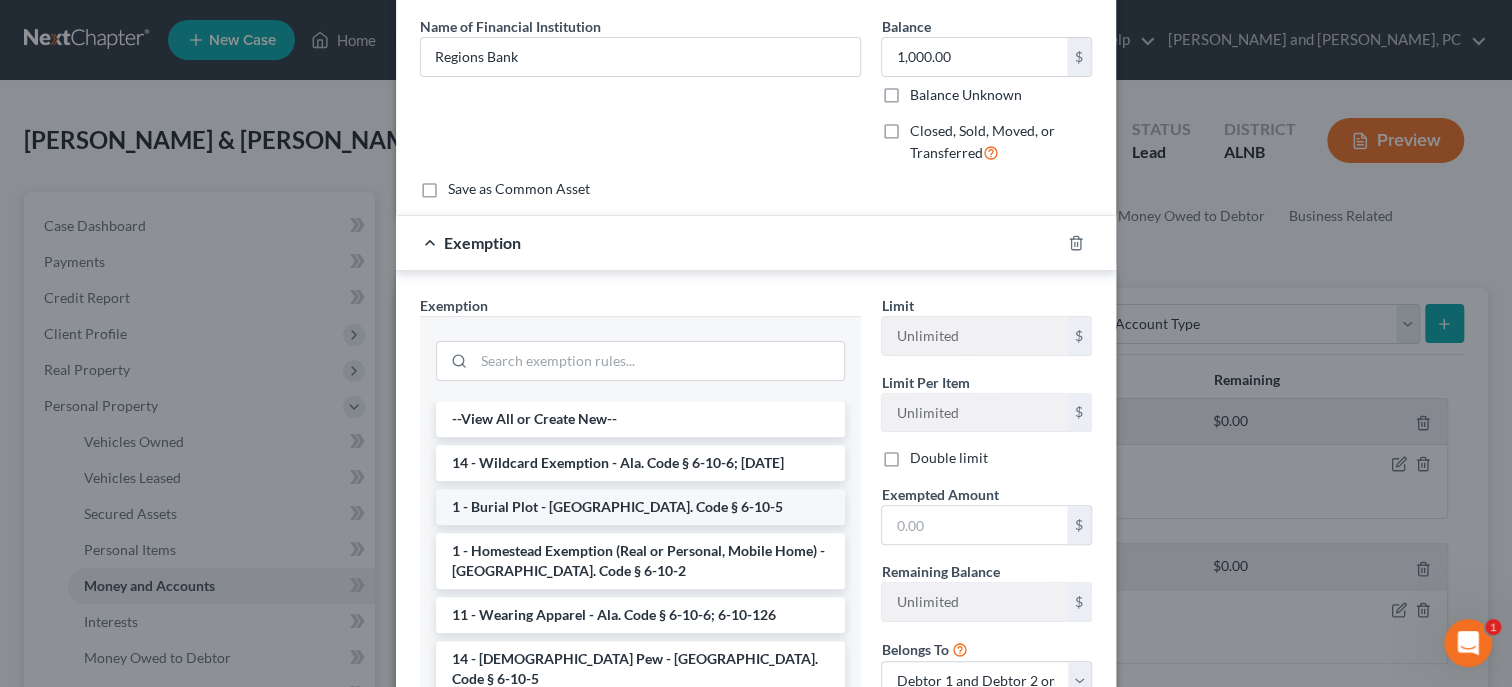scroll, scrollTop: 327, scrollLeft: 0, axis: vertical 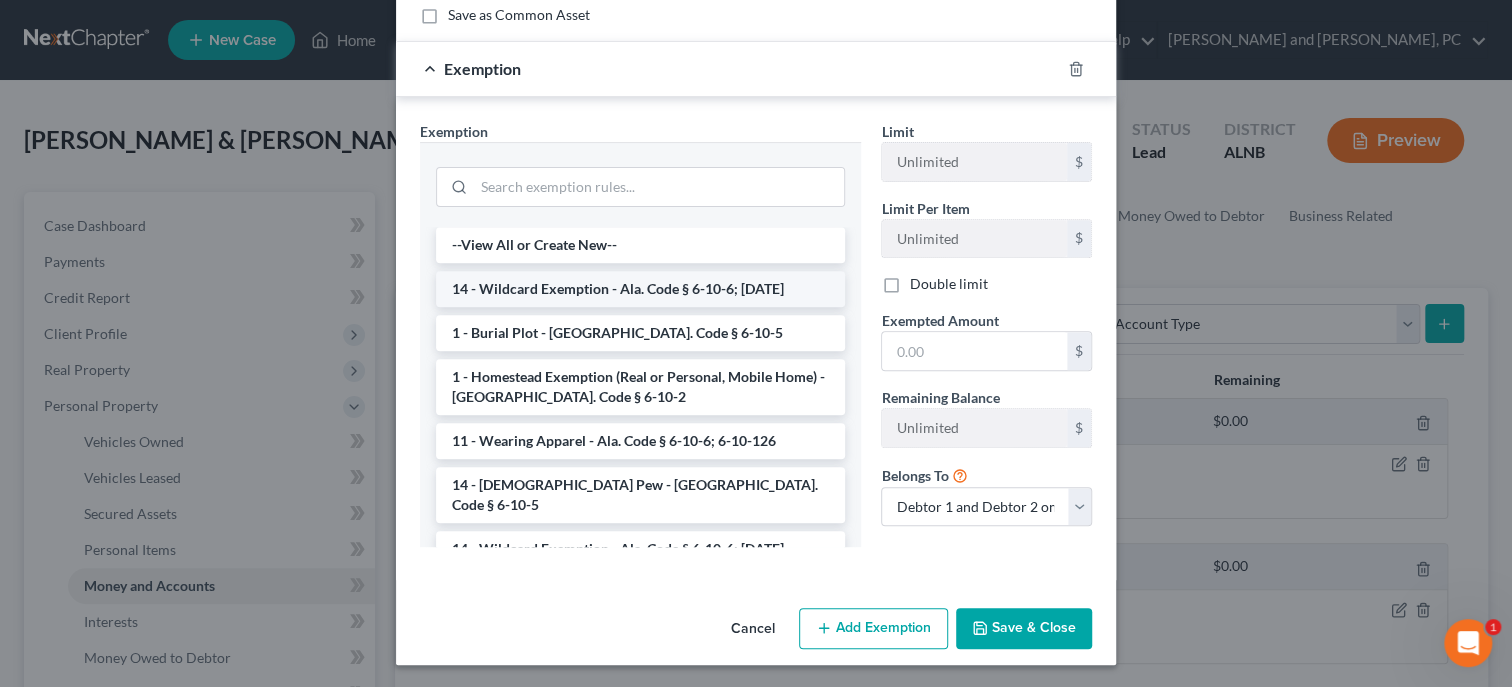 click on "14 - Wildcard Exemption - Ala. Code § 6-10-6; [DATE]" at bounding box center [640, 289] 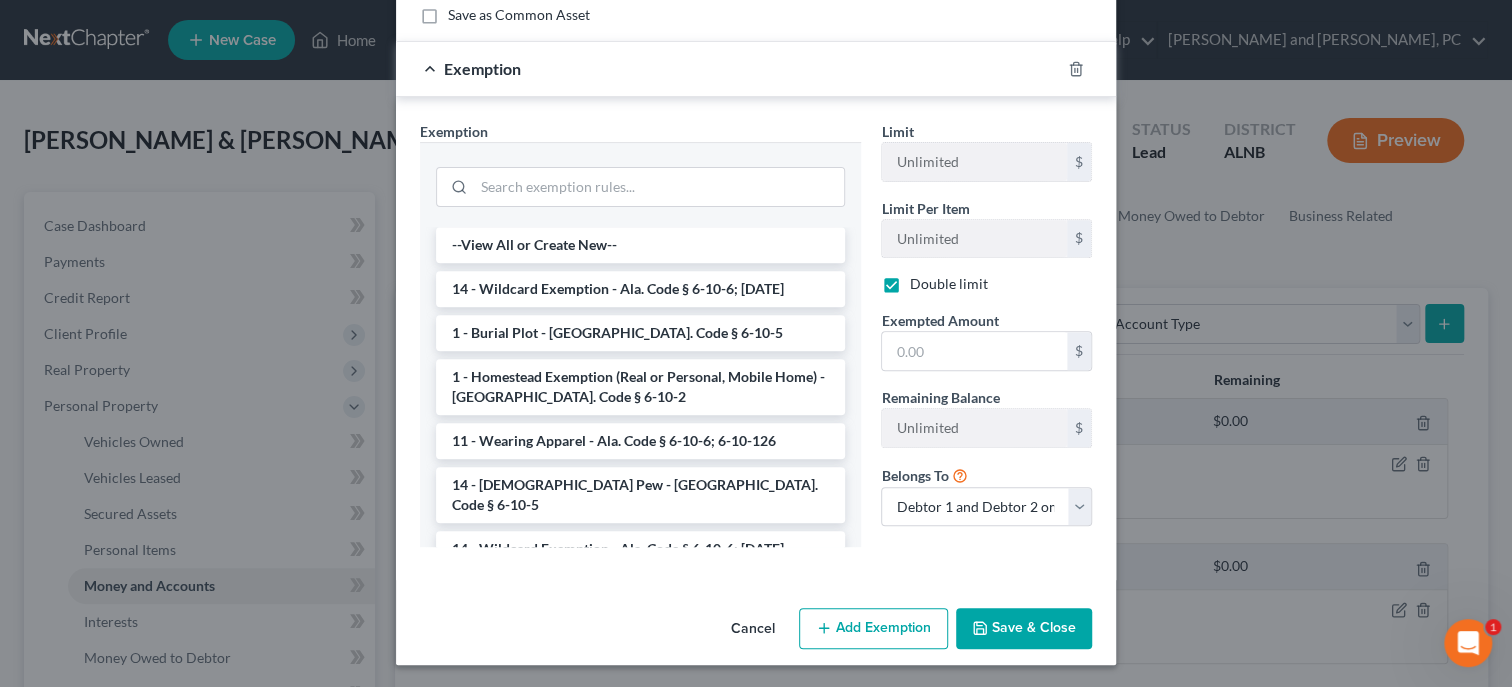 checkbox on "true" 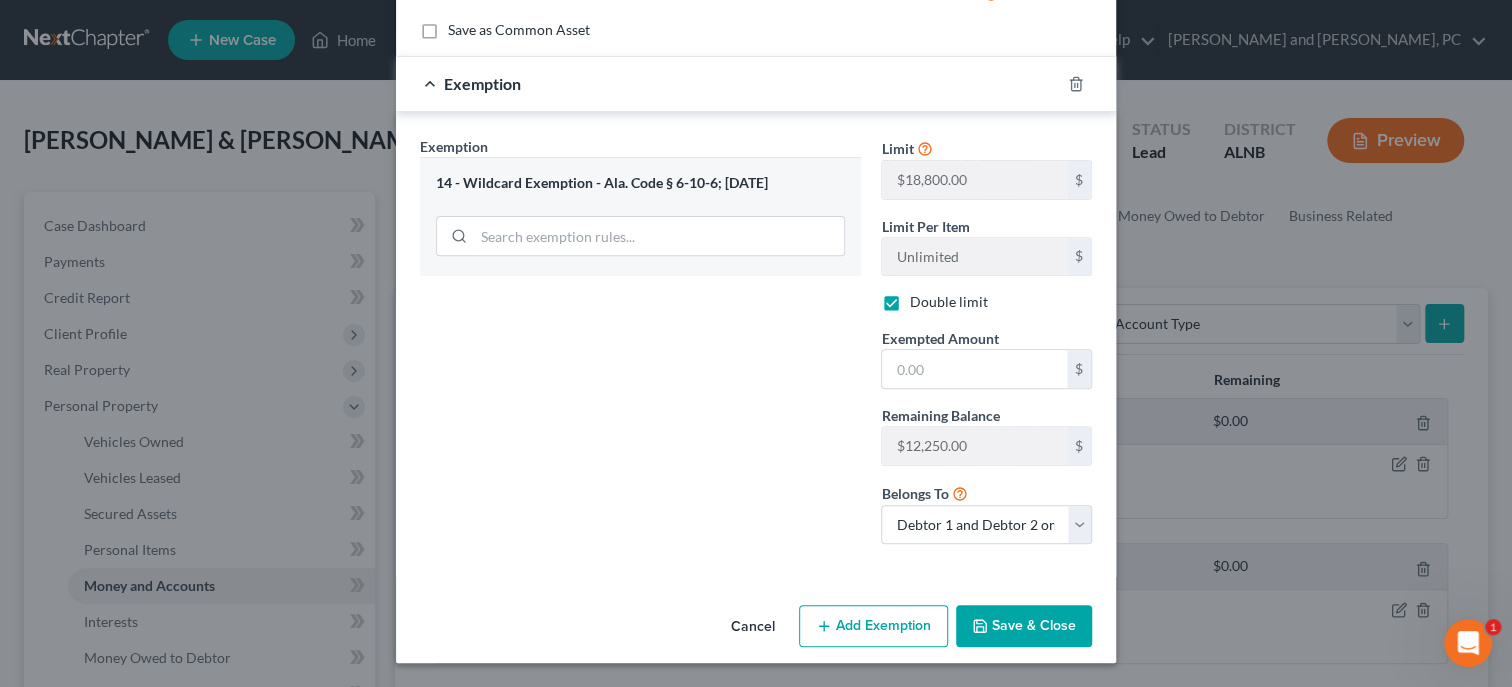 scroll, scrollTop: 310, scrollLeft: 0, axis: vertical 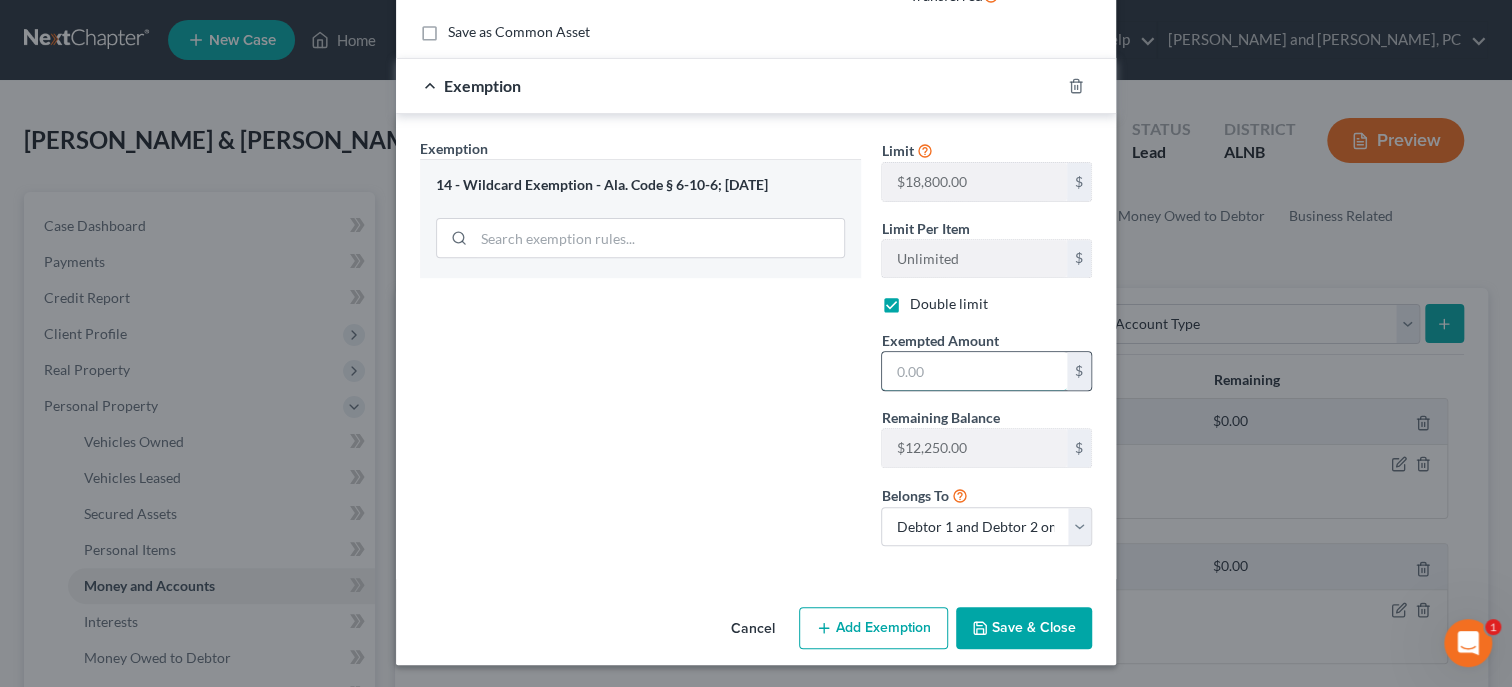 click at bounding box center (974, 371) 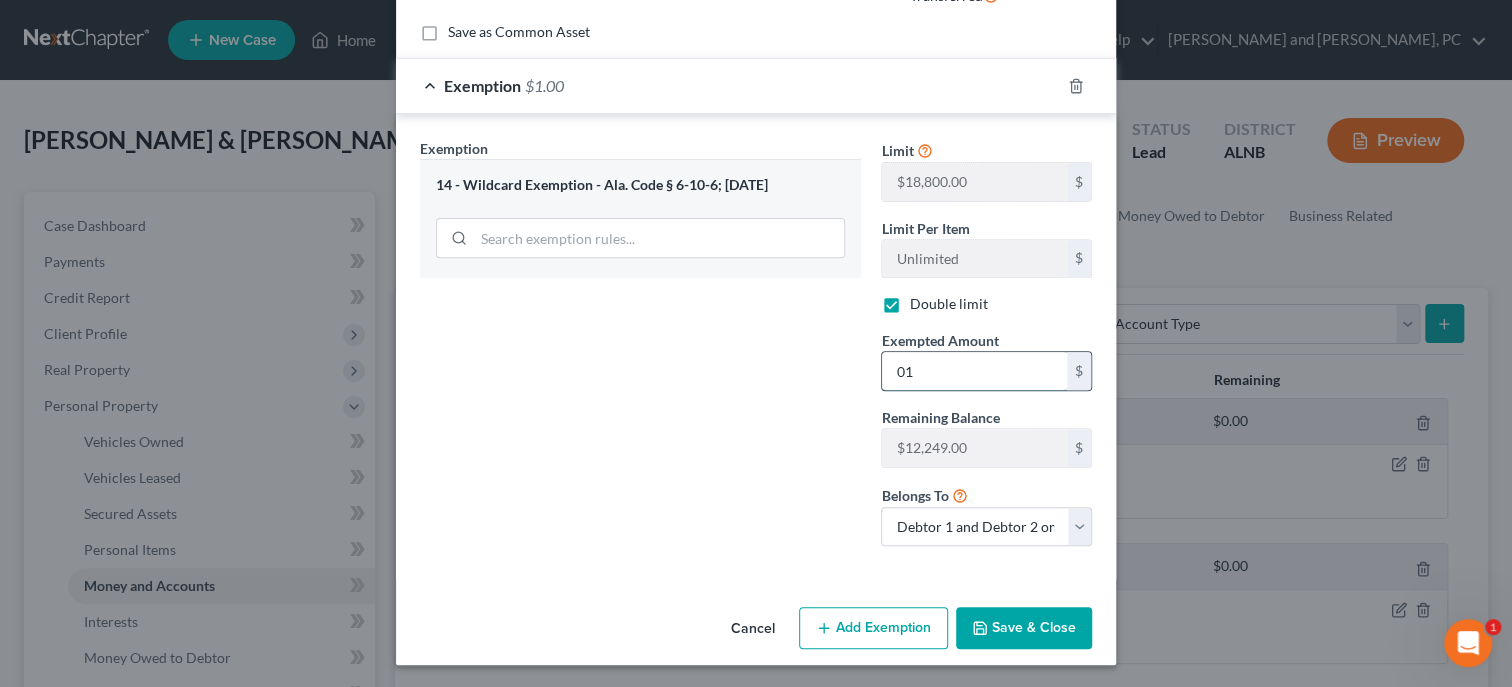 type on "0" 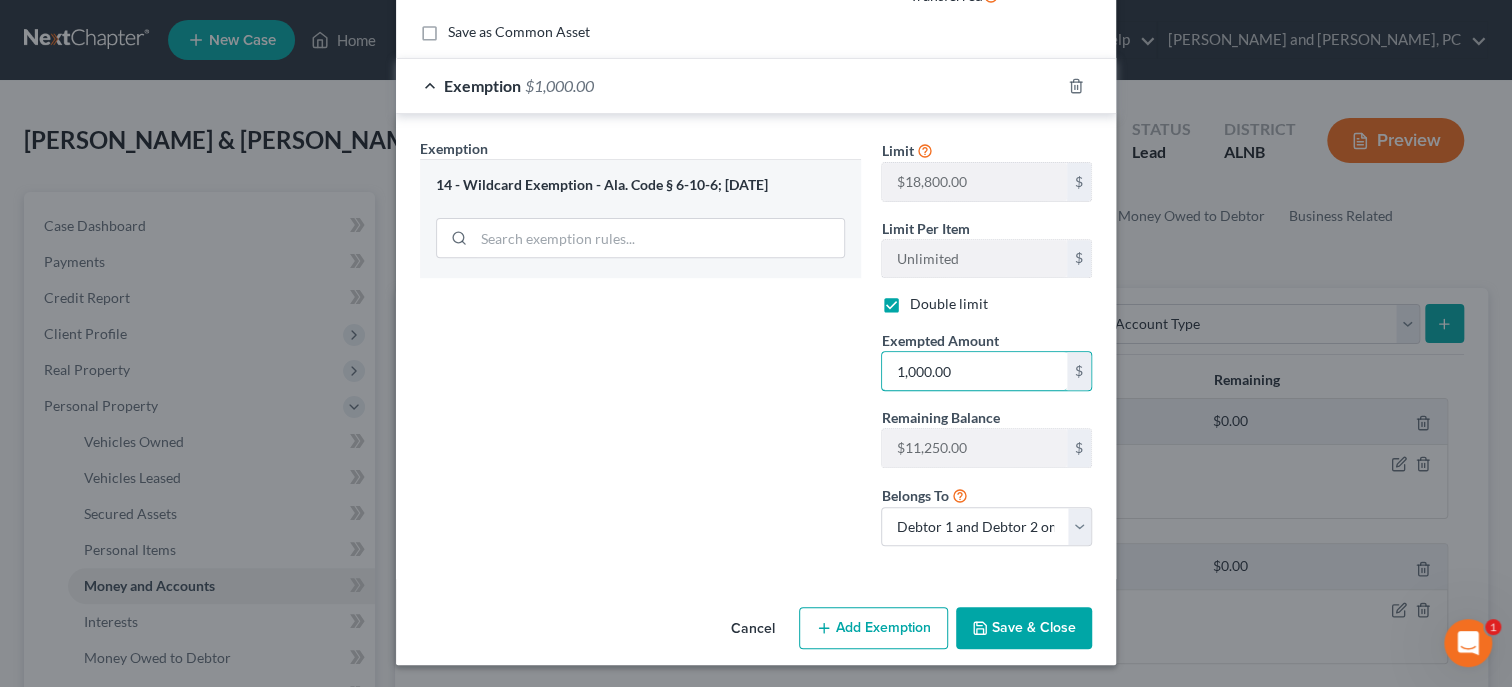 type on "1,000.00" 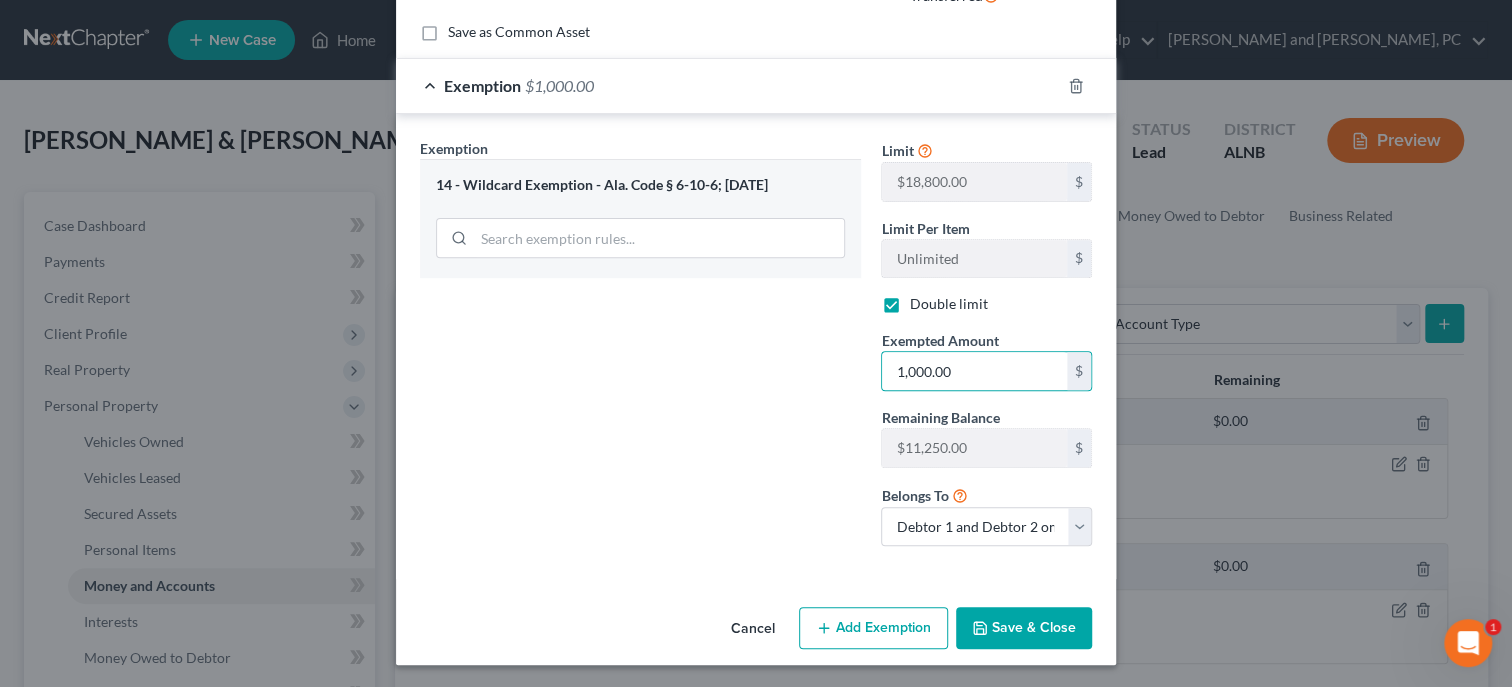 click on "Save & Close" at bounding box center (1024, 628) 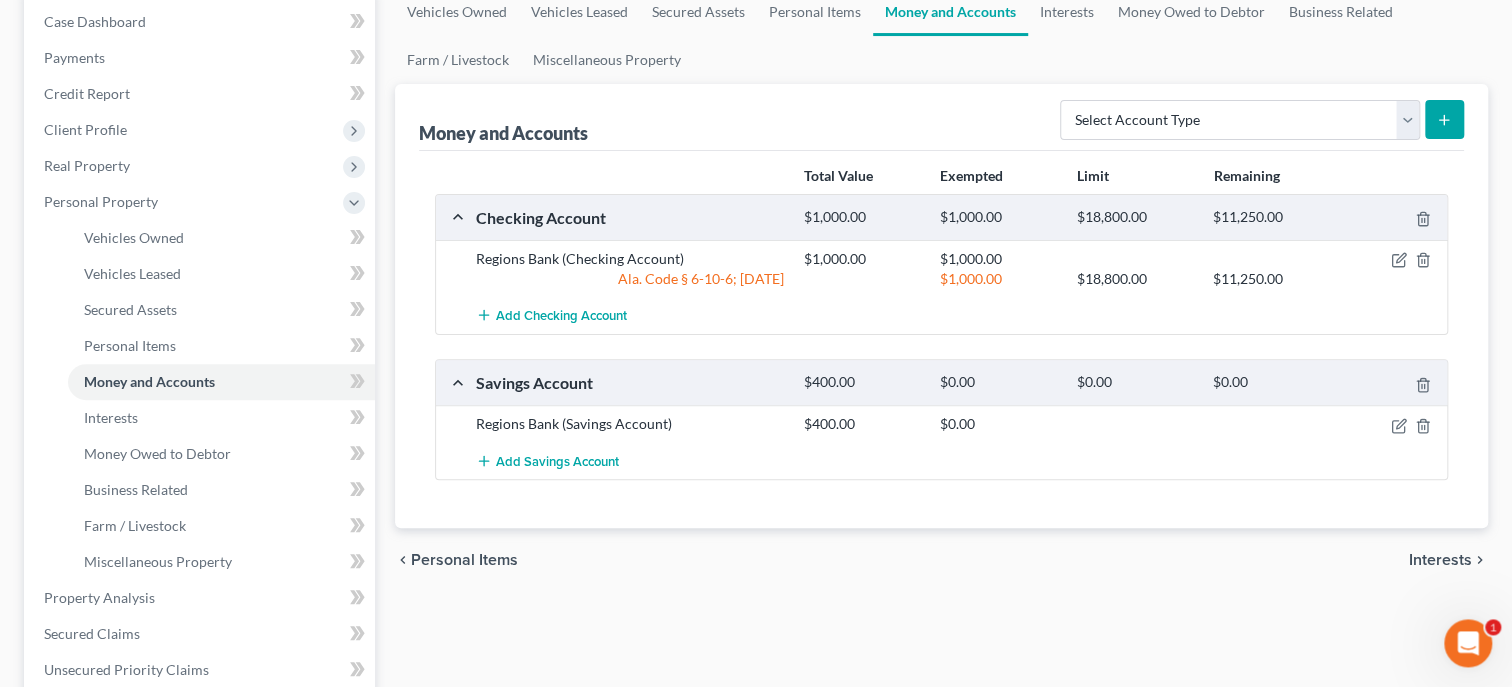 scroll, scrollTop: 205, scrollLeft: 0, axis: vertical 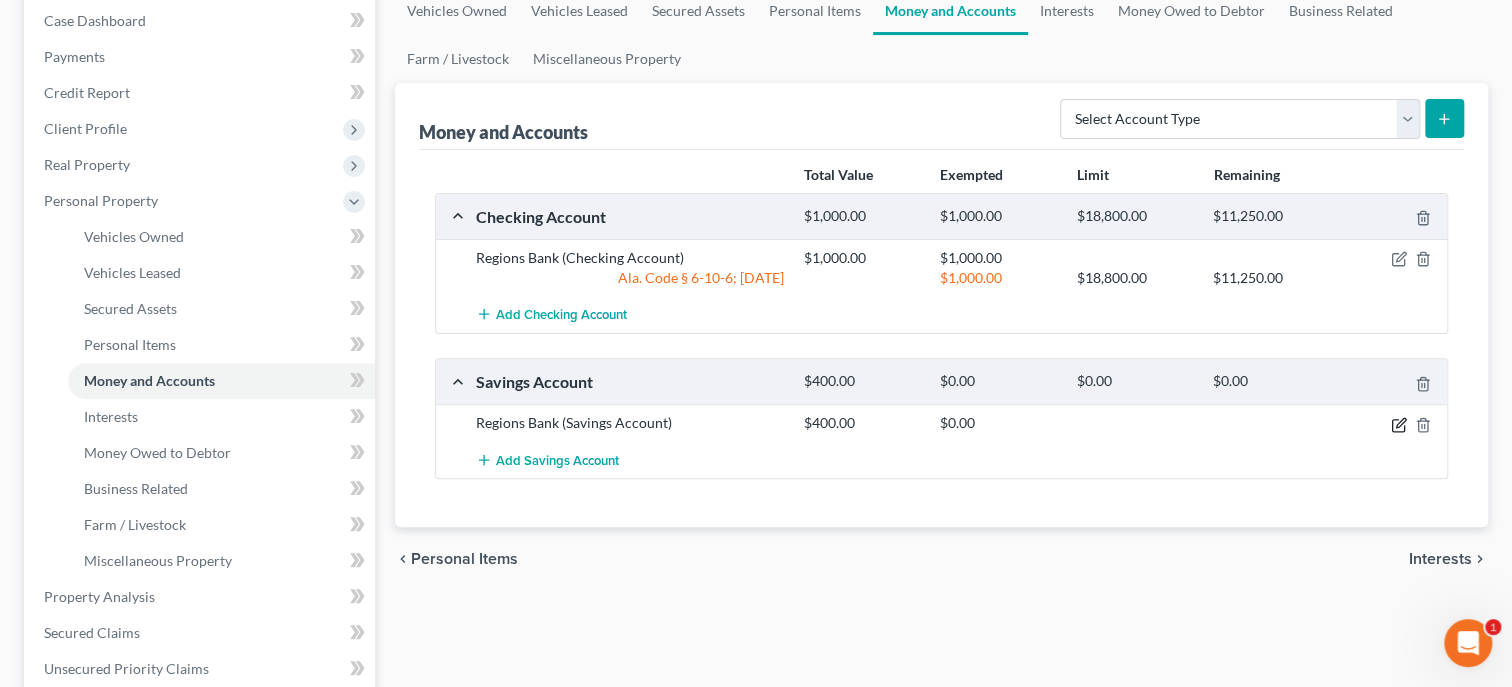 click 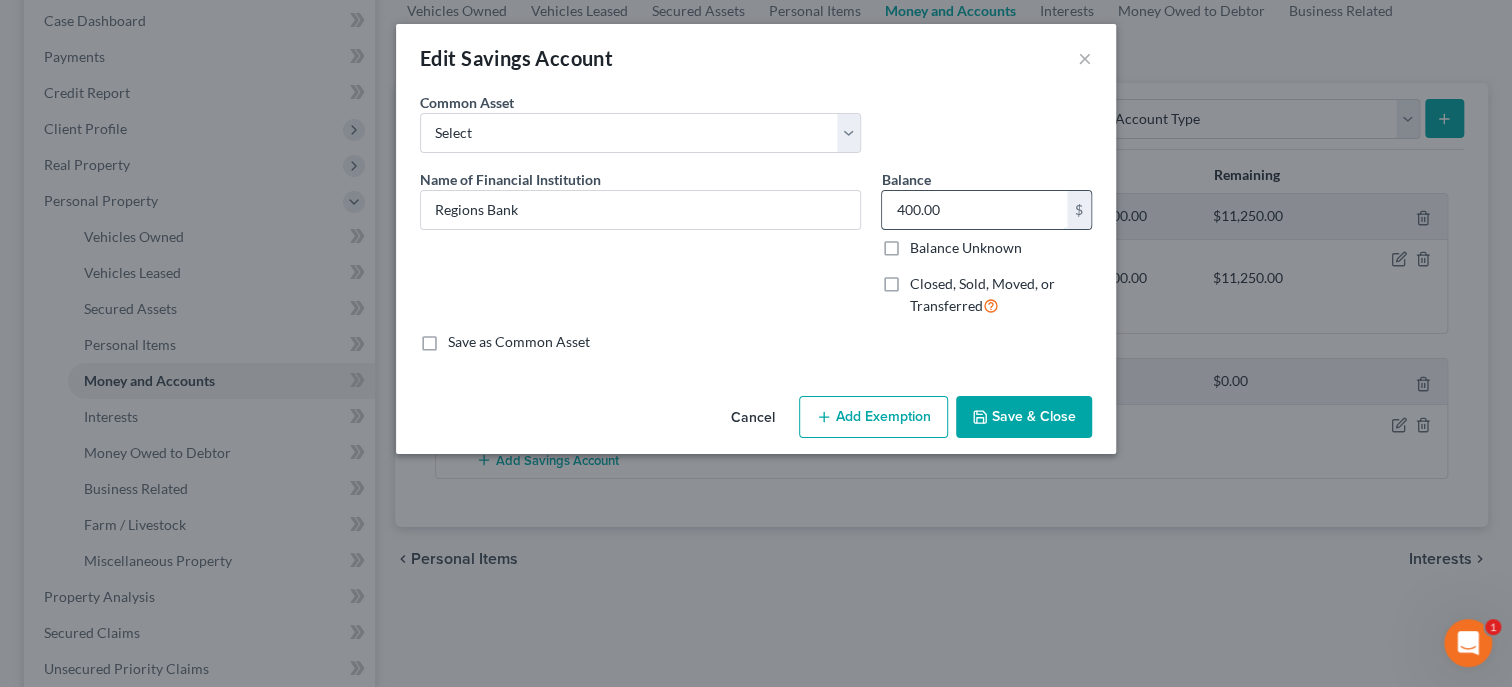 click on "400.00" at bounding box center (974, 210) 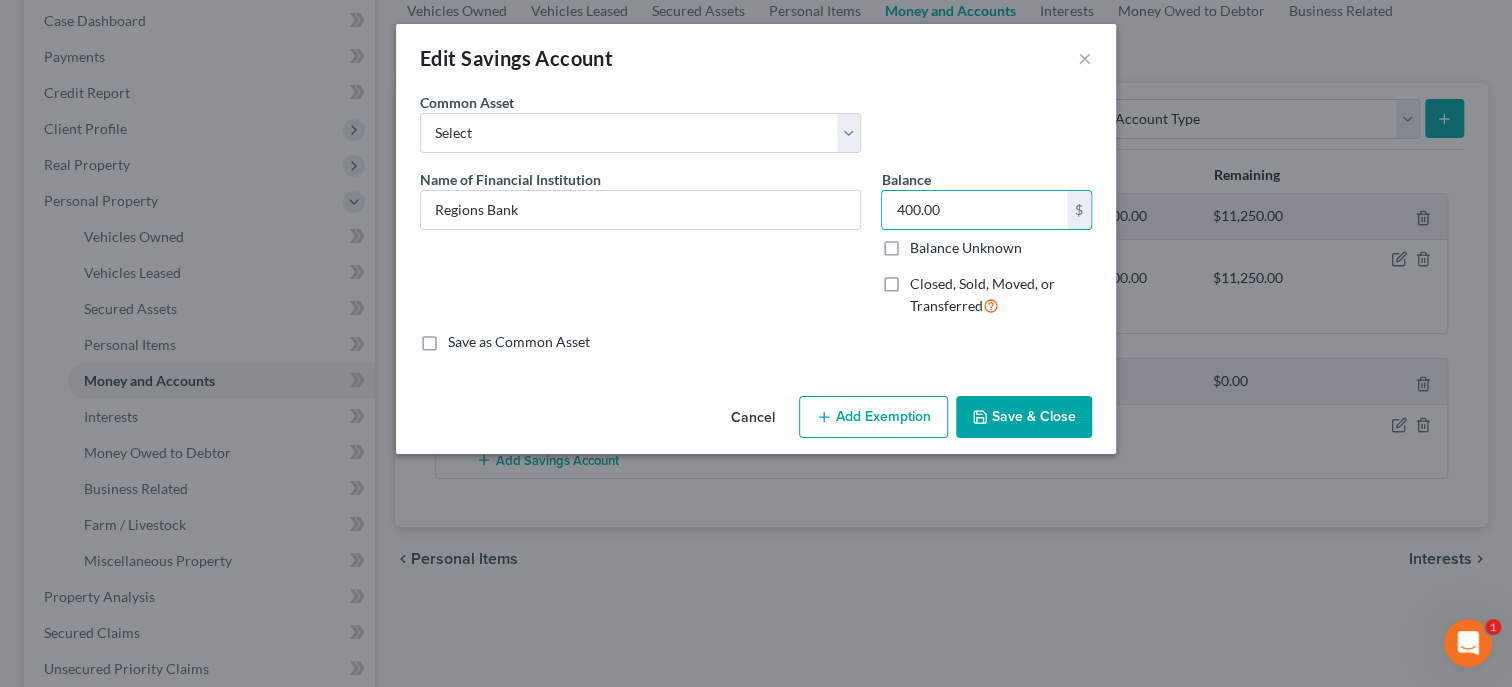 click on "Add Exemption" at bounding box center [873, 417] 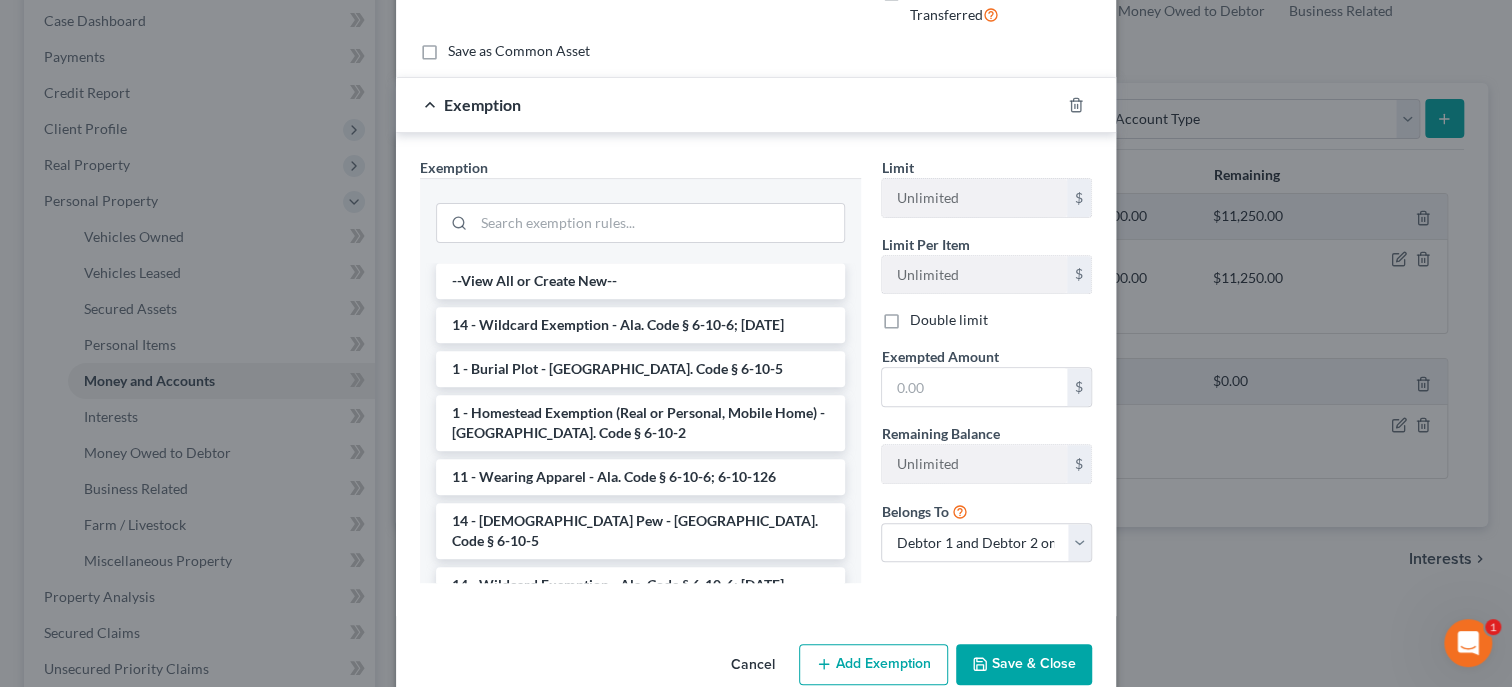 scroll, scrollTop: 309, scrollLeft: 0, axis: vertical 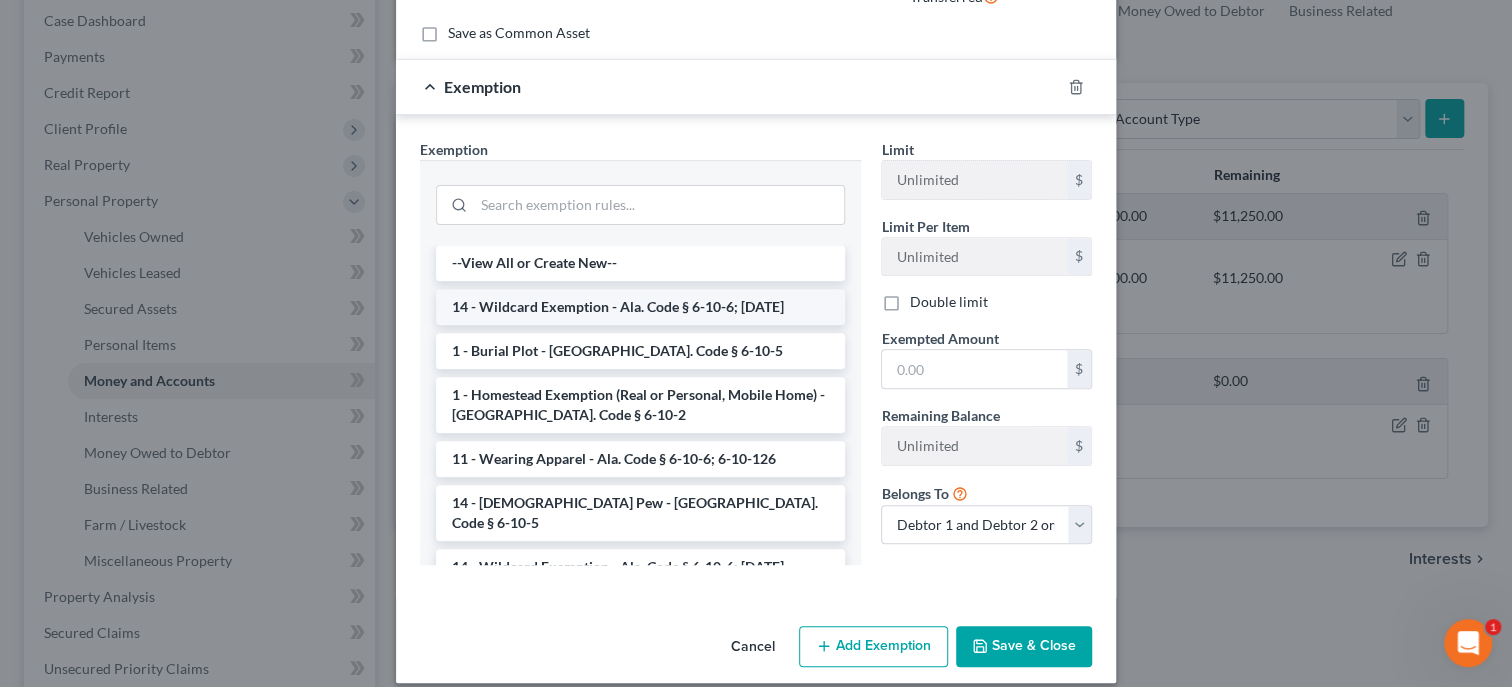 click on "14 - Wildcard Exemption - Ala. Code § 6-10-6; [DATE]" at bounding box center (640, 307) 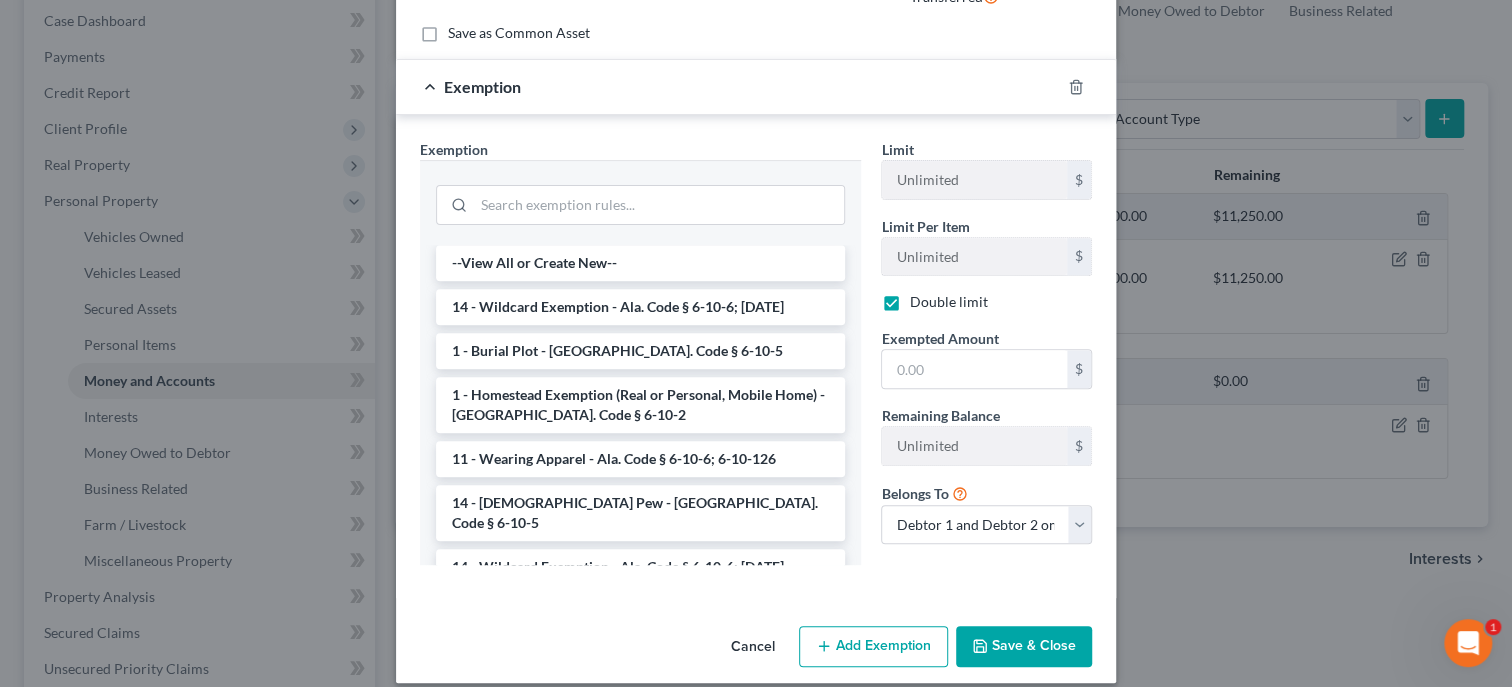 checkbox on "true" 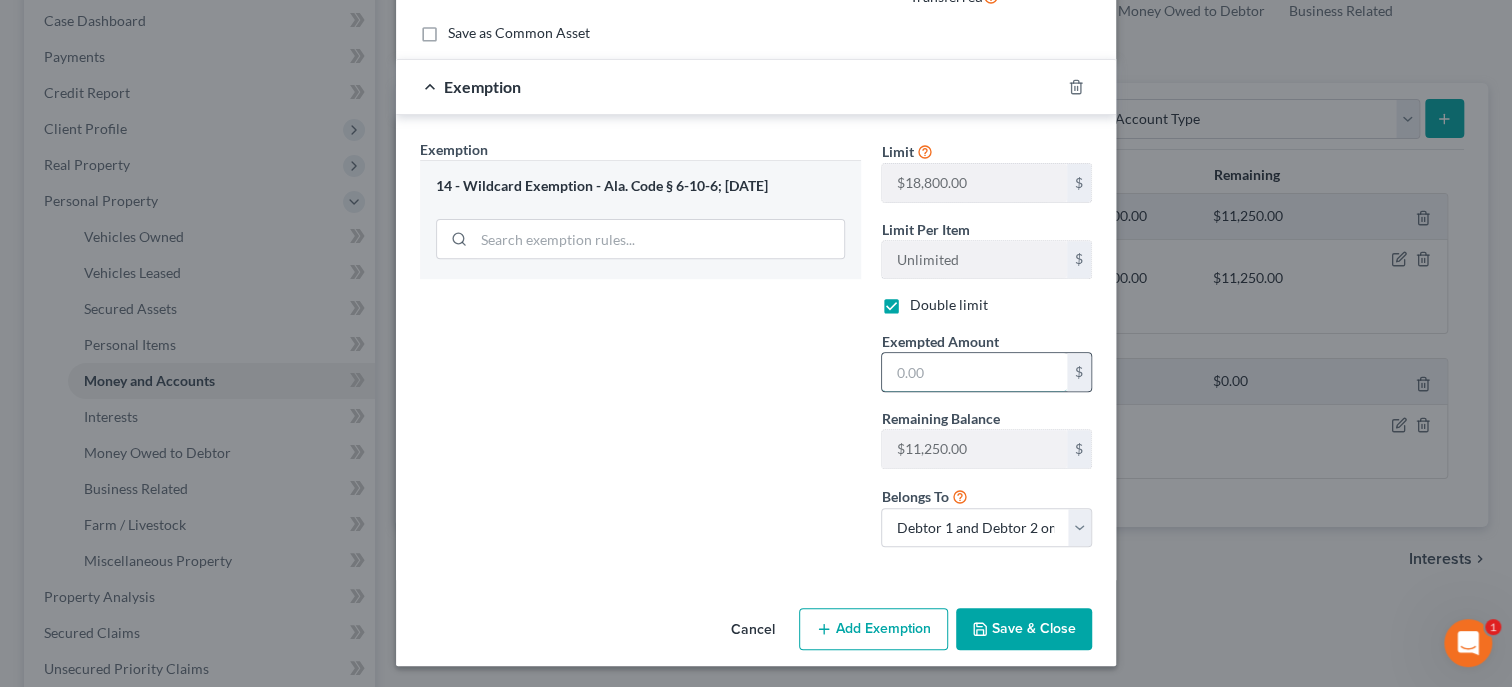 click at bounding box center [974, 372] 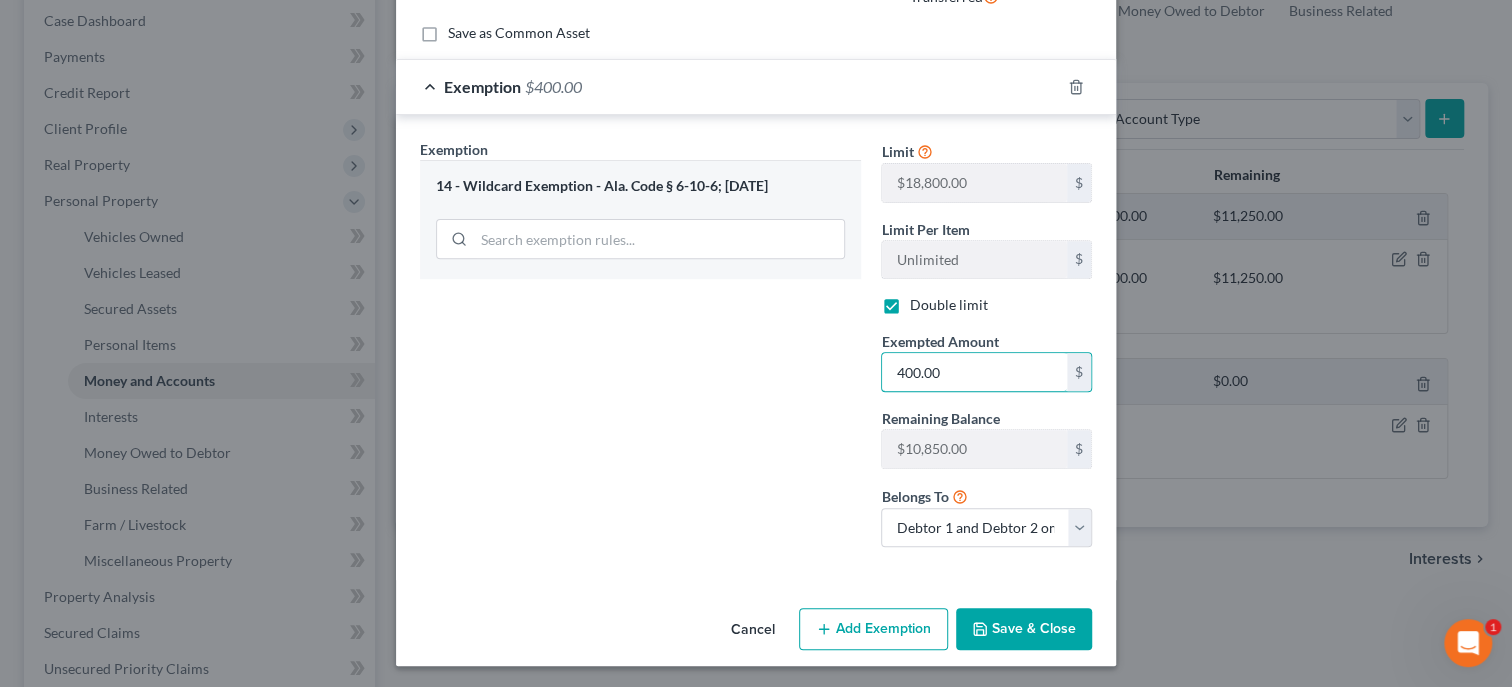 type on "400.00" 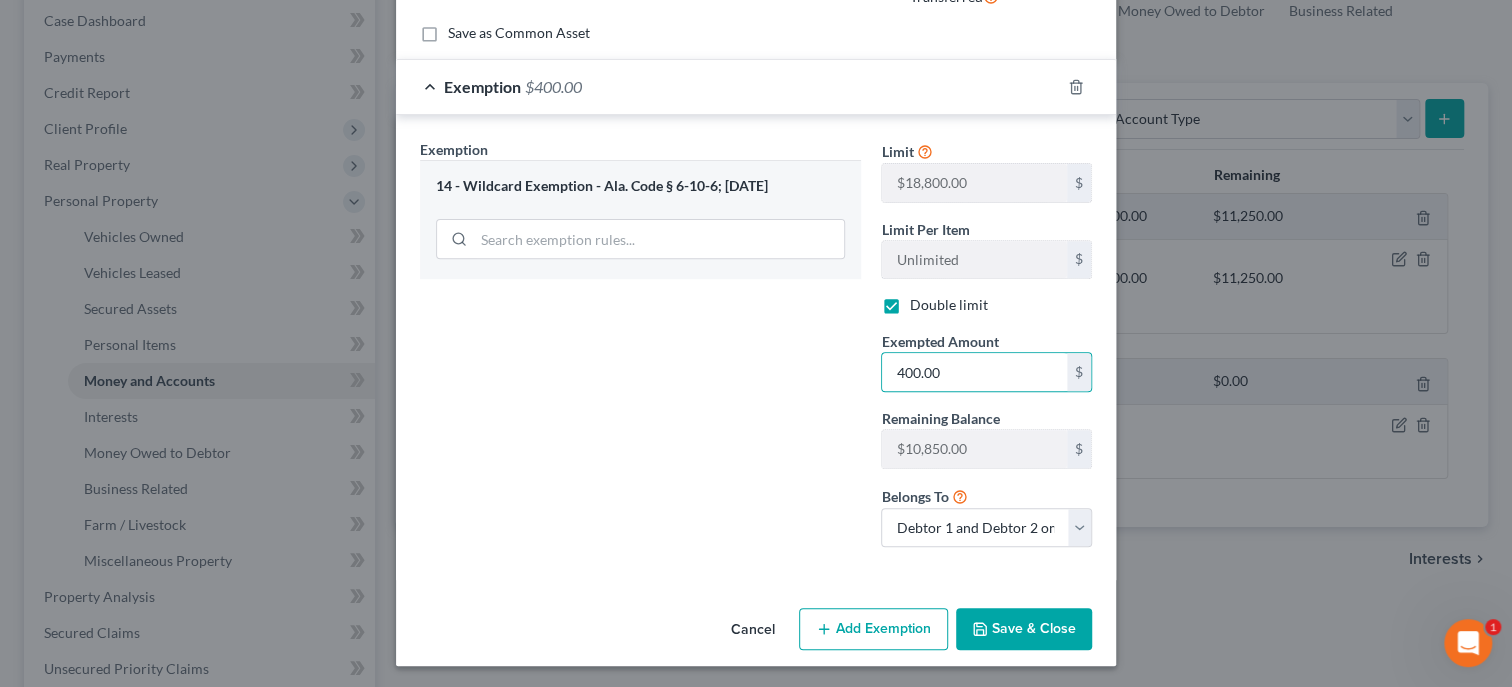 click on "Exemption Set must be selected for CA.
Exemption
*
14 - Wildcard Exemption - Ala. Code § 6-10-6; [DATE]" at bounding box center [640, 351] 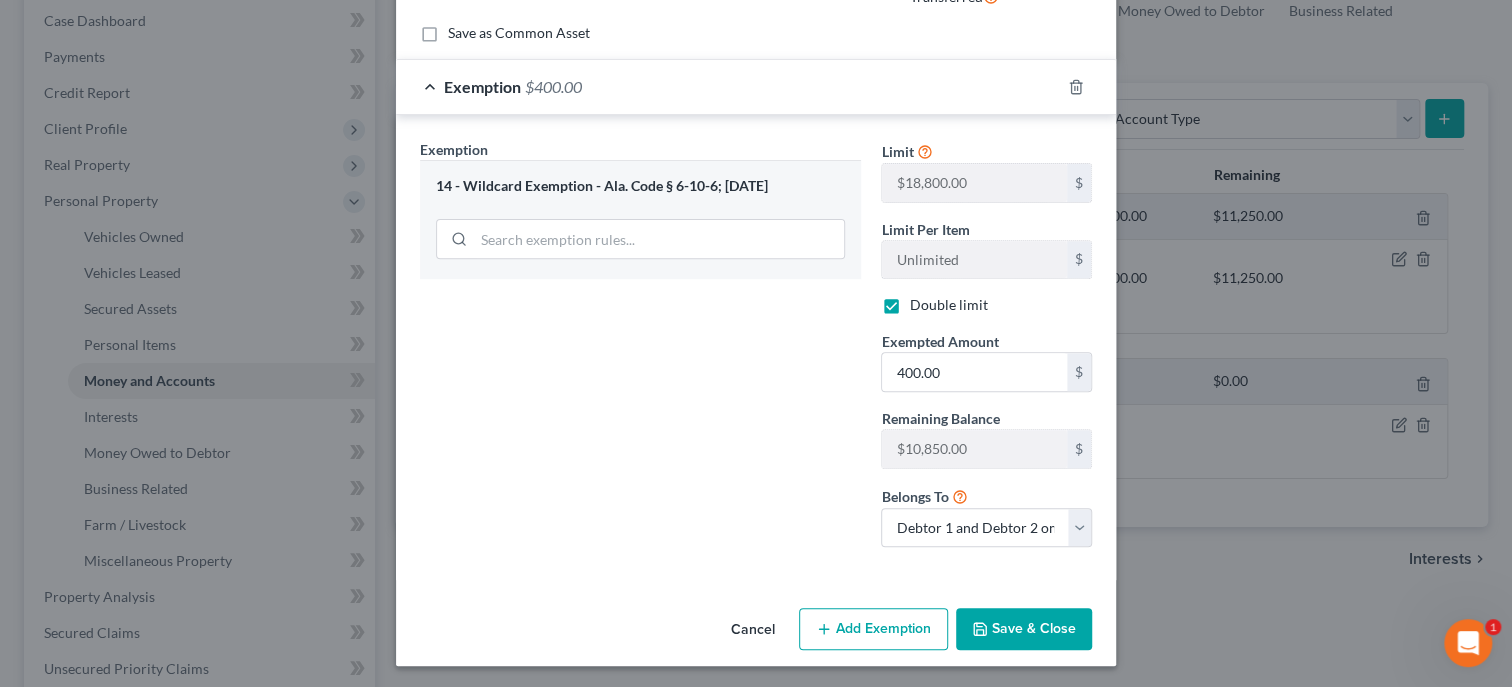 click on "Save & Close" at bounding box center [1024, 629] 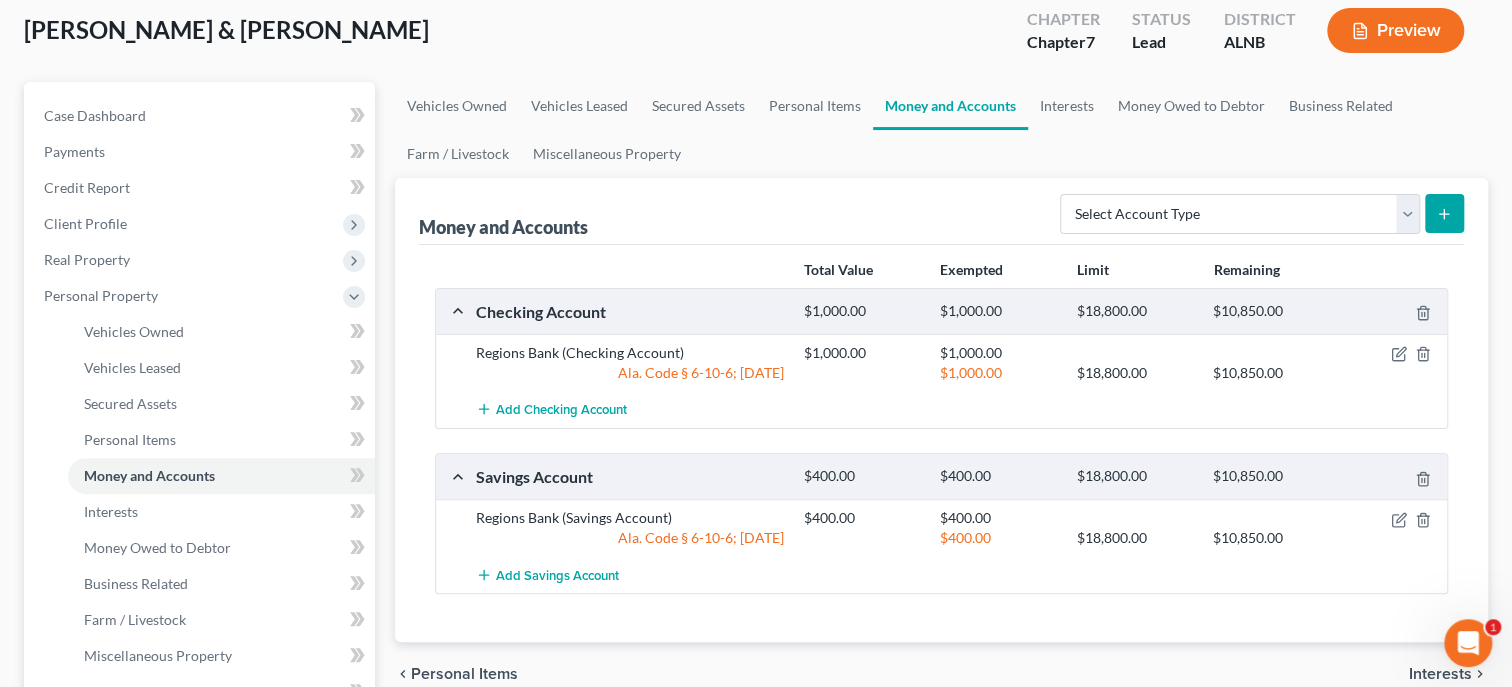 scroll, scrollTop: 0, scrollLeft: 0, axis: both 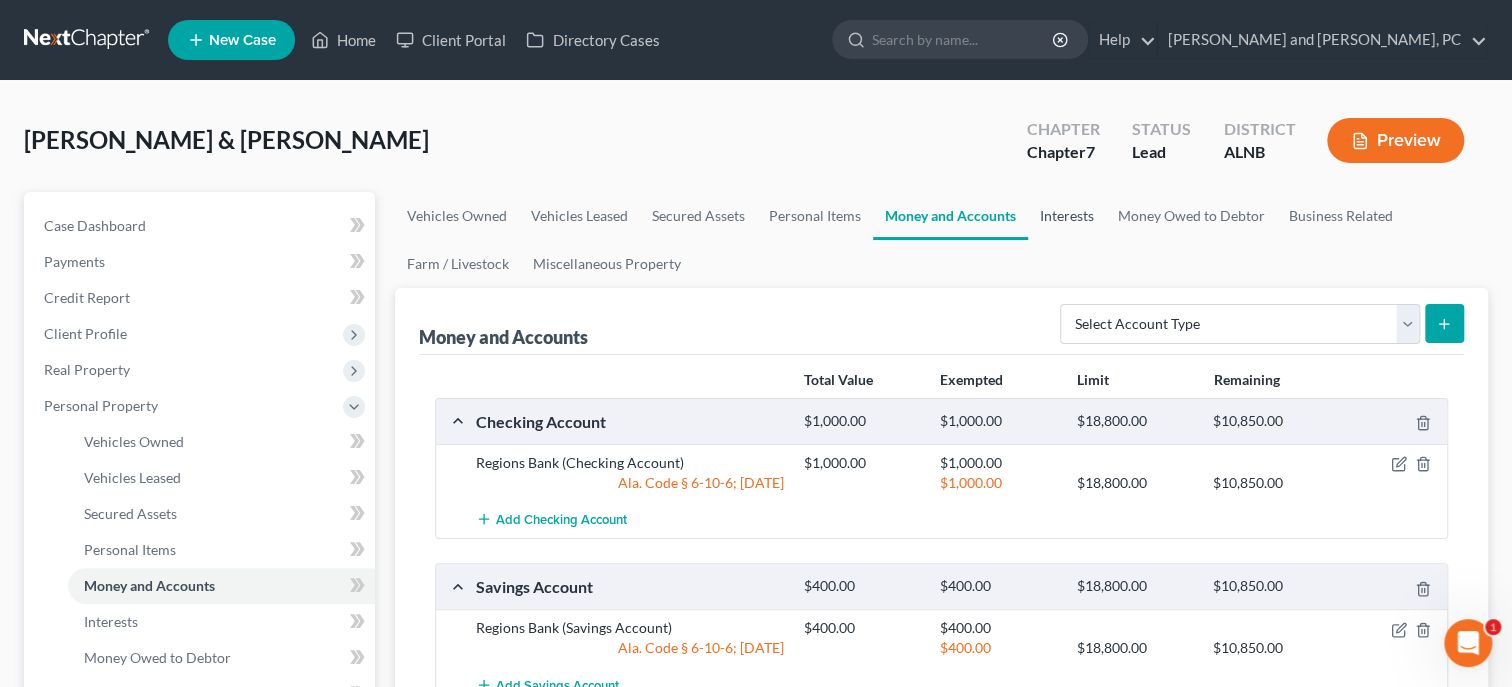 click on "Interests" at bounding box center [1067, 216] 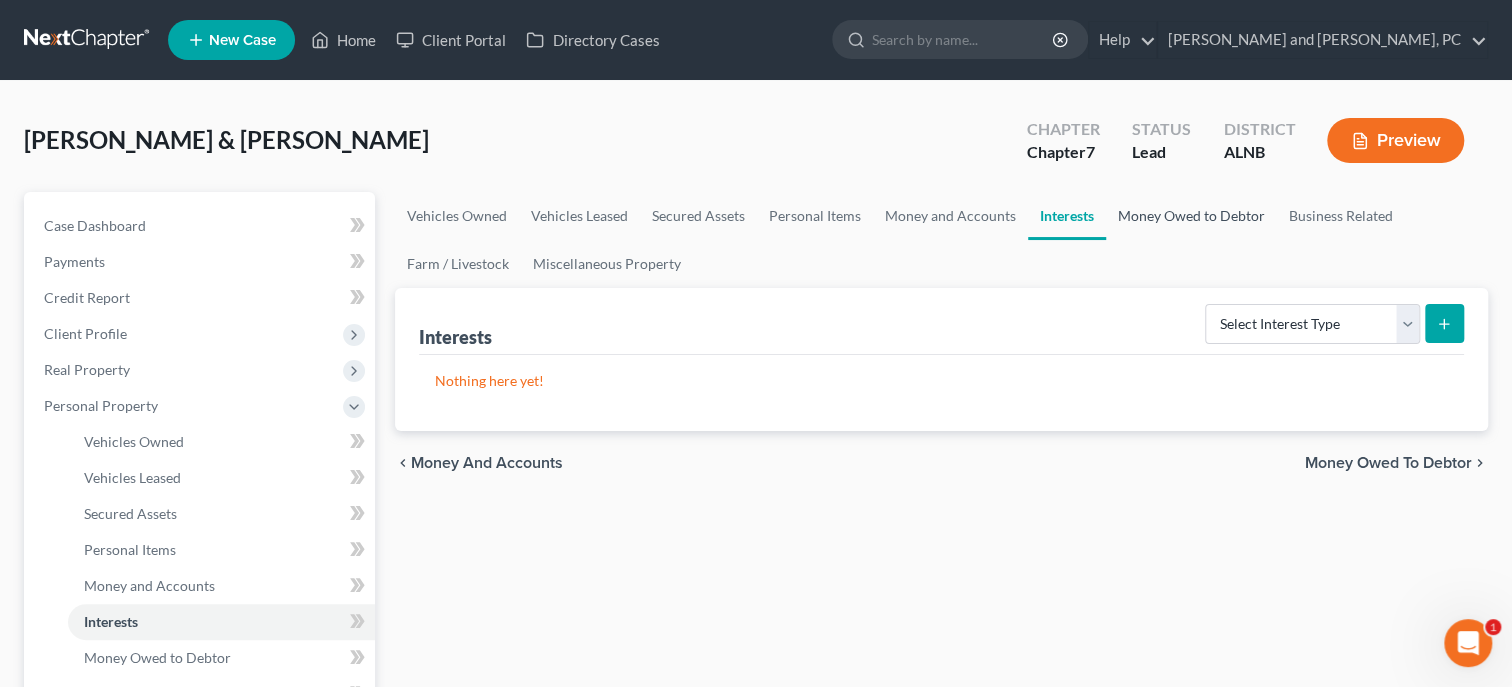 click on "Money Owed to Debtor" at bounding box center [1191, 216] 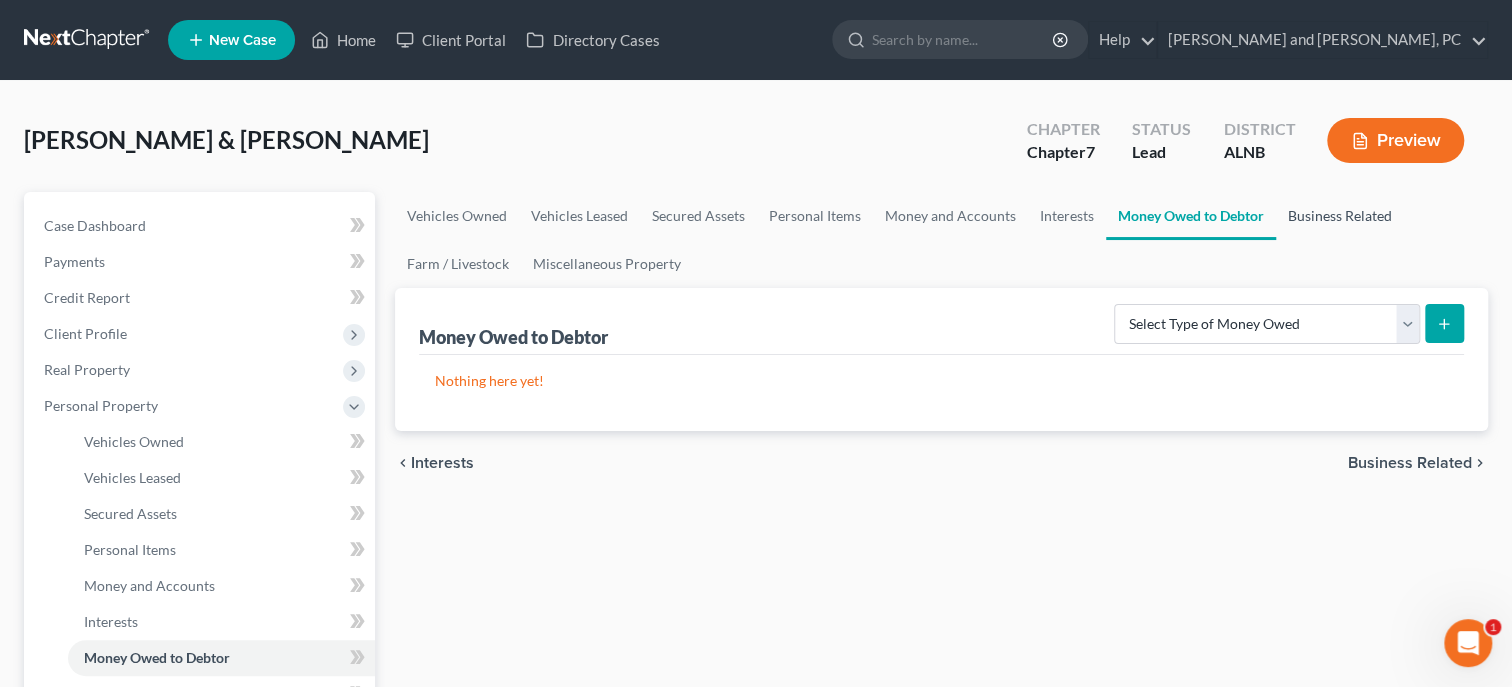 click on "Business Related" at bounding box center (1340, 216) 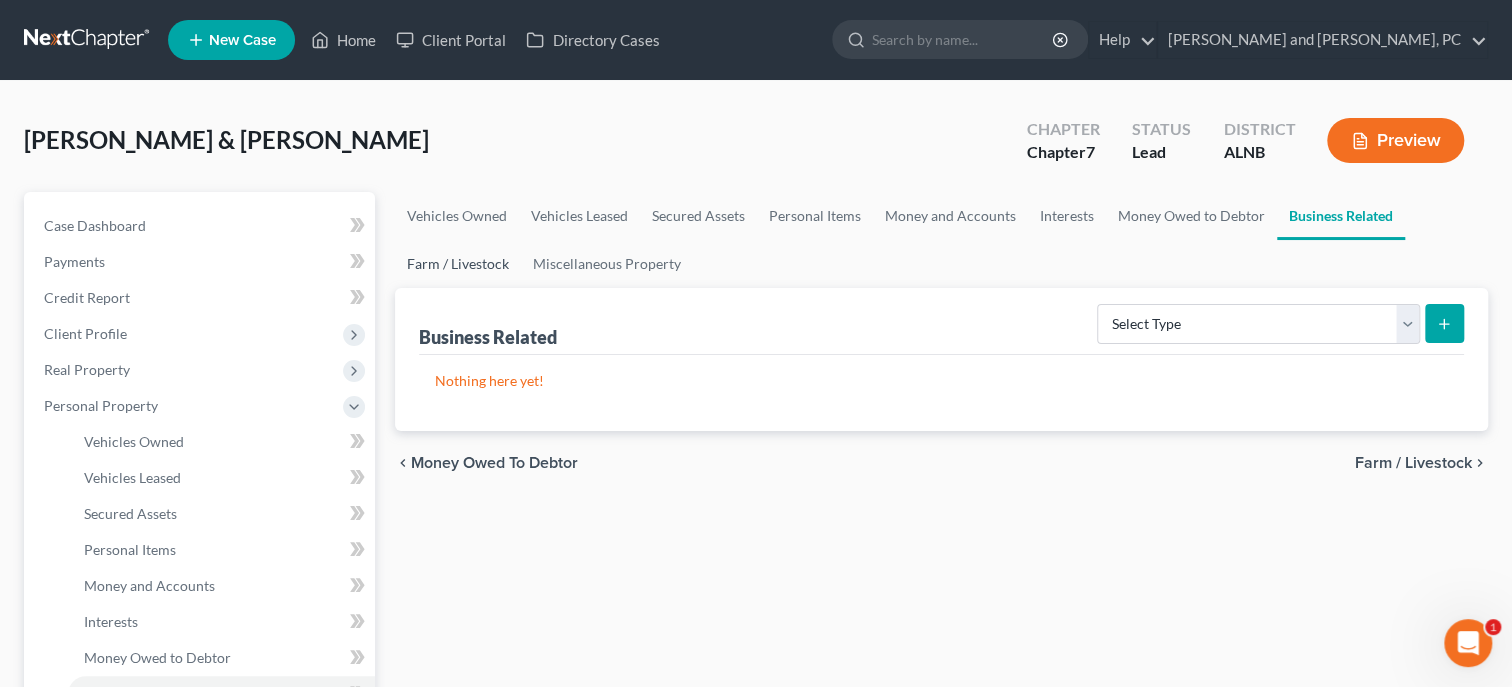 click on "Farm / Livestock" at bounding box center [458, 264] 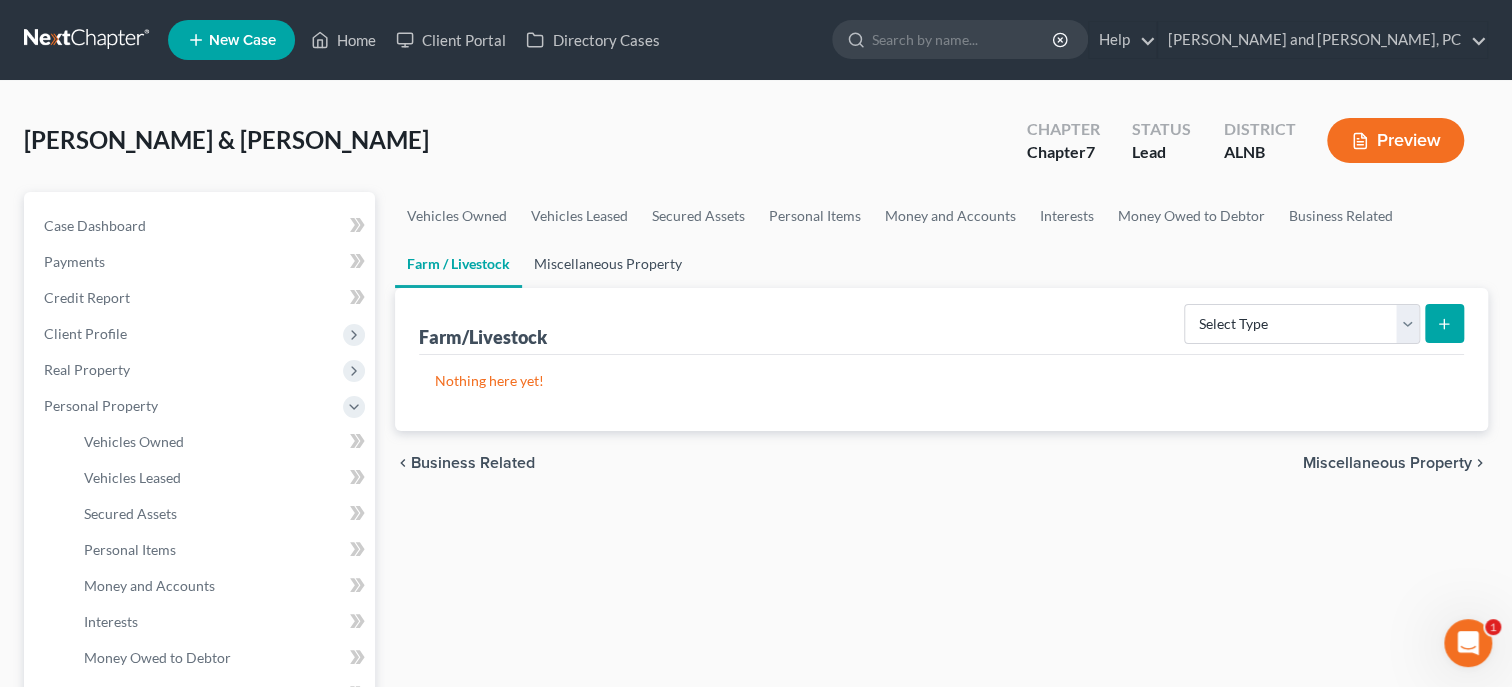 click on "Miscellaneous Property" at bounding box center [608, 264] 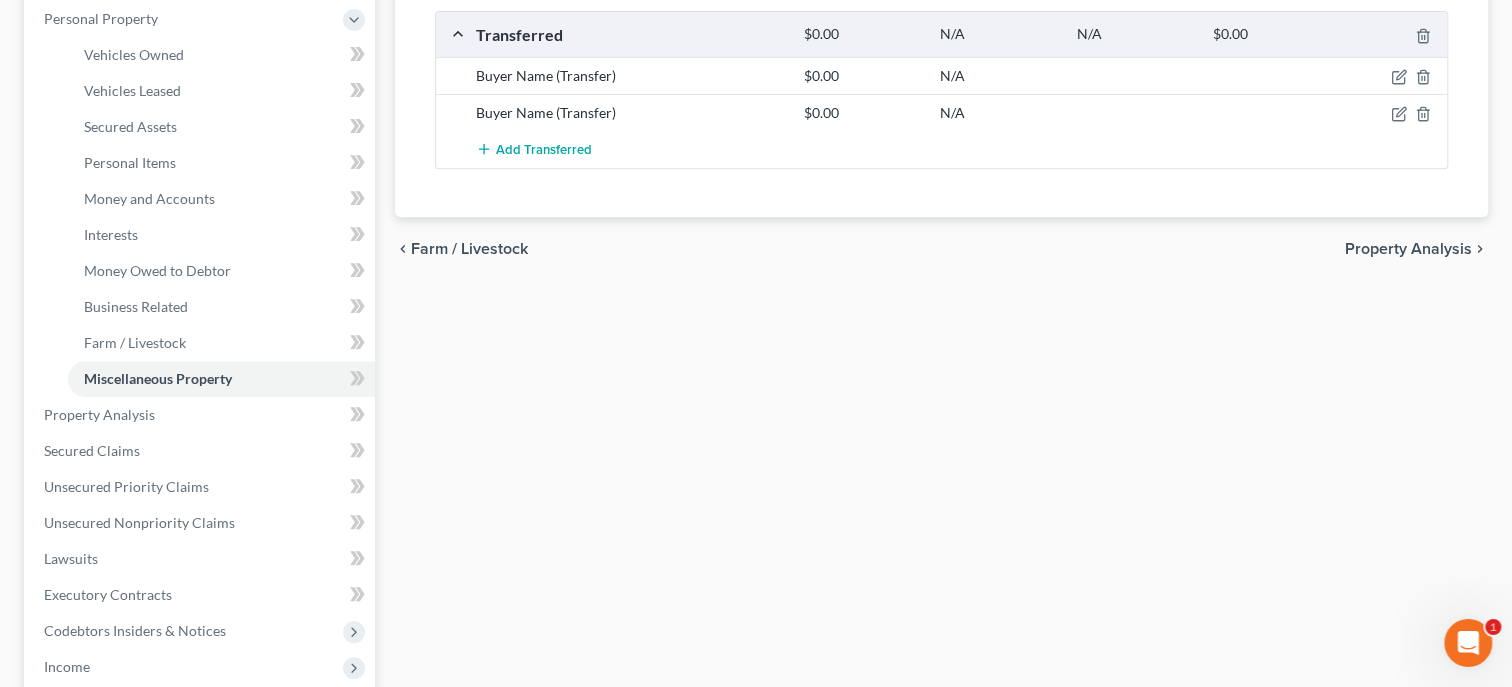 scroll, scrollTop: 411, scrollLeft: 0, axis: vertical 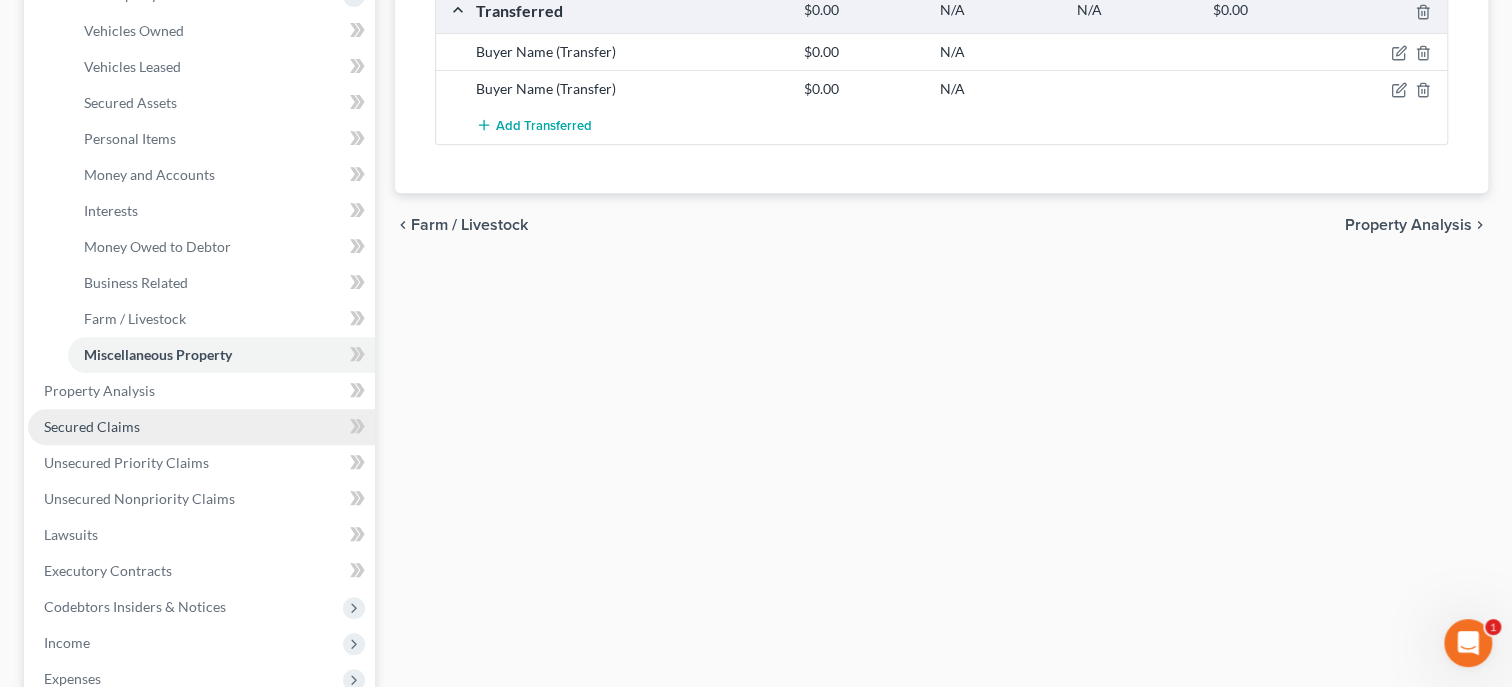 click on "Secured Claims" at bounding box center (92, 426) 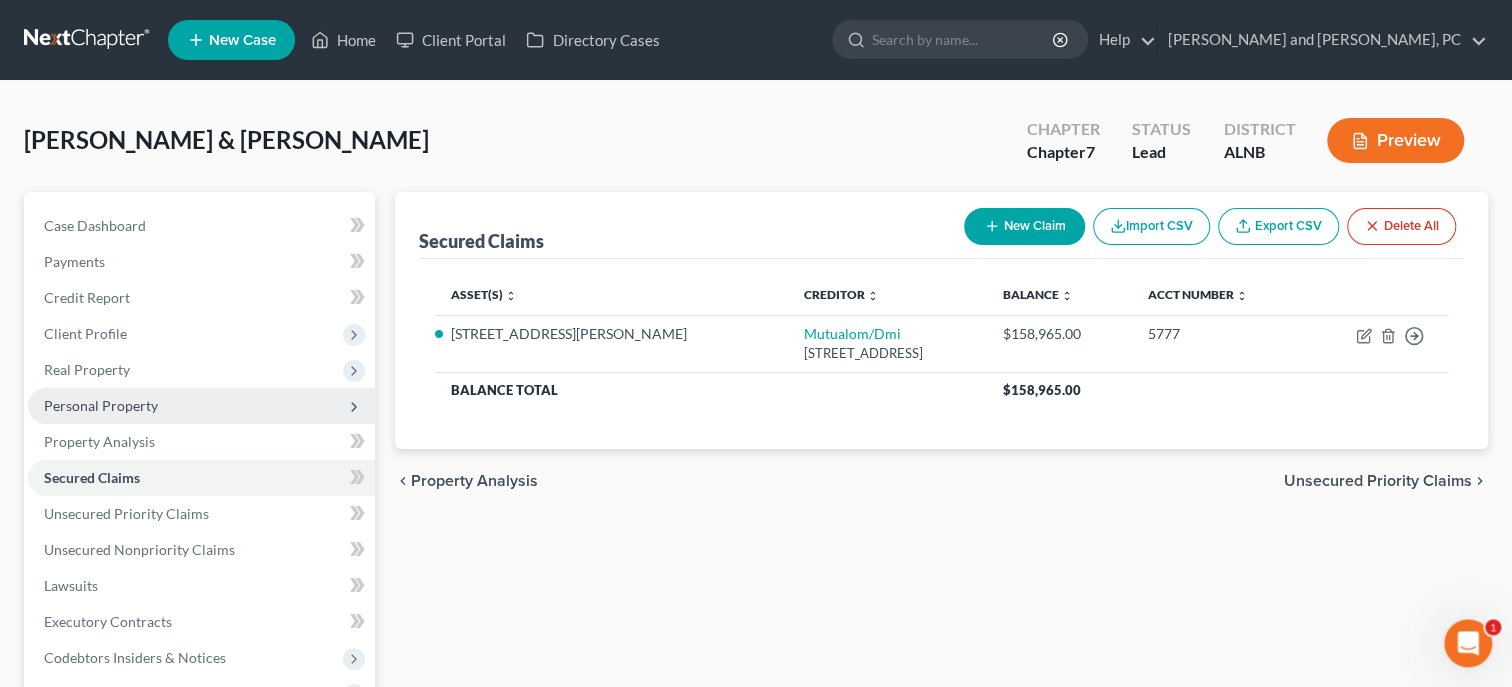 scroll, scrollTop: 0, scrollLeft: 0, axis: both 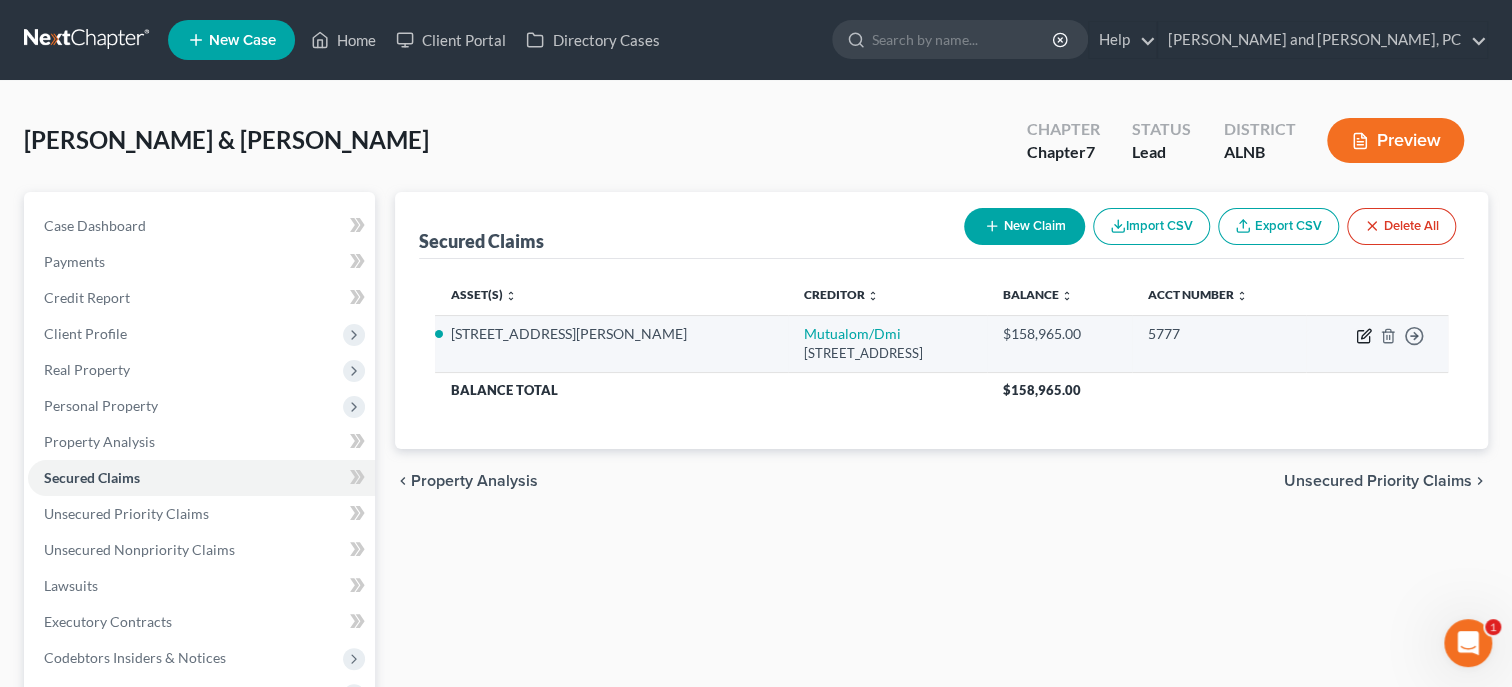 click 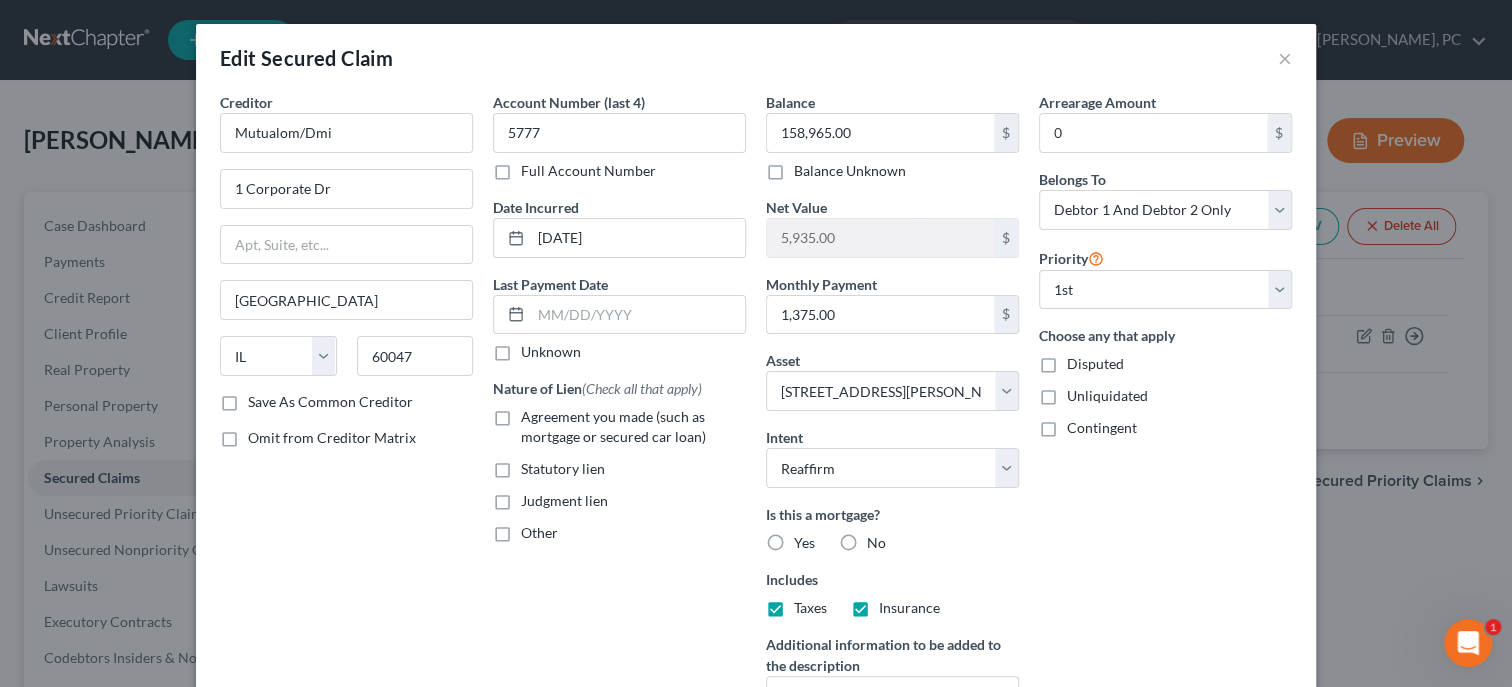 click on "Agreement you made (such as mortgage or secured car loan)" at bounding box center (633, 427) 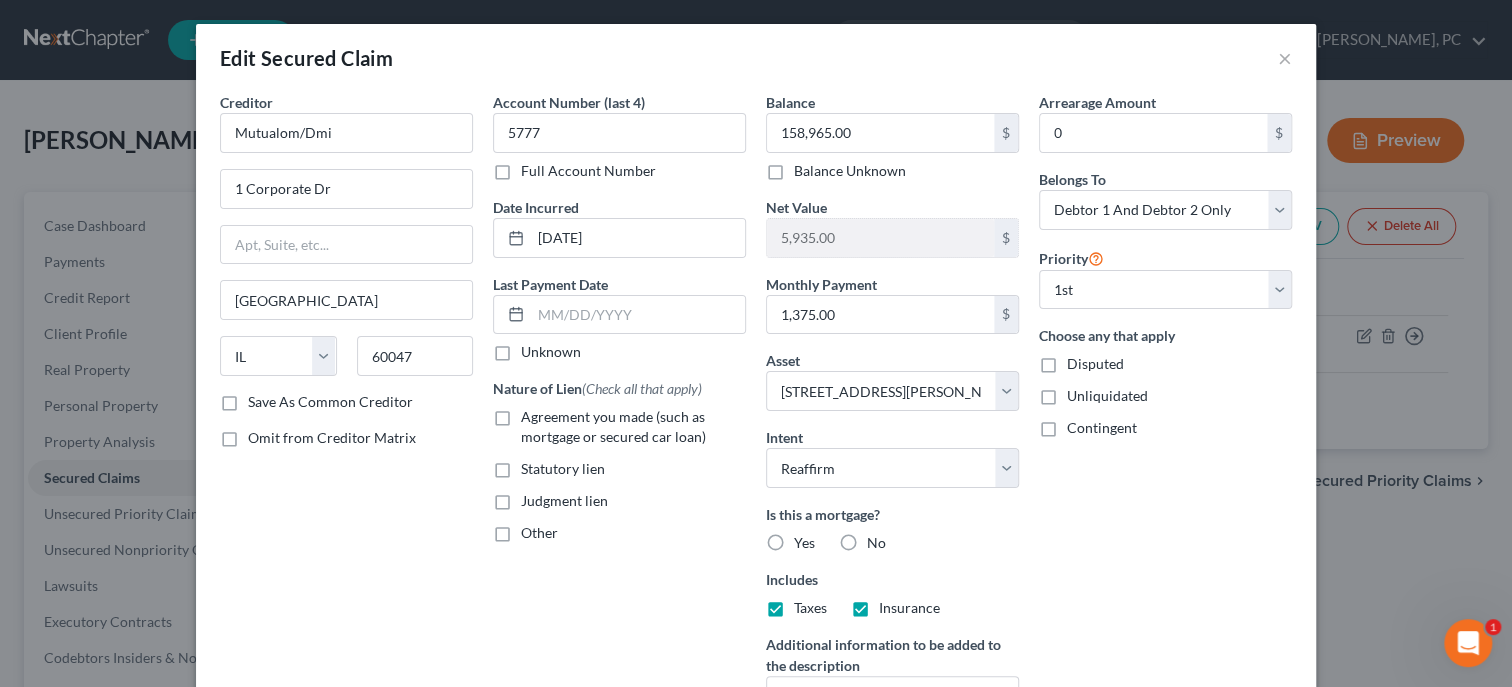 click on "Agreement you made (such as mortgage or secured car loan)" at bounding box center (535, 413) 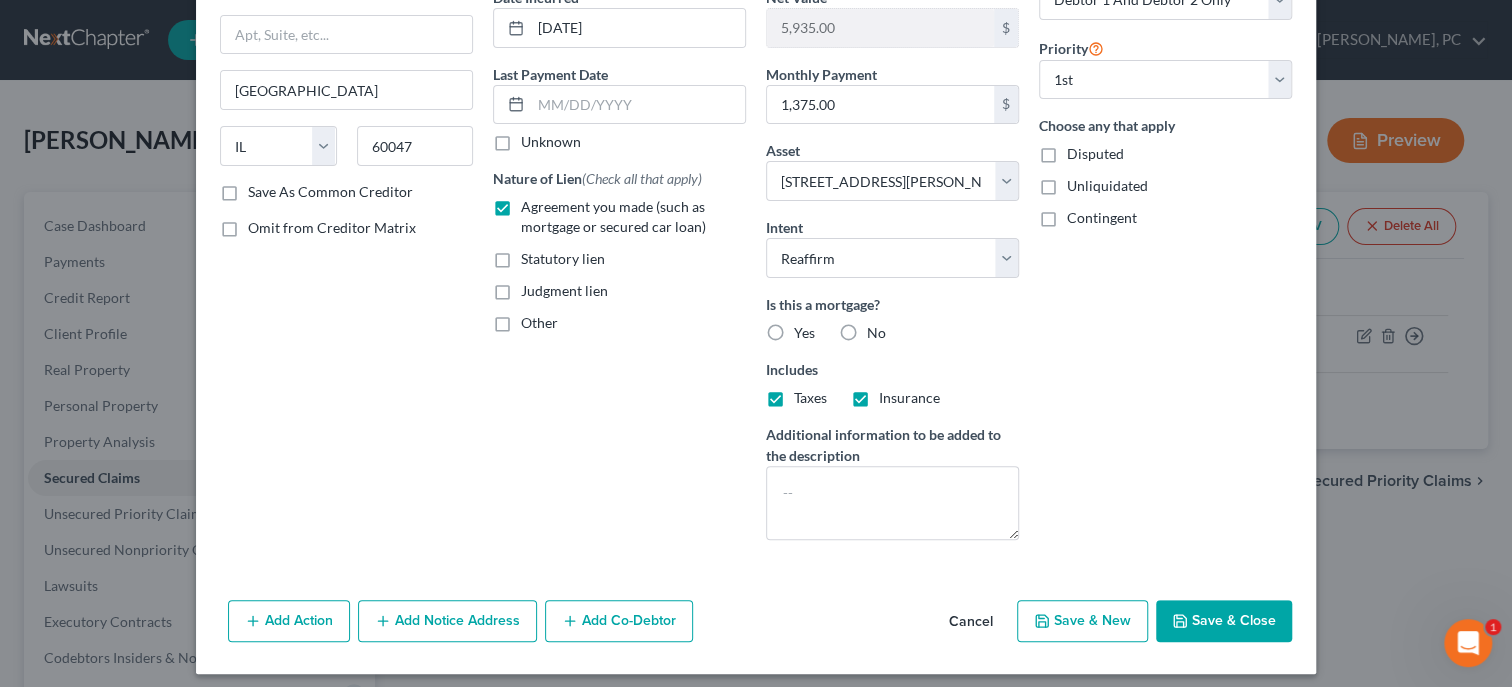 scroll, scrollTop: 219, scrollLeft: 0, axis: vertical 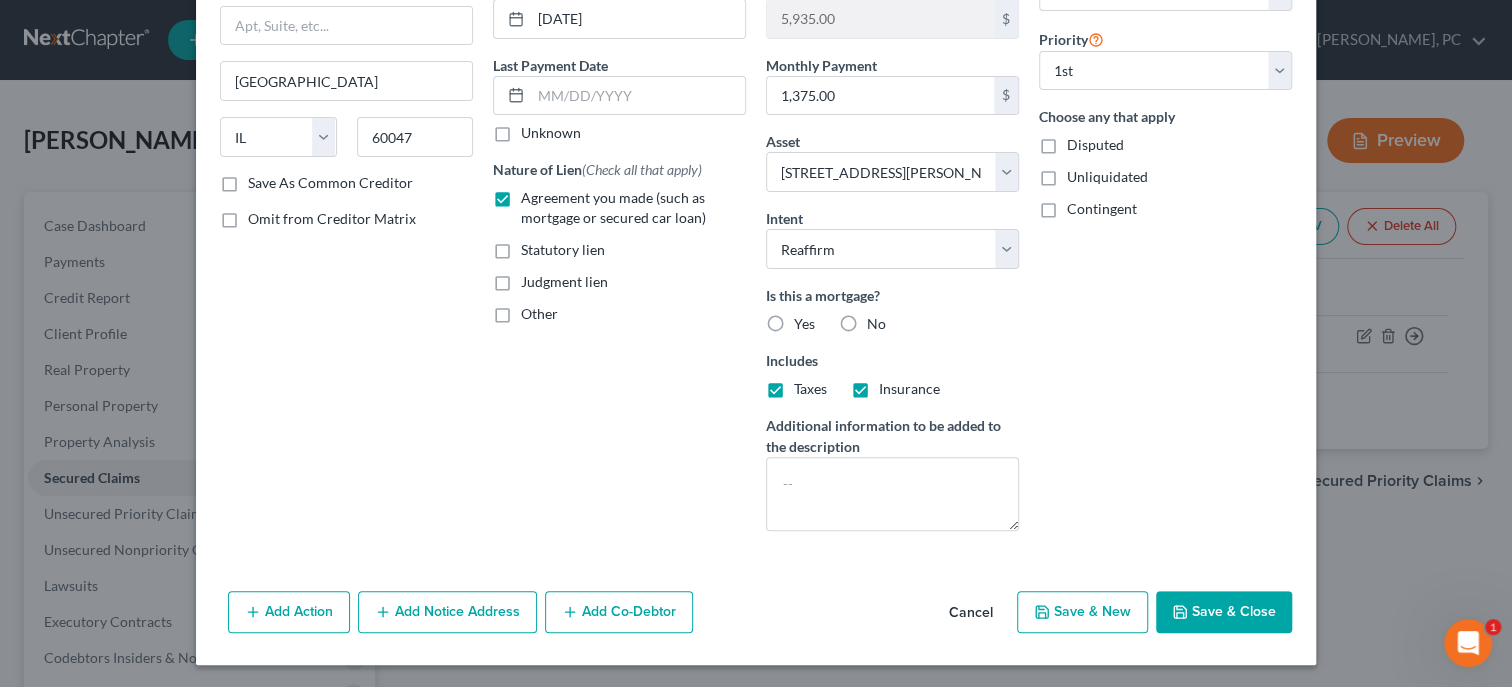 click on "Save & Close" at bounding box center [1224, 612] 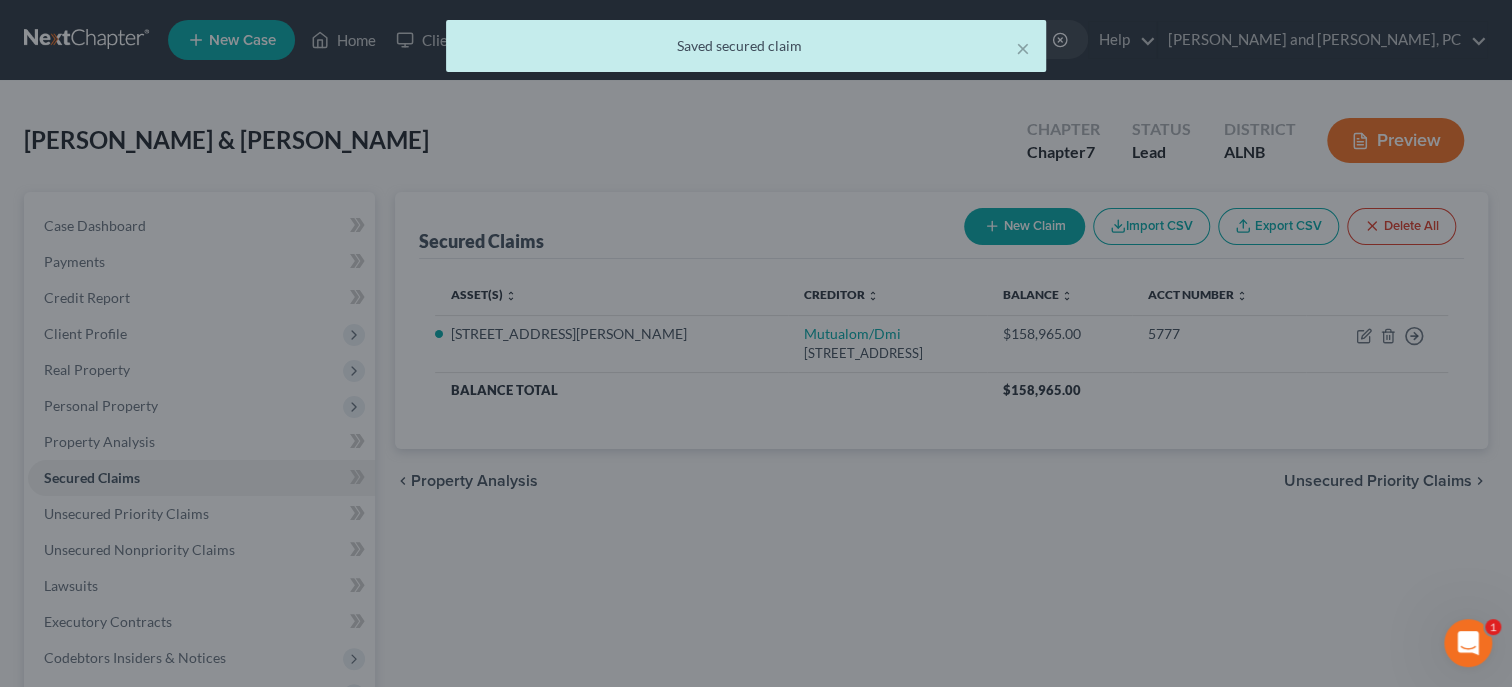 select on "9" 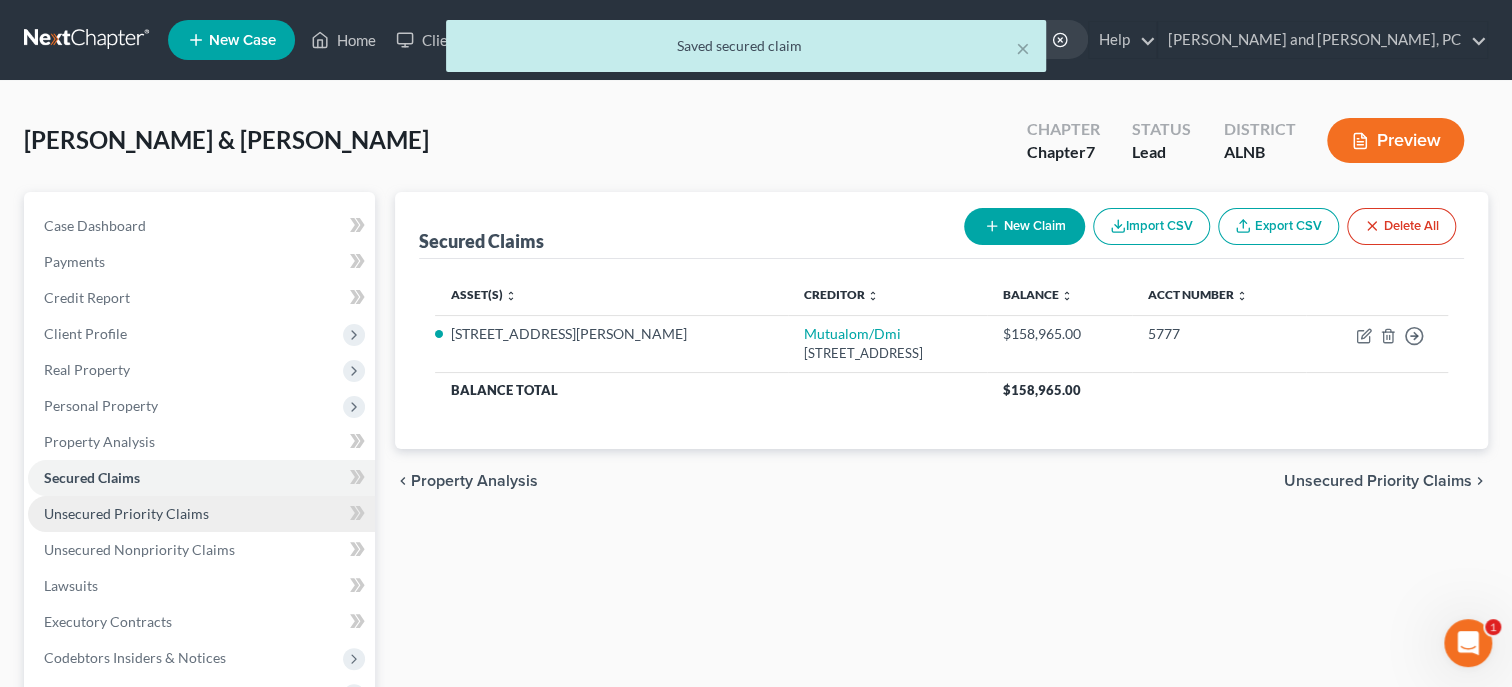 click on "Unsecured Priority Claims" at bounding box center [126, 513] 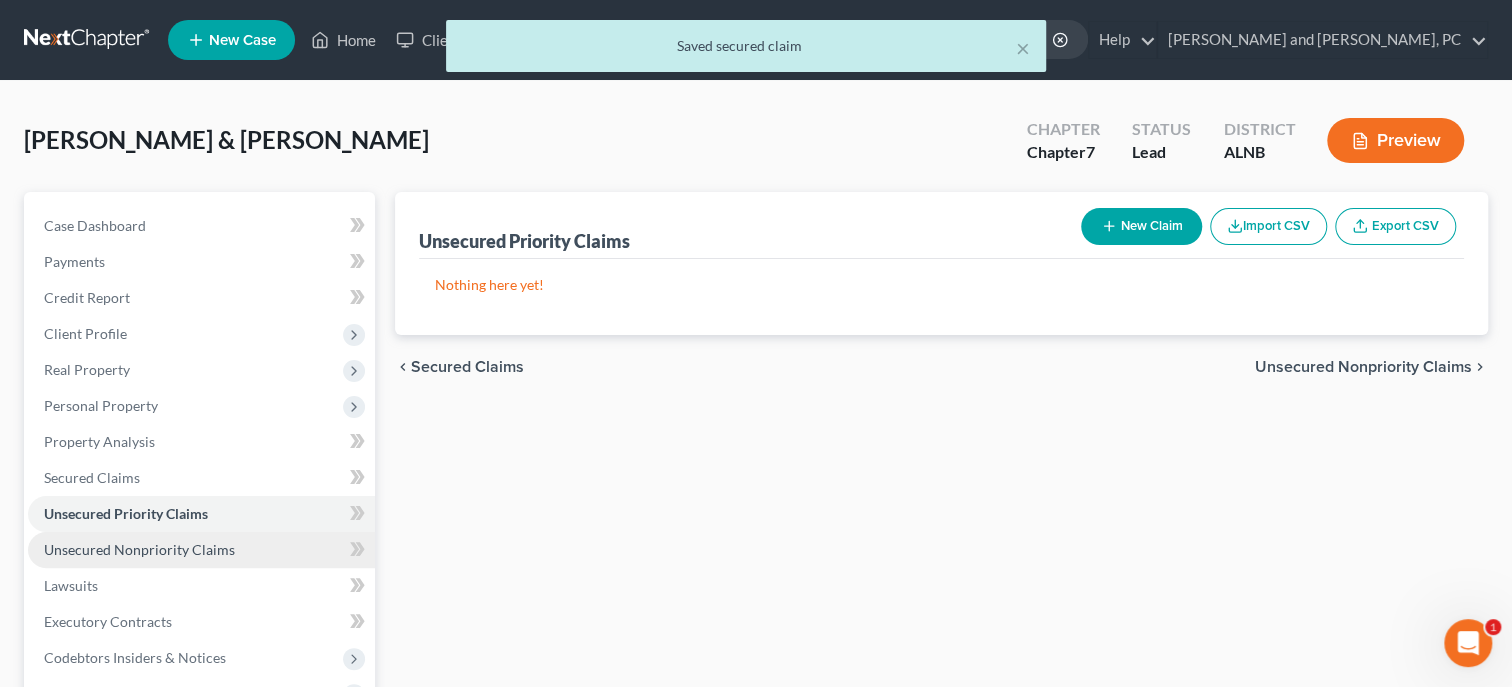 click on "Unsecured Nonpriority Claims" at bounding box center (139, 549) 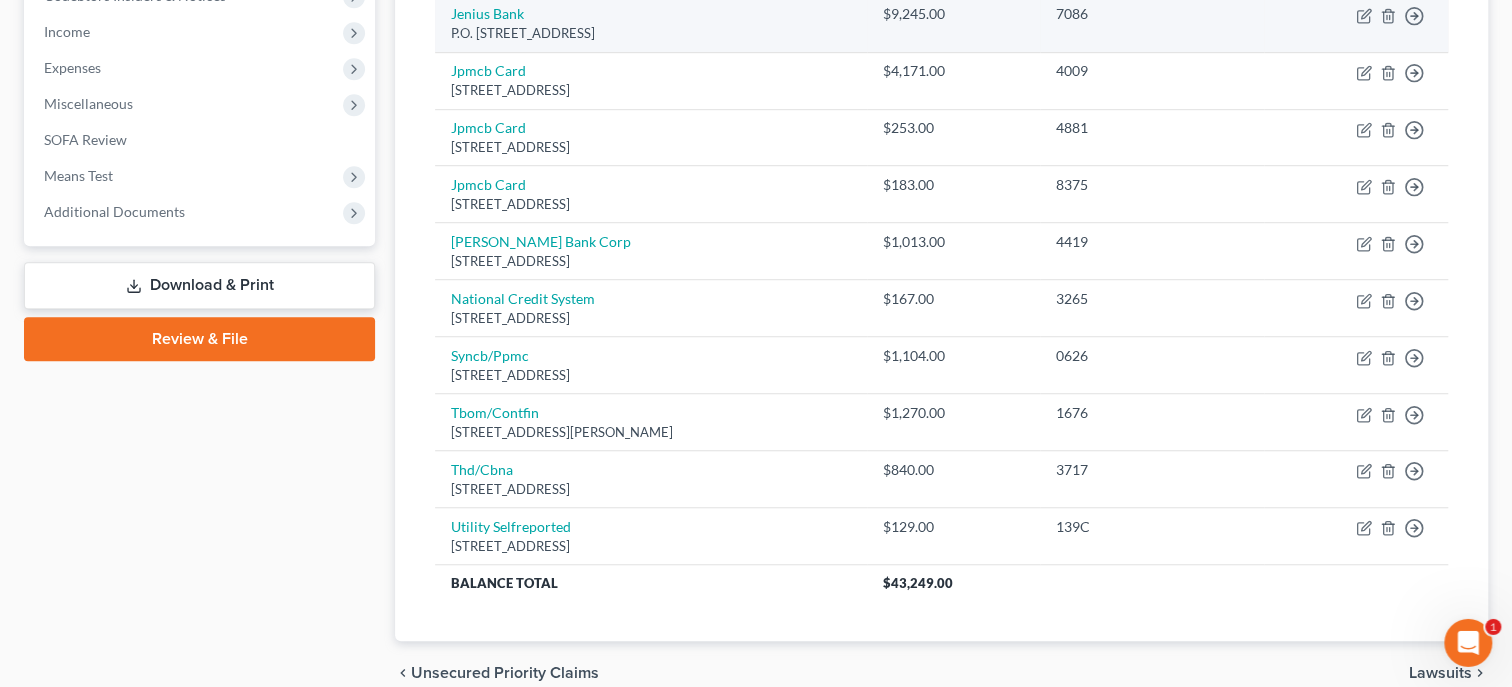 scroll, scrollTop: 720, scrollLeft: 0, axis: vertical 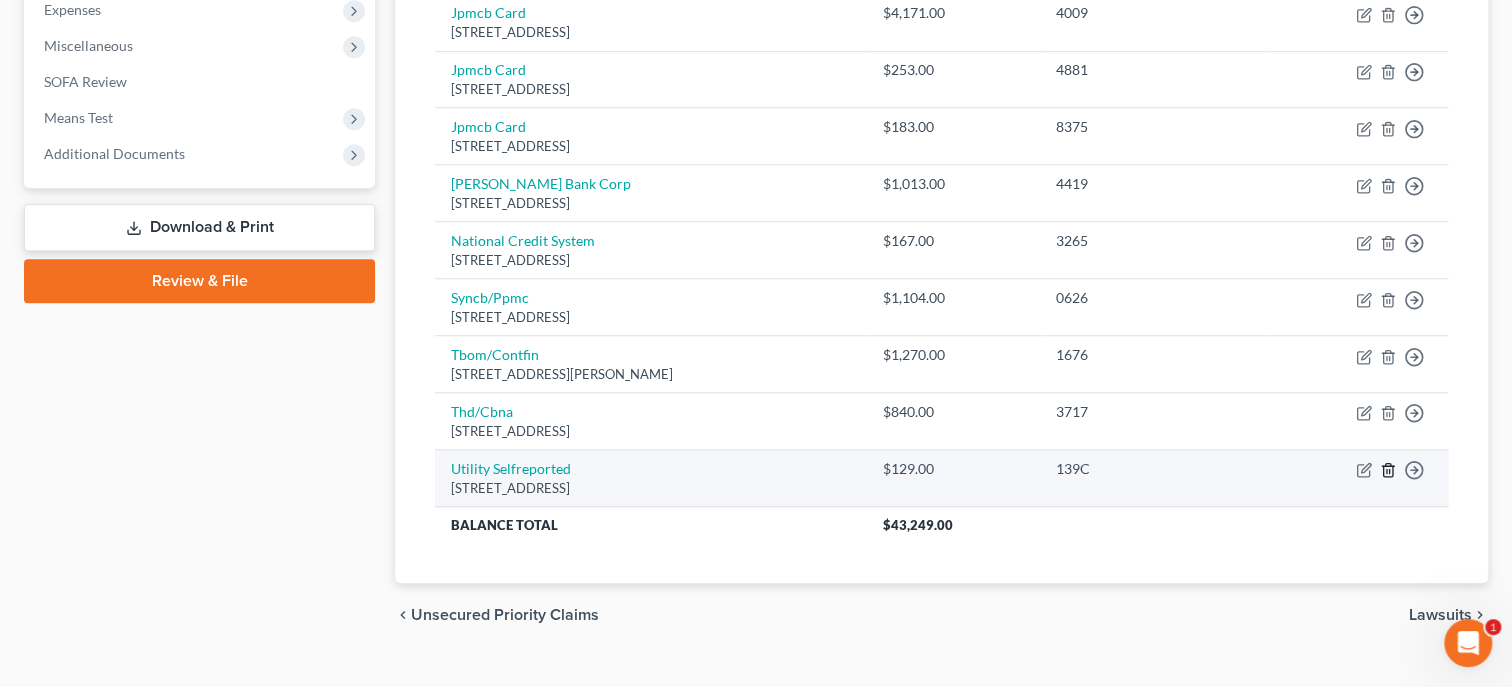 click 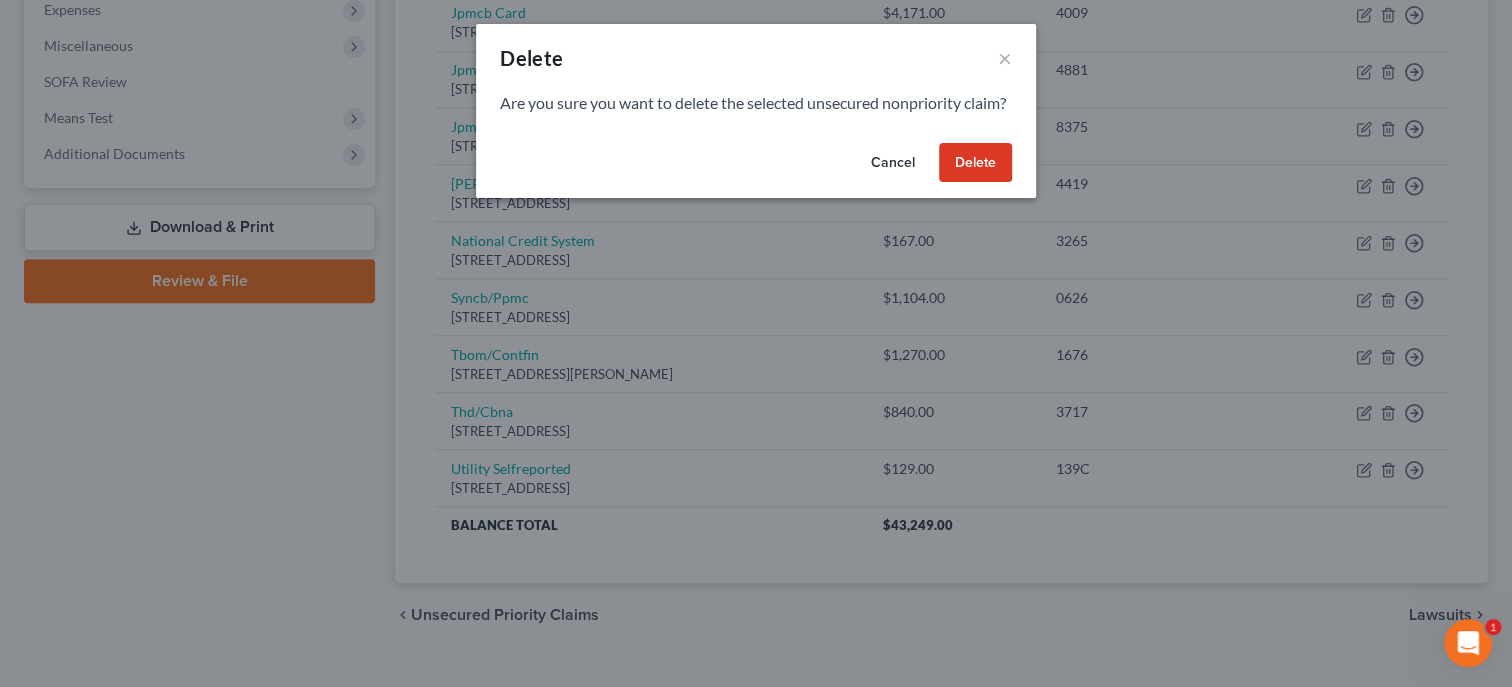 click on "Delete" at bounding box center (975, 163) 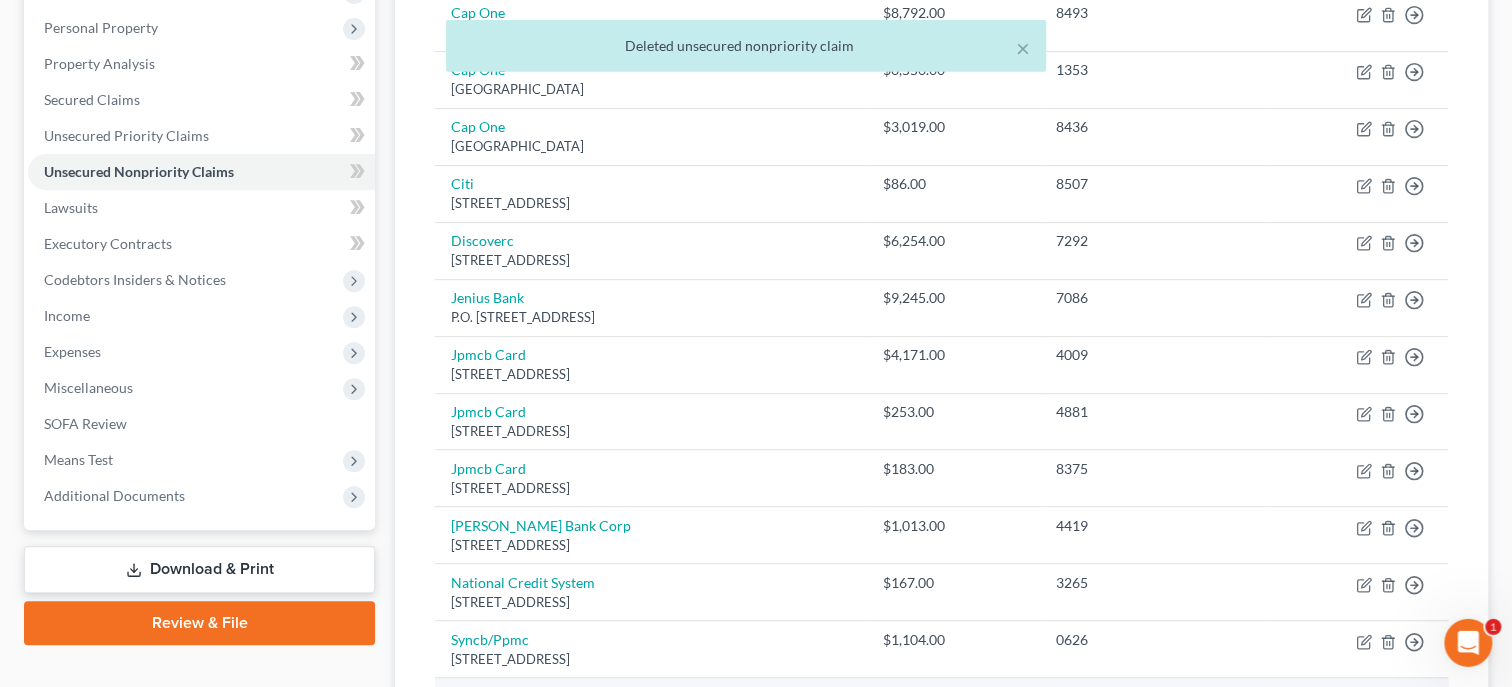 scroll, scrollTop: 284, scrollLeft: 0, axis: vertical 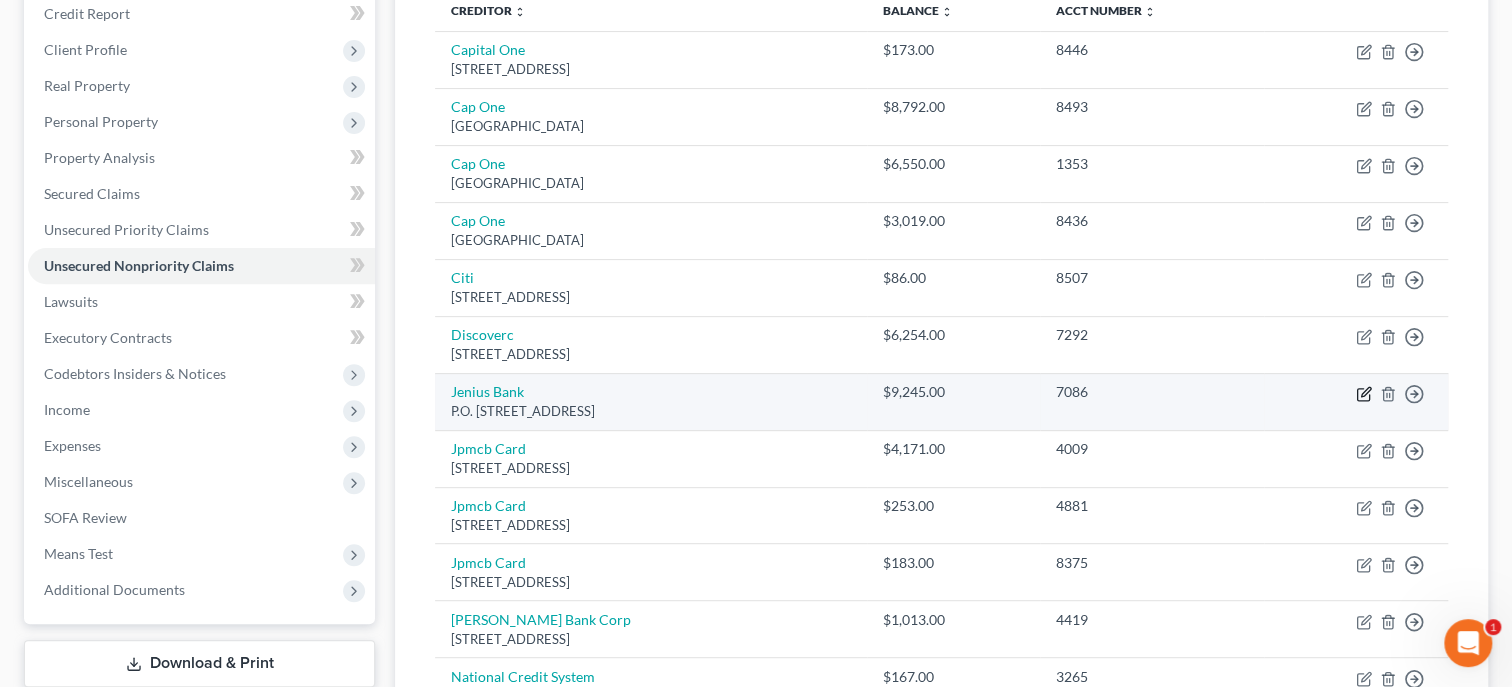 click 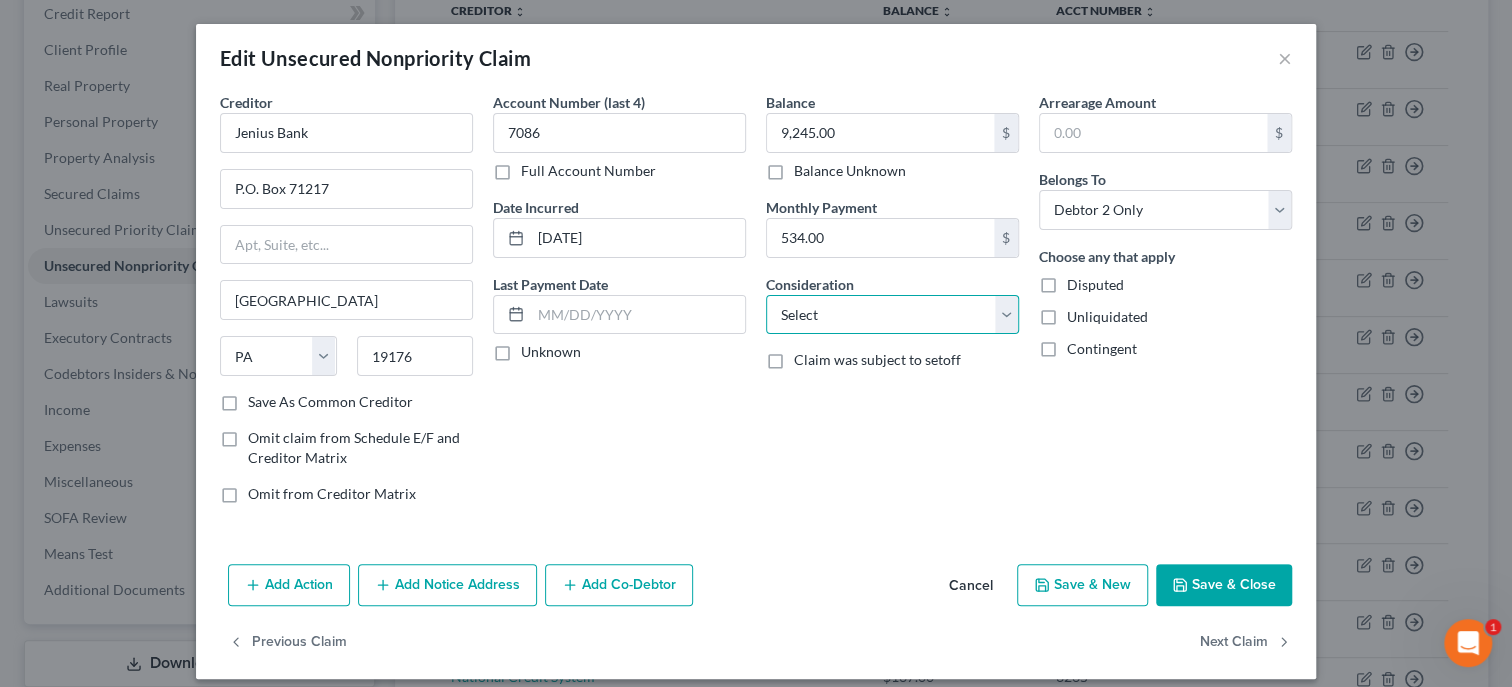 click on "Select Cable / Satellite Services Collection Agency Credit Card Debt Debt Counseling / Attorneys Deficiency Balance Domestic Support Obligations Home / Car Repairs Income Taxes Judgment Liens Medical Services Monies Loaned / Advanced Mortgage Obligation From Divorce Or Separation Obligation To Pensions Other Overdrawn Bank Account Promised To Help Pay Creditors Student Loans Suppliers And Vendors Telephone / Internet Services Utility Services" at bounding box center [892, 315] 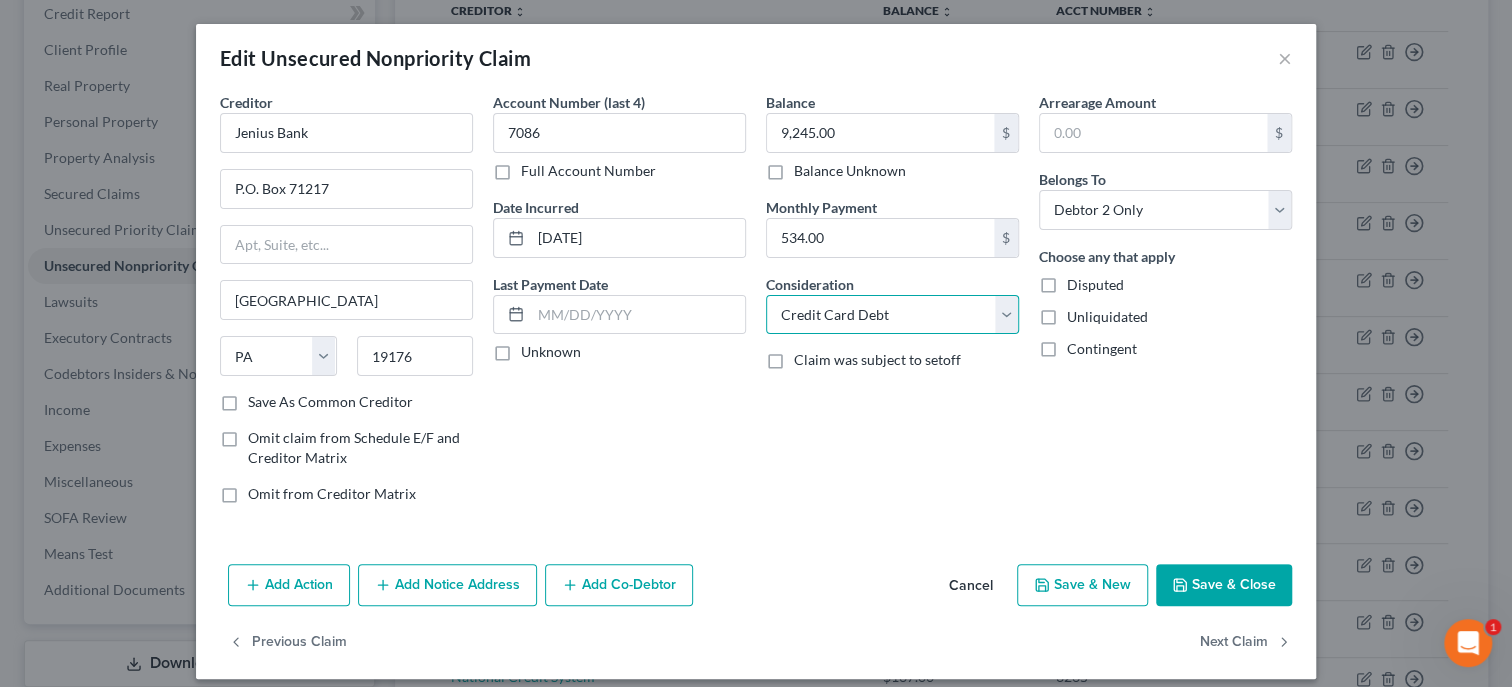 click on "Credit Card Debt" at bounding box center [0, 0] 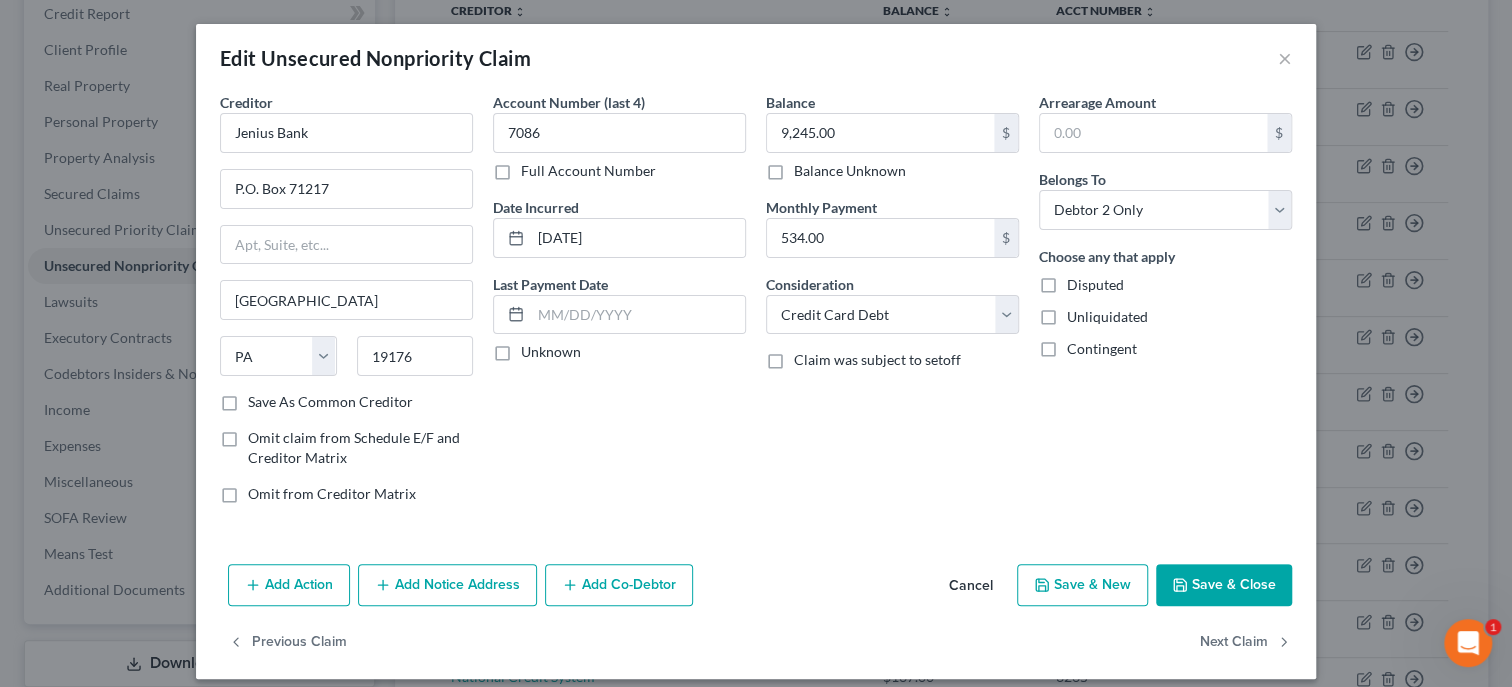 click on "Save & Close" at bounding box center (1224, 585) 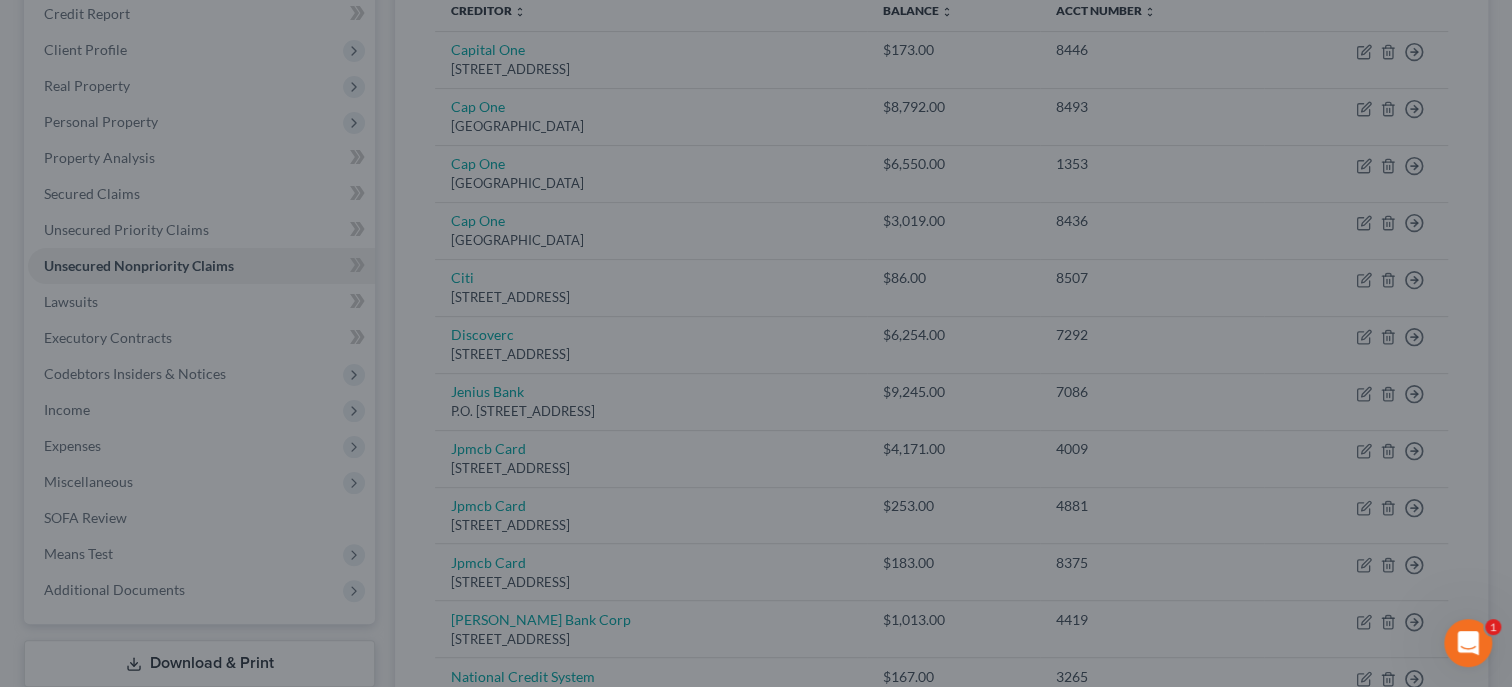 type on "0" 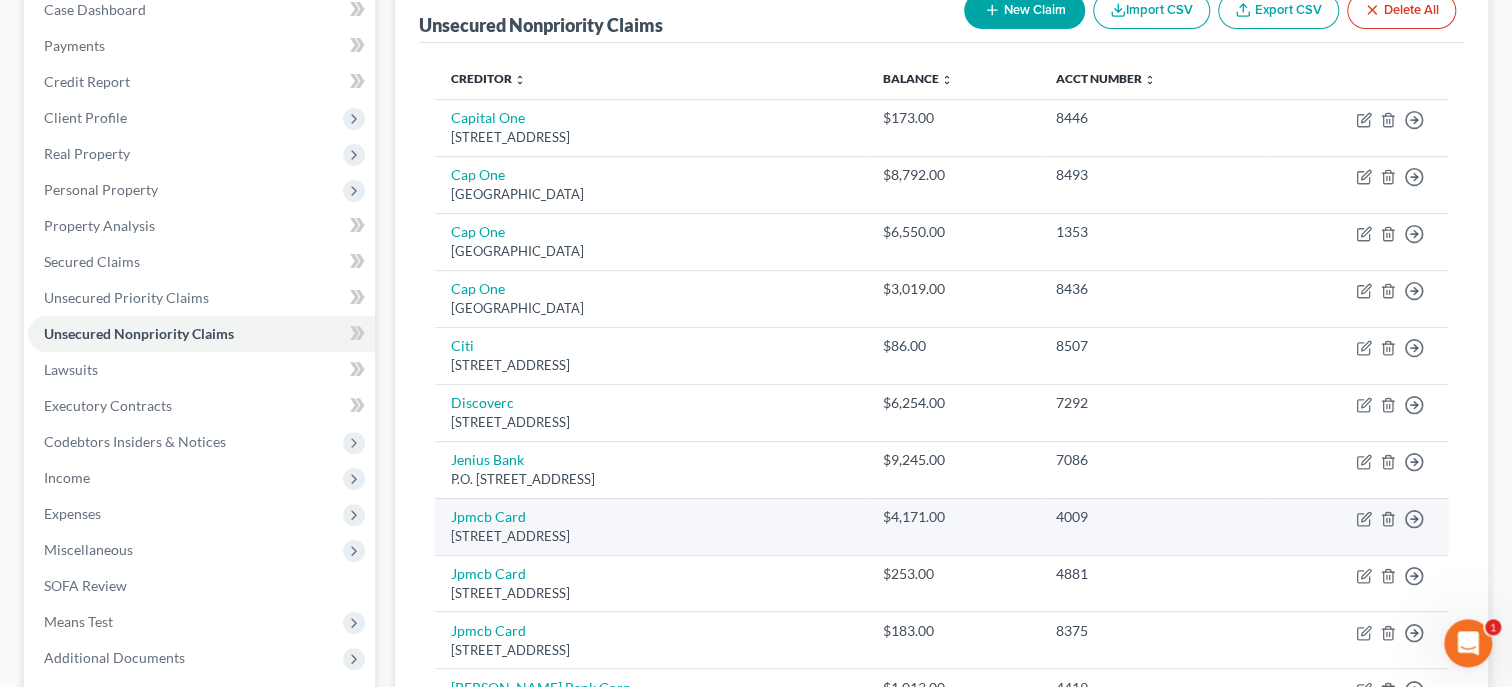 scroll, scrollTop: 181, scrollLeft: 0, axis: vertical 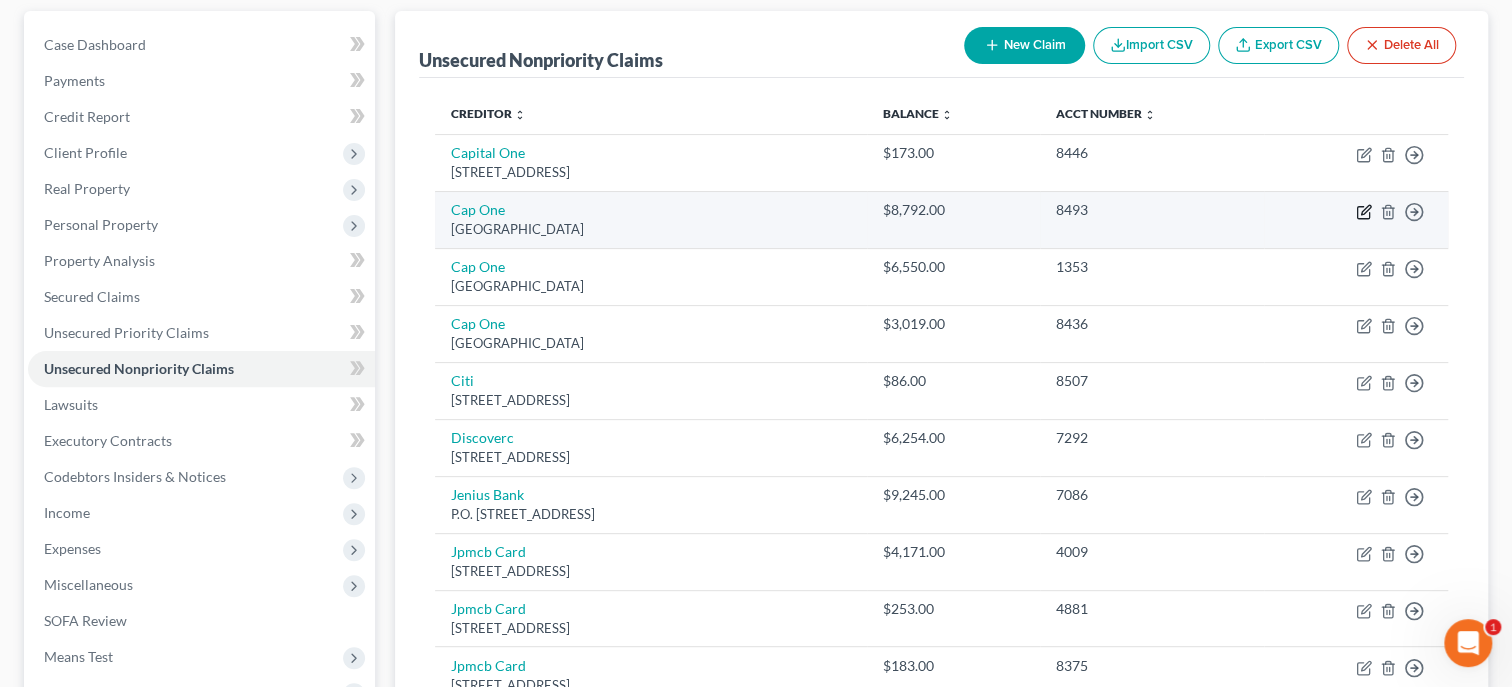 click 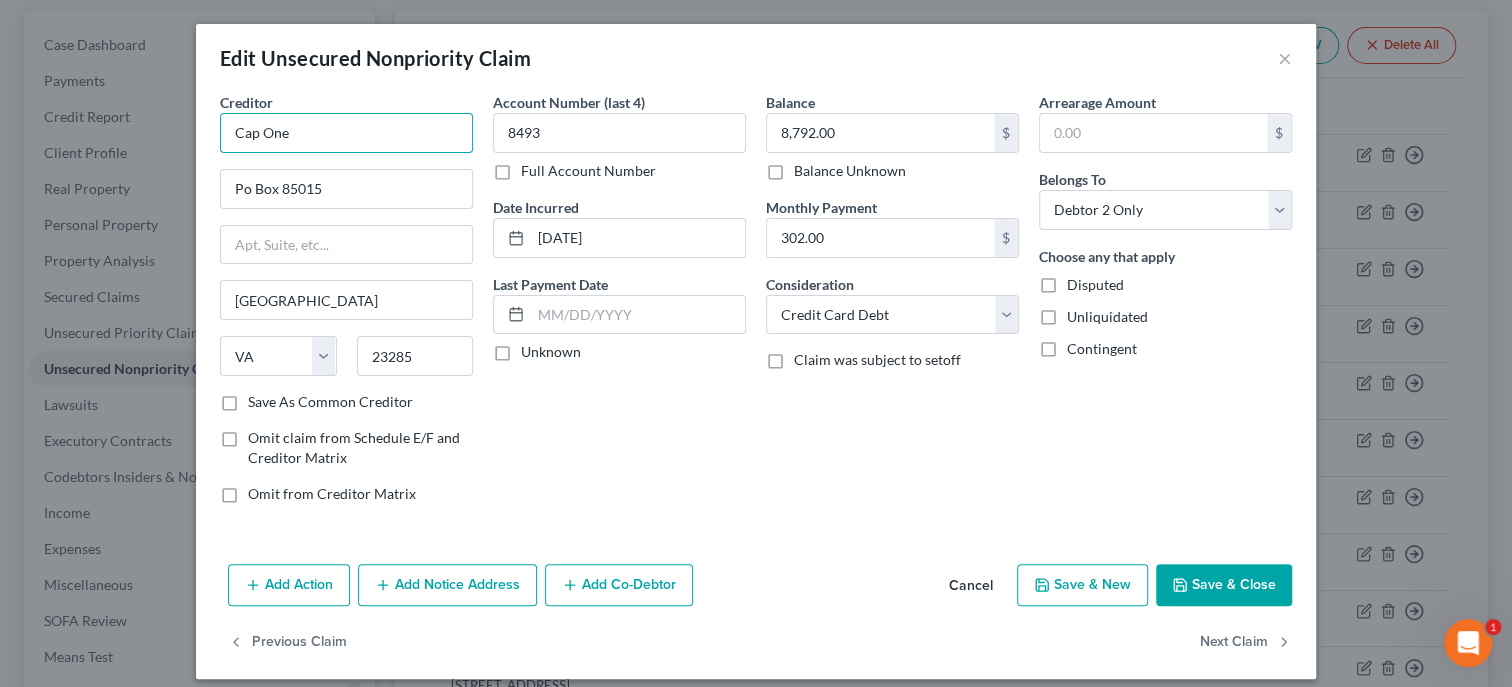 click on "Cap One" at bounding box center [346, 133] 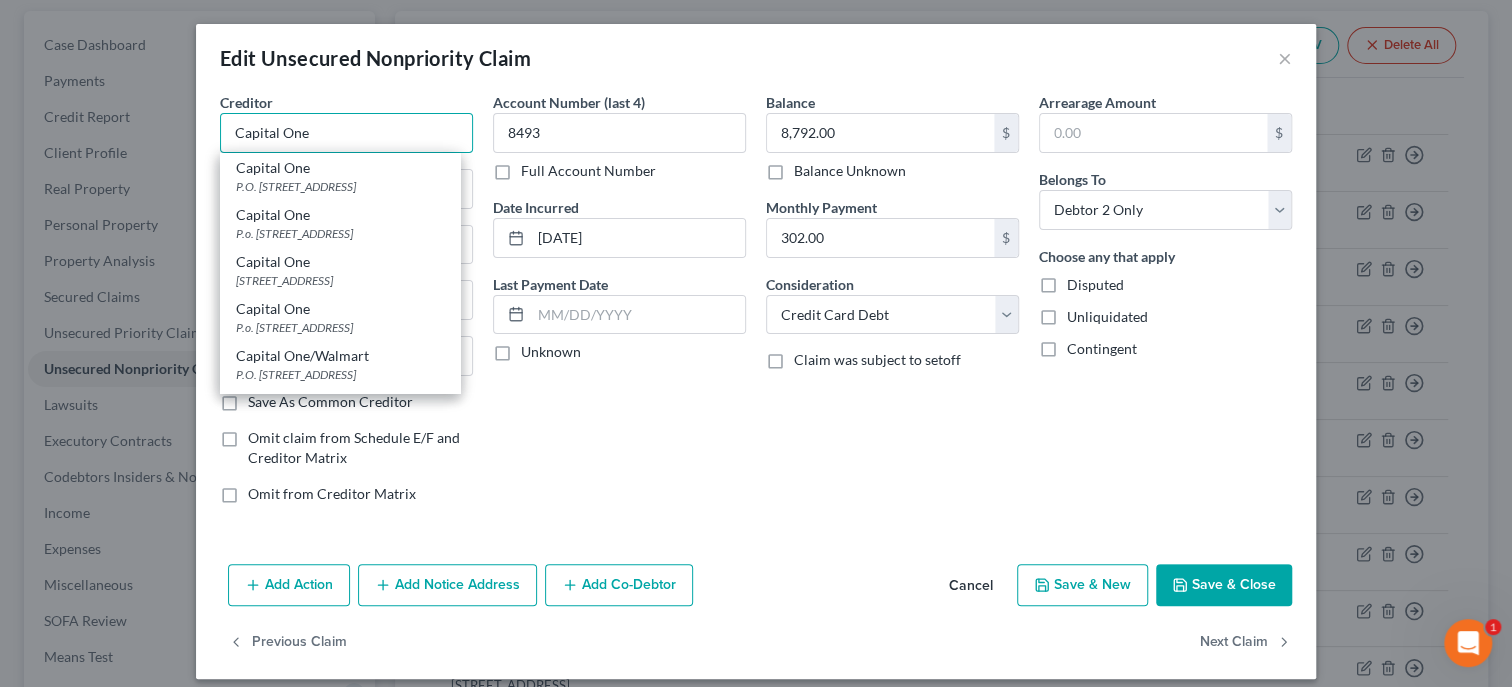 type on "Capital One" 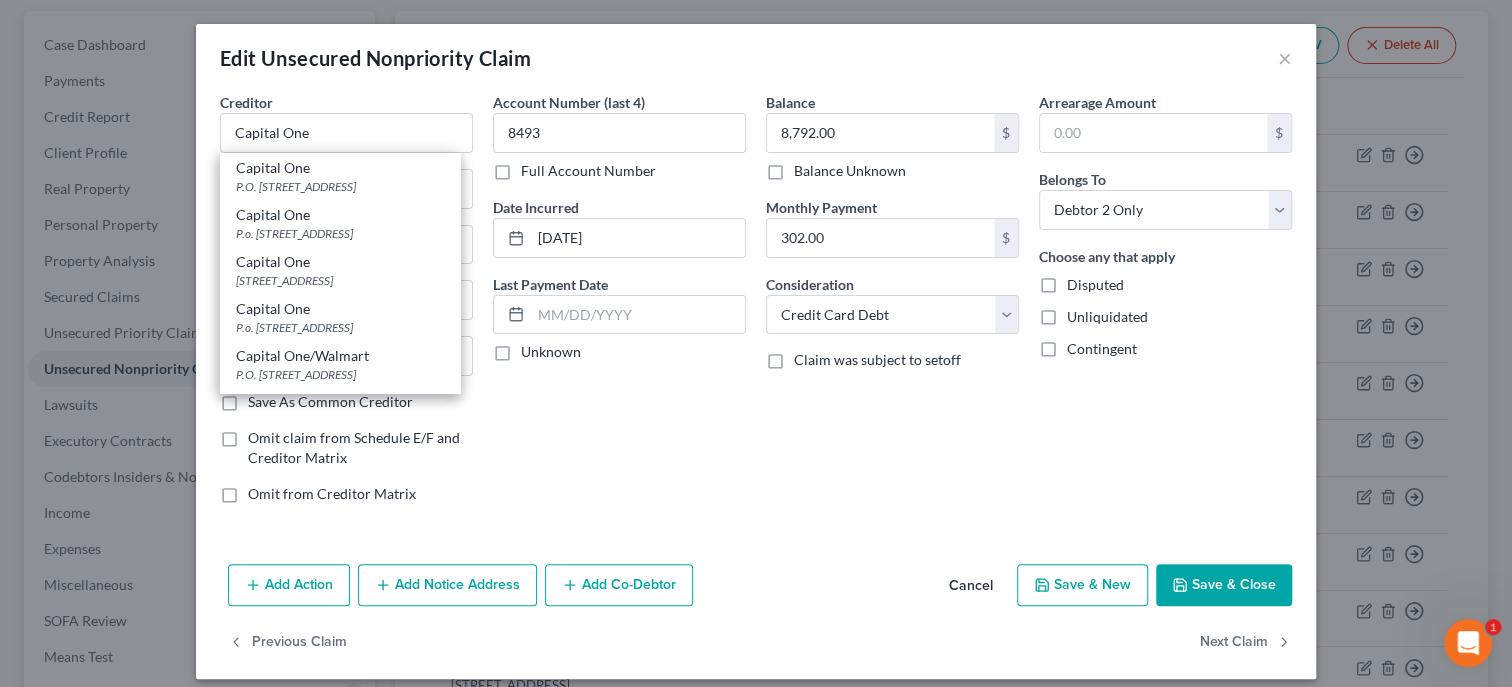 click on "Edit Unsecured Nonpriority Claim  ×" at bounding box center [756, 58] 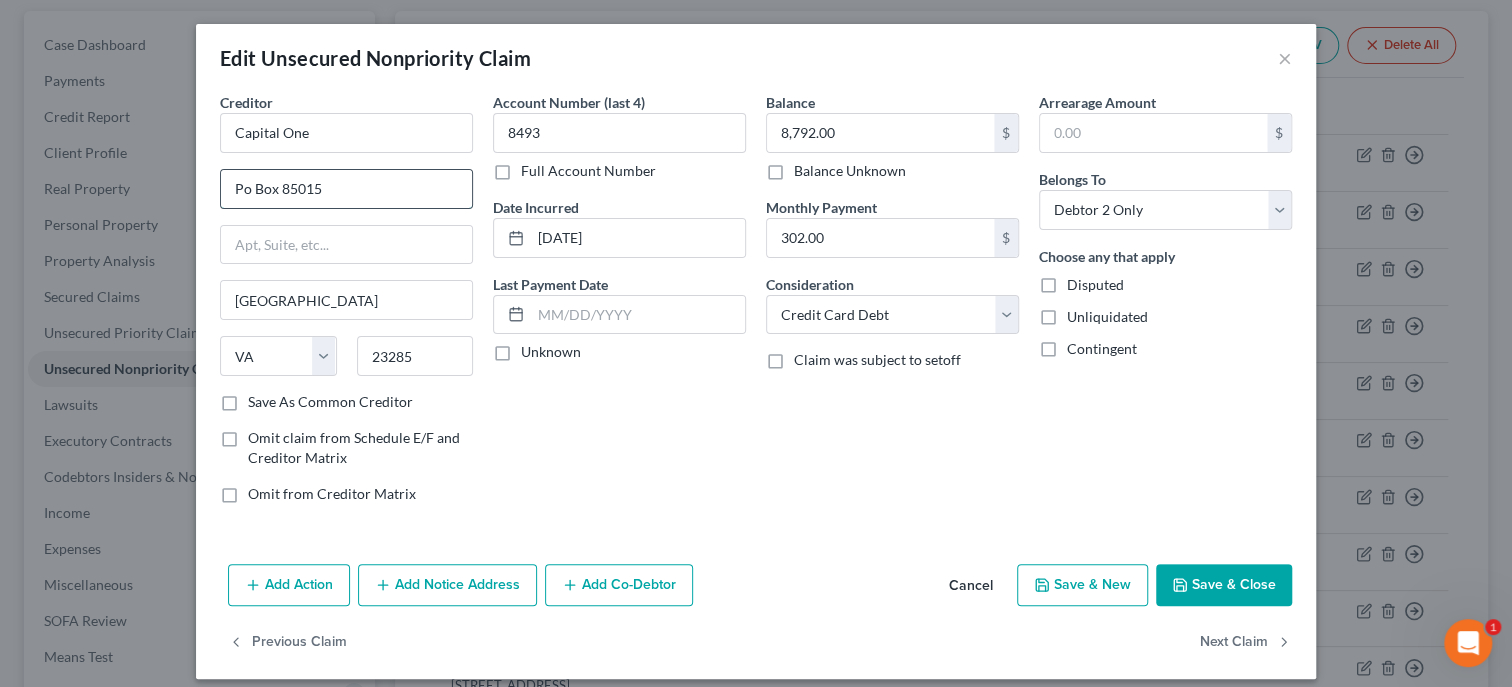 click on "Po Box 85015" at bounding box center [346, 189] 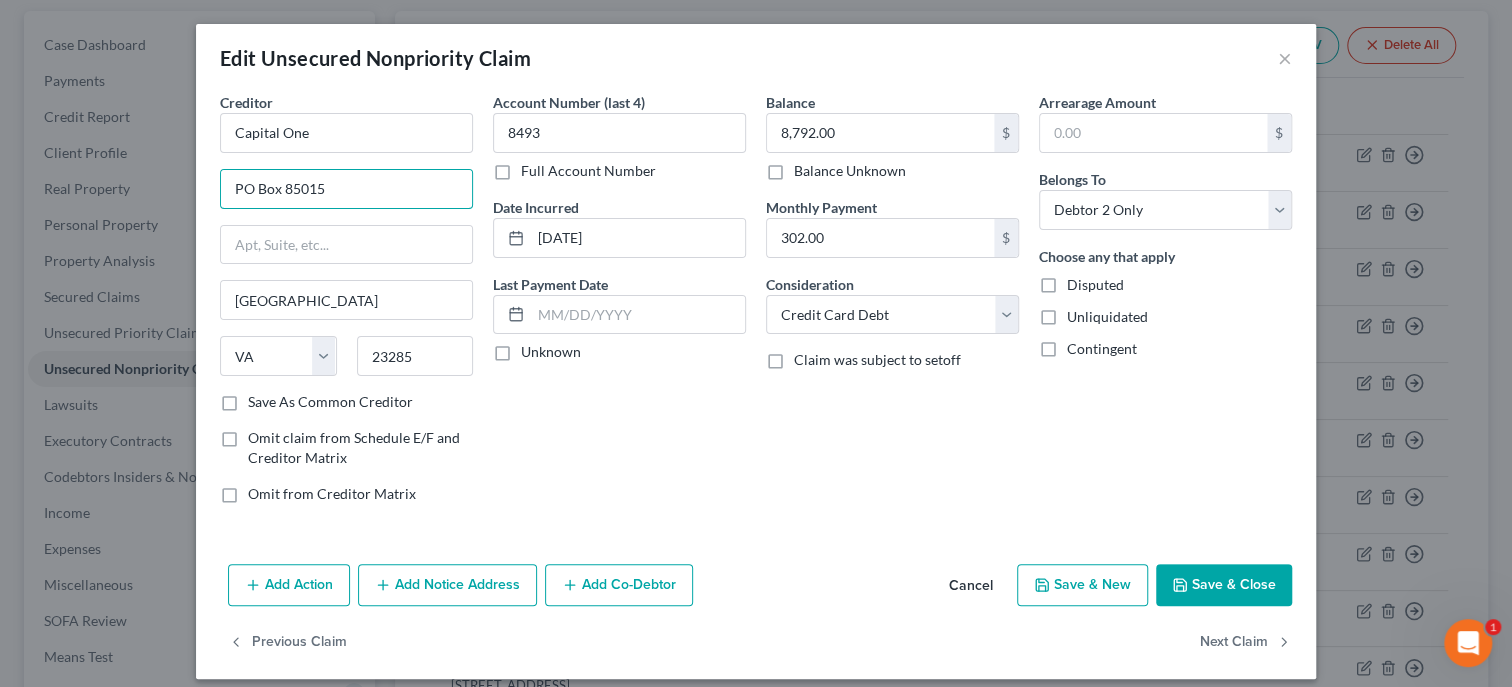 type on "PO Box 85015" 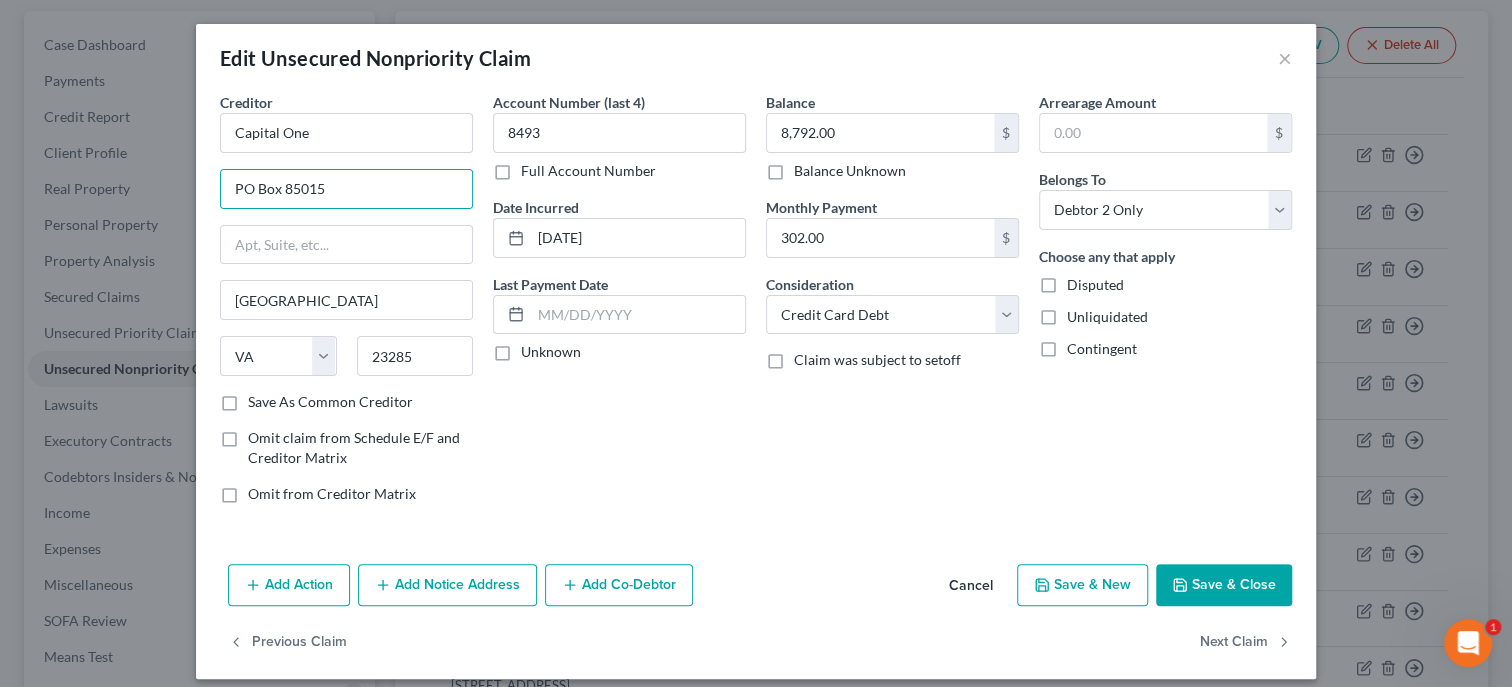 click on "Save & Close" at bounding box center (1224, 585) 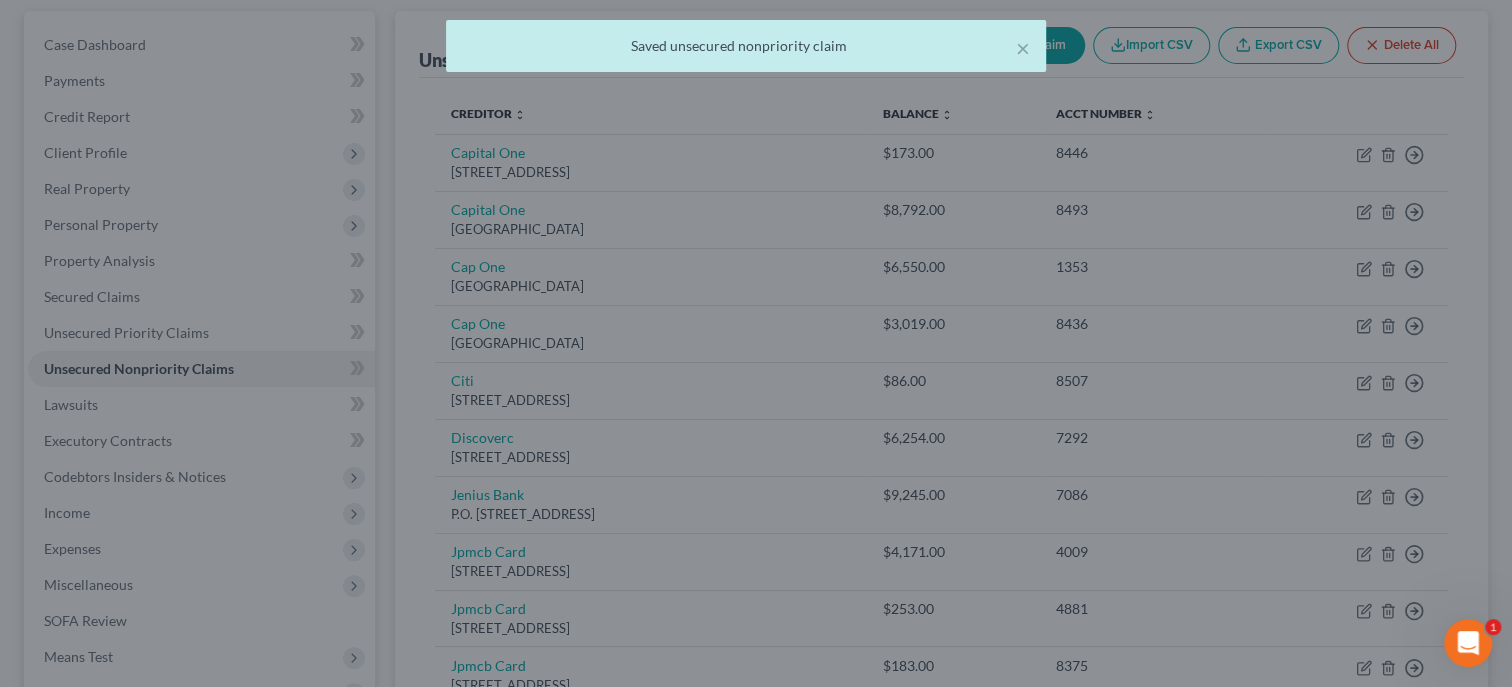 type on "0" 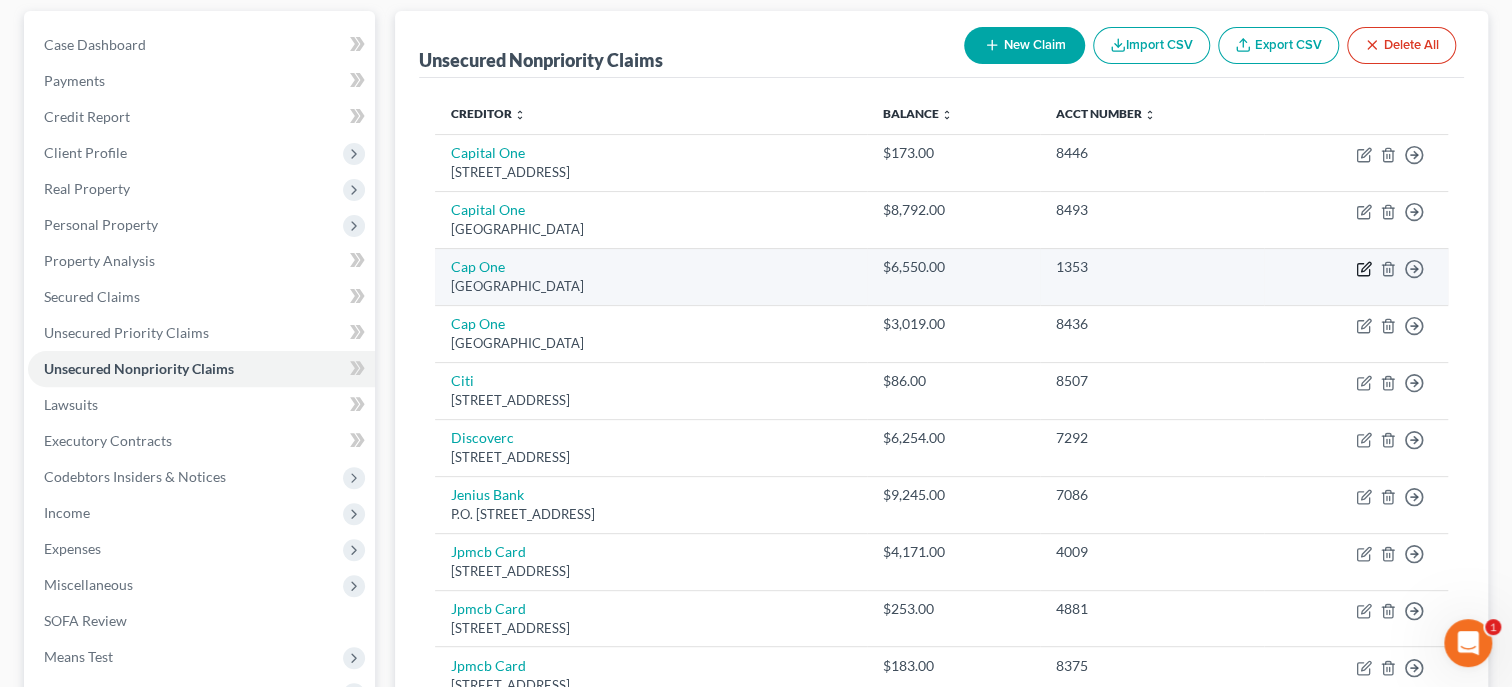 click 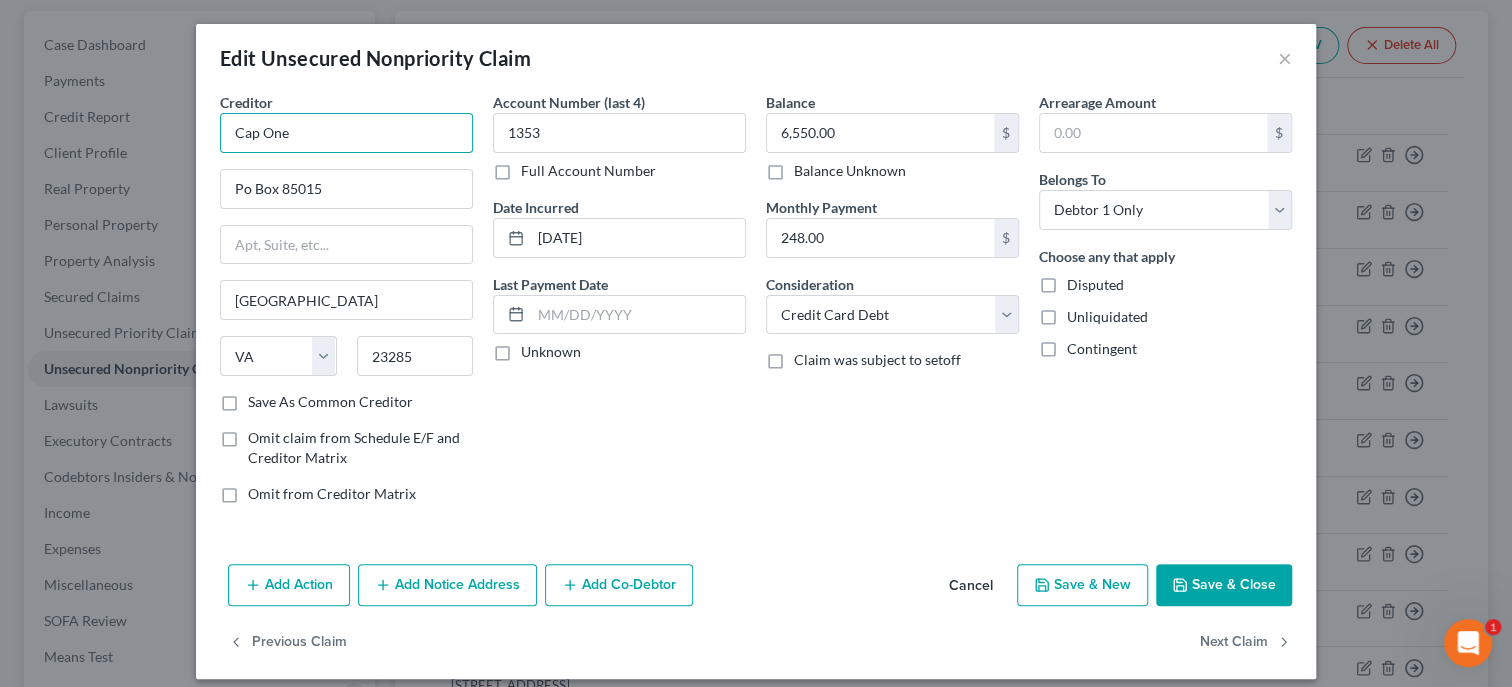 click on "Cap One" at bounding box center [346, 133] 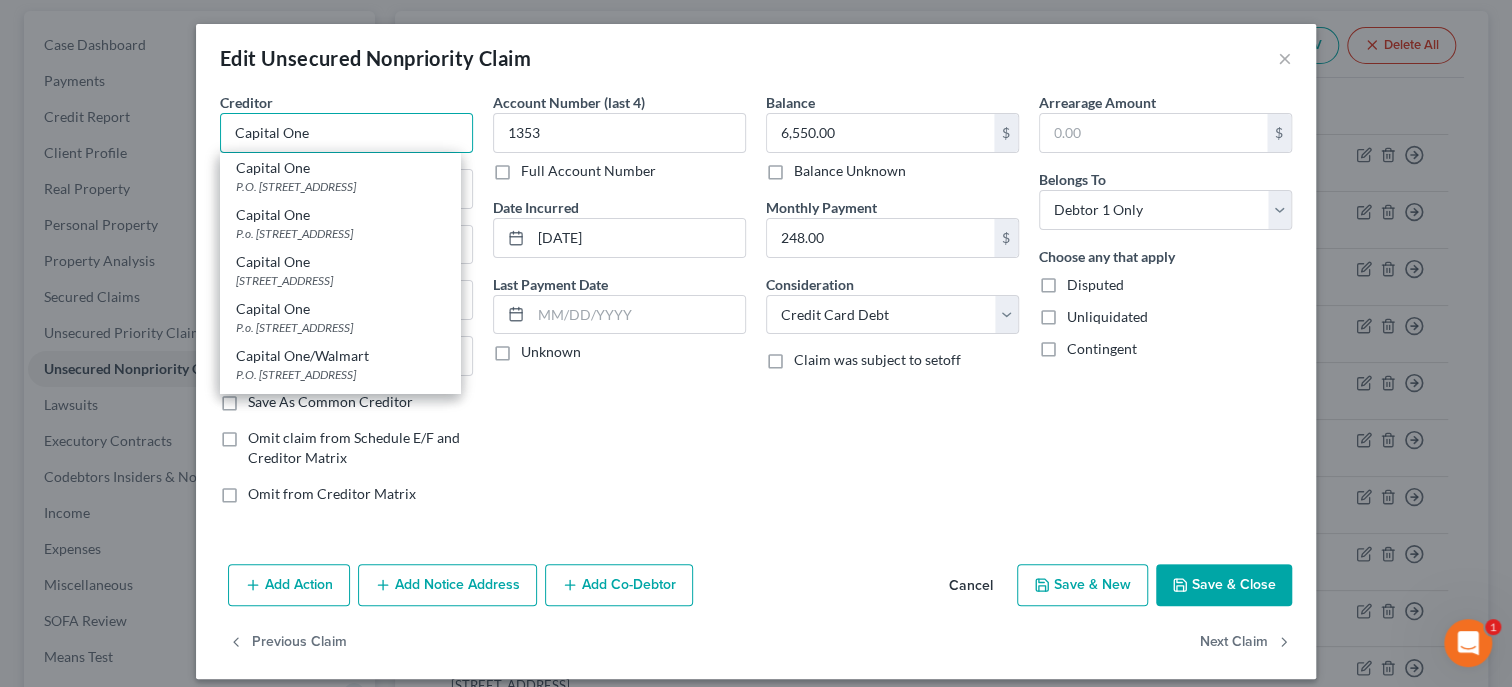 type on "Capital One" 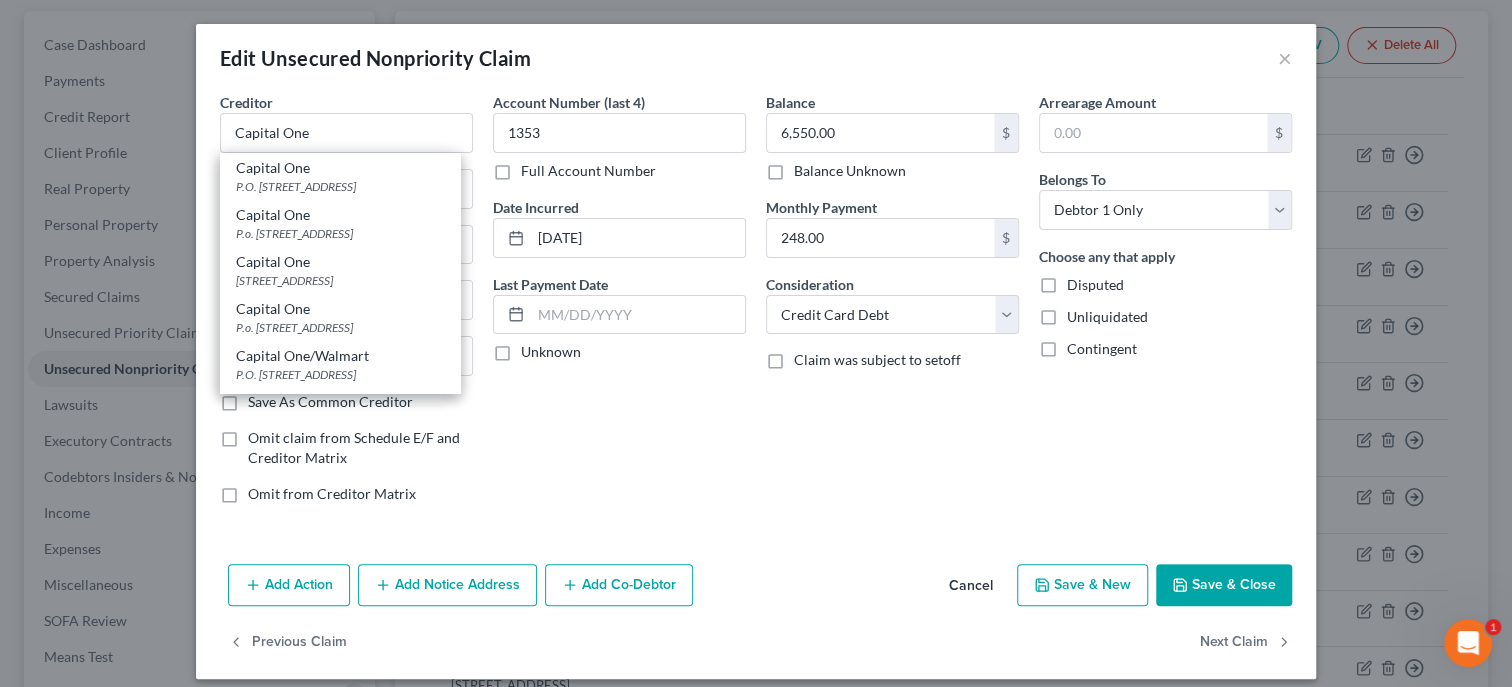 click on "Creditor *    Capital One                                        Capital One               P.O. [STREET_ADDRESS]                           Capital One               P.o. [GEOGRAPHIC_DATA]                           Capital One               [STREET_ADDRESS]                           Capital One               P.o. [GEOGRAPHIC_DATA]                           Capital One/Walmart               P.O. [STREET_ADDRESS]                           Capital One/Walmart               P.O. [STREET_ADDRESS]                           Kohls/Capital One               P.O. [STREET_ADDRESS]" at bounding box center [346, 122] 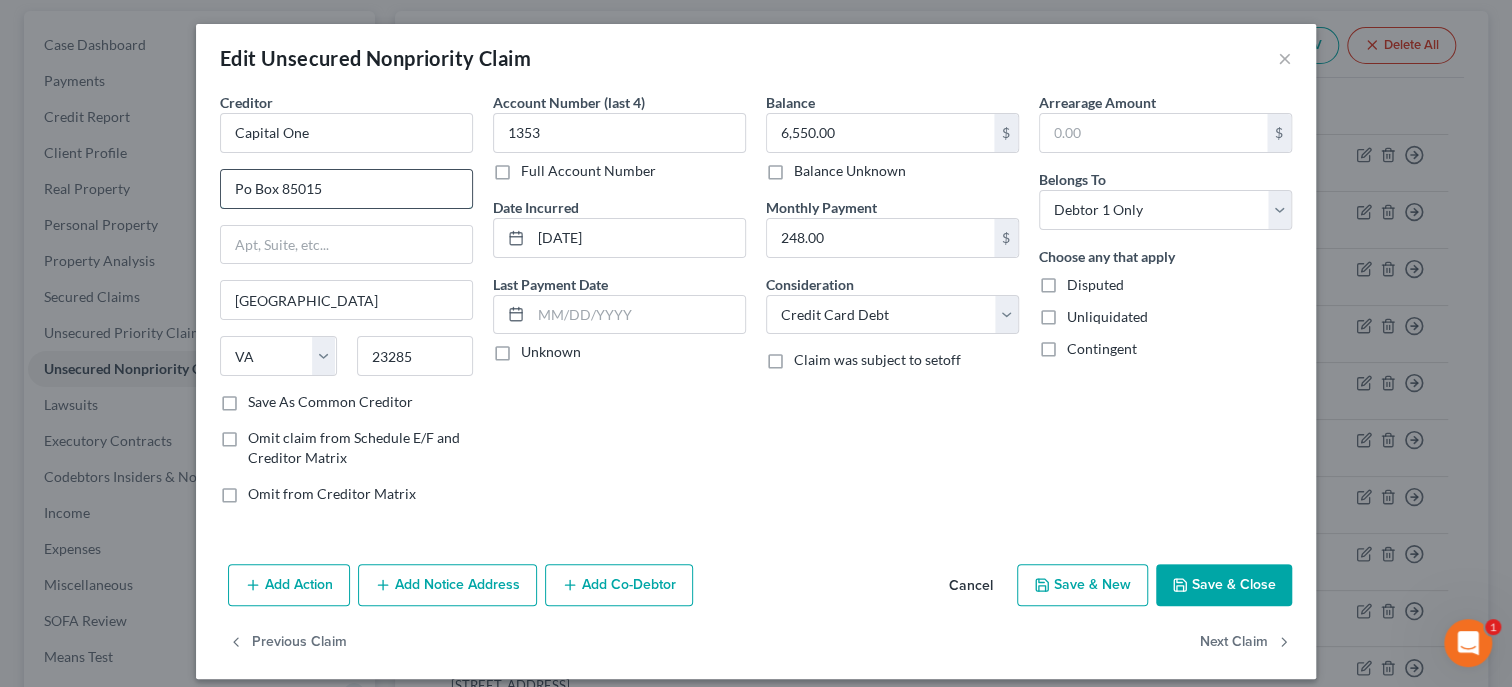 click on "Po Box 85015" at bounding box center [346, 189] 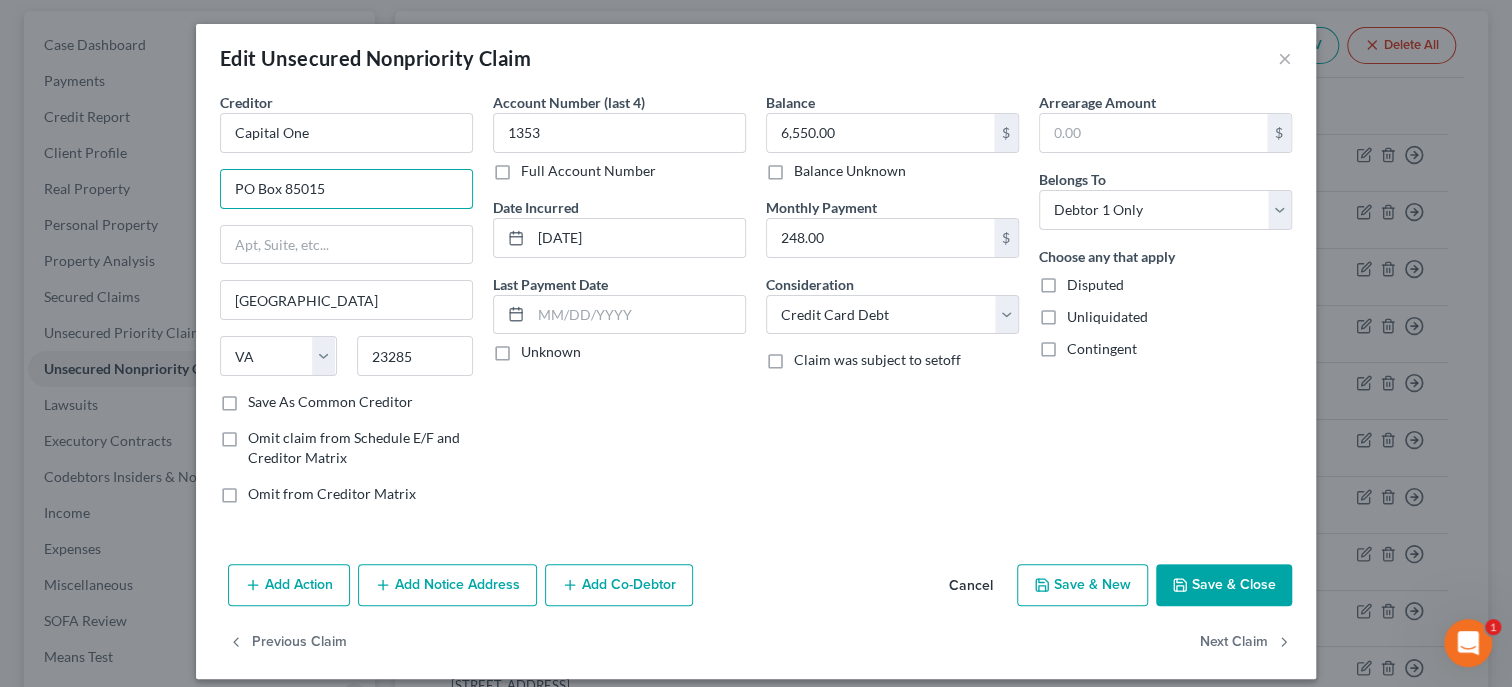 type on "PO Box 85015" 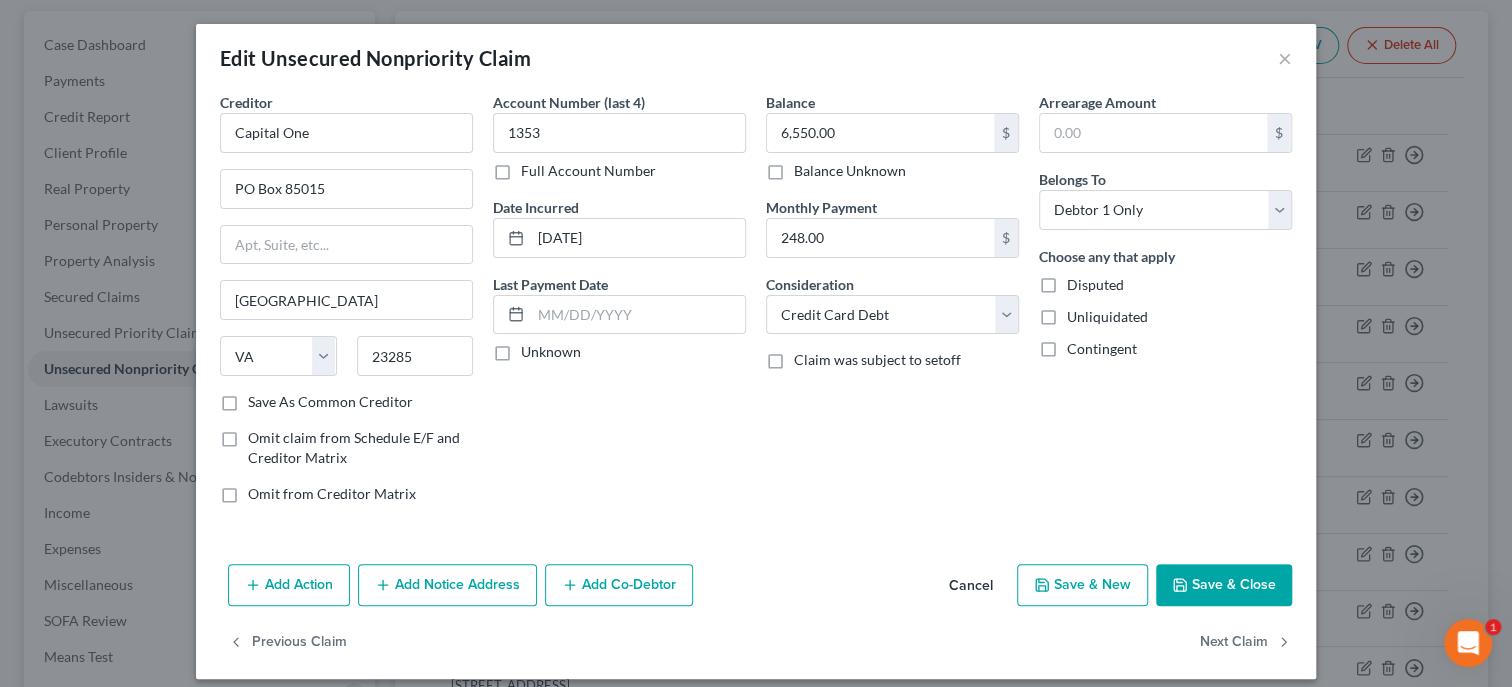 click on "Save & Close" at bounding box center [1224, 585] 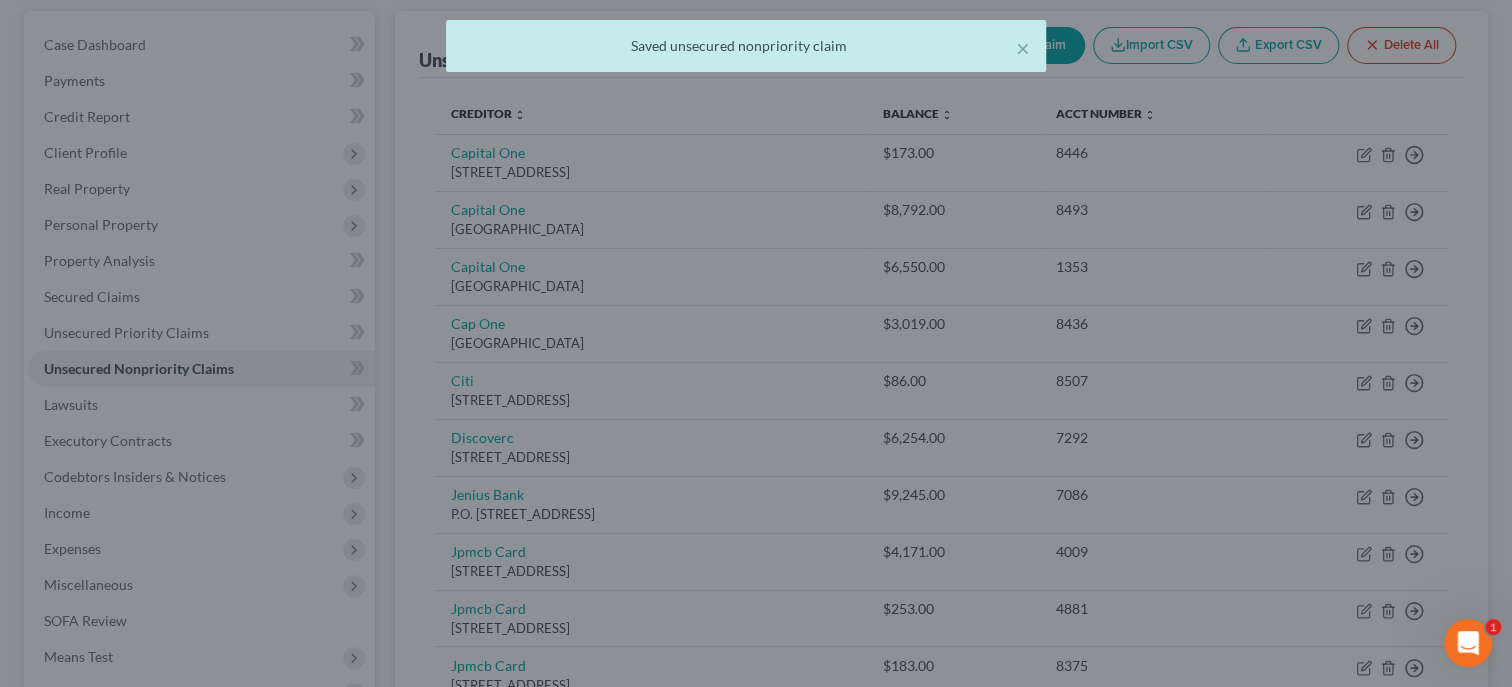 type on "0" 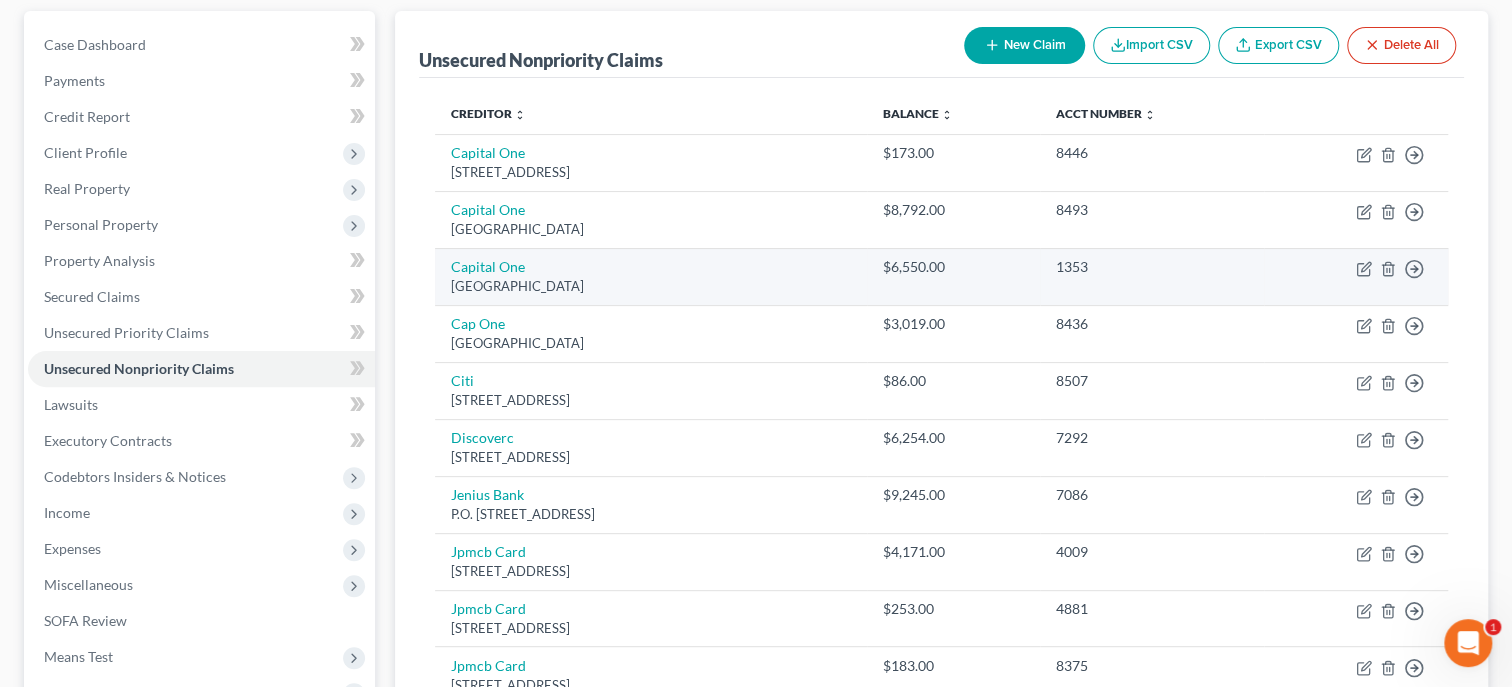 scroll, scrollTop: 284, scrollLeft: 0, axis: vertical 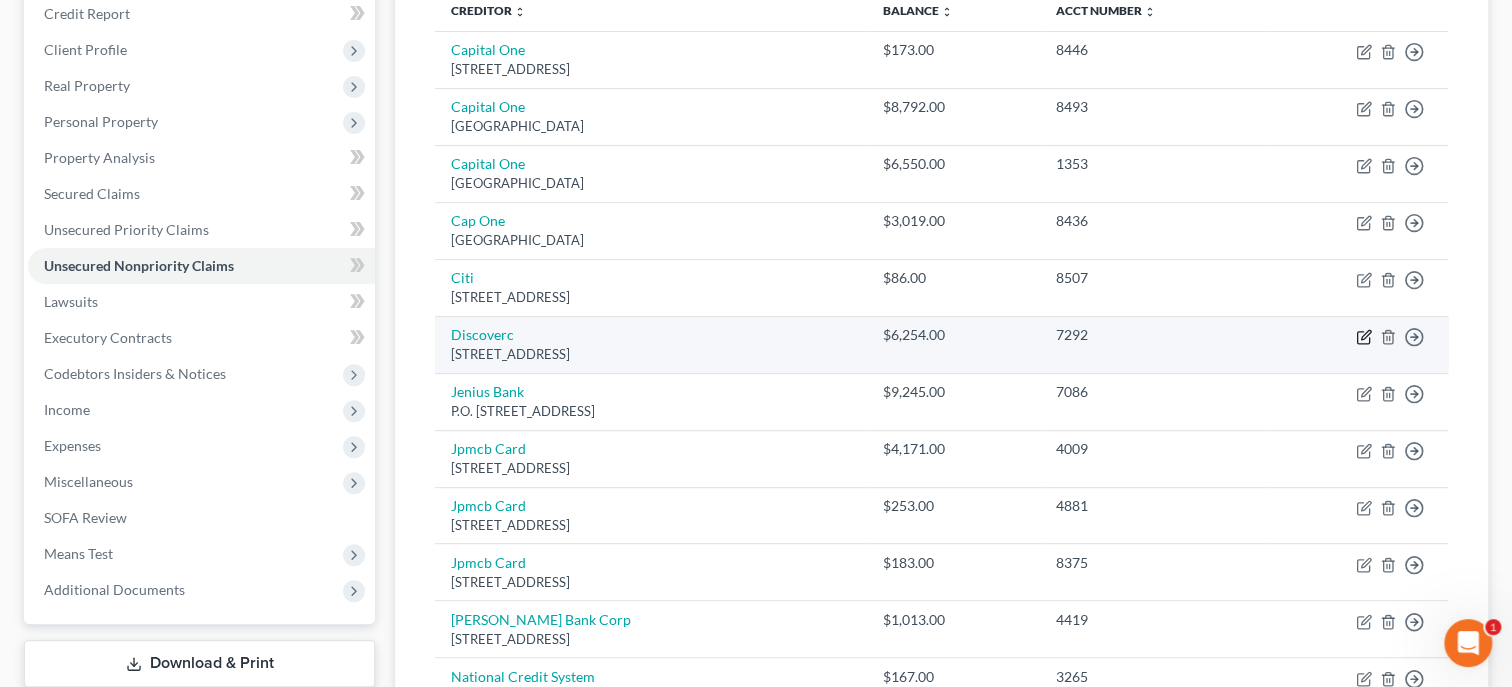click 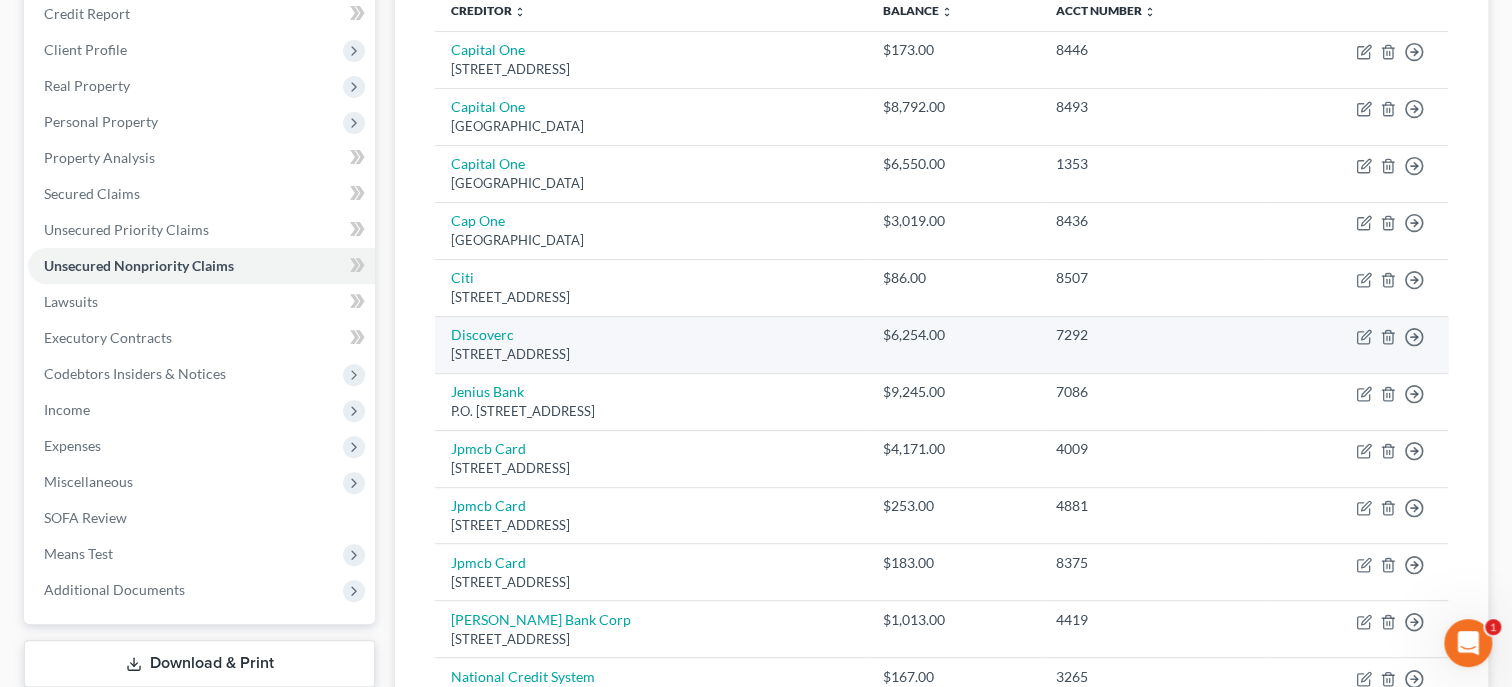 select on "7" 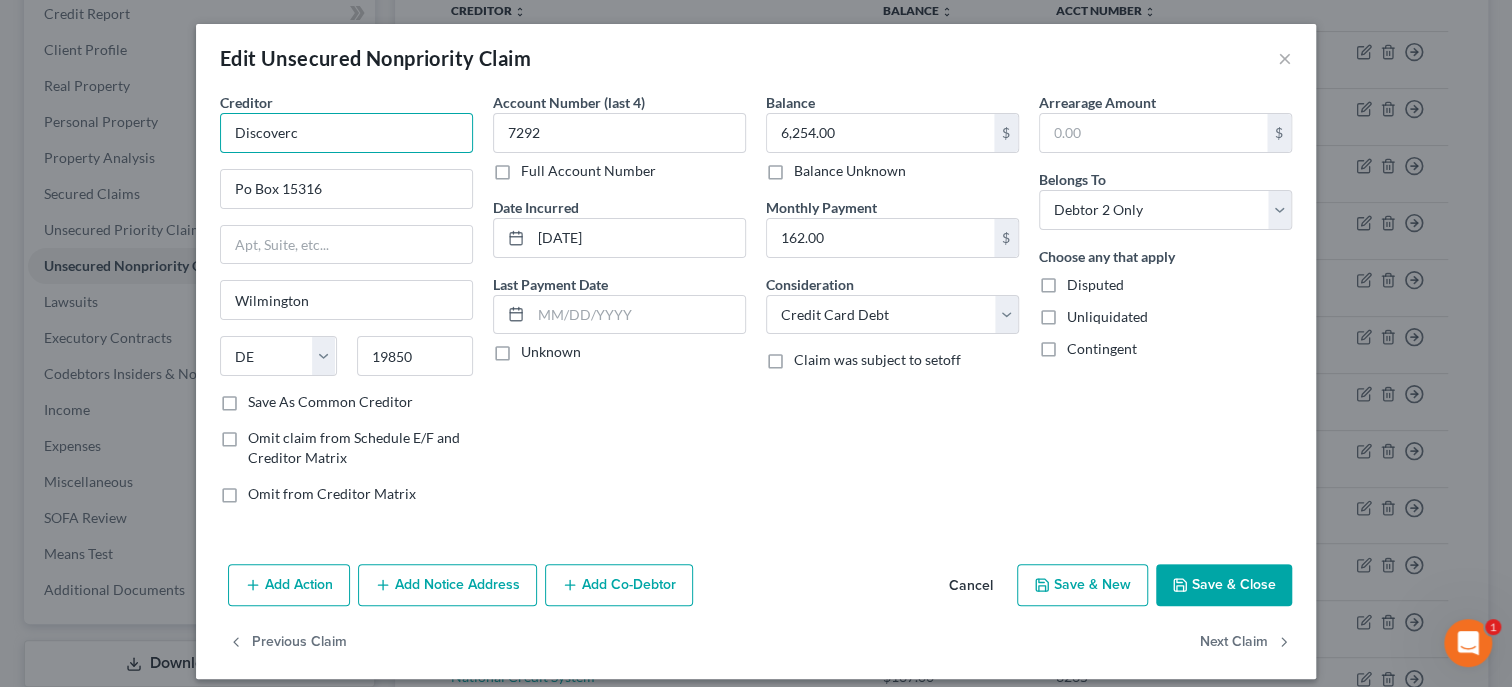 click on "Discoverc" at bounding box center [346, 133] 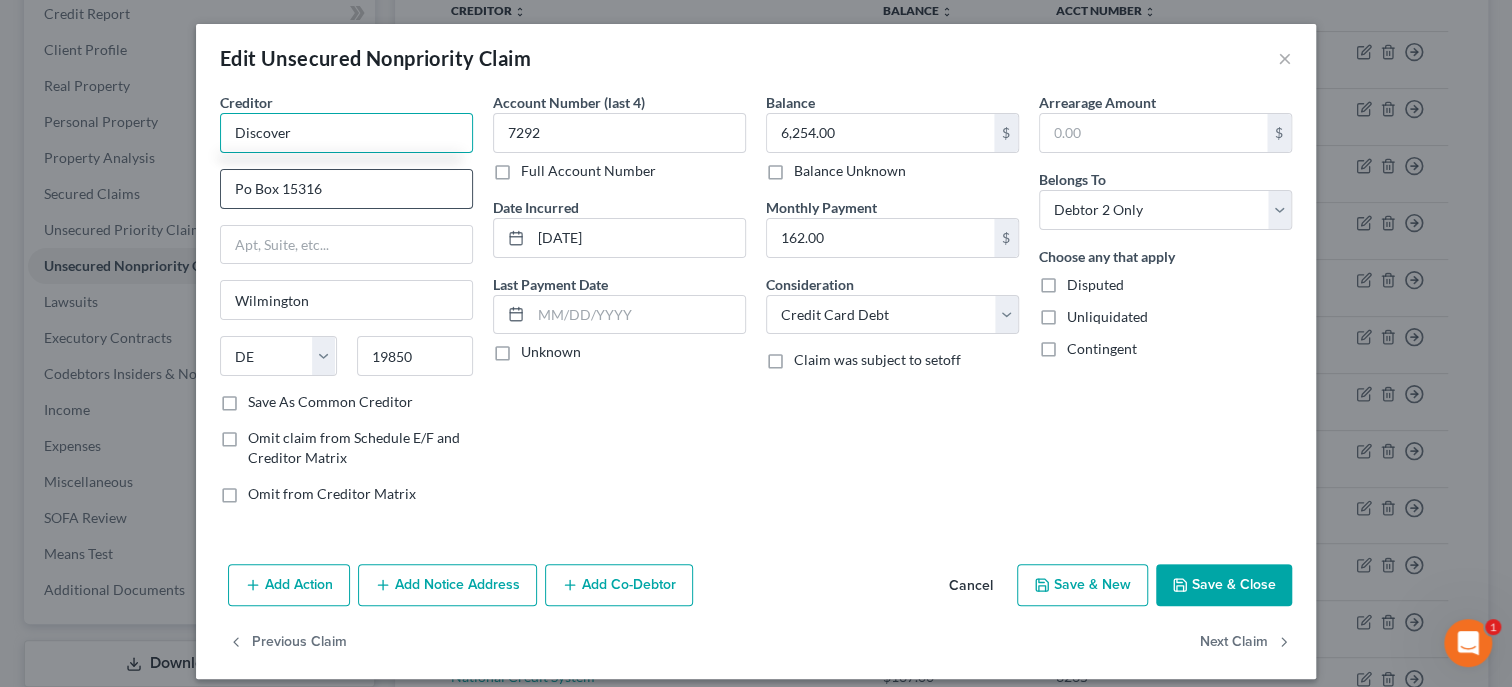 type on "Discover" 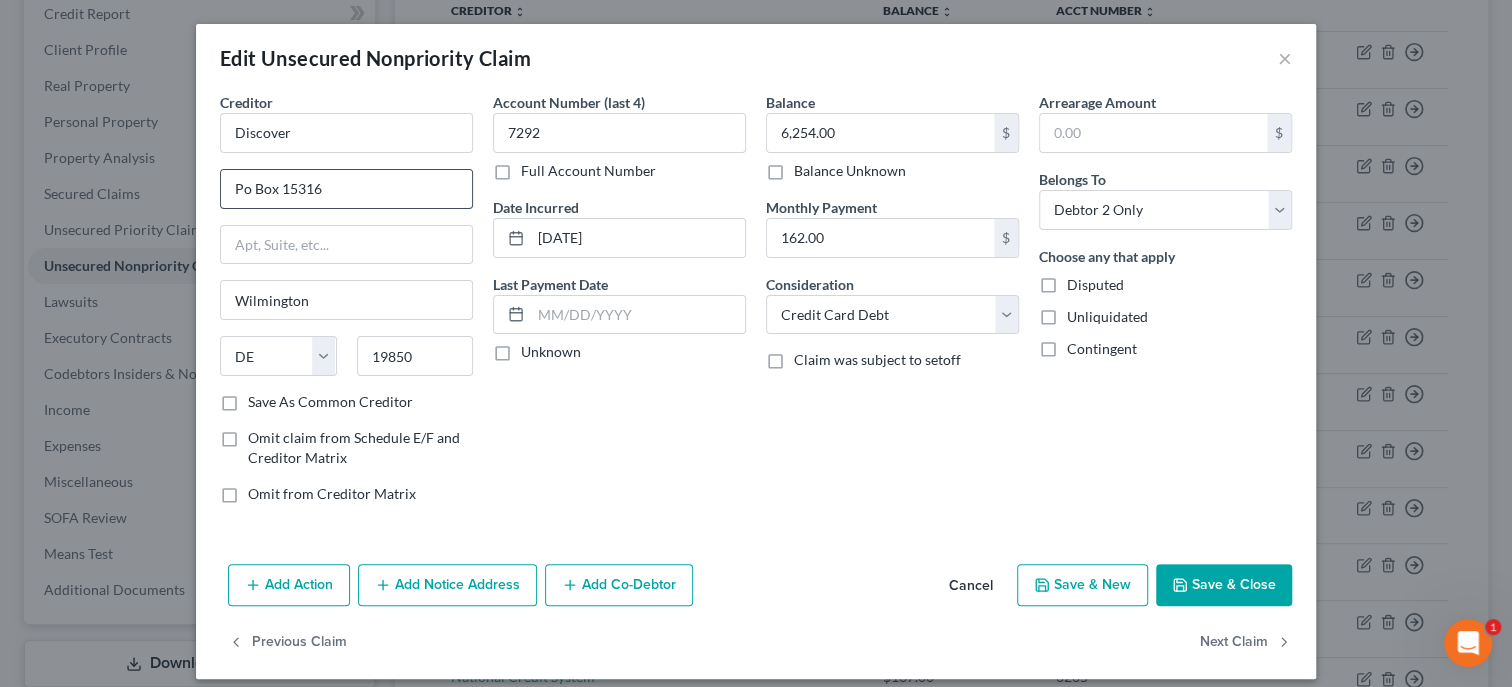 click on "Po Box 15316" at bounding box center [346, 189] 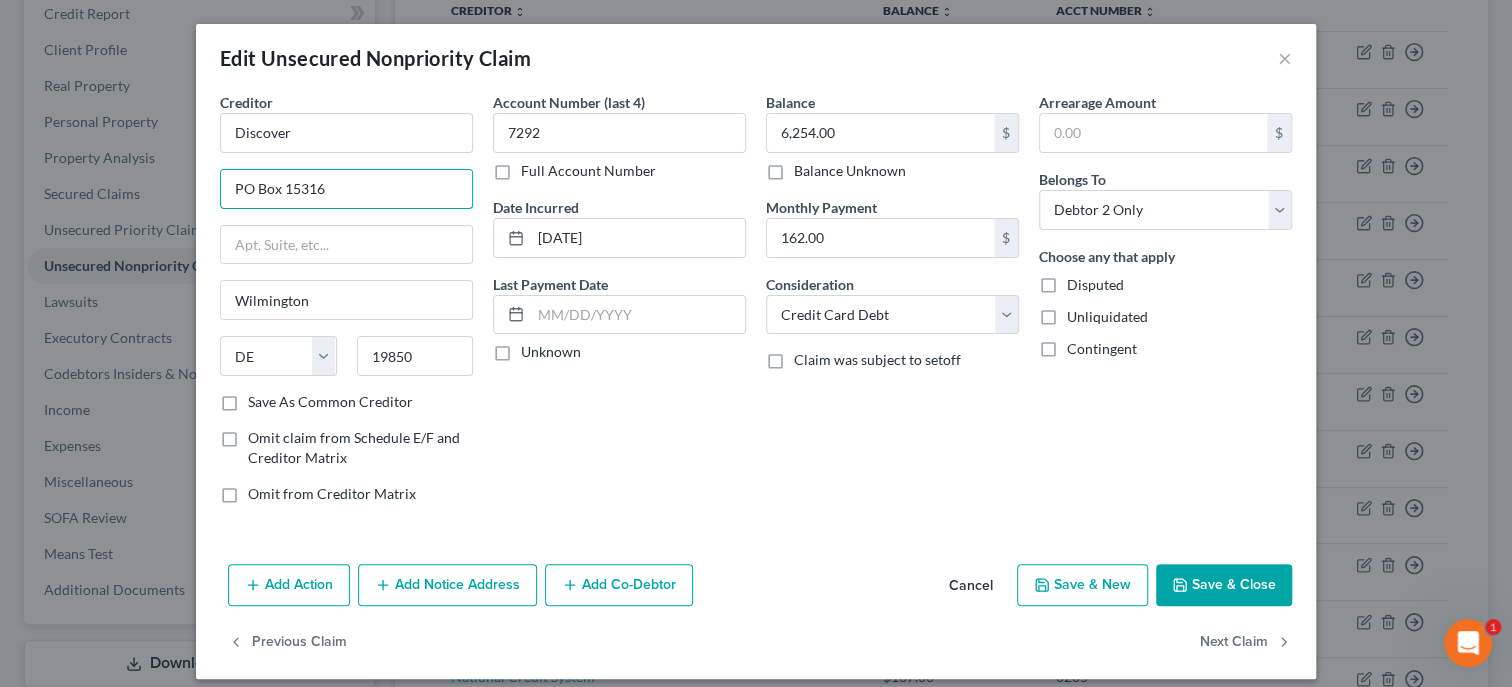 type on "PO Box 15316" 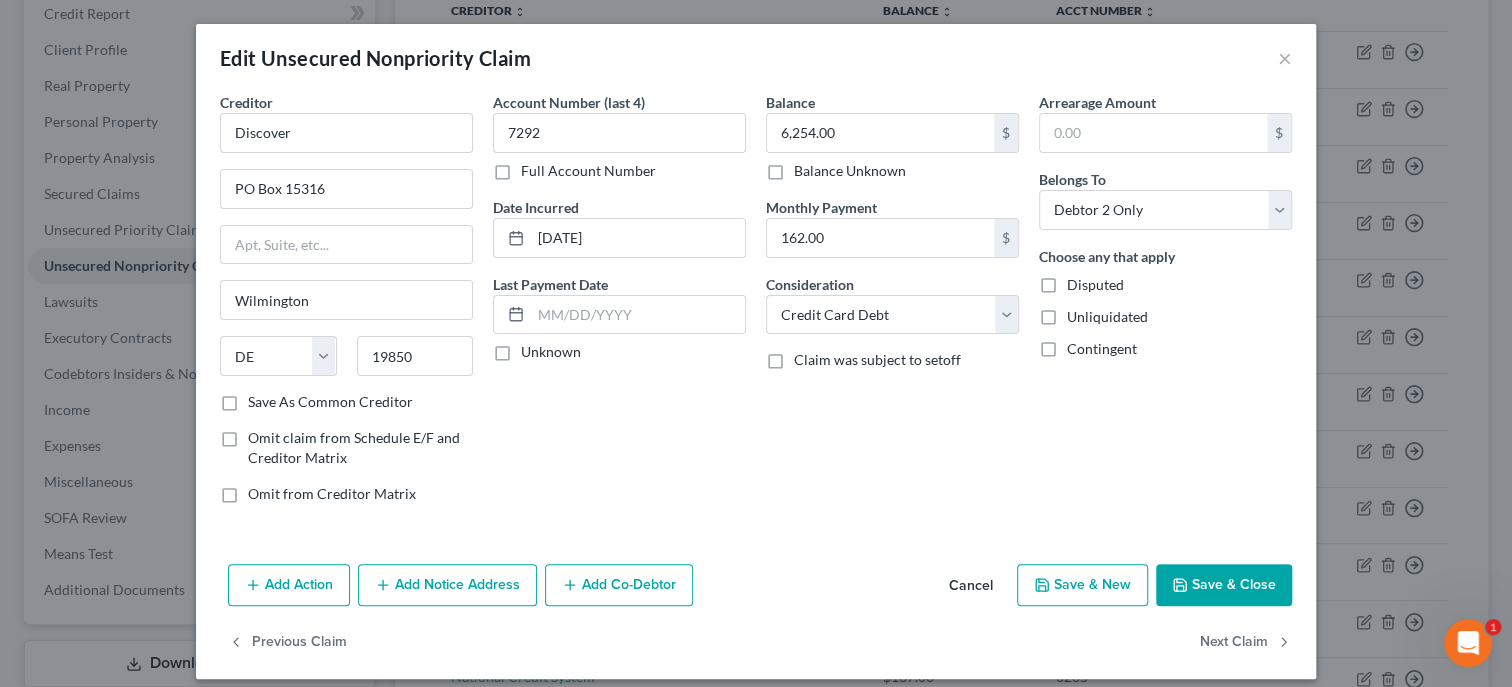 click on "Save & Close" at bounding box center (1224, 585) 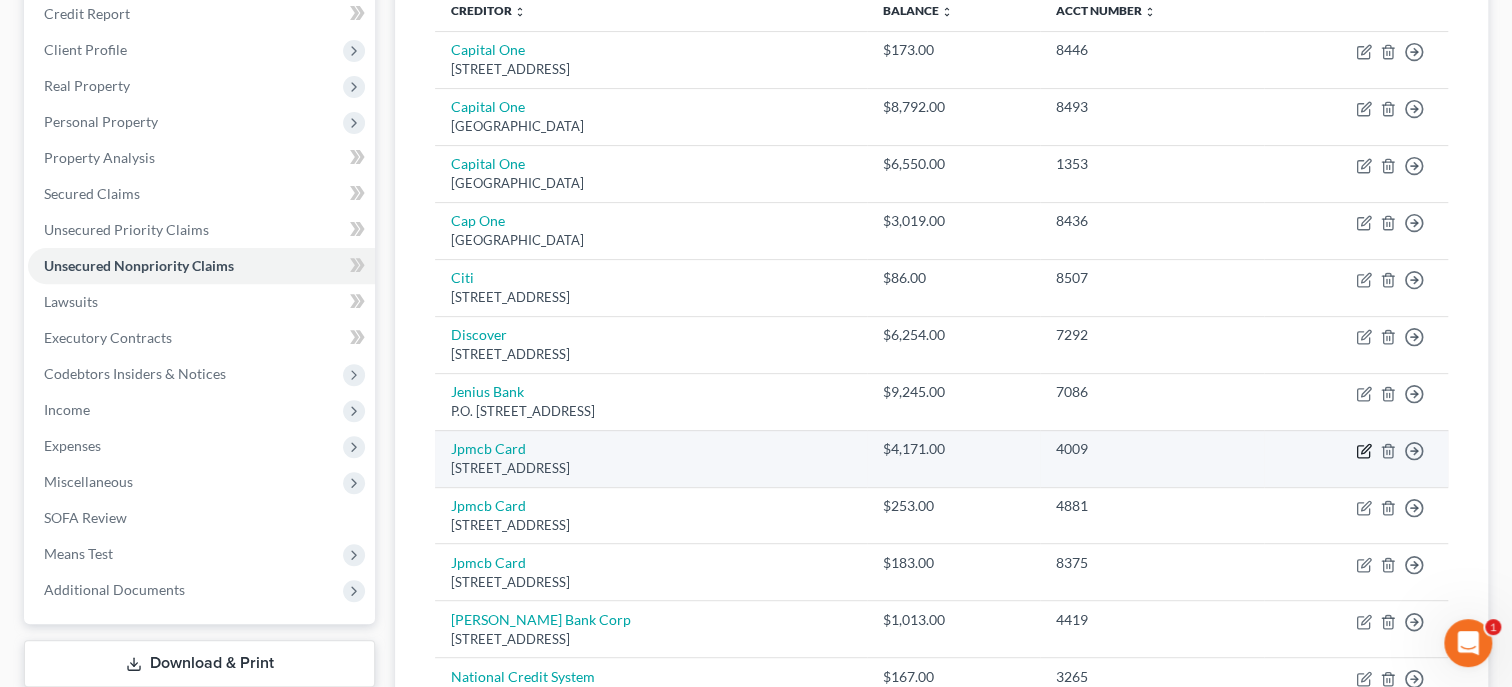 click 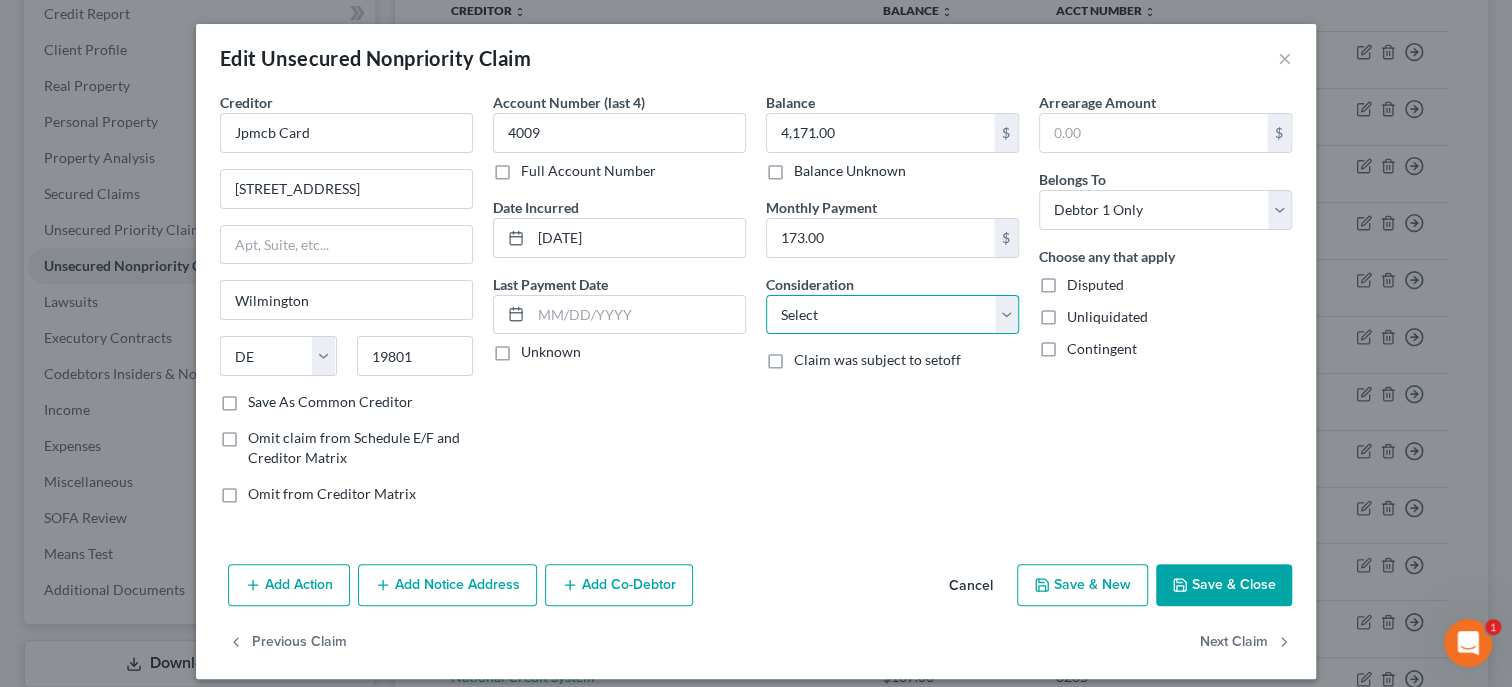 click on "Select Cable / Satellite Services Collection Agency Credit Card Debt Debt Counseling / Attorneys Deficiency Balance Domestic Support Obligations Home / Car Repairs Income Taxes Judgment Liens Medical Services Monies Loaned / Advanced Mortgage Obligation From Divorce Or Separation Obligation To Pensions Other Overdrawn Bank Account Promised To Help Pay Creditors Student Loans Suppliers And Vendors Telephone / Internet Services Utility Services" at bounding box center (892, 315) 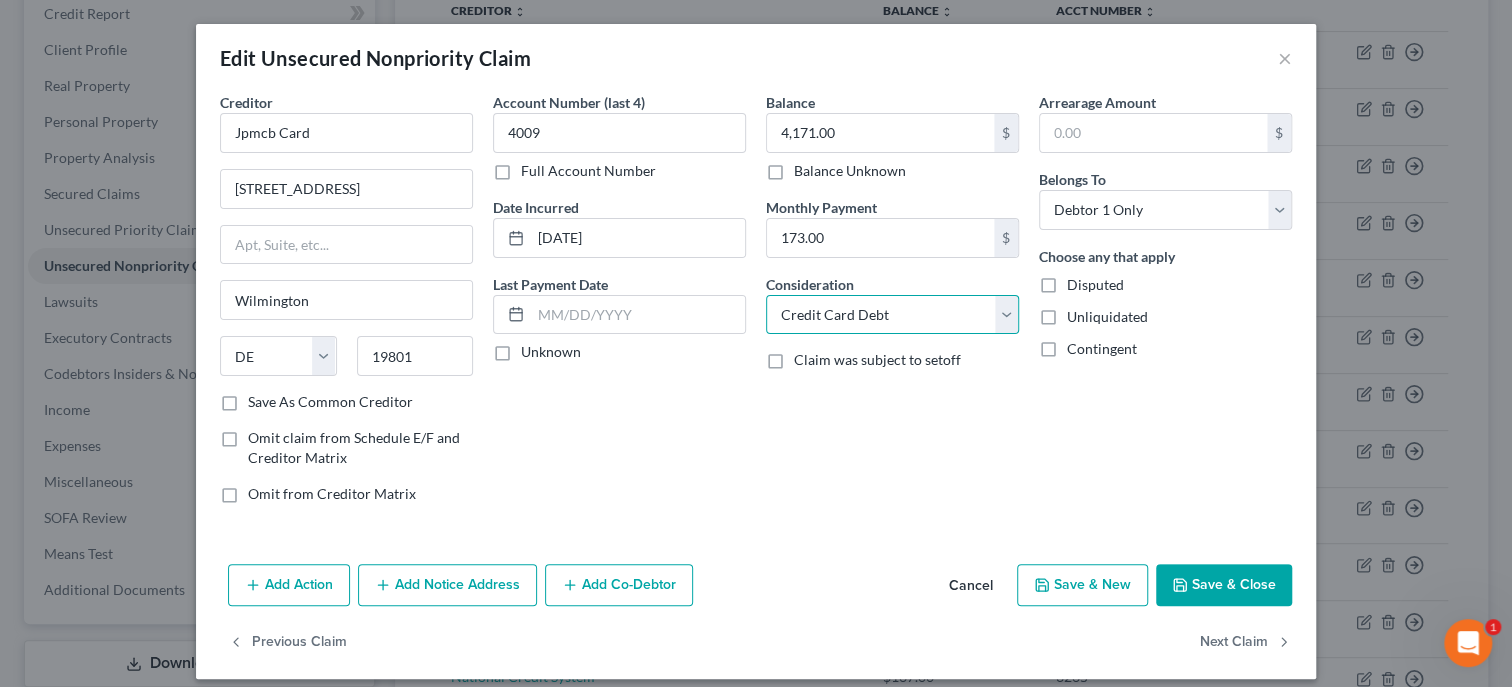 click on "Credit Card Debt" at bounding box center (0, 0) 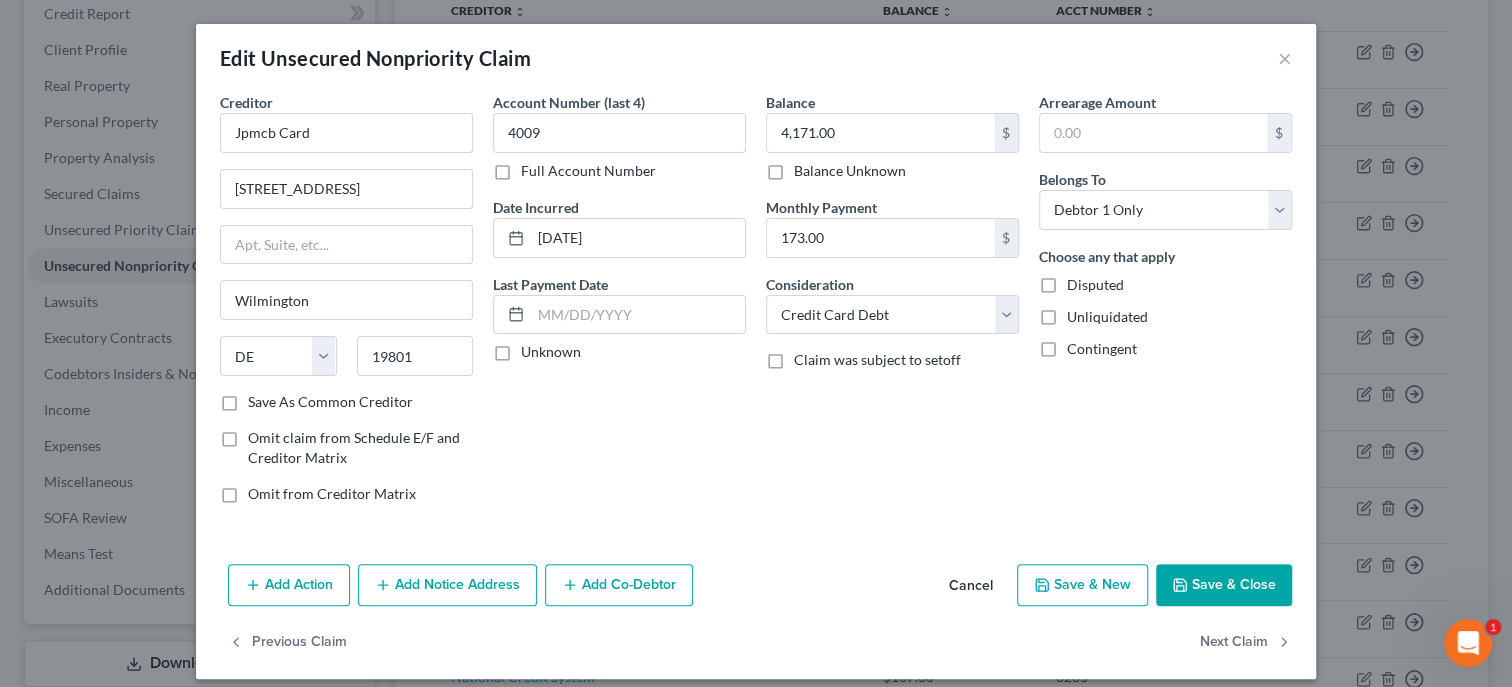 click on "Save & Close" at bounding box center (1224, 585) 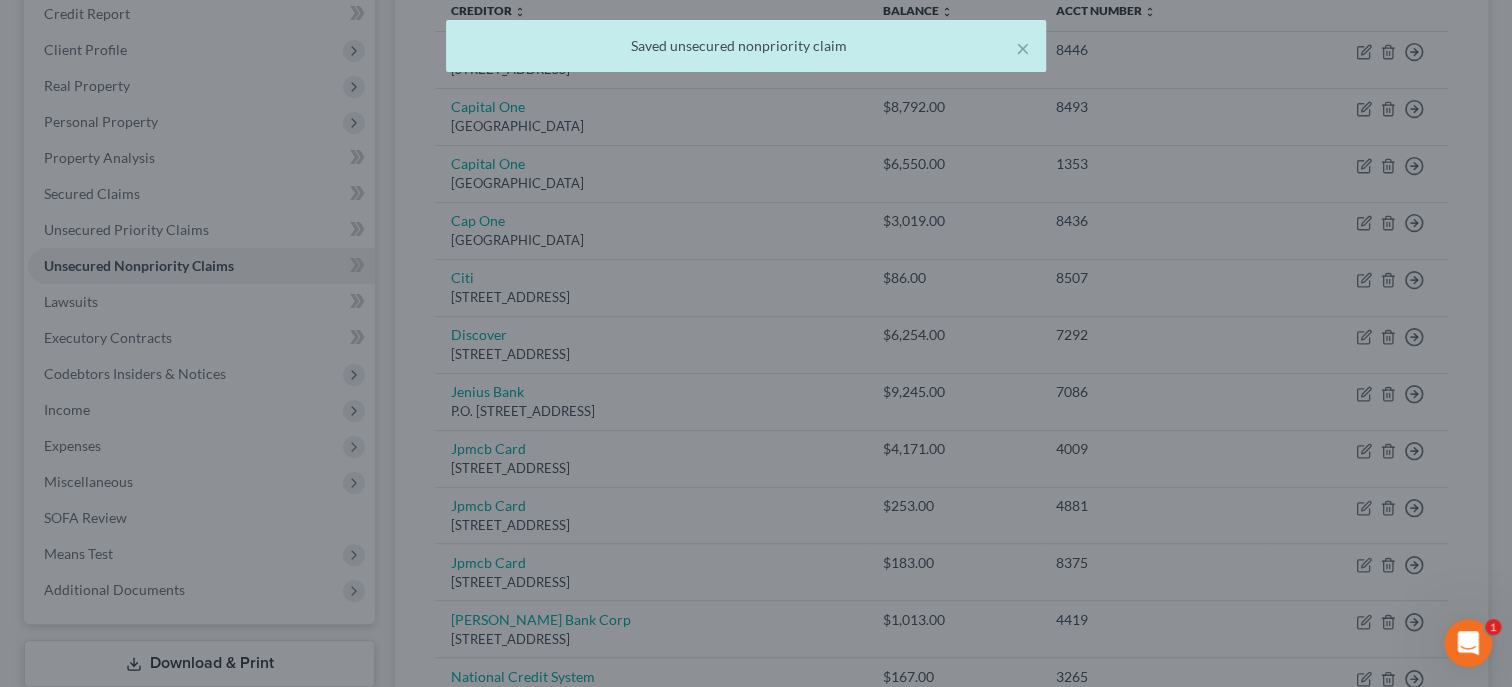 type on "0" 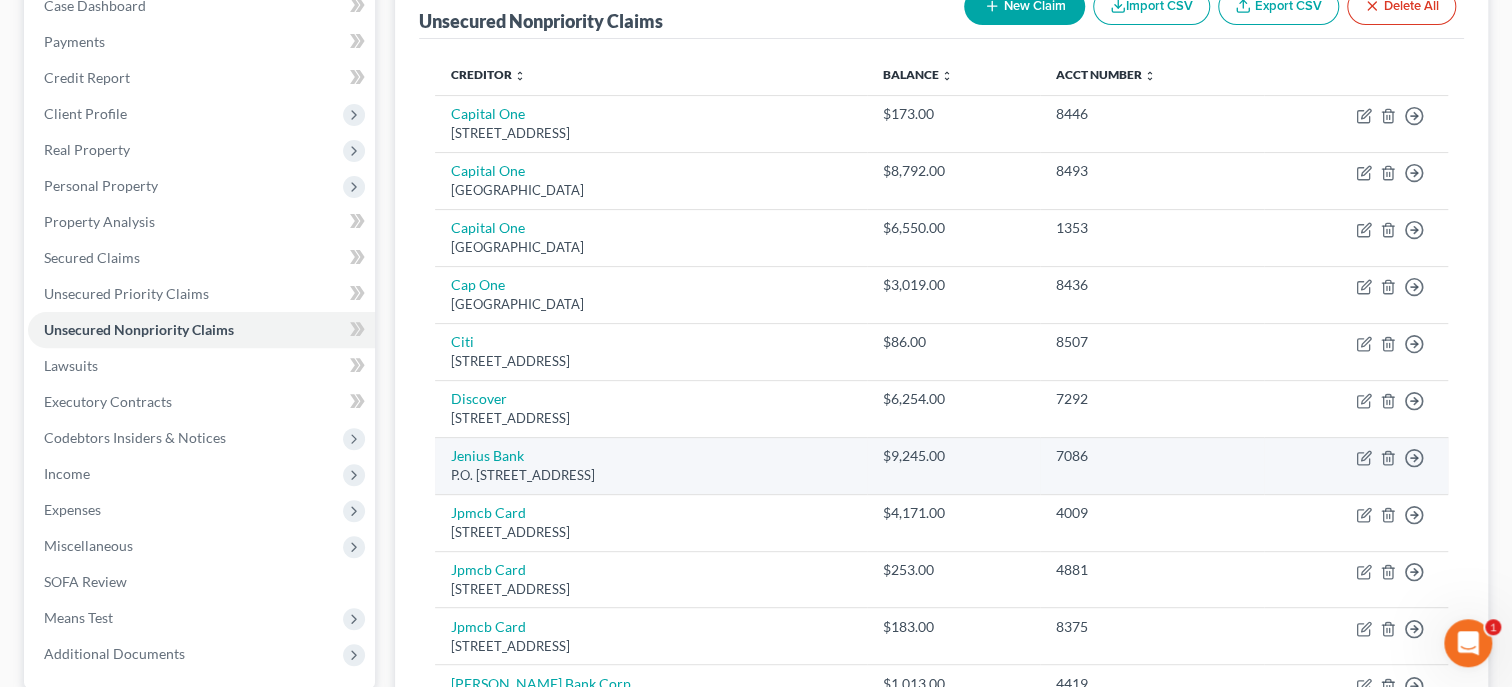 scroll, scrollTop: 181, scrollLeft: 0, axis: vertical 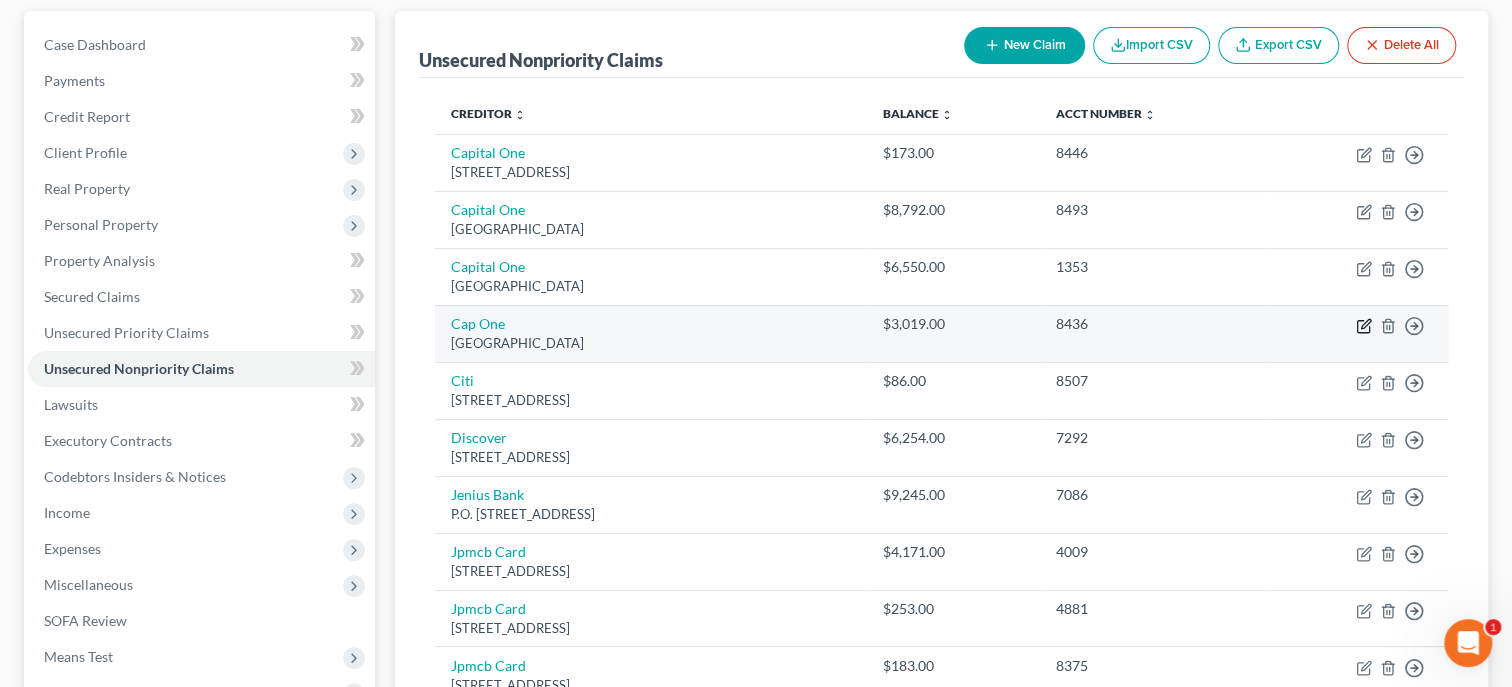 click 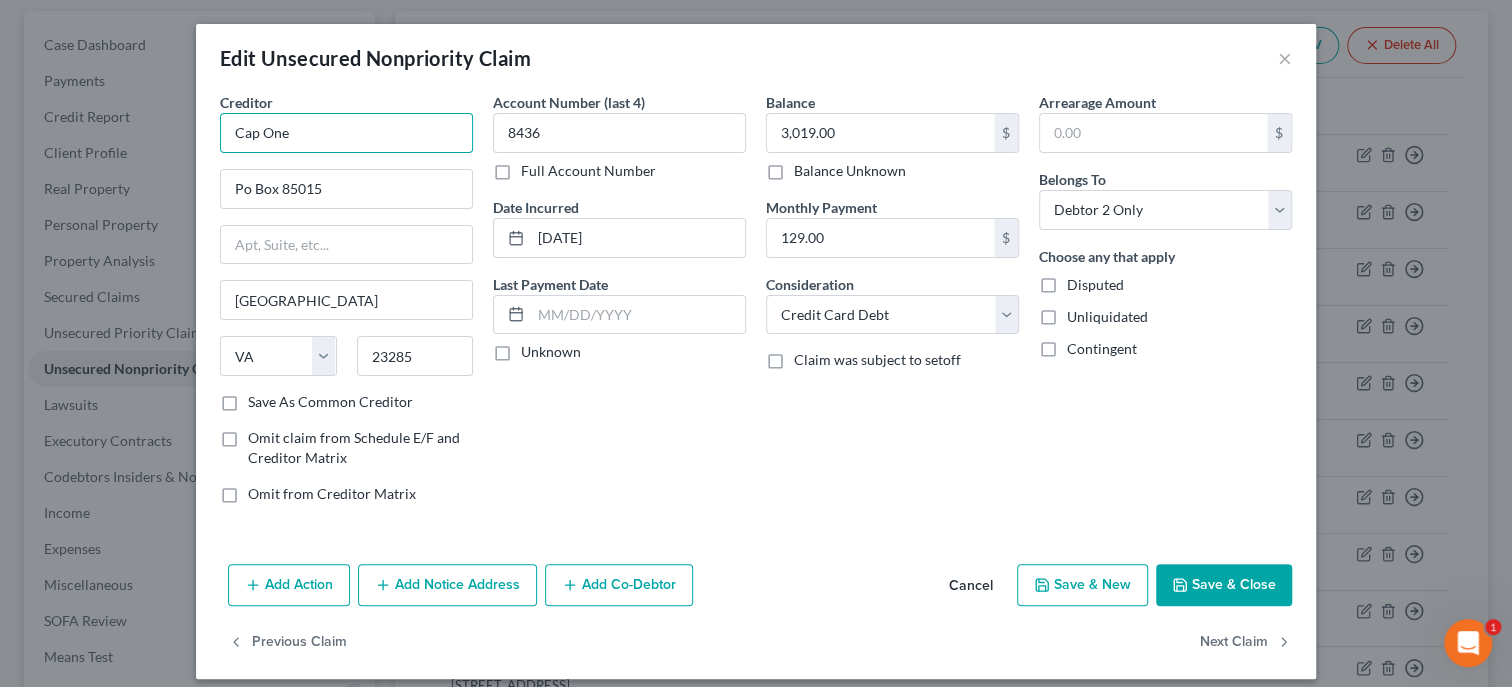 click on "Cap One" at bounding box center (346, 133) 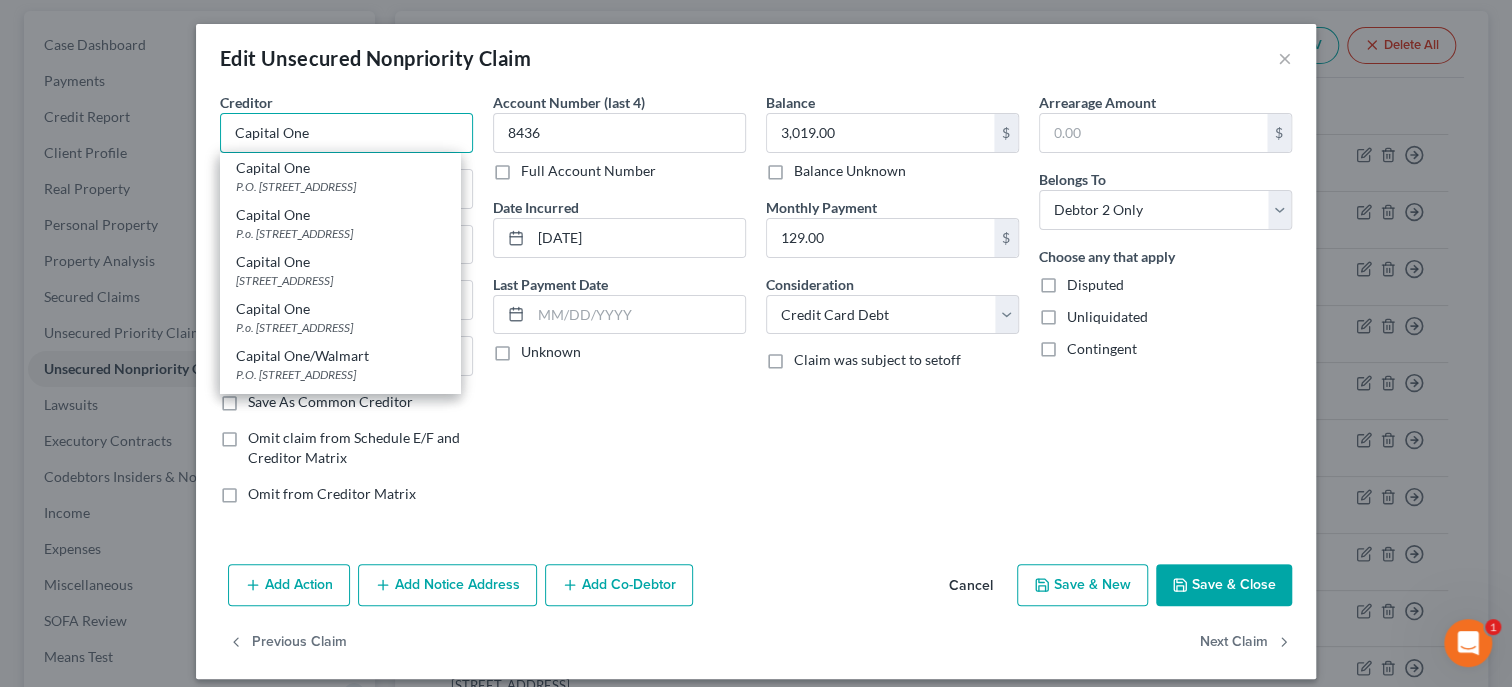 type on "Capital One" 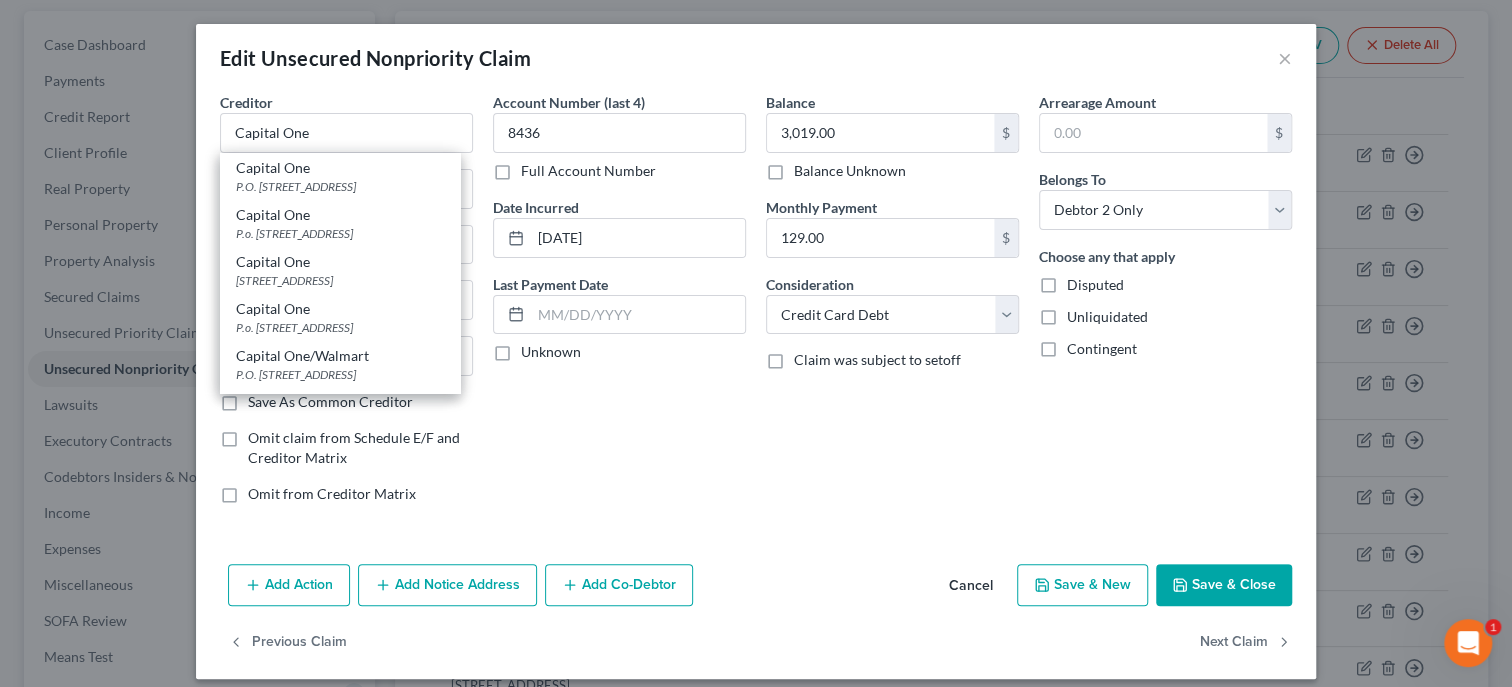 click on "Creditor *    Capital One                                        Capital One               P.O. [STREET_ADDRESS]                           Capital One               P.o. [GEOGRAPHIC_DATA]                           Capital One               [STREET_ADDRESS]                           Capital One               P.o. [GEOGRAPHIC_DATA]                           Capital One/Walmart               P.O. [STREET_ADDRESS]                           Capital One/Walmart               P.O. [STREET_ADDRESS]                           Kohls/Capital One               P.O. [GEOGRAPHIC_DATA][US_STATE] AZ CA CO CT DE DC [GEOGRAPHIC_DATA] [GEOGRAPHIC_DATA] GU HI ID IL IN IA [GEOGRAPHIC_DATA] [GEOGRAPHIC_DATA] [GEOGRAPHIC_DATA] [GEOGRAPHIC_DATA] [GEOGRAPHIC_DATA] [GEOGRAPHIC_DATA] [GEOGRAPHIC_DATA] [GEOGRAPHIC_DATA] MT [GEOGRAPHIC_DATA] [GEOGRAPHIC_DATA] [GEOGRAPHIC_DATA] [GEOGRAPHIC_DATA] [GEOGRAPHIC_DATA] [GEOGRAPHIC_DATA] [GEOGRAPHIC_DATA] [GEOGRAPHIC_DATA] [GEOGRAPHIC_DATA] [GEOGRAPHIC_DATA] [GEOGRAPHIC_DATA] [GEOGRAPHIC_DATA] PR RI SC SD [GEOGRAPHIC_DATA] [GEOGRAPHIC_DATA] [GEOGRAPHIC_DATA] VI VA [GEOGRAPHIC_DATA] [GEOGRAPHIC_DATA] WV [GEOGRAPHIC_DATA] WY 23285 Save As Common Creditor Omit claim from Schedule E/F and Creditor Matrix Omit from Creditor Matrix" at bounding box center [346, 306] 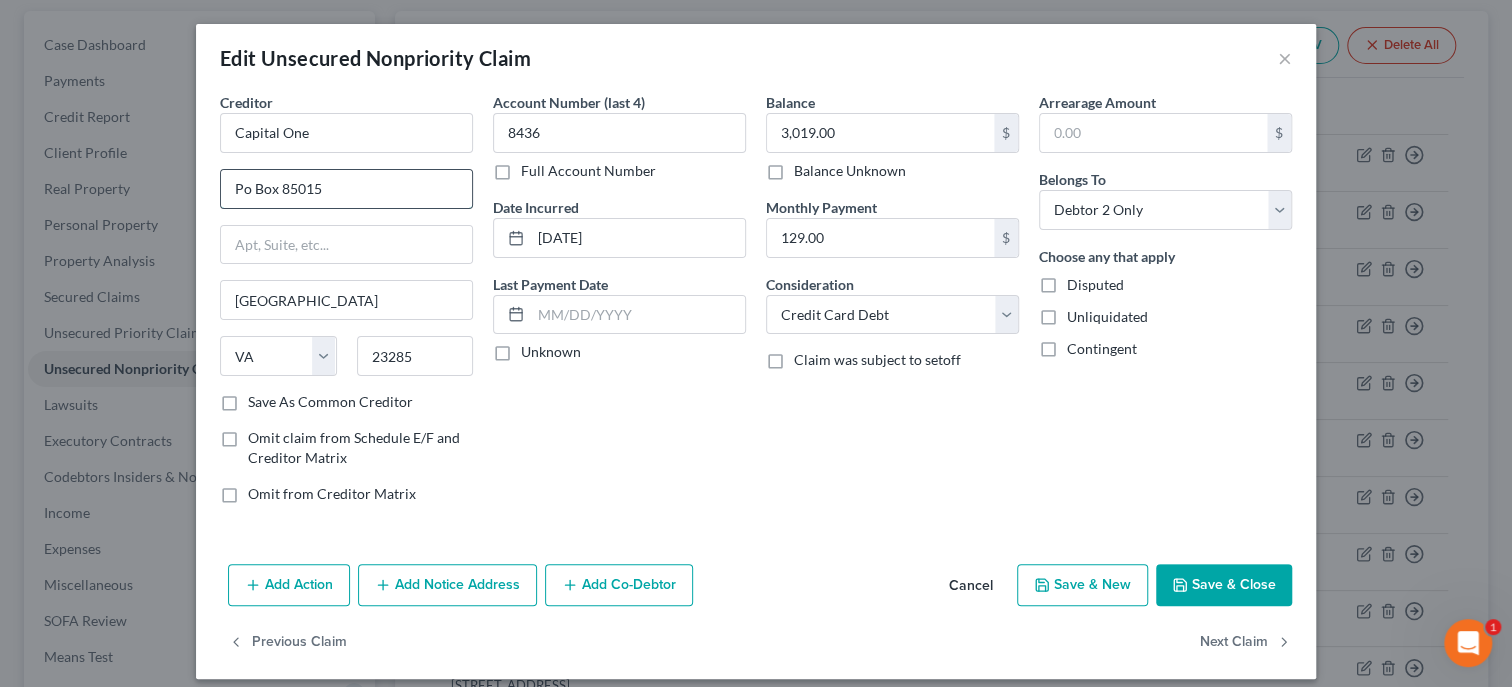 click on "Po Box 85015" at bounding box center (346, 189) 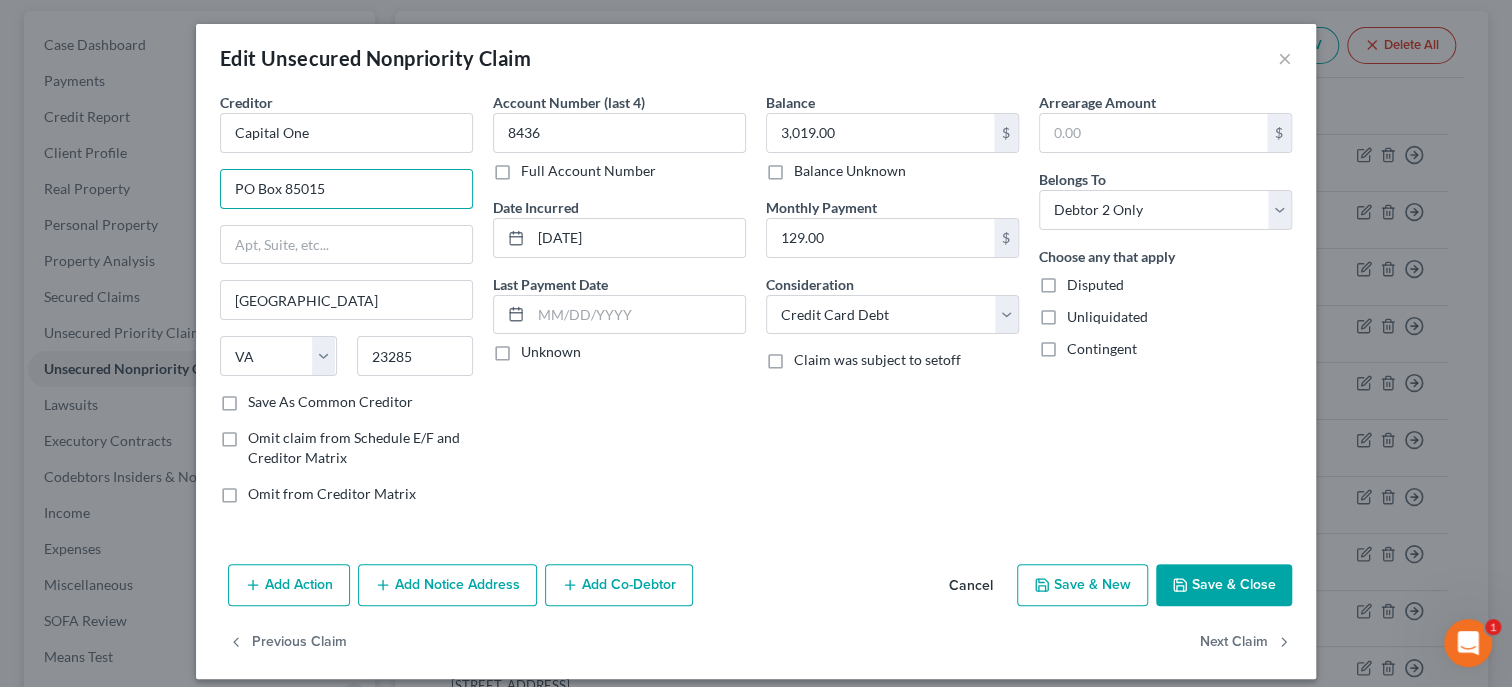 type on "PO Box 85015" 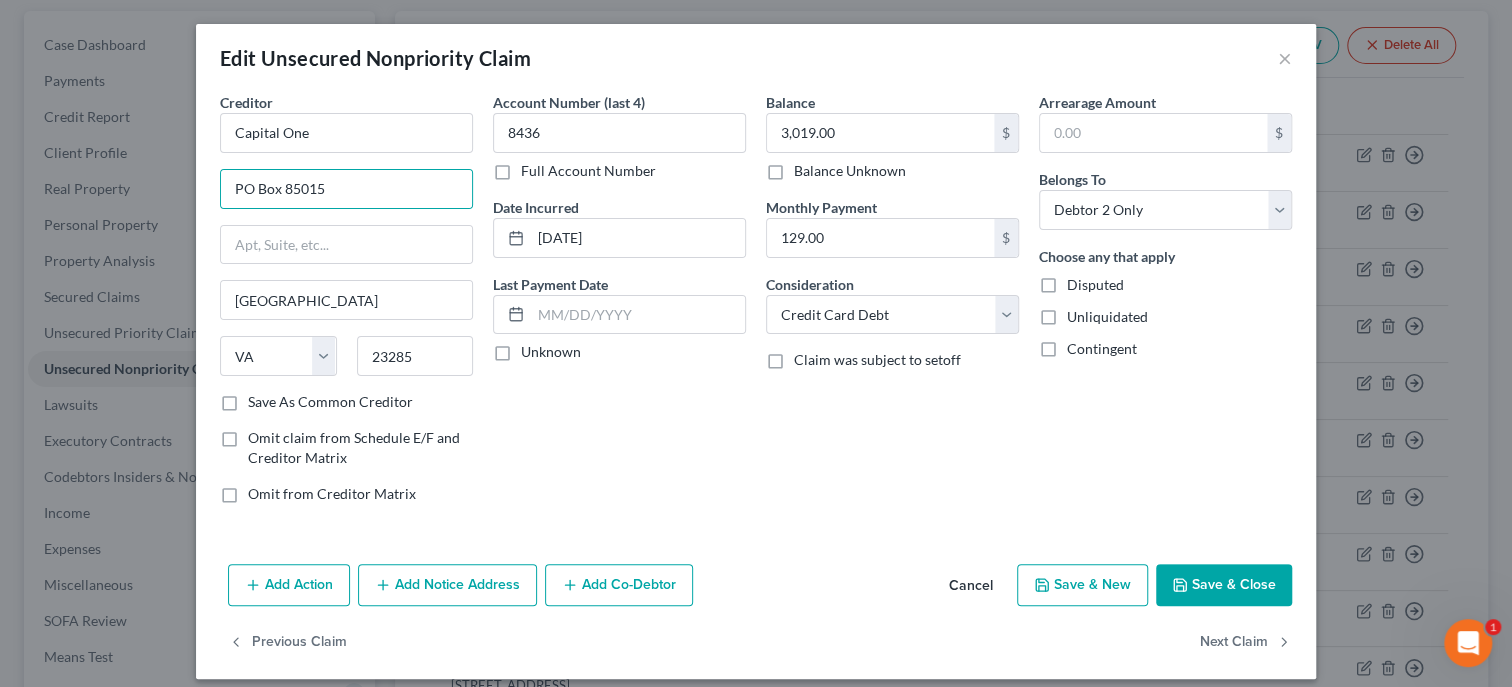 click on "Save & Close" at bounding box center (1224, 585) 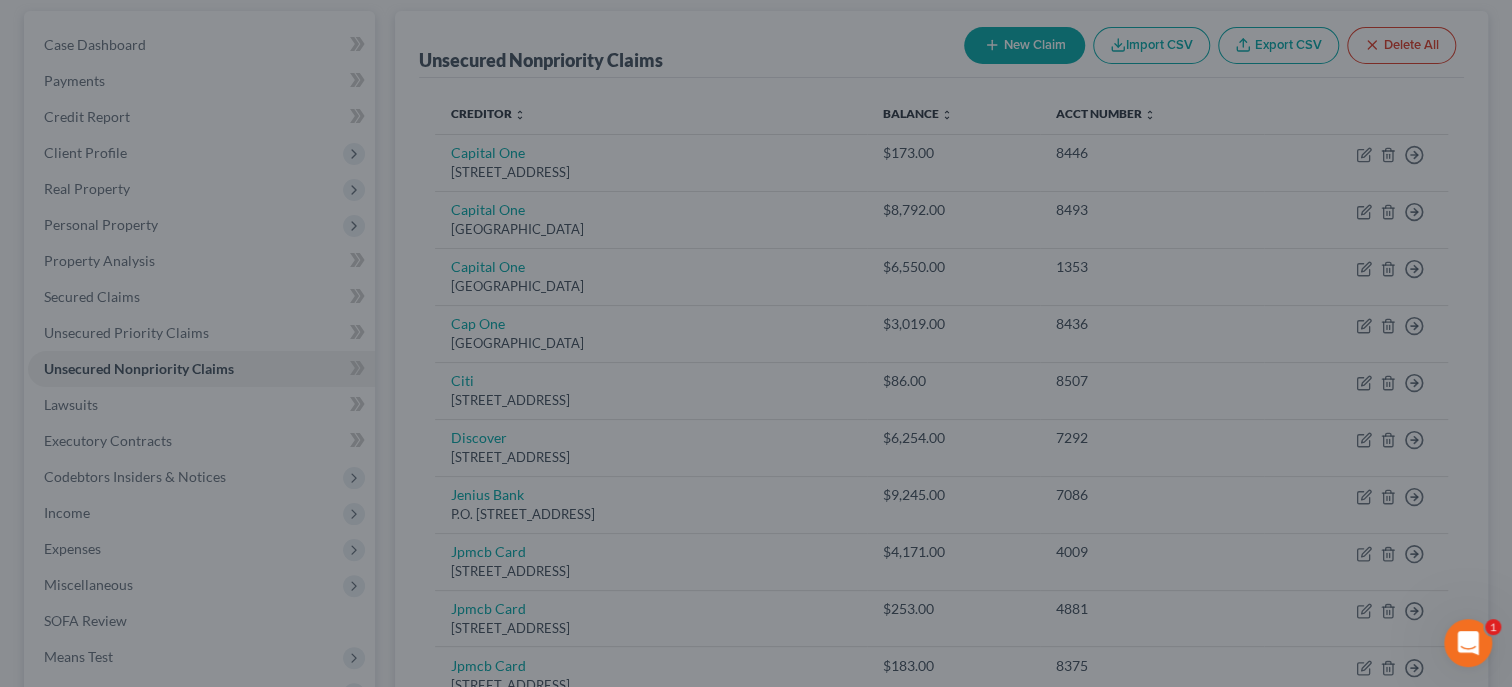 type on "0" 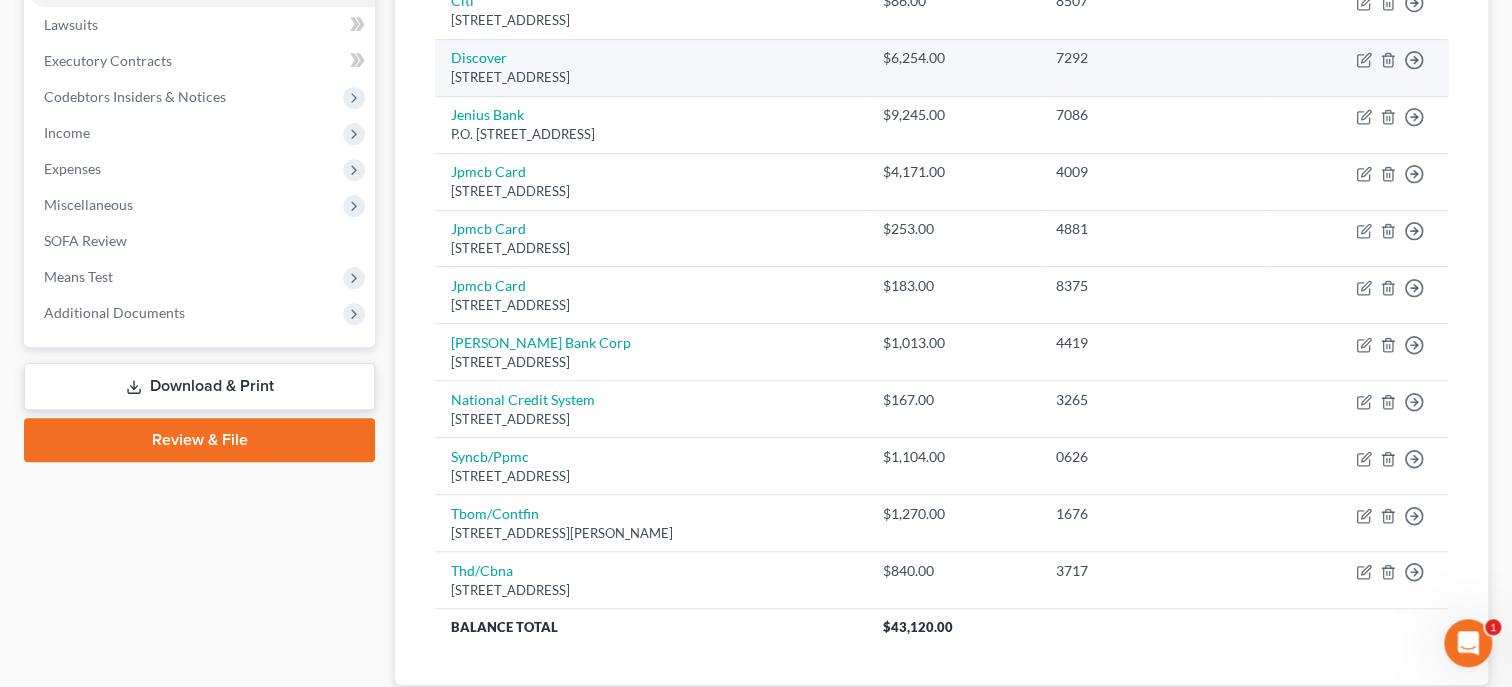 scroll, scrollTop: 592, scrollLeft: 0, axis: vertical 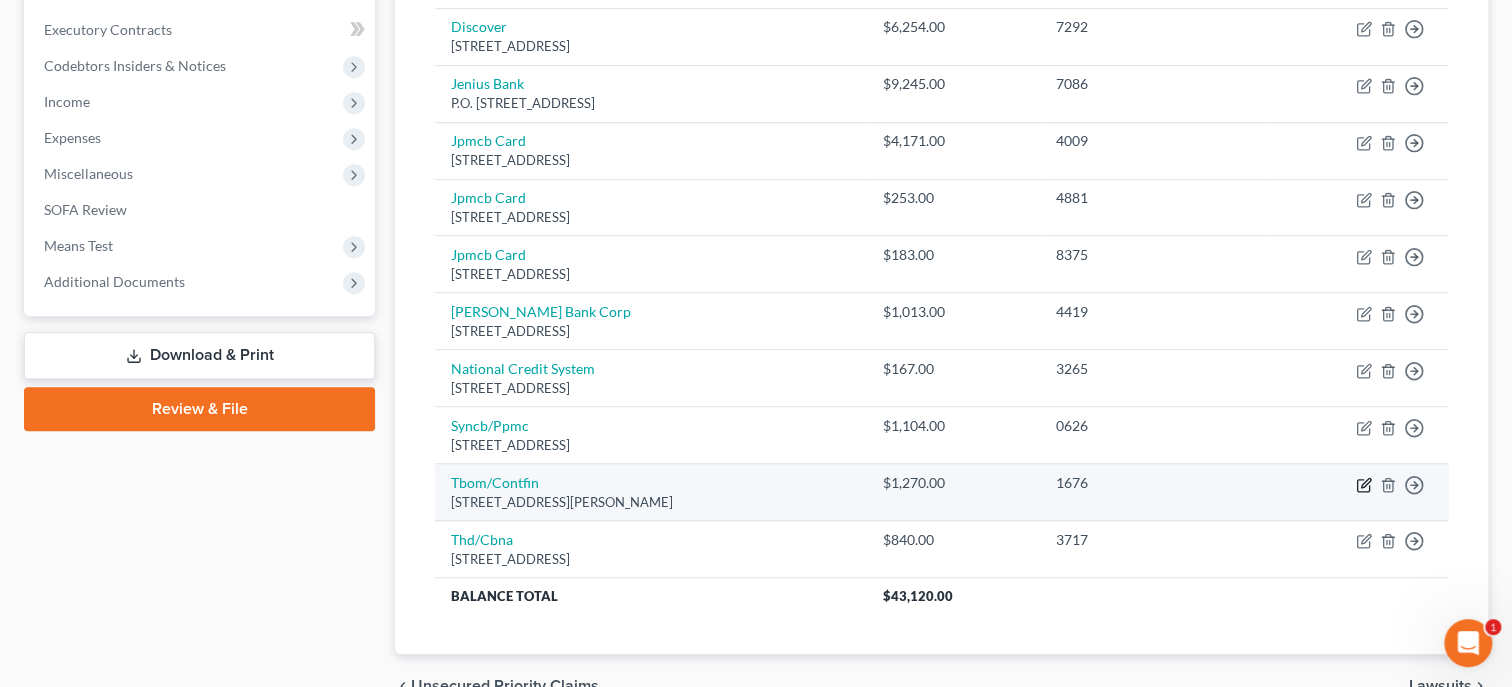 click 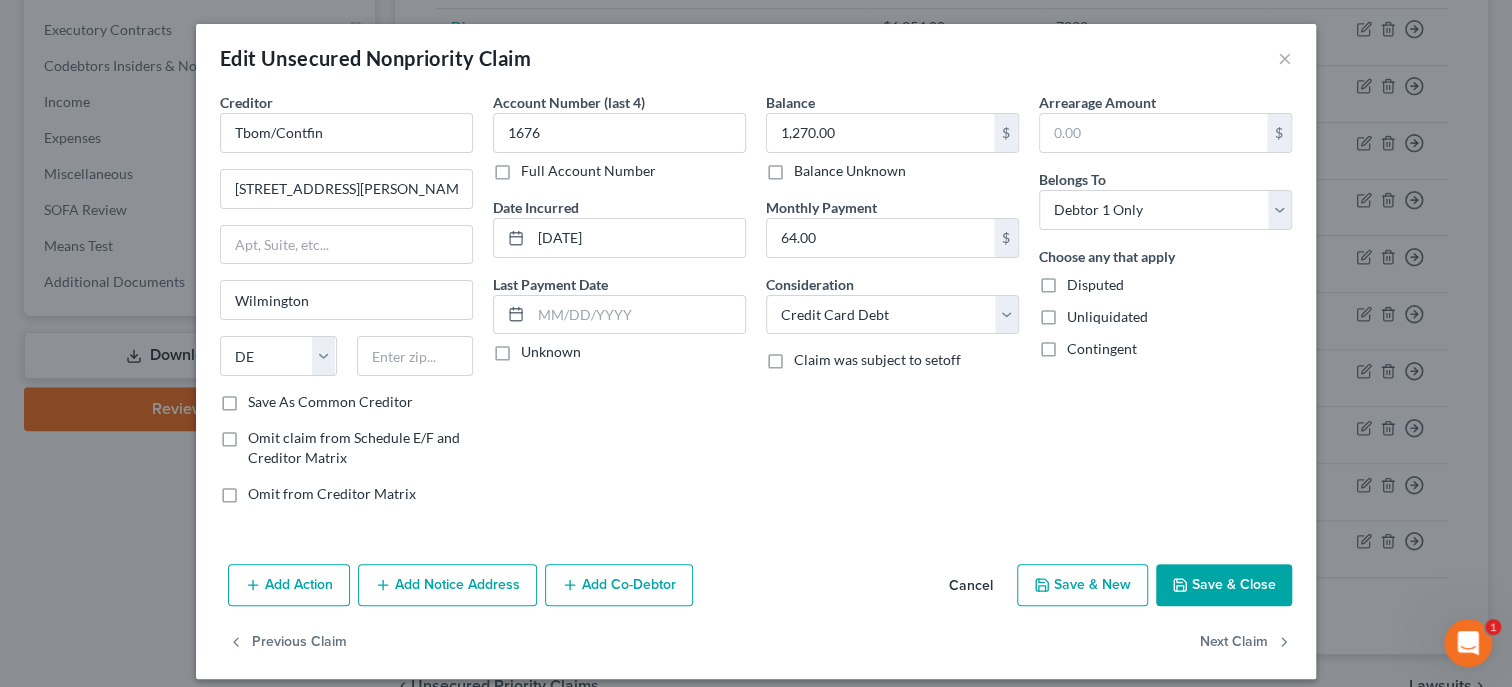 click on "Save & Close" at bounding box center [1224, 585] 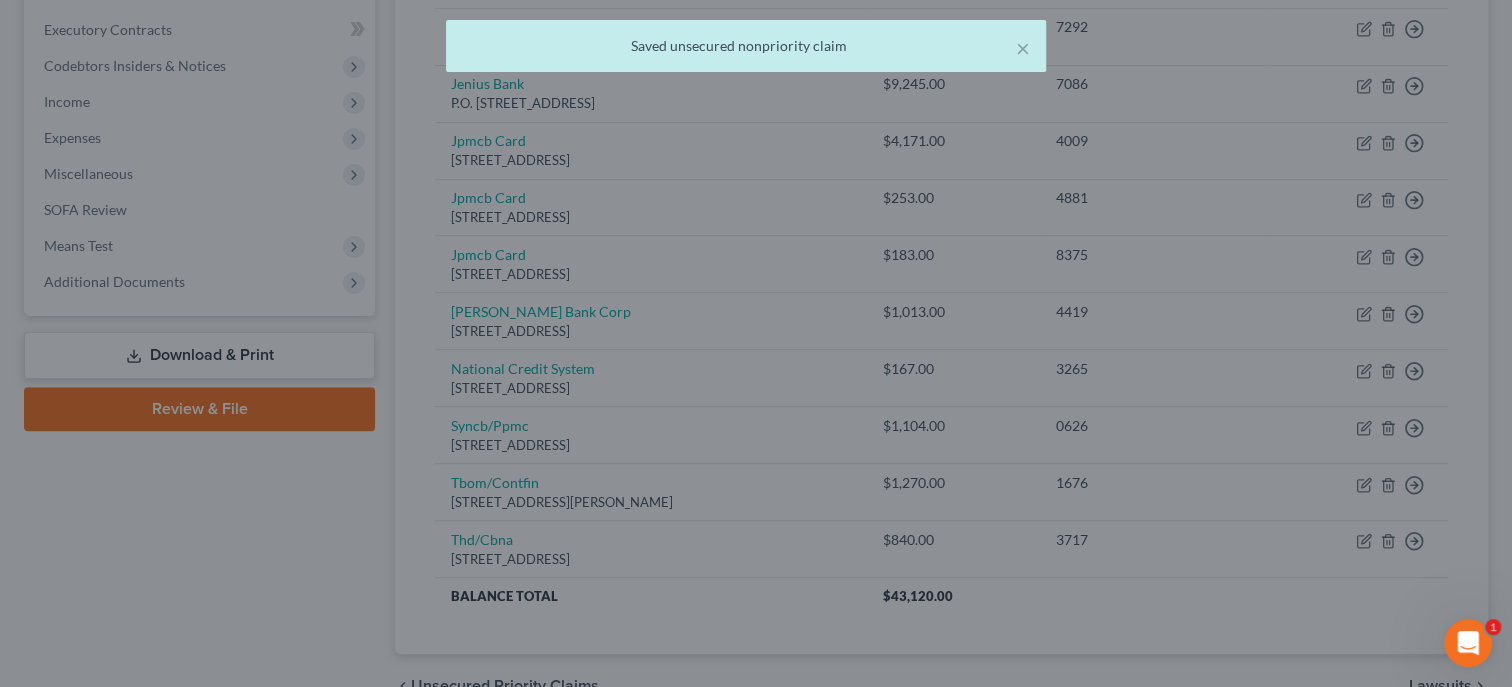 type on "0" 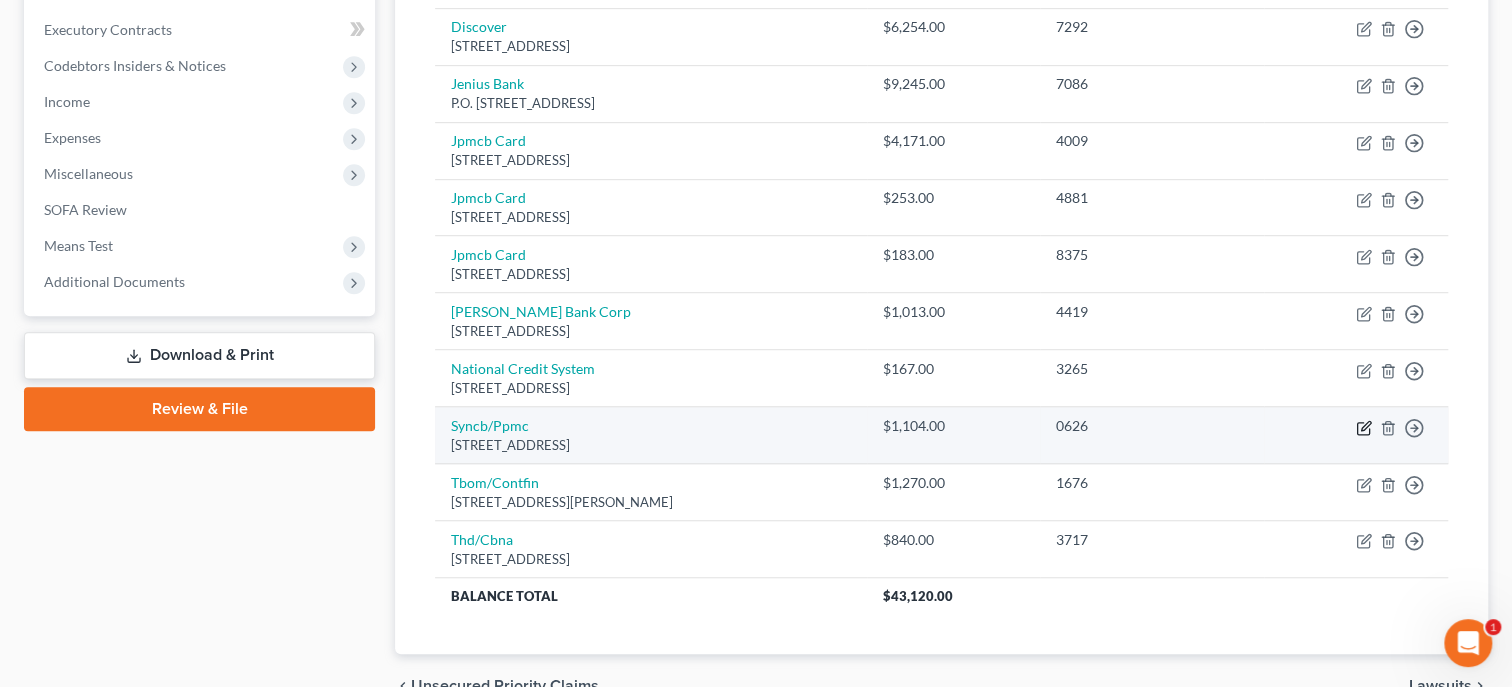 click 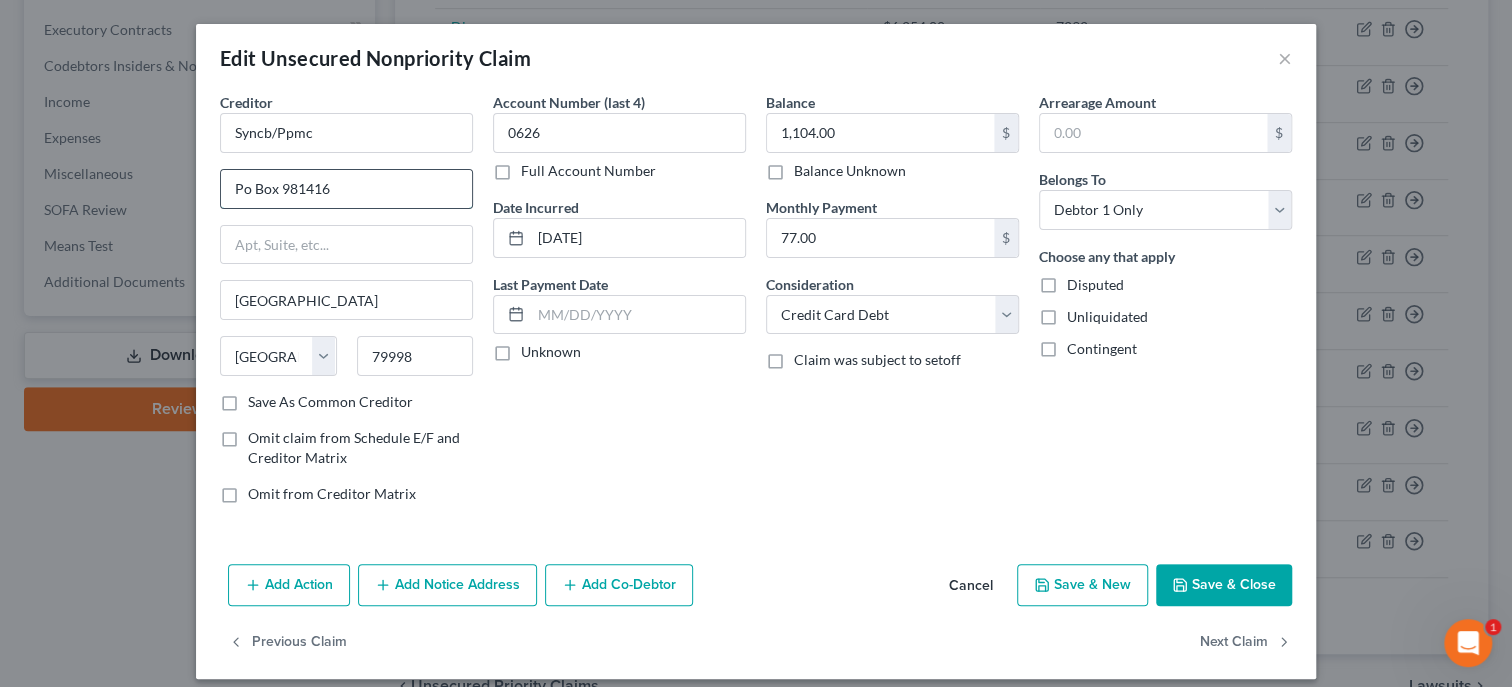 click on "Po Box 981416" at bounding box center (346, 189) 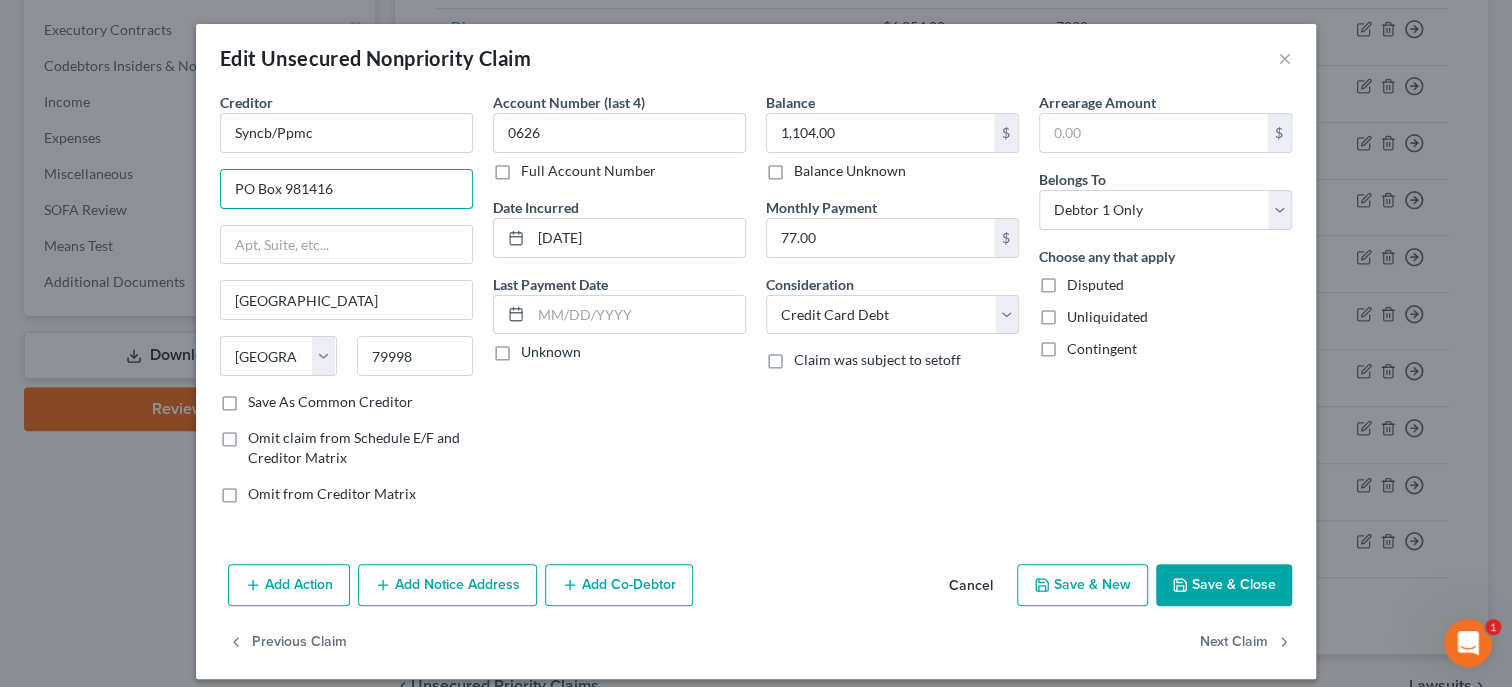 type on "PO Box 981416" 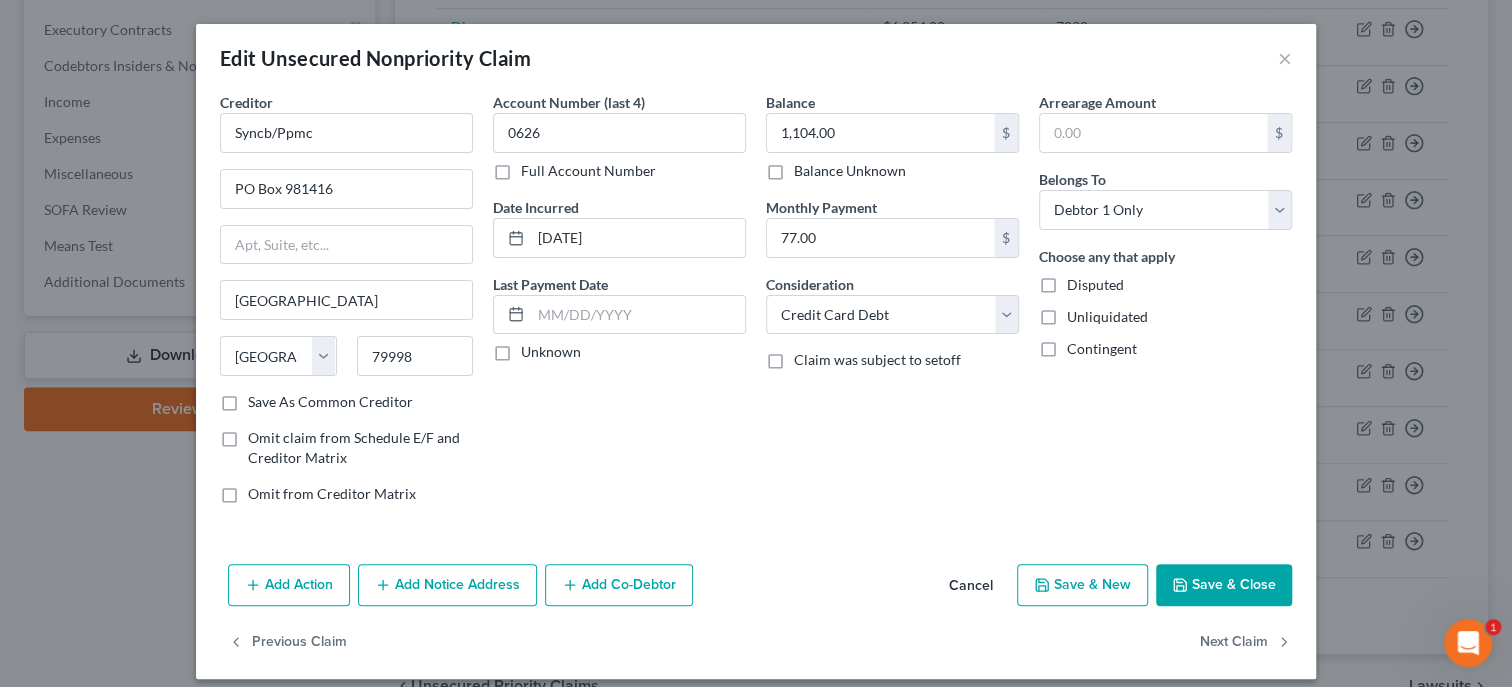 click on "Save & Close" at bounding box center (1224, 585) 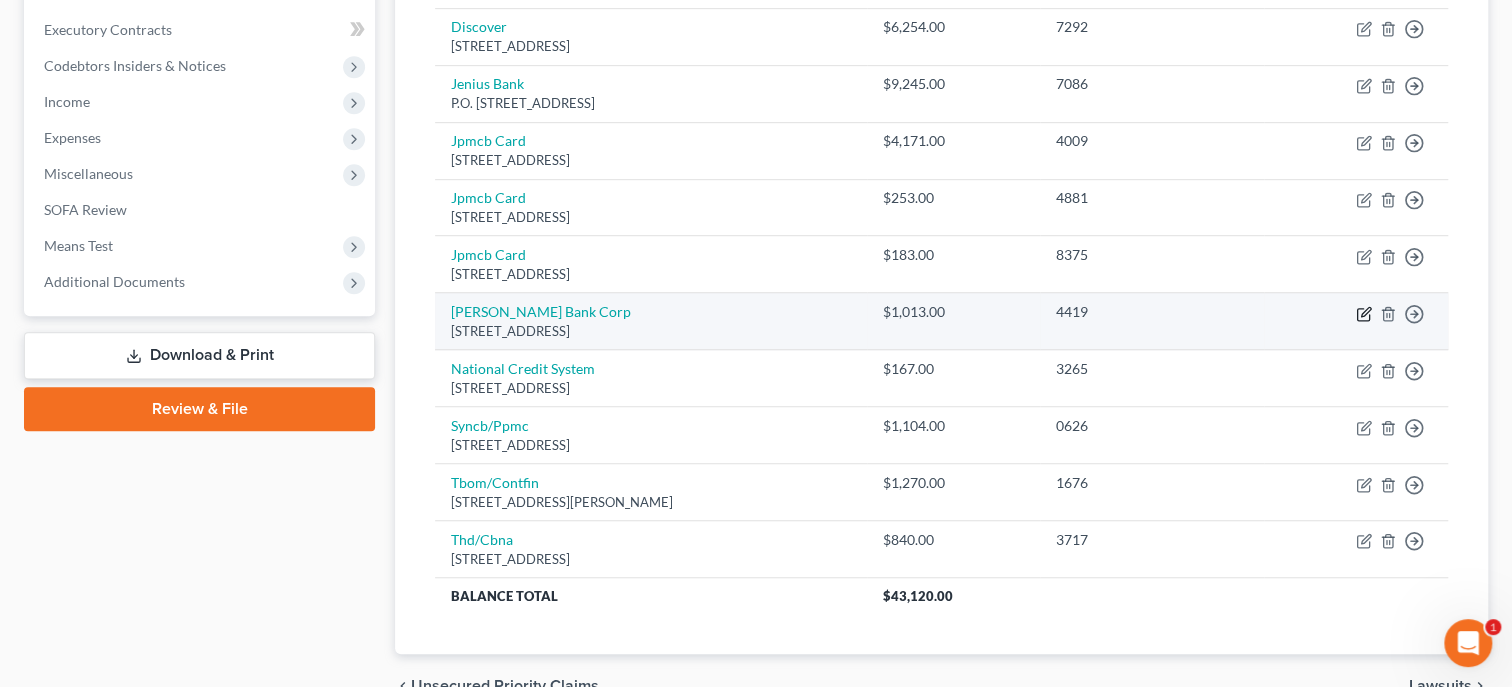 click 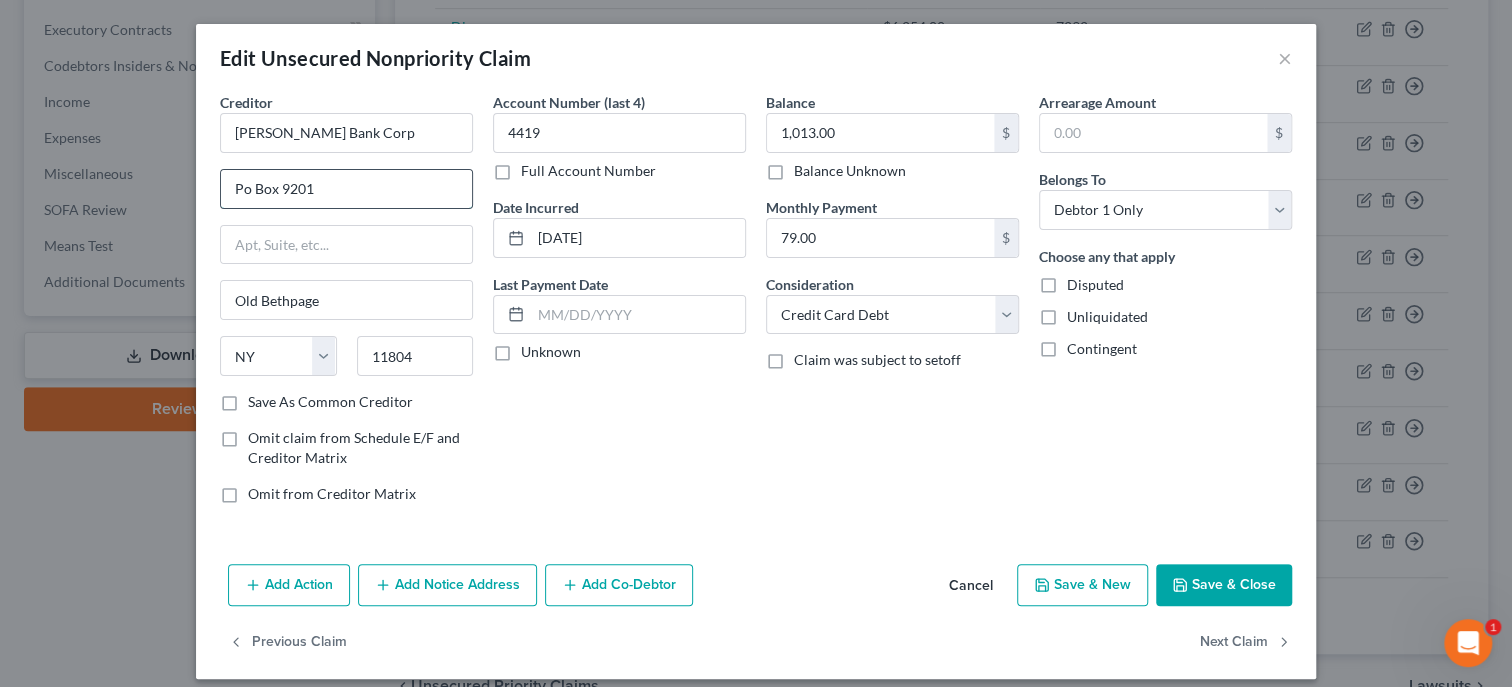 click on "Po Box 9201" at bounding box center [346, 189] 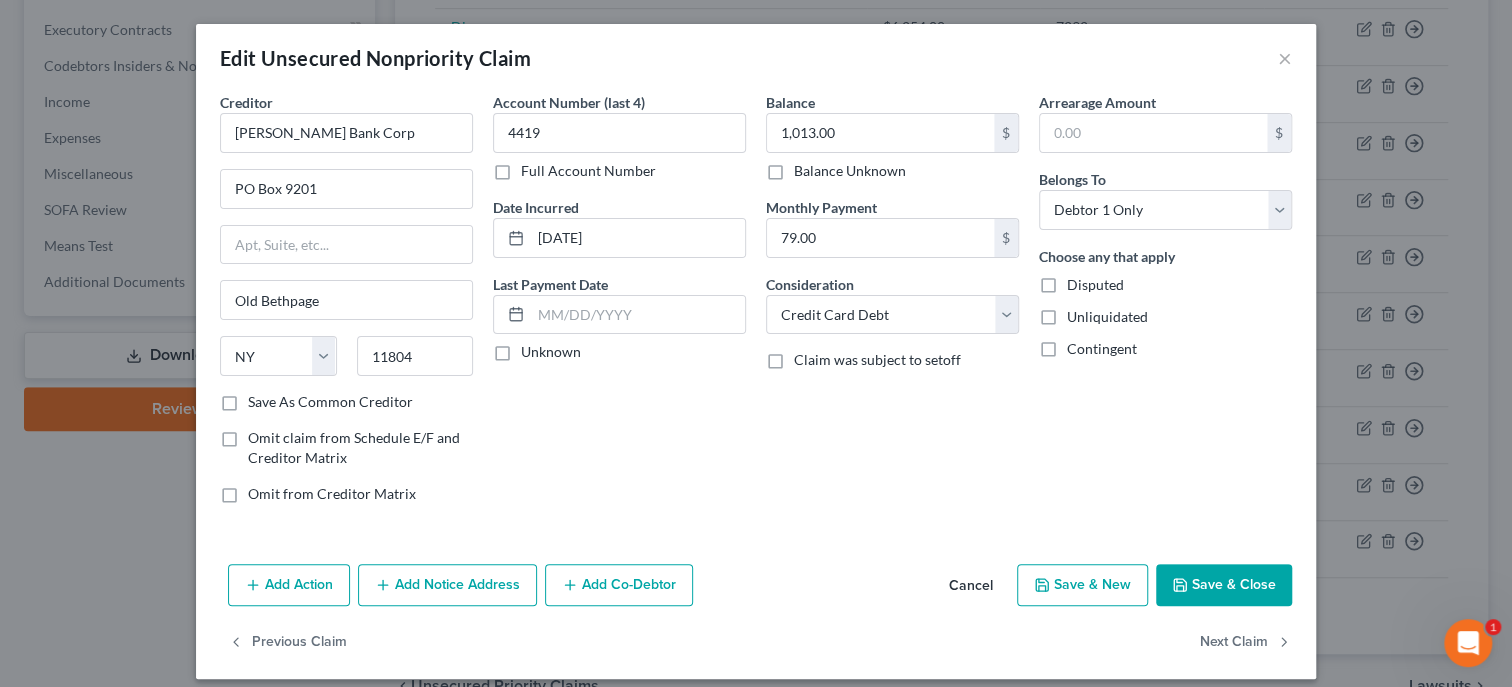 click on "Save & Close" at bounding box center [1224, 585] 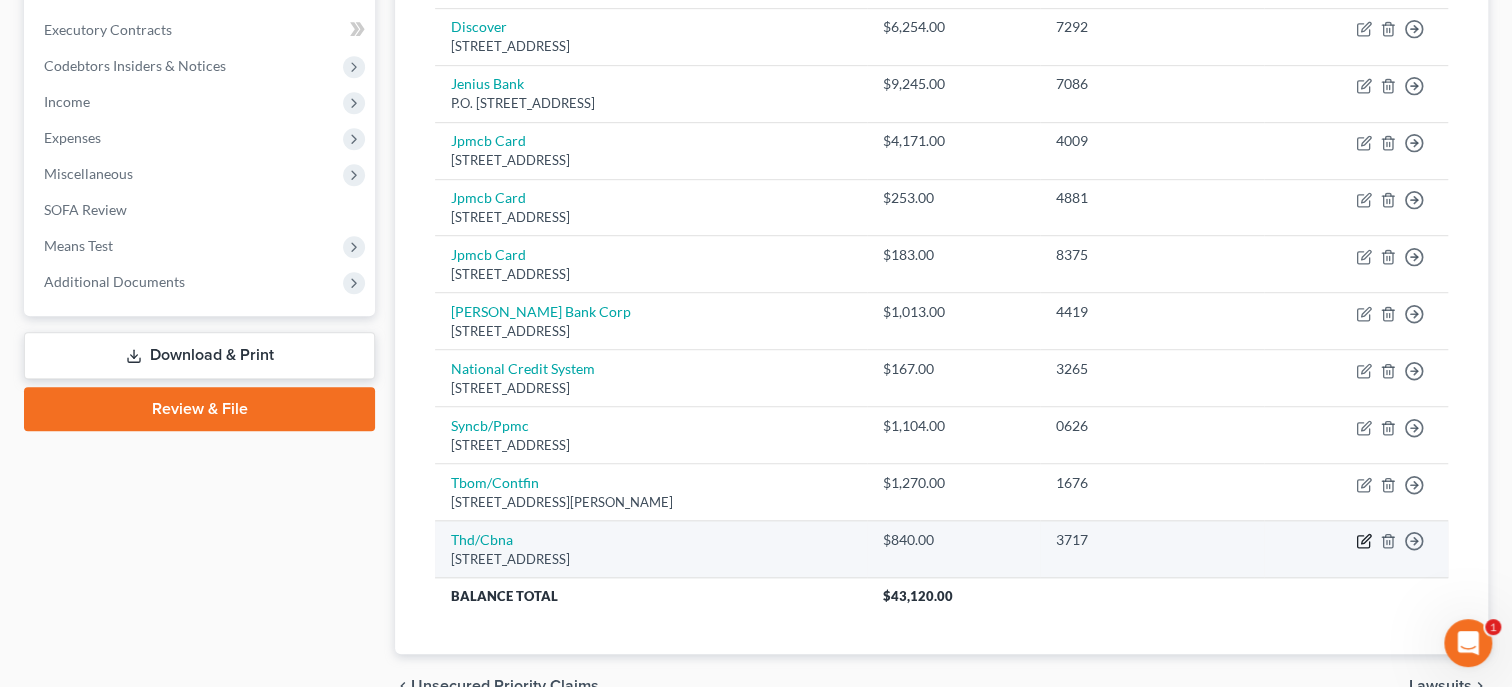click 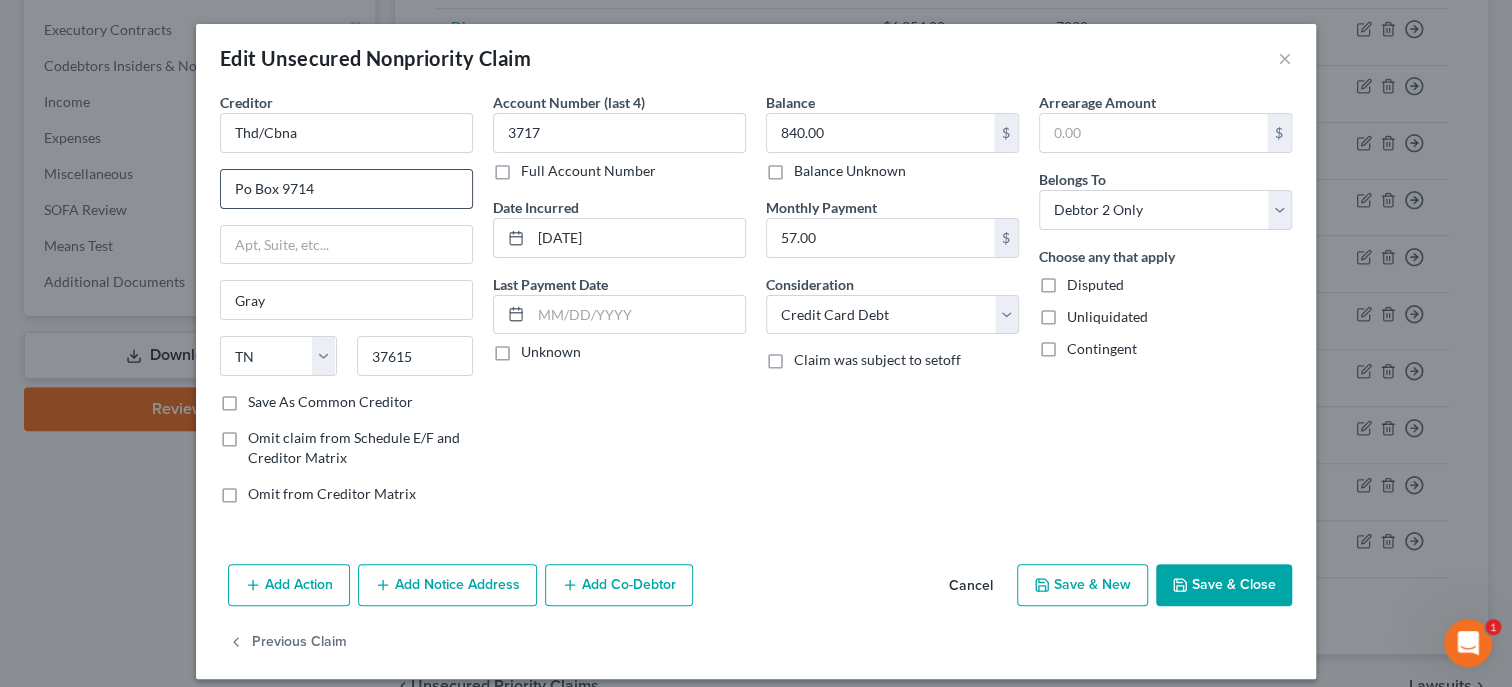 click on "Po Box 9714" at bounding box center [346, 189] 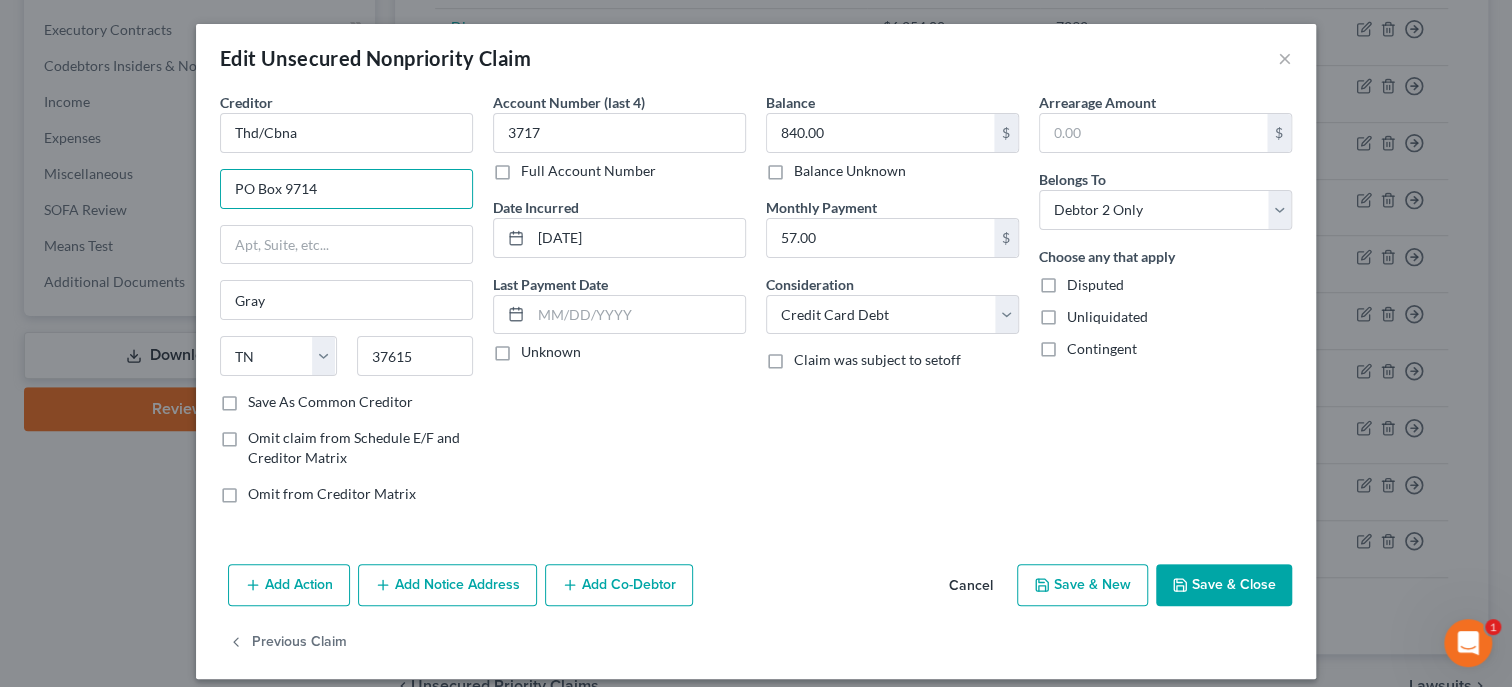 click on "Save & Close" at bounding box center (1224, 585) 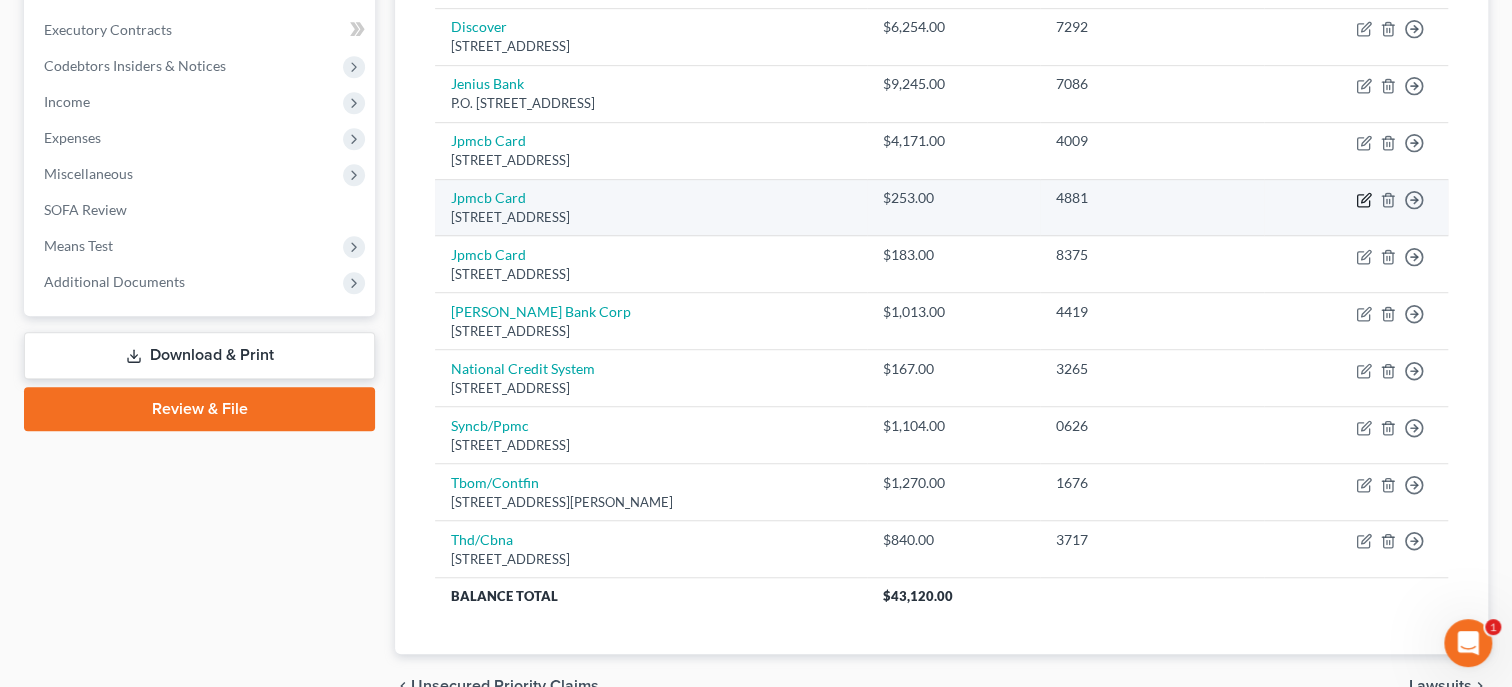 click 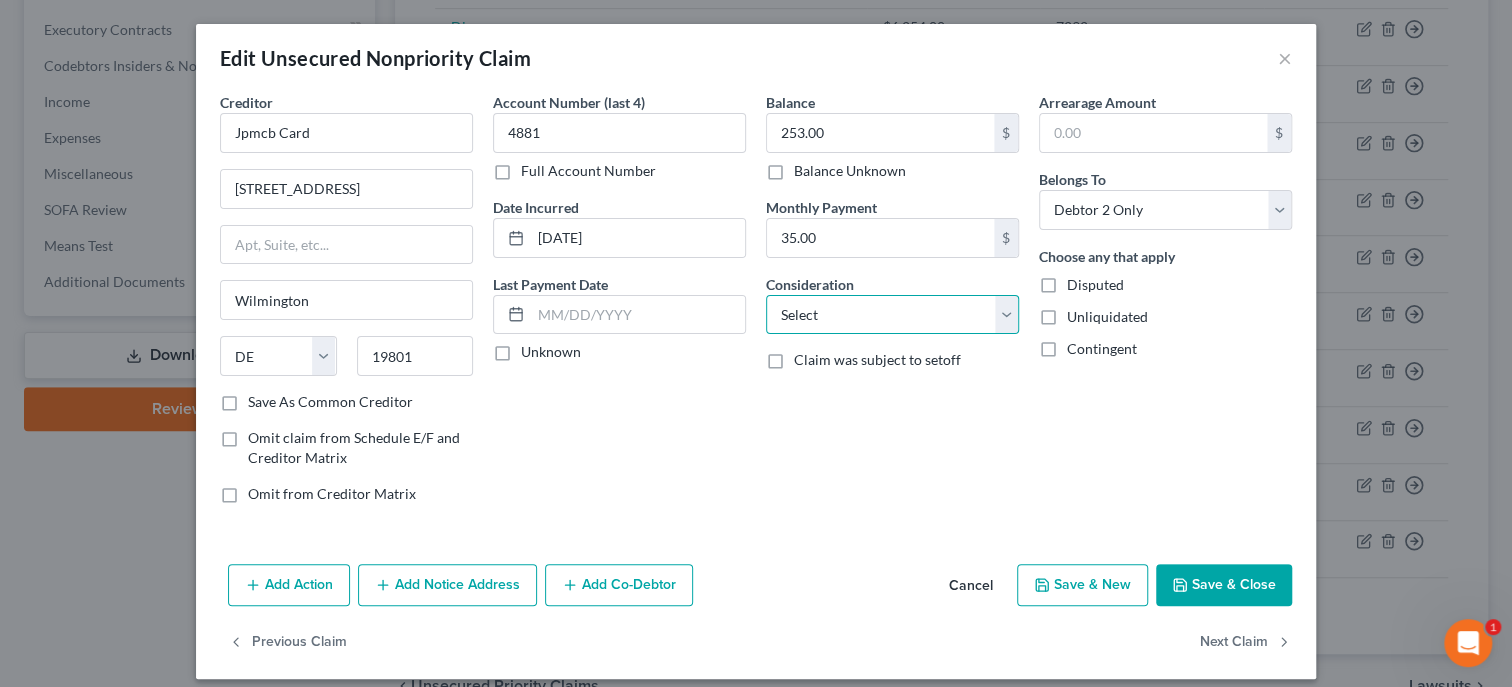 click on "Select Cable / Satellite Services Collection Agency Credit Card Debt Debt Counseling / Attorneys Deficiency Balance Domestic Support Obligations Home / Car Repairs Income Taxes Judgment Liens Medical Services Monies Loaned / Advanced Mortgage Obligation From Divorce Or Separation Obligation To Pensions Other Overdrawn Bank Account Promised To Help Pay Creditors Student Loans Suppliers And Vendors Telephone / Internet Services Utility Services" at bounding box center (892, 315) 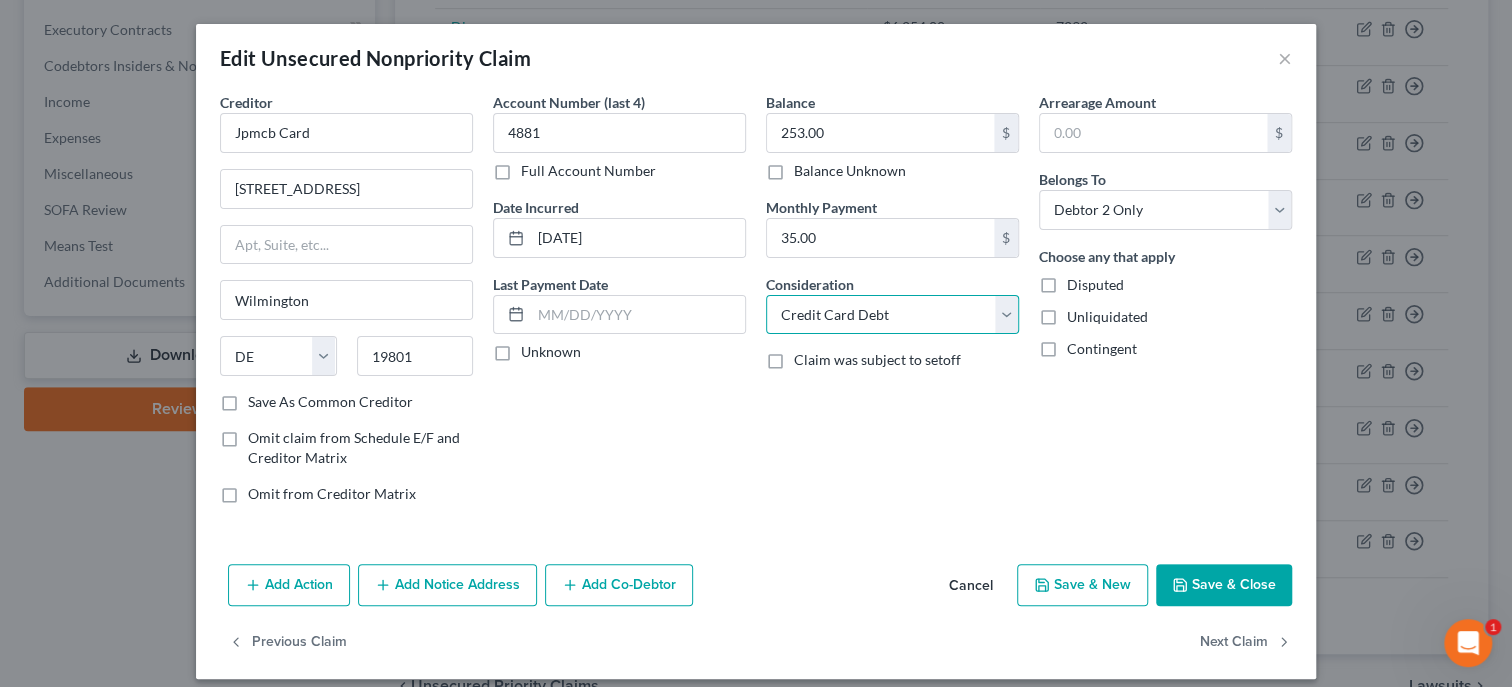 click on "Credit Card Debt" at bounding box center (0, 0) 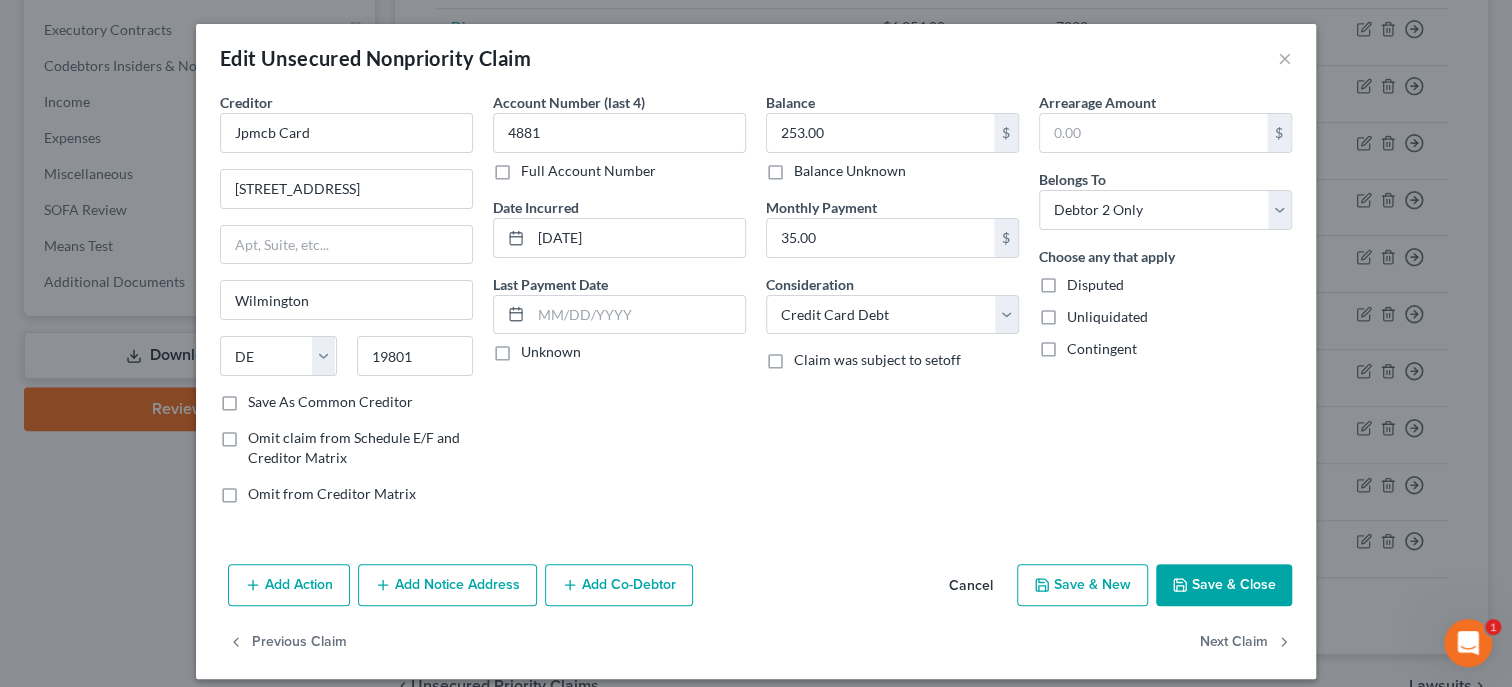 click on "Save & Close" at bounding box center (1224, 585) 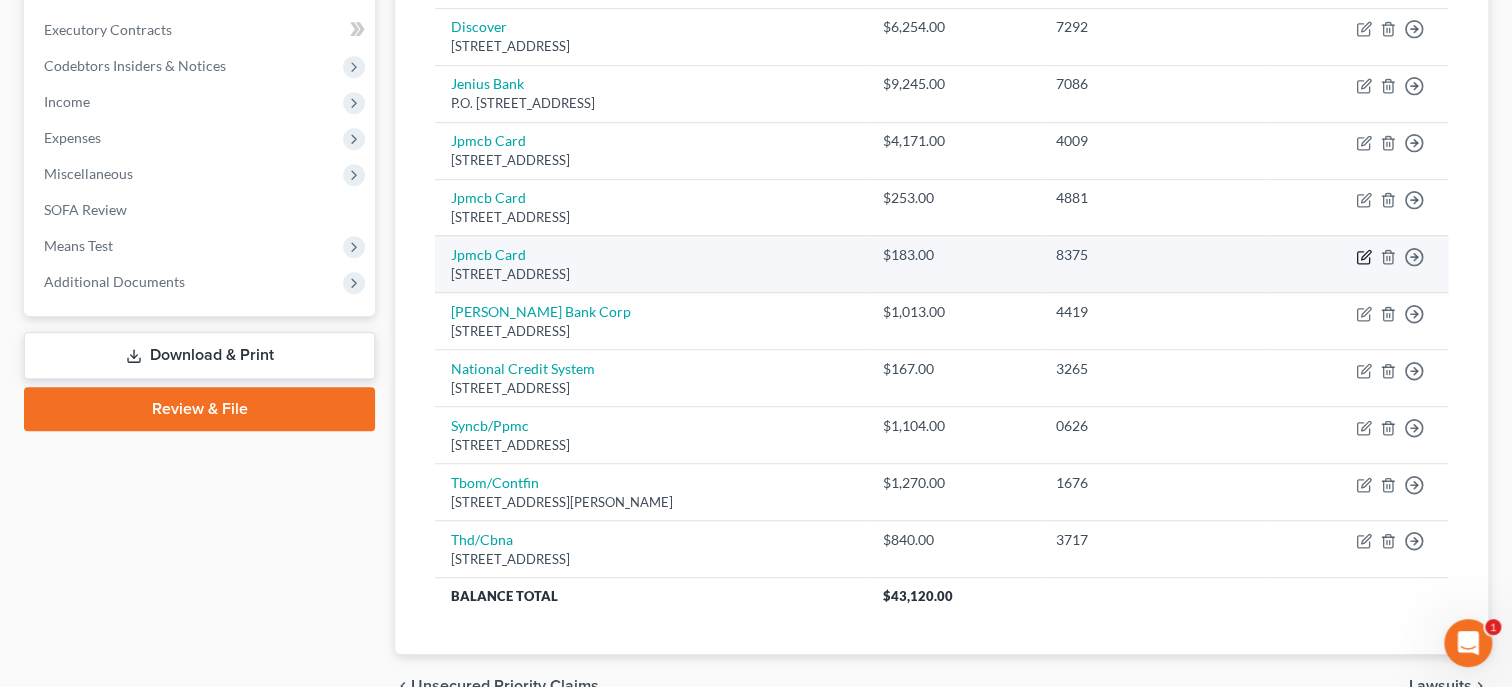 click 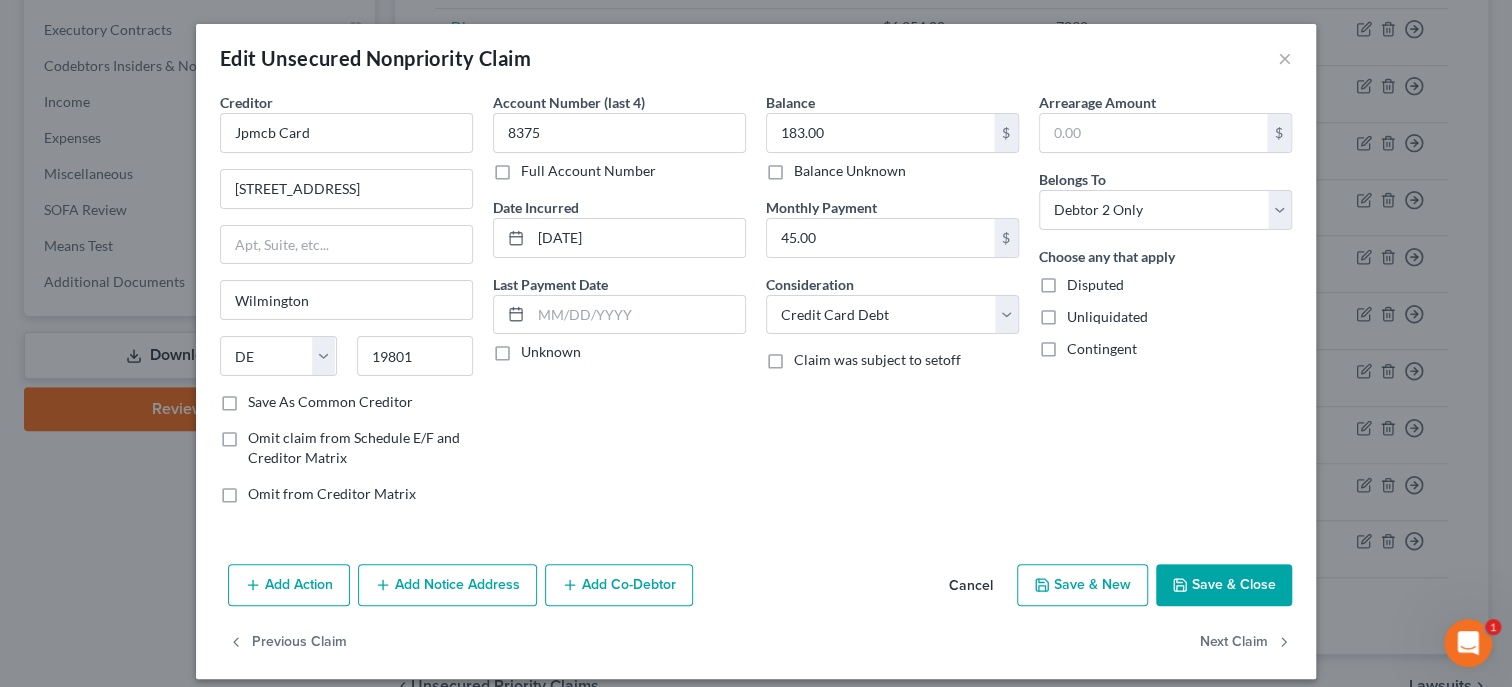 click on "Save & Close" at bounding box center (1224, 585) 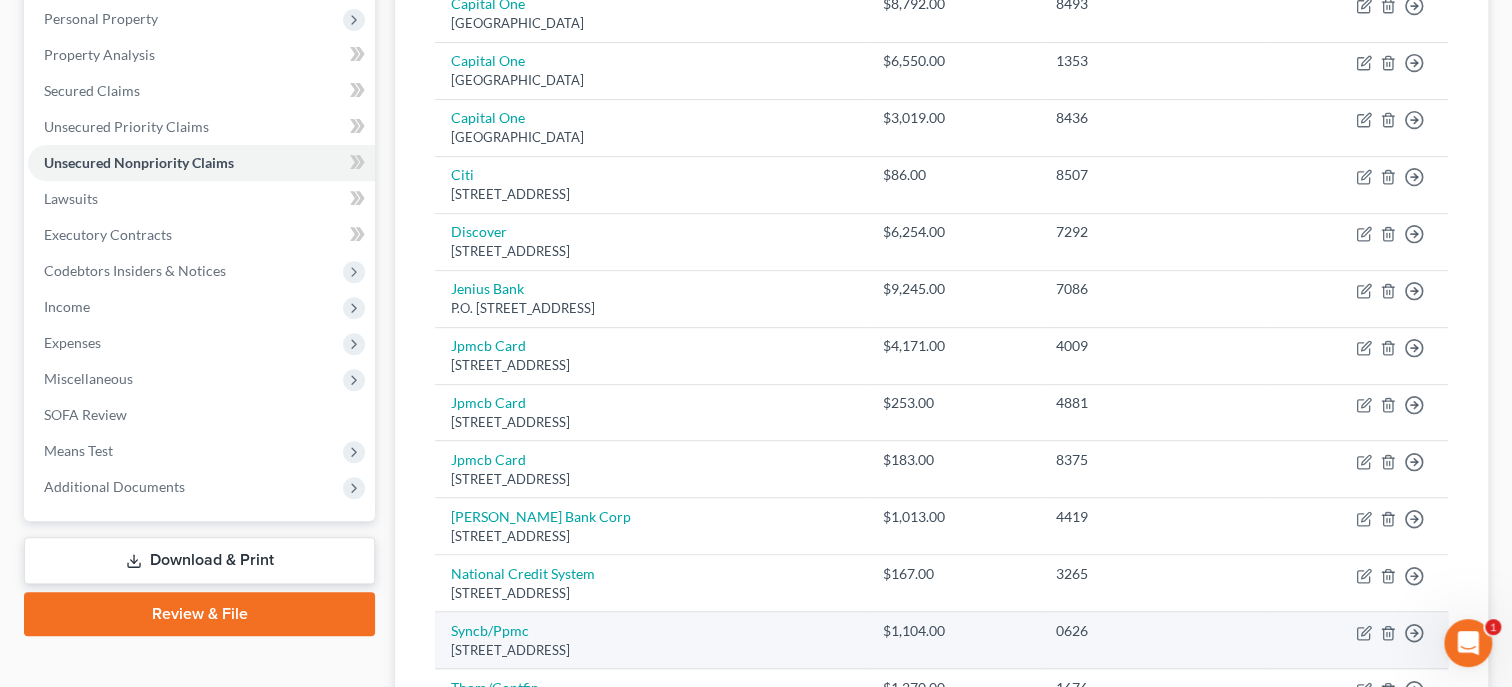 scroll, scrollTop: 284, scrollLeft: 0, axis: vertical 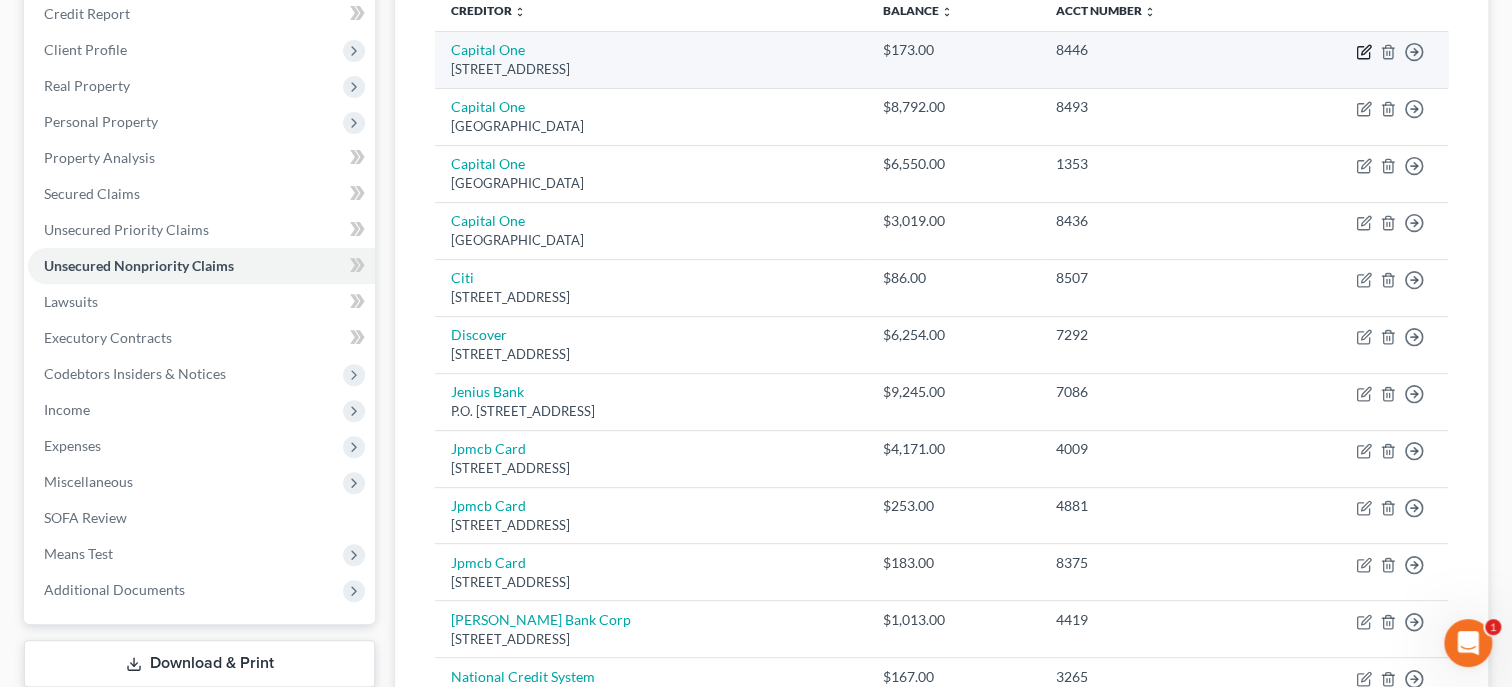 click 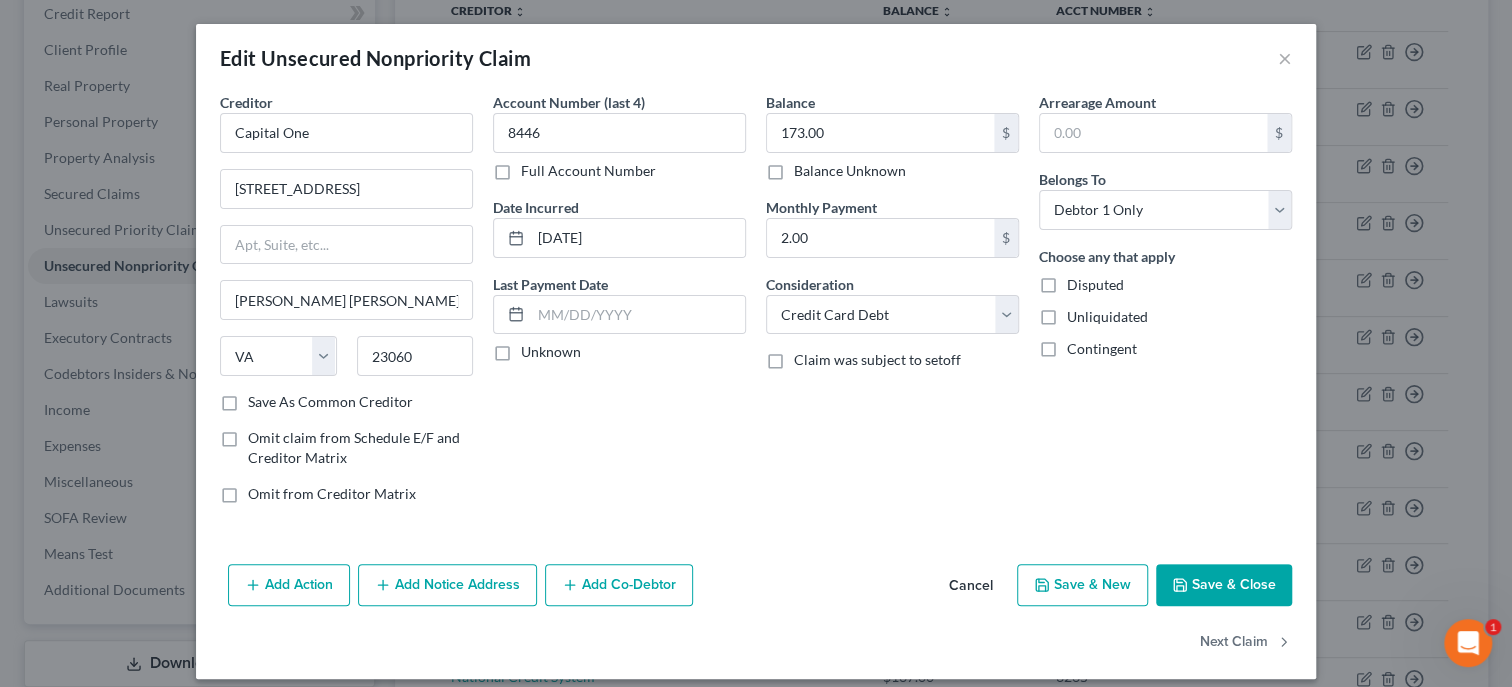 click on "Save & Close" at bounding box center [1224, 585] 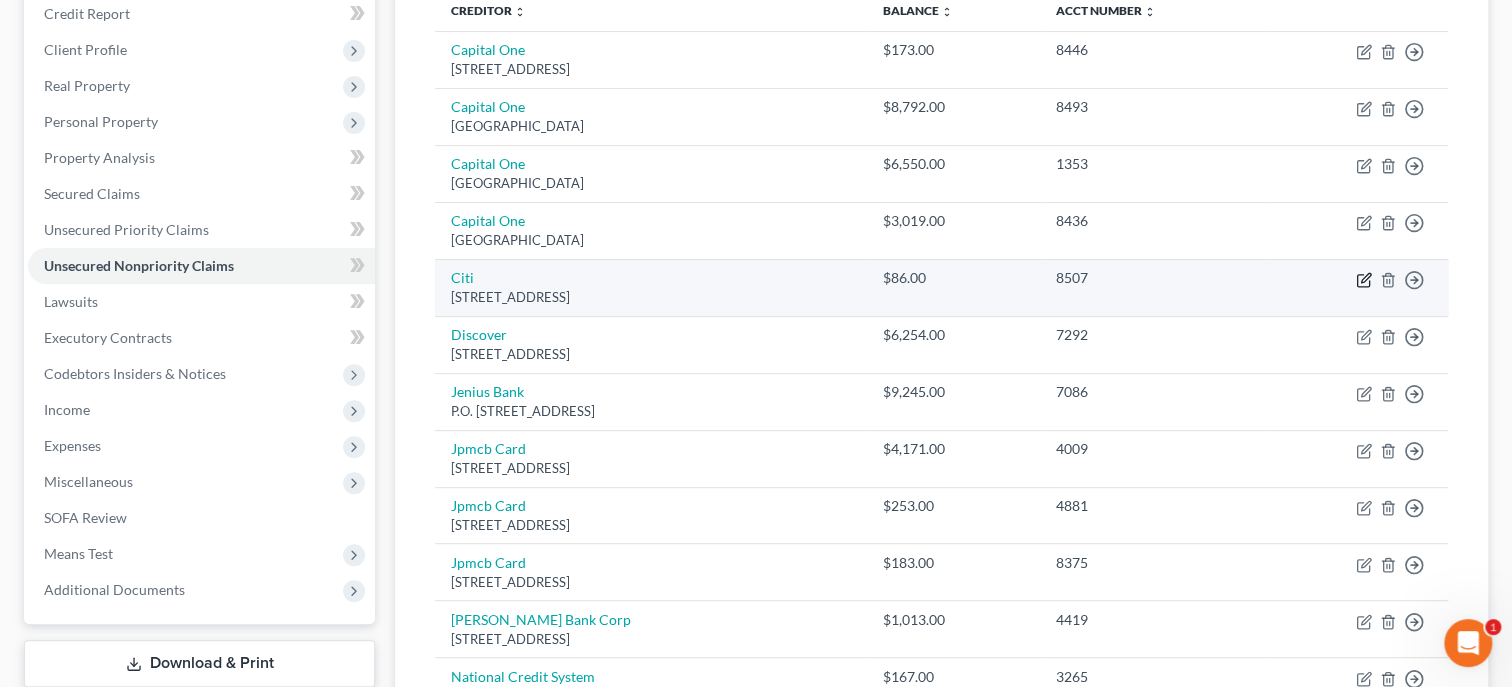 click 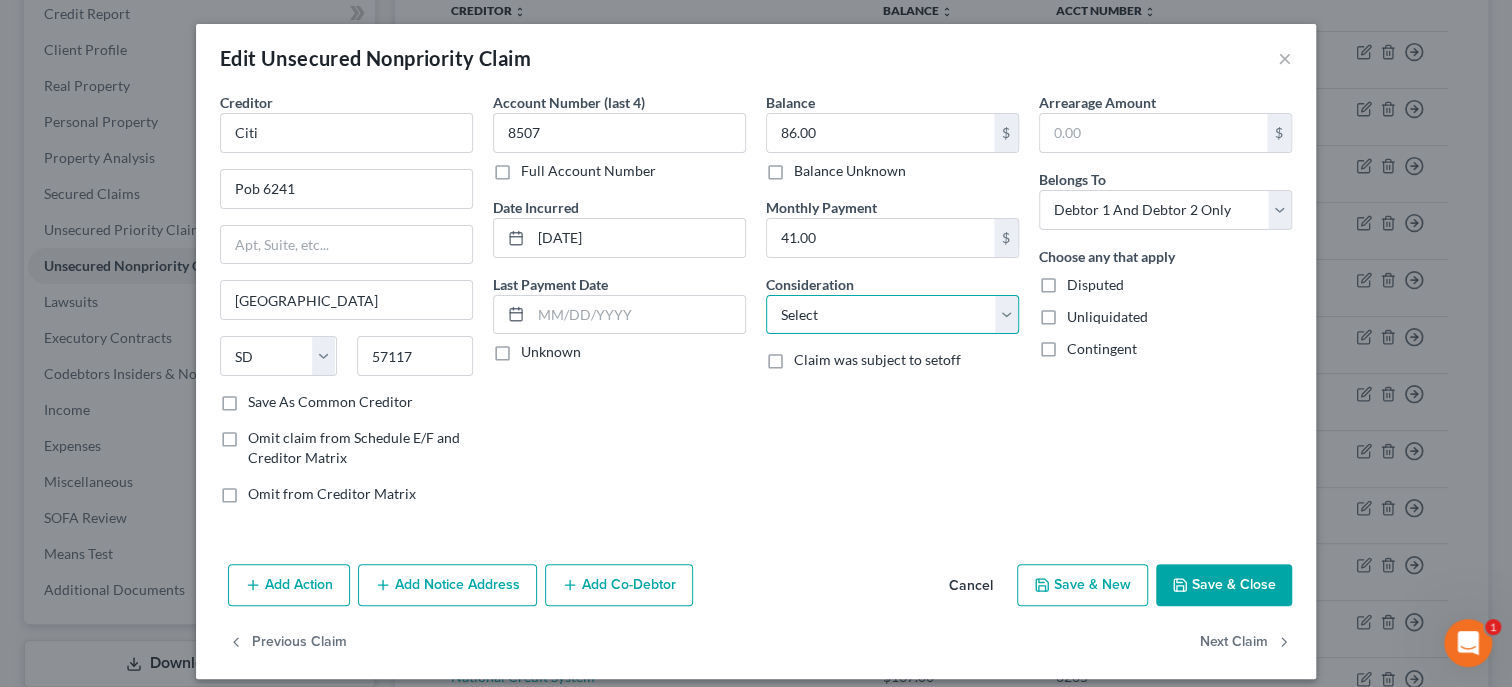 click on "Select Cable / Satellite Services Collection Agency Credit Card Debt Debt Counseling / Attorneys Deficiency Balance Domestic Support Obligations Home / Car Repairs Income Taxes Judgment Liens Medical Services Monies Loaned / Advanced Mortgage Obligation From Divorce Or Separation Obligation To Pensions Other Overdrawn Bank Account Promised To Help Pay Creditors Student Loans Suppliers And Vendors Telephone / Internet Services Utility Services" at bounding box center (892, 315) 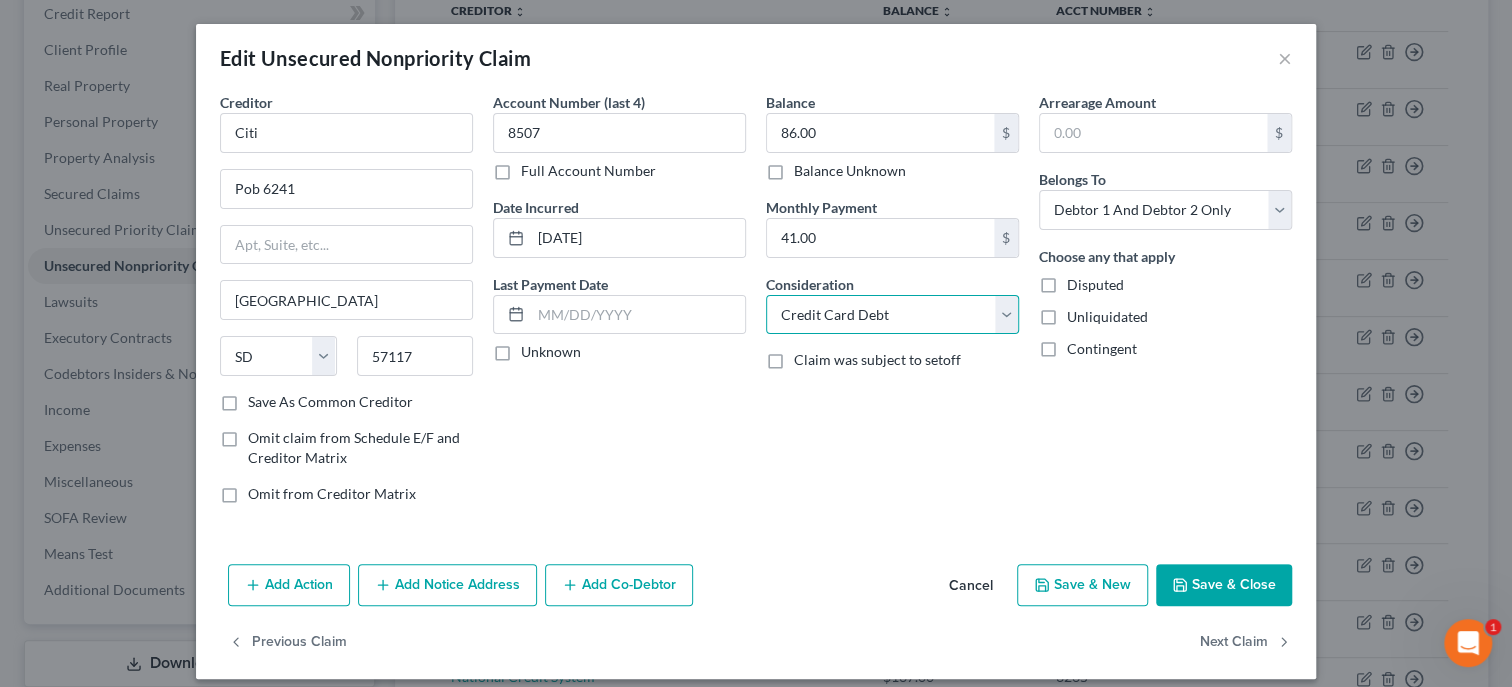 click on "Credit Card Debt" at bounding box center [0, 0] 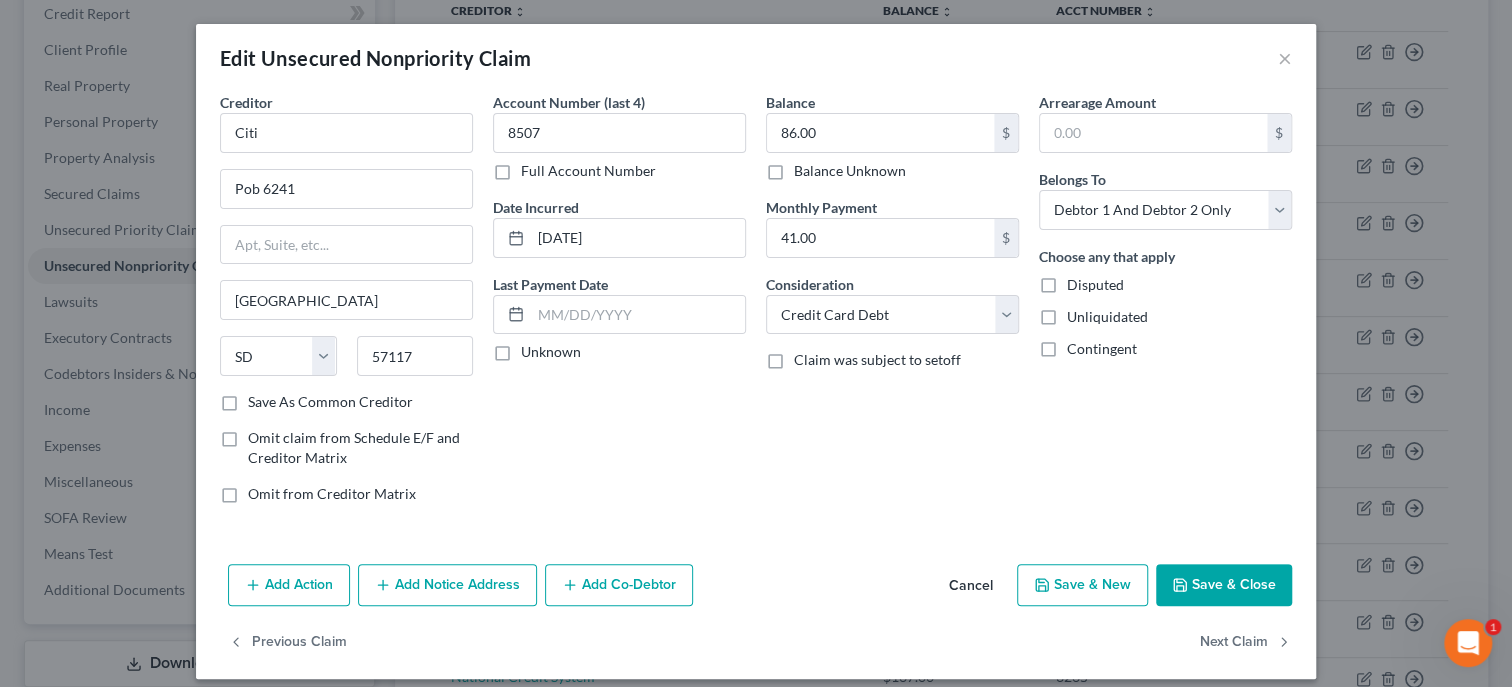 click on "Save & Close" at bounding box center [1224, 585] 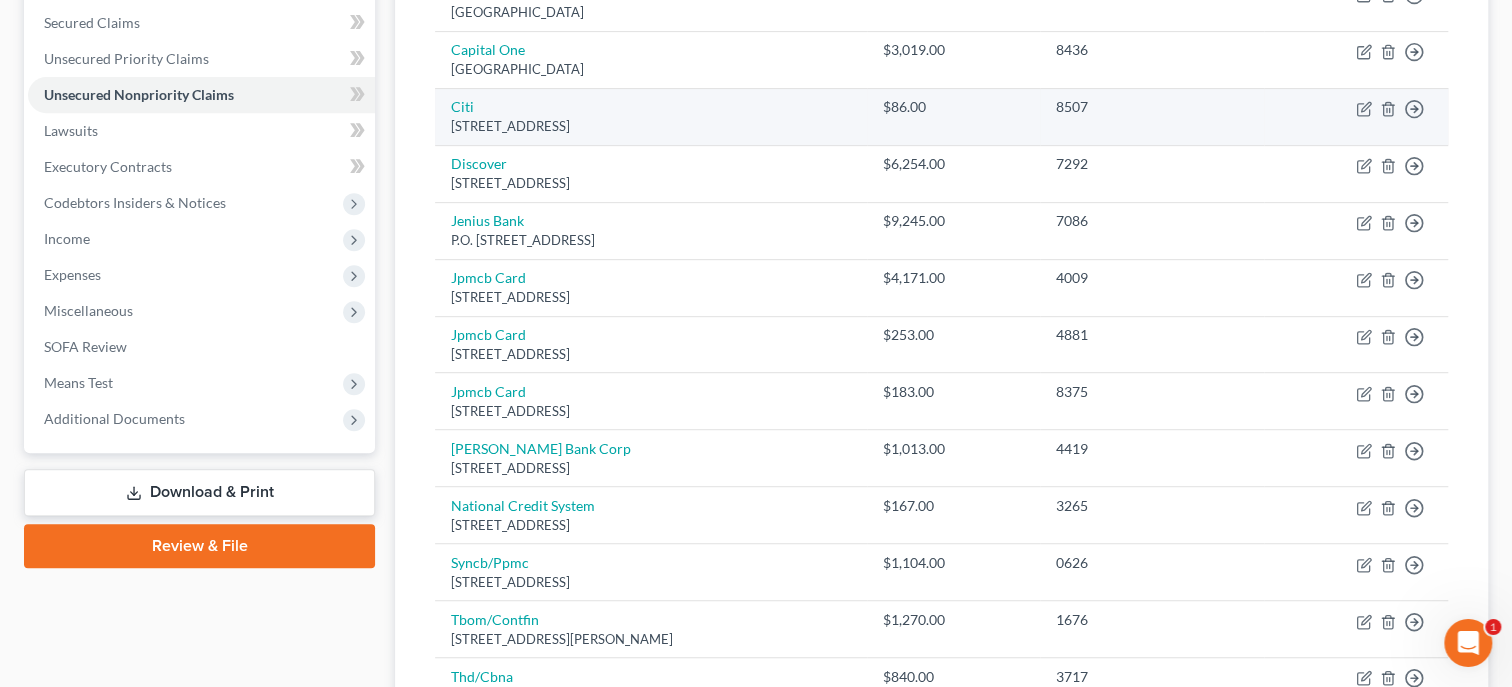 scroll, scrollTop: 490, scrollLeft: 0, axis: vertical 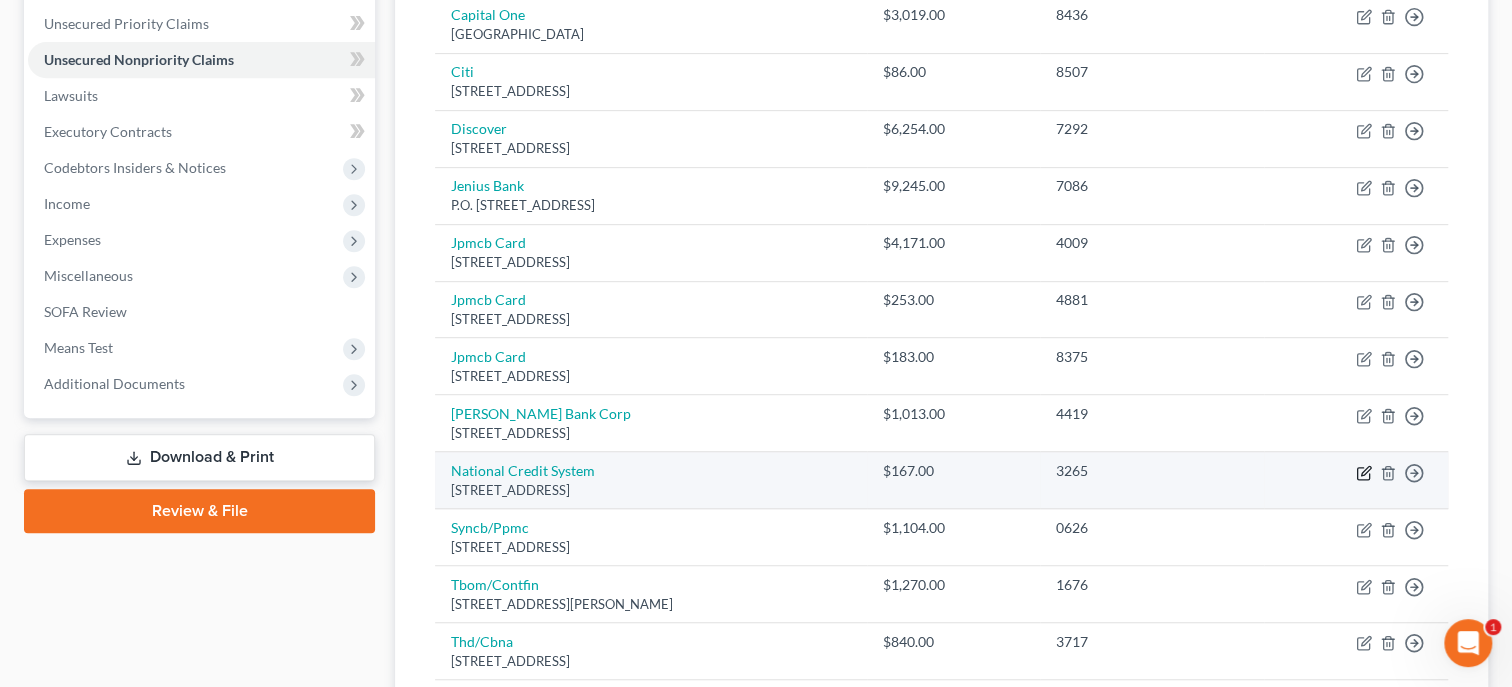 click 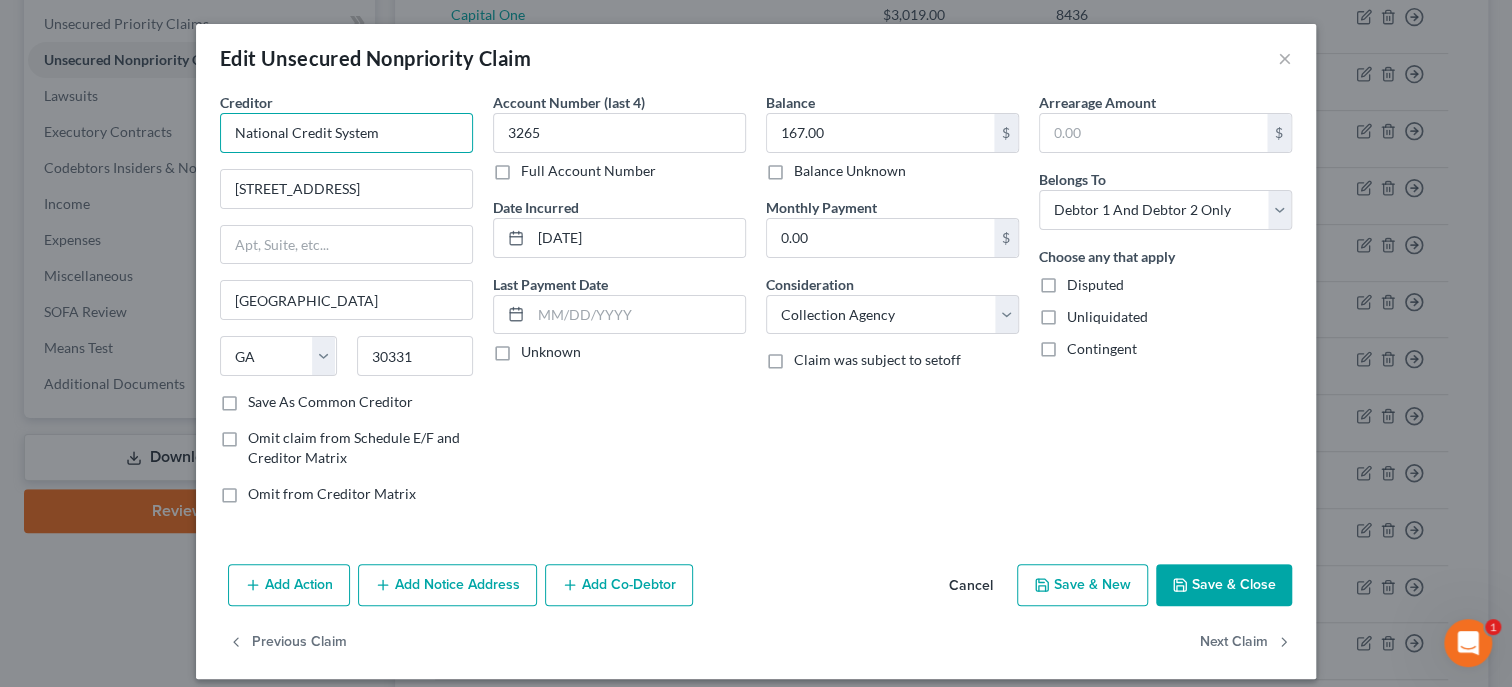 click on "National Credit System" at bounding box center (346, 133) 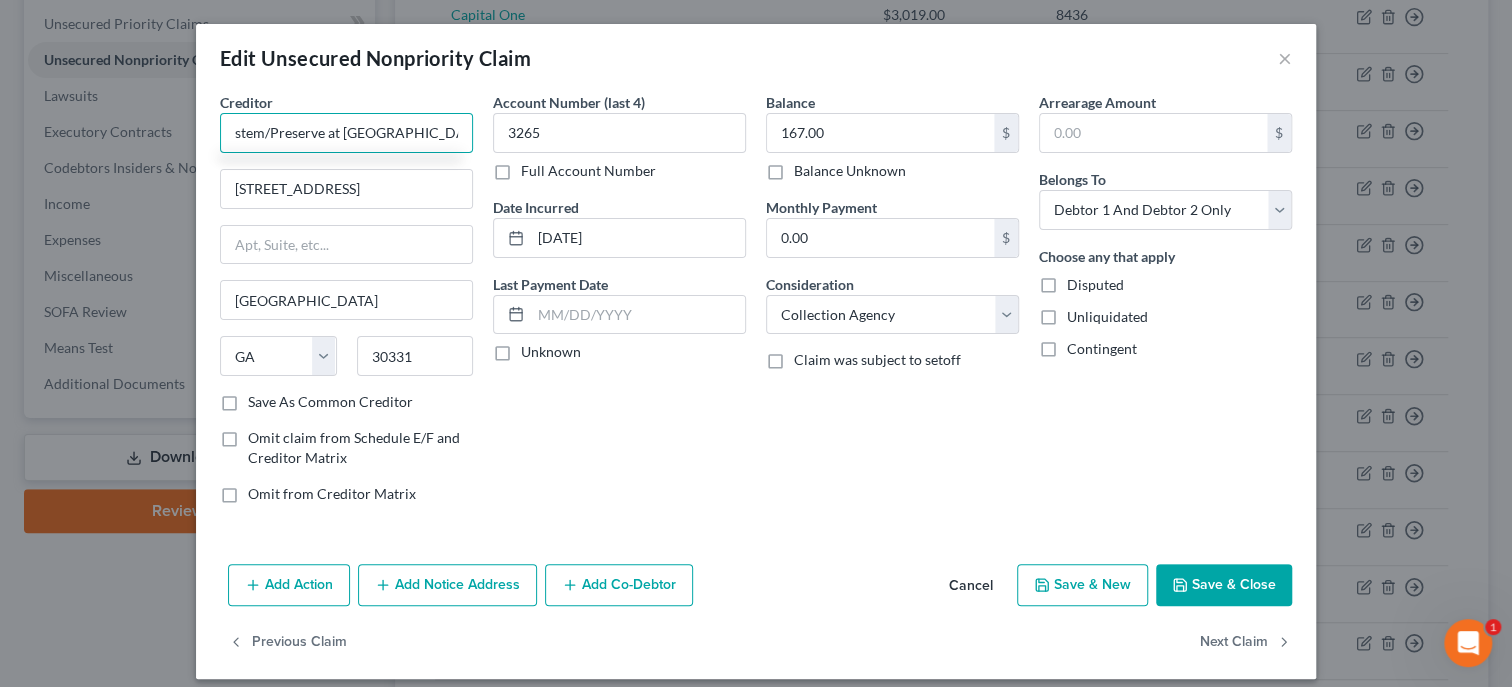 scroll, scrollTop: 0, scrollLeft: 121, axis: horizontal 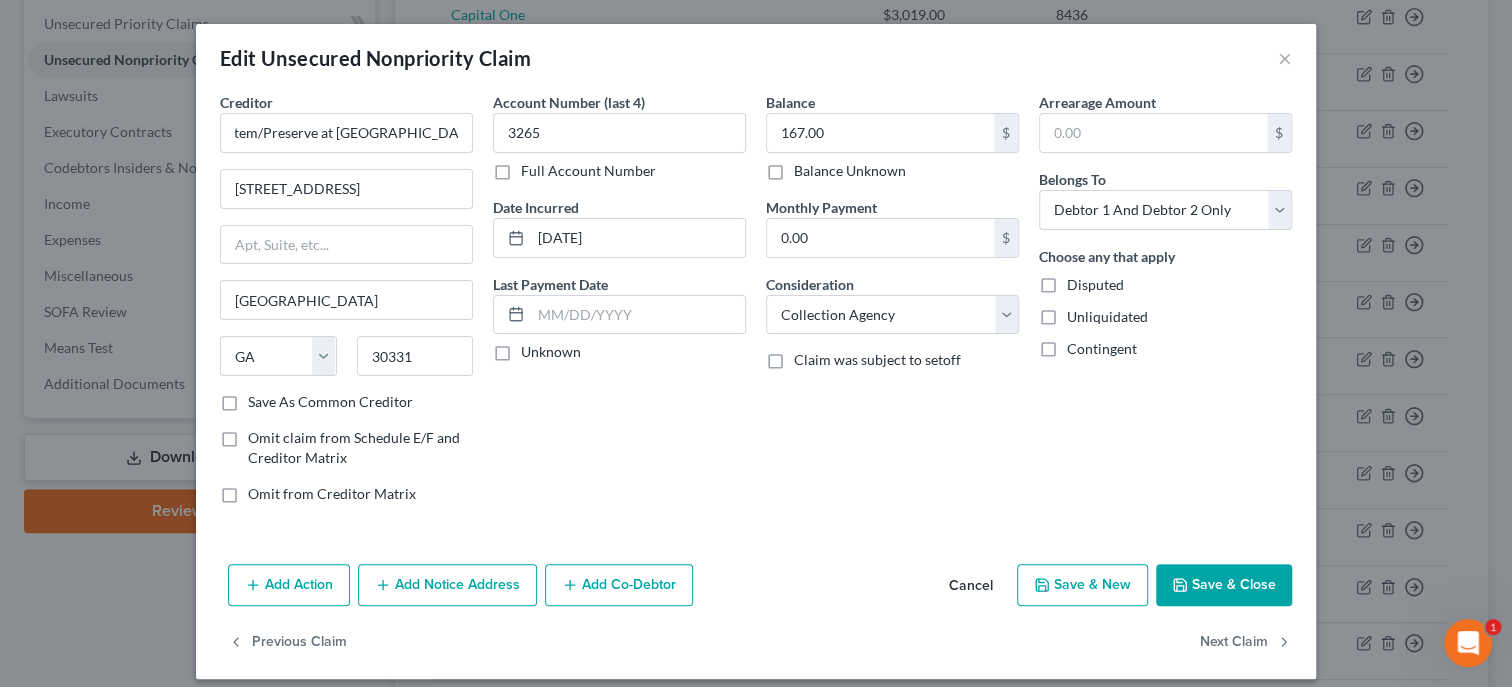 click on "Save & Close" at bounding box center (1224, 585) 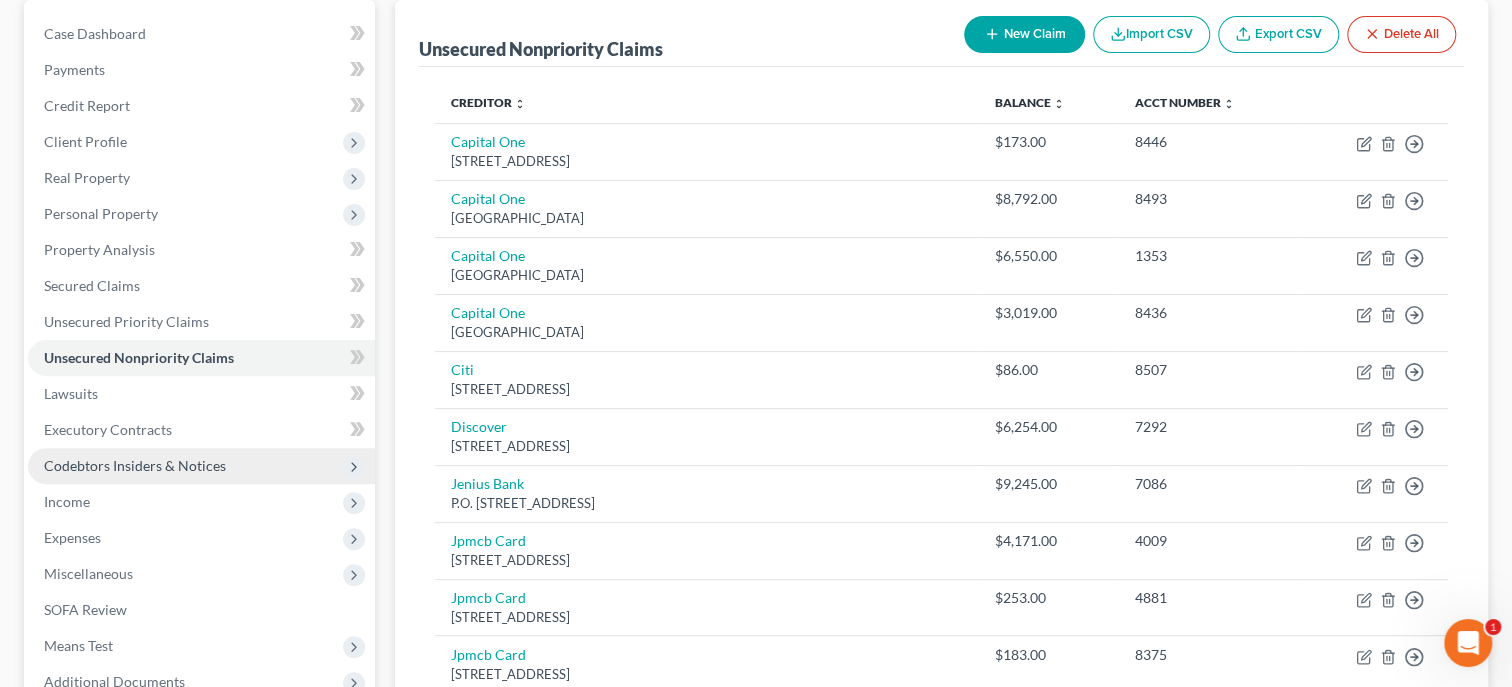 scroll, scrollTop: 181, scrollLeft: 0, axis: vertical 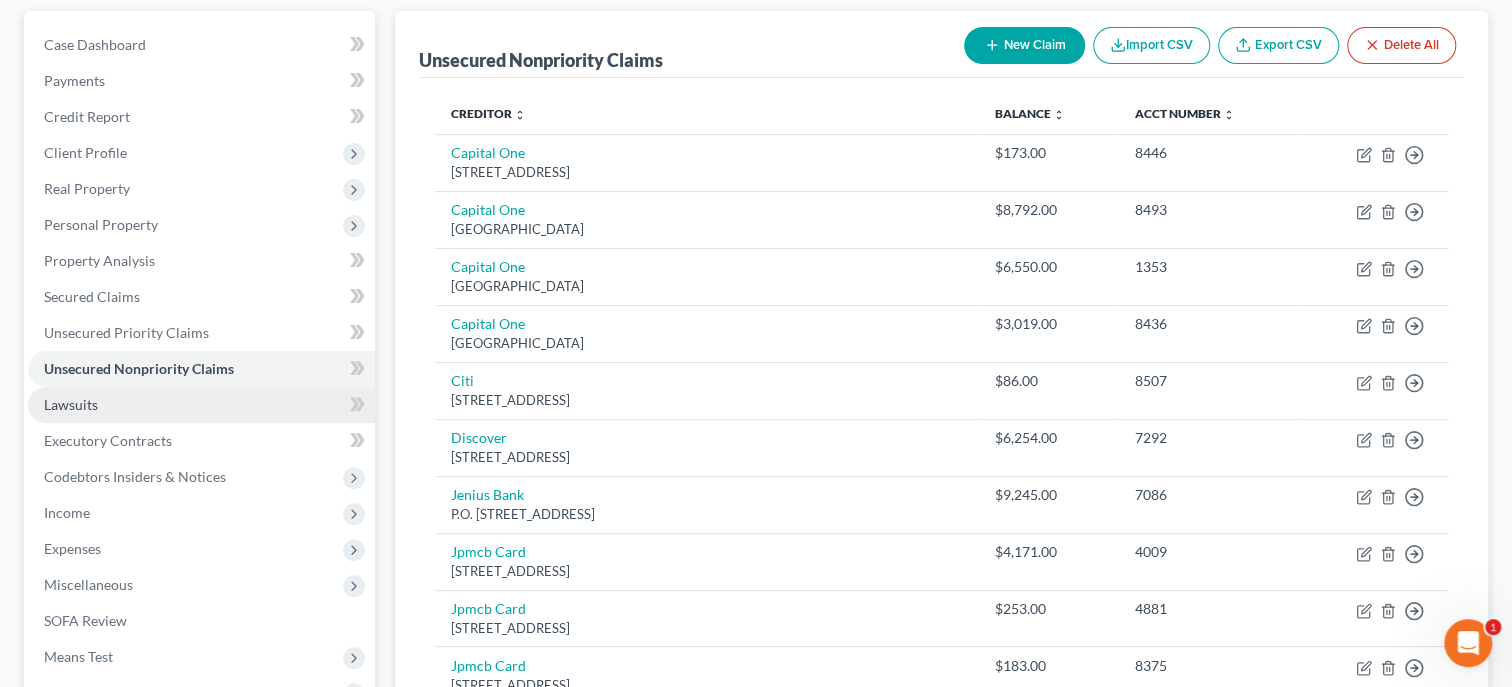 click on "Lawsuits" at bounding box center (201, 405) 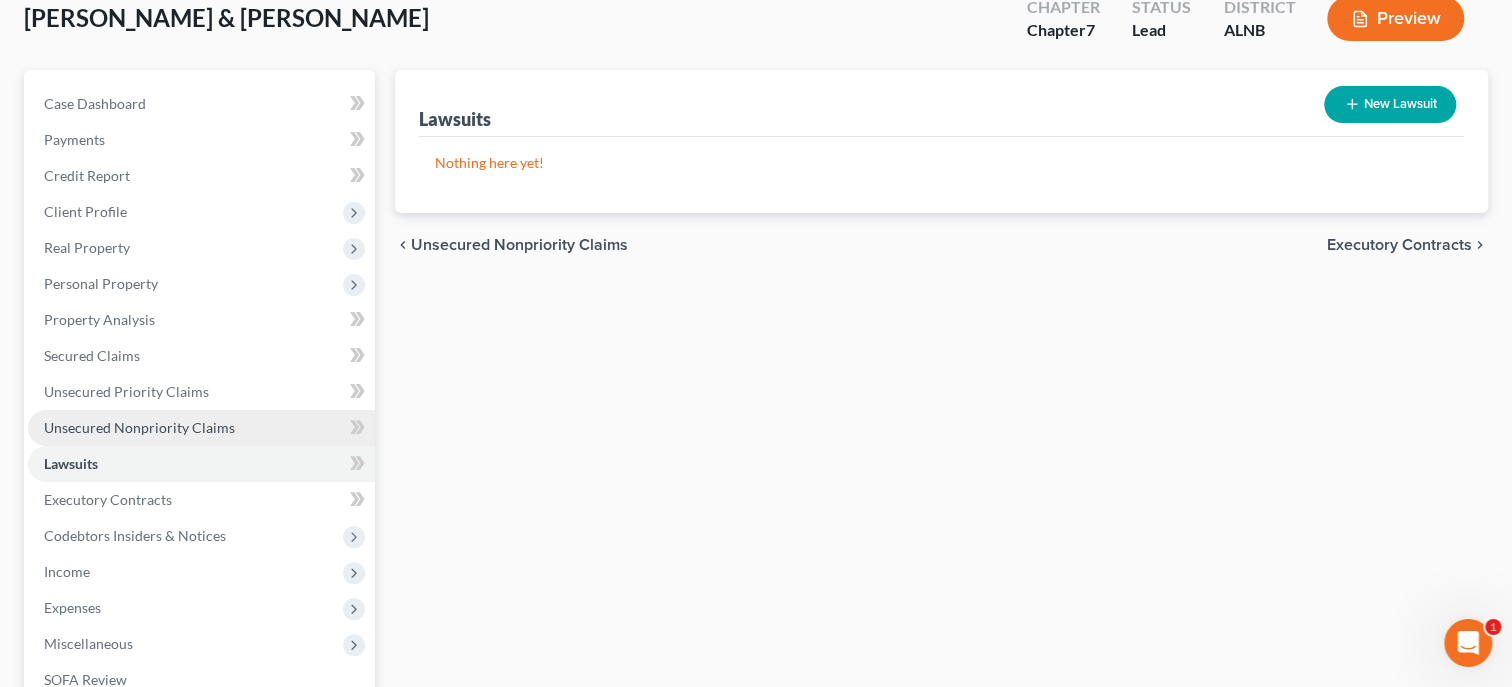 scroll, scrollTop: 205, scrollLeft: 0, axis: vertical 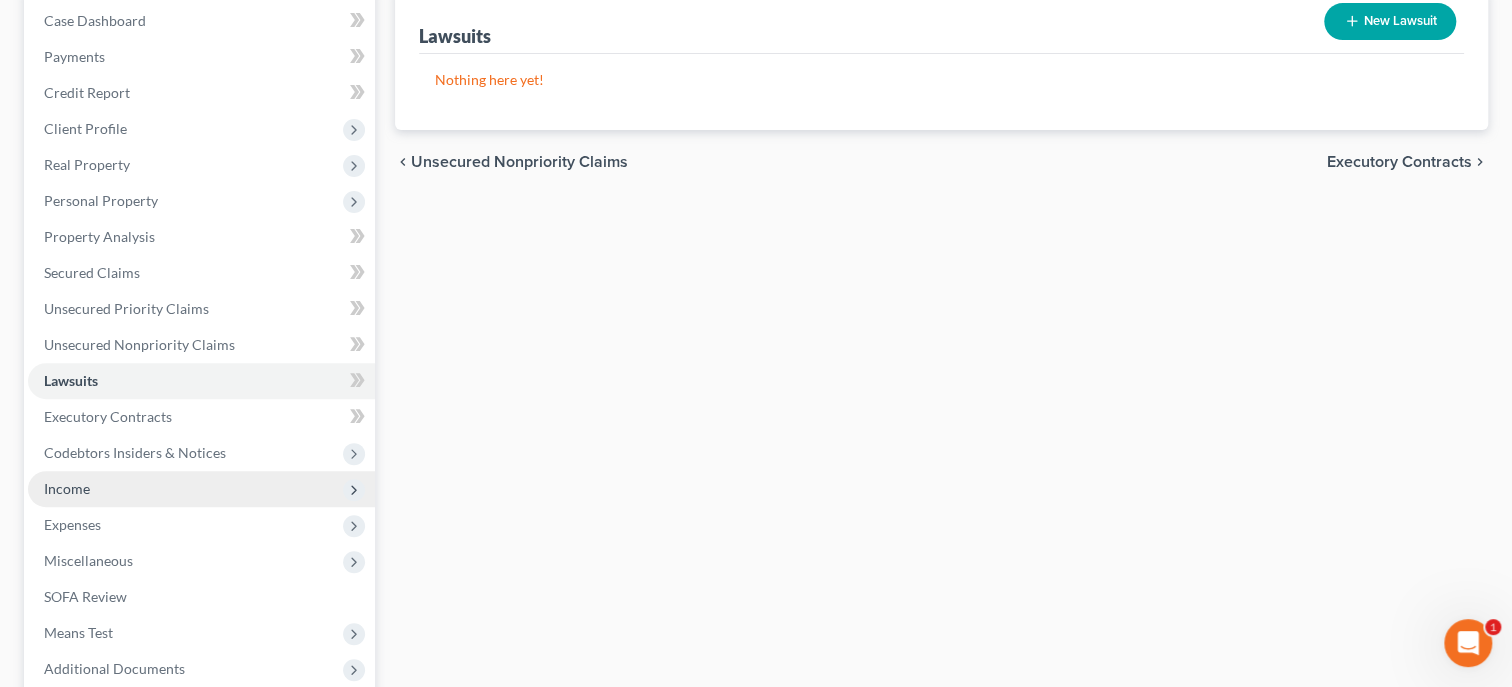 click on "Income" at bounding box center (67, 488) 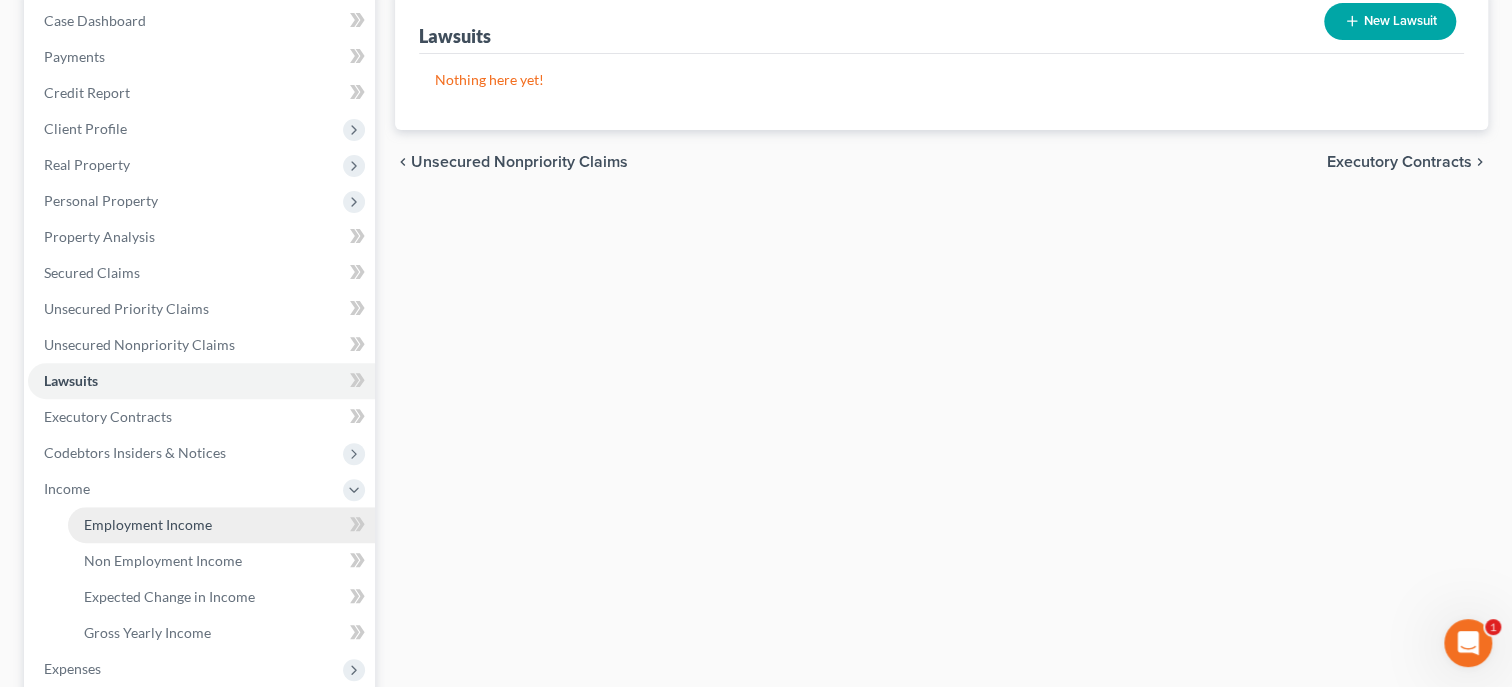 click on "Employment Income" at bounding box center [148, 524] 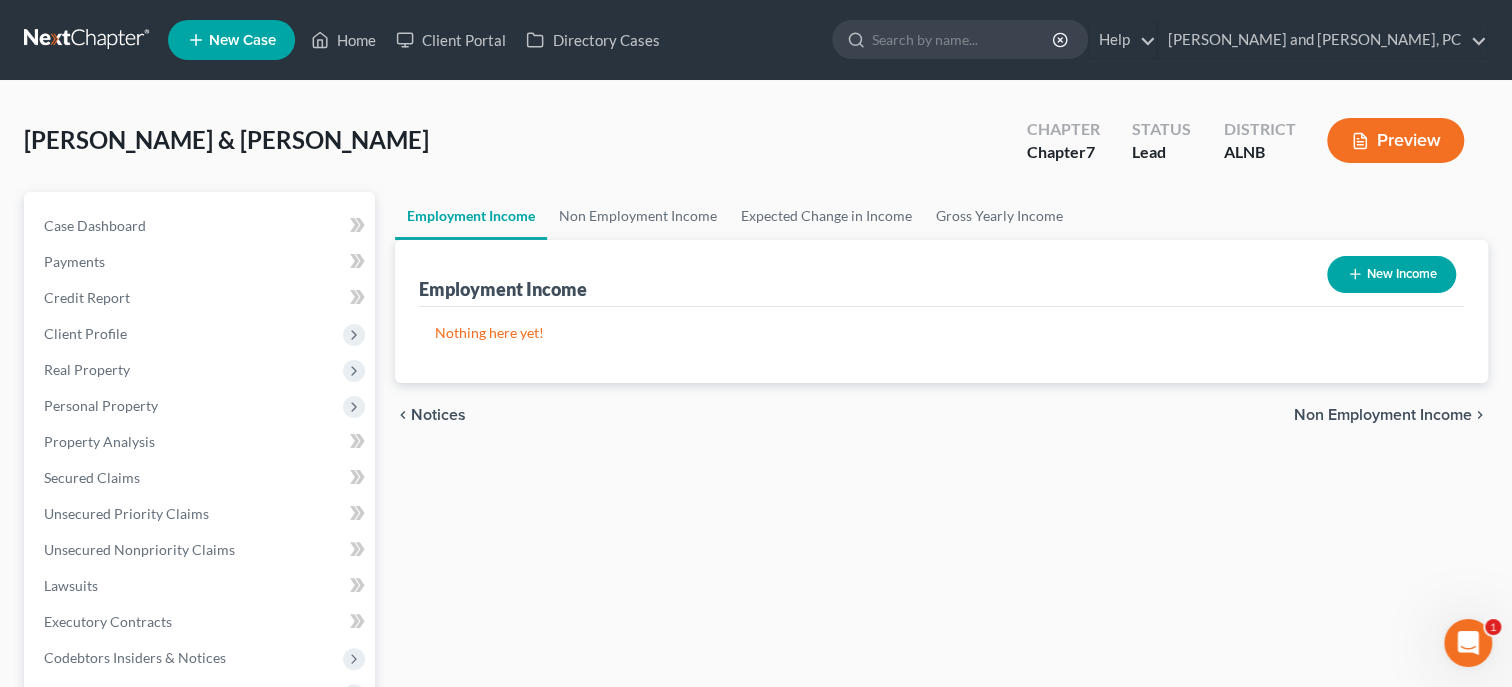 scroll, scrollTop: 0, scrollLeft: 0, axis: both 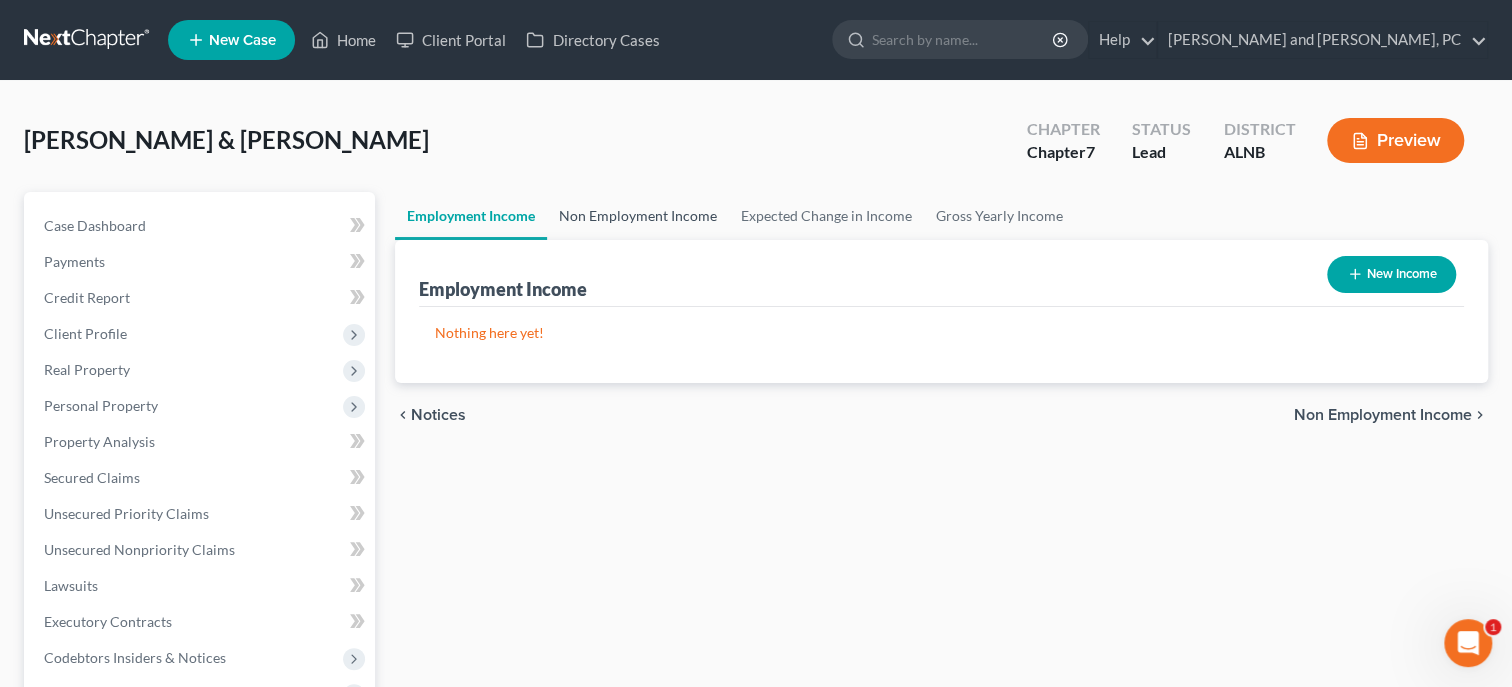click on "Non Employment Income" at bounding box center [638, 216] 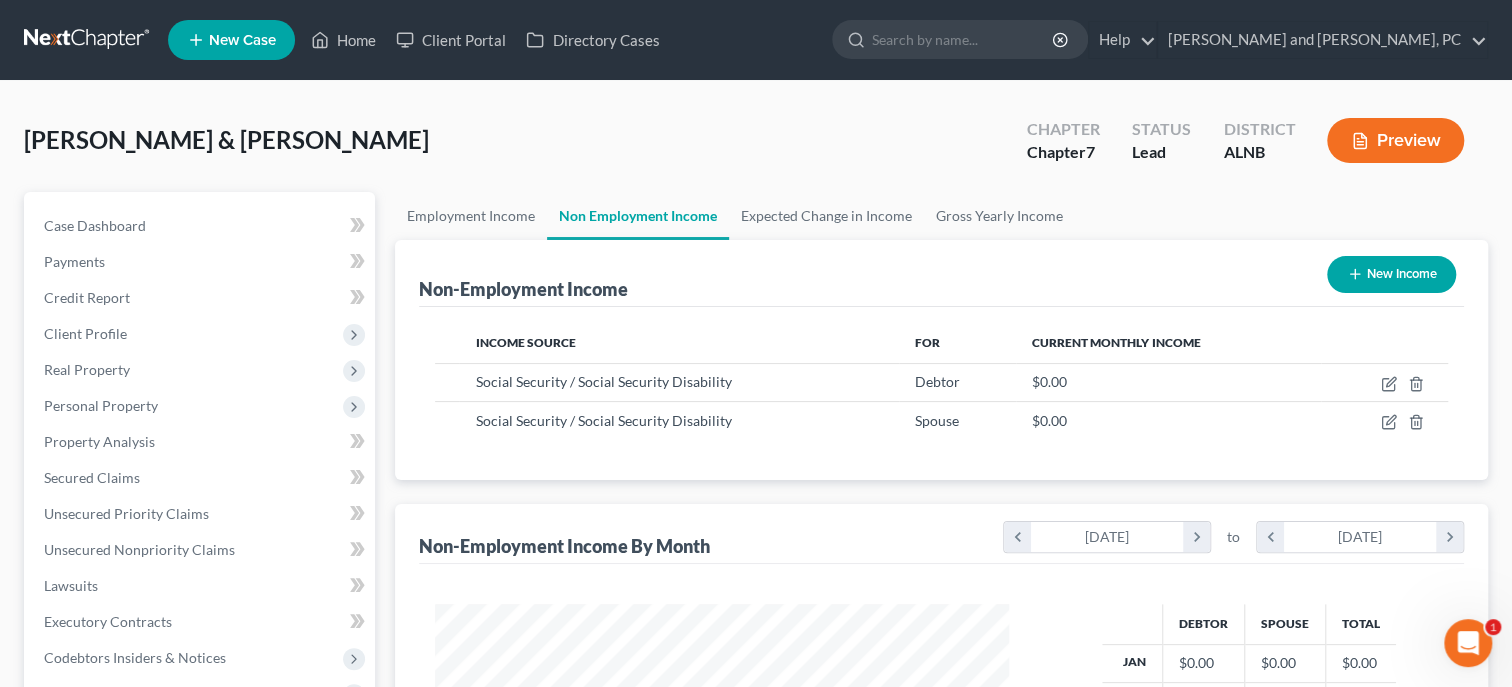 scroll, scrollTop: 999642, scrollLeft: 999386, axis: both 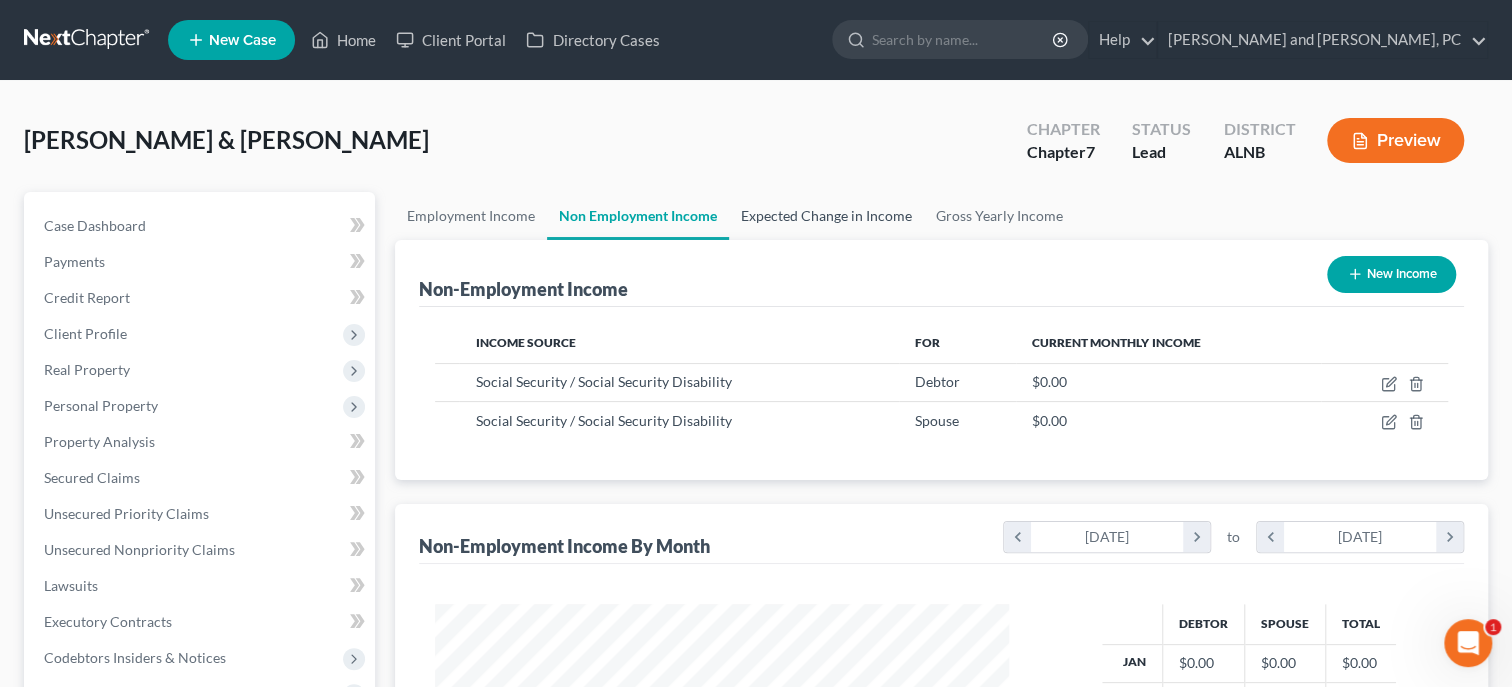 click on "Expected Change in Income" at bounding box center [826, 216] 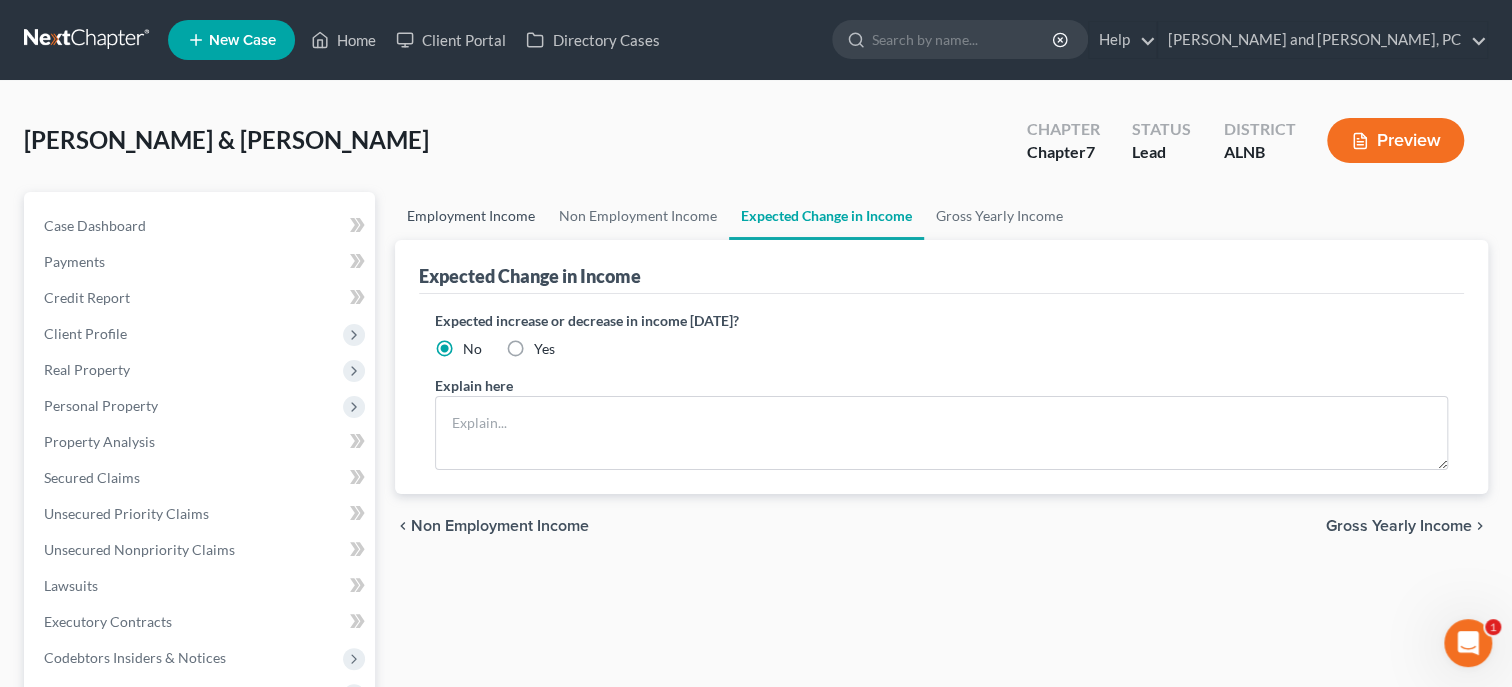 click on "Employment Income" at bounding box center (471, 216) 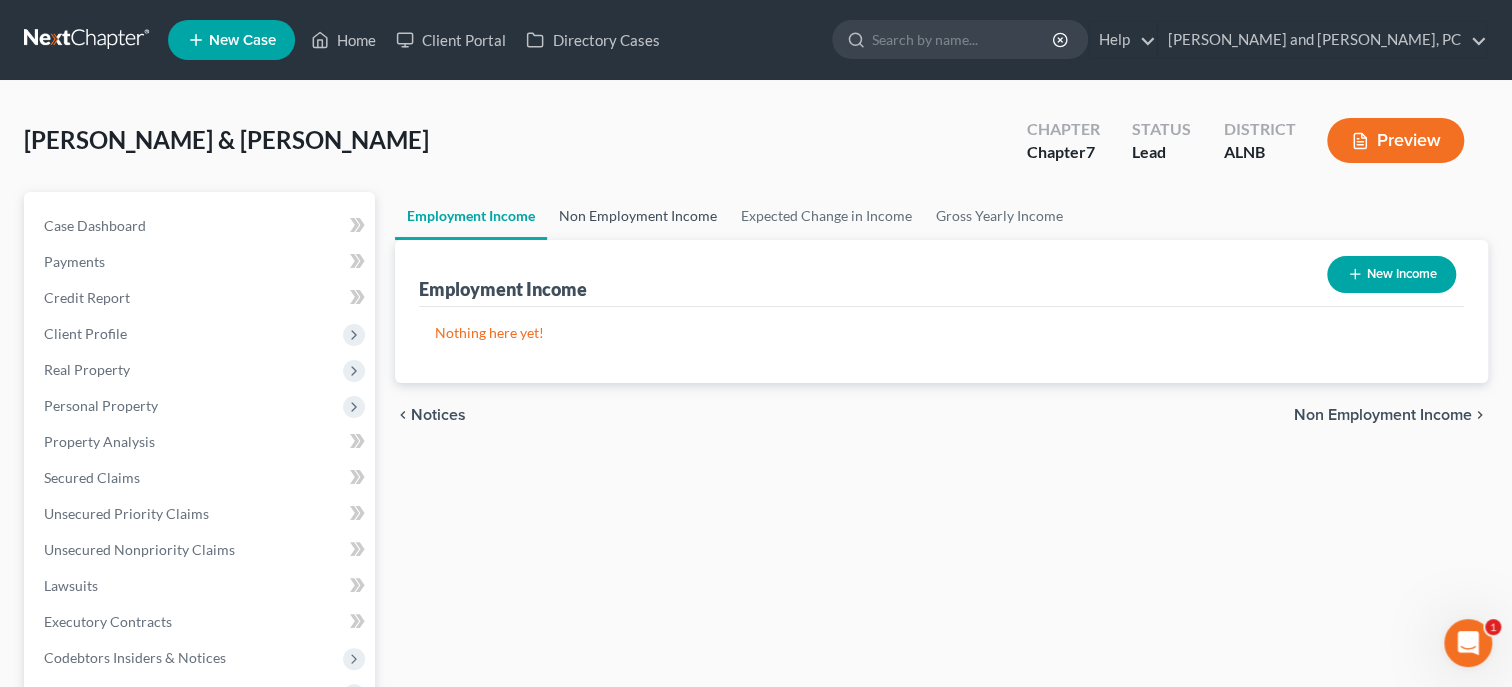 click on "Non Employment Income" at bounding box center (638, 216) 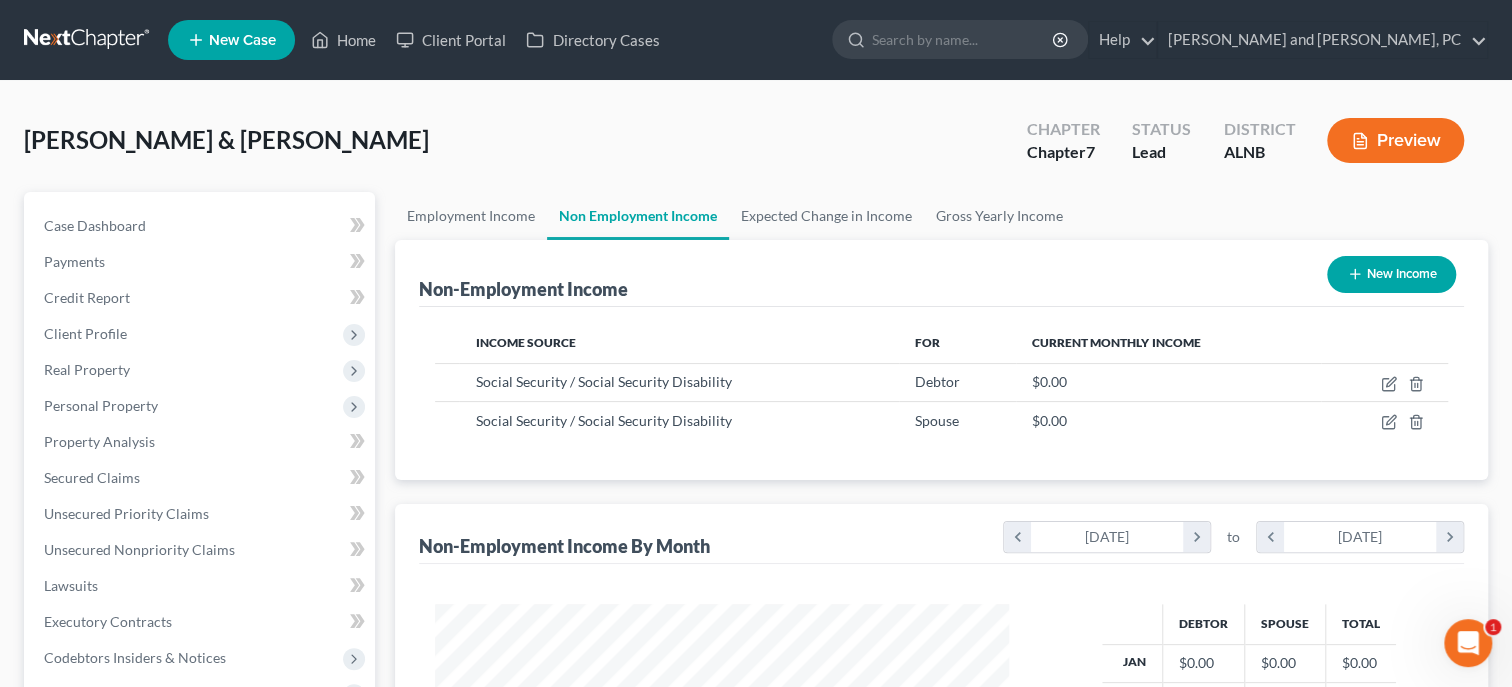 scroll, scrollTop: 999642, scrollLeft: 999386, axis: both 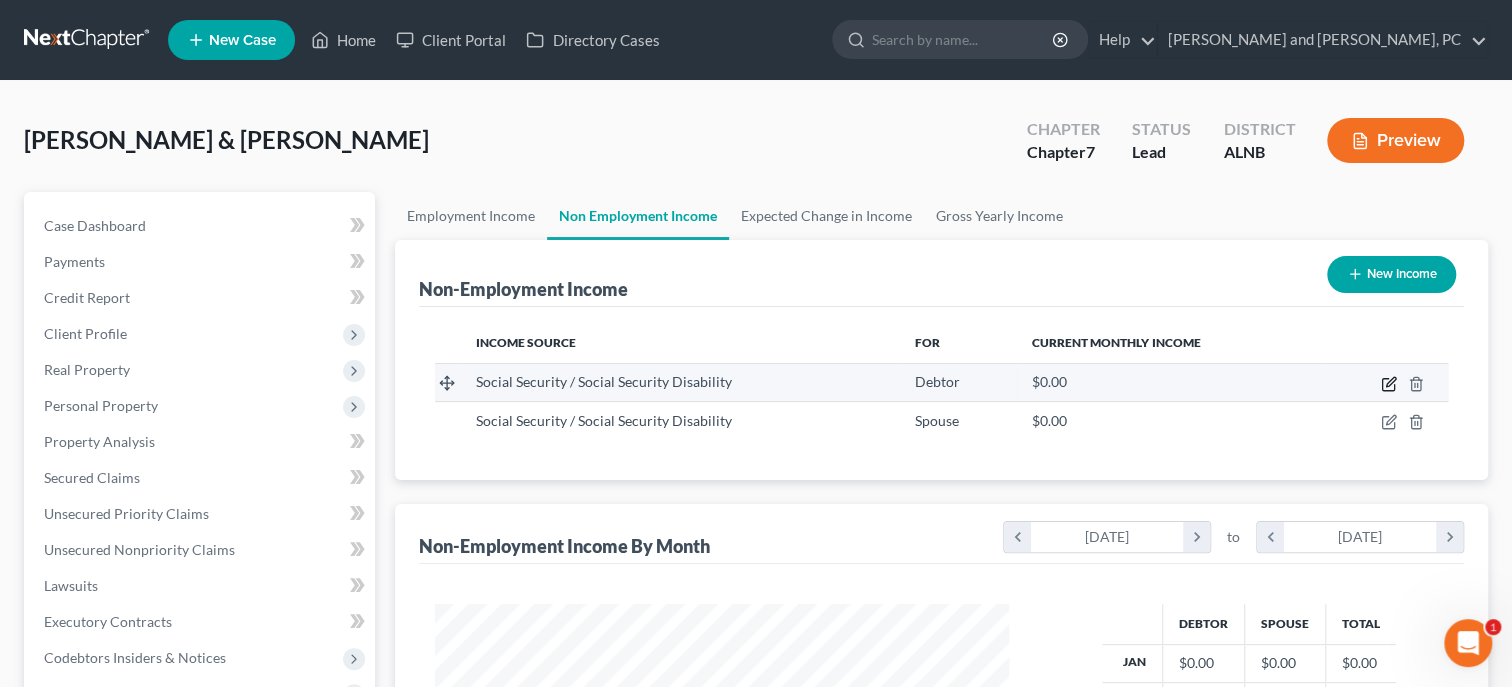 click 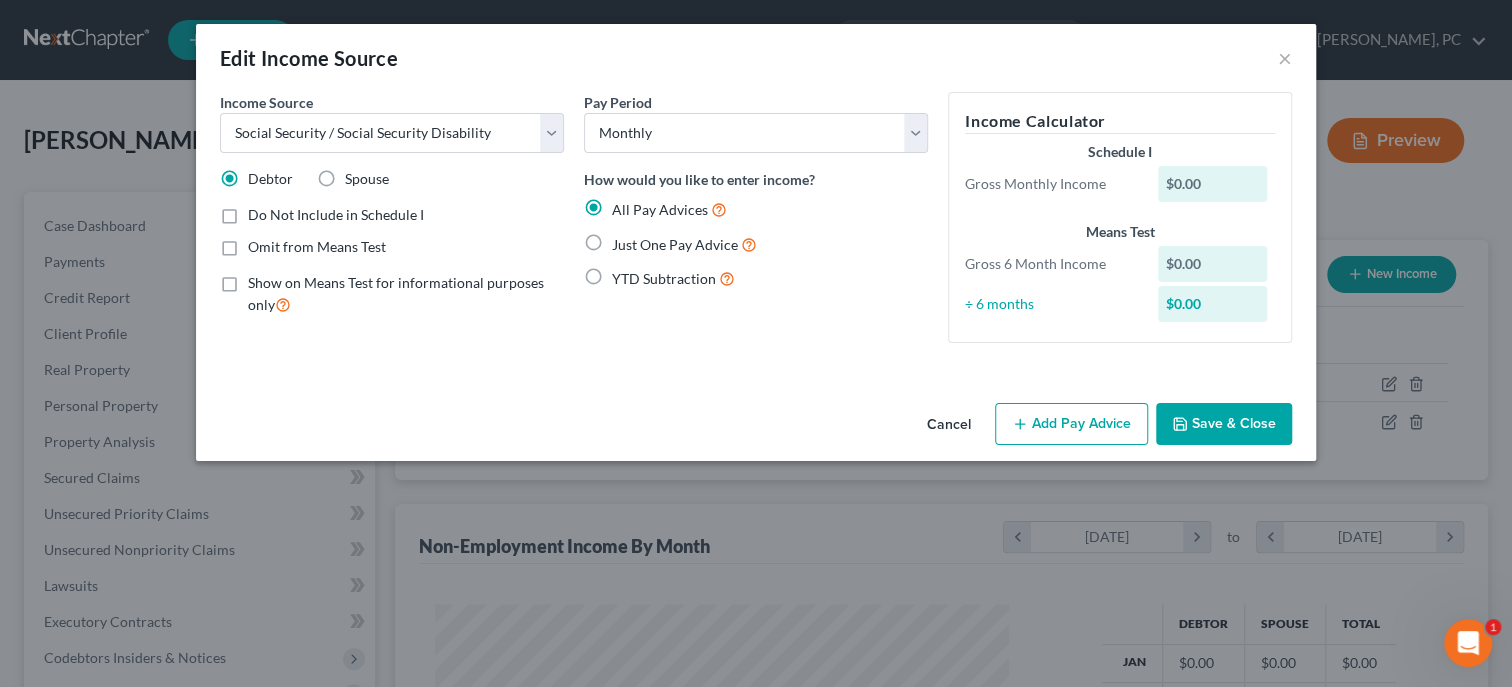 click on "Show on Means Test for informational purposes only" at bounding box center [406, 294] 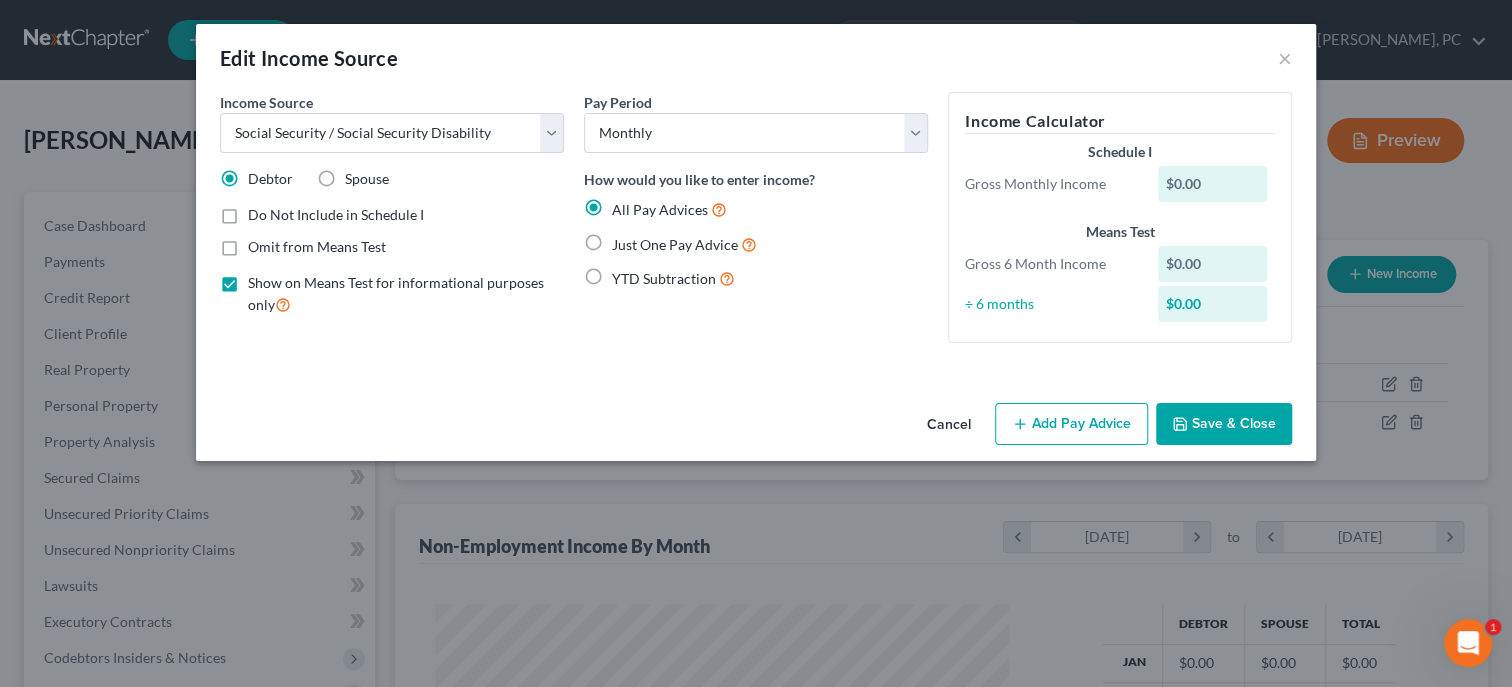 click on "Just One Pay Advice" at bounding box center (684, 244) 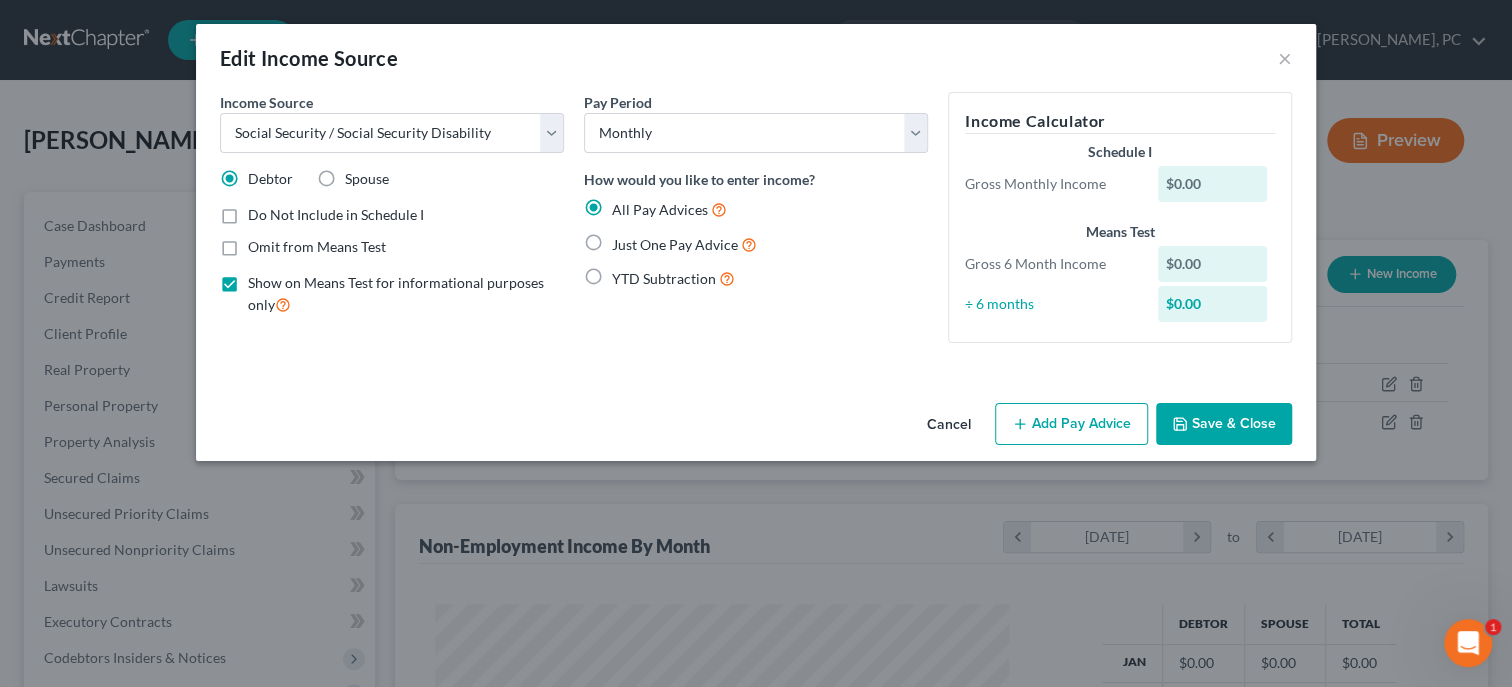 click on "Just One Pay Advice" at bounding box center [626, 239] 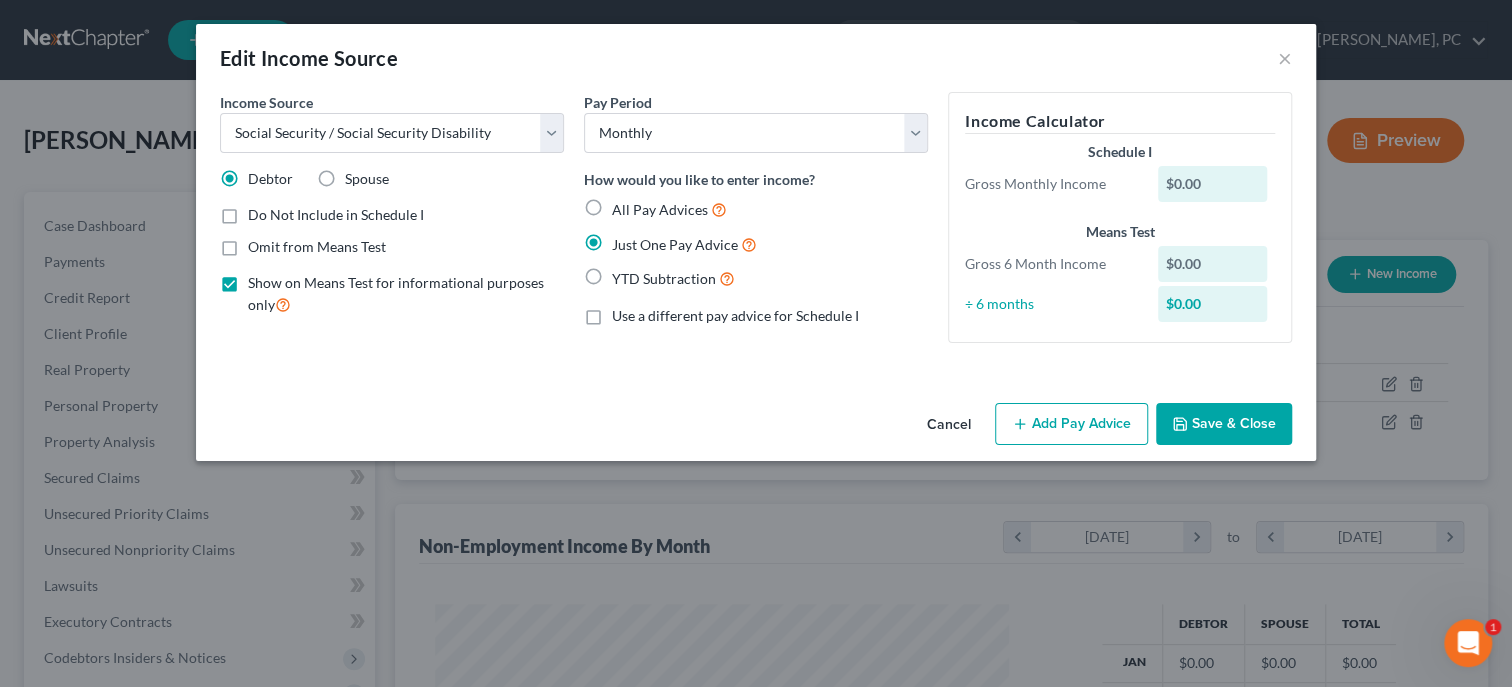click on "Add Pay Advice" at bounding box center [1071, 424] 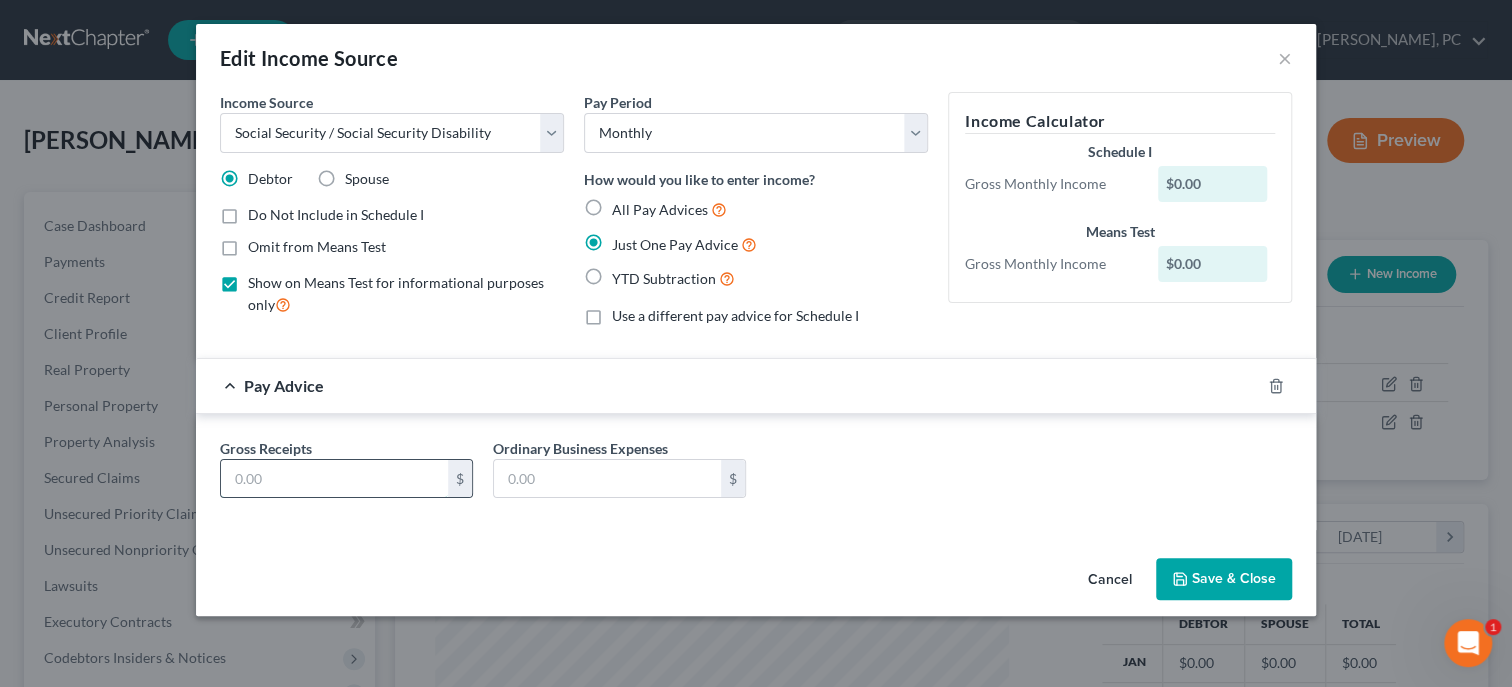 click at bounding box center (334, 479) 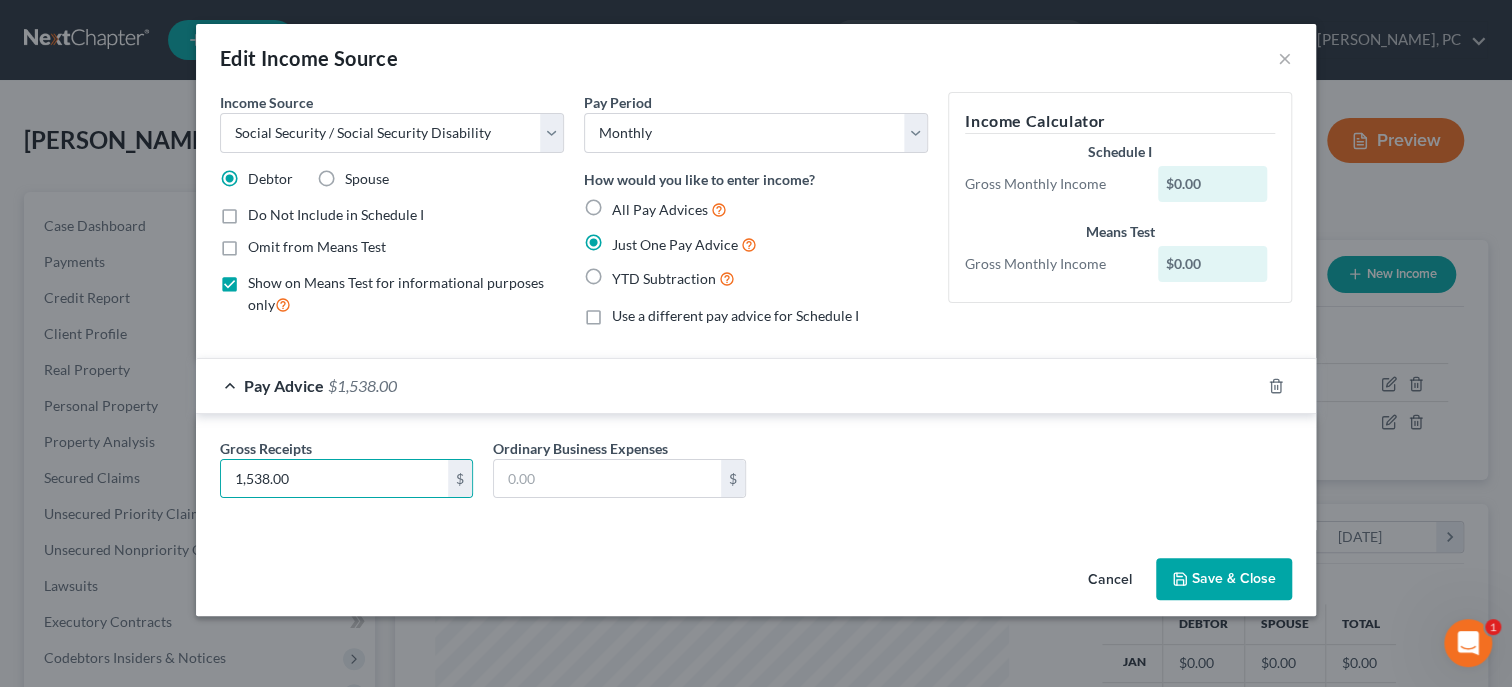 click 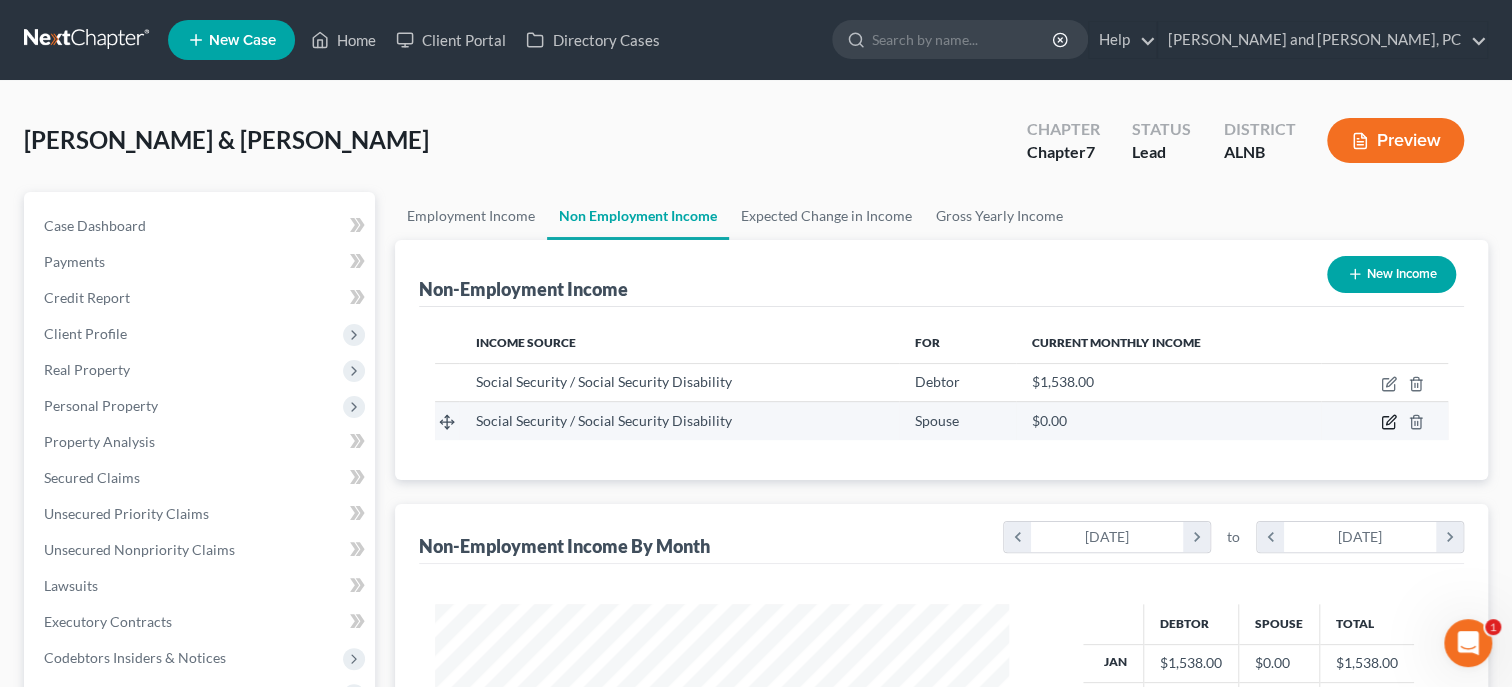 click 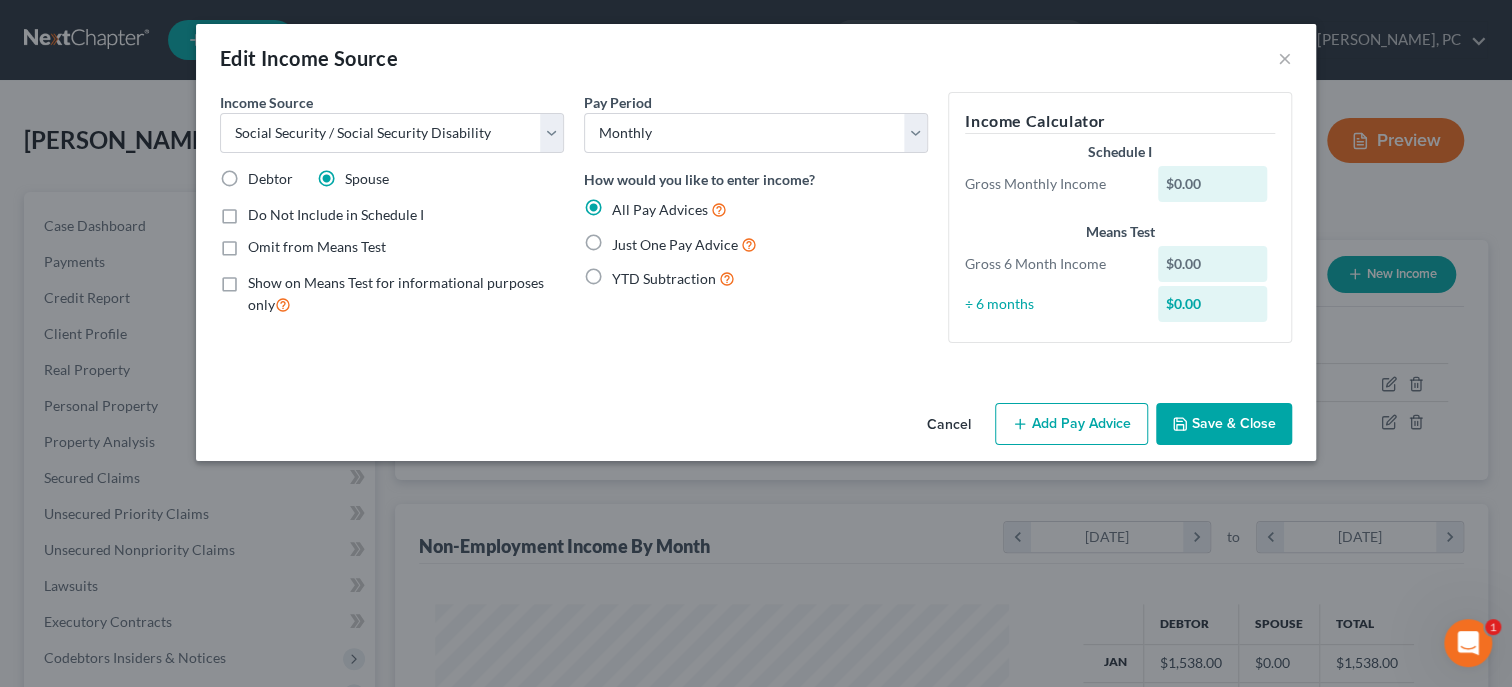 click on "Show on Means Test for informational purposes only" at bounding box center (406, 294) 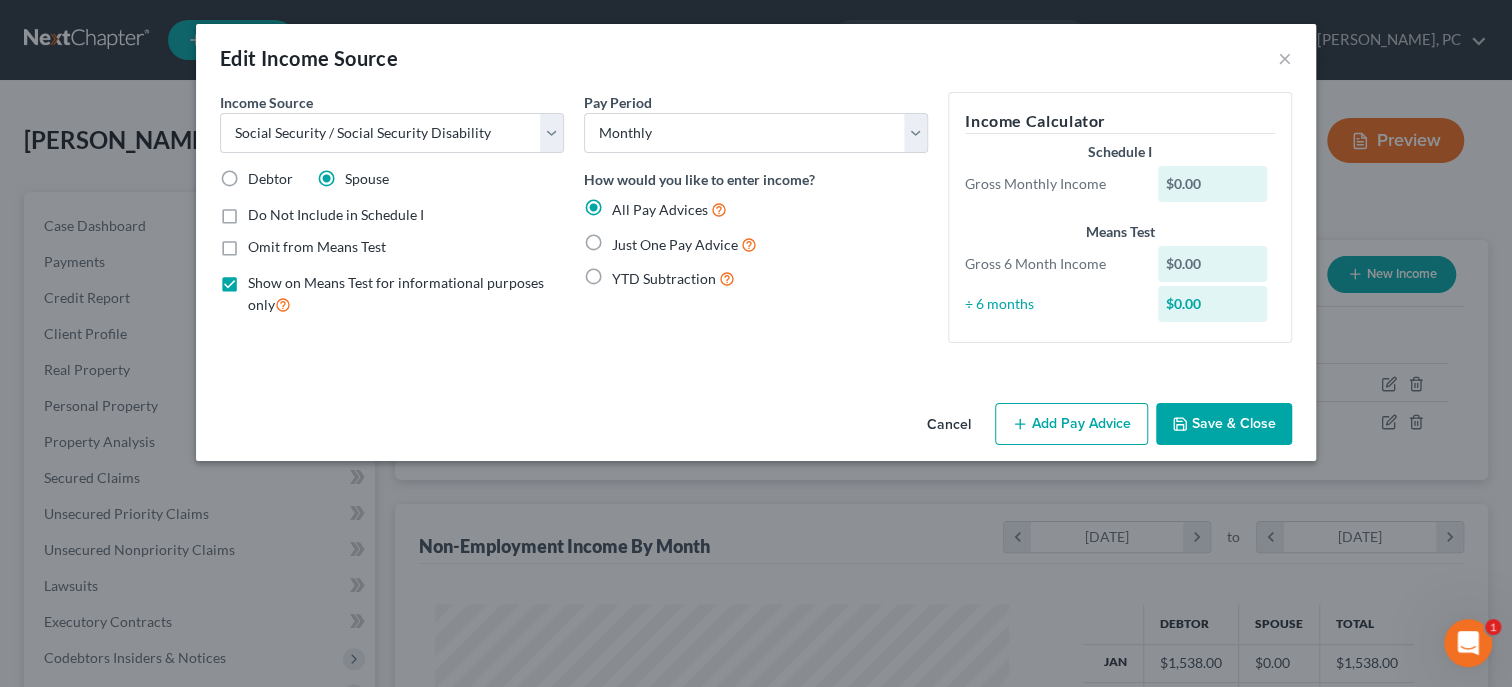 click on "Just One Pay Advice" at bounding box center [675, 244] 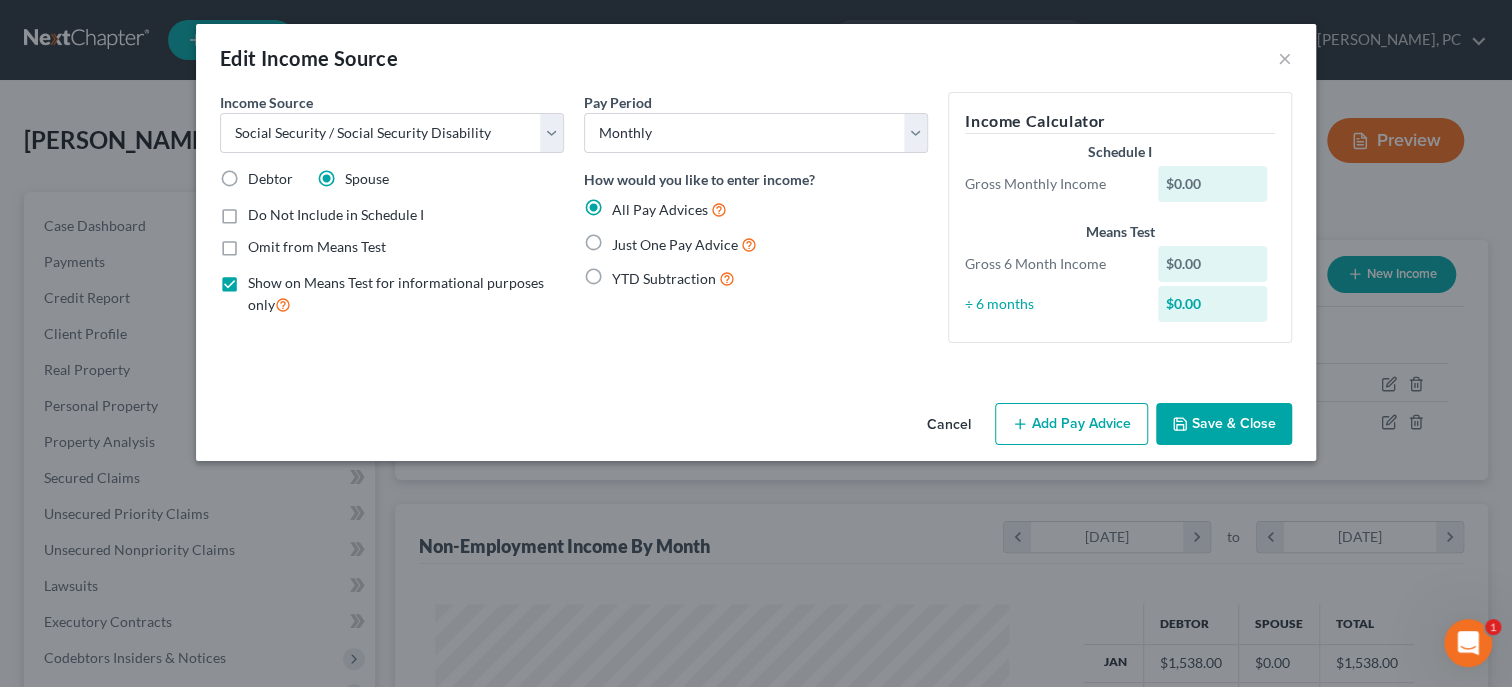 click on "Just One Pay Advice" at bounding box center (626, 239) 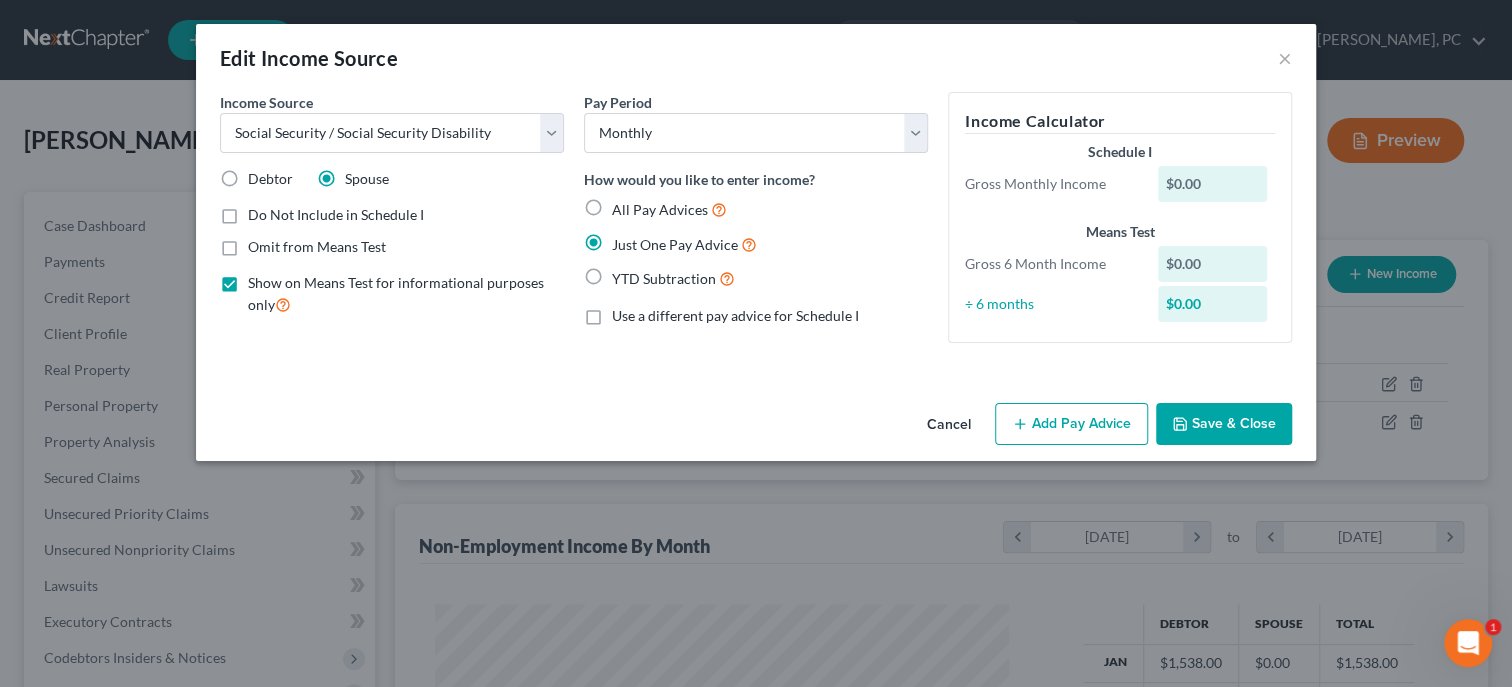 click on "Add Pay Advice" at bounding box center (1071, 424) 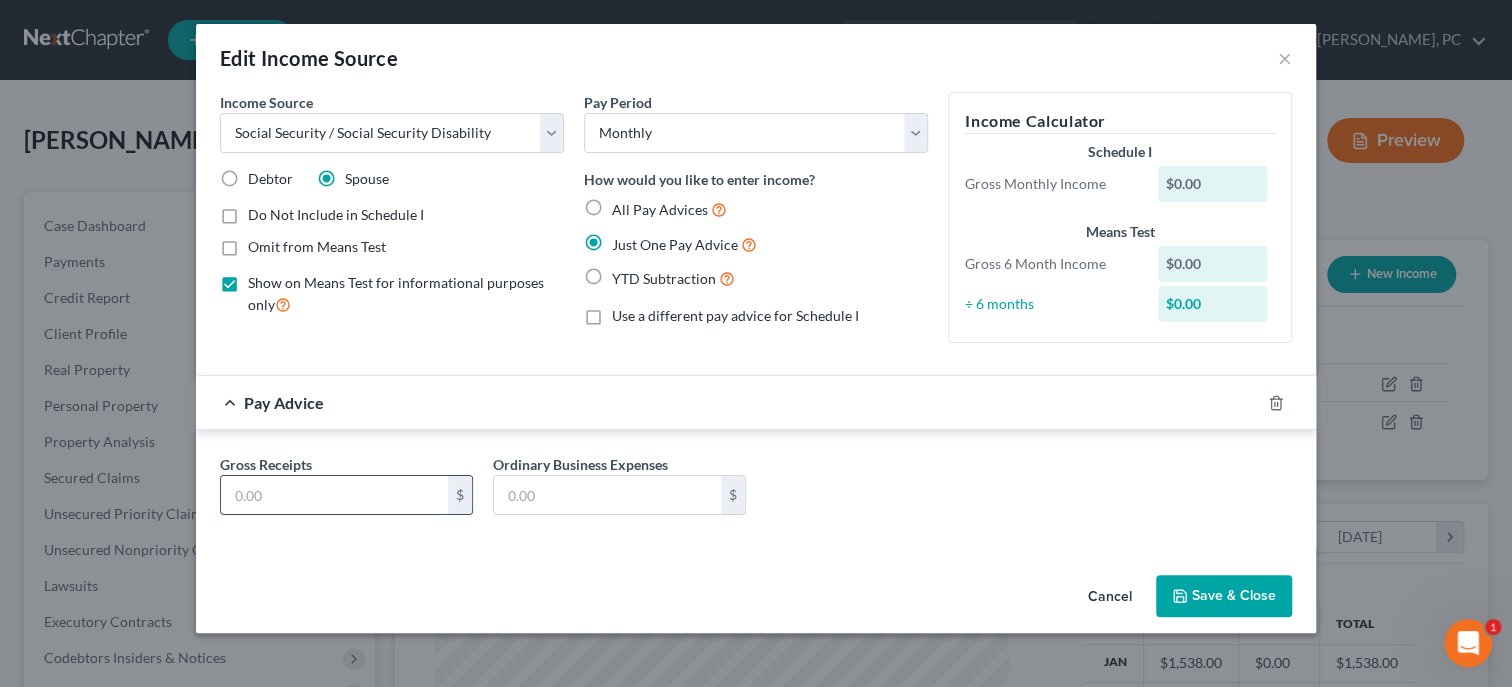 click at bounding box center [334, 495] 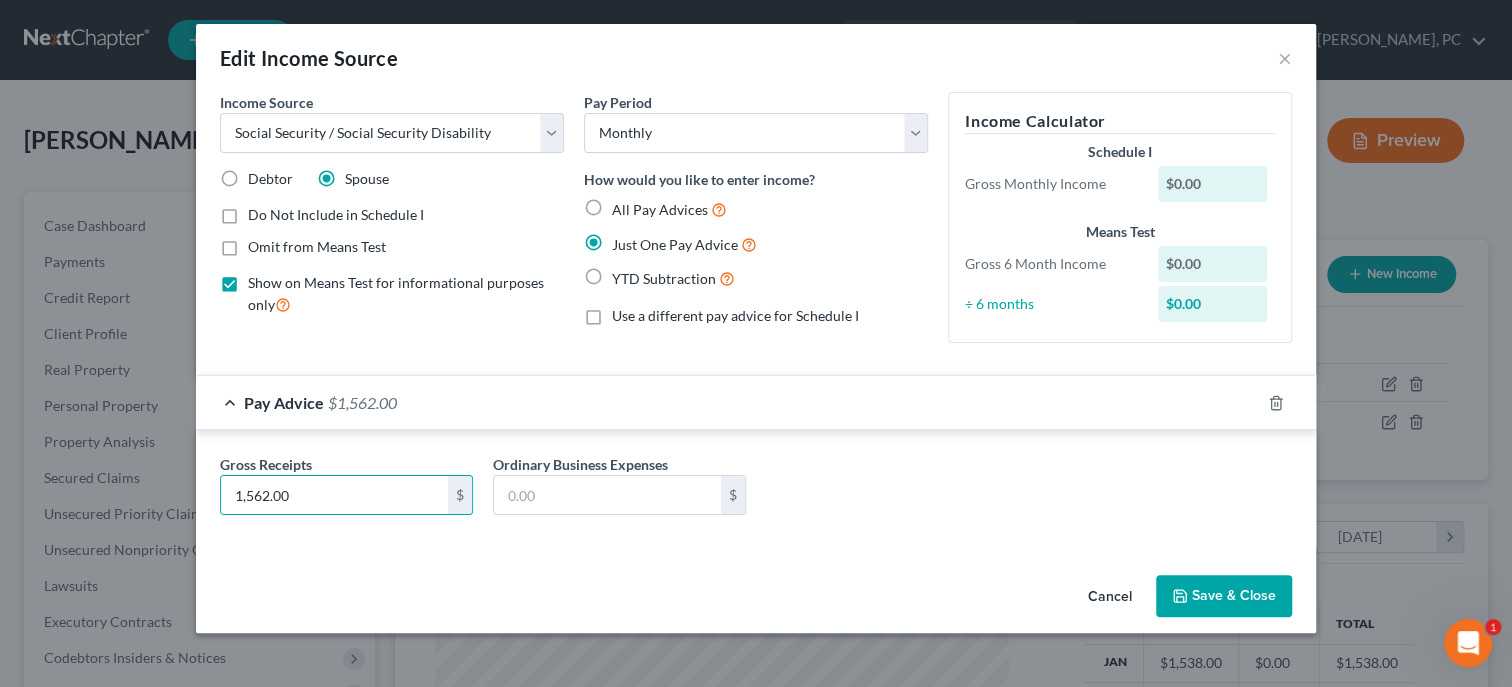 click on "Save & Close" at bounding box center (1224, 596) 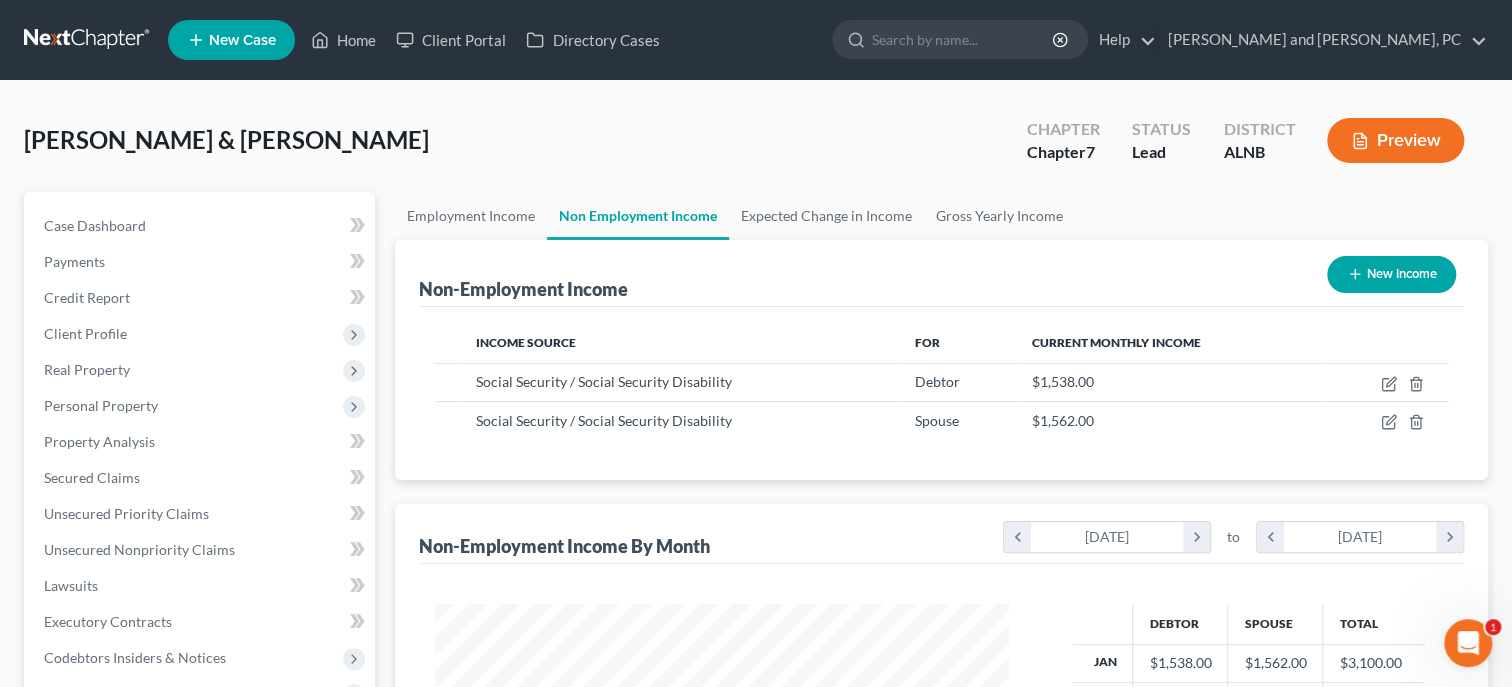 click on "New Income" at bounding box center (1391, 274) 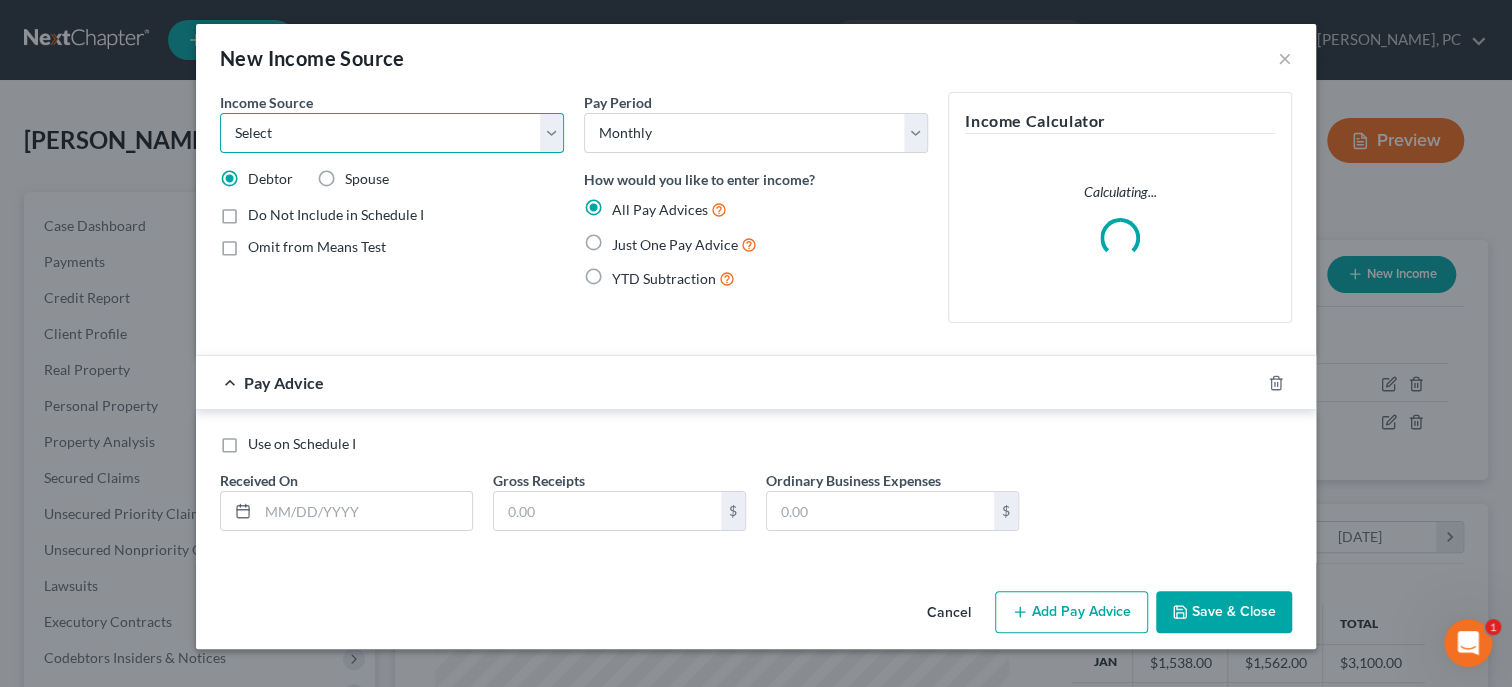 click on "Select Unemployment Disability (from employer) Pension Retirement Social Security / Social Security Disability Other Government Assistance Interests, Dividends or Royalties Child / Family Support Contributions to Household Property / Rental Business, Professional or Farm Alimony / Maintenance Payments Military Disability Benefits Other Monthly Income" at bounding box center [392, 133] 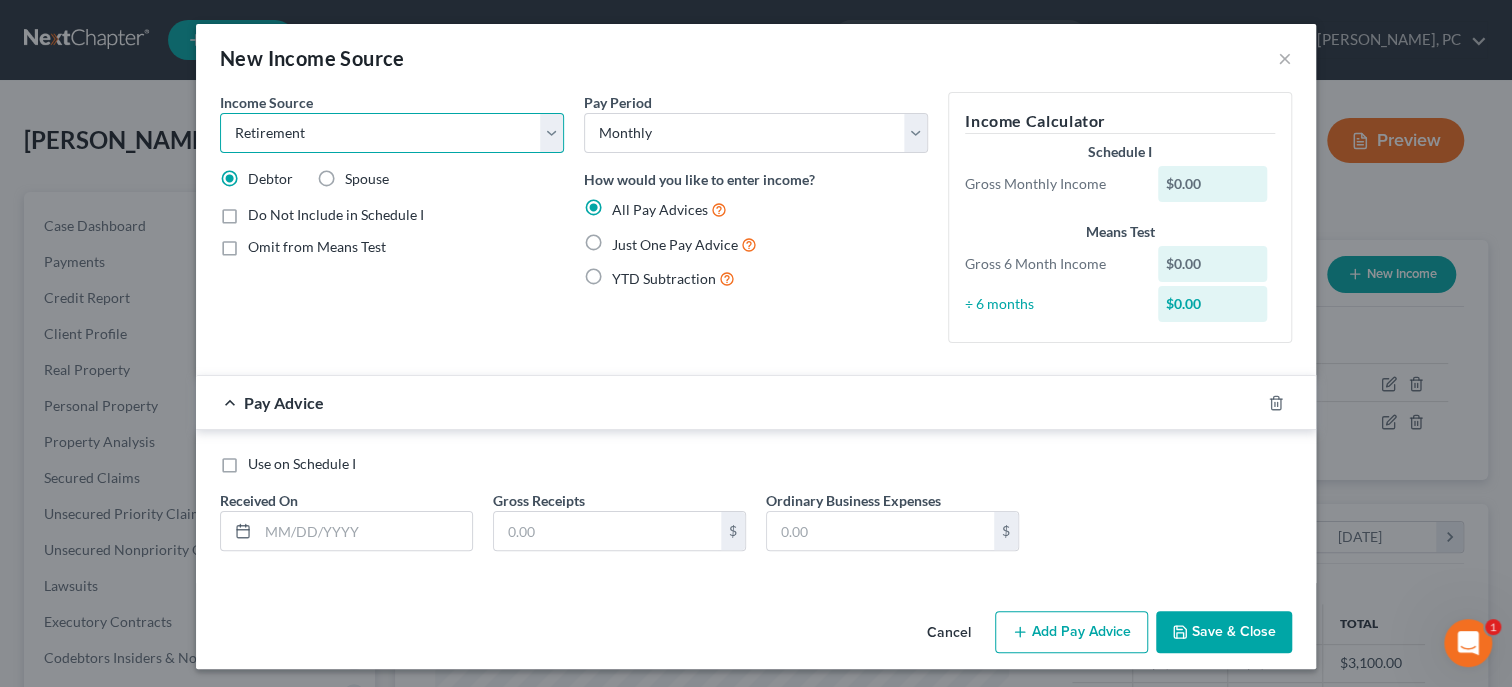 click on "Retirement" at bounding box center [0, 0] 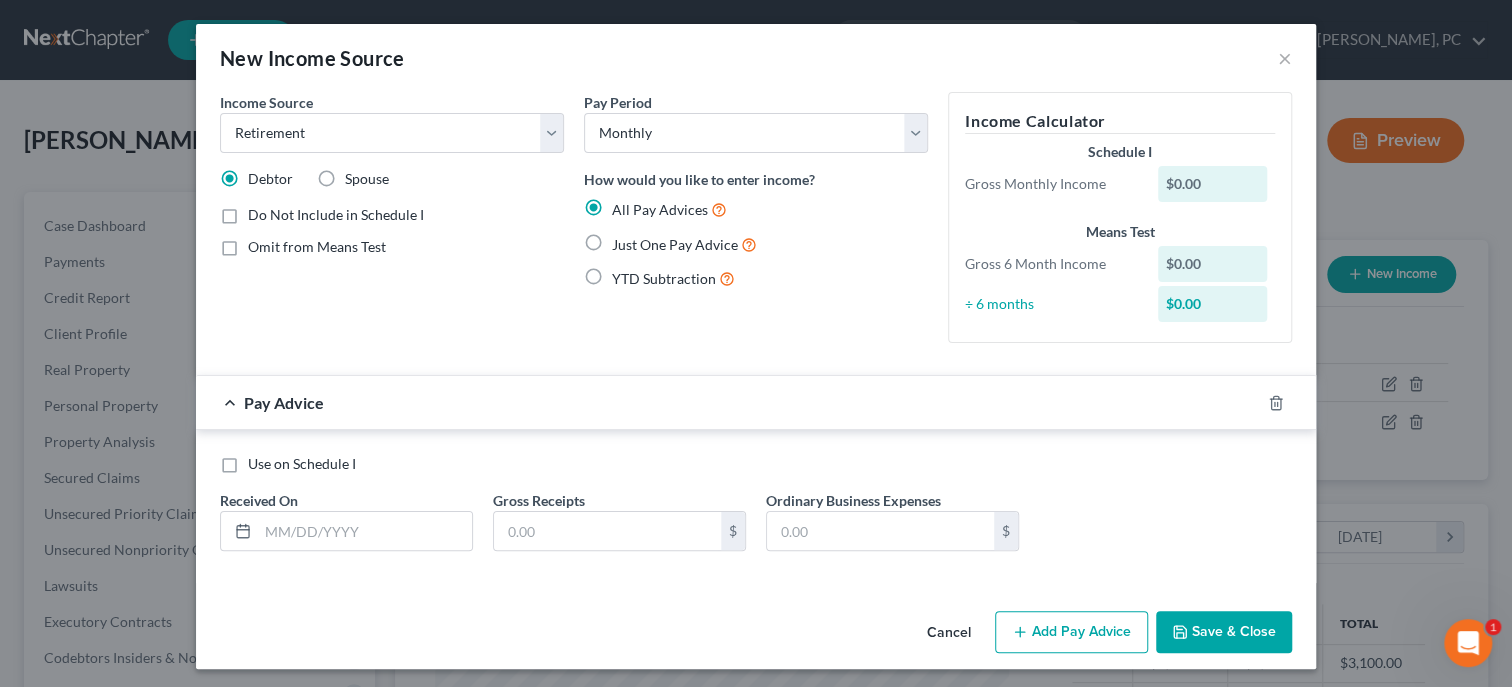 click on "Just One Pay Advice" at bounding box center [675, 244] 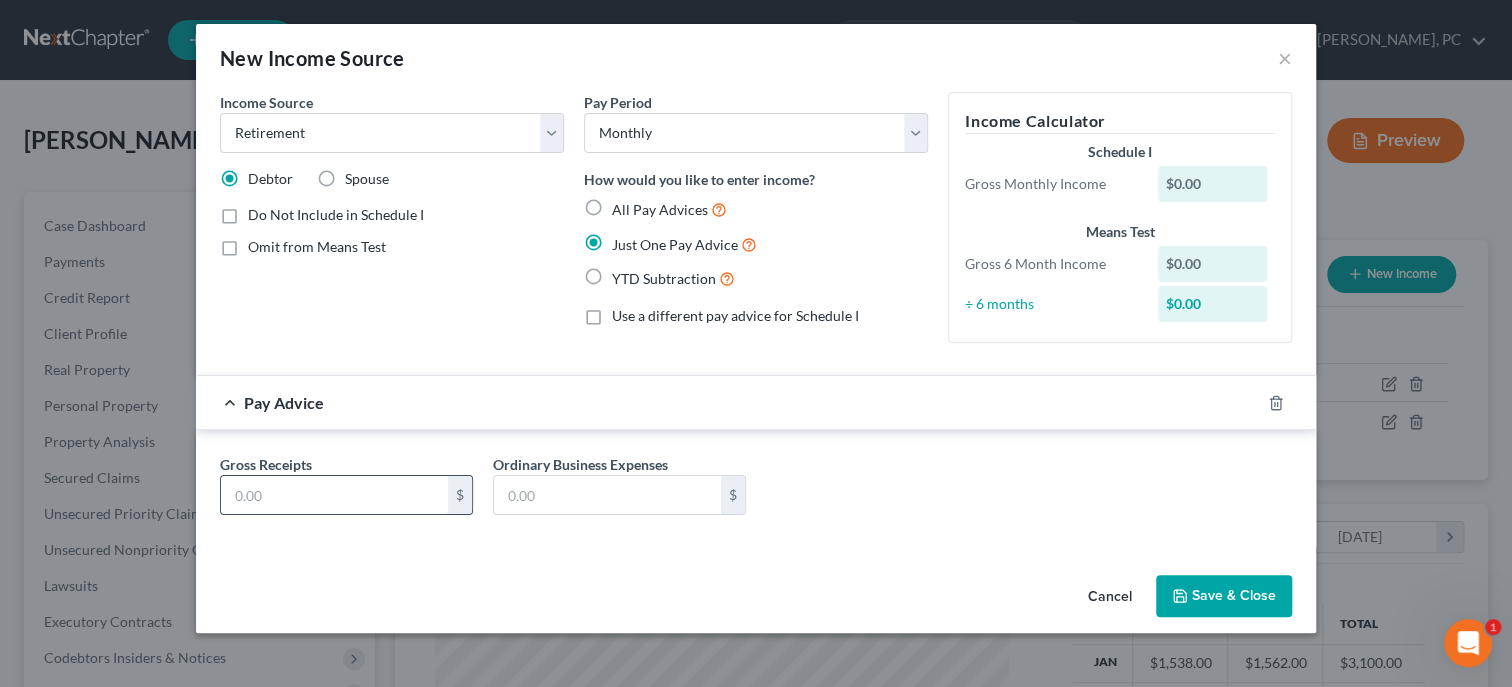 click at bounding box center [334, 495] 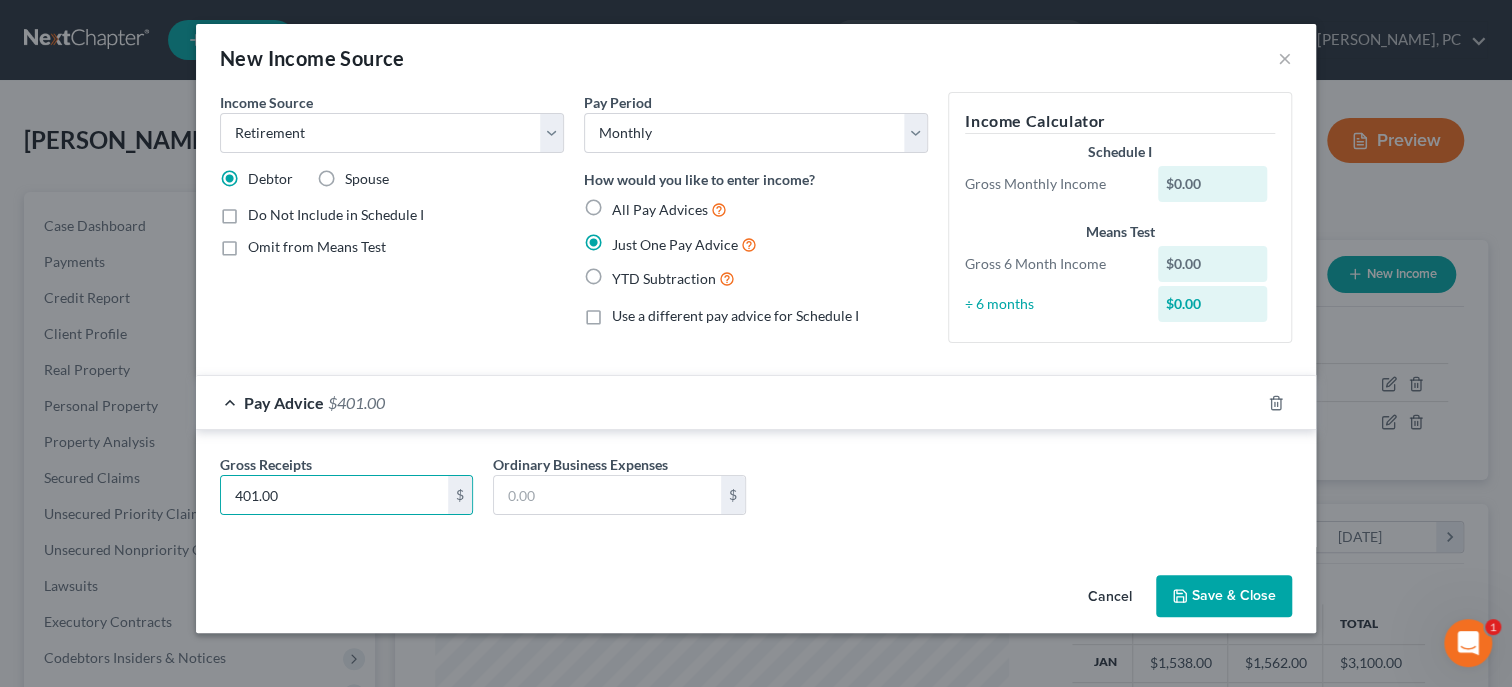 click on "Save & Close" at bounding box center [1224, 596] 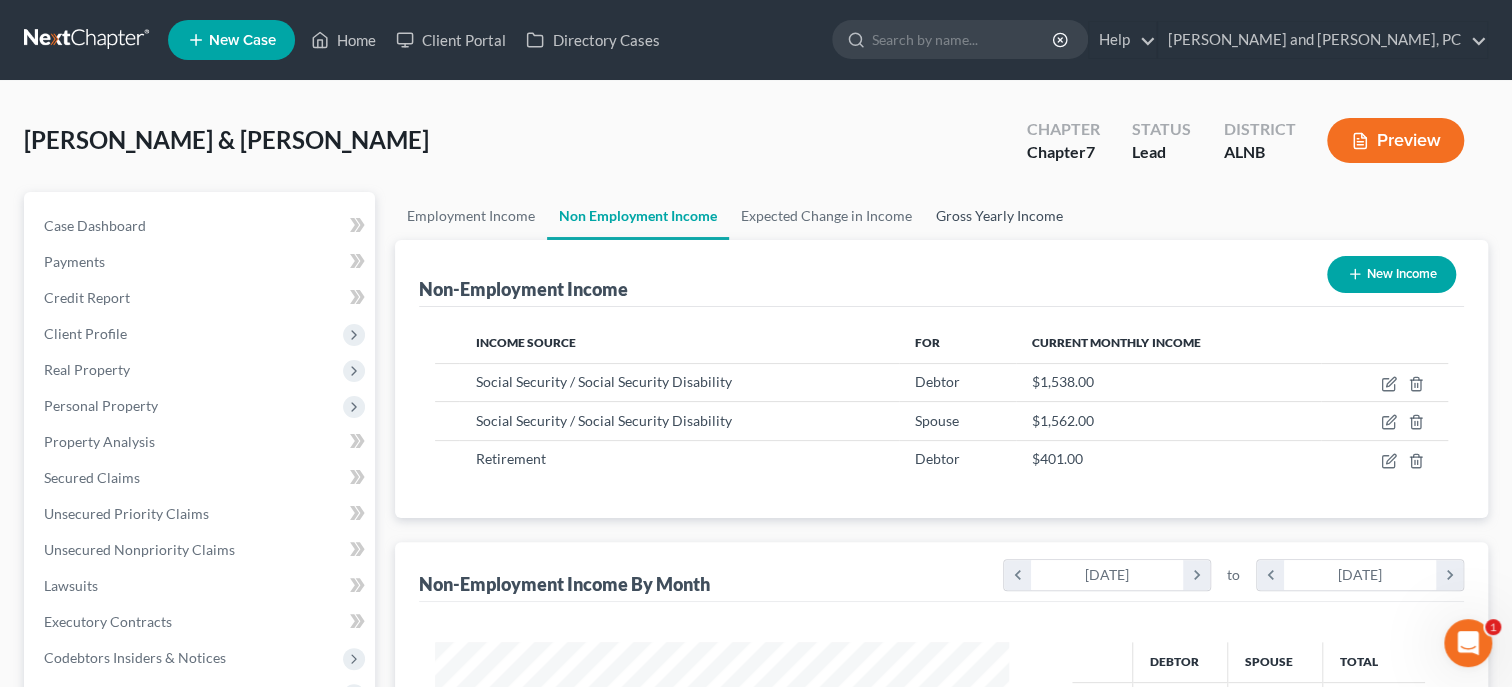 click on "Gross Yearly Income" at bounding box center (999, 216) 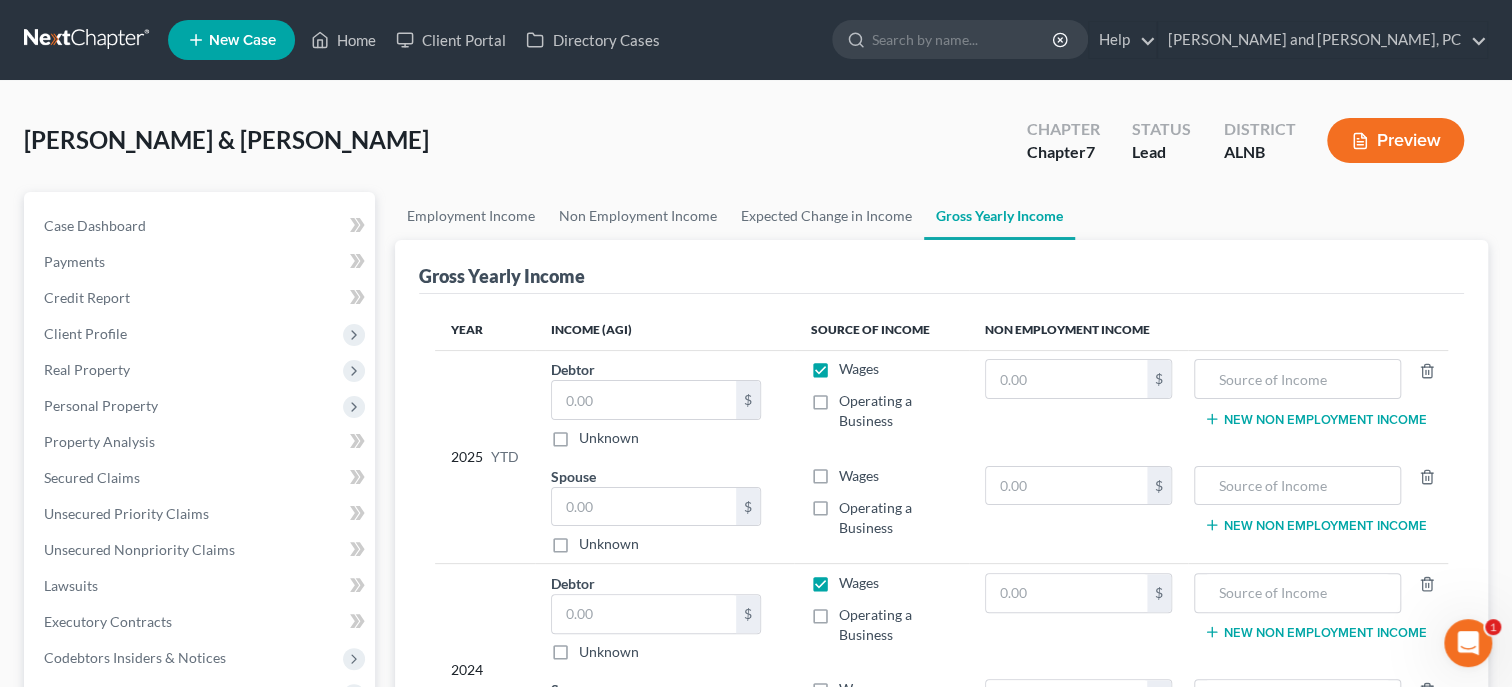 click on "Wages" at bounding box center (858, 369) 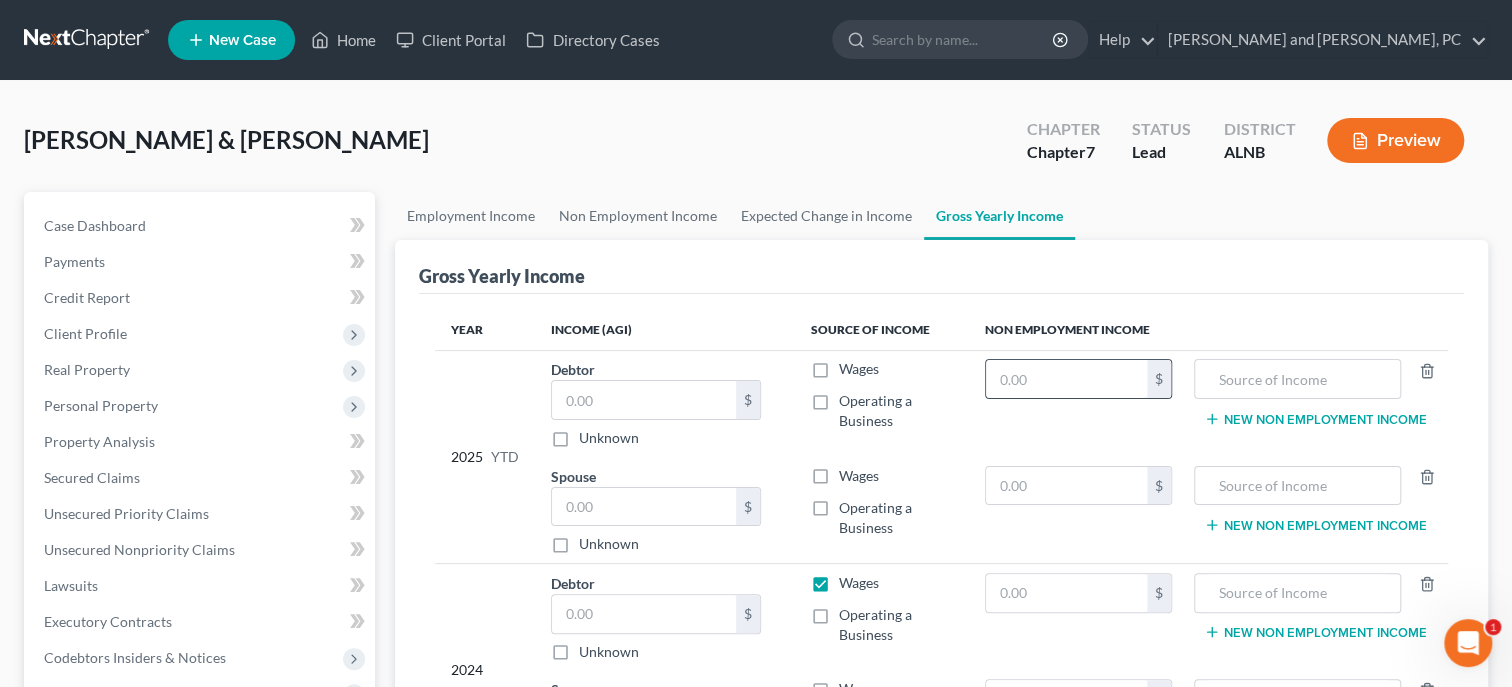 click at bounding box center (1066, 379) 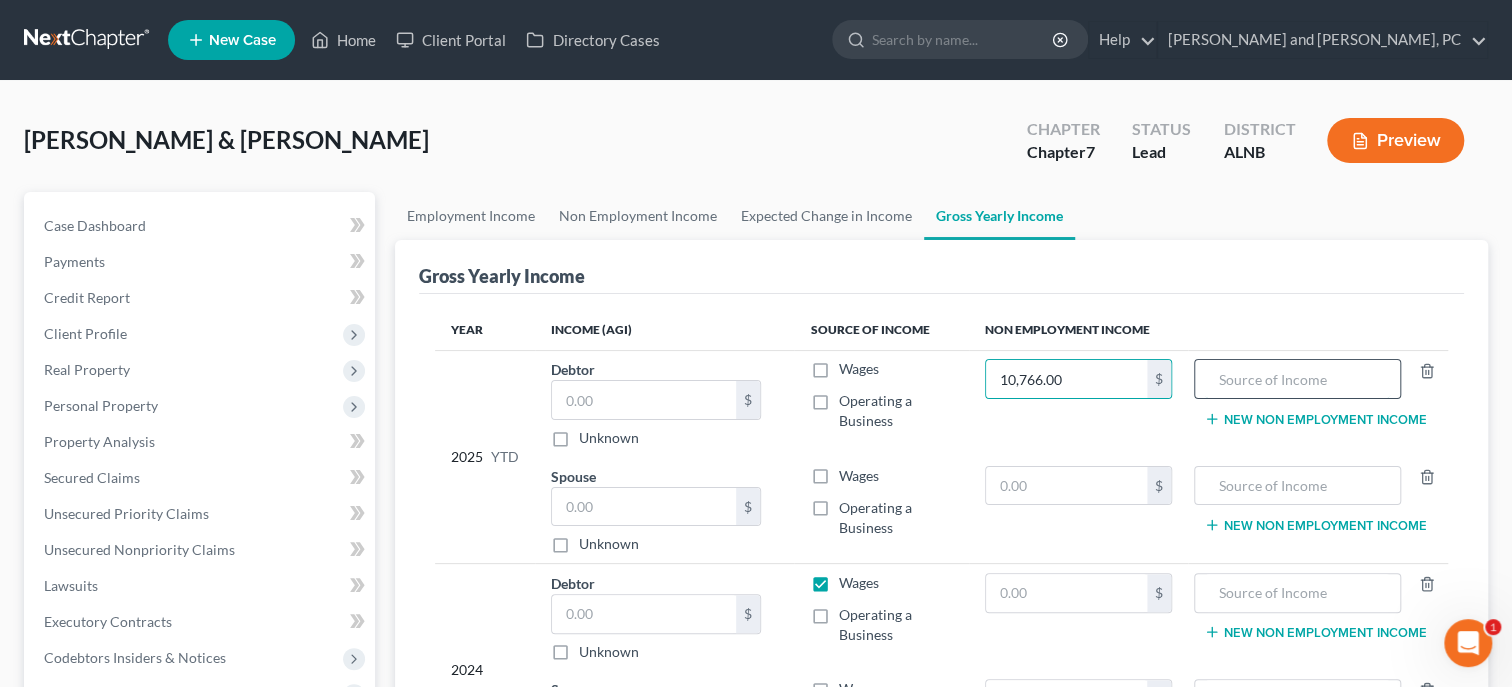 click at bounding box center (1297, 379) 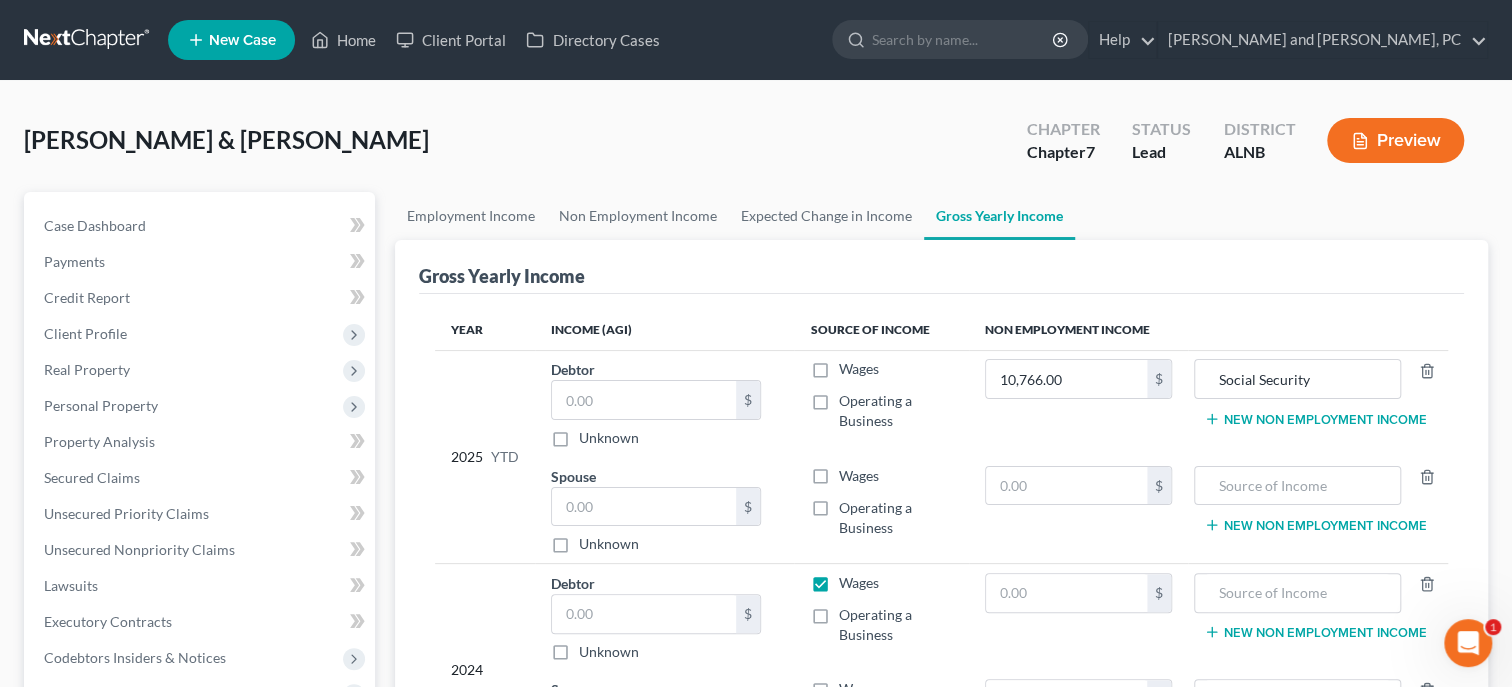 click on "New Non Employment Income" at bounding box center (1315, 419) 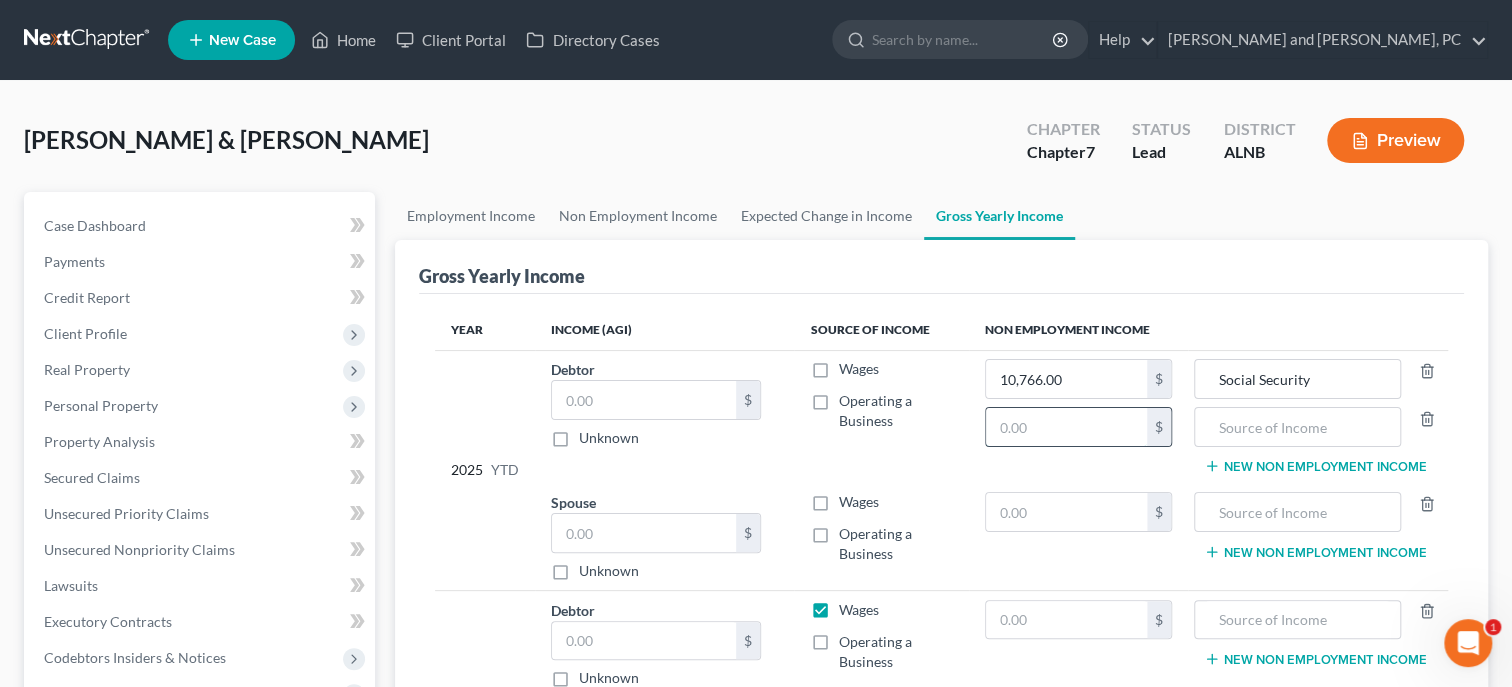 click at bounding box center [1066, 427] 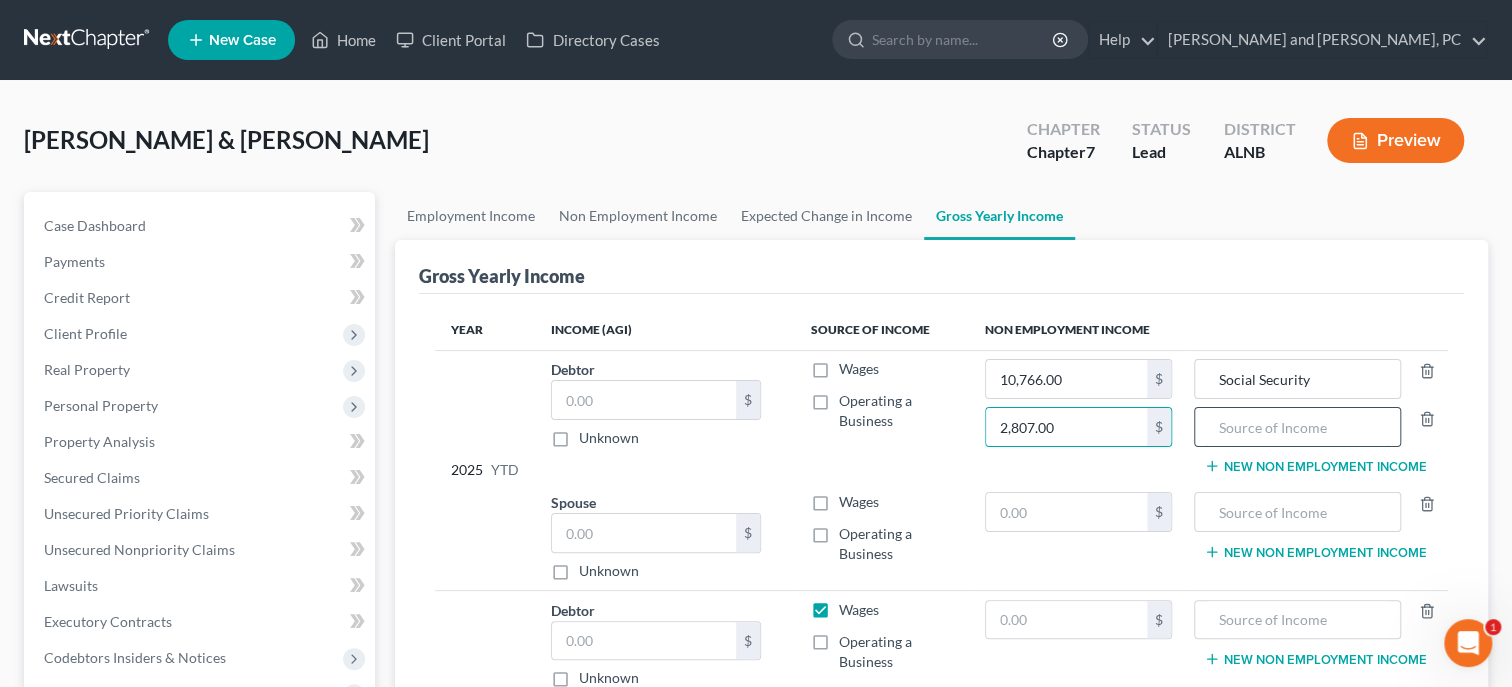 click at bounding box center [1297, 427] 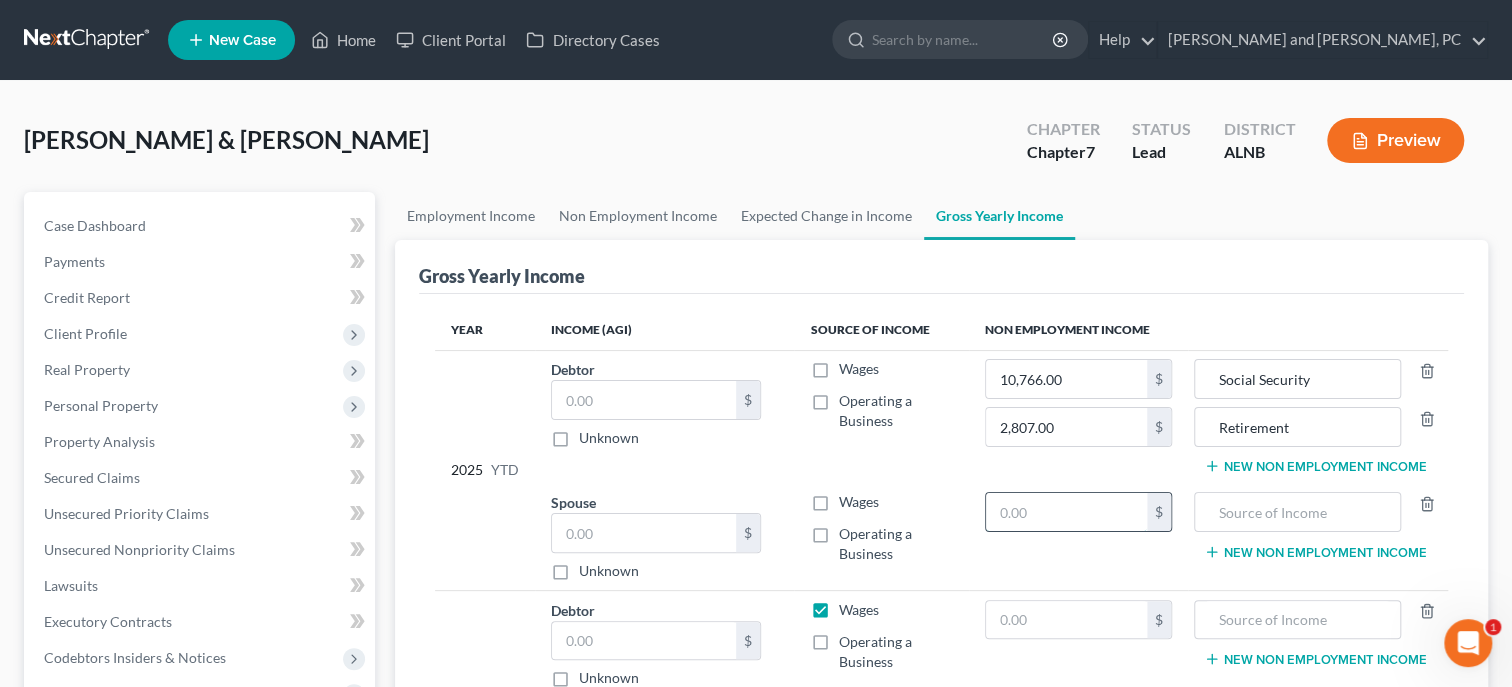 click at bounding box center [1066, 512] 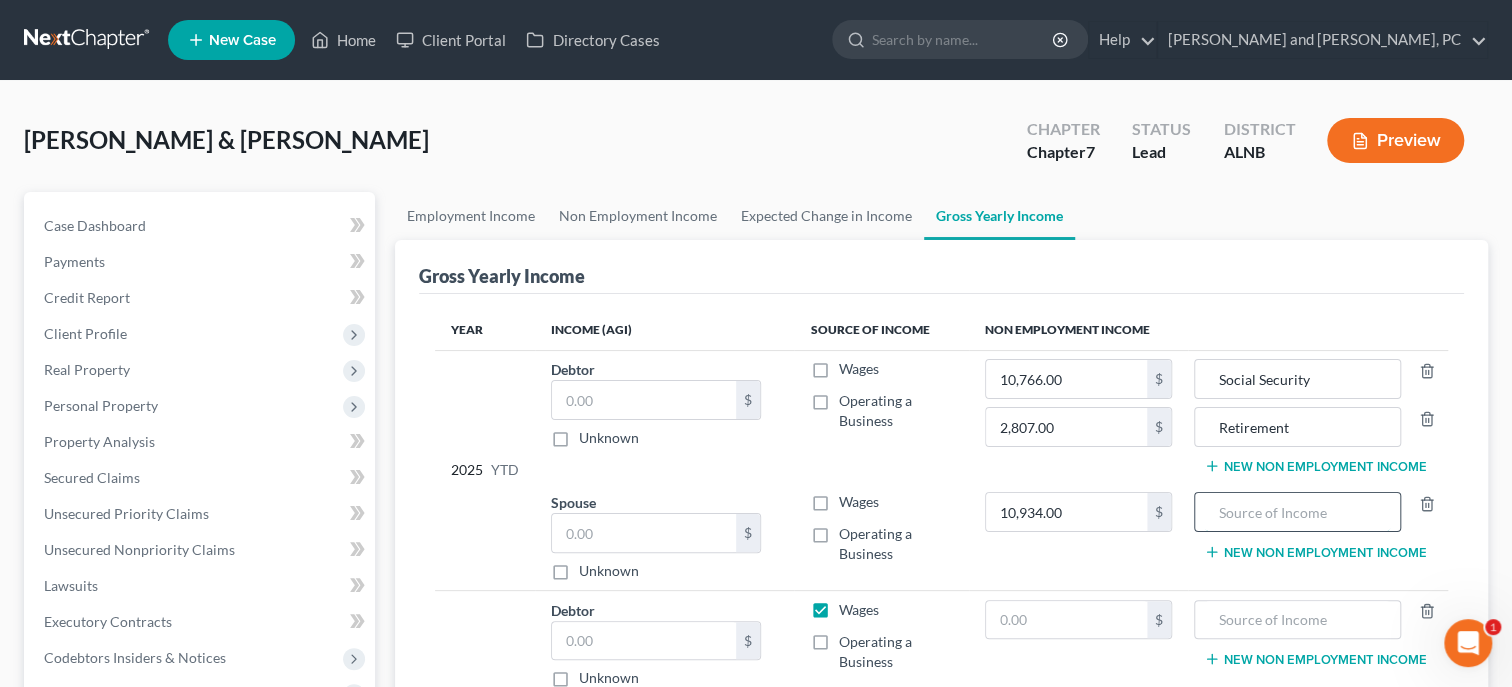 click at bounding box center [1297, 512] 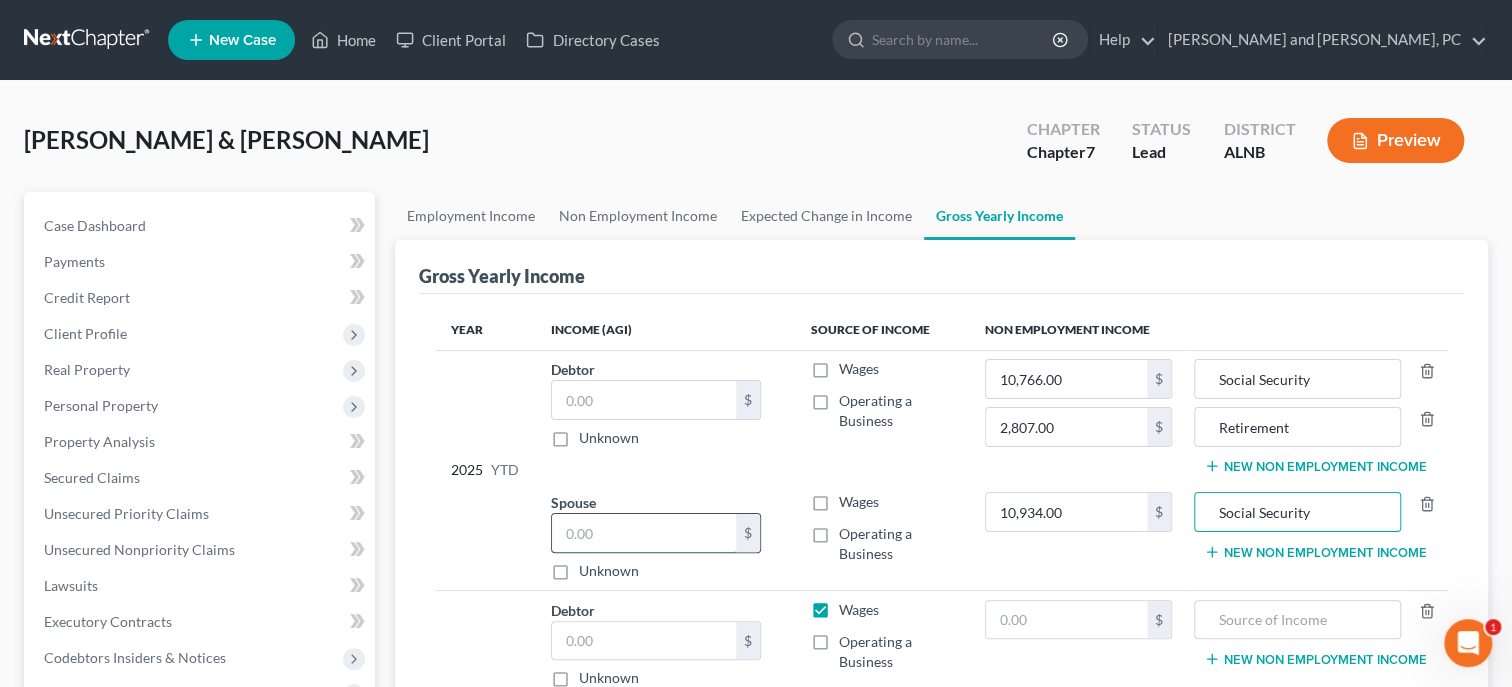 click at bounding box center [644, 533] 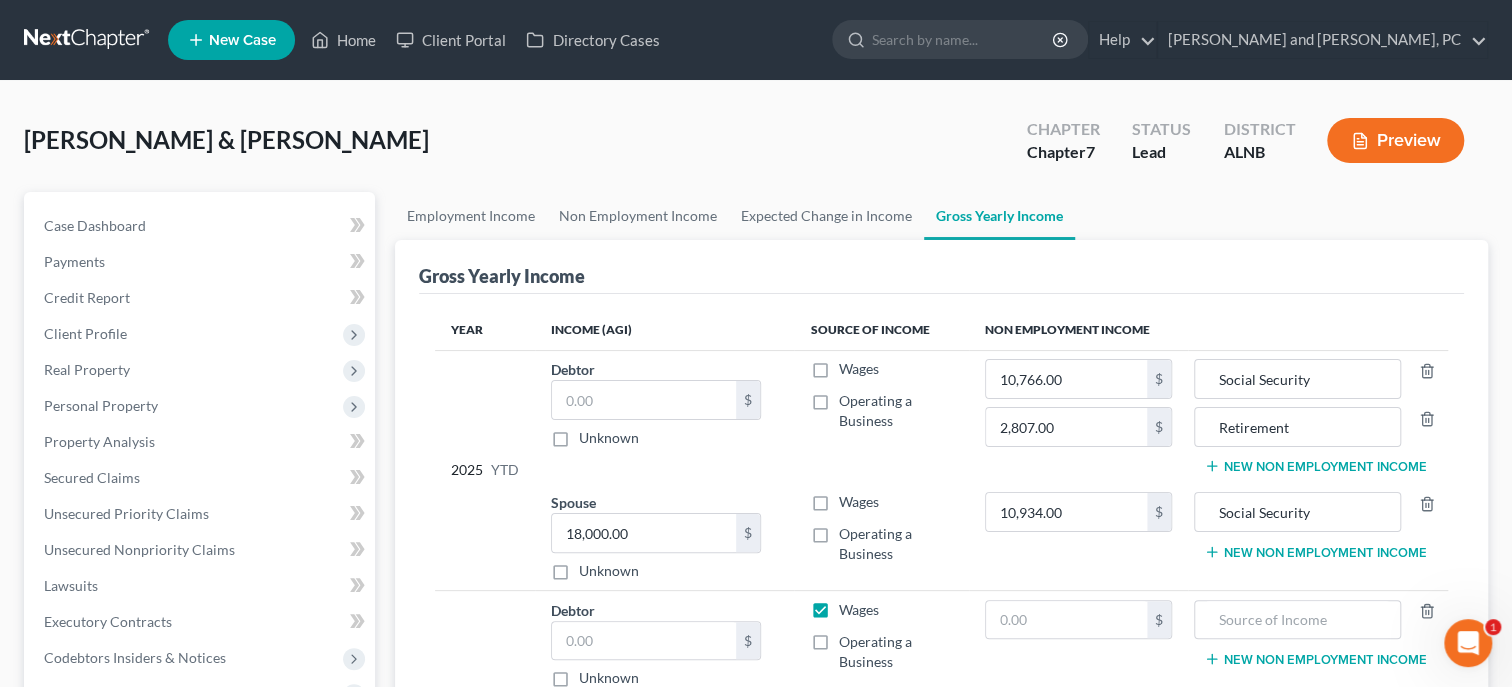 click on "Wages" at bounding box center [858, 502] 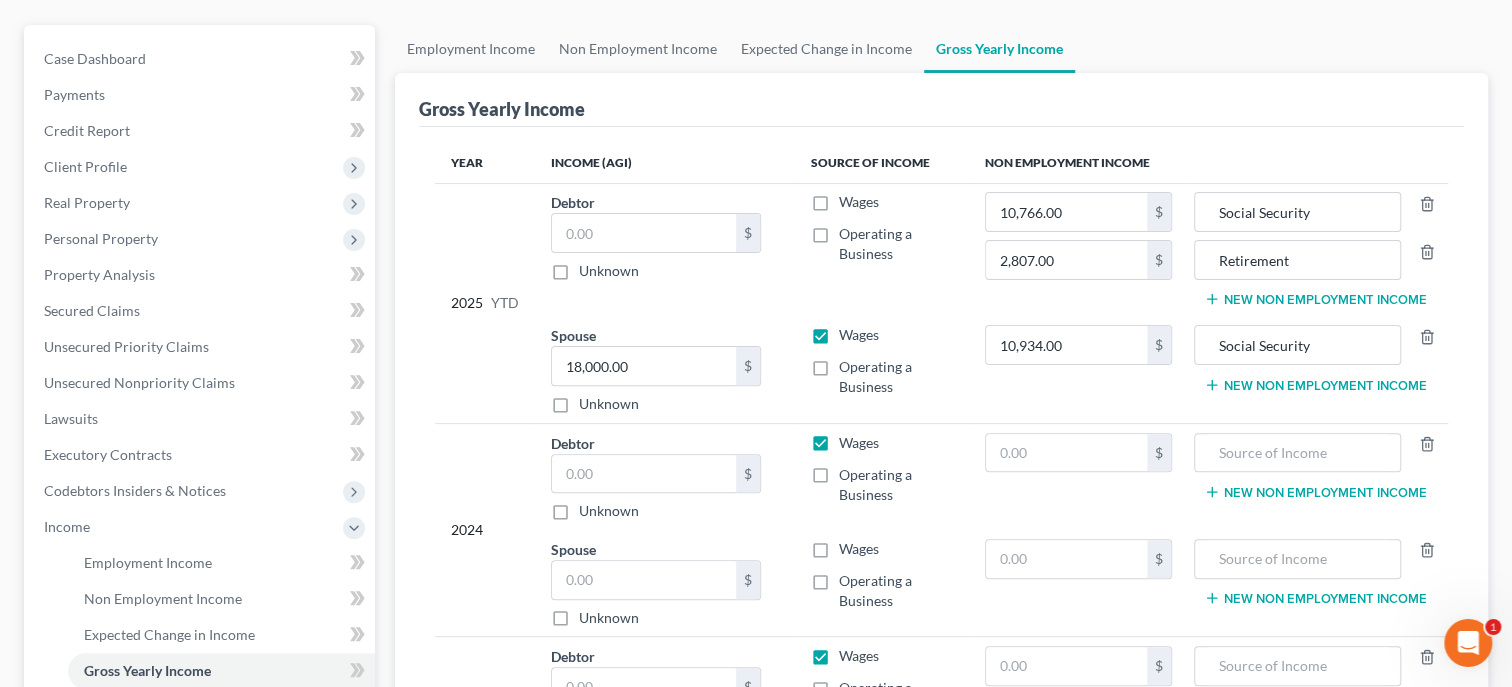 scroll, scrollTop: 205, scrollLeft: 0, axis: vertical 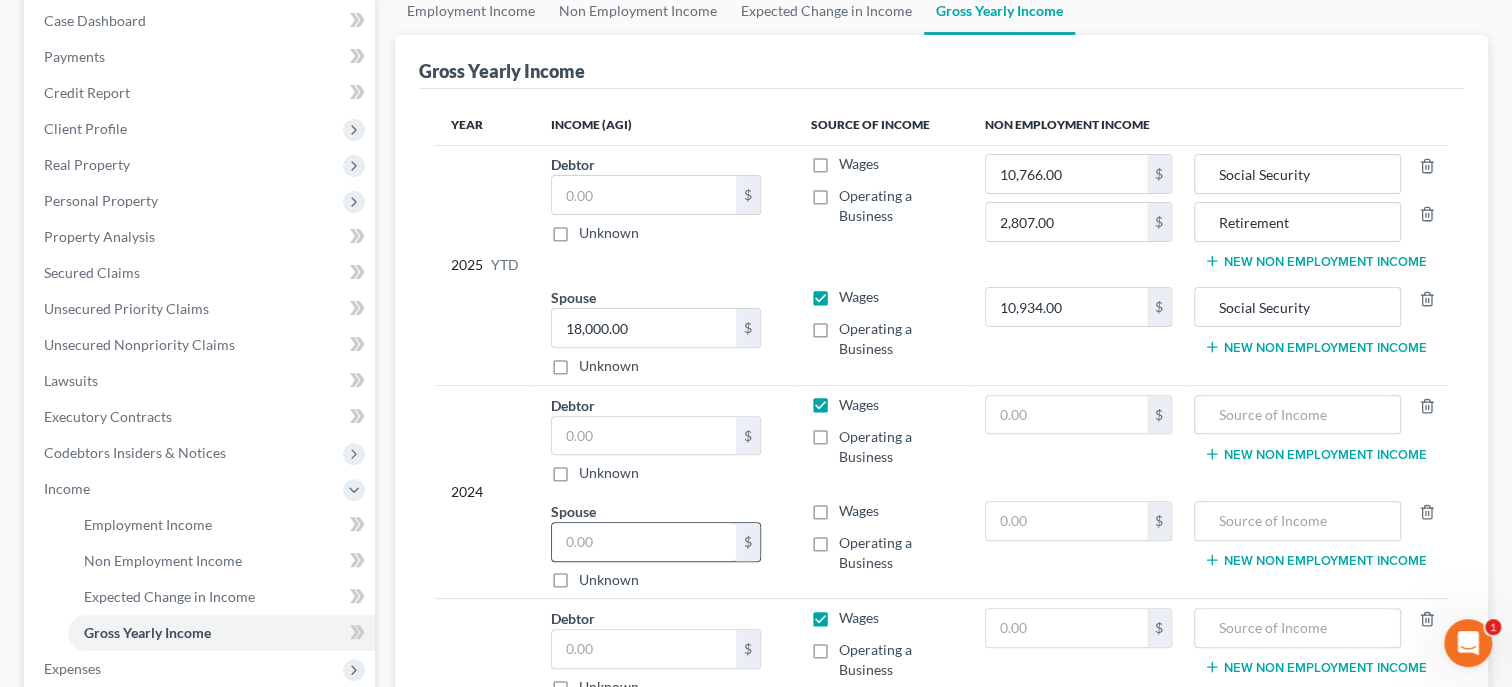 click at bounding box center (644, 542) 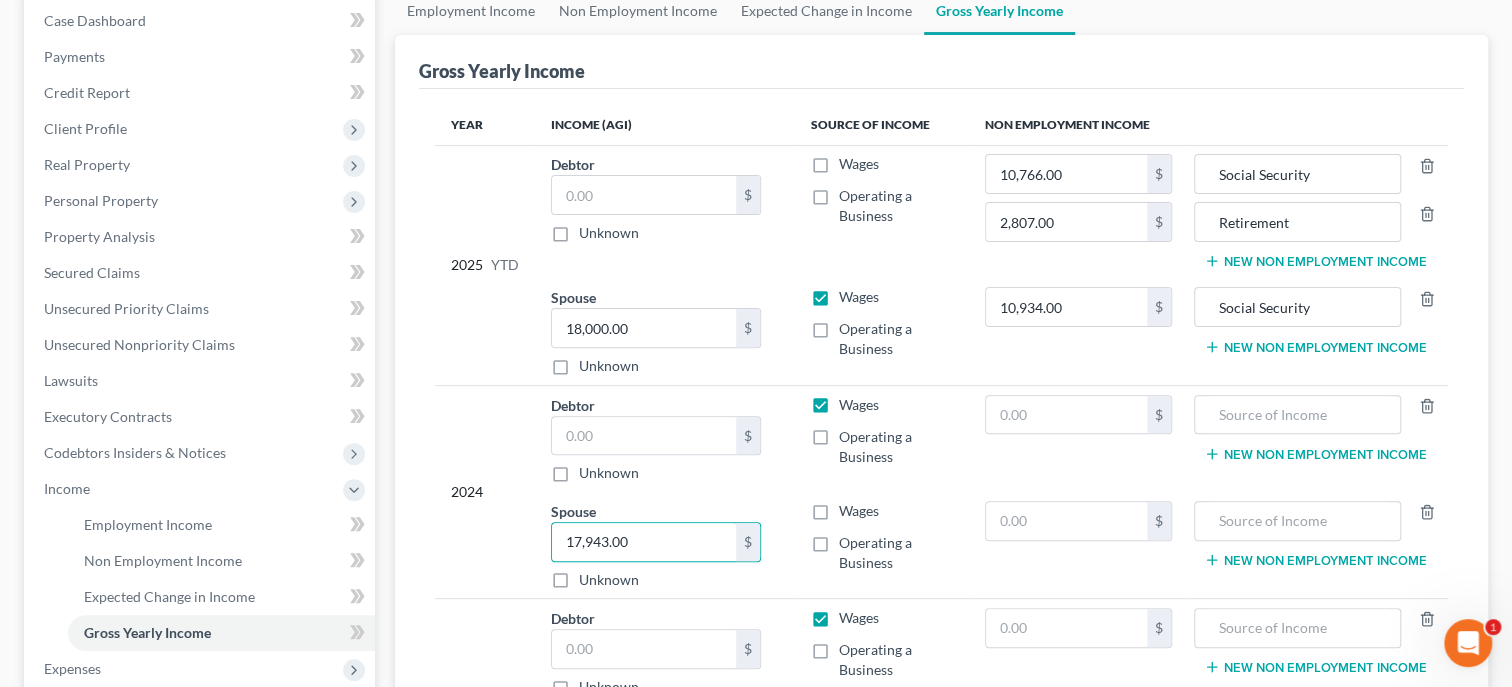 click on "Wages" at bounding box center (858, 405) 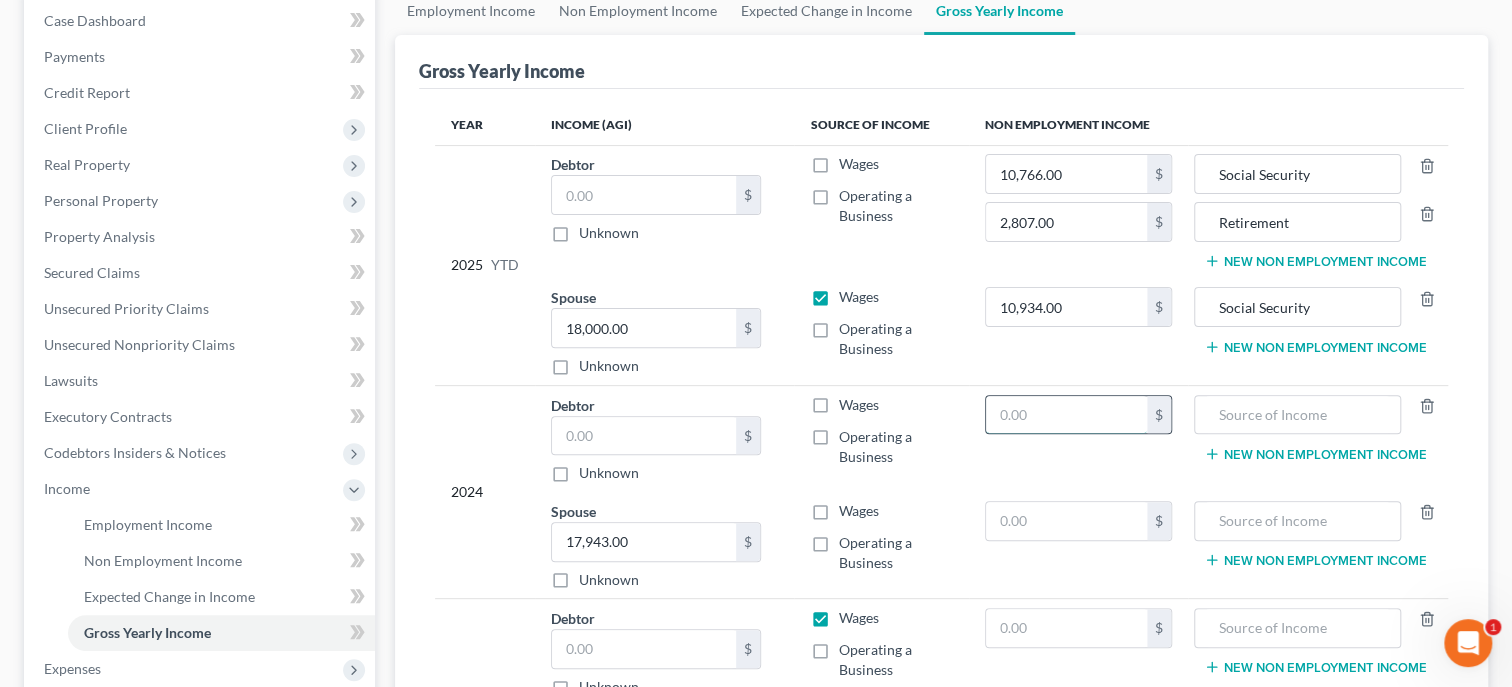 click at bounding box center (1066, 415) 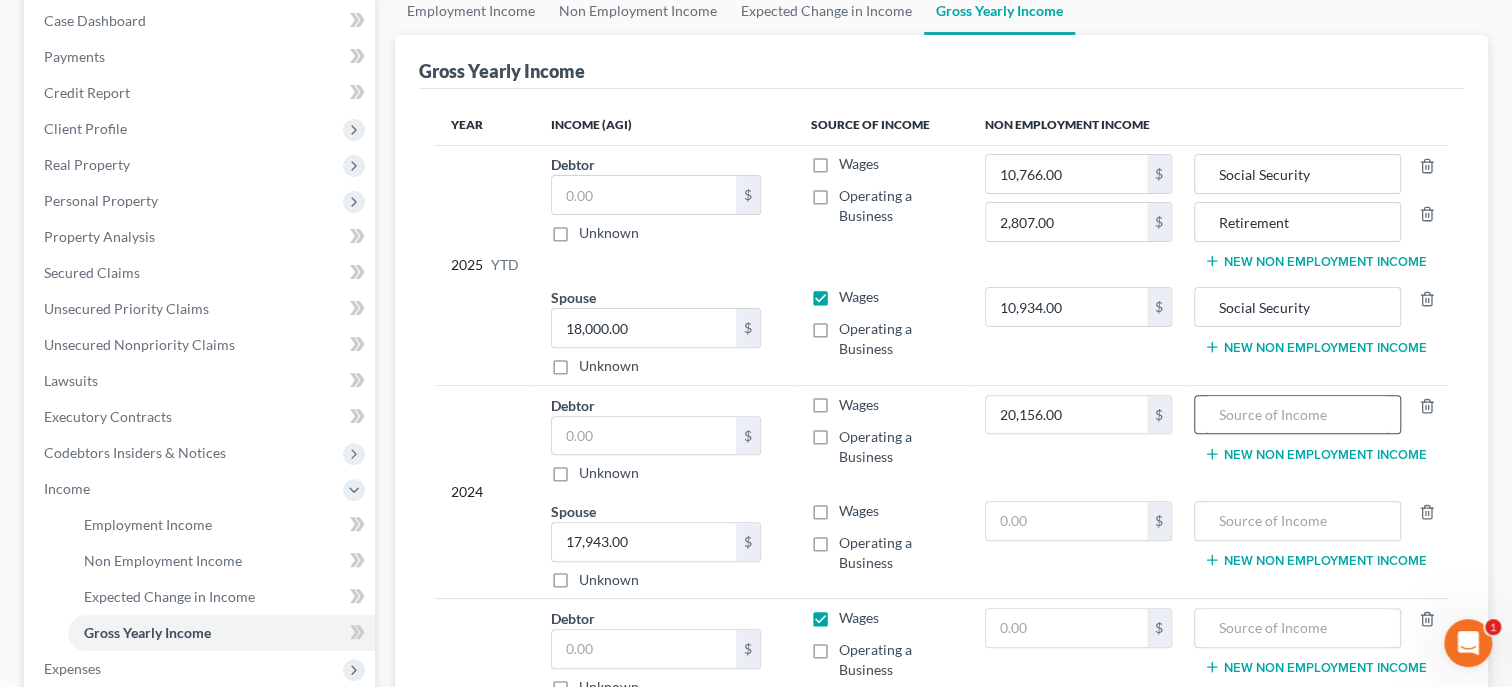click at bounding box center (1297, 415) 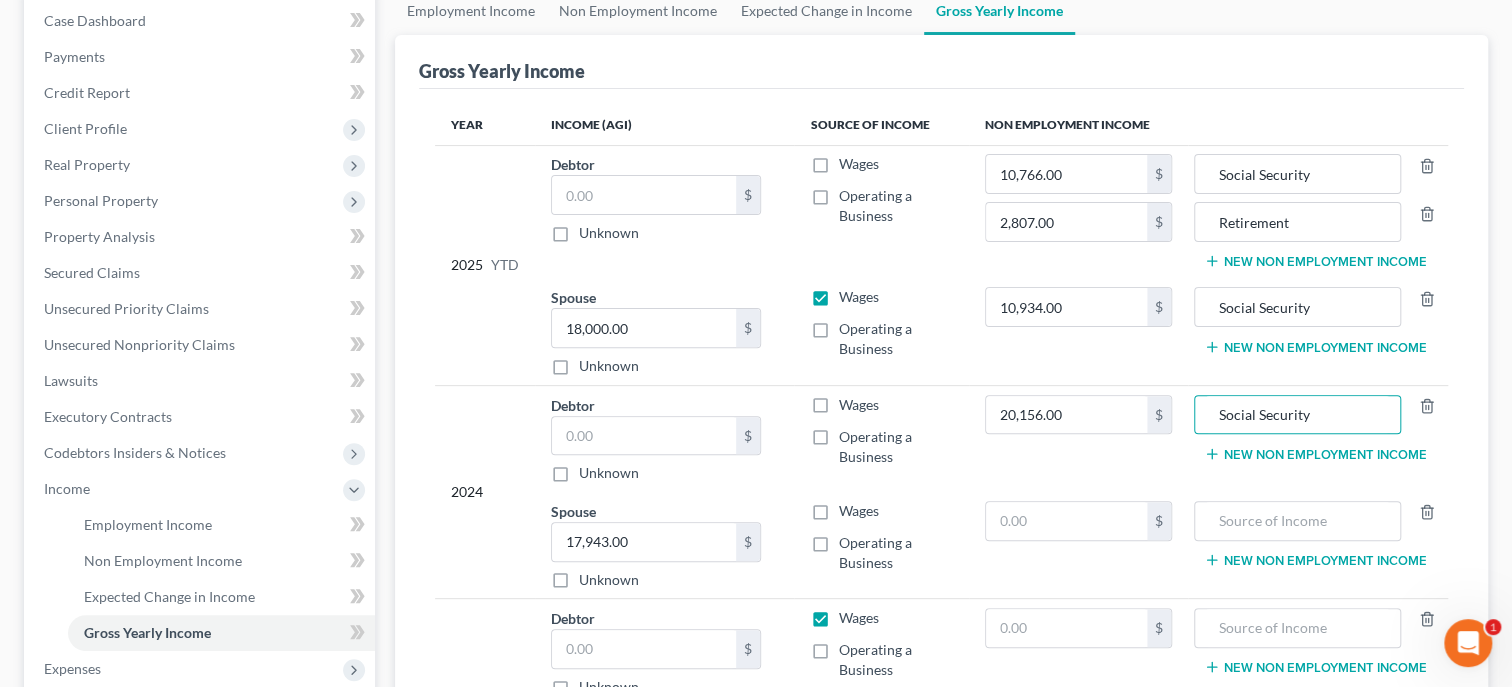 click on "New Non Employment Income" at bounding box center (1315, 454) 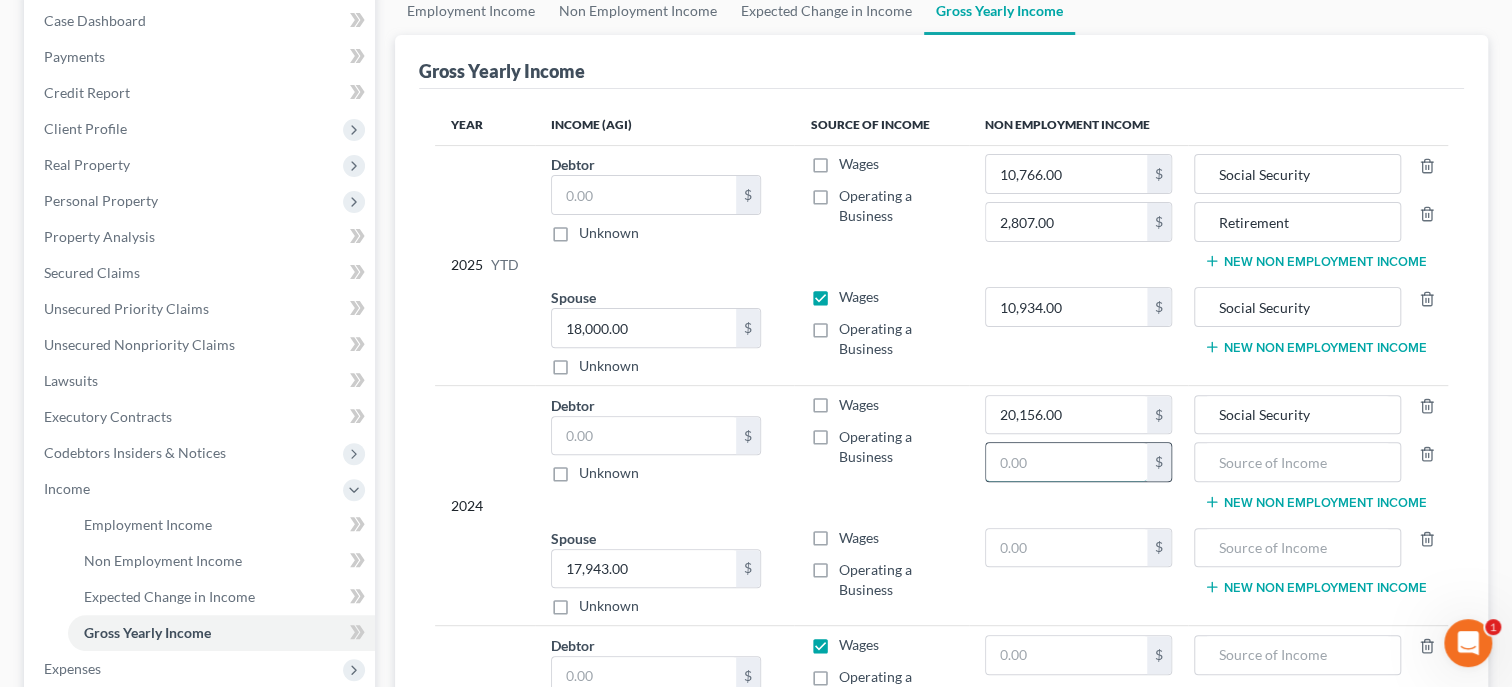 click at bounding box center (1066, 462) 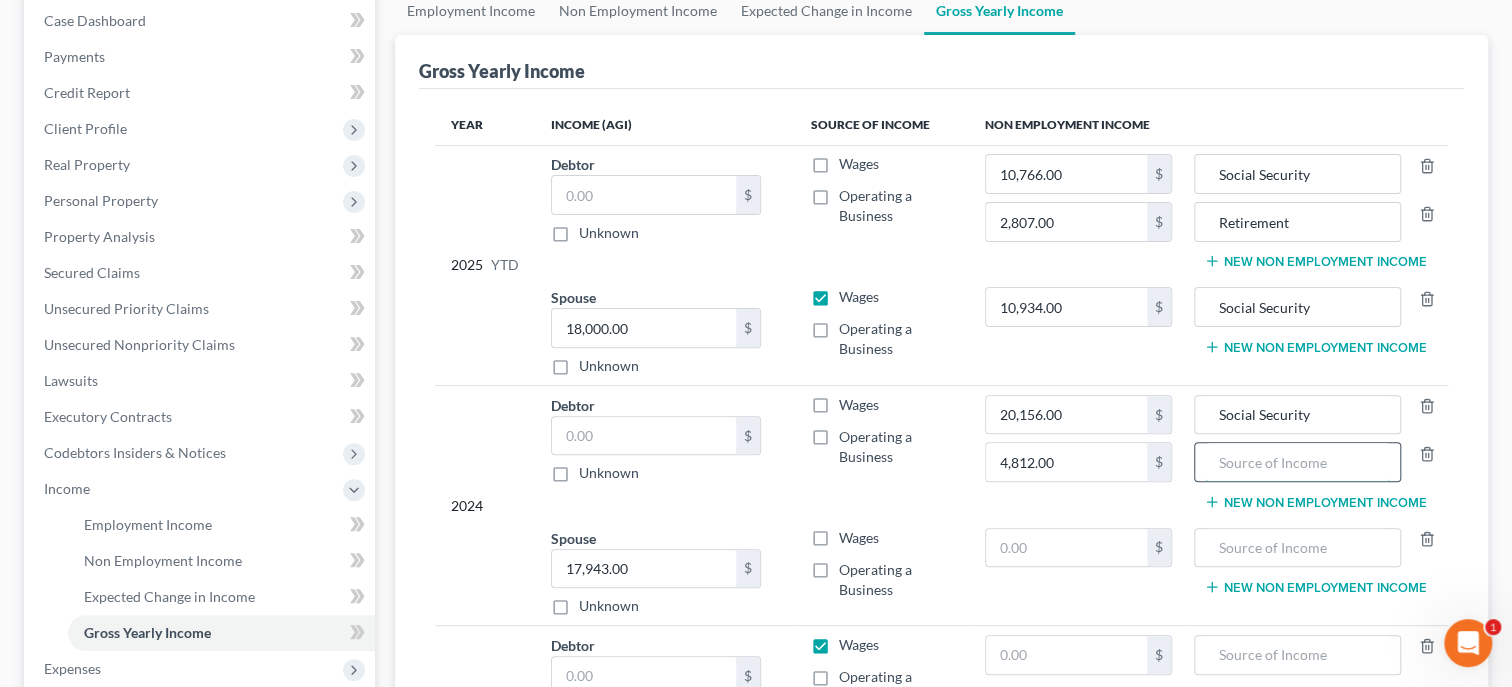 click at bounding box center [1297, 462] 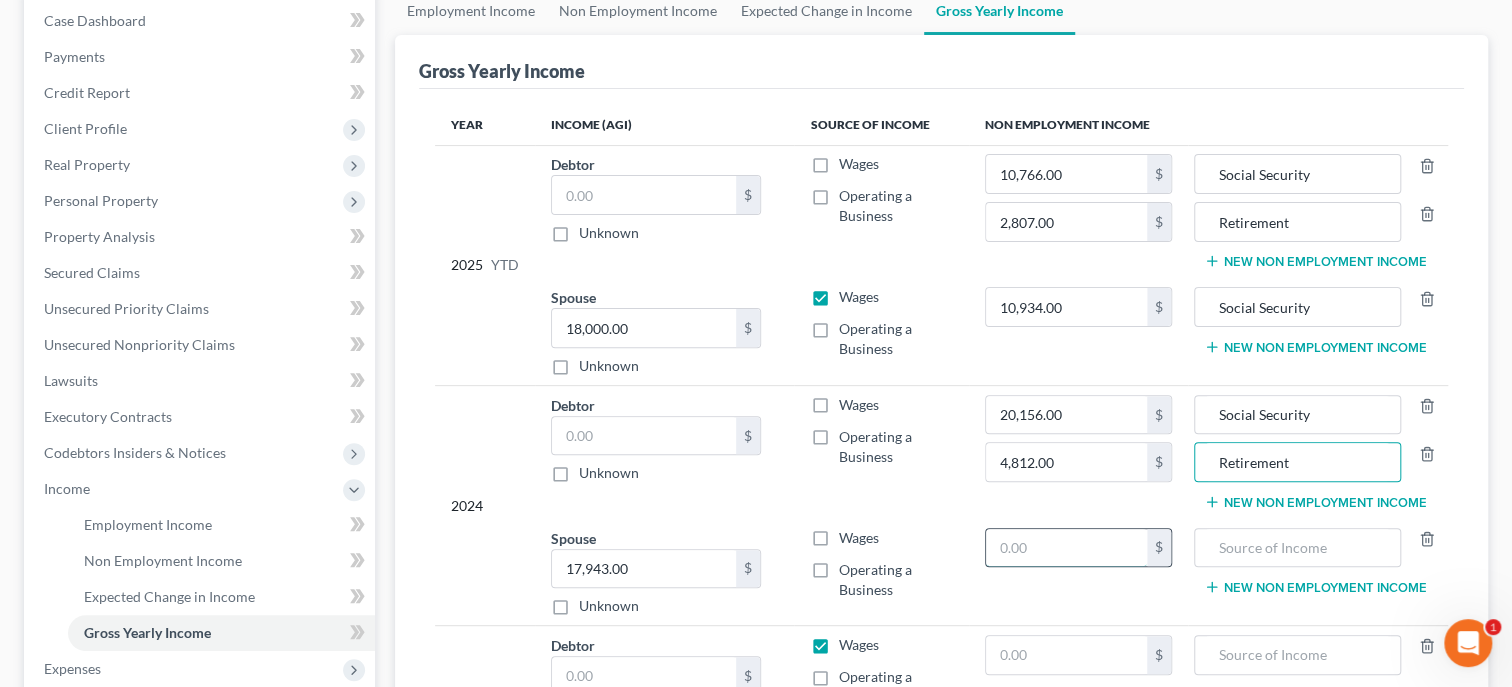 click at bounding box center (1066, 548) 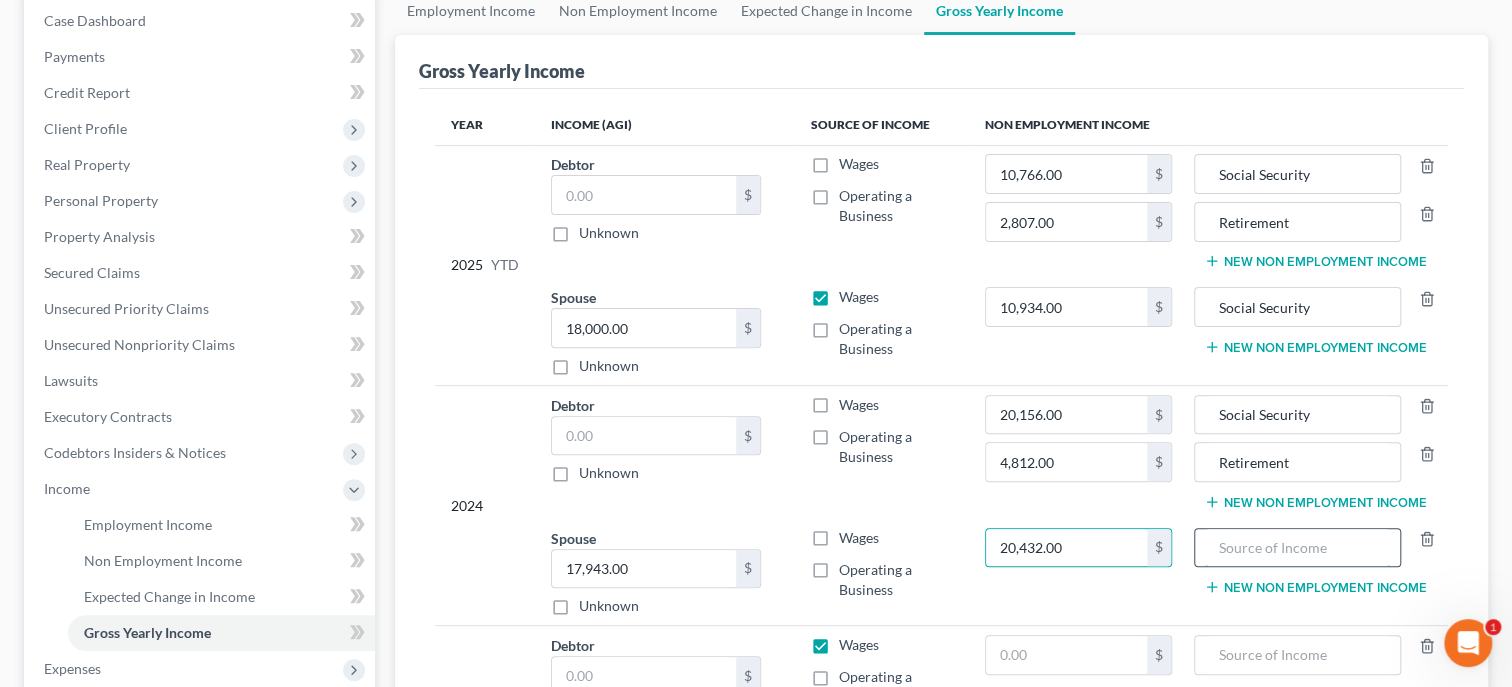 click at bounding box center (1297, 548) 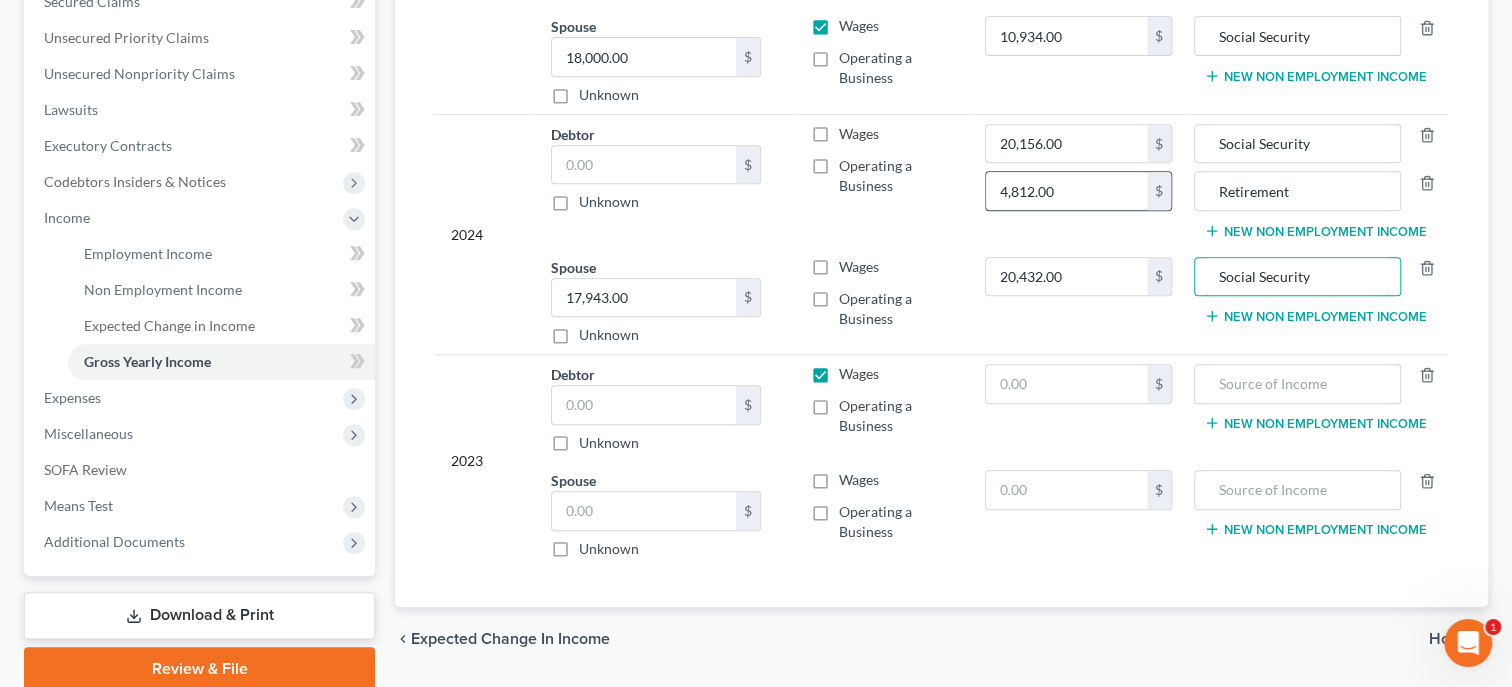 scroll, scrollTop: 514, scrollLeft: 0, axis: vertical 